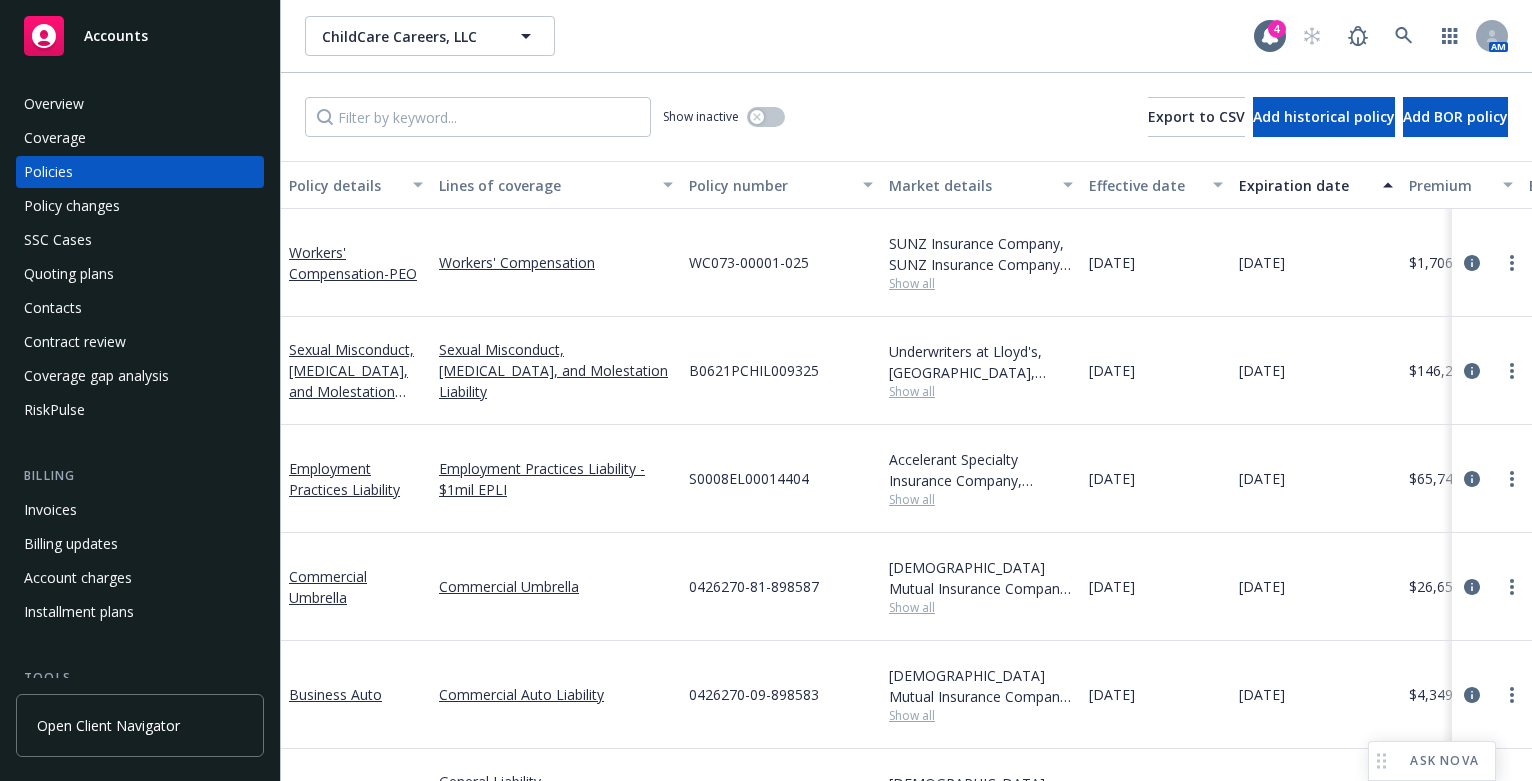 scroll, scrollTop: 0, scrollLeft: 0, axis: both 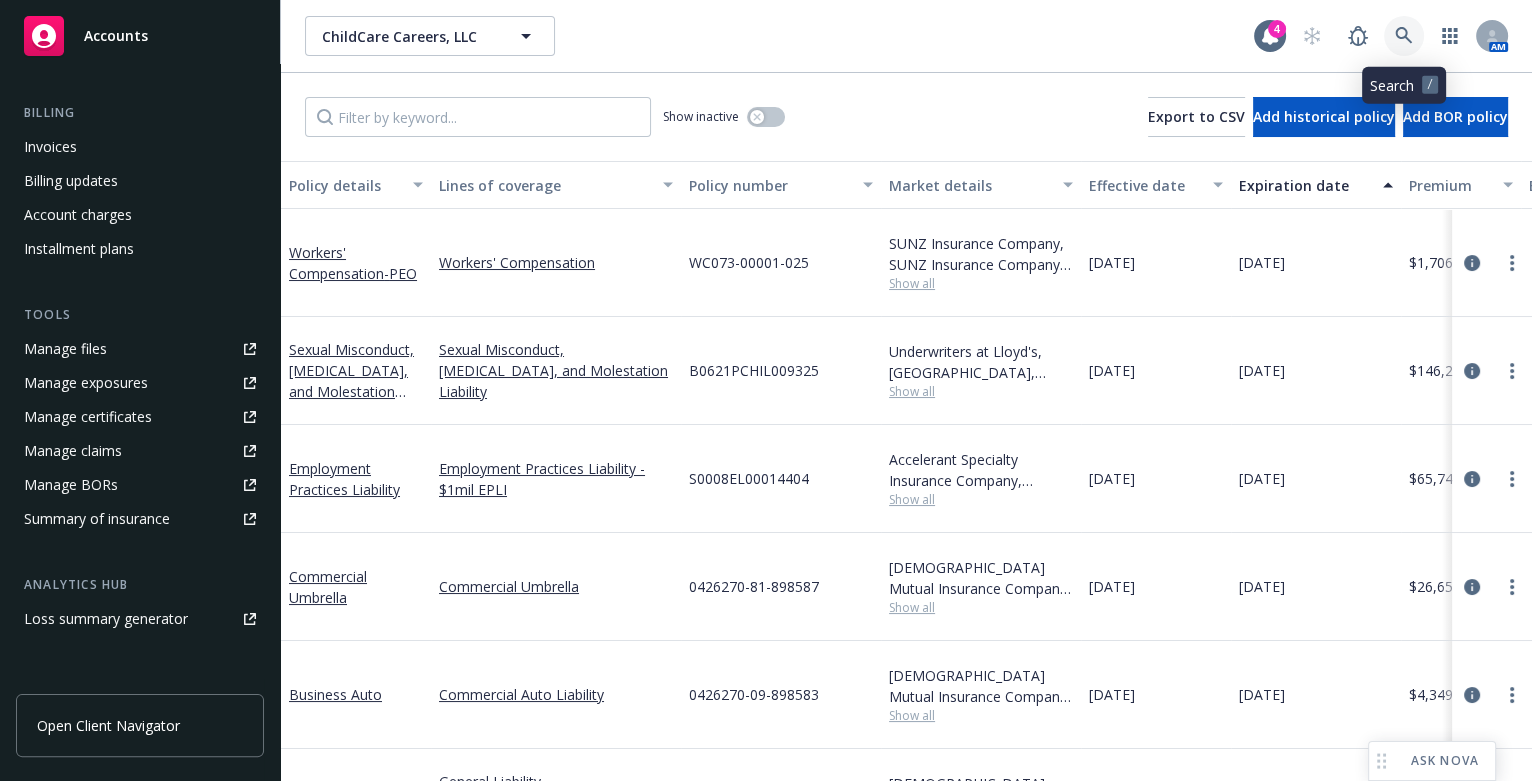 click at bounding box center (1404, 36) 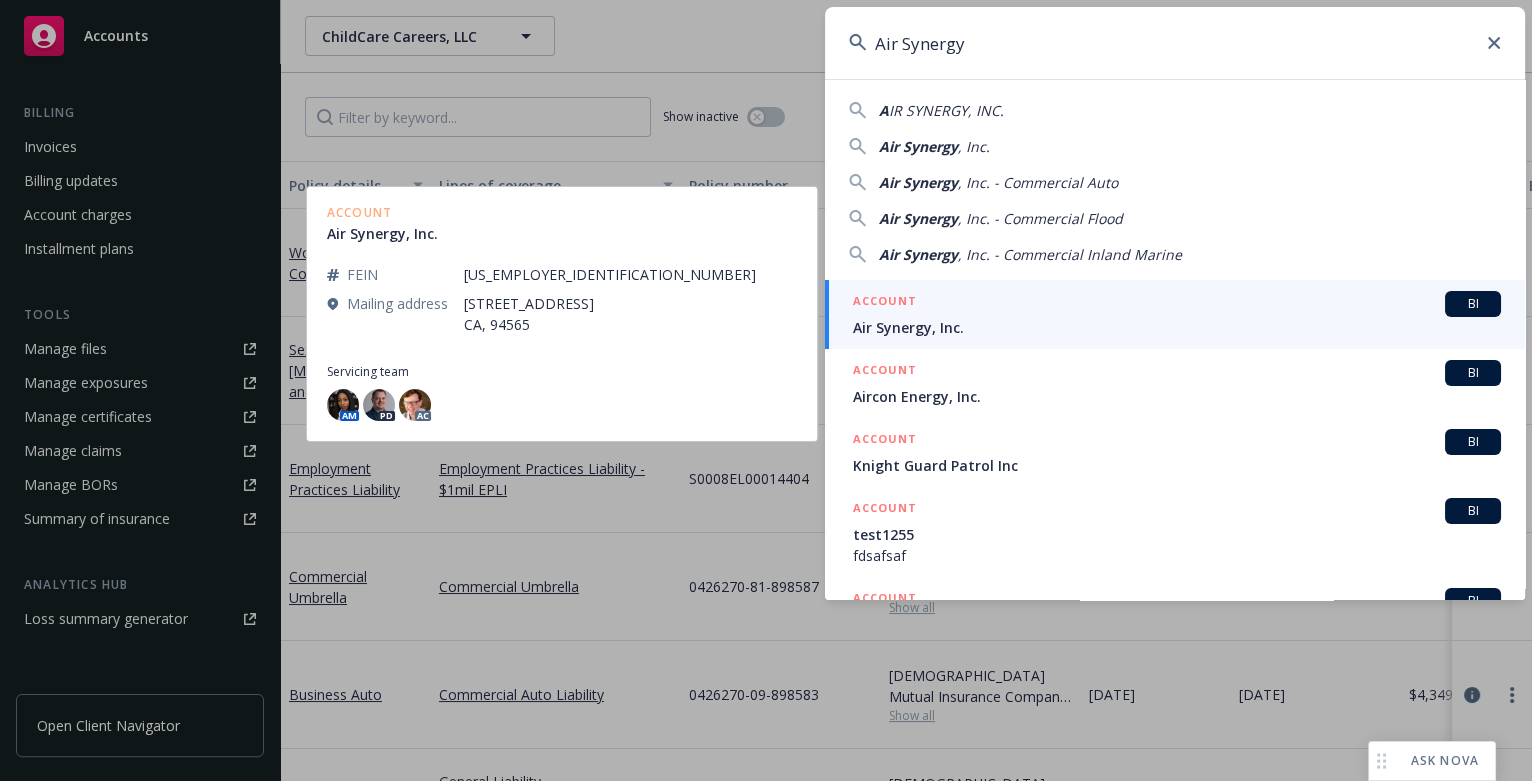 type on "Air Synergy" 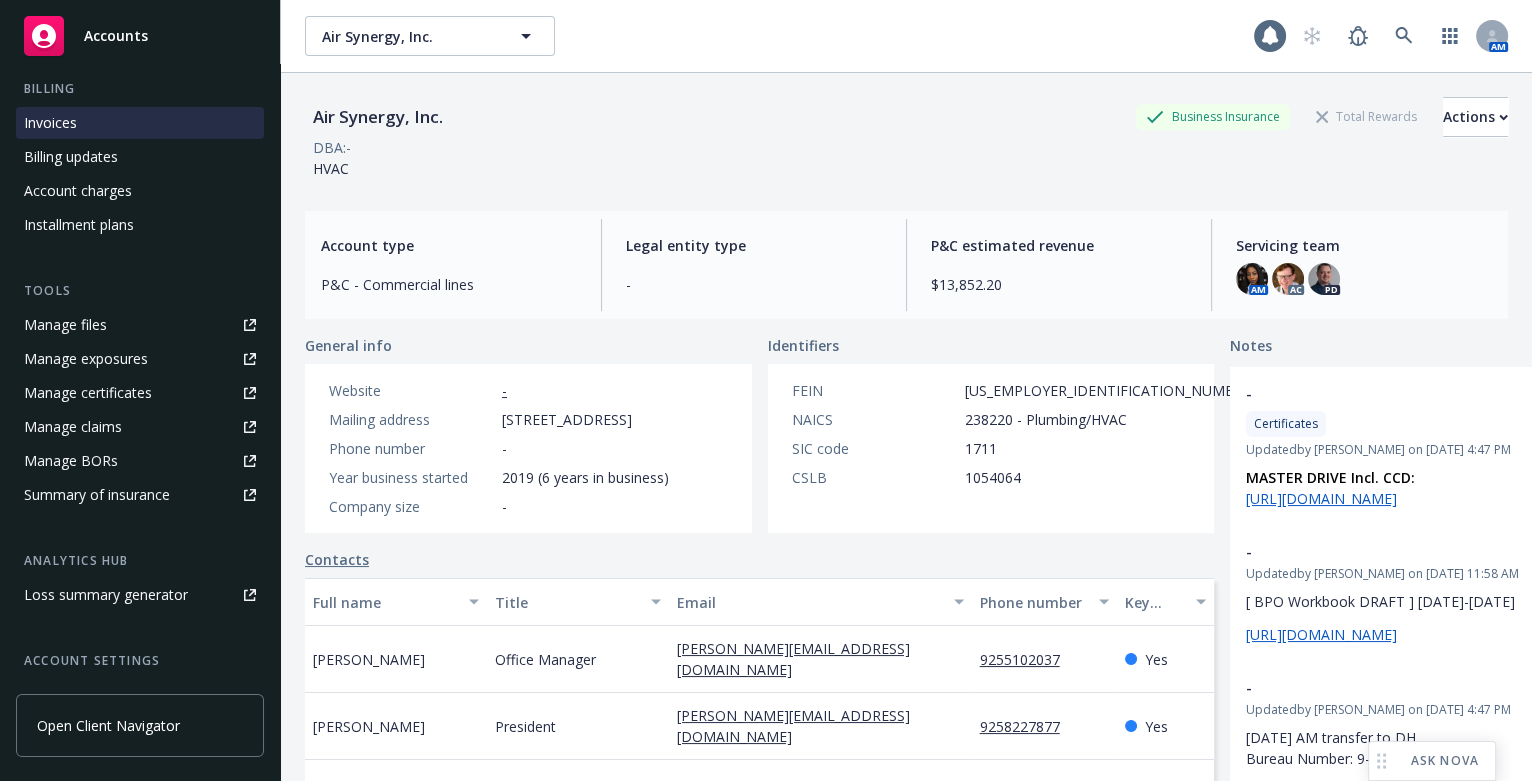 scroll, scrollTop: 363, scrollLeft: 0, axis: vertical 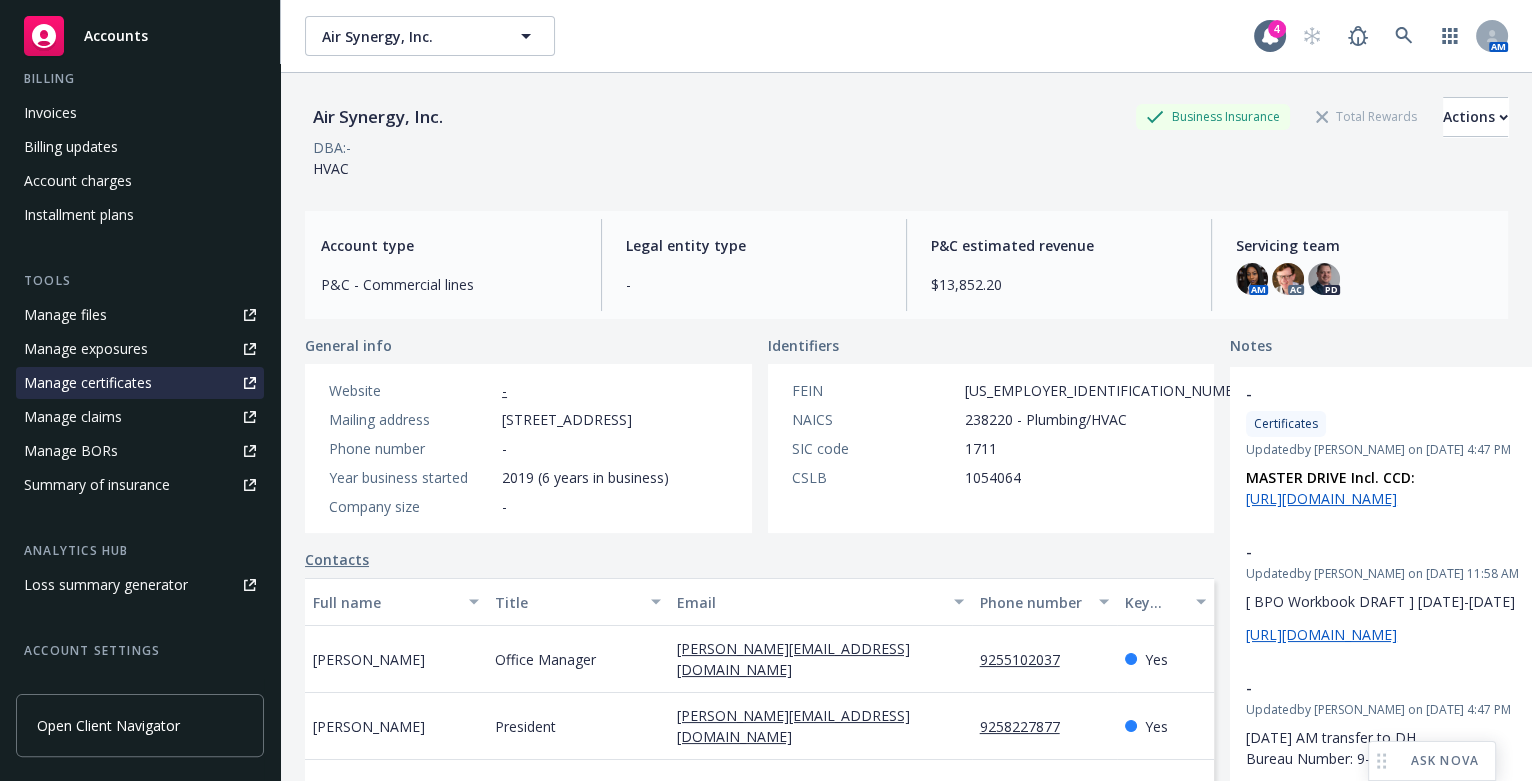 click on "Manage certificates" at bounding box center [88, 383] 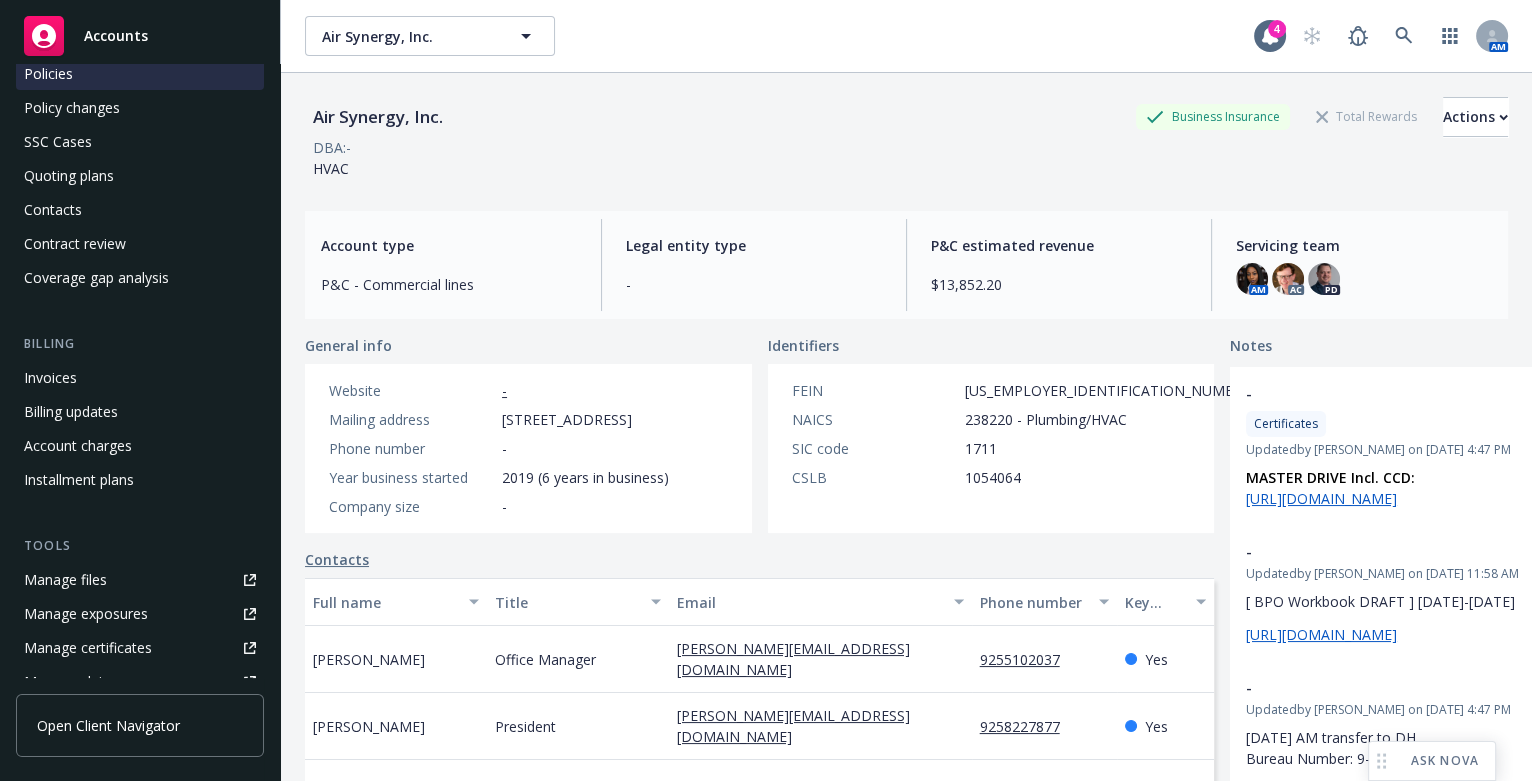 scroll, scrollTop: 0, scrollLeft: 0, axis: both 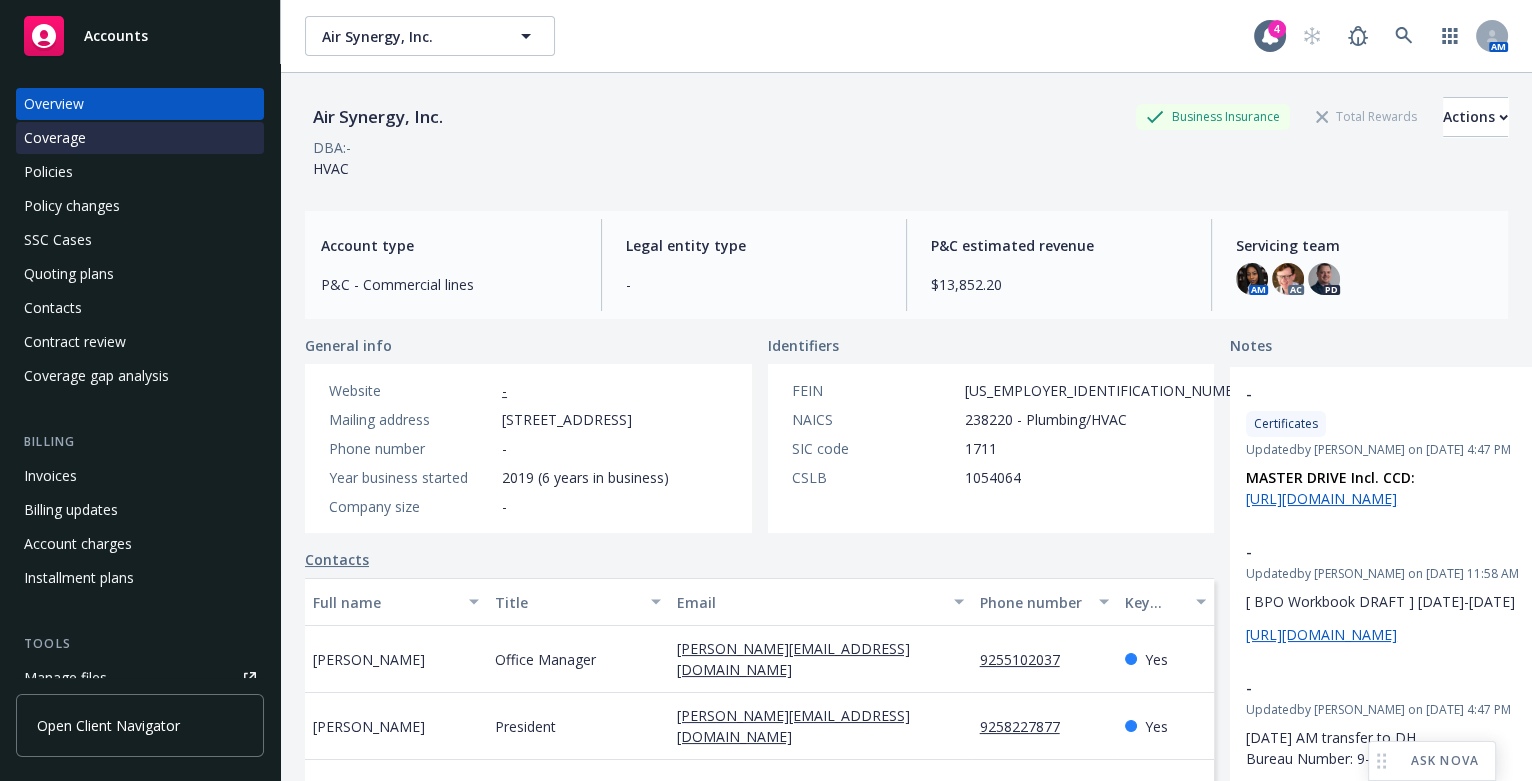 click on "Coverage" at bounding box center (140, 138) 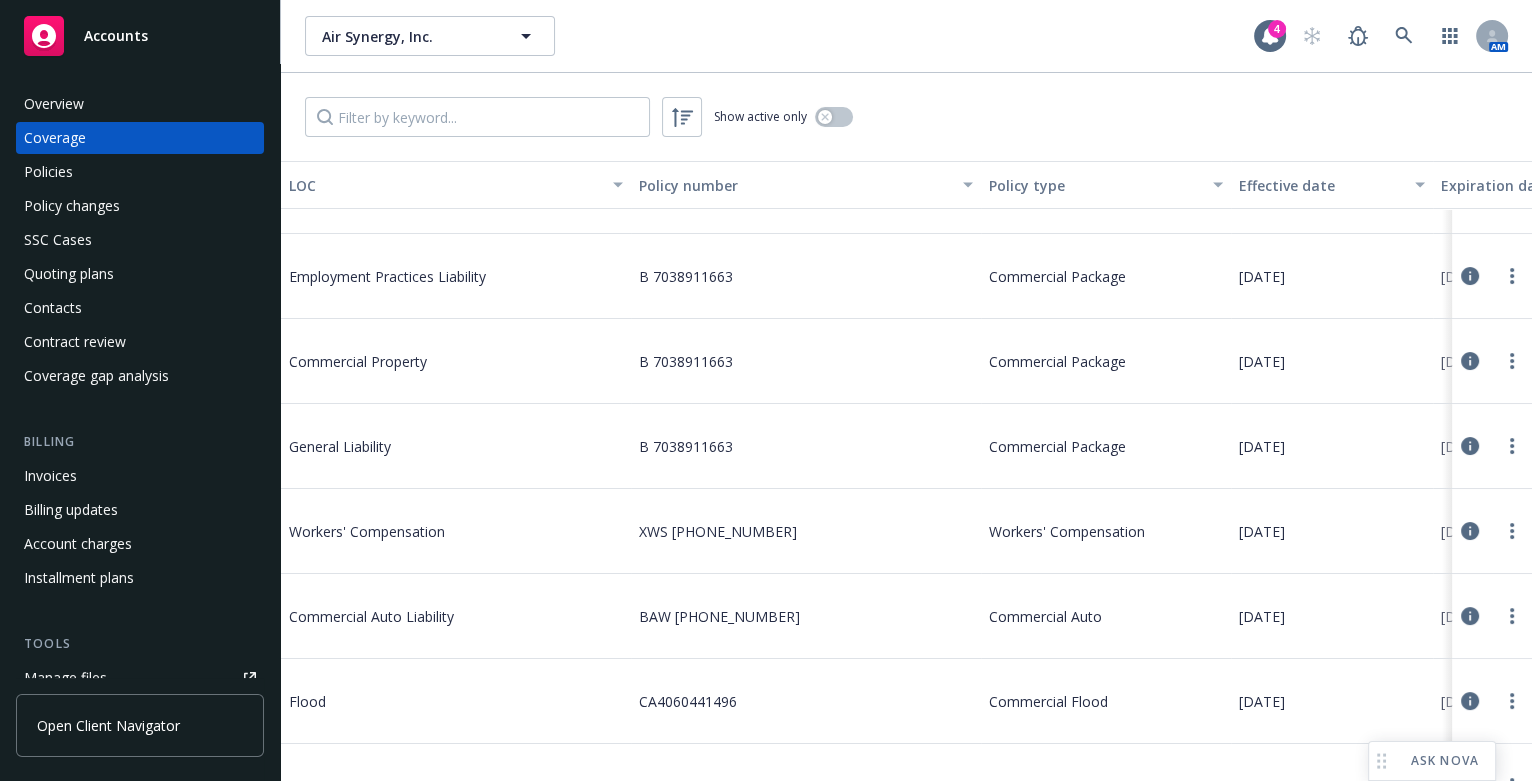 scroll, scrollTop: 181, scrollLeft: 0, axis: vertical 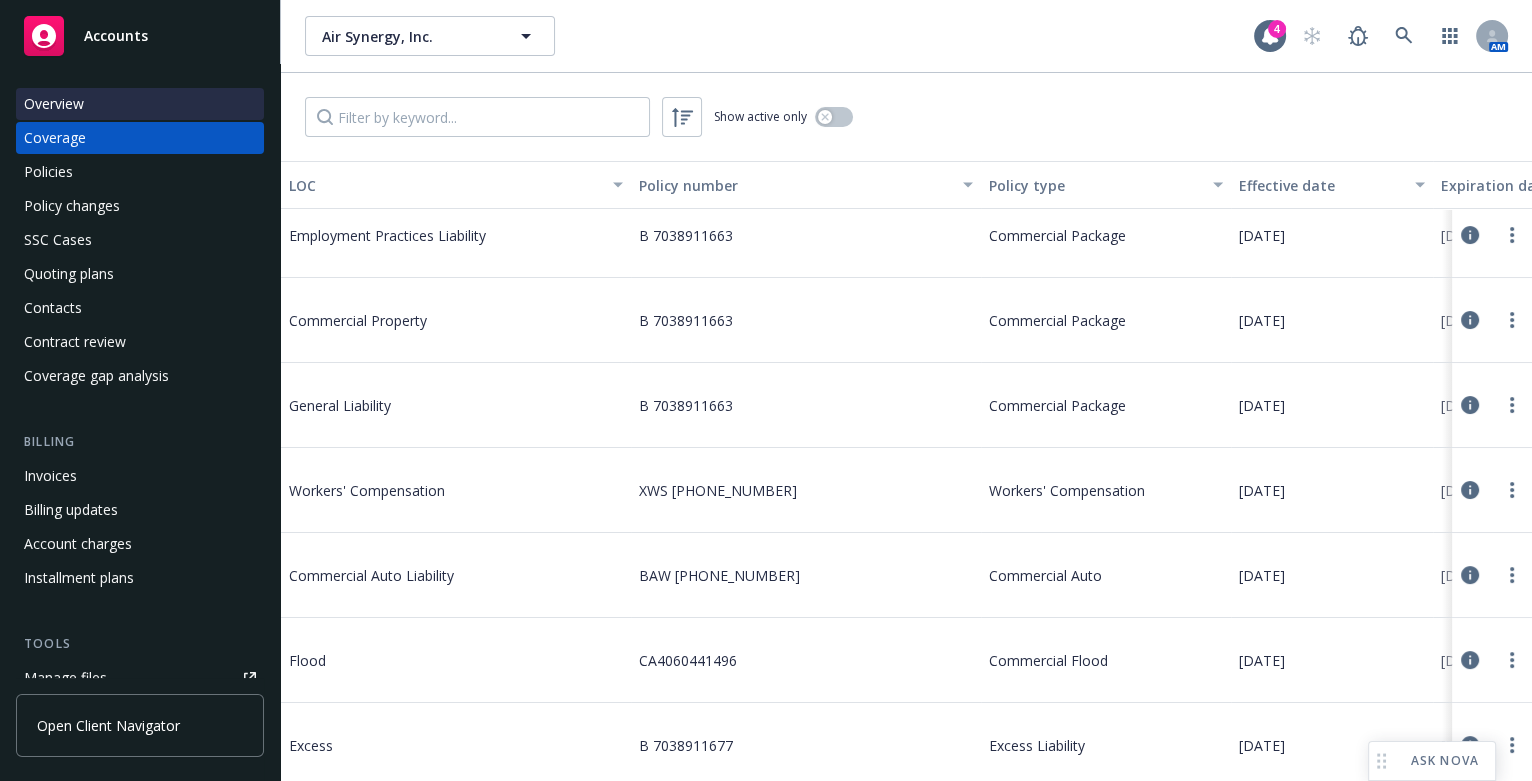 click on "Overview" at bounding box center [140, 104] 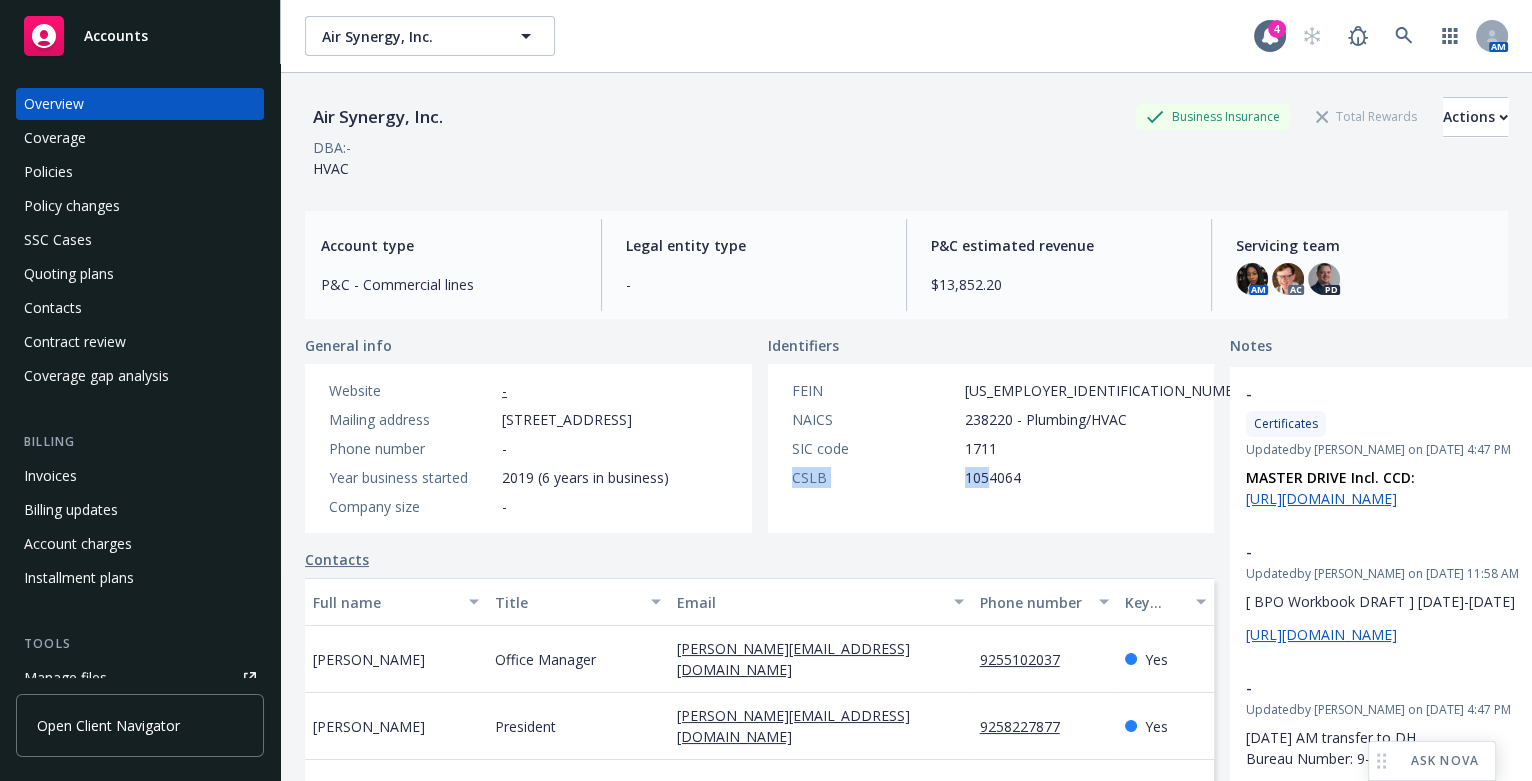 drag, startPoint x: 974, startPoint y: 459, endPoint x: 930, endPoint y: 464, distance: 44.28318 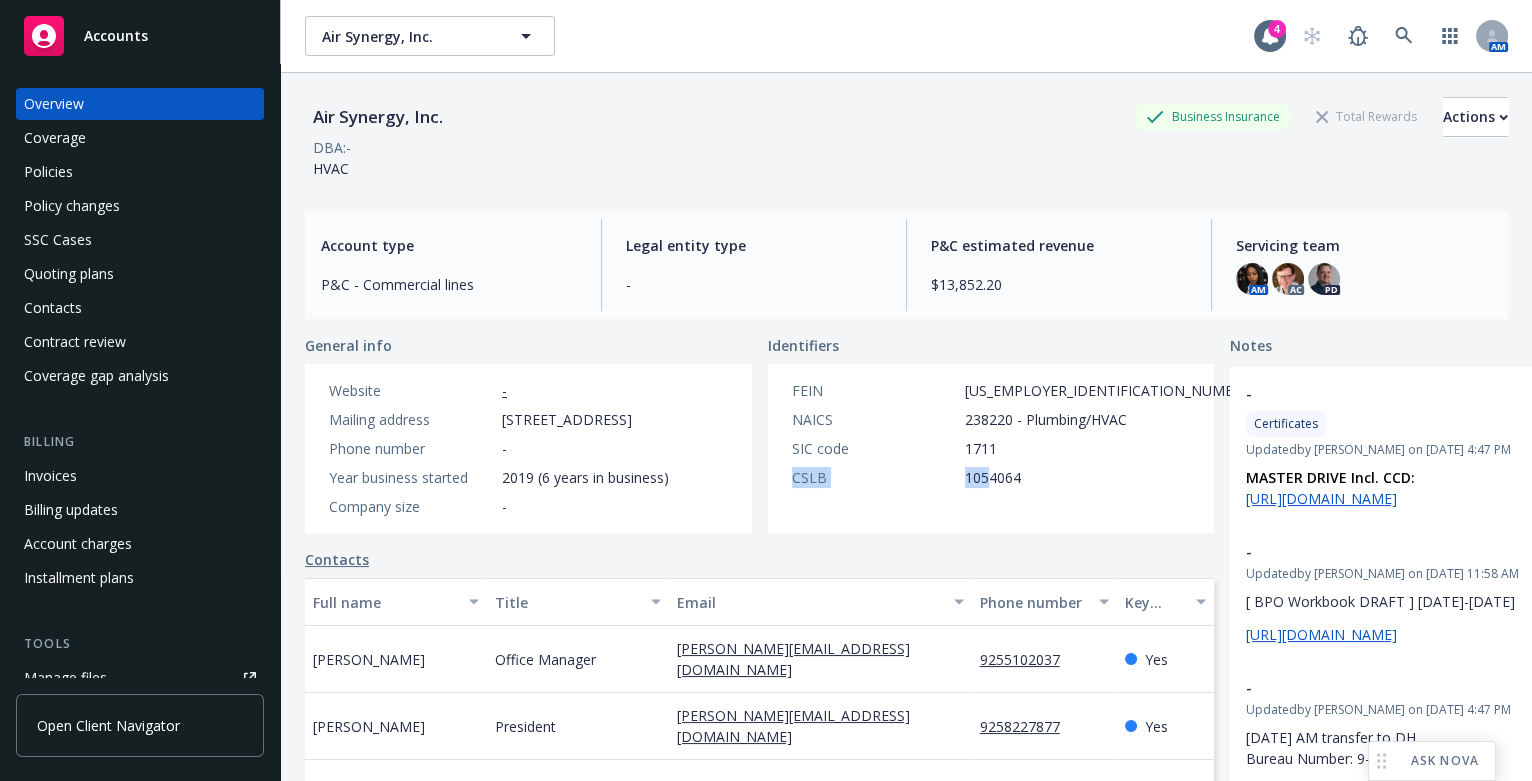 click on "FEIN 84-2785092 NAICS 238220 - Plumbing/HVAC SIC code 1711 CSLB 1054064" at bounding box center (1024, 434) 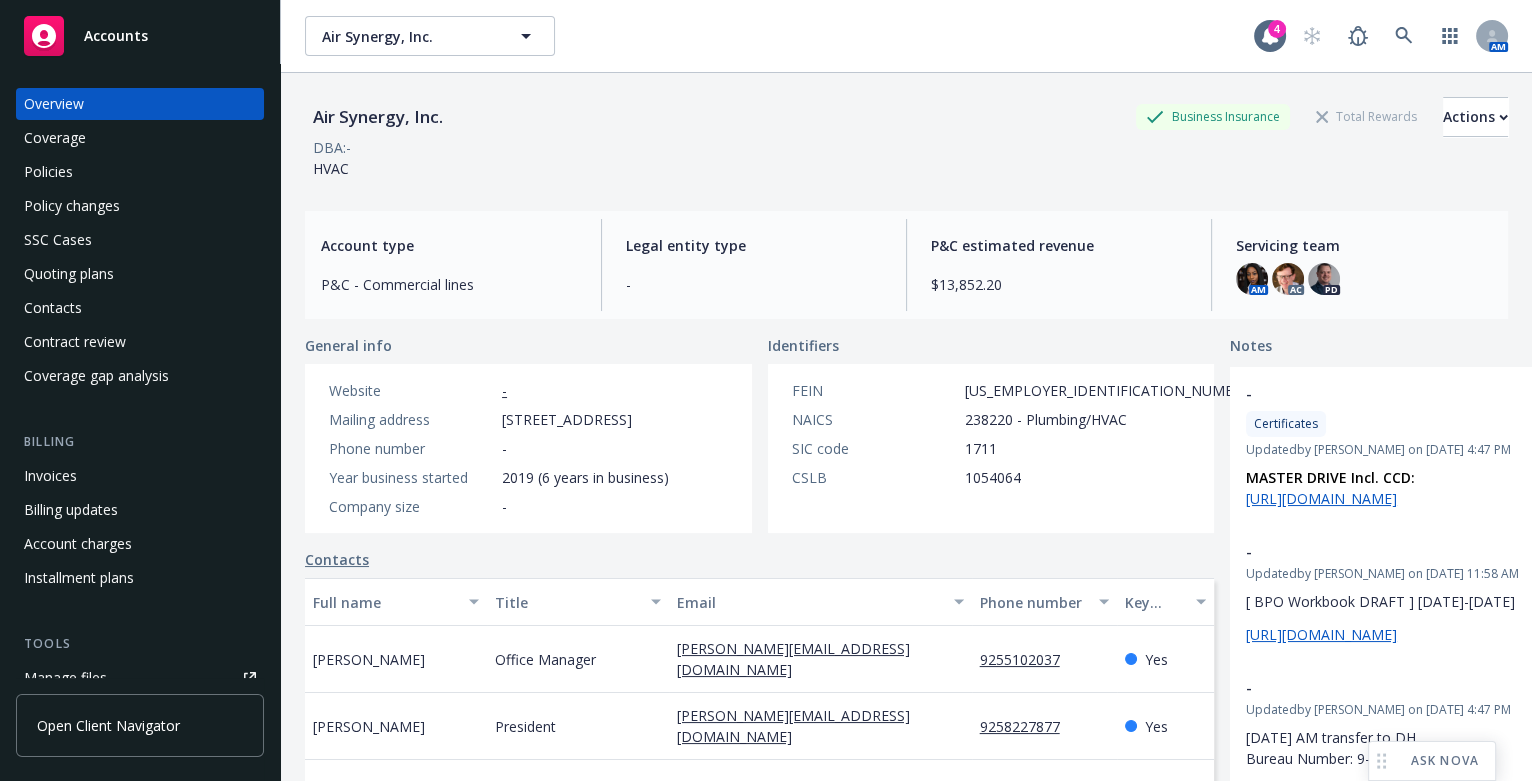 click on "CSLB 1054064" at bounding box center (1024, 477) 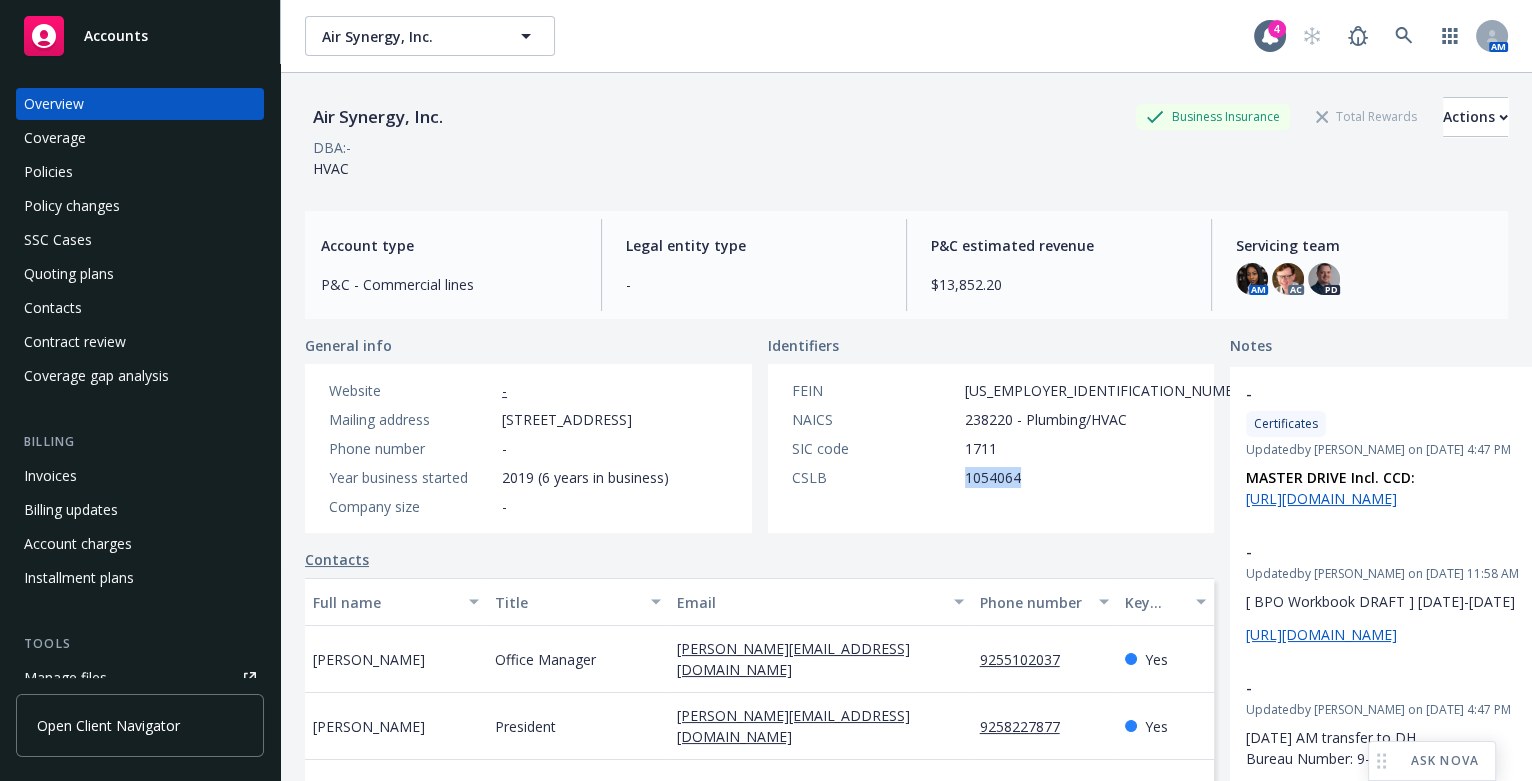 drag, startPoint x: 982, startPoint y: 473, endPoint x: 876, endPoint y: 476, distance: 106.04244 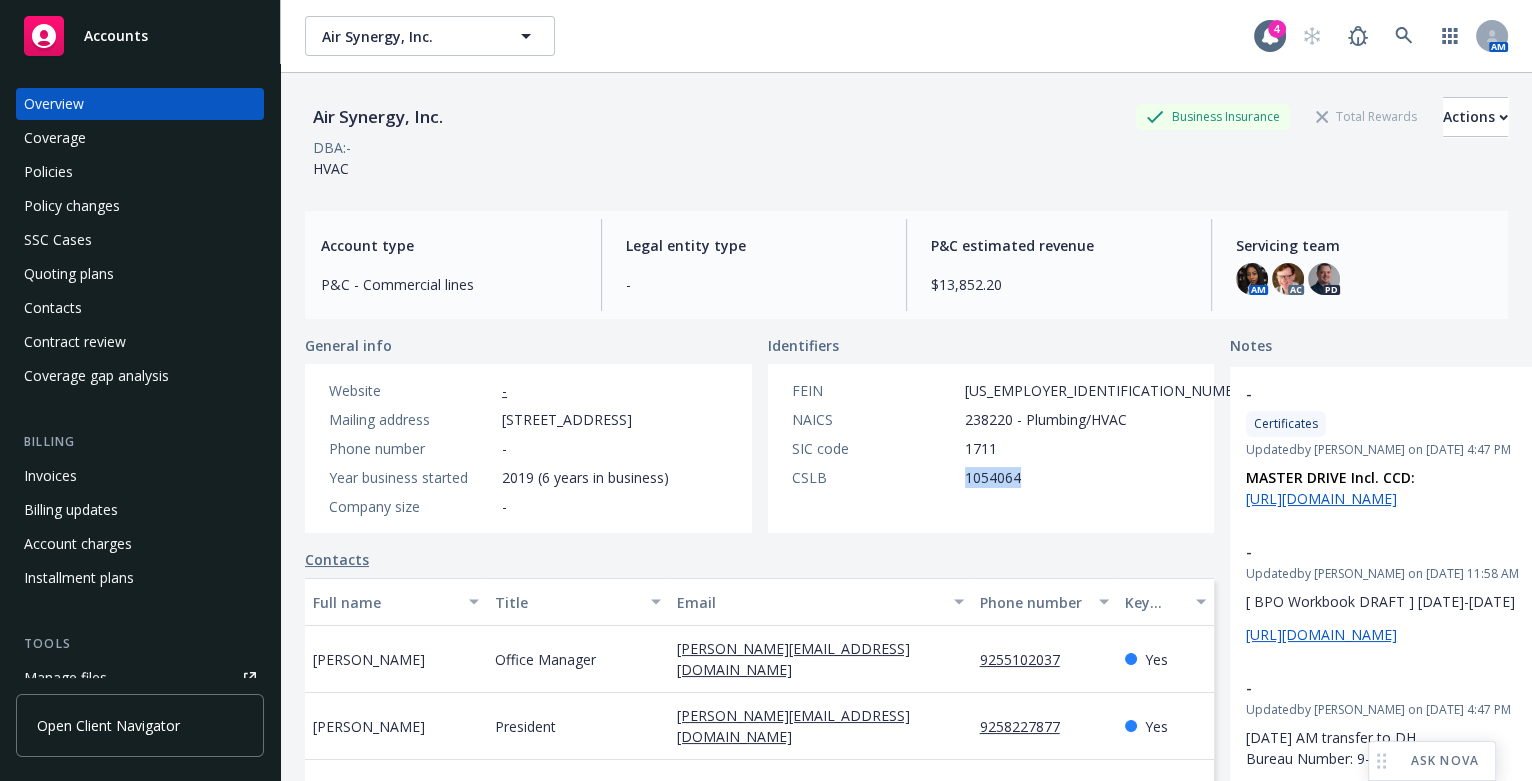 click on "CSLB 1054064" at bounding box center (1024, 477) 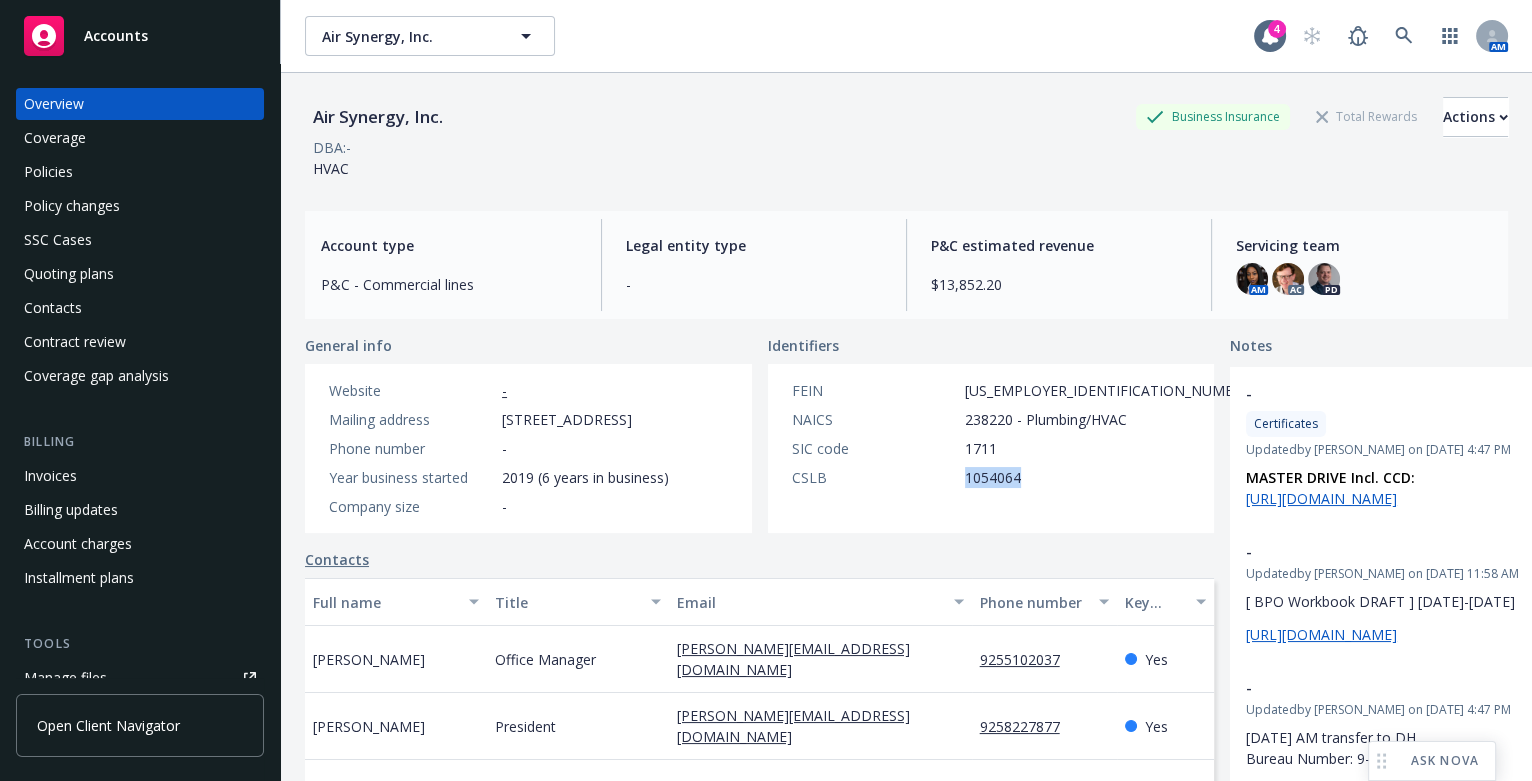 copy on "1054064" 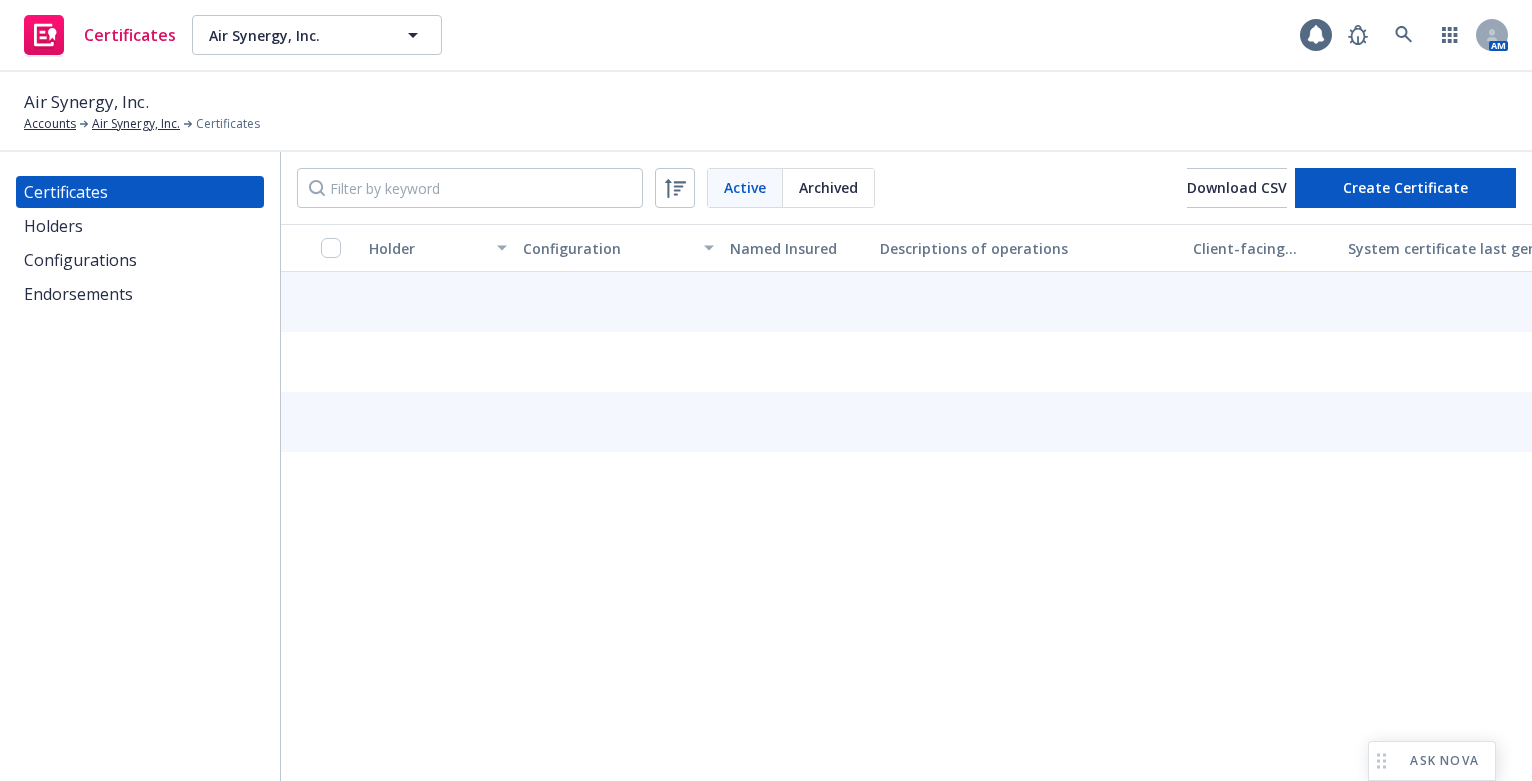 scroll, scrollTop: 0, scrollLeft: 0, axis: both 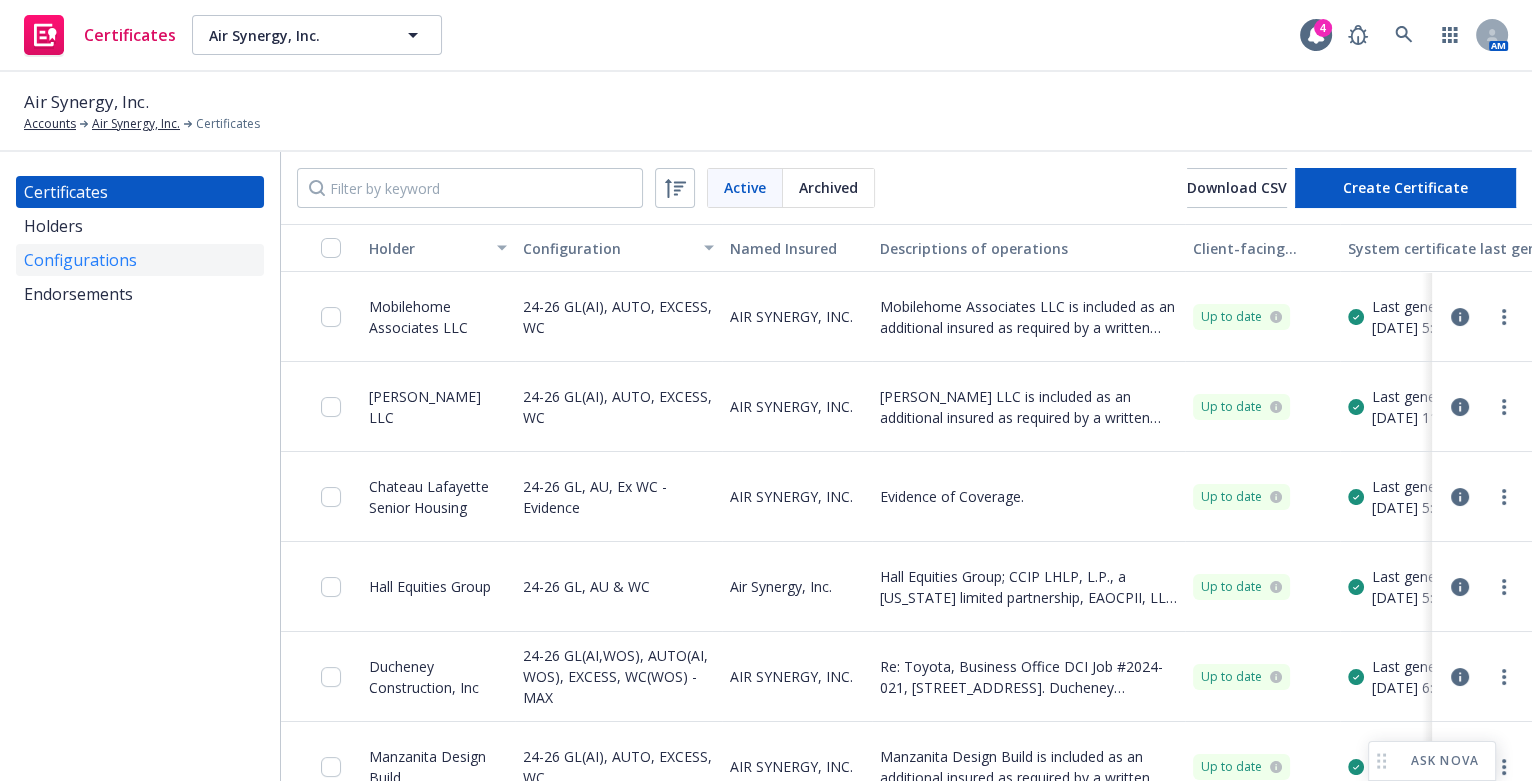 click on "Configurations" at bounding box center [80, 260] 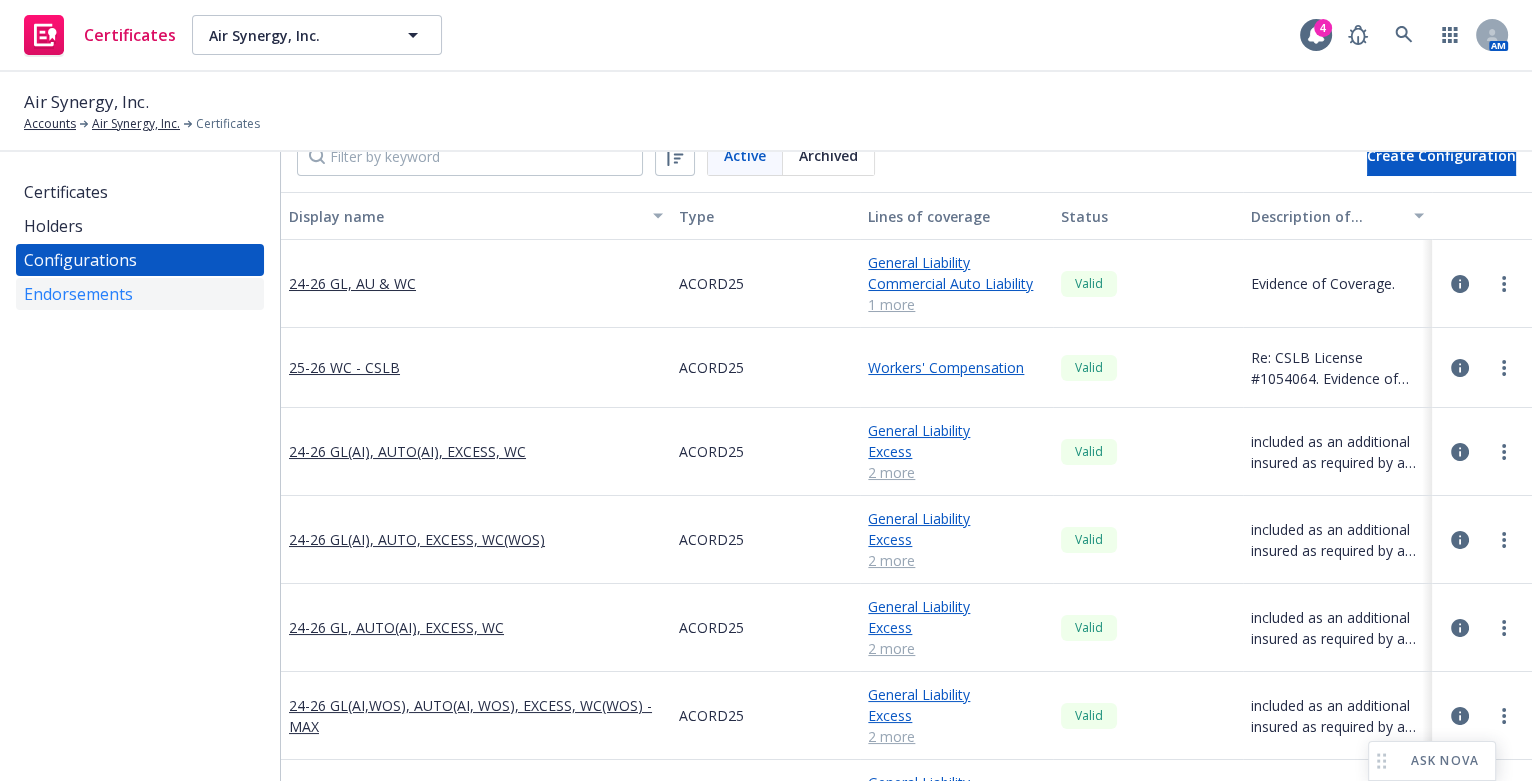 scroll, scrollTop: 0, scrollLeft: 0, axis: both 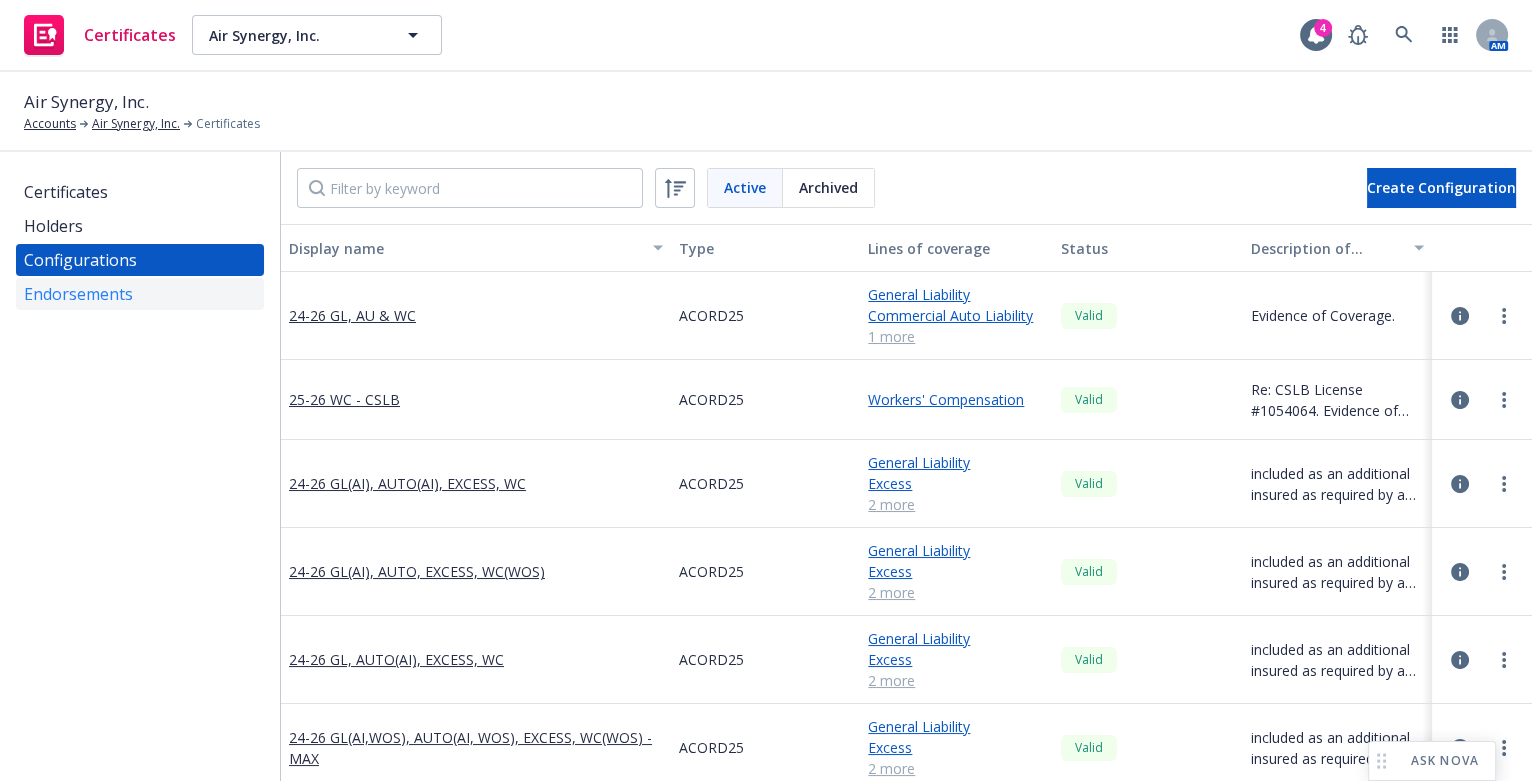 click on "Endorsements" at bounding box center (140, 294) 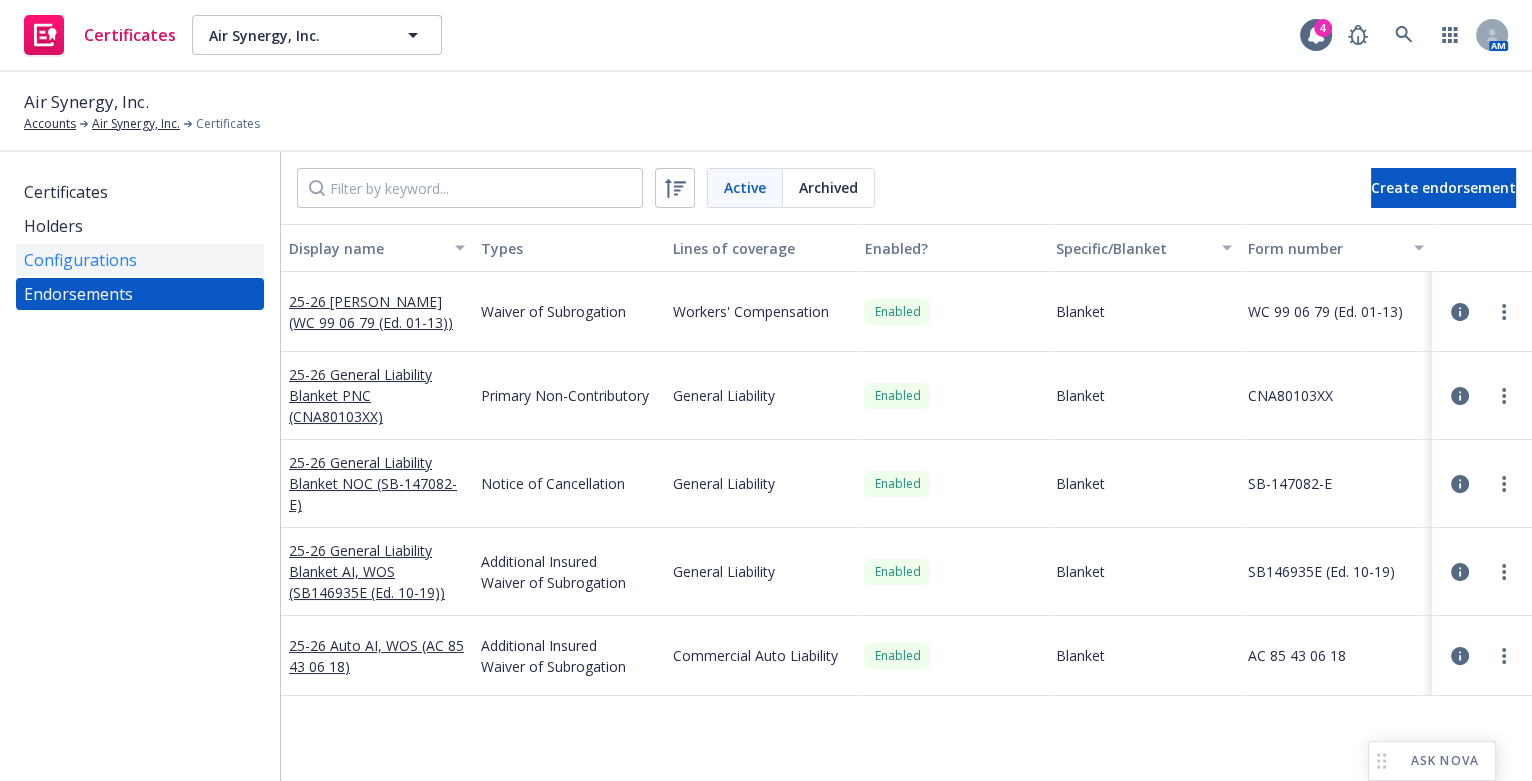 click on "Configurations" at bounding box center (140, 260) 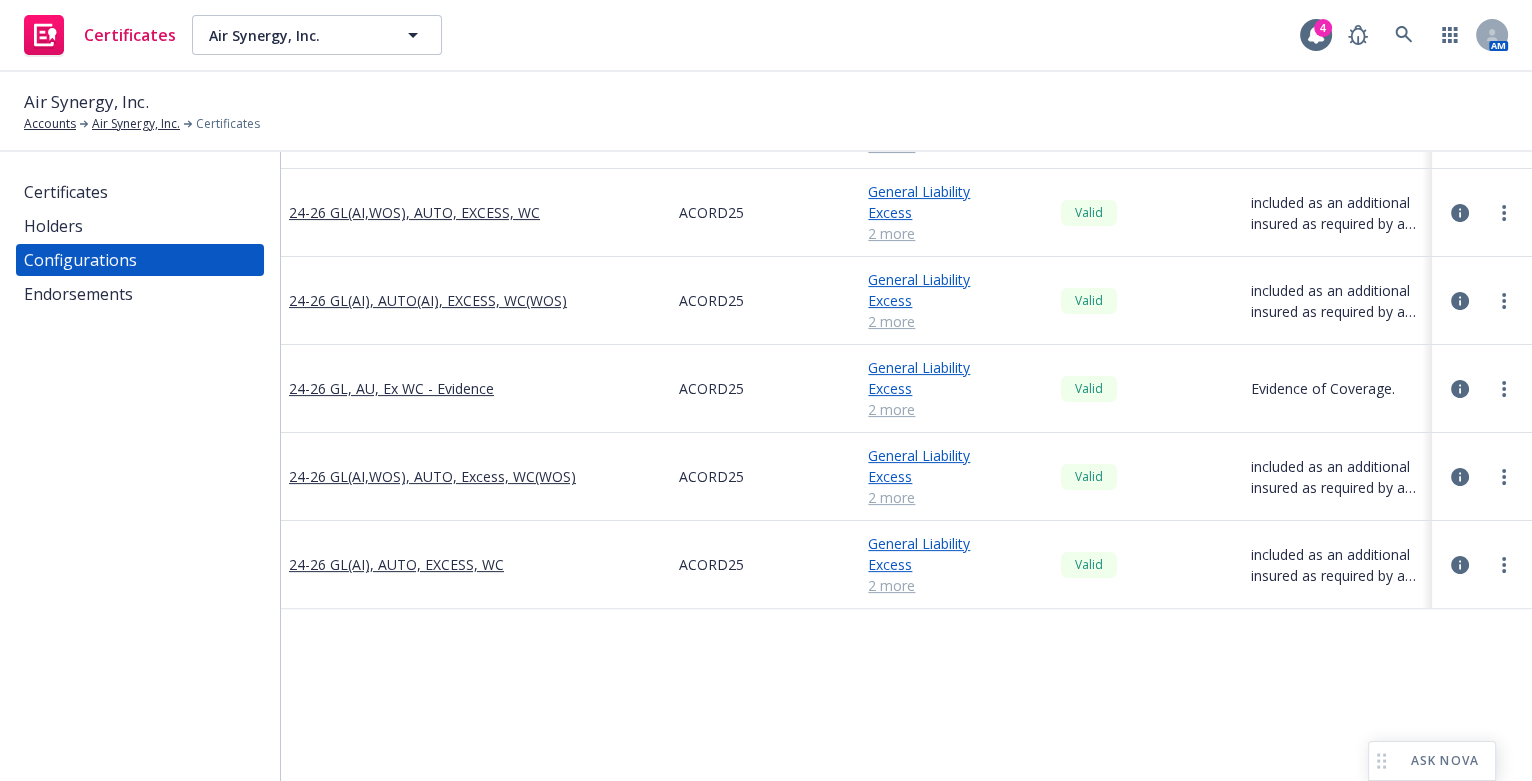 scroll, scrollTop: 636, scrollLeft: 0, axis: vertical 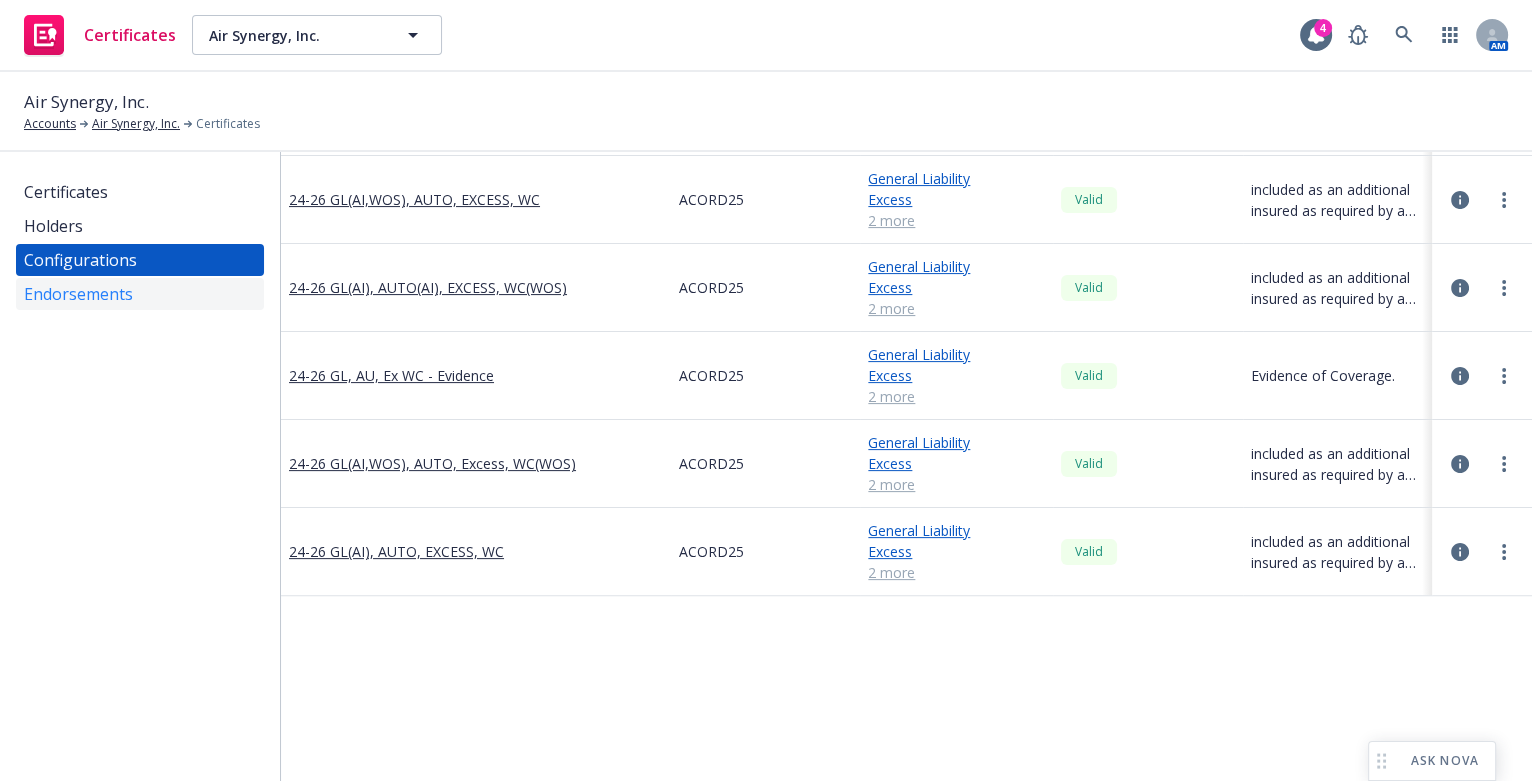 click on "Endorsements" at bounding box center [140, 294] 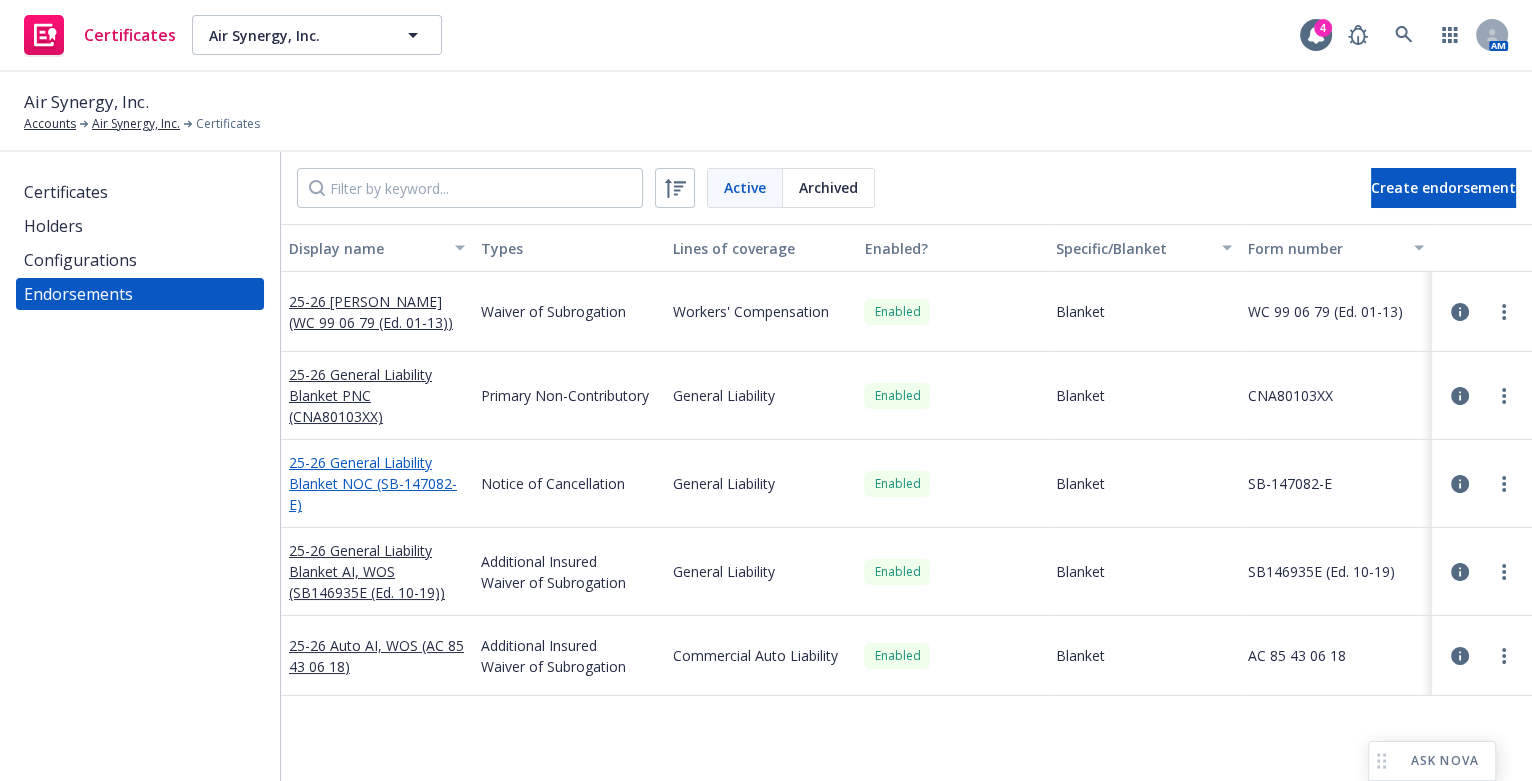 click on "25-26 General Liability Blanket NOC (SB-147082-E)" at bounding box center [373, 483] 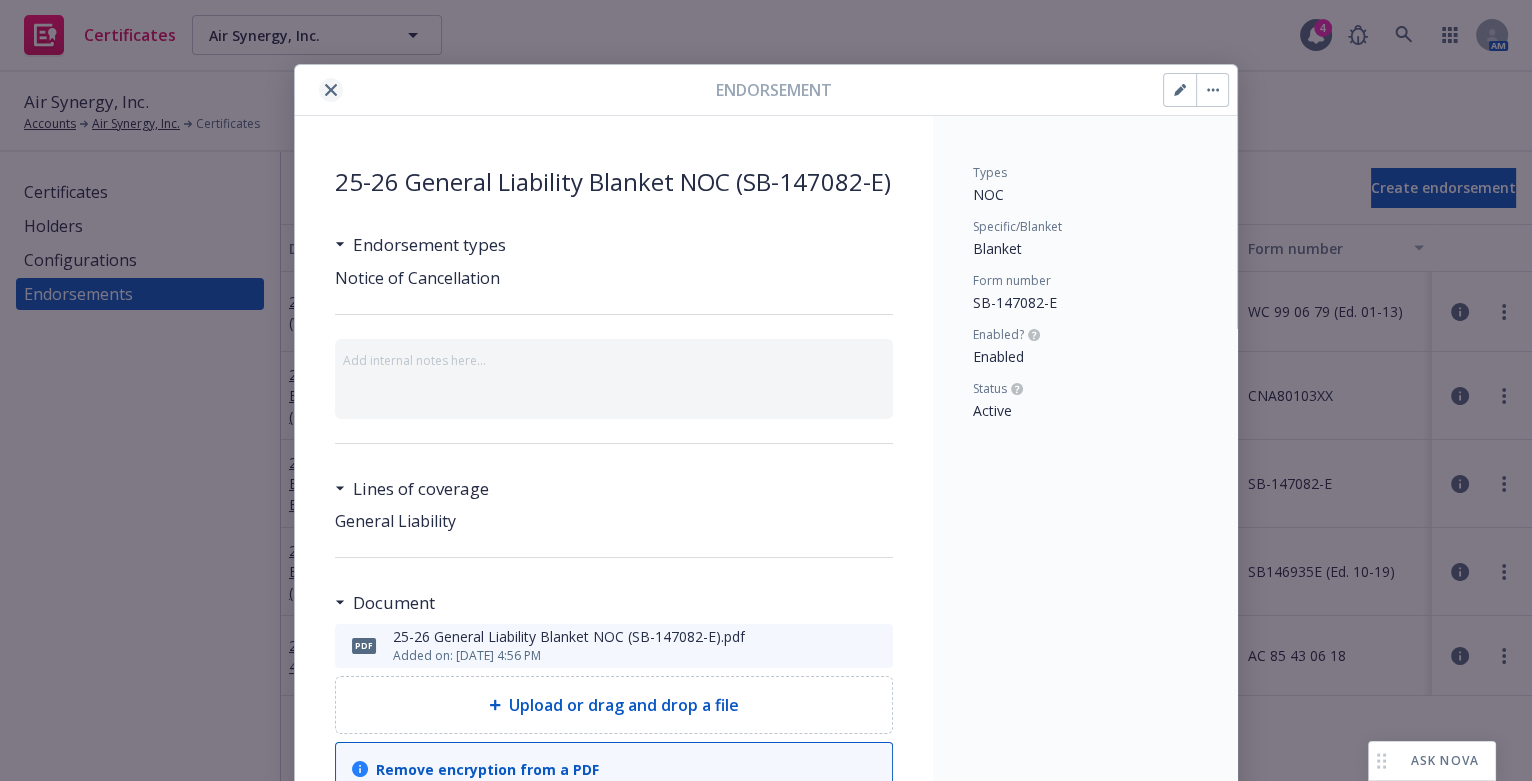click at bounding box center (331, 90) 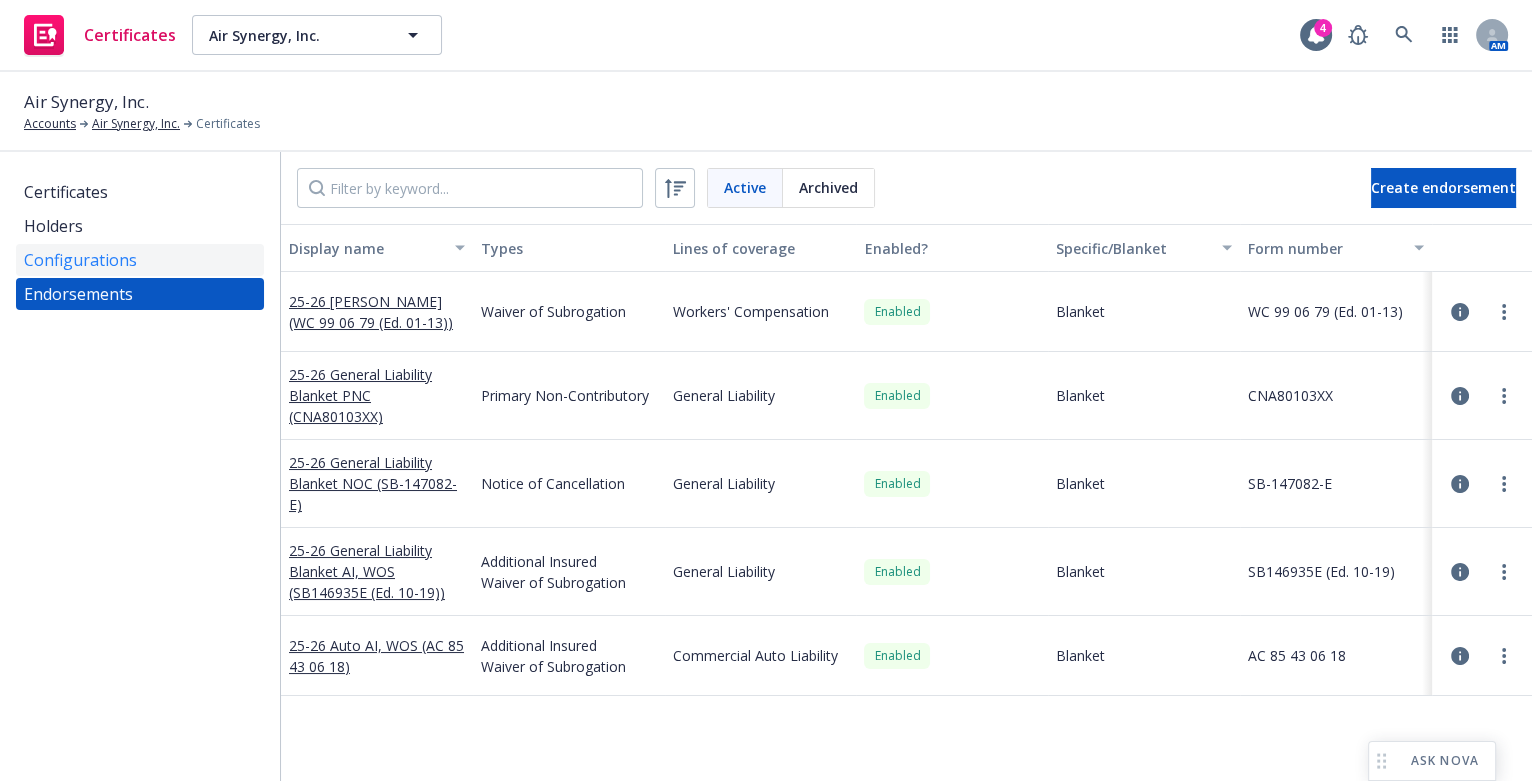 click on "Configurations" at bounding box center (80, 260) 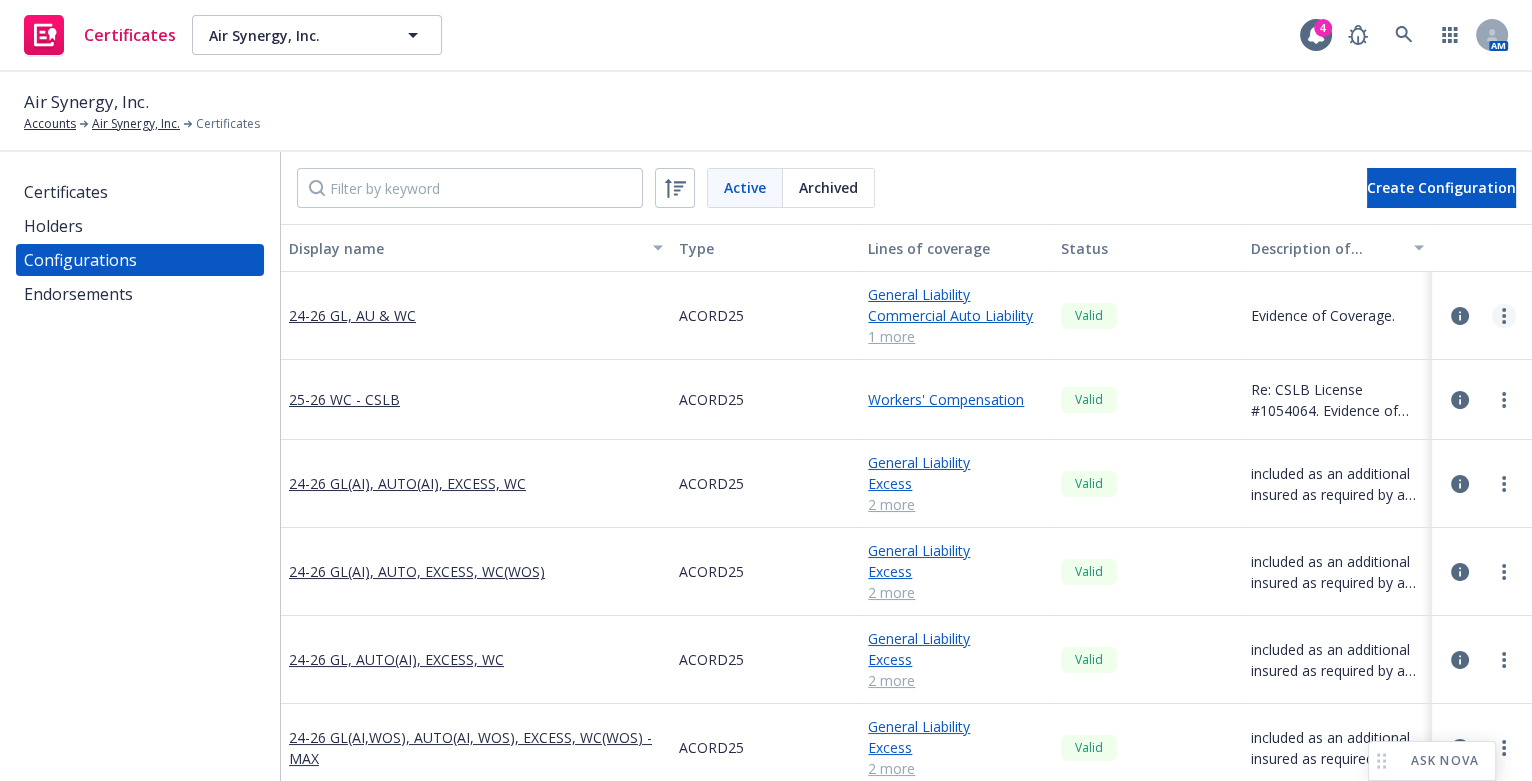 click at bounding box center (1504, 316) 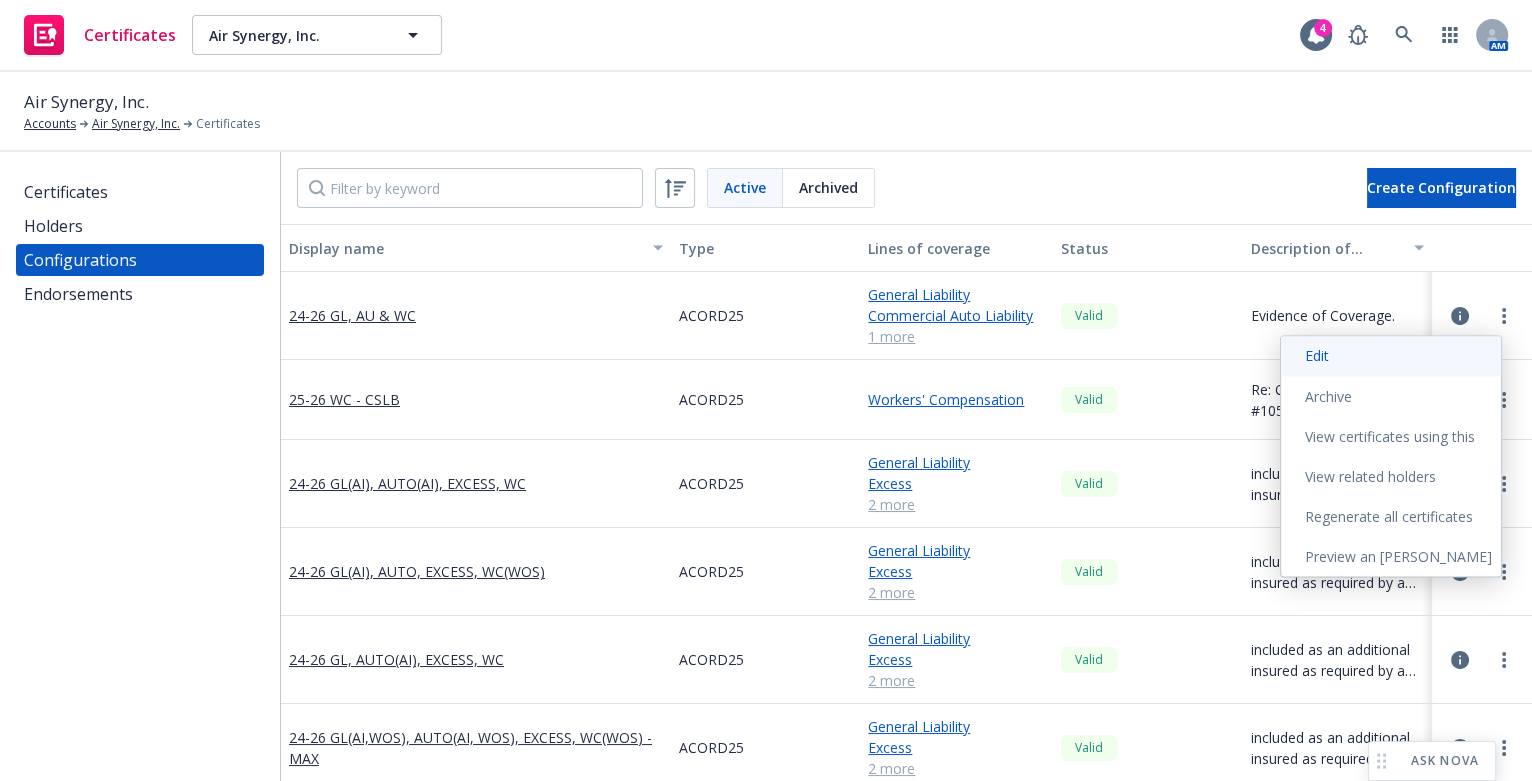 click on "Edit" at bounding box center (1391, 356) 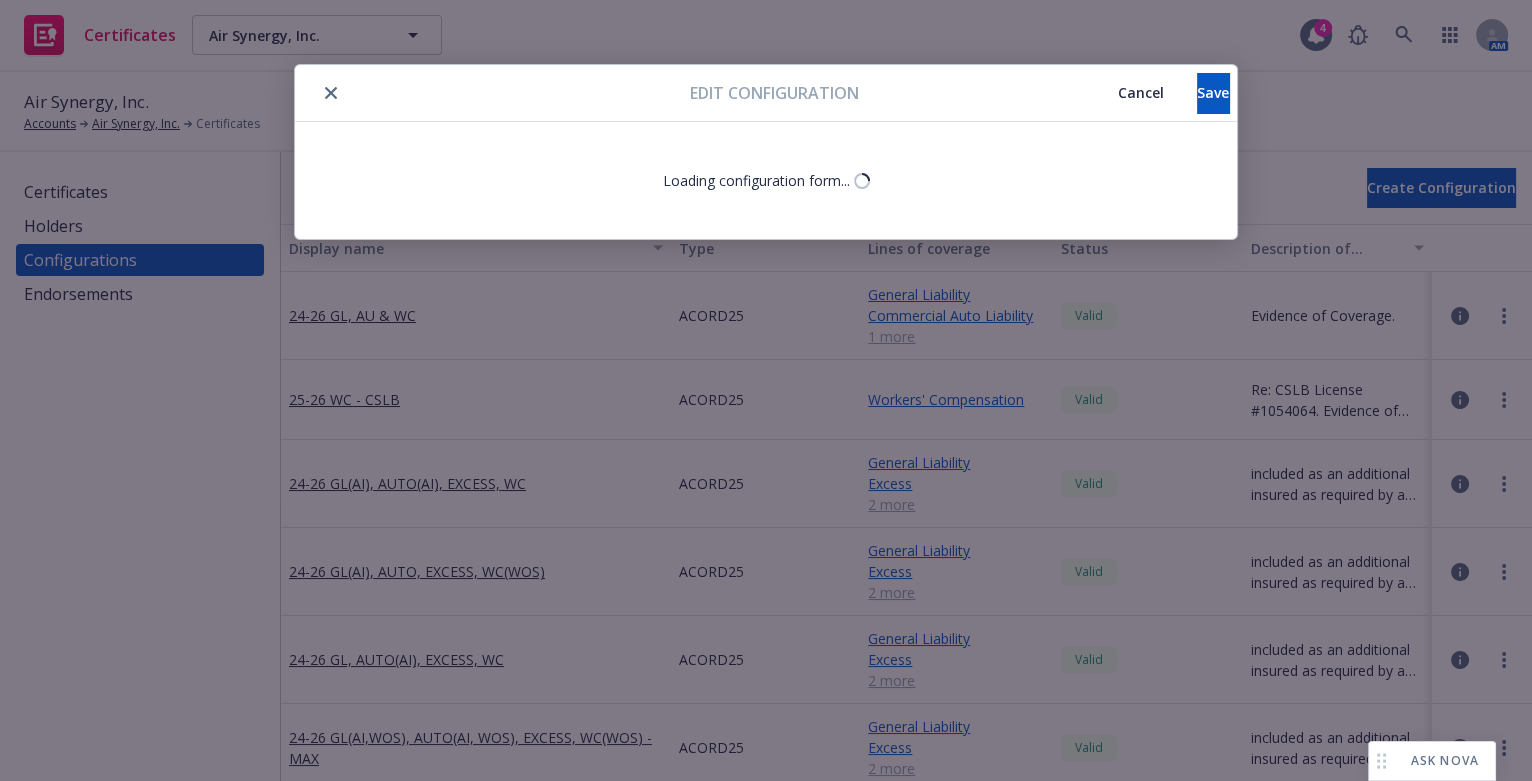 select on "Acord_25" 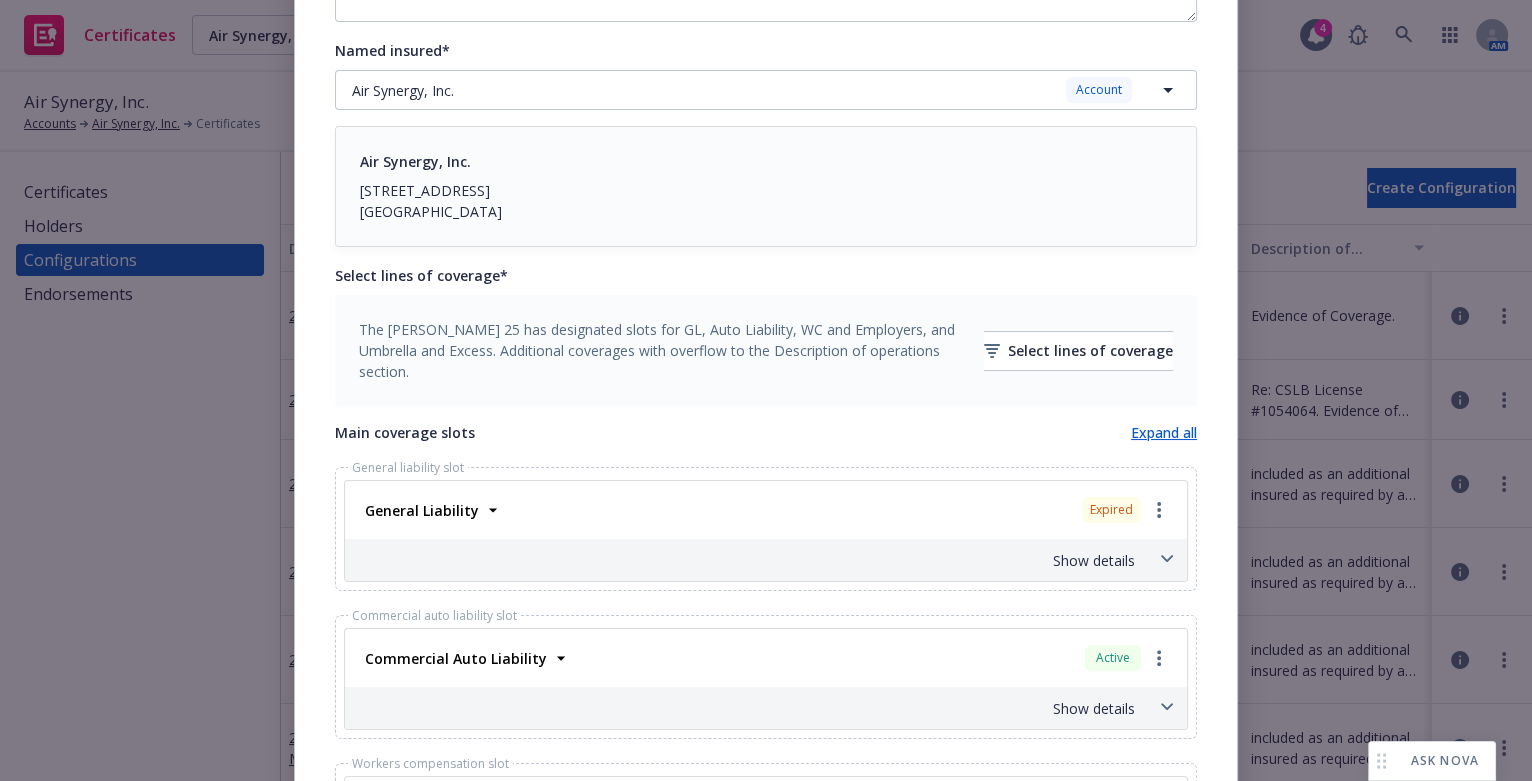 scroll, scrollTop: 181, scrollLeft: 0, axis: vertical 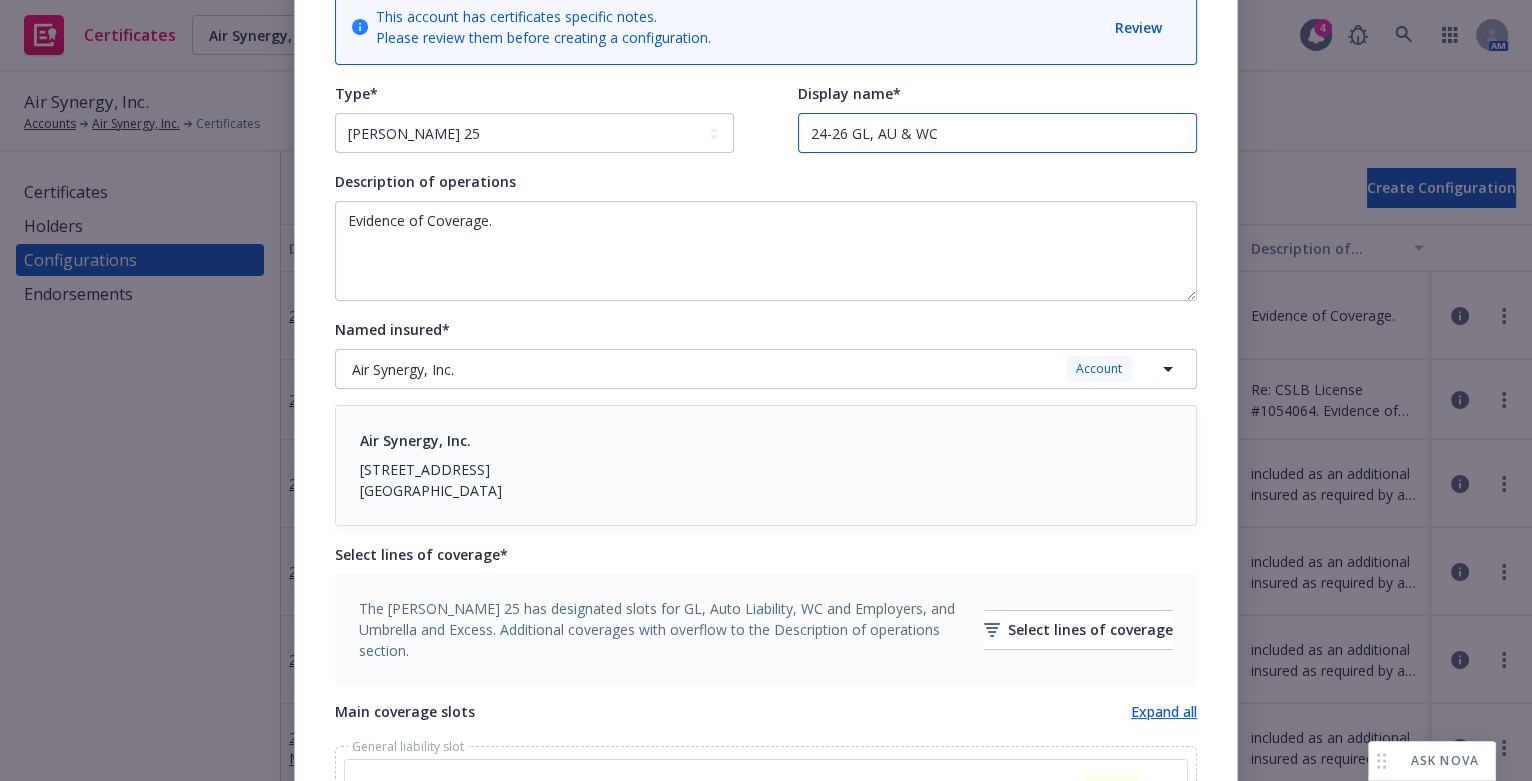 click on "24-26 GL, AU & WC" at bounding box center (997, 133) 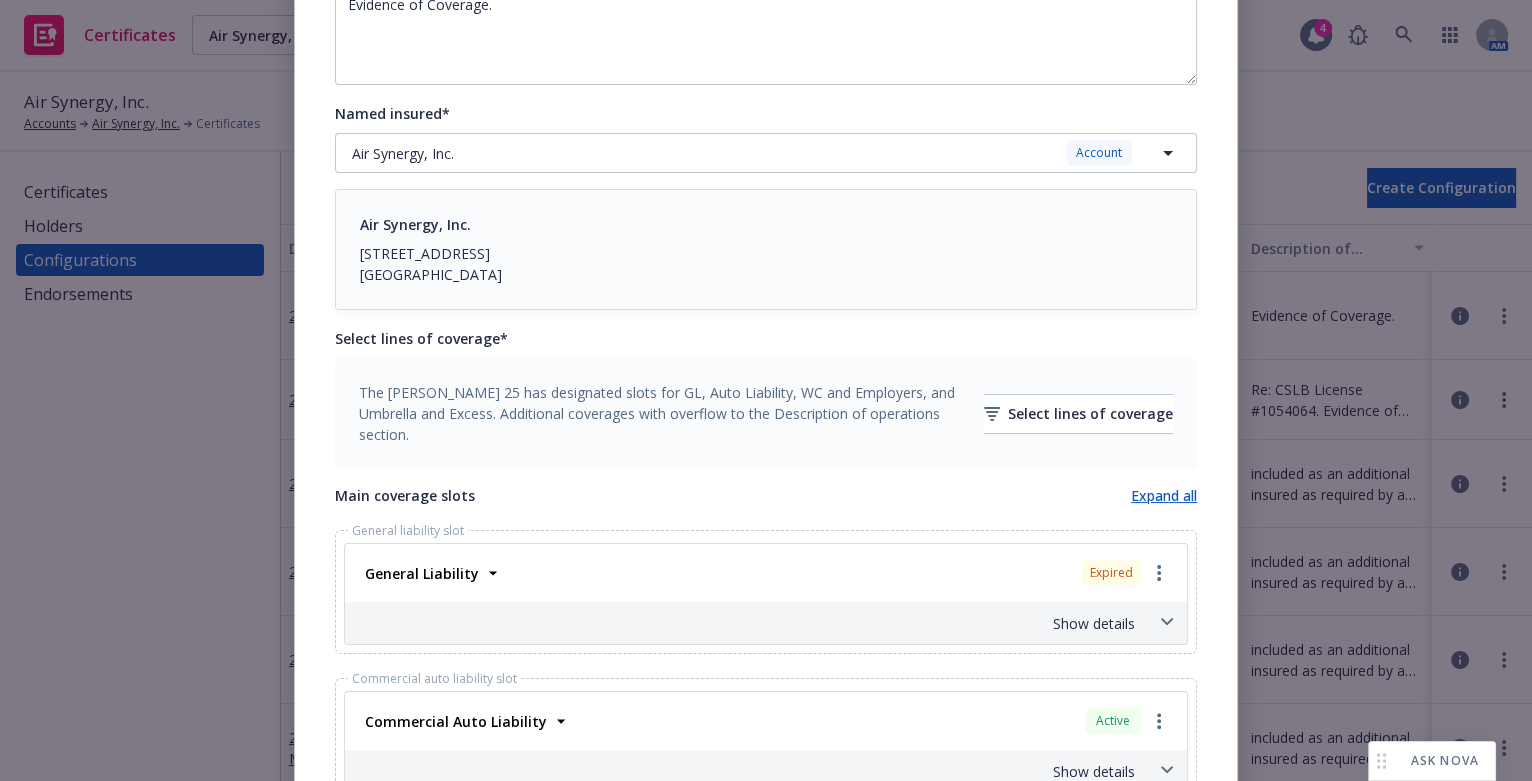 scroll, scrollTop: 454, scrollLeft: 0, axis: vertical 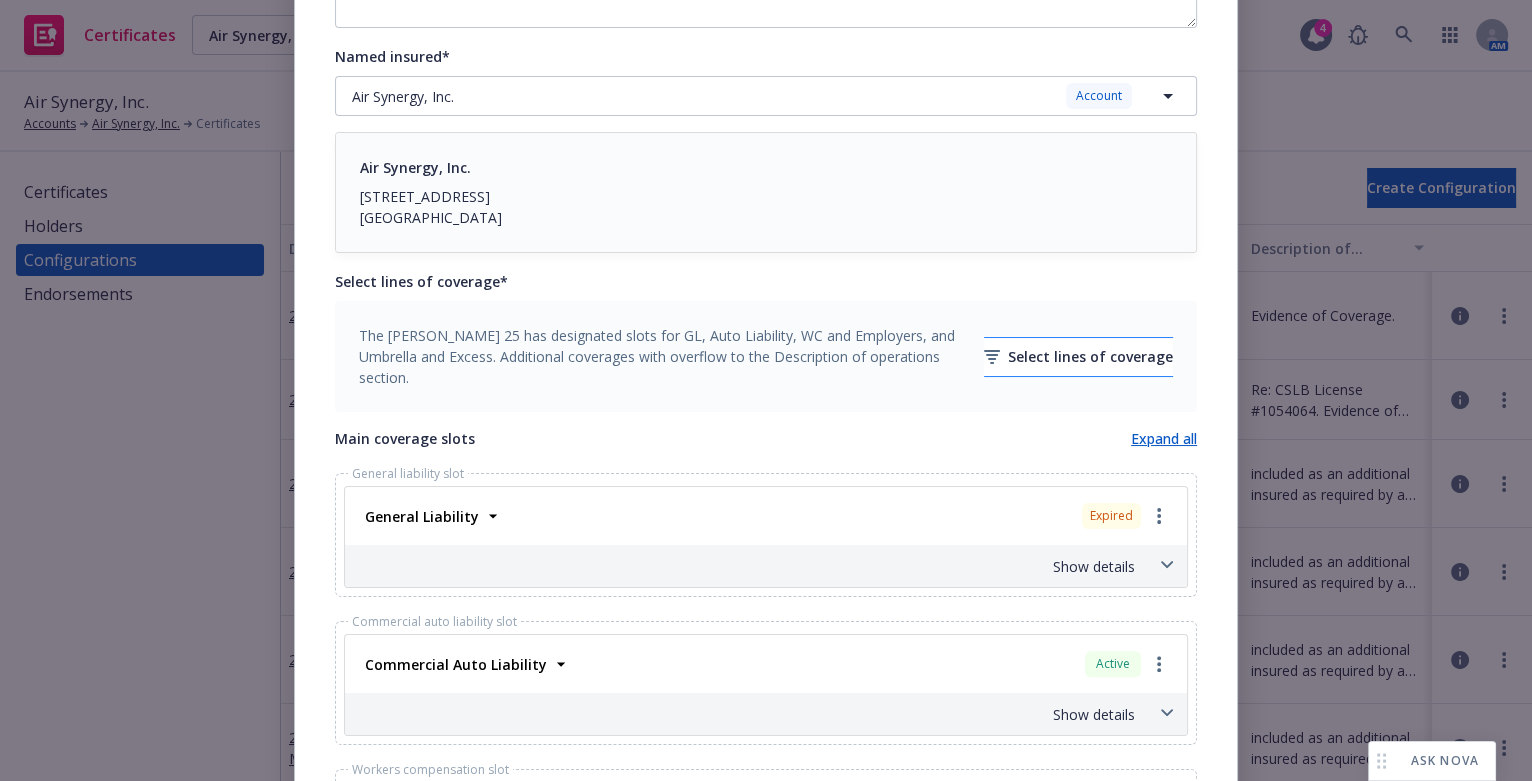 type on "25-26 GL, AU & WC" 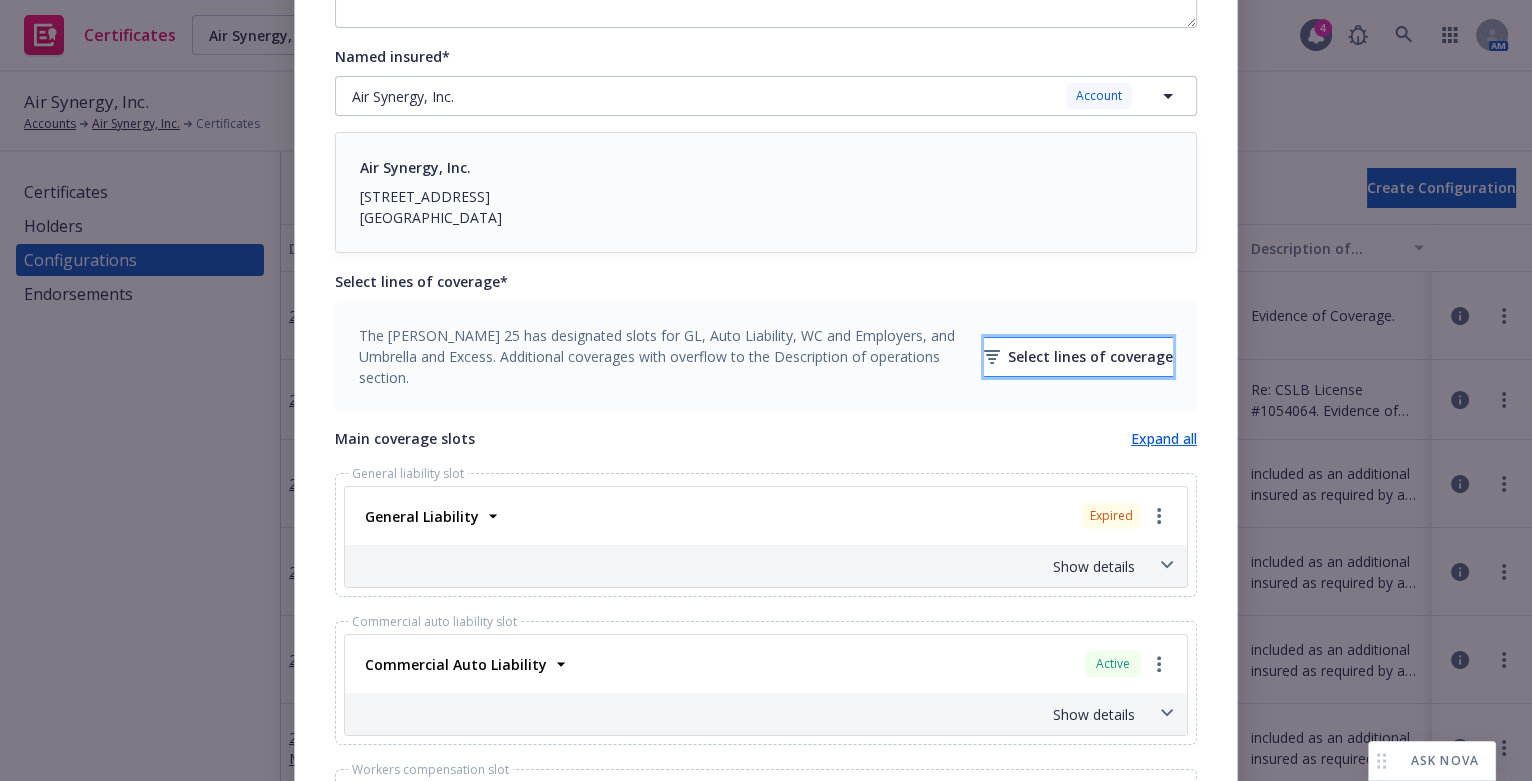 click on "Select lines of coverage" at bounding box center (1078, 357) 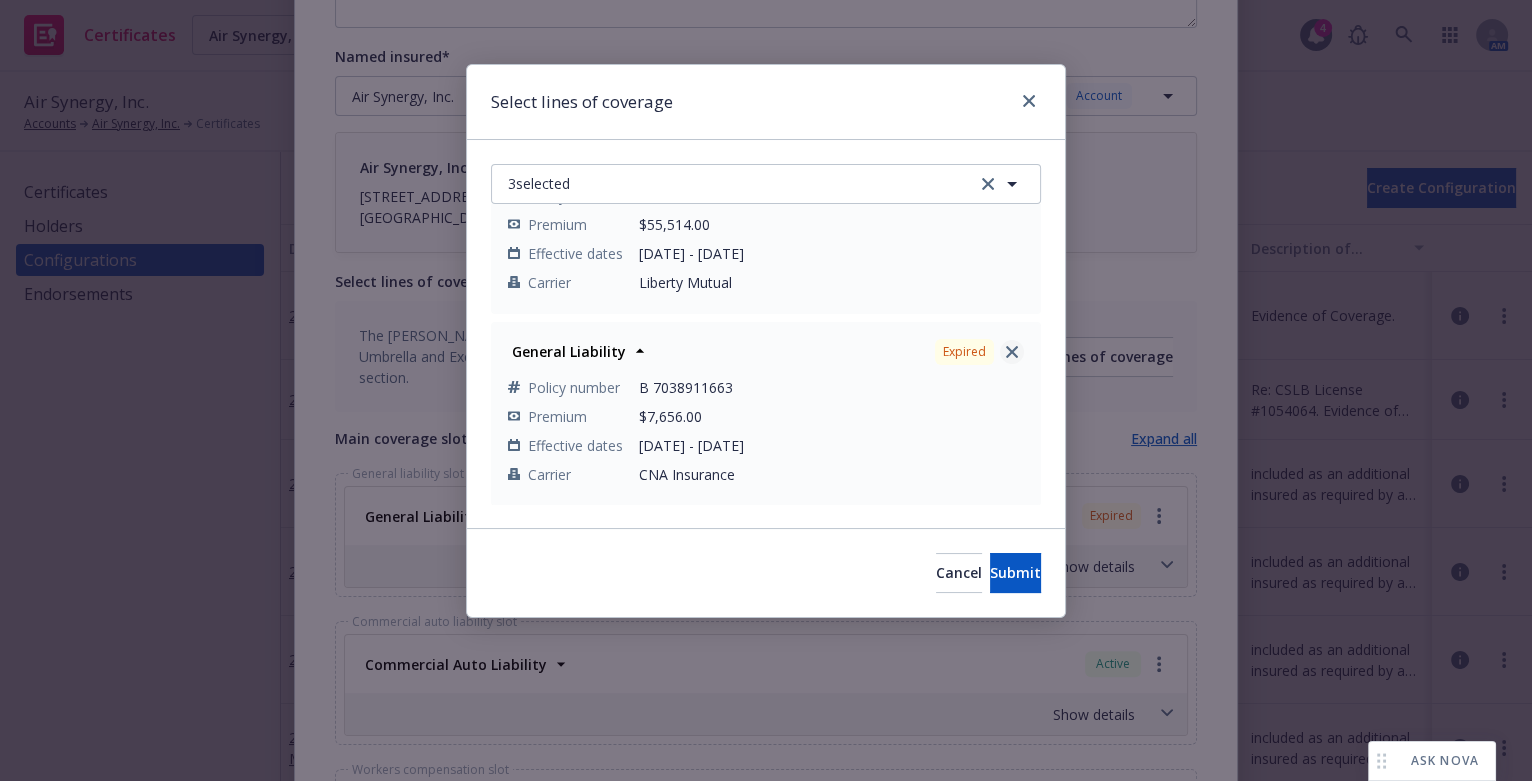 click 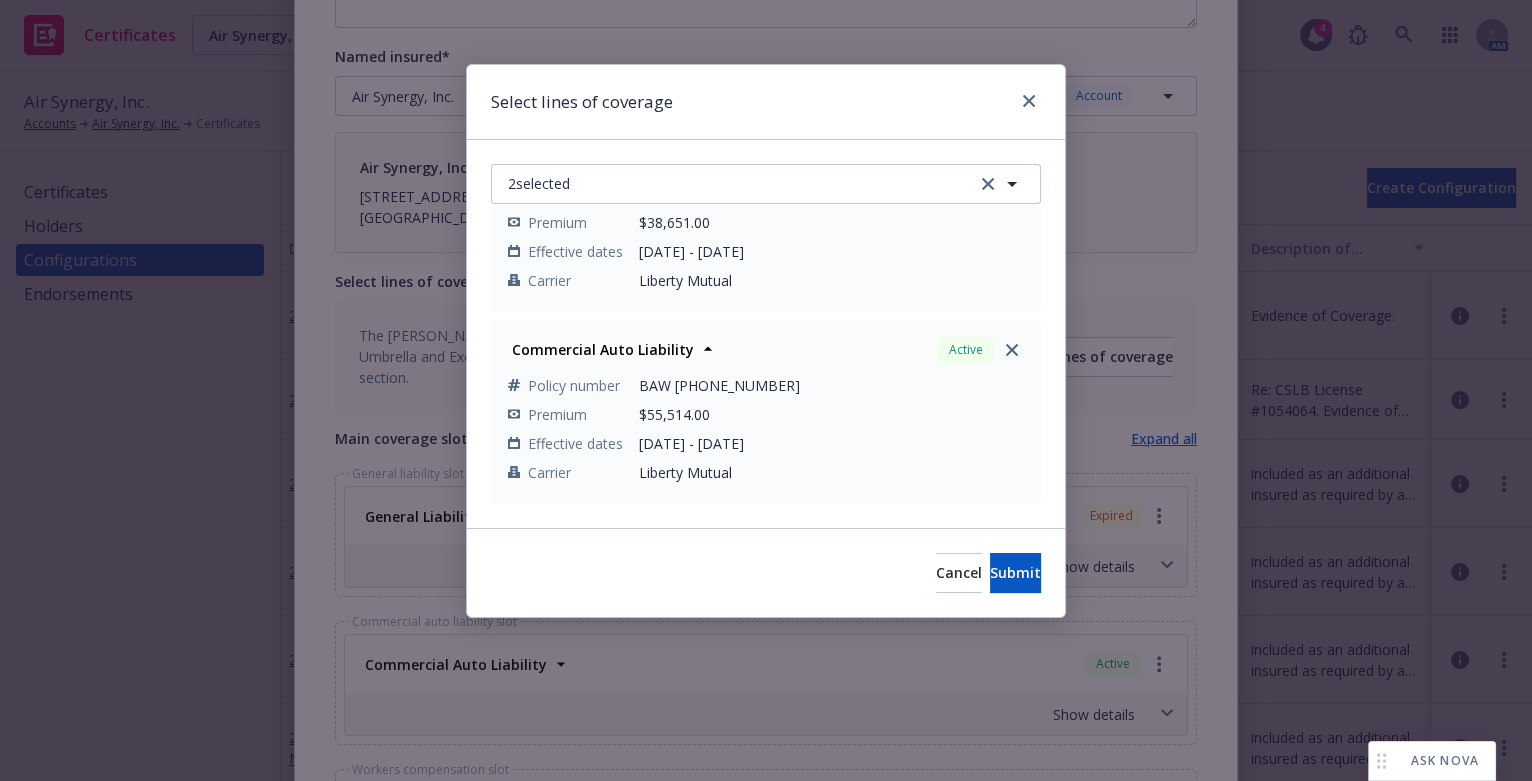 scroll, scrollTop: 83, scrollLeft: 0, axis: vertical 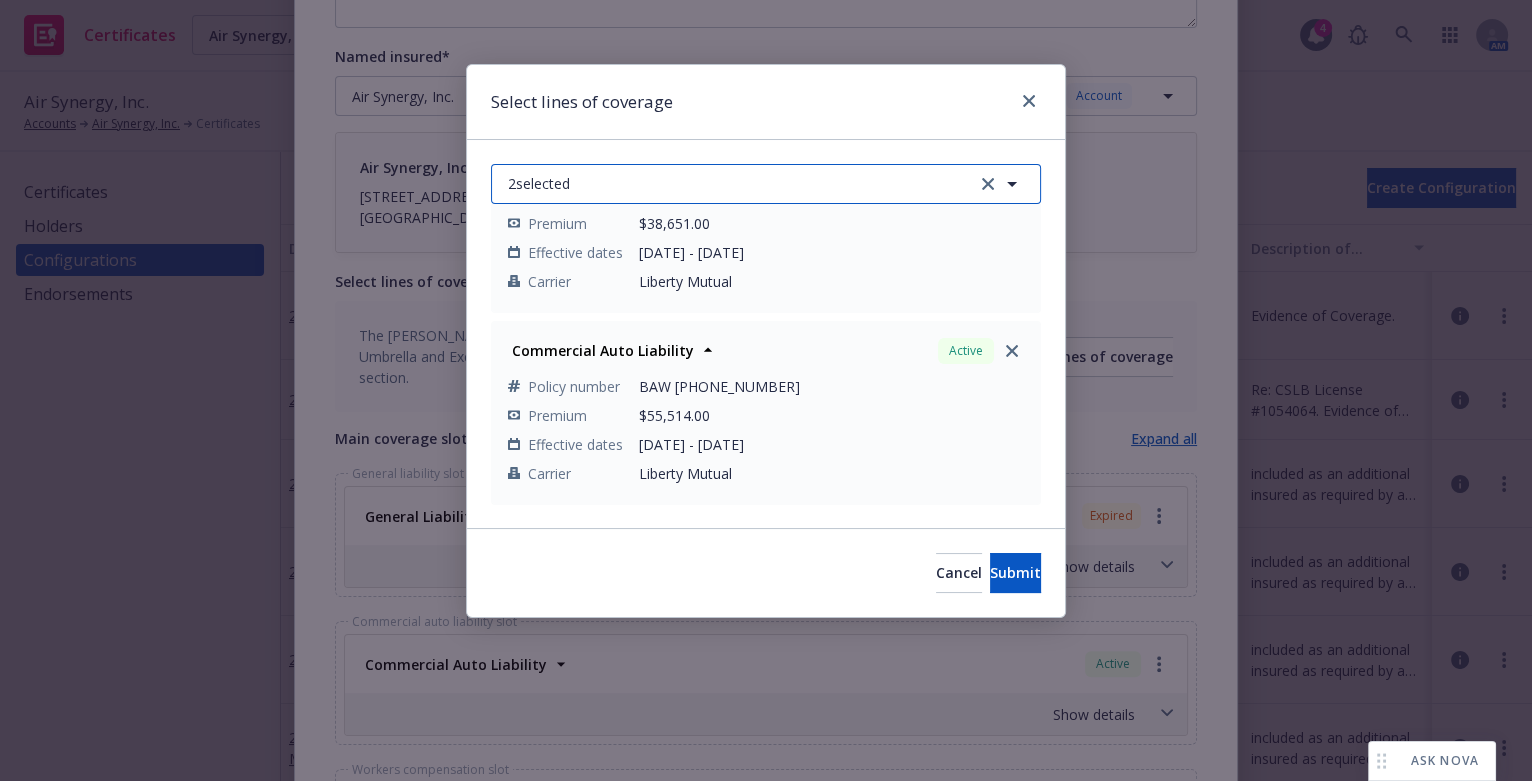 click on "2  selected" at bounding box center (766, 184) 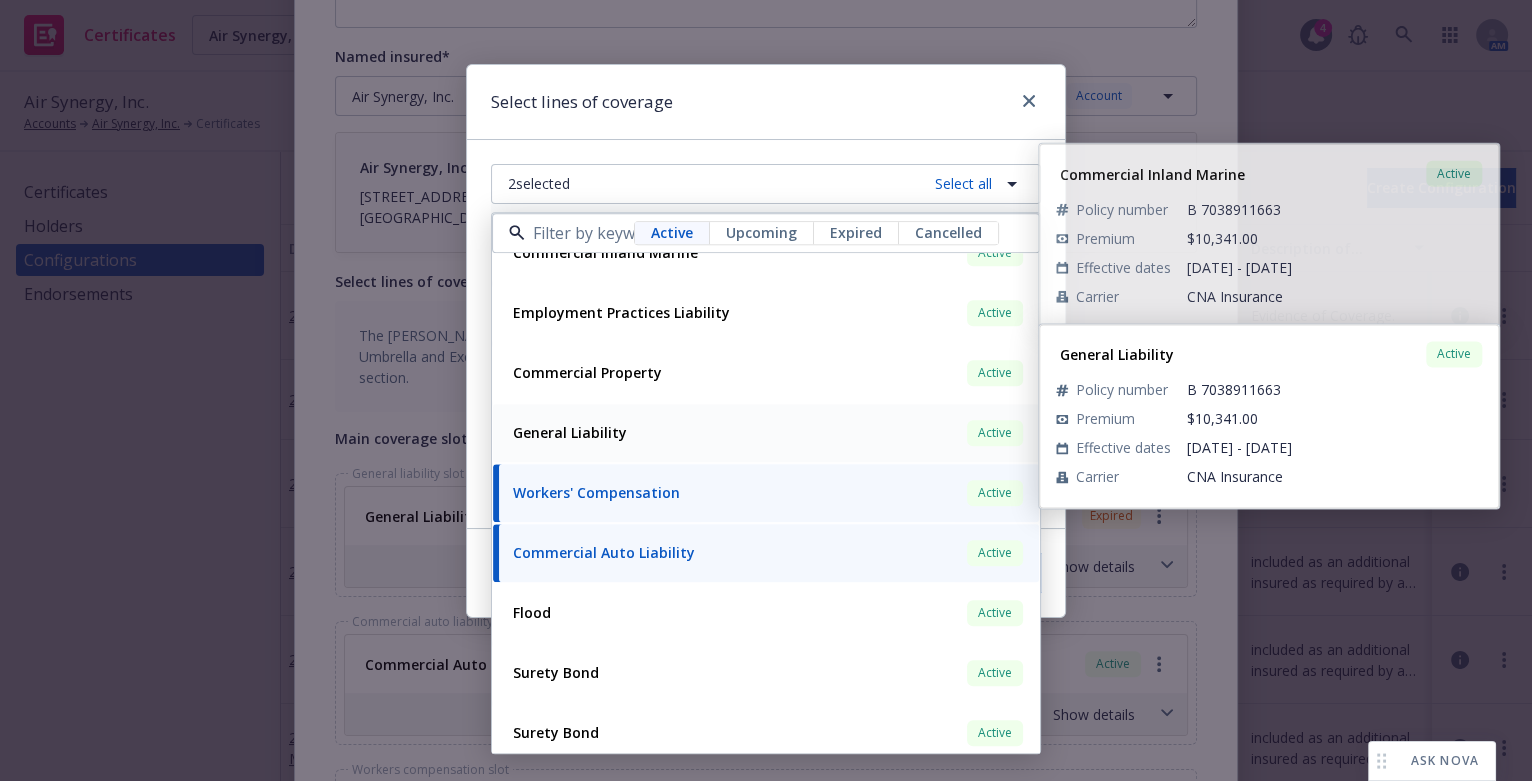 scroll, scrollTop: 100, scrollLeft: 0, axis: vertical 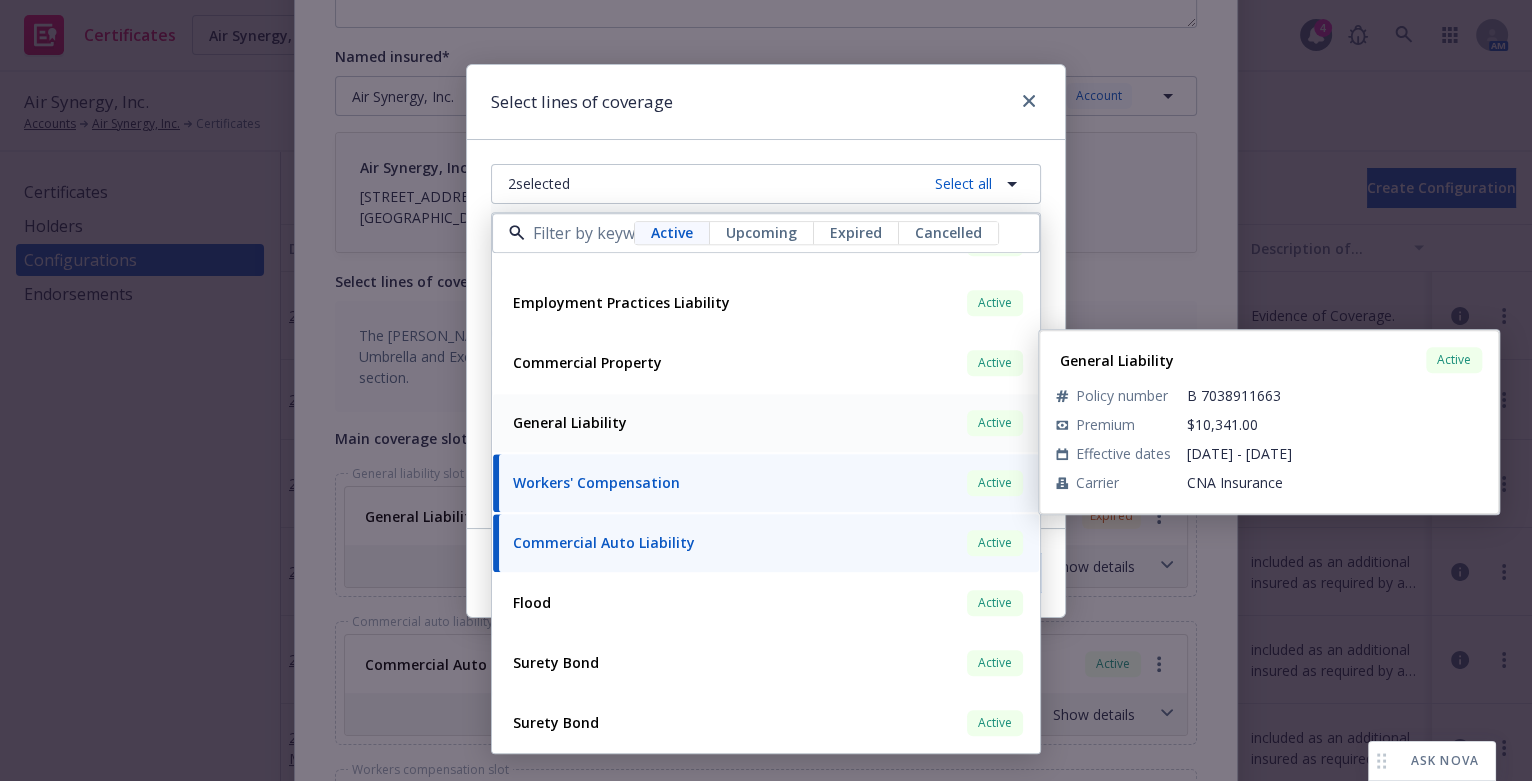 click on "General Liability" at bounding box center [570, 422] 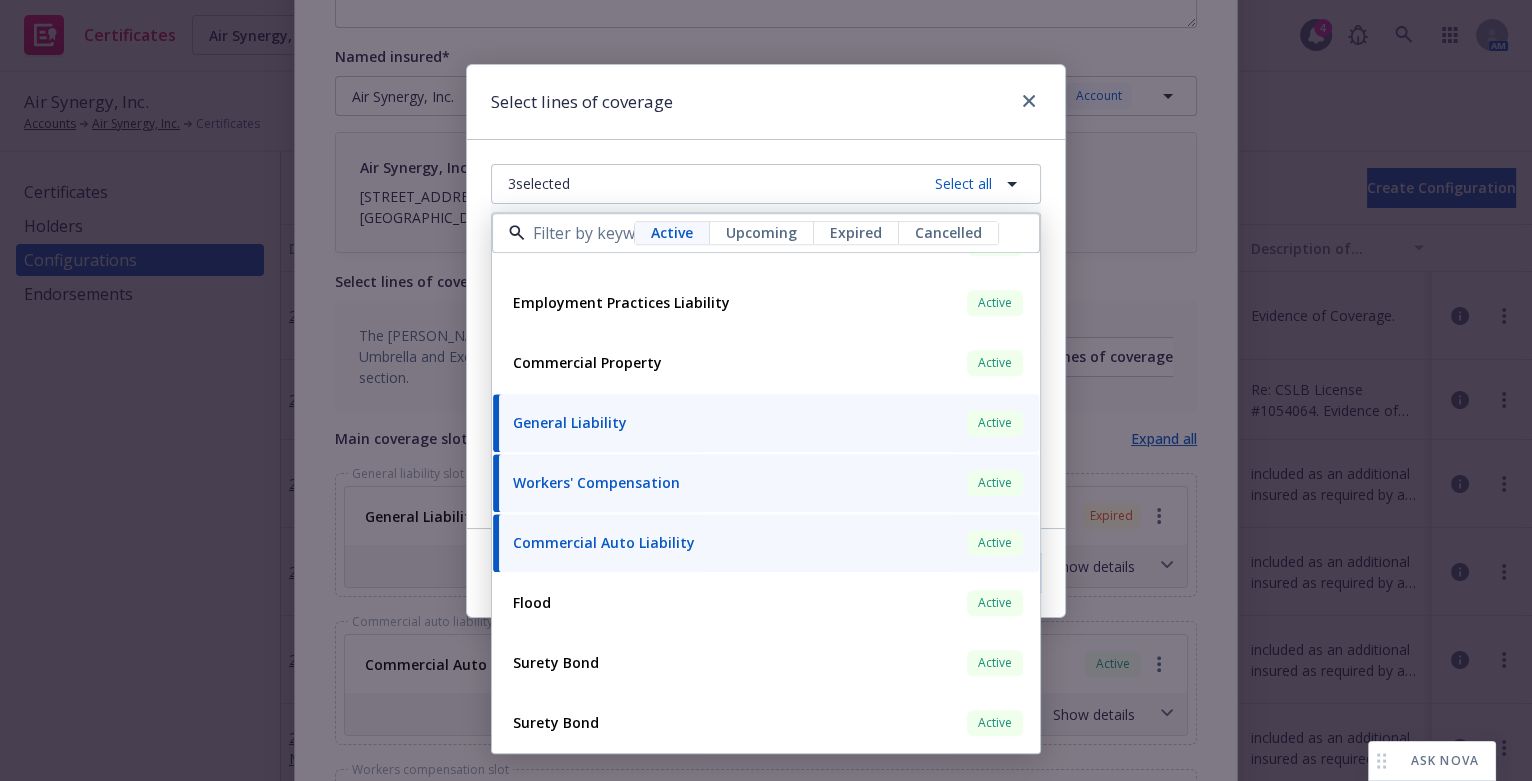 scroll, scrollTop: 274, scrollLeft: 0, axis: vertical 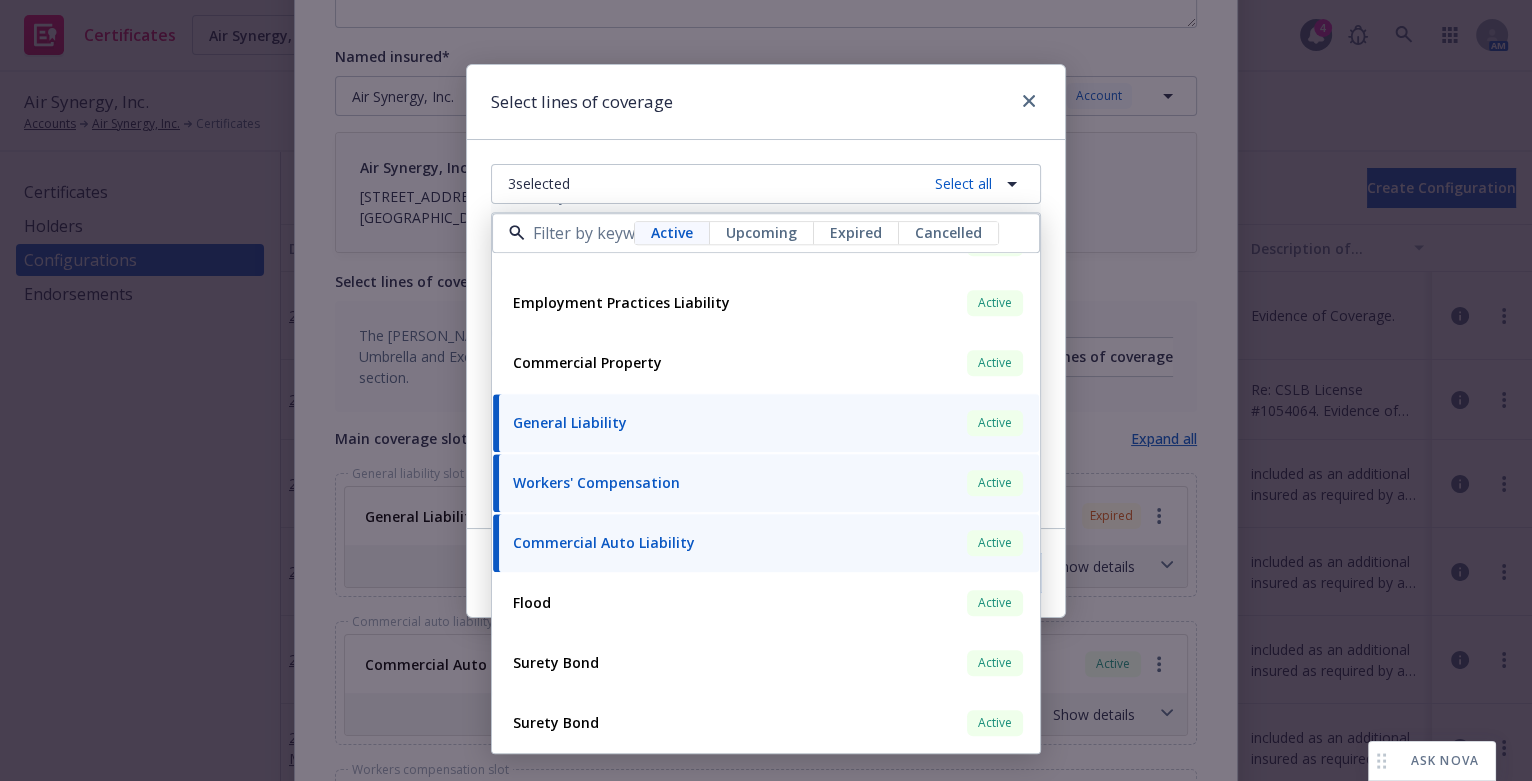 click on "3  selected Select all Active Upcoming Expired Cancelled Excess Active Policy number B 7038911677 Premium $1,464.00 Effective dates 07/12/2025 - 07/12/2026 Carrier CNA Insurance Commercial Inland Marine Active Policy number B 7038911663 Premium $10,341.00 Effective dates 07/12/2025 - 07/12/2026 Carrier CNA Insurance Employment Practices Liability Active Policy number B 7038911663 Premium $10,341.00 Effective dates 07/12/2025 - 07/12/2026 Carrier CNA Insurance Commercial Property Active Policy number B 7038911663 Premium $10,341.00 Effective dates 07/12/2025 - 07/12/2026 Carrier CNA Insurance General Liability Active Policy number B 7038911663 Premium $10,341.00 Effective dates 07/12/2025 - 07/12/2026 Carrier CNA Insurance Workers' Compensation Active Policy number XWS (26) 59 89 48 00 Premium $38,651.00 Effective dates 05/21/2025 - 05/21/2026 Carrier Liberty Mutual Commercial Auto Liability Active Policy number BAW (26) 59 89 48 00 Premium $55,514.00 Effective dates 05/21/2025 - 05/21/2026 Carrier Flood" at bounding box center (766, 334) 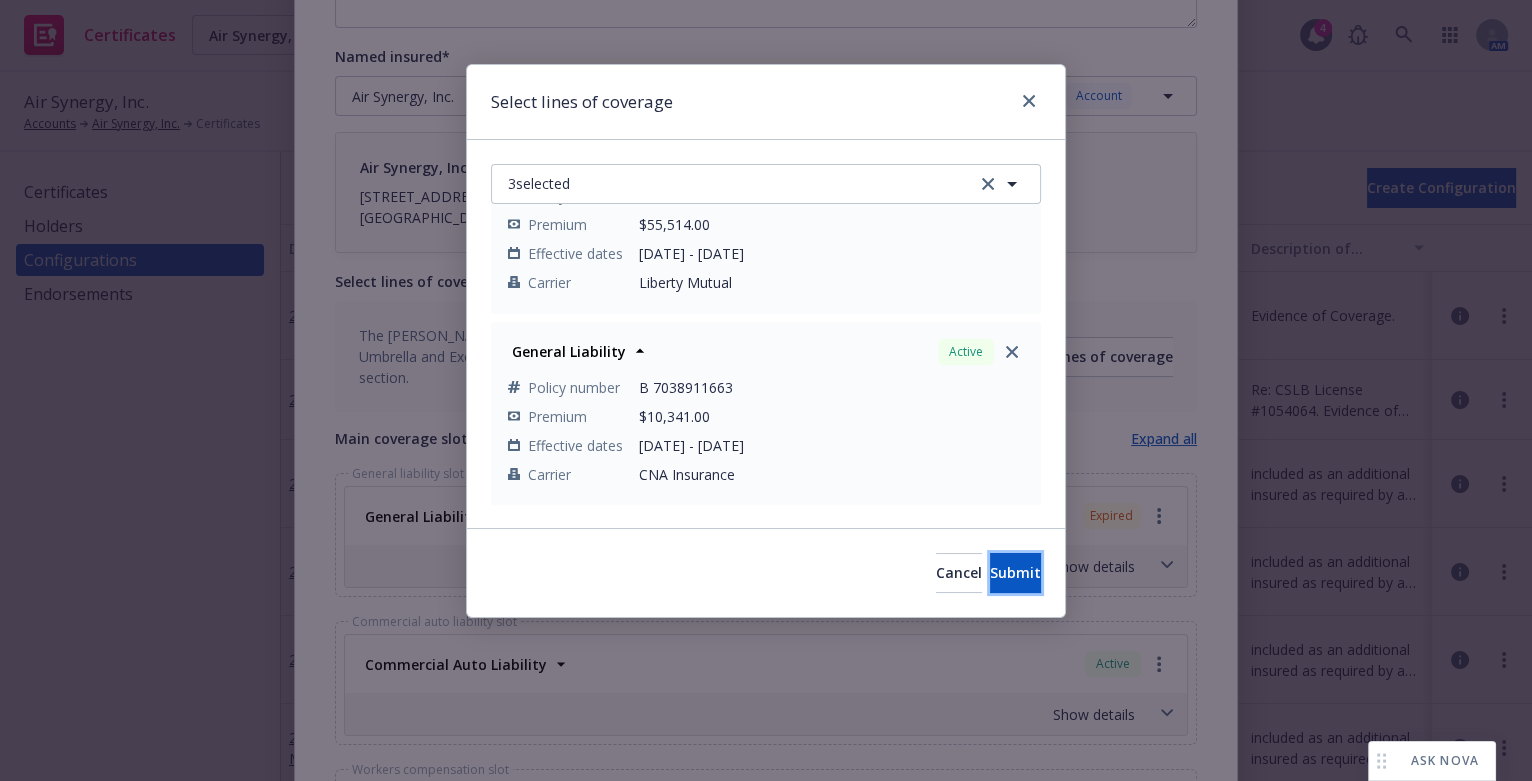 click on "Submit" at bounding box center [1015, 572] 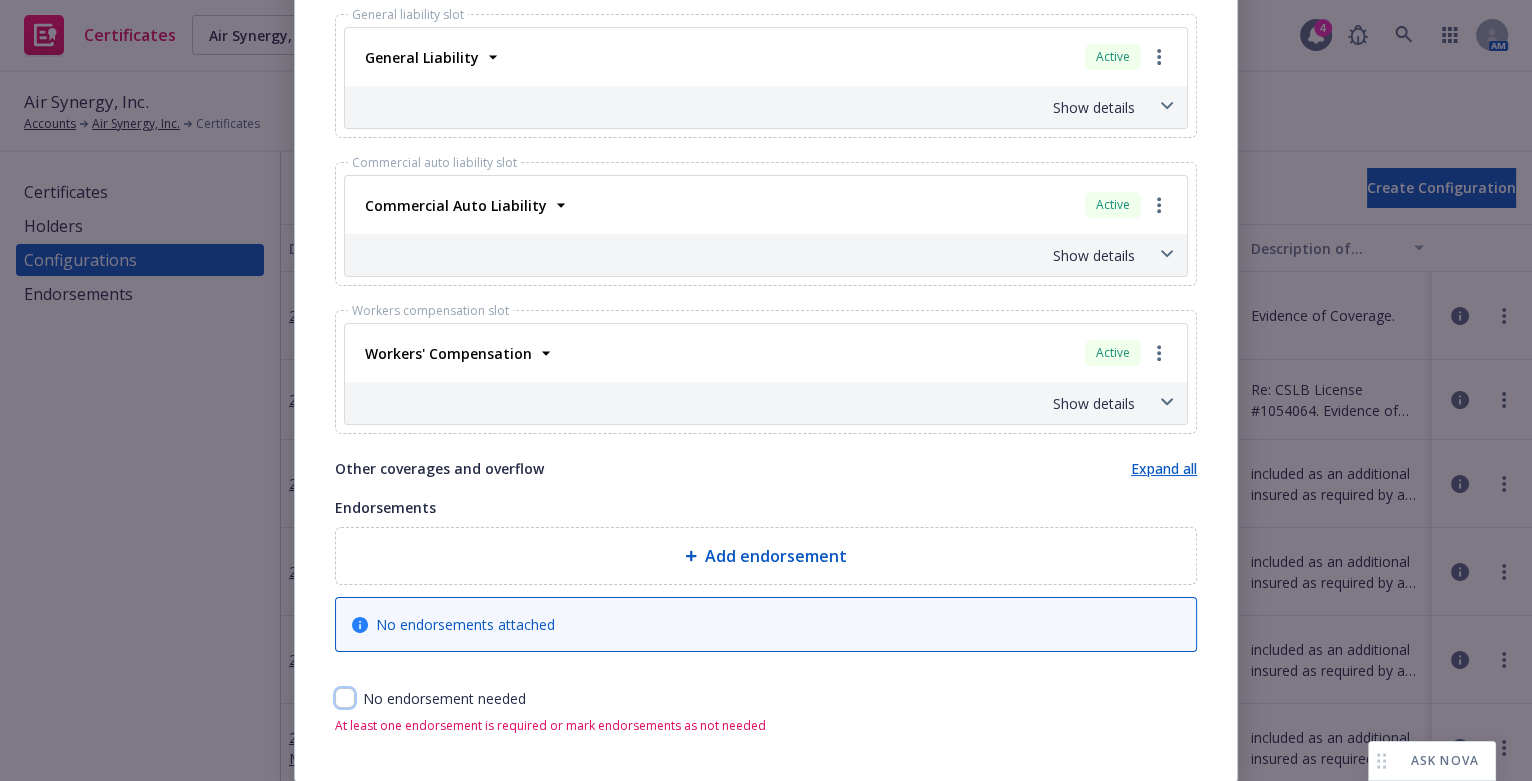 click at bounding box center (345, 698) 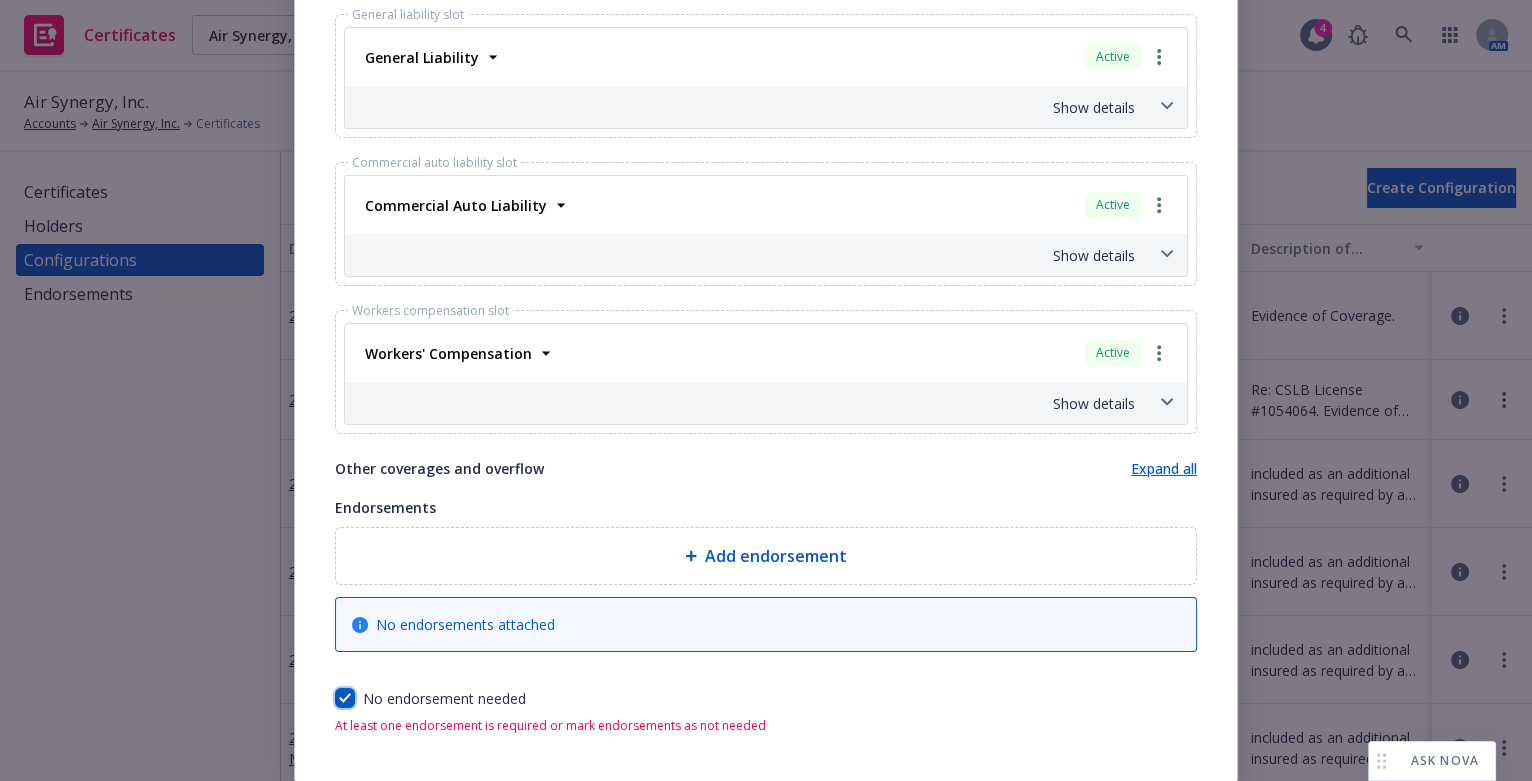 checkbox on "true" 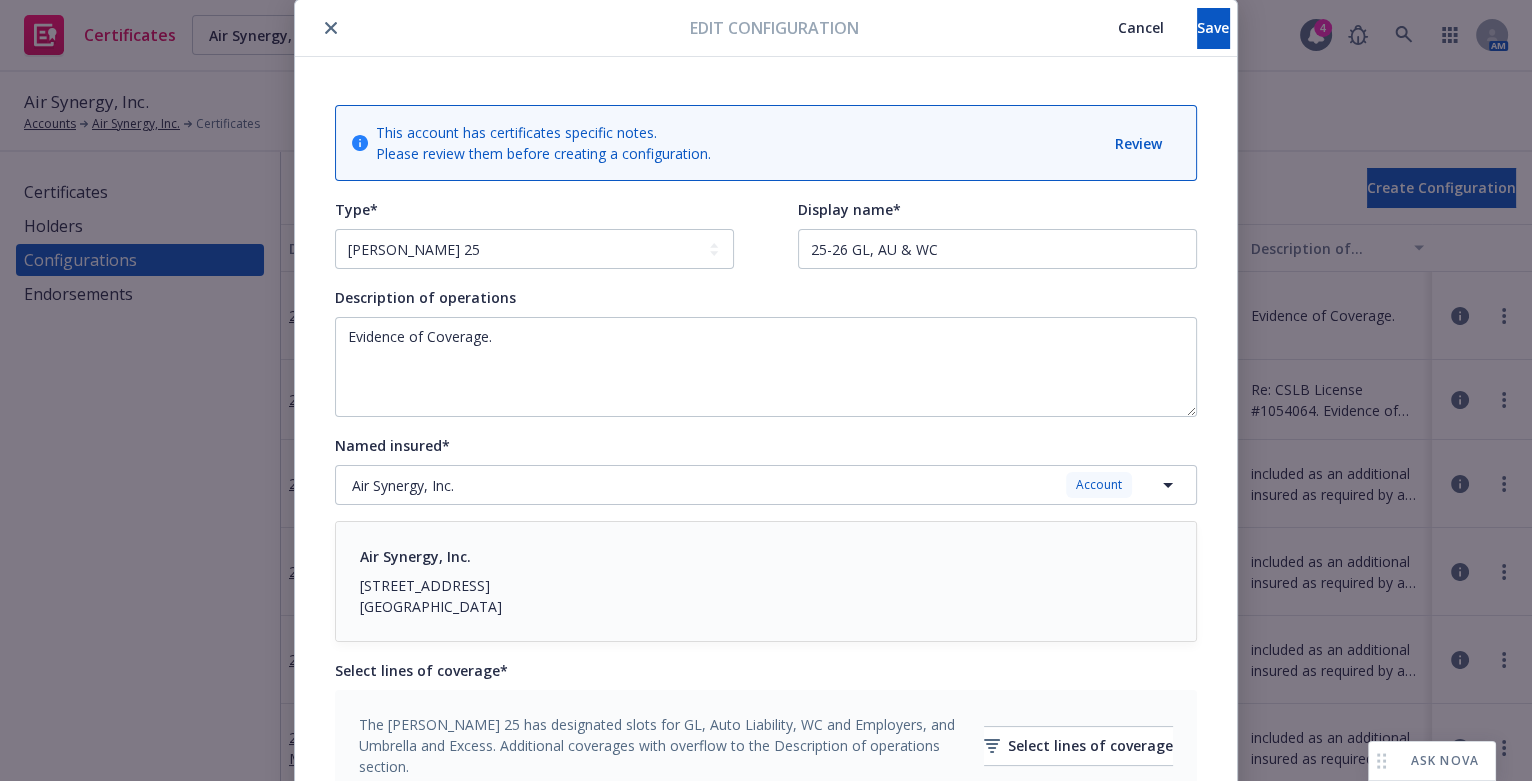 scroll, scrollTop: 0, scrollLeft: 0, axis: both 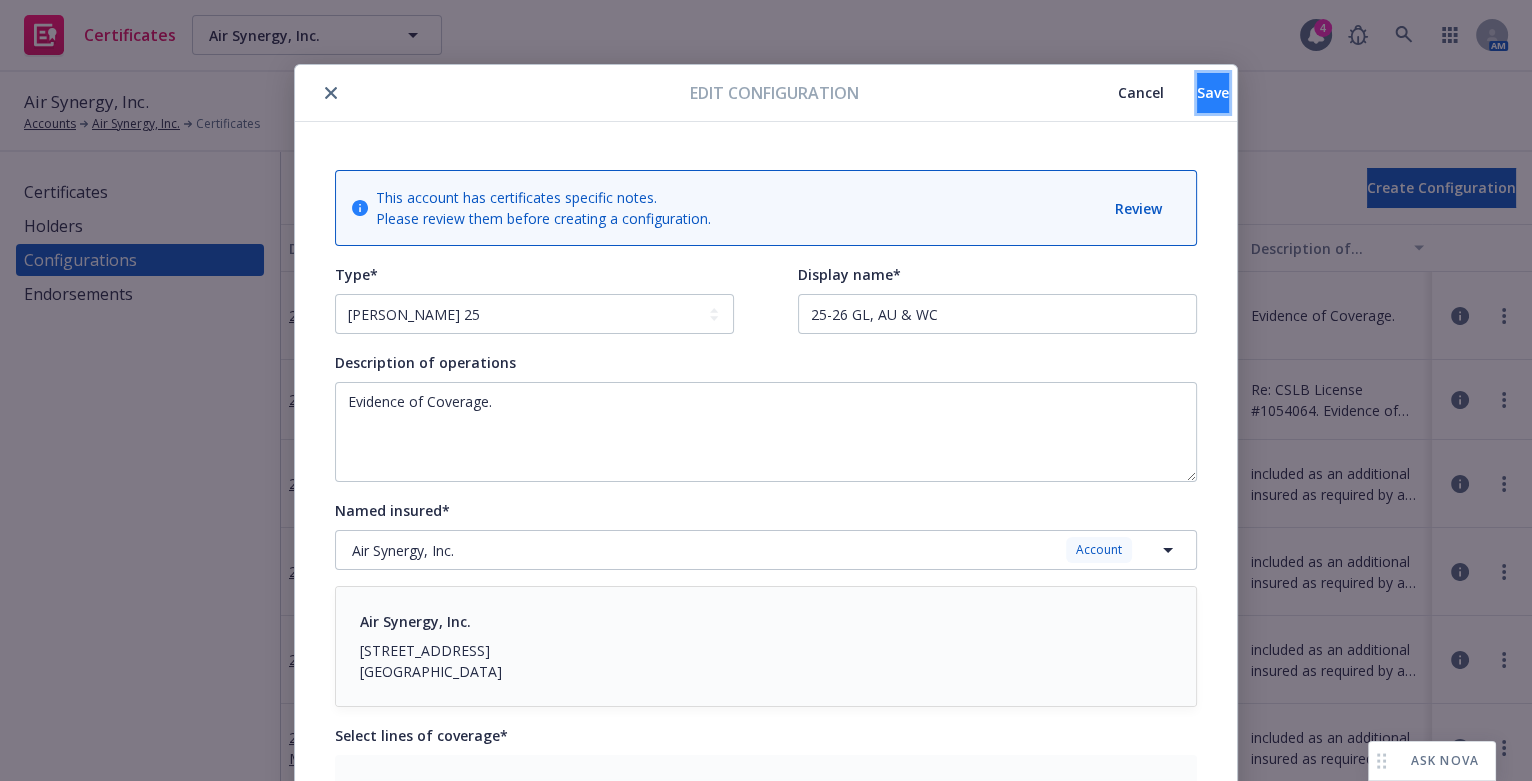click on "Save" at bounding box center (1213, 92) 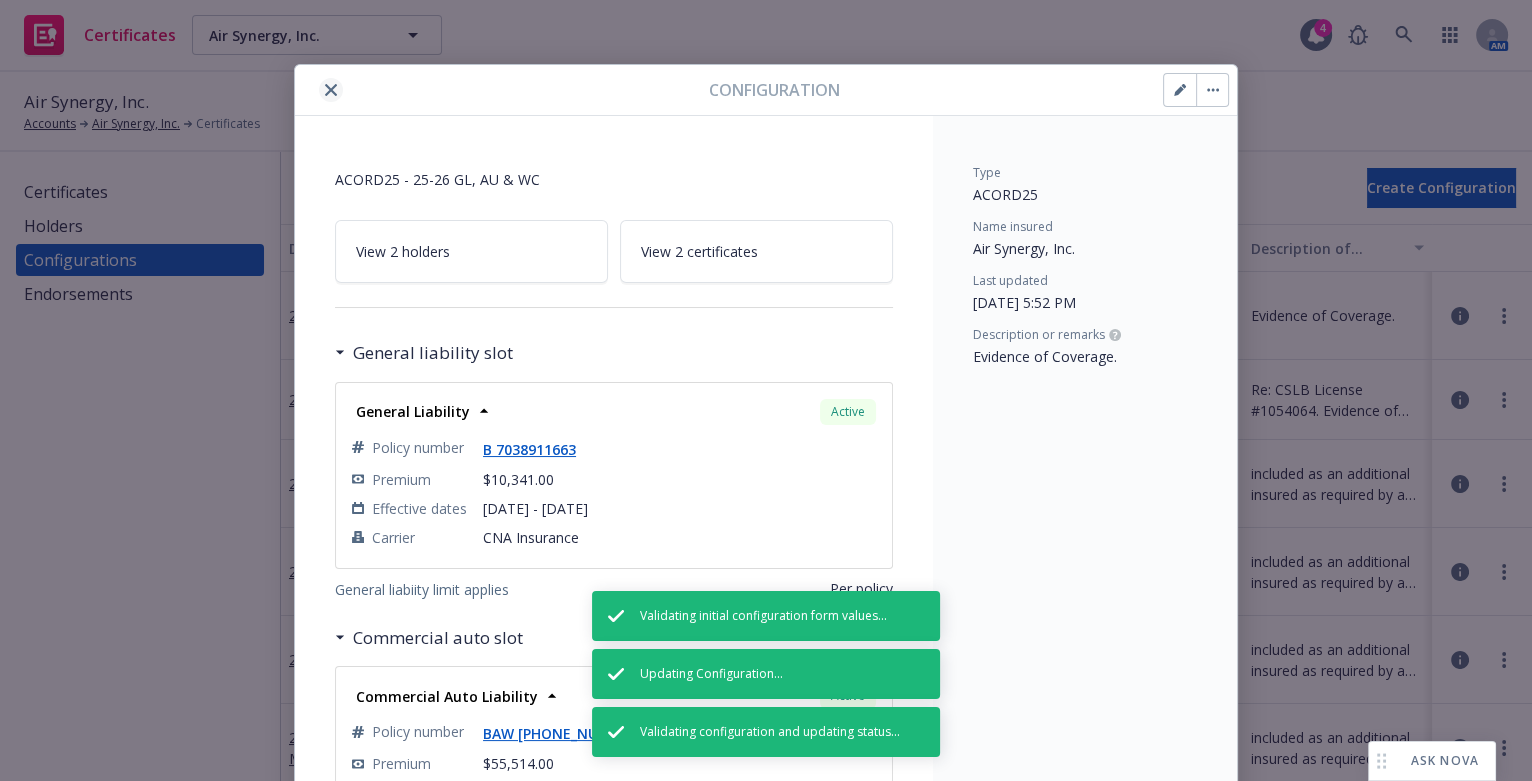 click at bounding box center [506, 90] 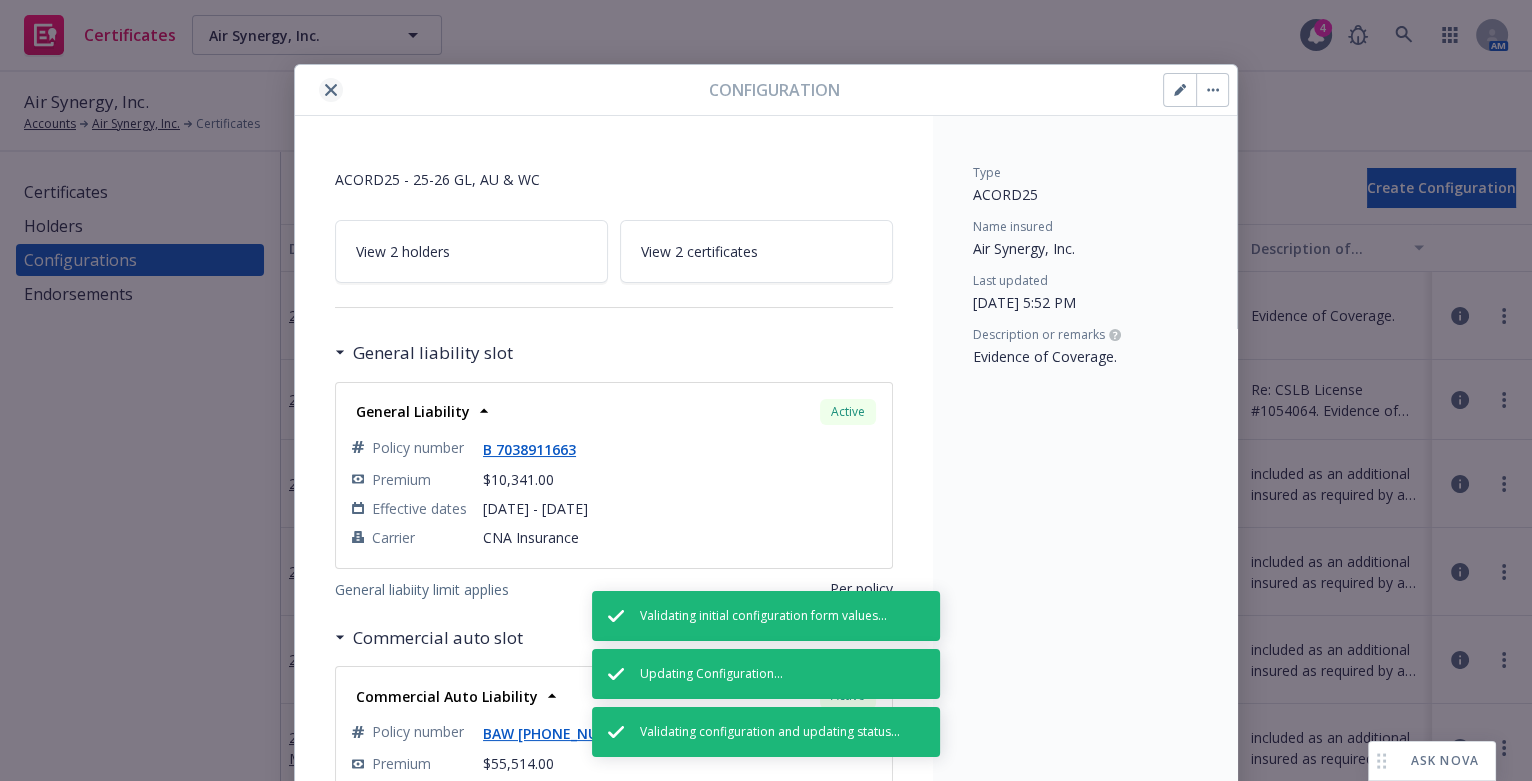 click 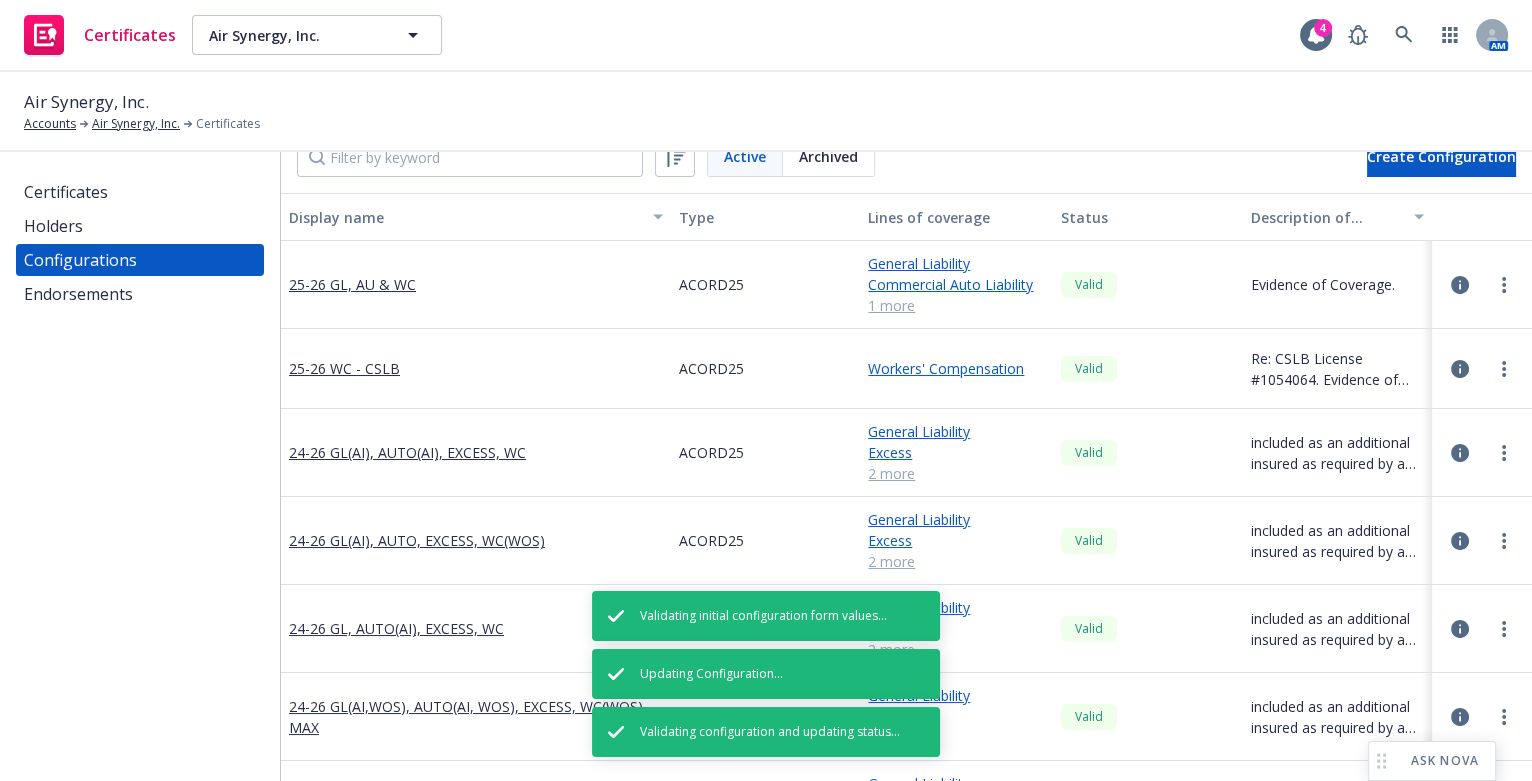 scroll, scrollTop: 0, scrollLeft: 0, axis: both 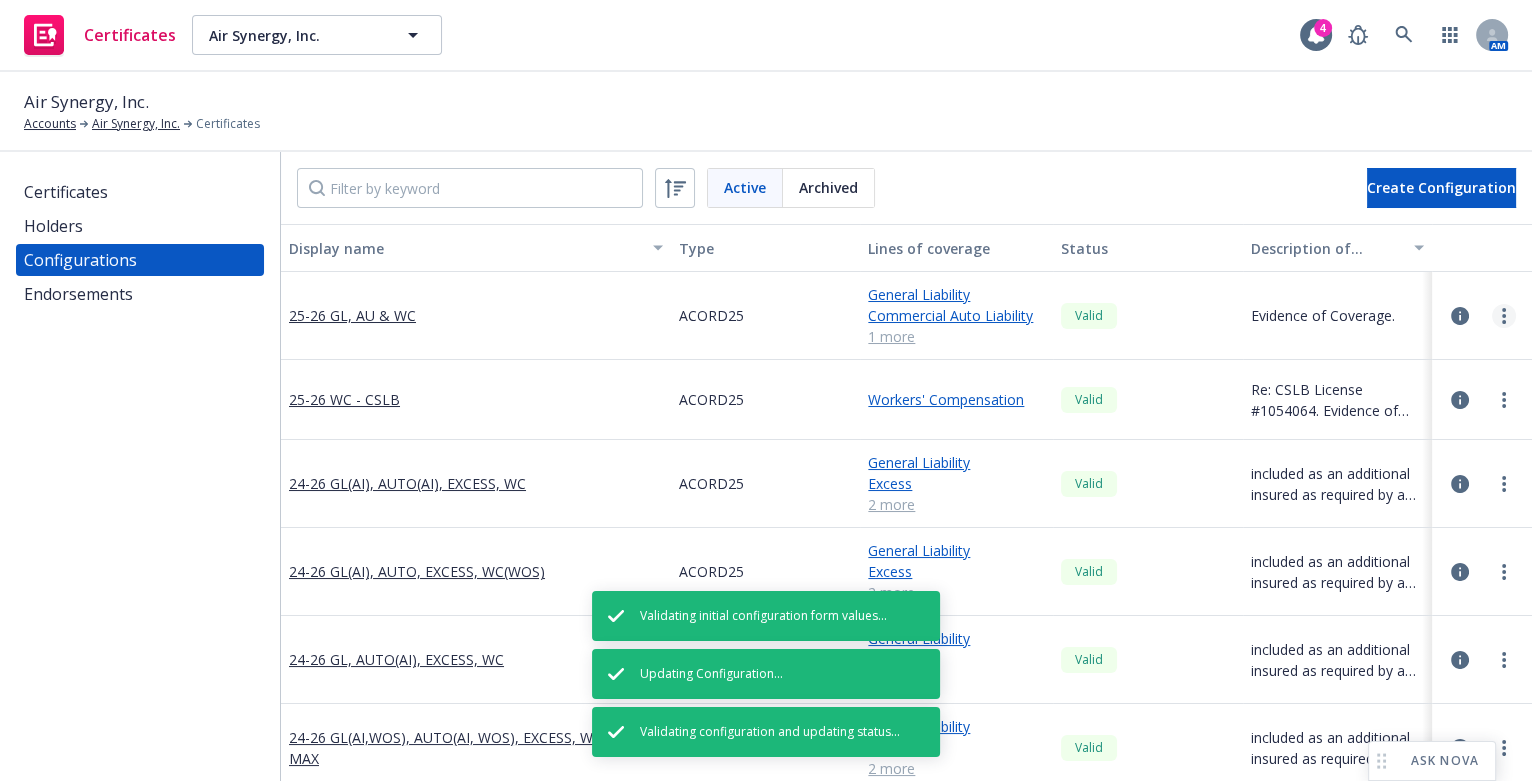 click at bounding box center [1482, 316] 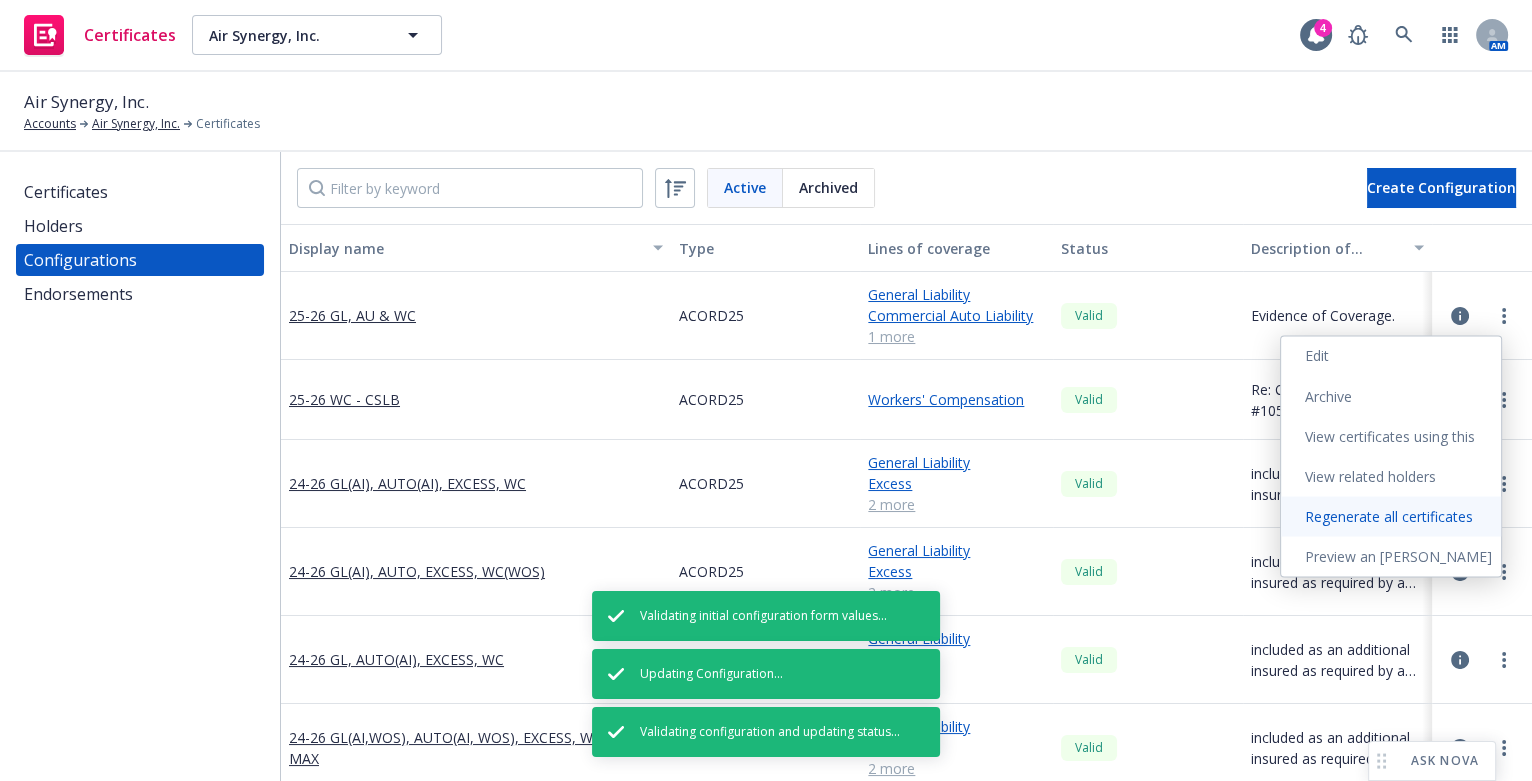 click on "Regenerate all certificates" at bounding box center [1391, 516] 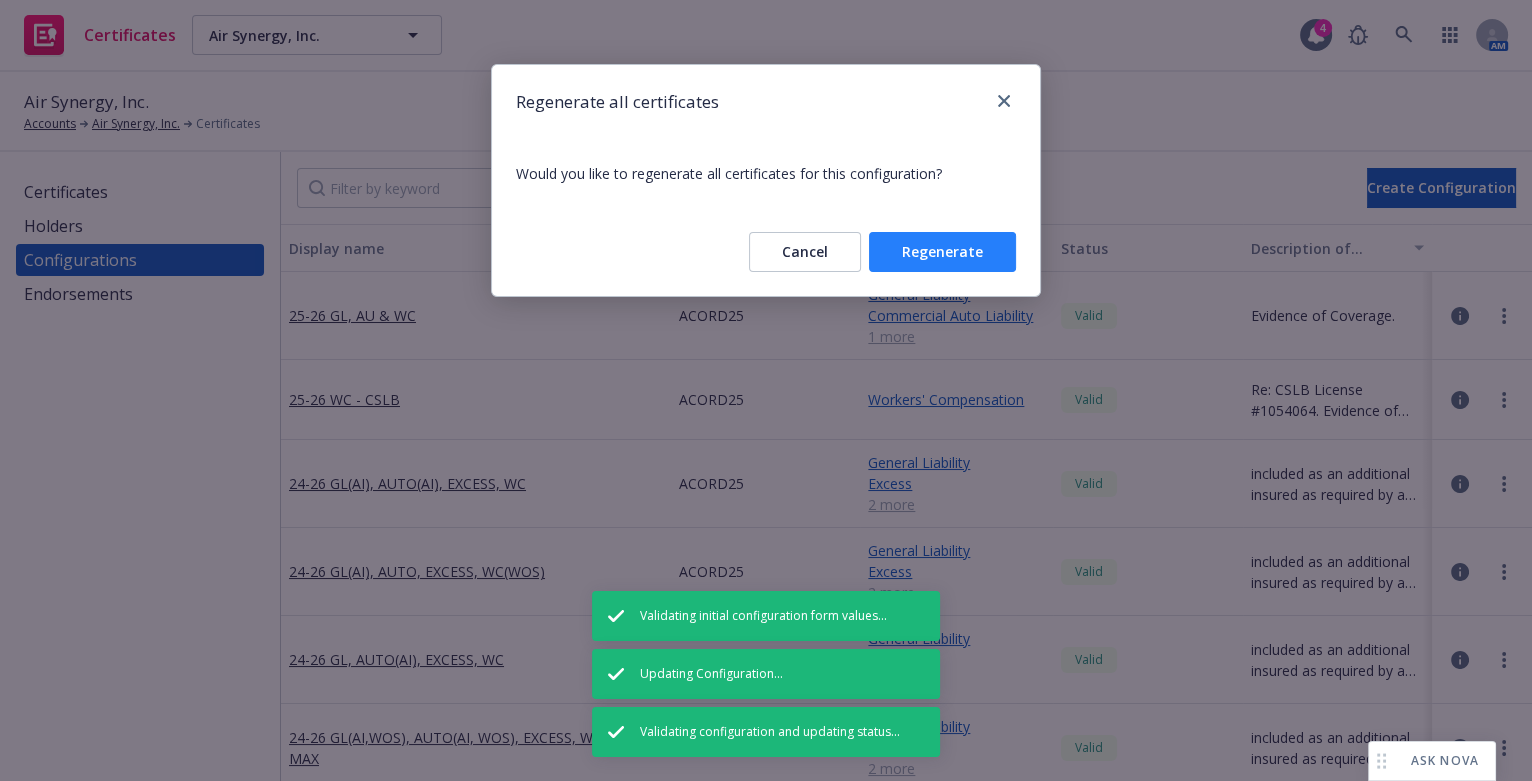 click on "Regenerate" at bounding box center [942, 252] 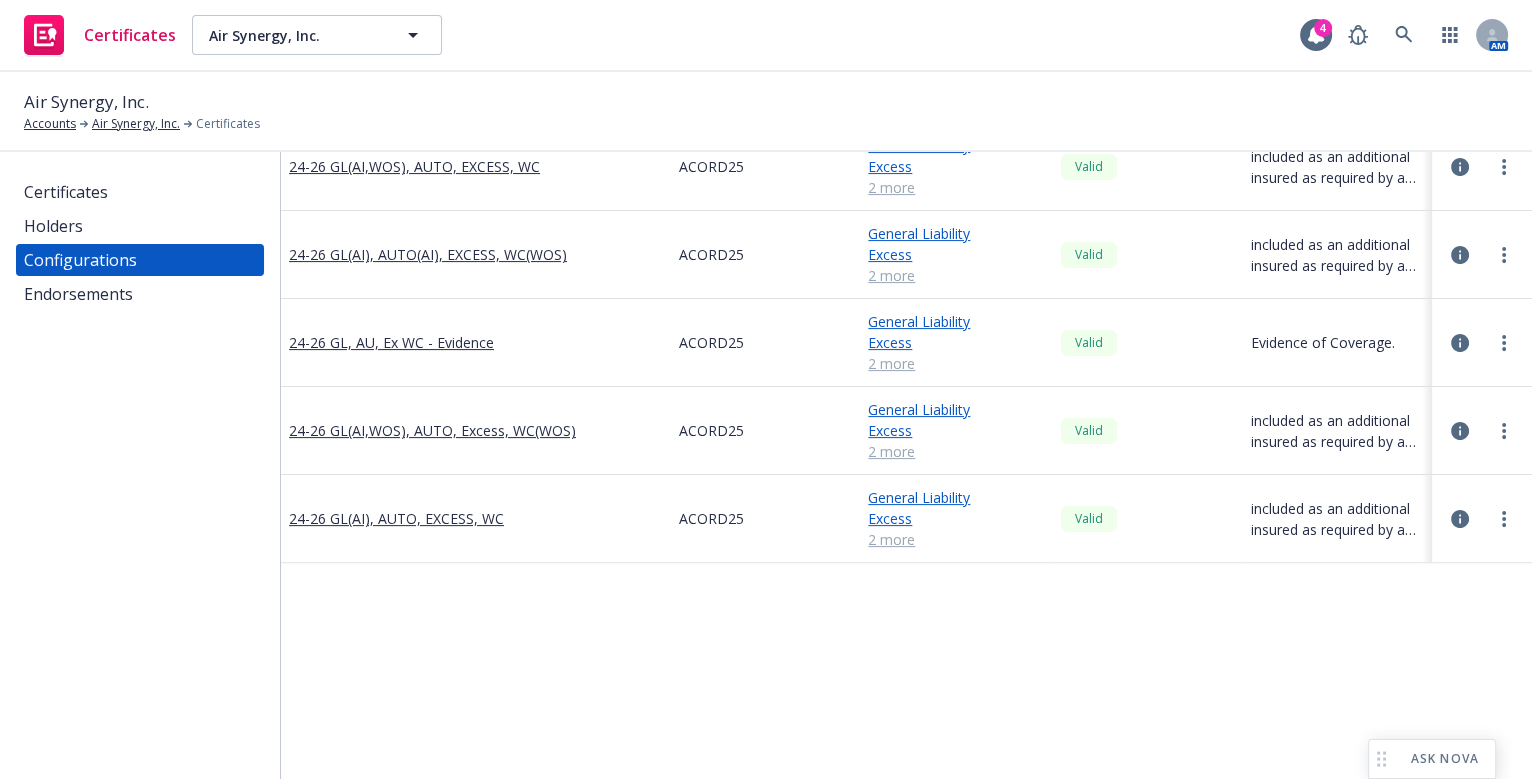 scroll, scrollTop: 909, scrollLeft: 0, axis: vertical 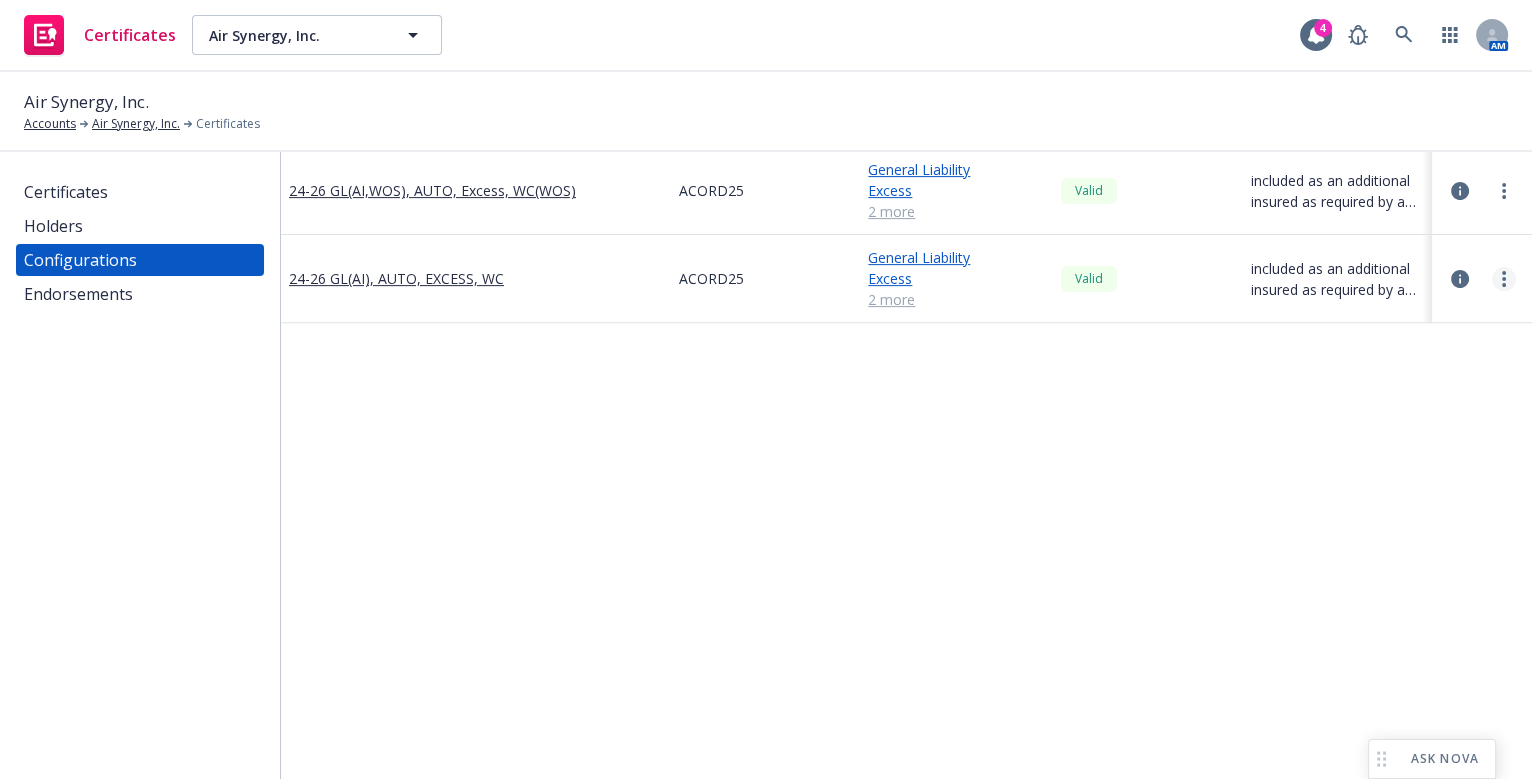 click at bounding box center [1504, 279] 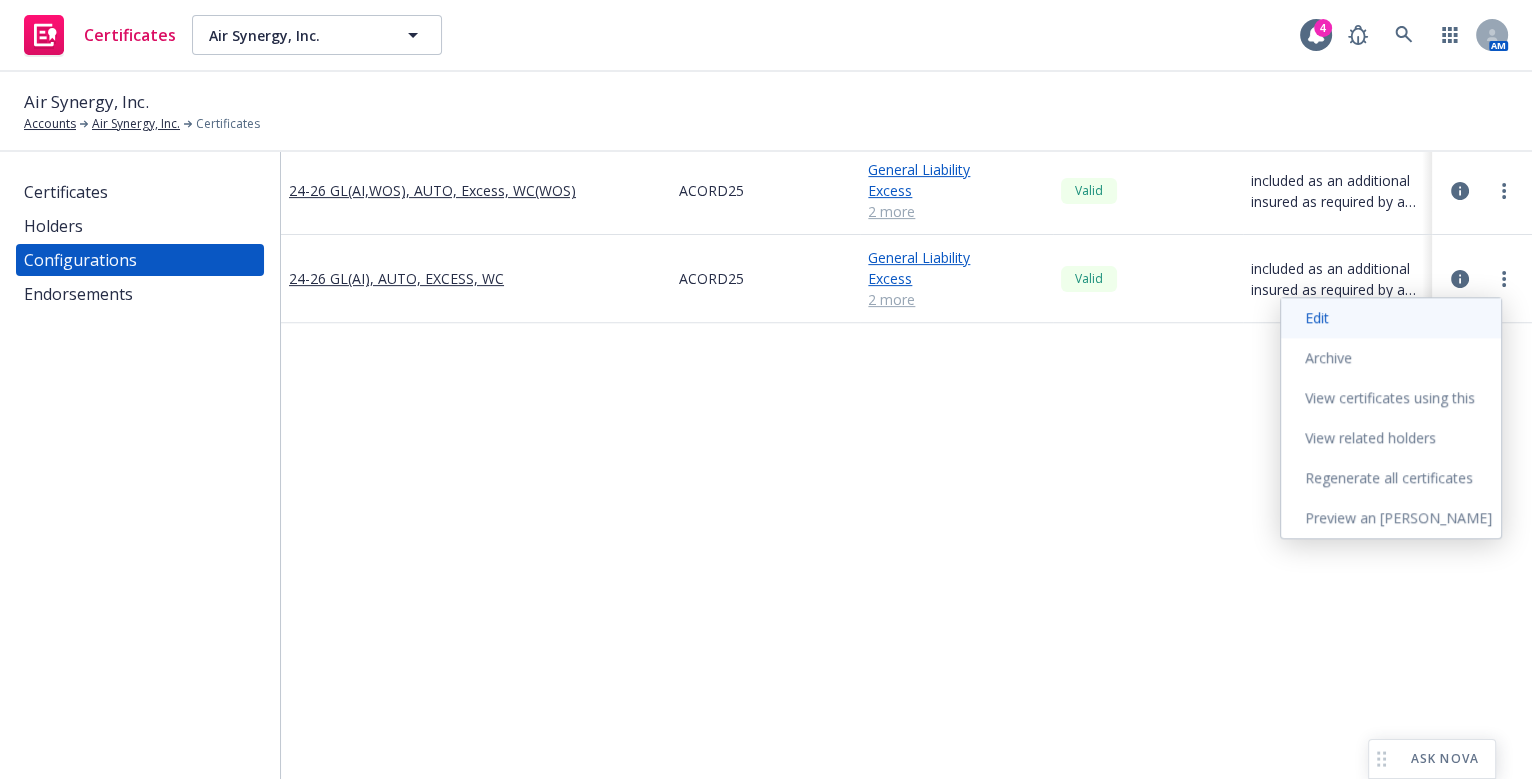 click on "Edit" at bounding box center [1391, 318] 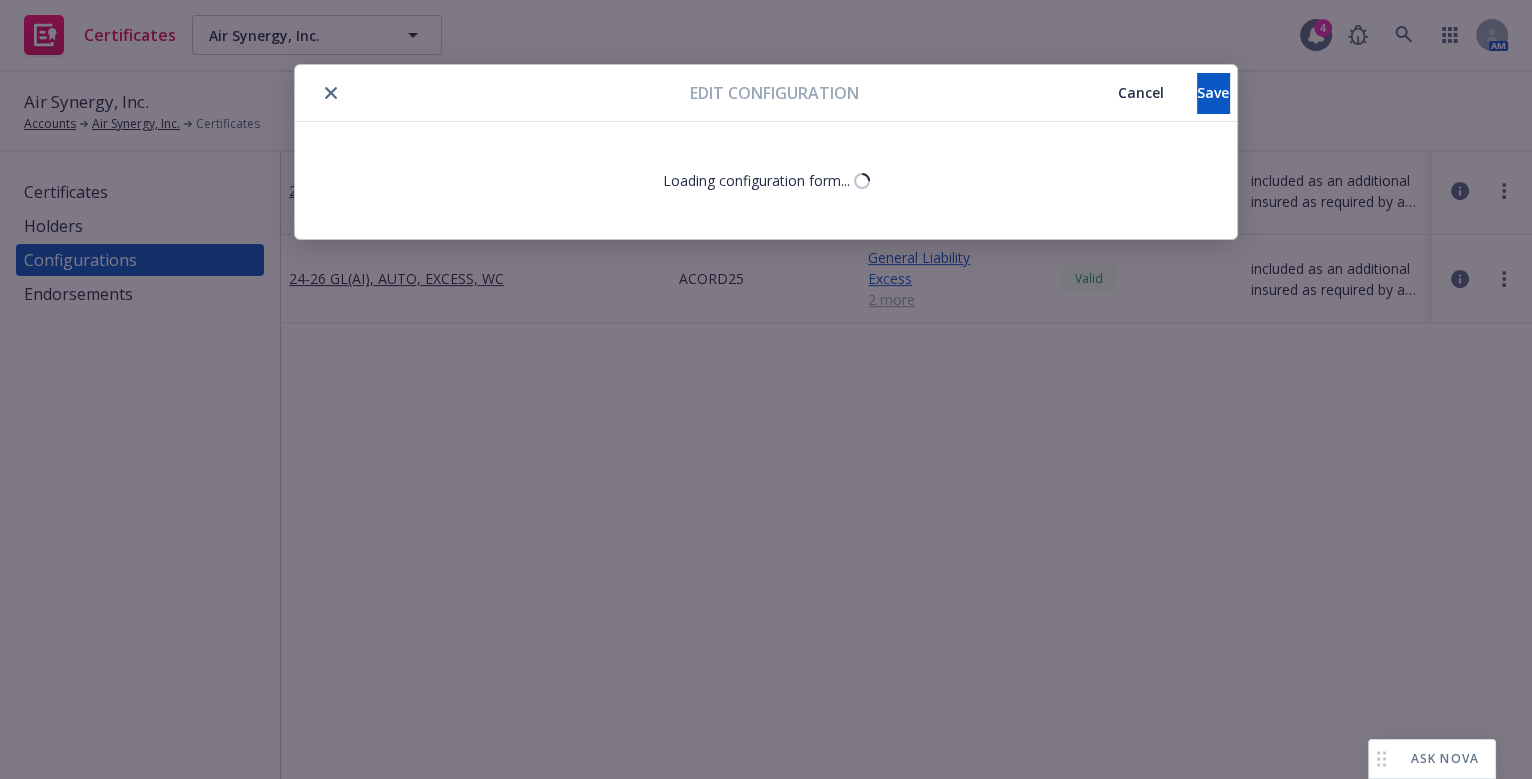 select on "Acord_25" 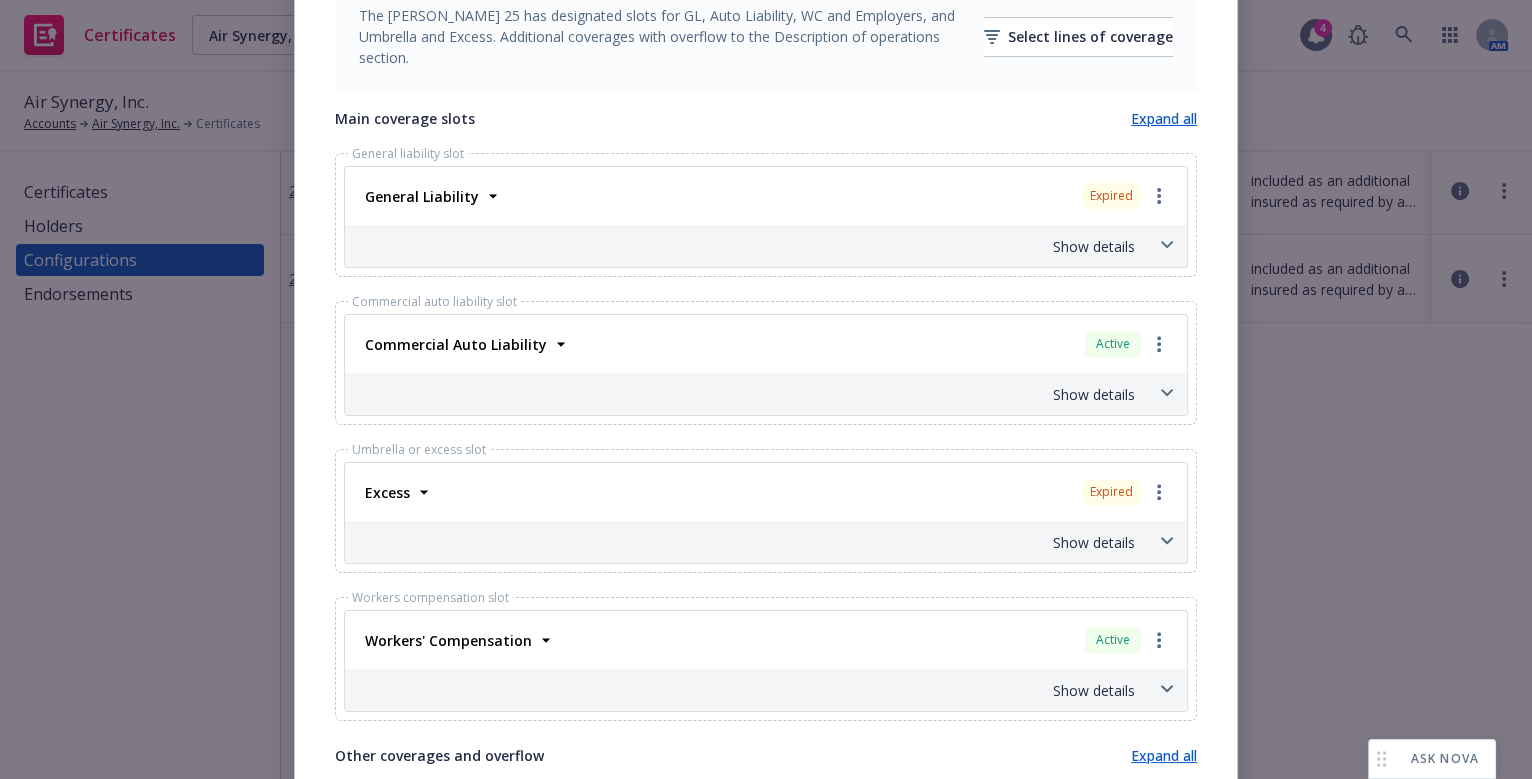scroll, scrollTop: 727, scrollLeft: 0, axis: vertical 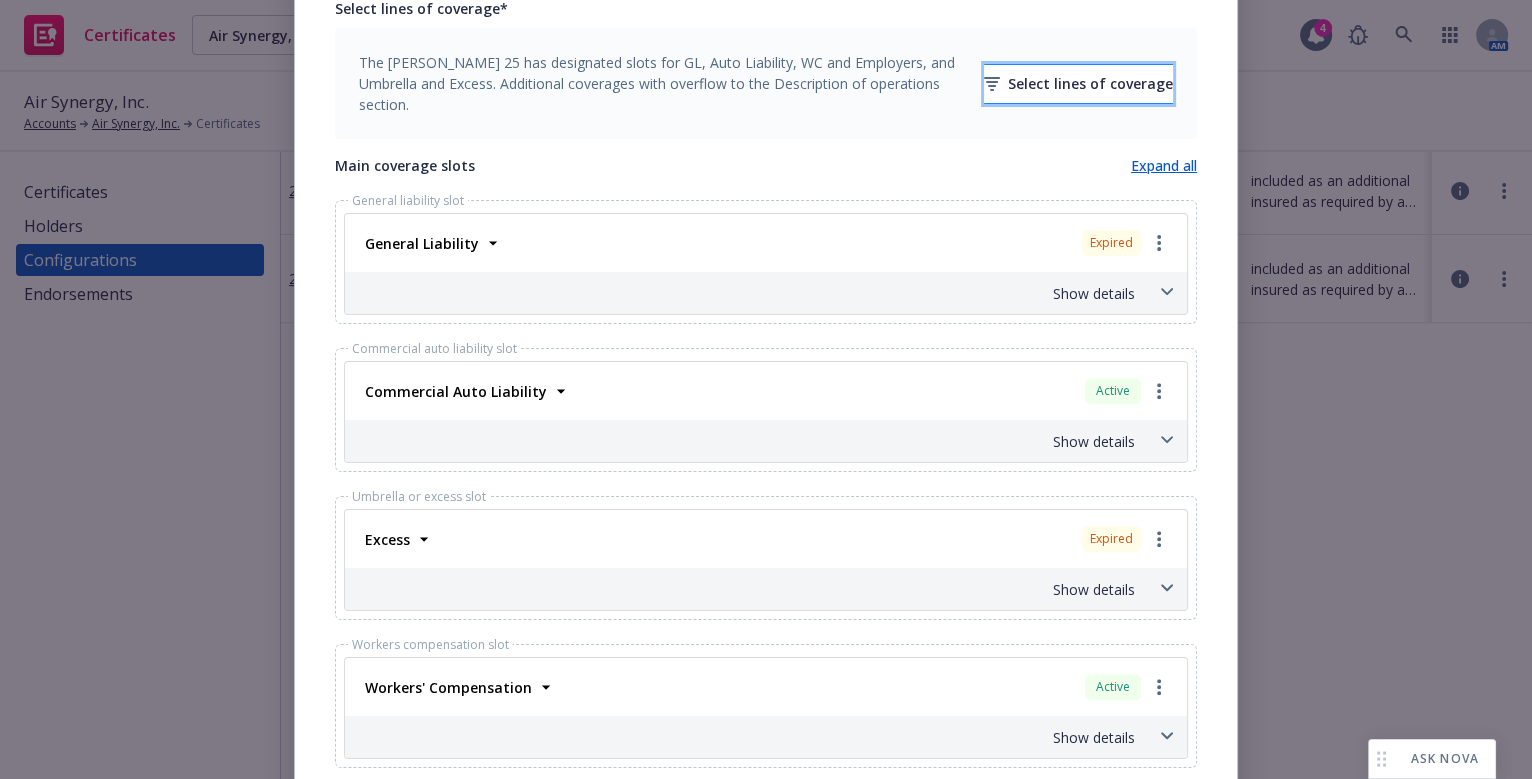 click on "Select lines of coverage" at bounding box center [1078, 84] 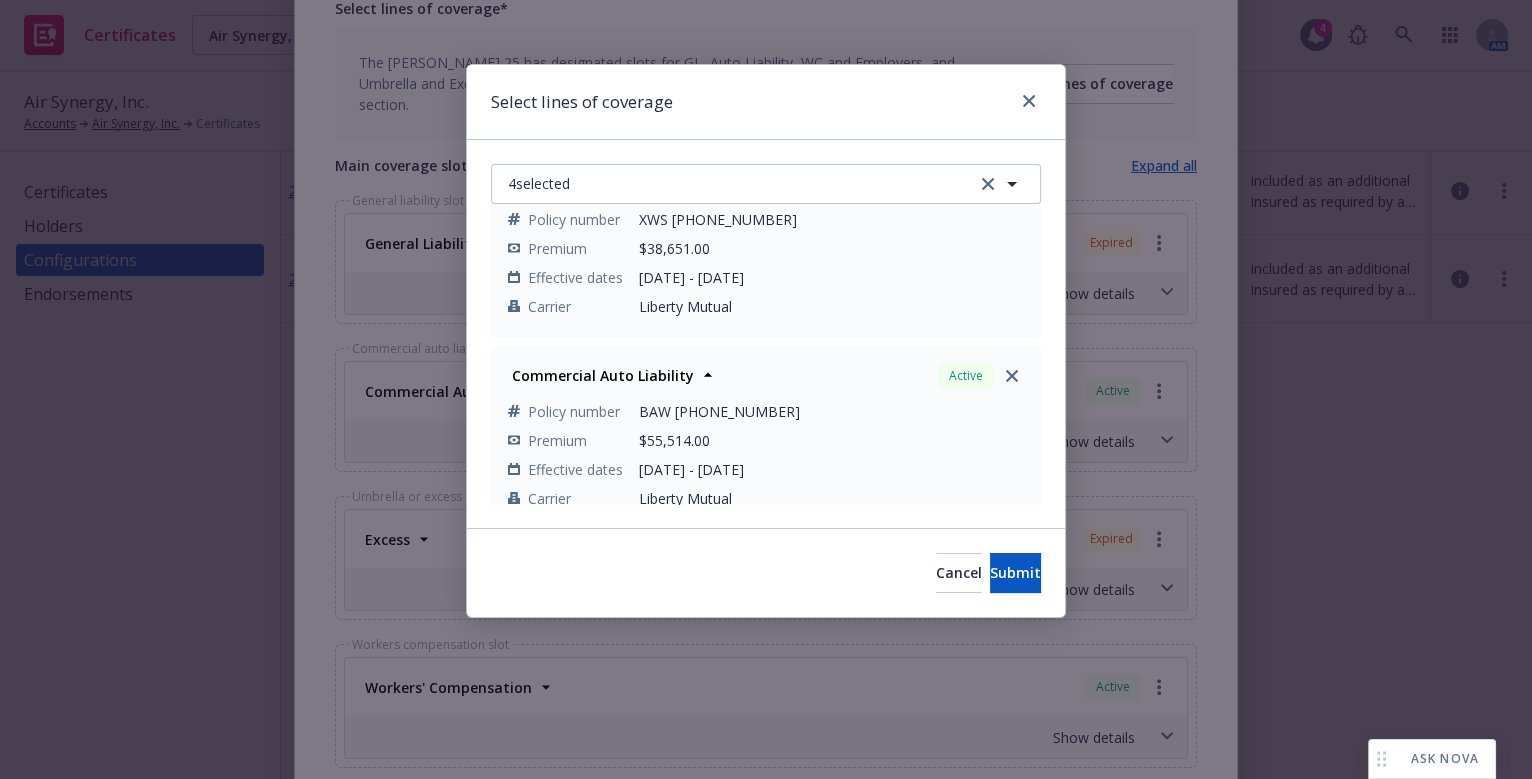 scroll, scrollTop: 272, scrollLeft: 0, axis: vertical 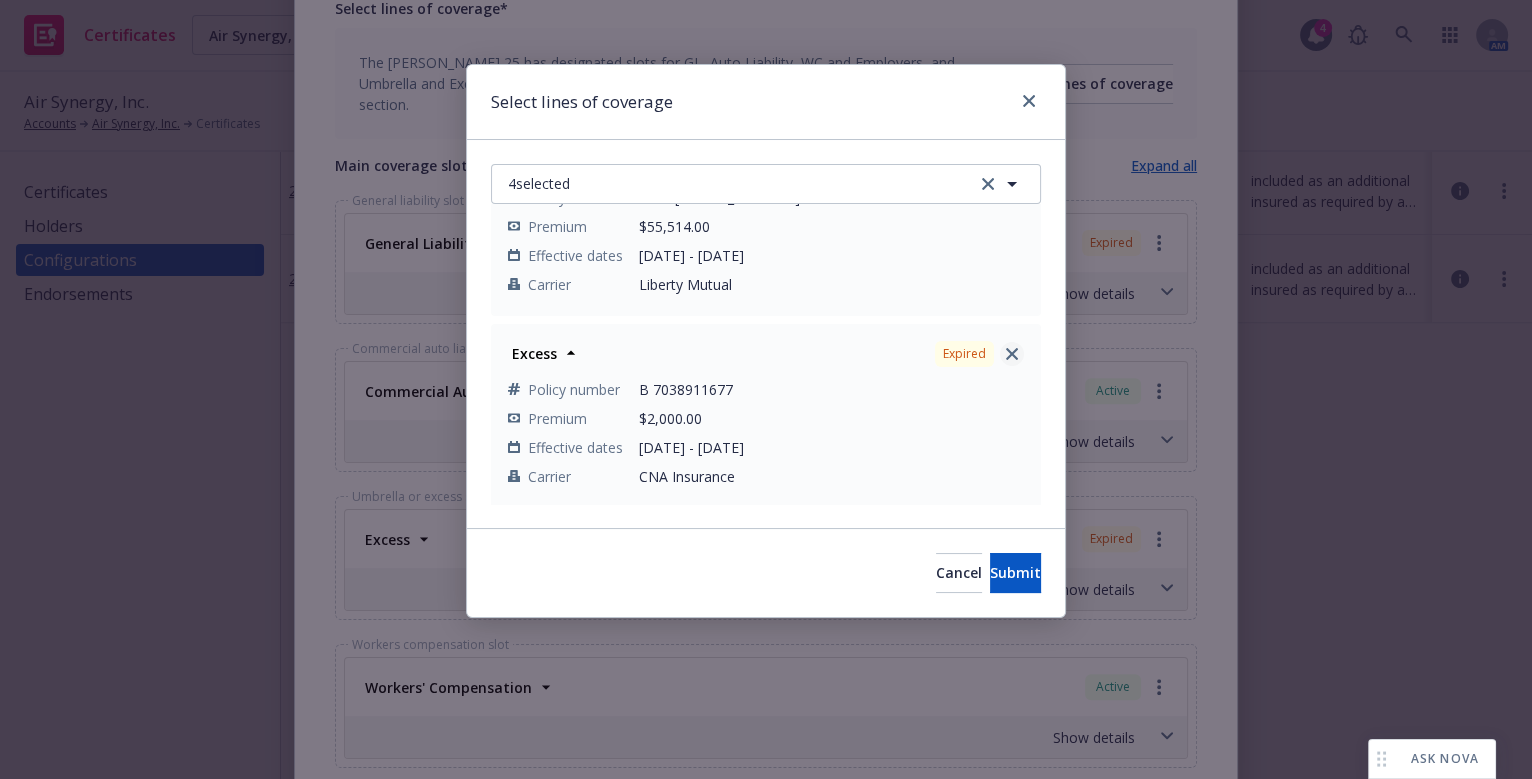 click 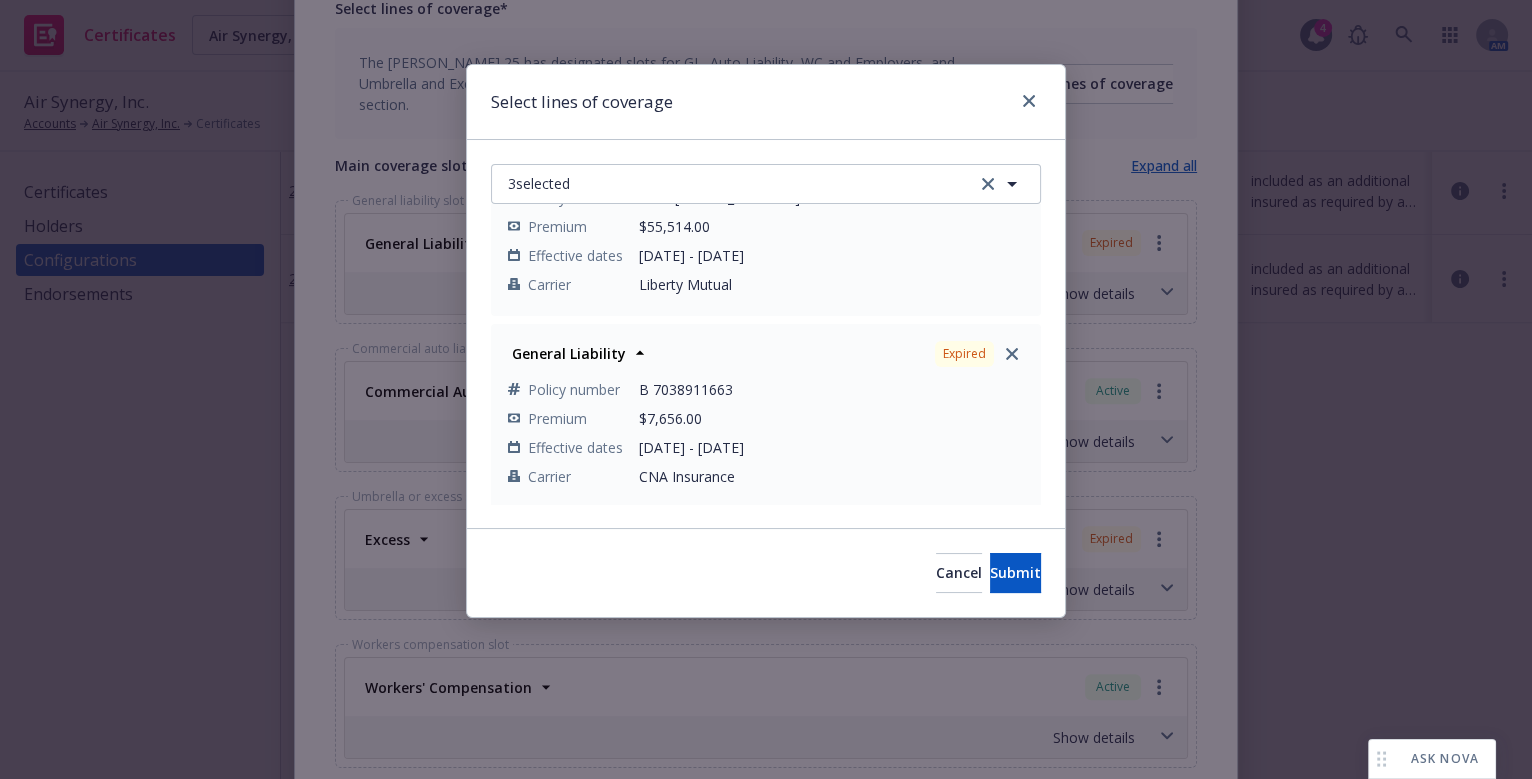 click 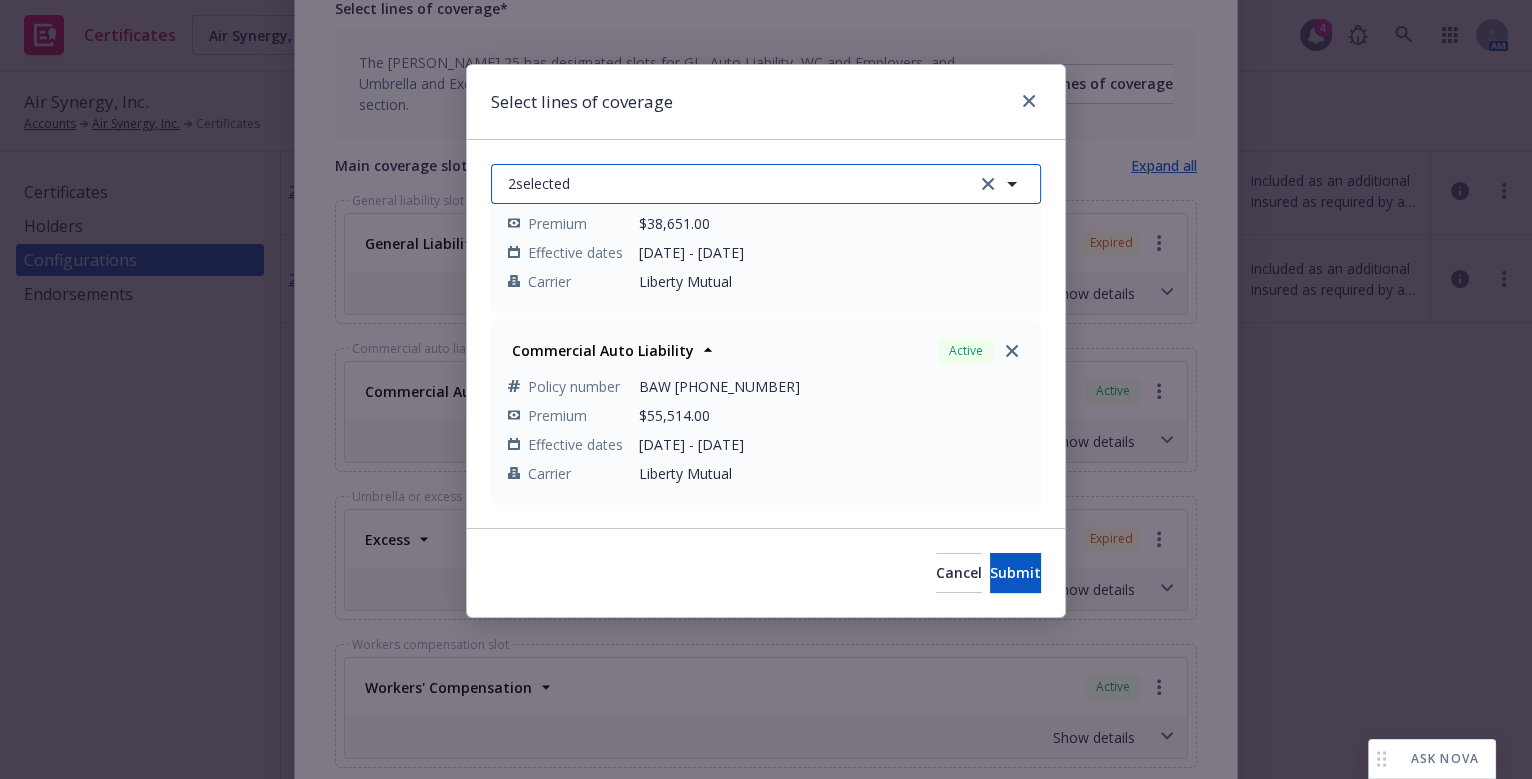 click on "2  selected" at bounding box center [766, 184] 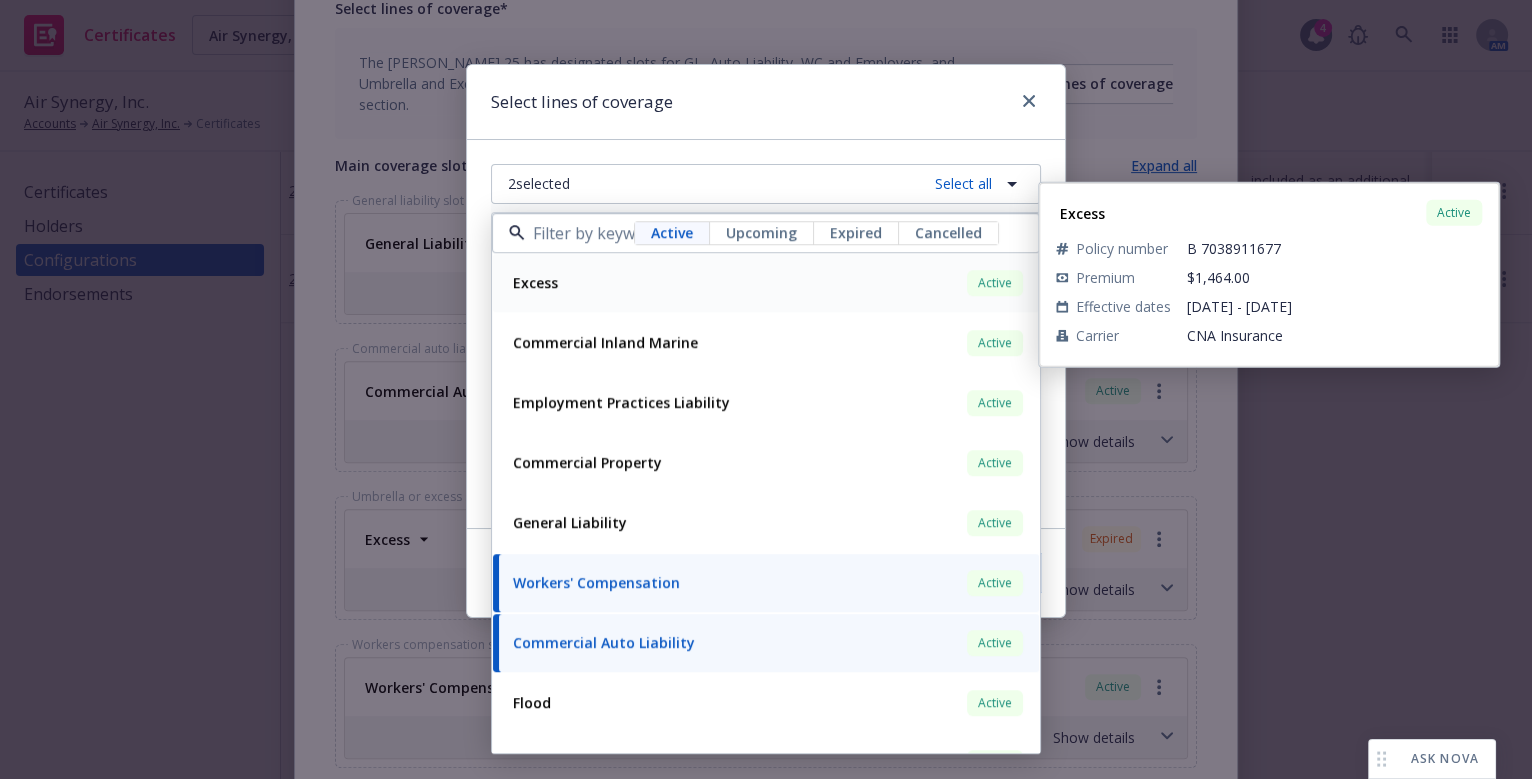 click on "Excess Active" at bounding box center (766, 283) 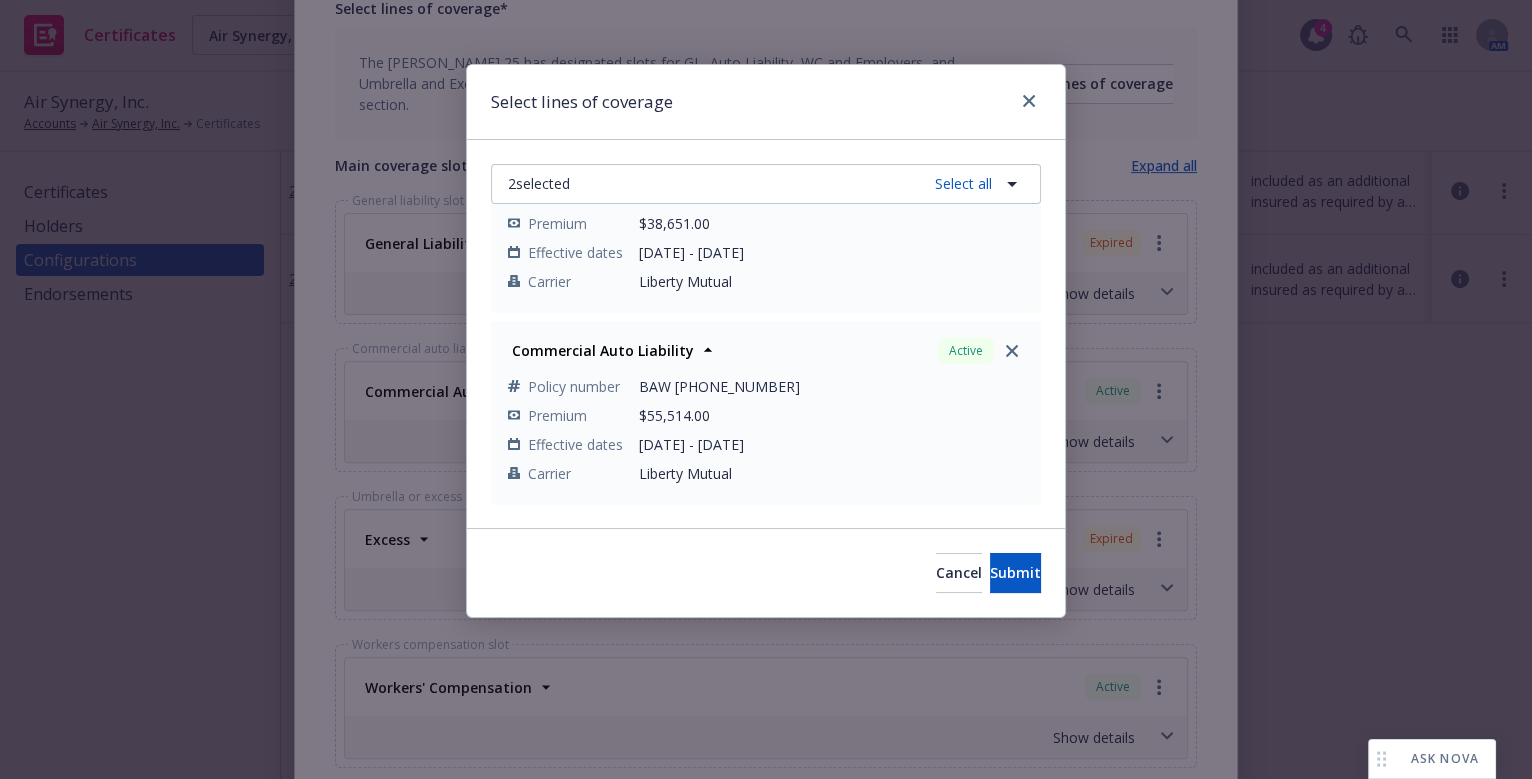 scroll, scrollTop: 272, scrollLeft: 0, axis: vertical 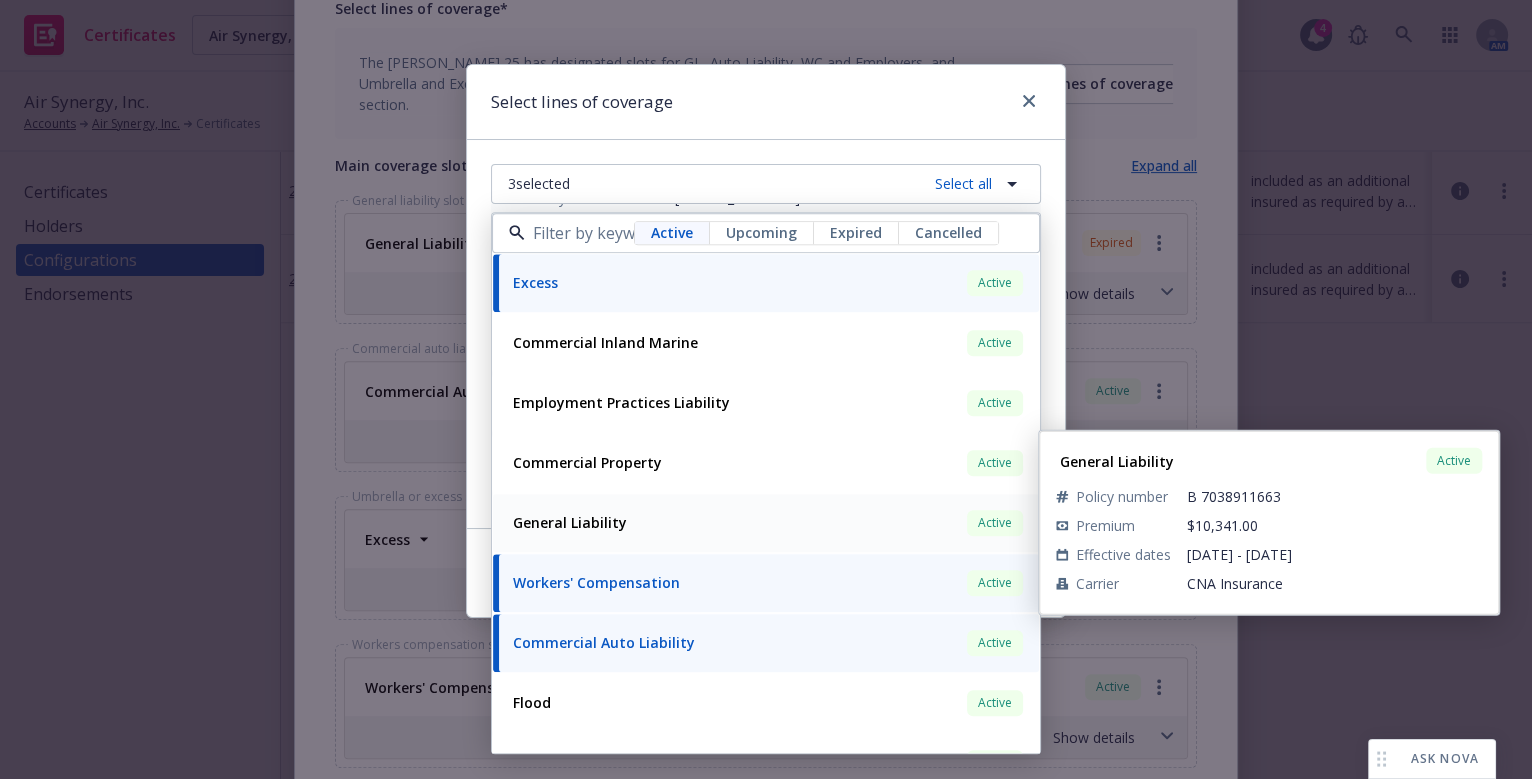 drag, startPoint x: 604, startPoint y: 518, endPoint x: 748, endPoint y: 185, distance: 362.8016 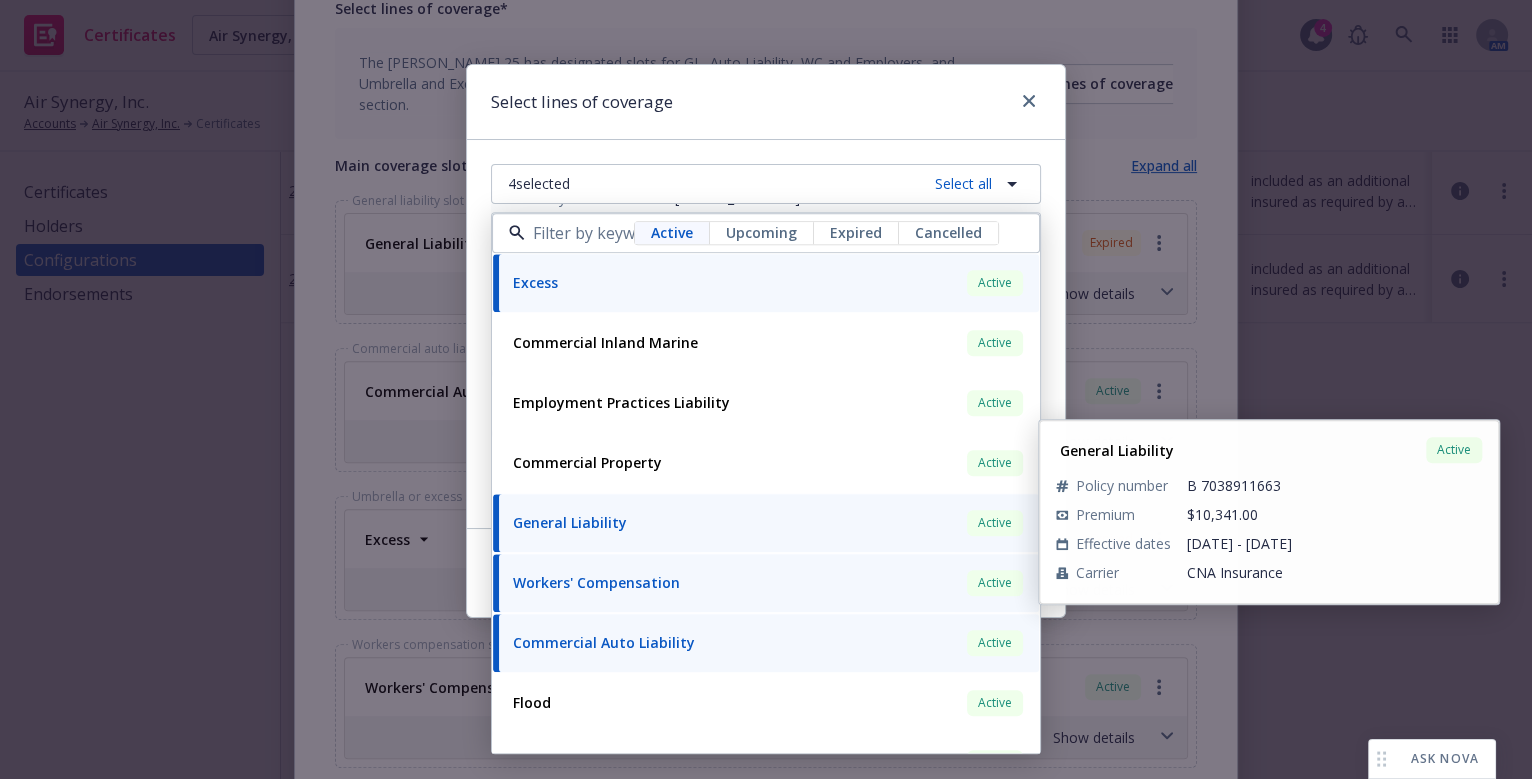 click on "Select lines of coverage" at bounding box center [766, 102] 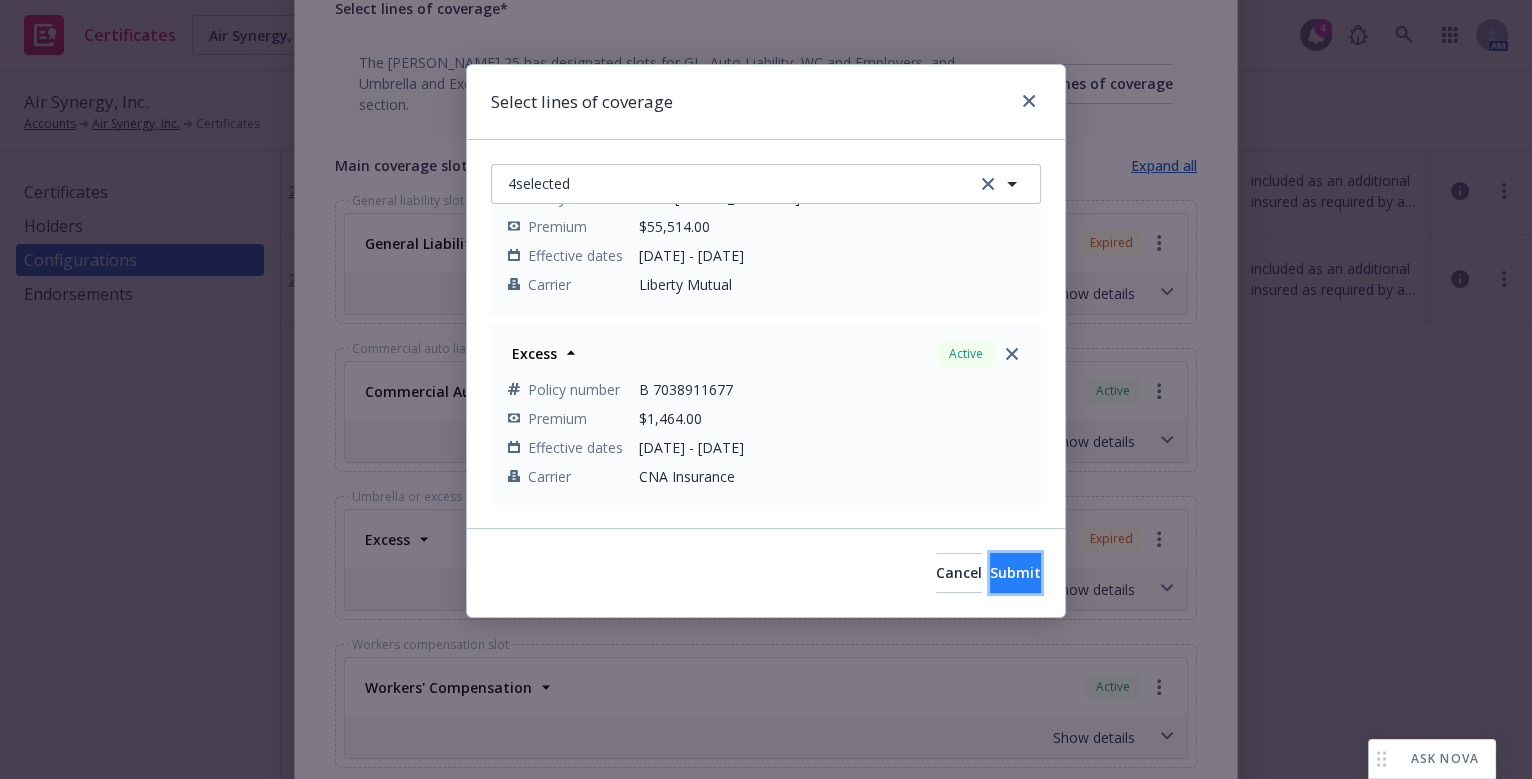 click on "Submit" at bounding box center [1015, 572] 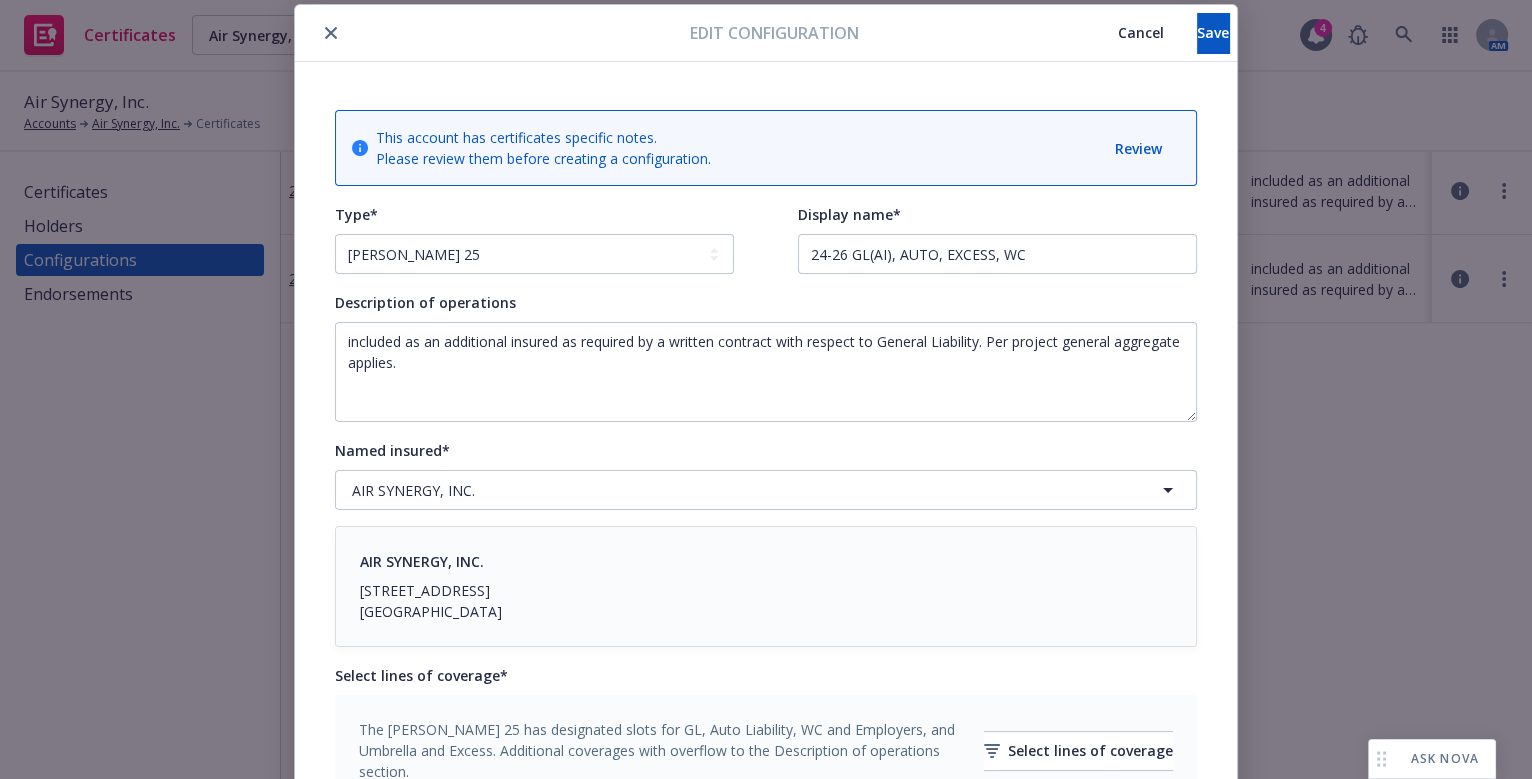 scroll, scrollTop: 0, scrollLeft: 0, axis: both 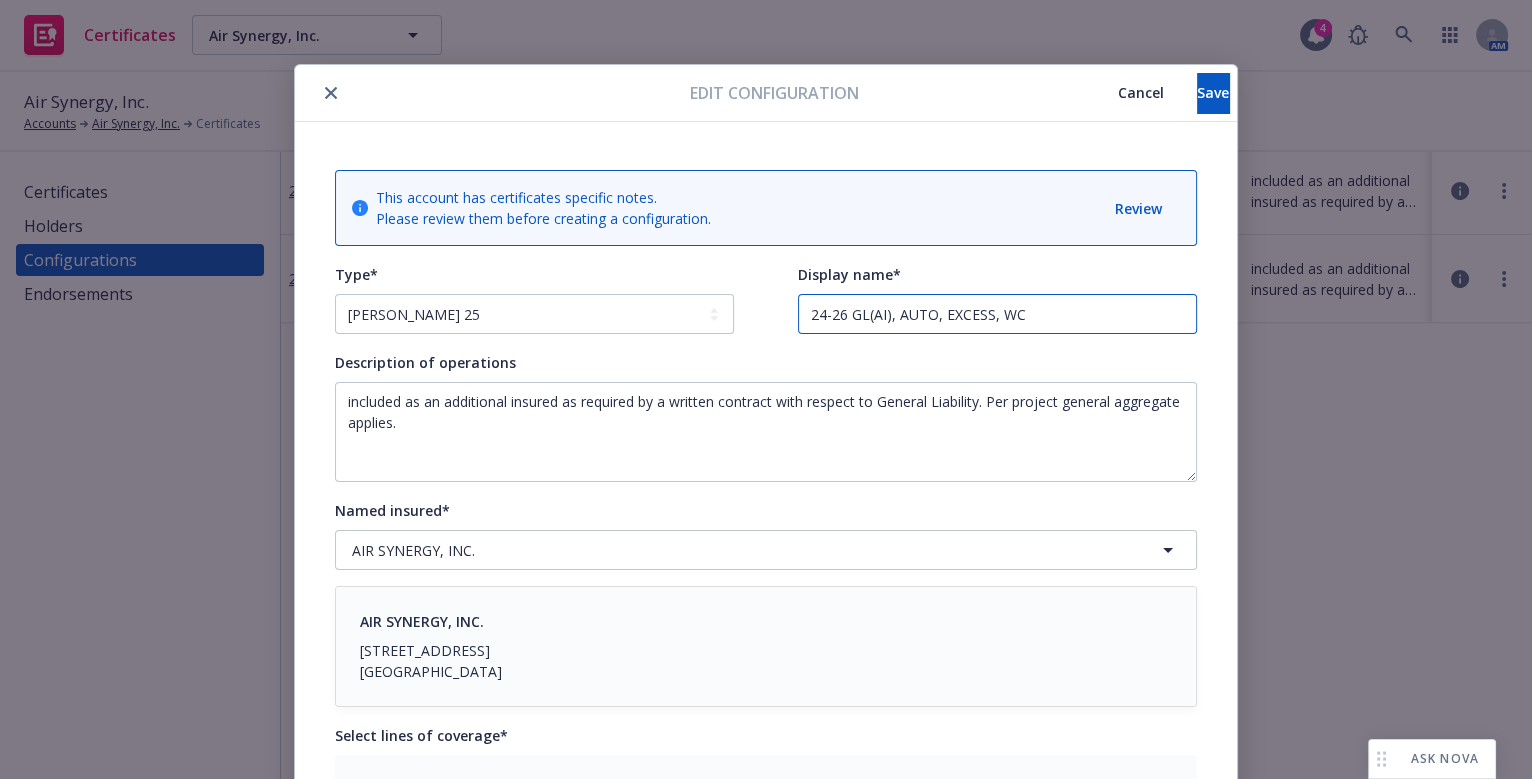 drag, startPoint x: 838, startPoint y: 311, endPoint x: 737, endPoint y: 300, distance: 101.597244 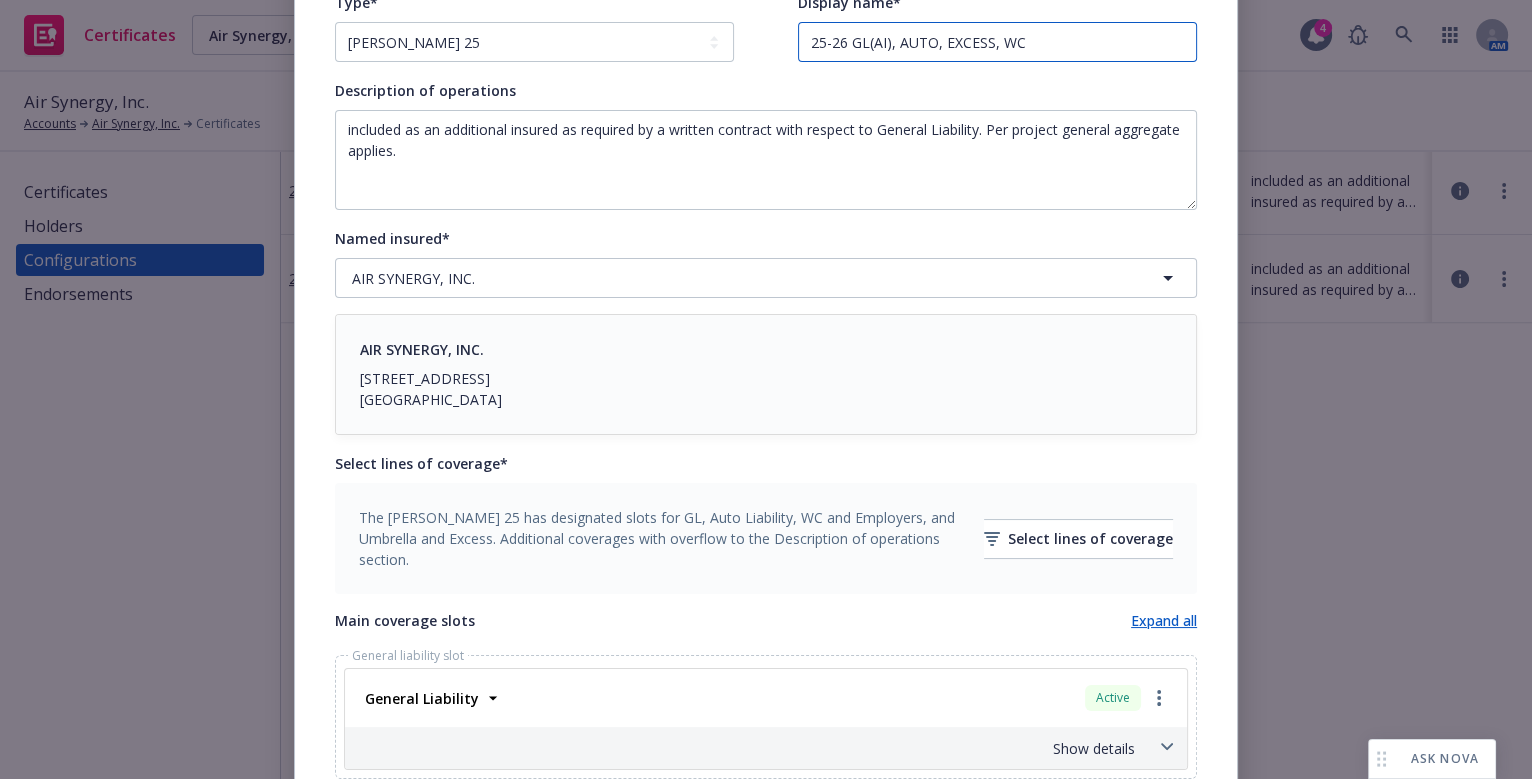 scroll, scrollTop: 727, scrollLeft: 0, axis: vertical 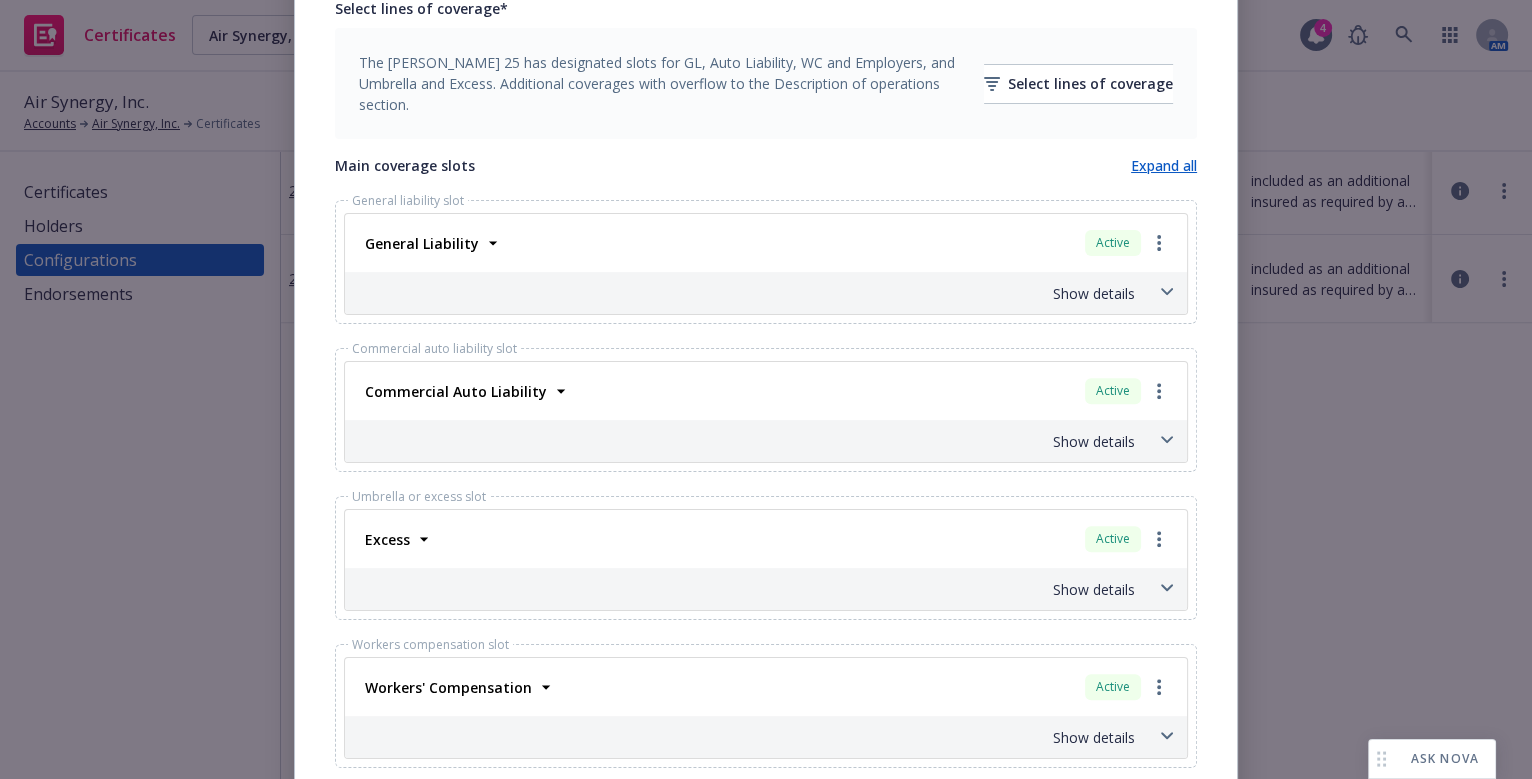 type on "25-26 GL(AI), AUTO, EXCESS, WC" 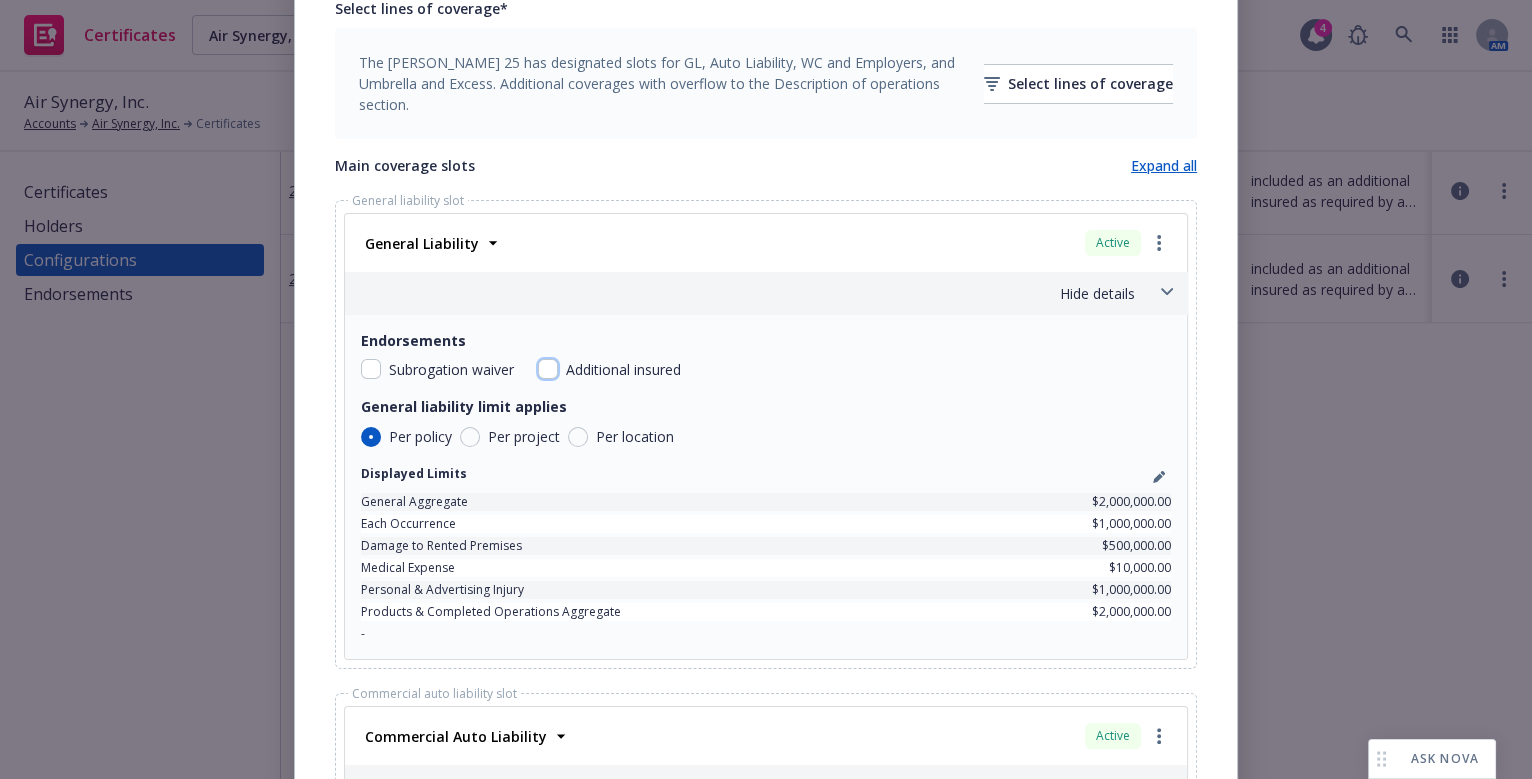 click at bounding box center (548, 369) 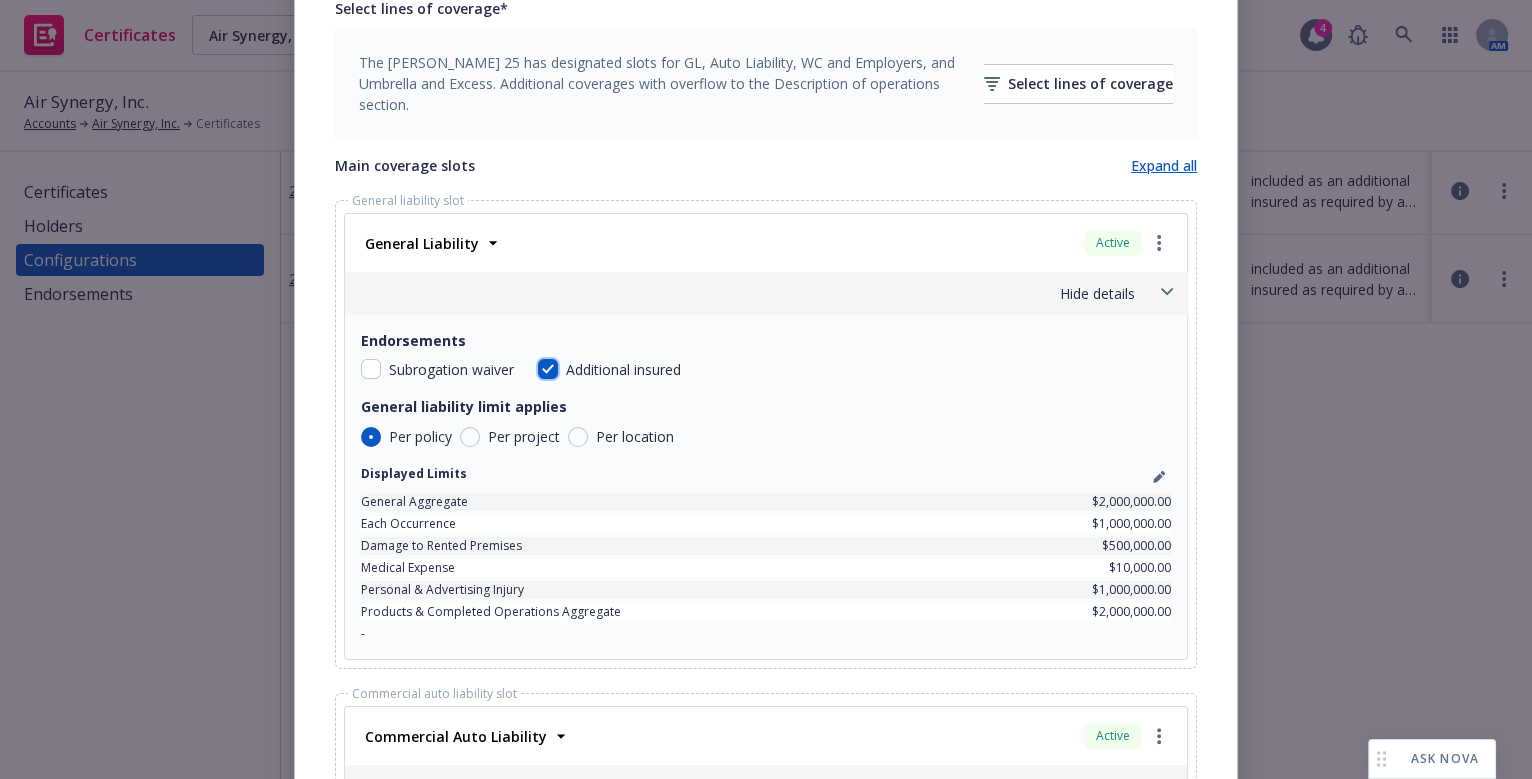 checkbox on "true" 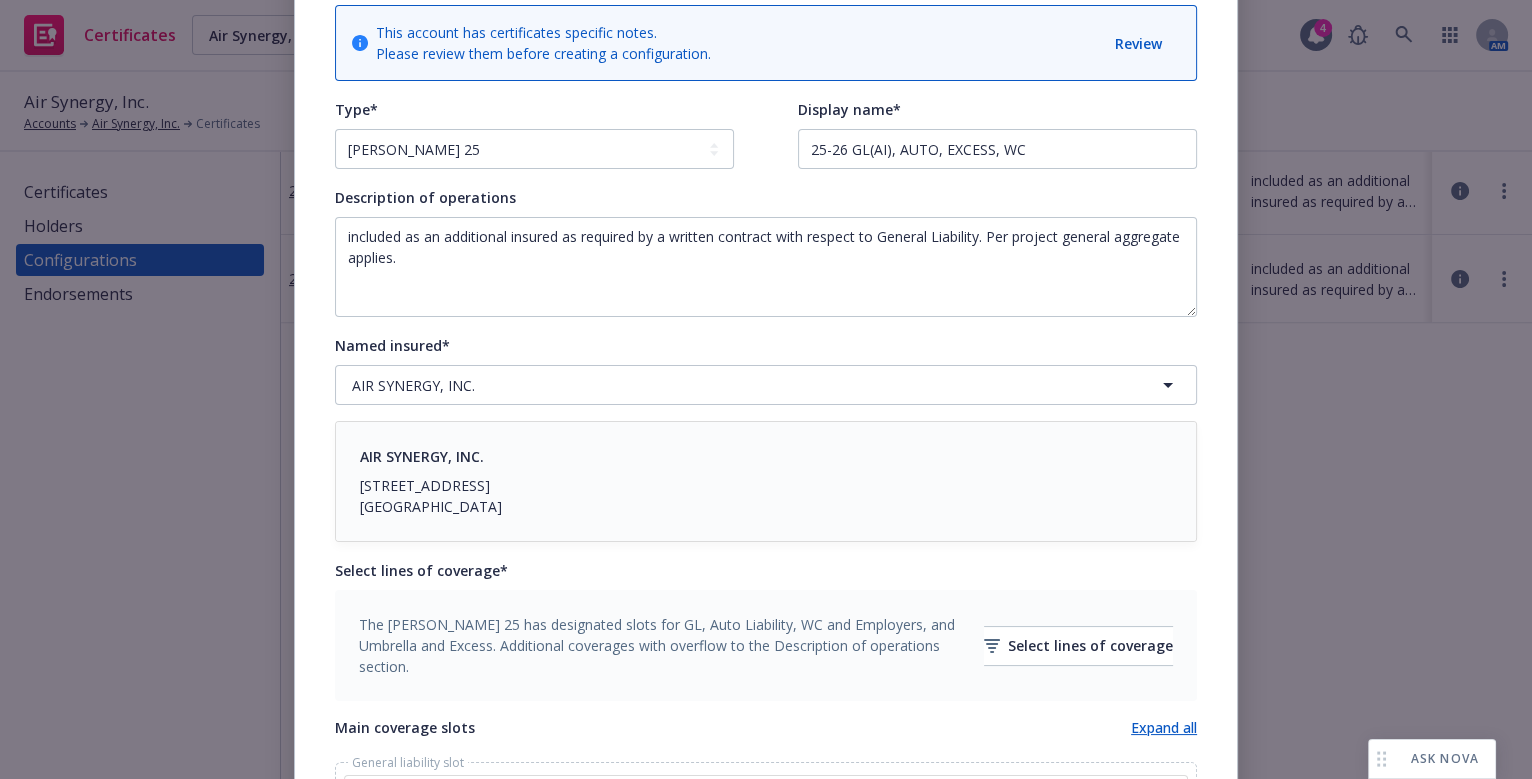scroll, scrollTop: 0, scrollLeft: 0, axis: both 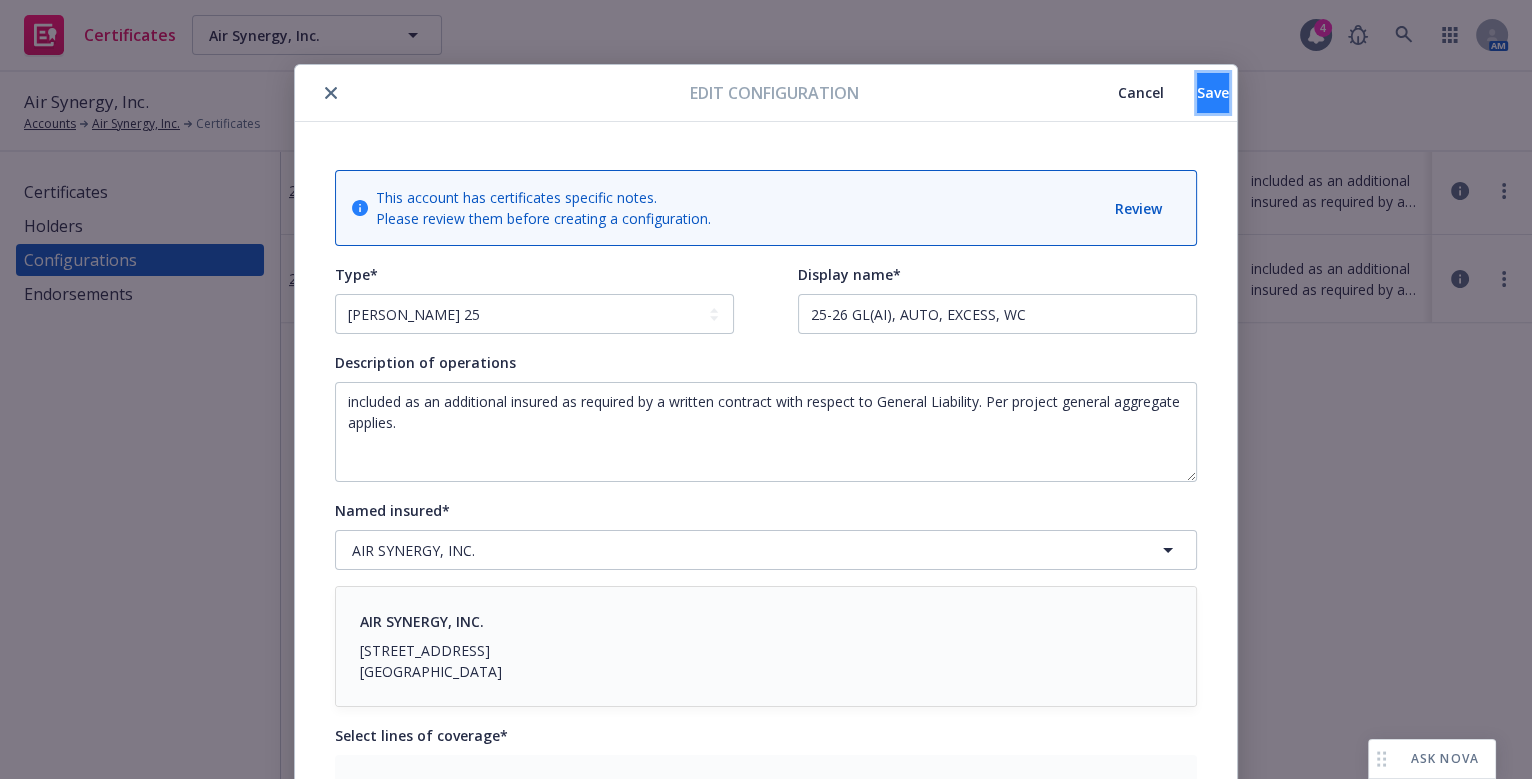 click on "Save" at bounding box center [1213, 93] 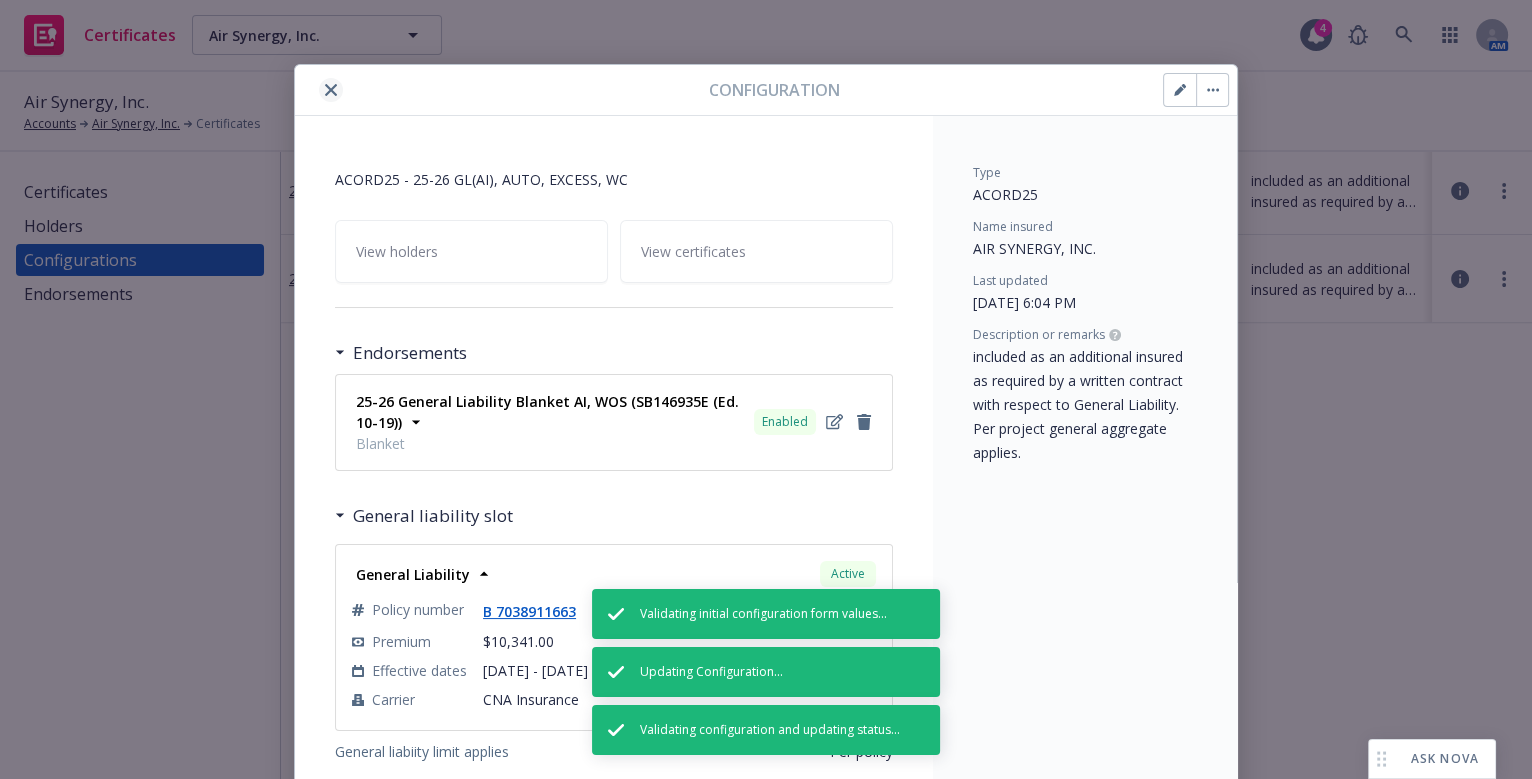 click at bounding box center (331, 90) 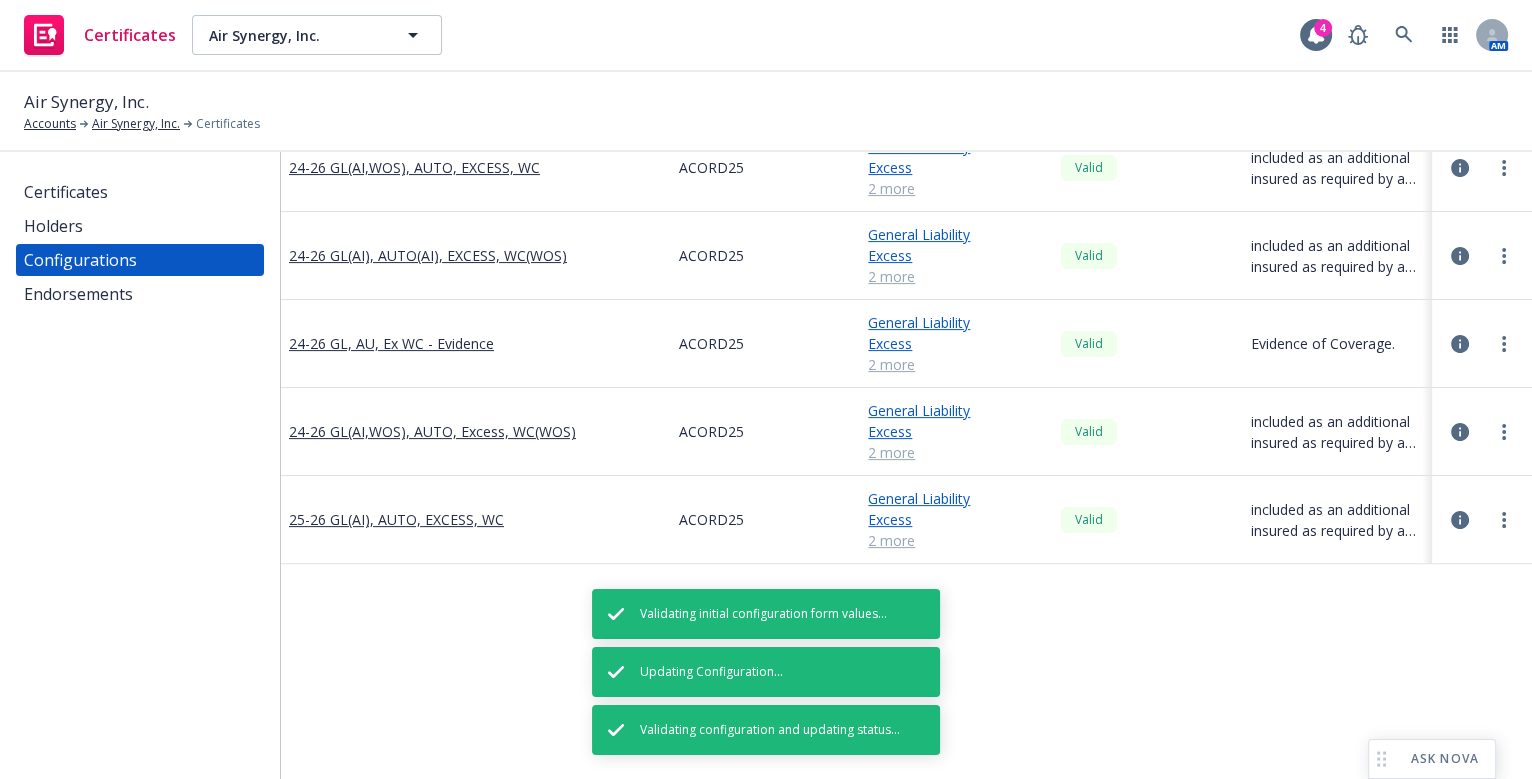 scroll, scrollTop: 636, scrollLeft: 0, axis: vertical 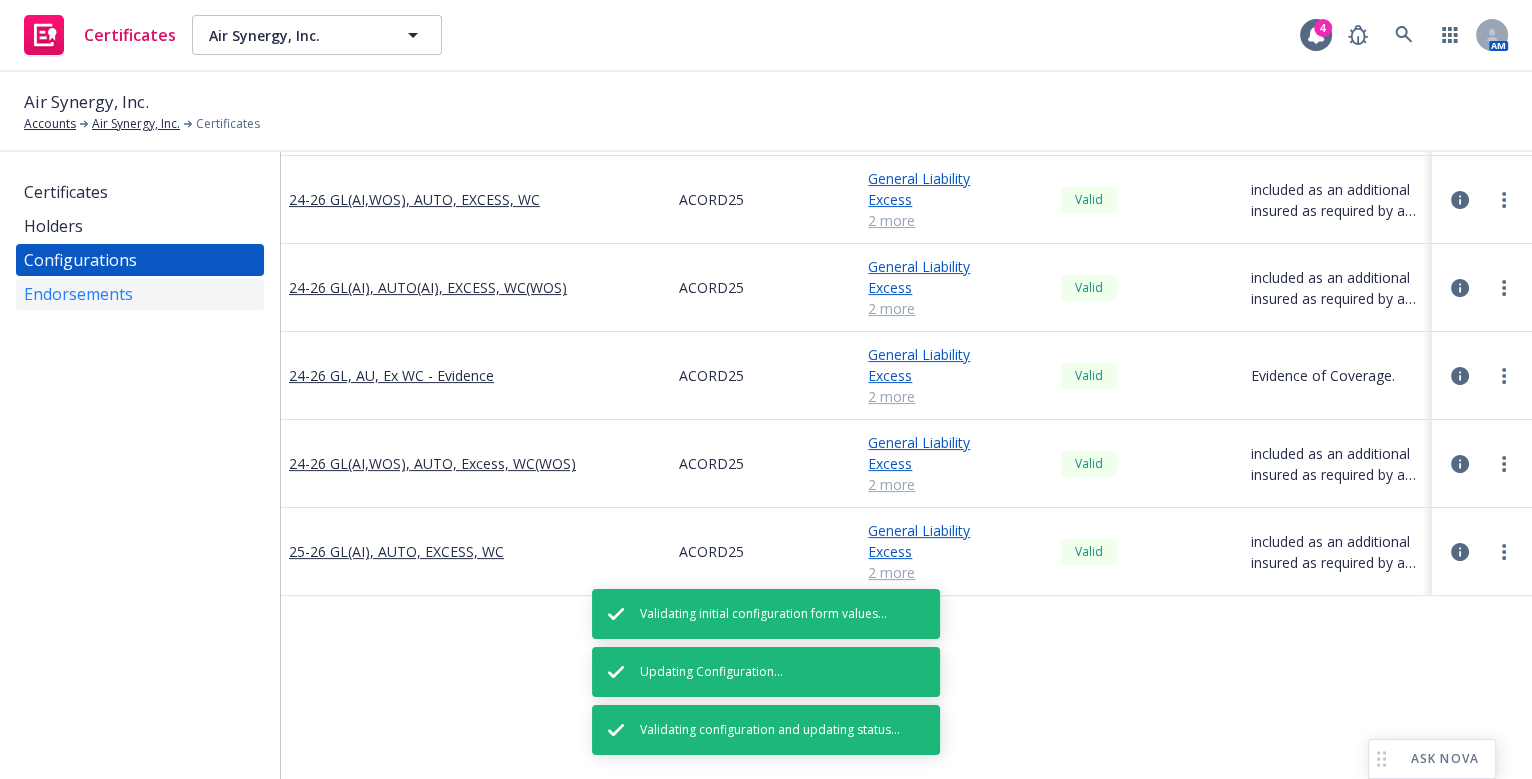 click on "Endorsements" at bounding box center [140, 294] 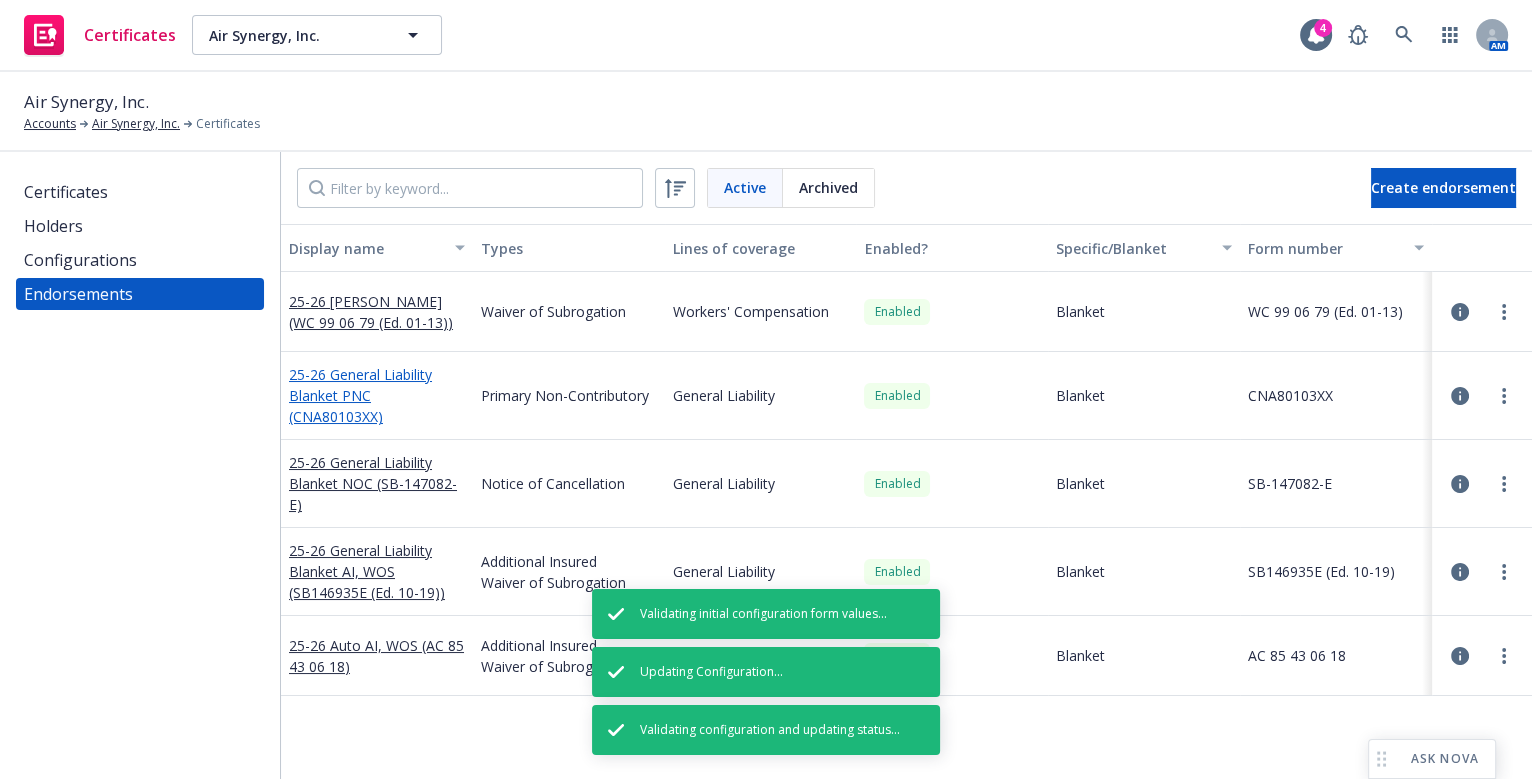 click on "25-26 General Liability Blanket PNC (CNA80103XX)" at bounding box center (360, 395) 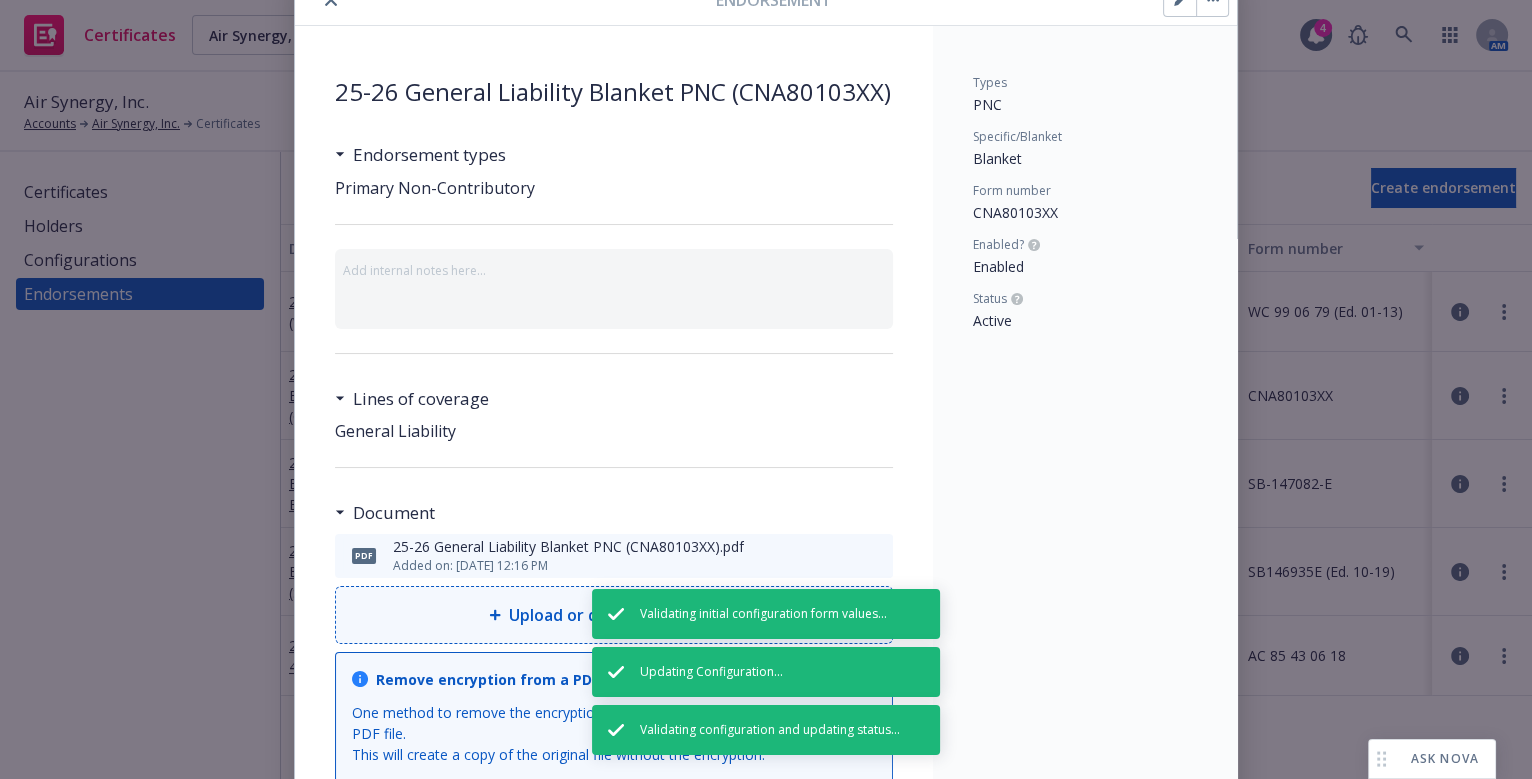 scroll, scrollTop: 271, scrollLeft: 0, axis: vertical 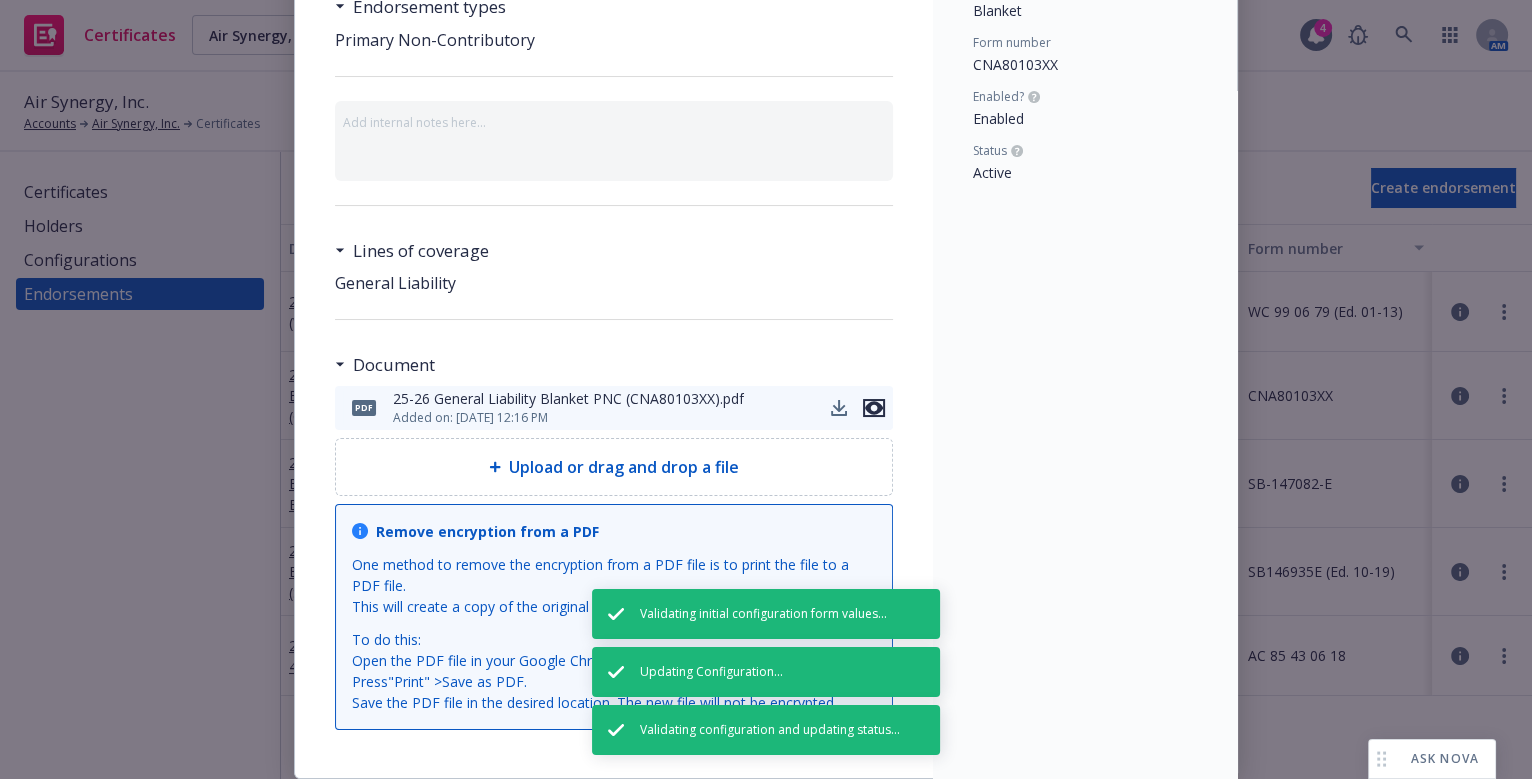 click 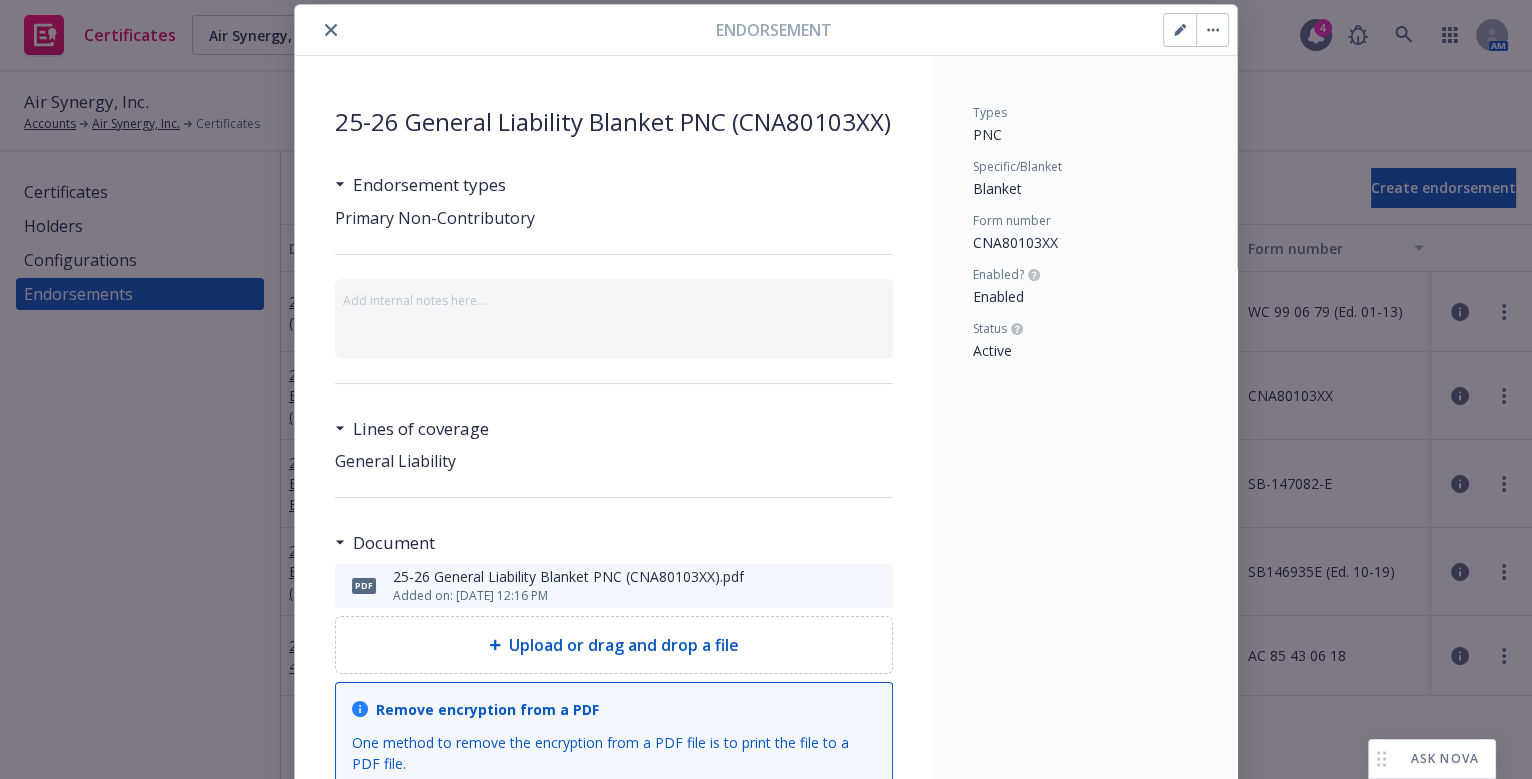 scroll, scrollTop: 0, scrollLeft: 0, axis: both 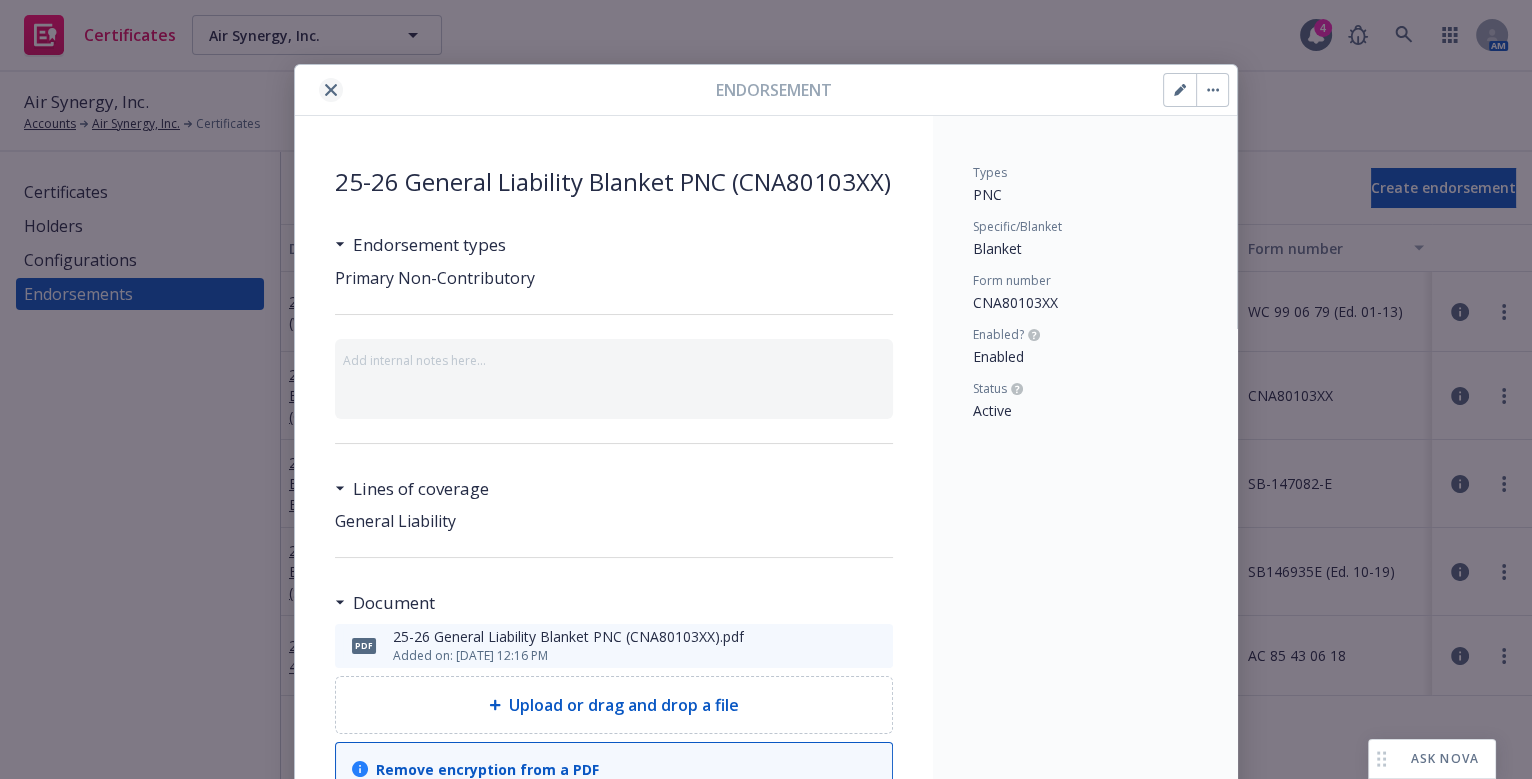 click 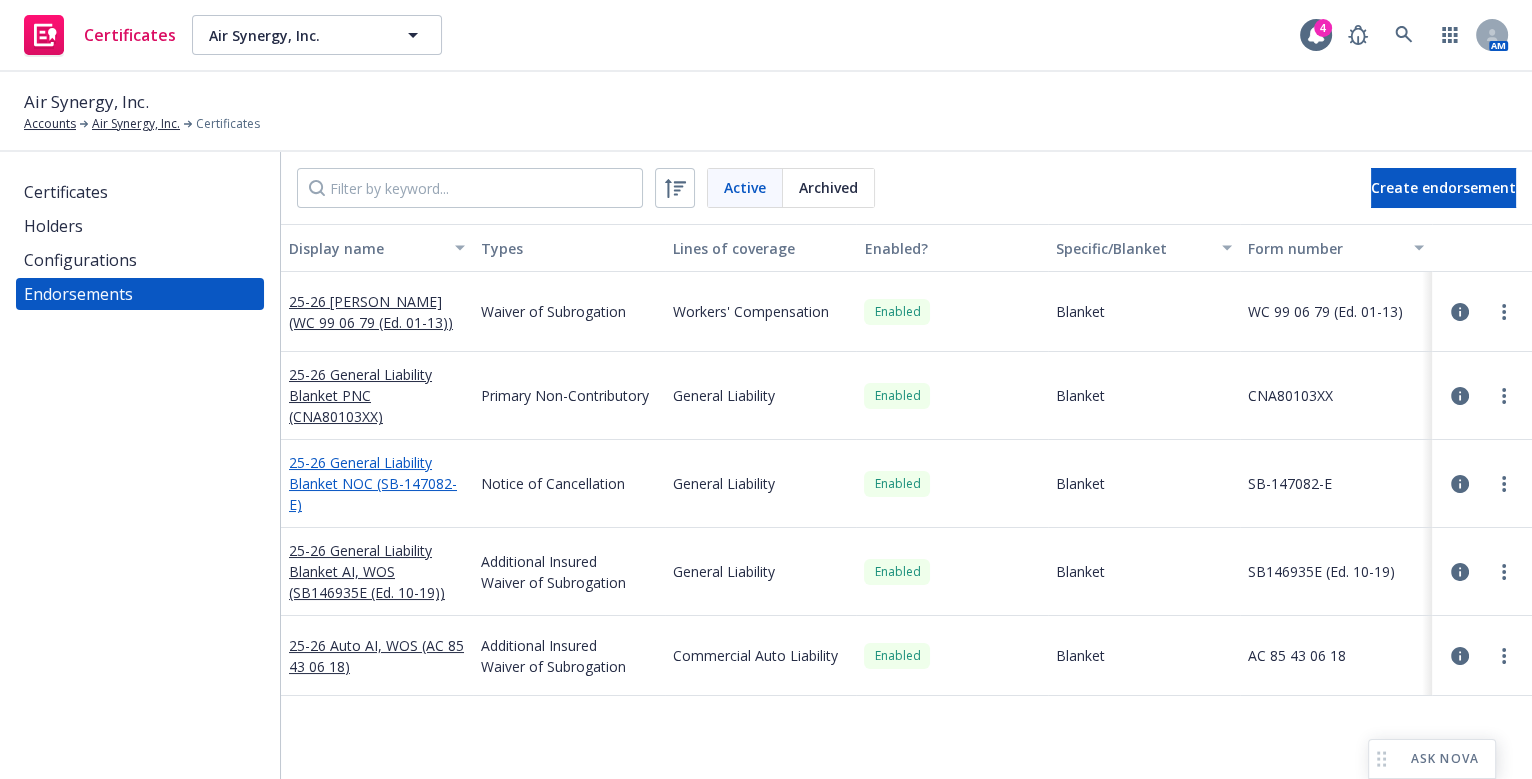 click on "25-26 General Liability Blanket NOC (SB-147082-E)" at bounding box center [373, 483] 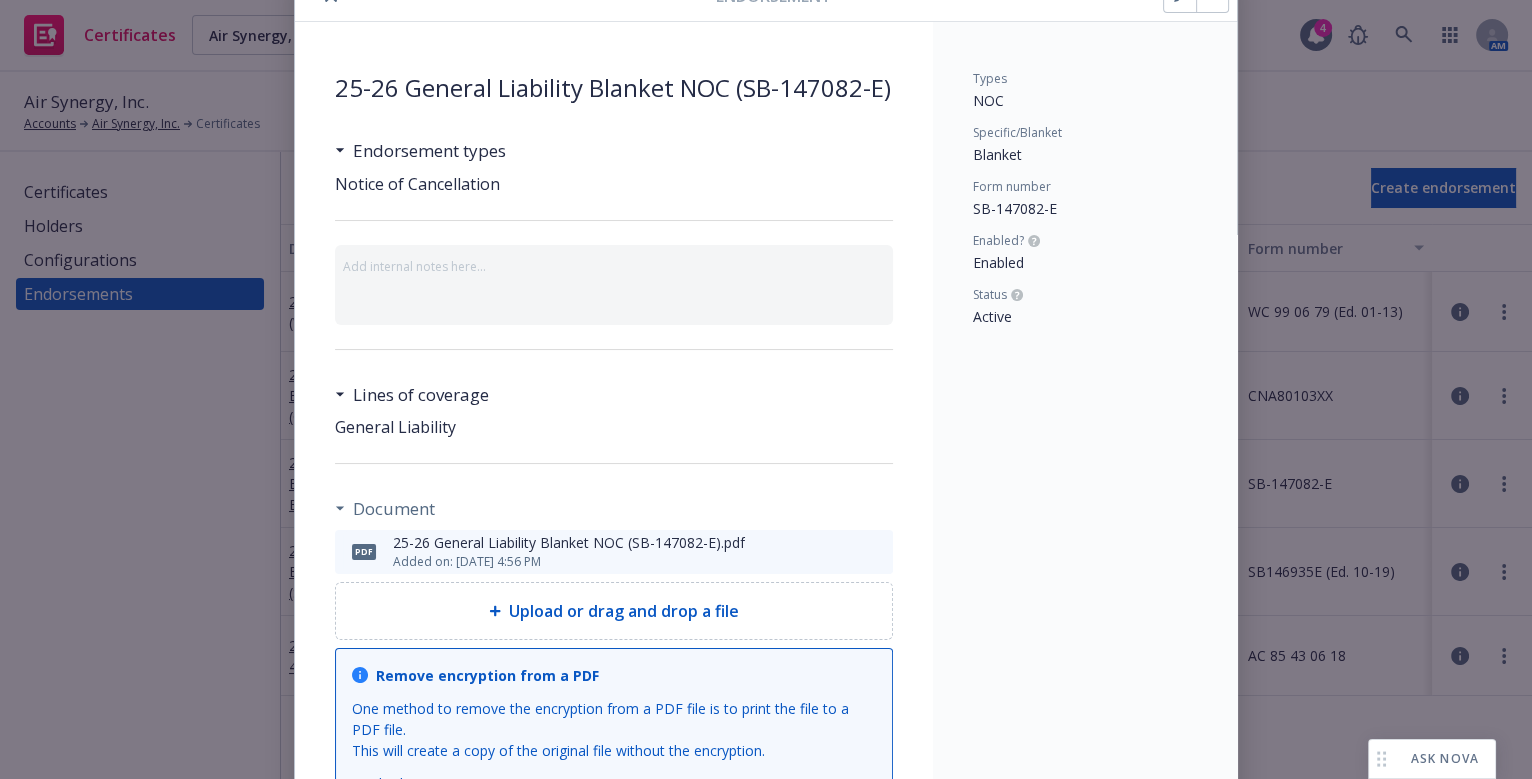 scroll, scrollTop: 181, scrollLeft: 0, axis: vertical 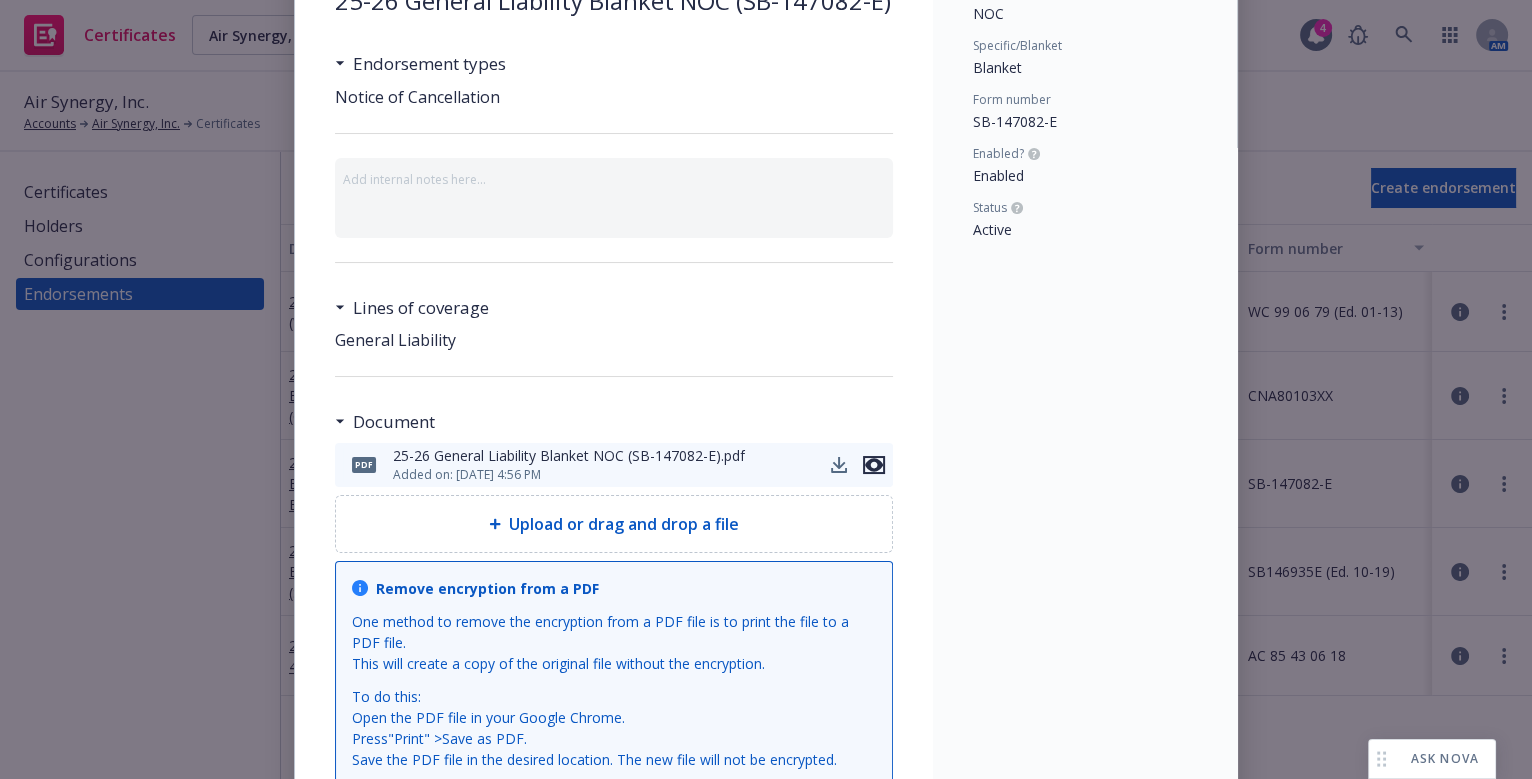 click 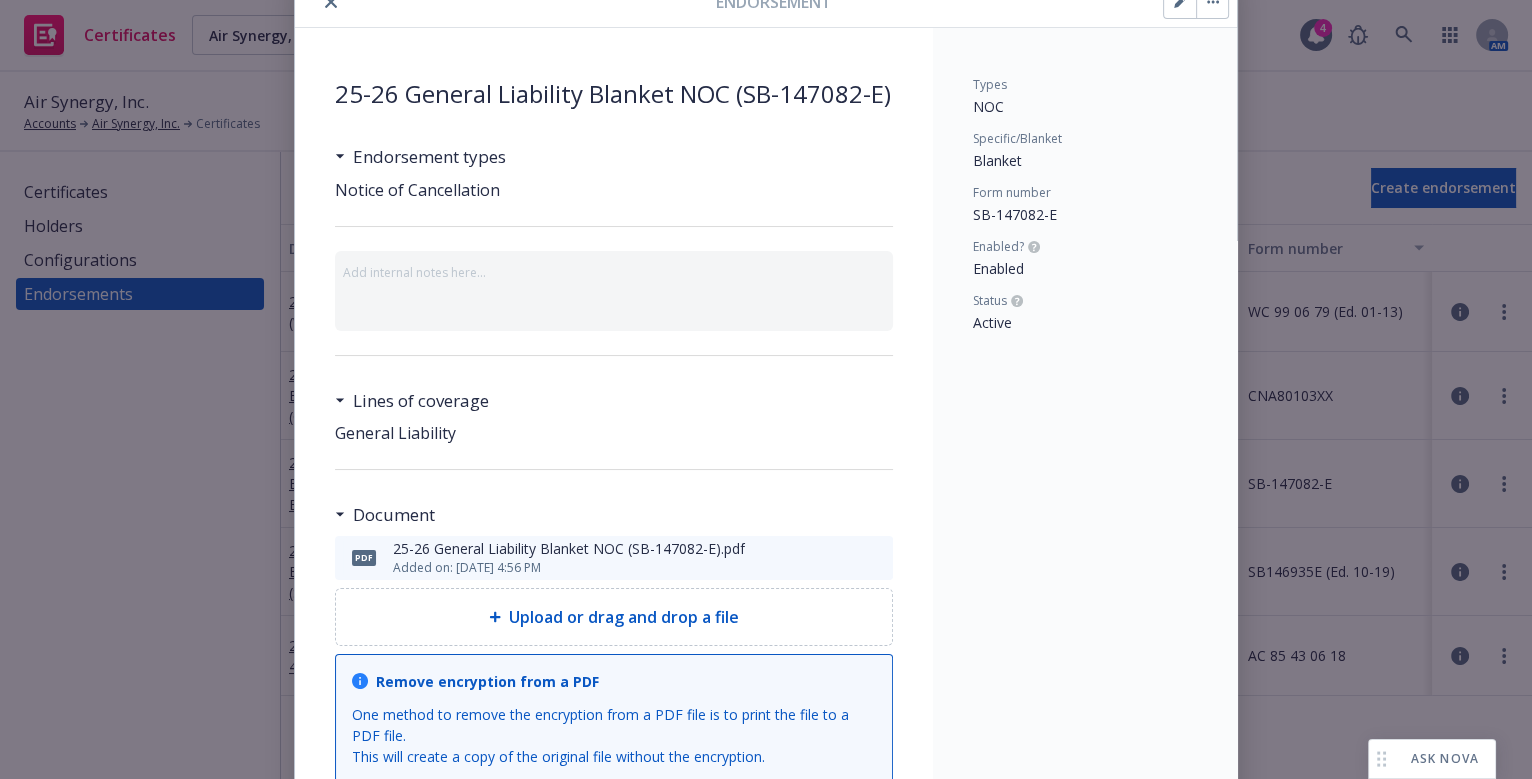scroll, scrollTop: 0, scrollLeft: 0, axis: both 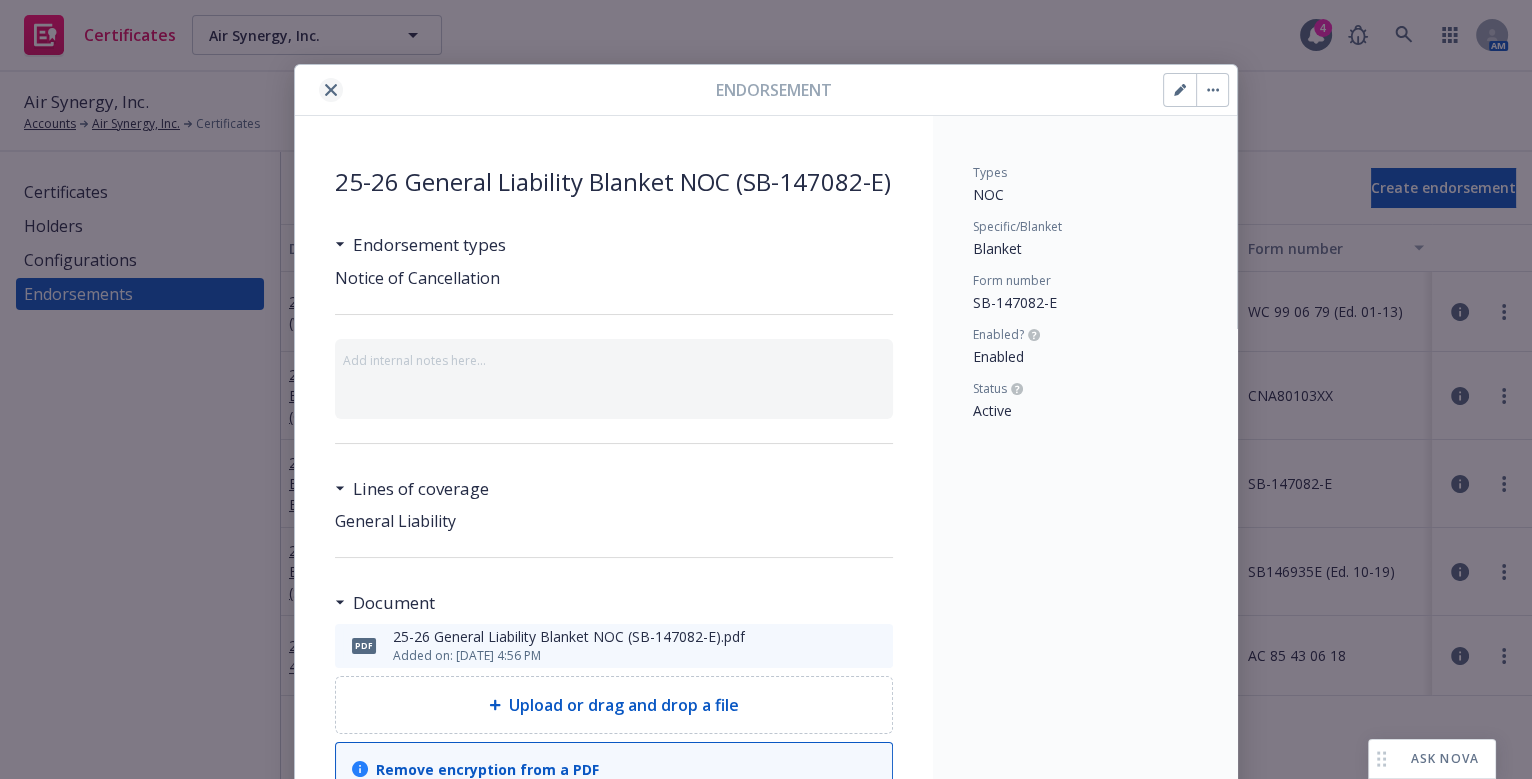 click at bounding box center [331, 90] 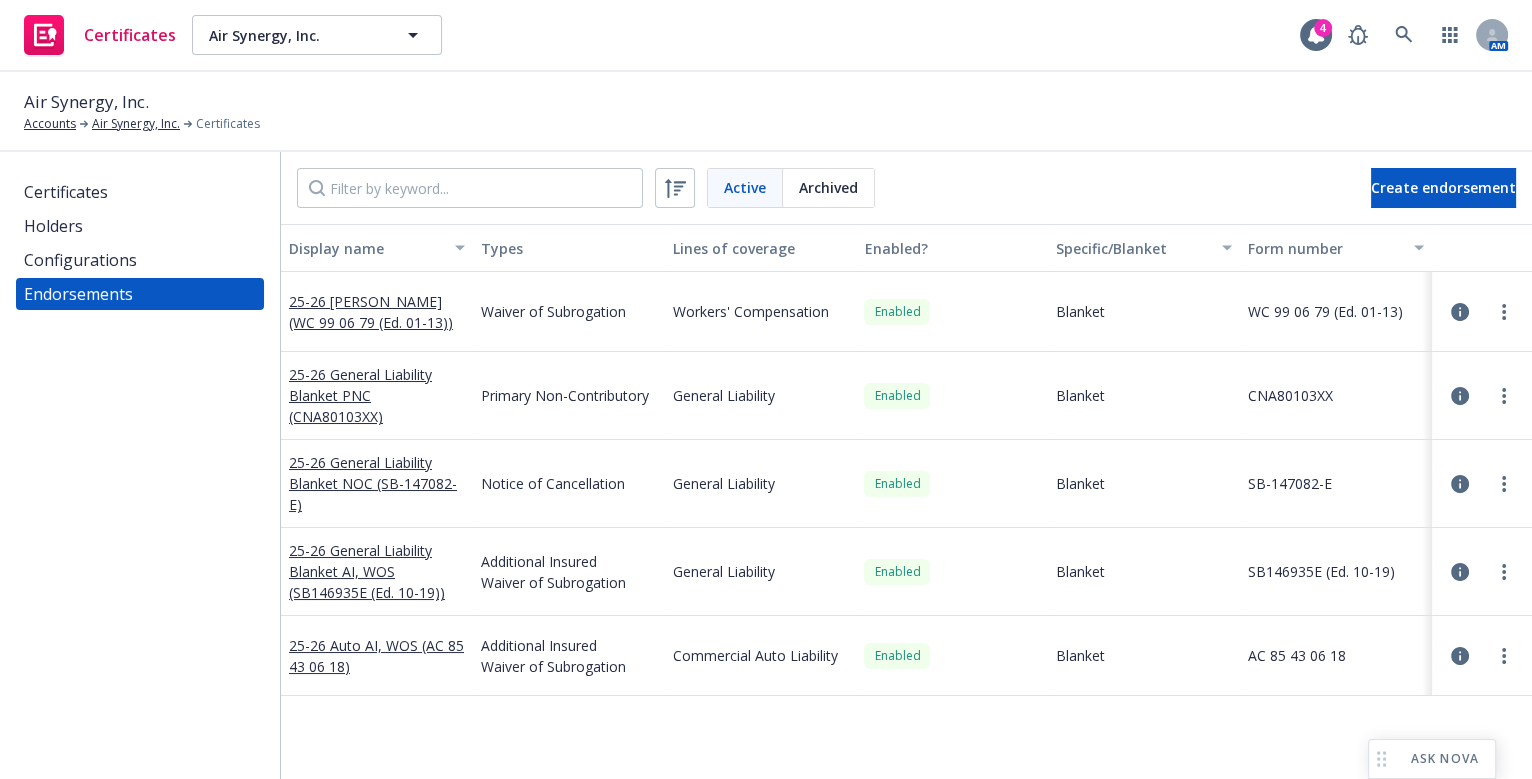 click on "25-26 General Liability Blanket AI, WOS (SB146935E (Ed. 10-19))" at bounding box center (377, 571) 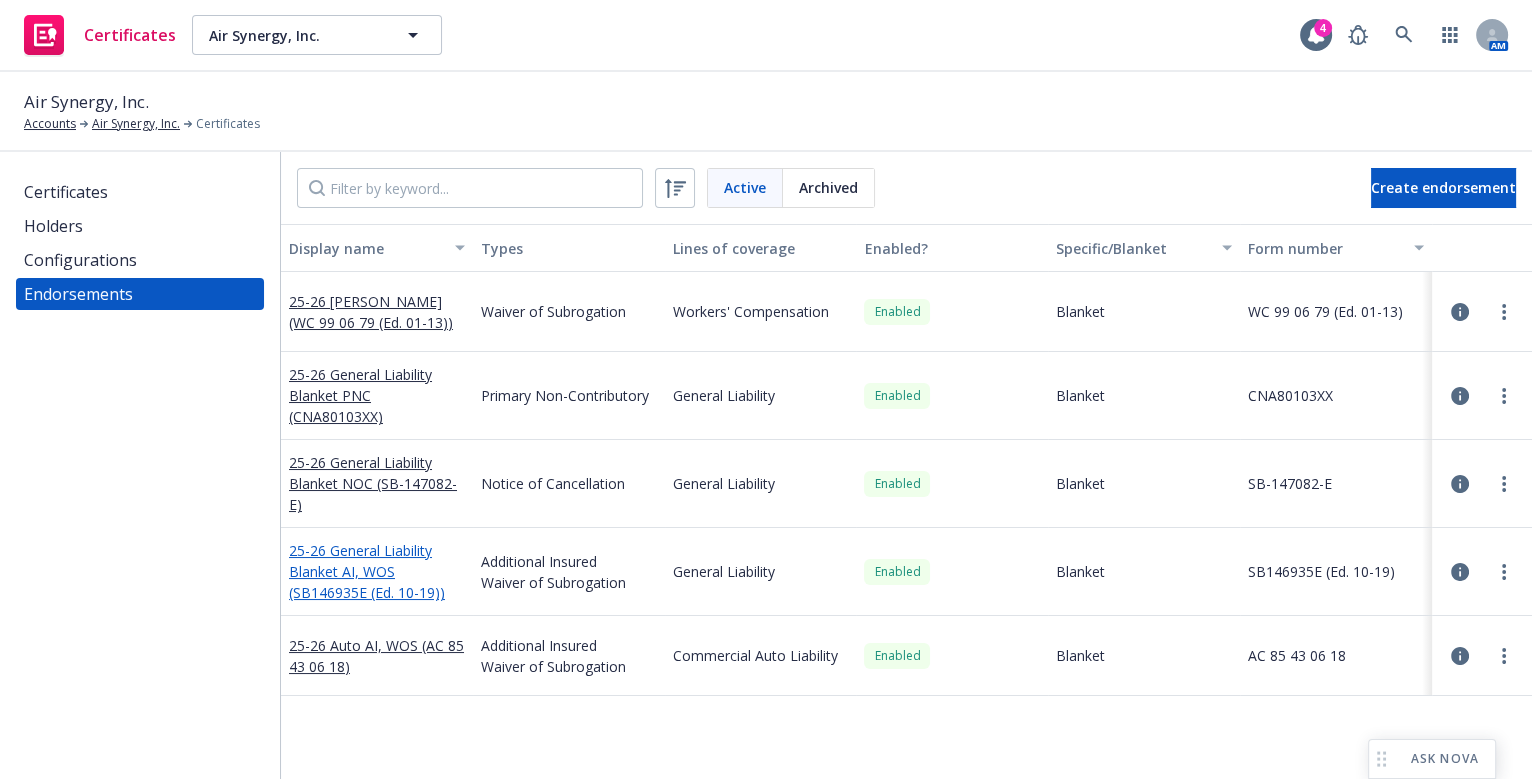 click on "25-26 General Liability Blanket AI, WOS (SB146935E (Ed. 10-19))" at bounding box center (367, 571) 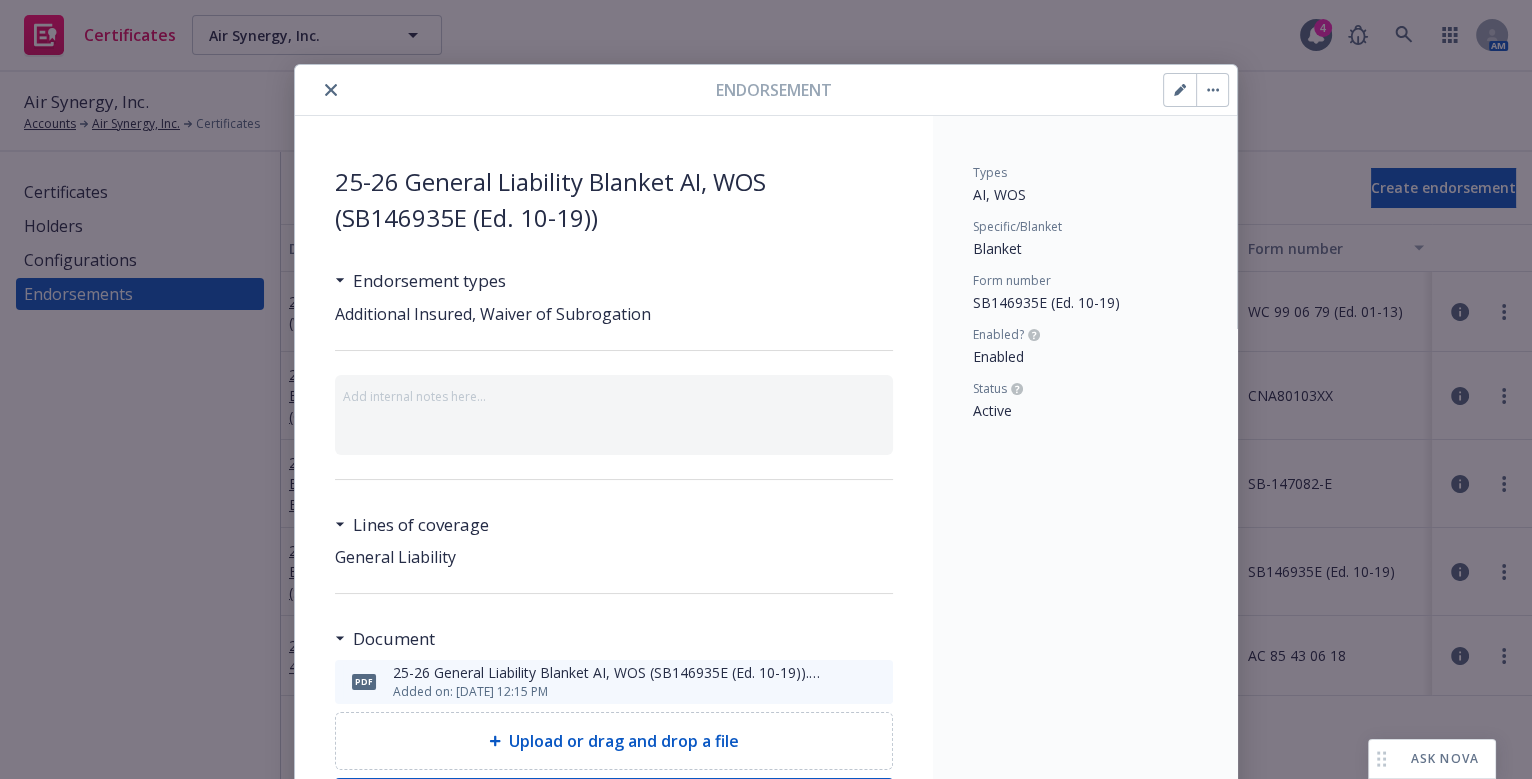 scroll, scrollTop: 90, scrollLeft: 0, axis: vertical 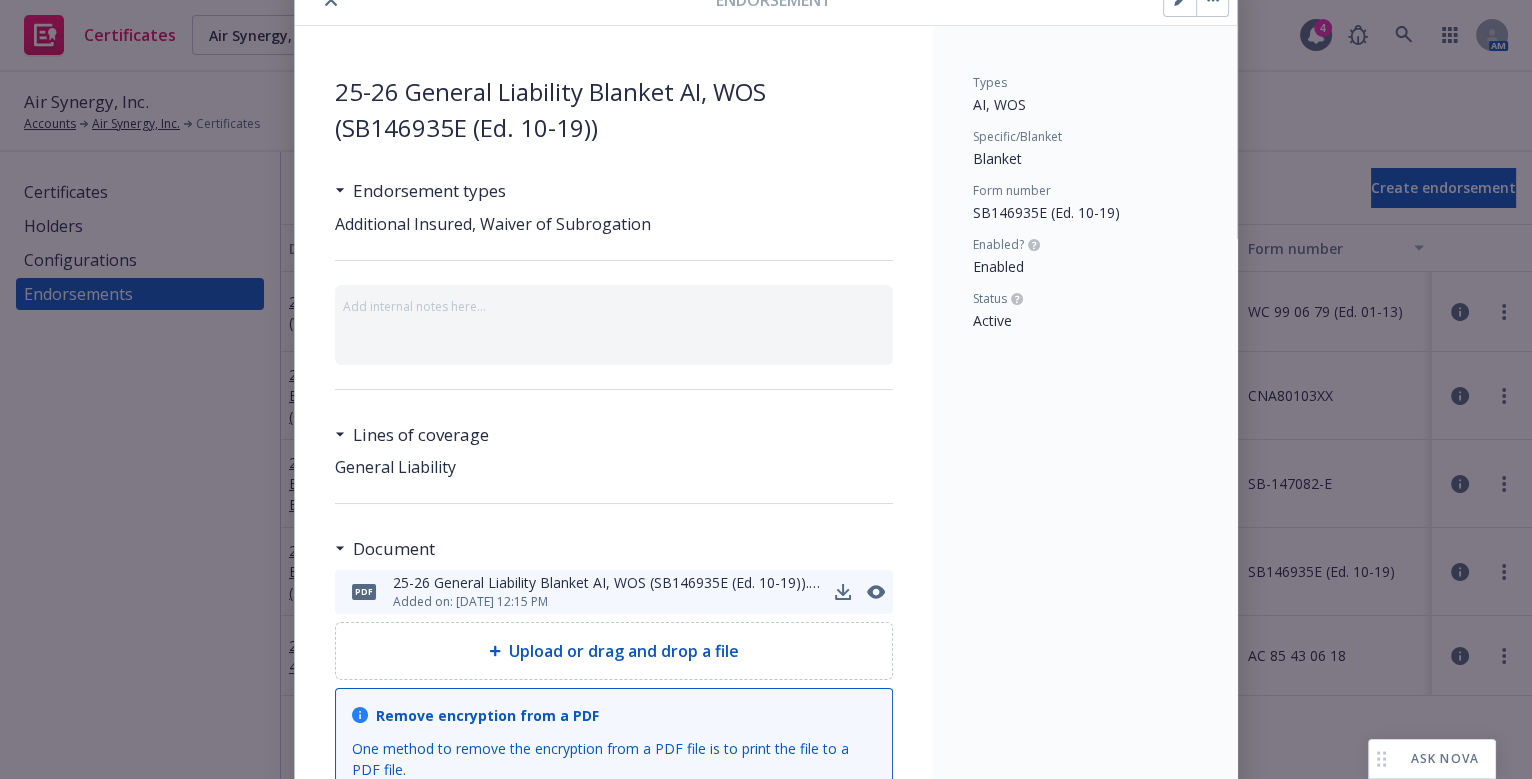 click on "pdf 25-26 General Liability Blanket AI, WOS (SB146935E (Ed. 10-19)).pdf Added on:   07/14/2025, 12:15 PM" at bounding box center (614, 592) 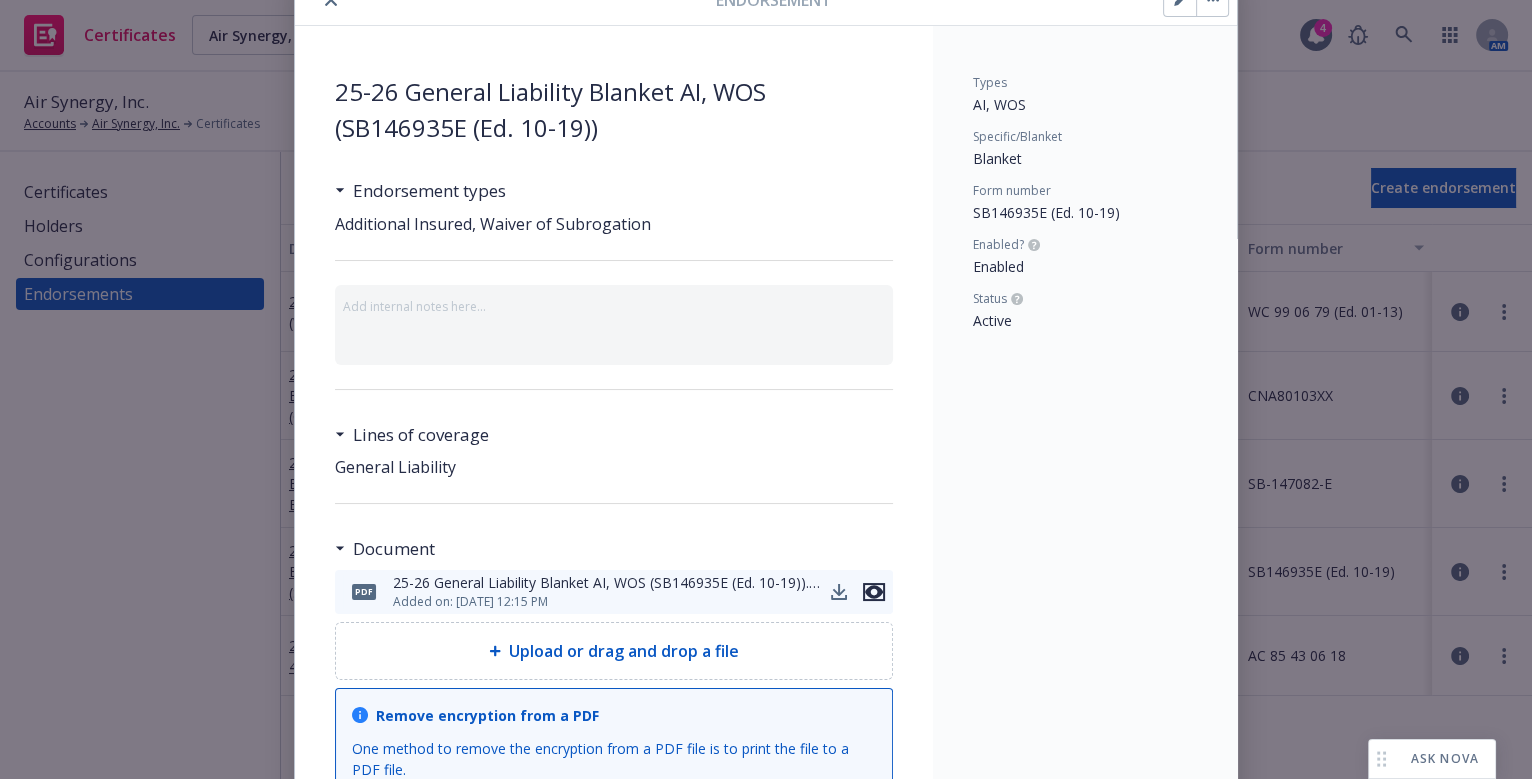 click 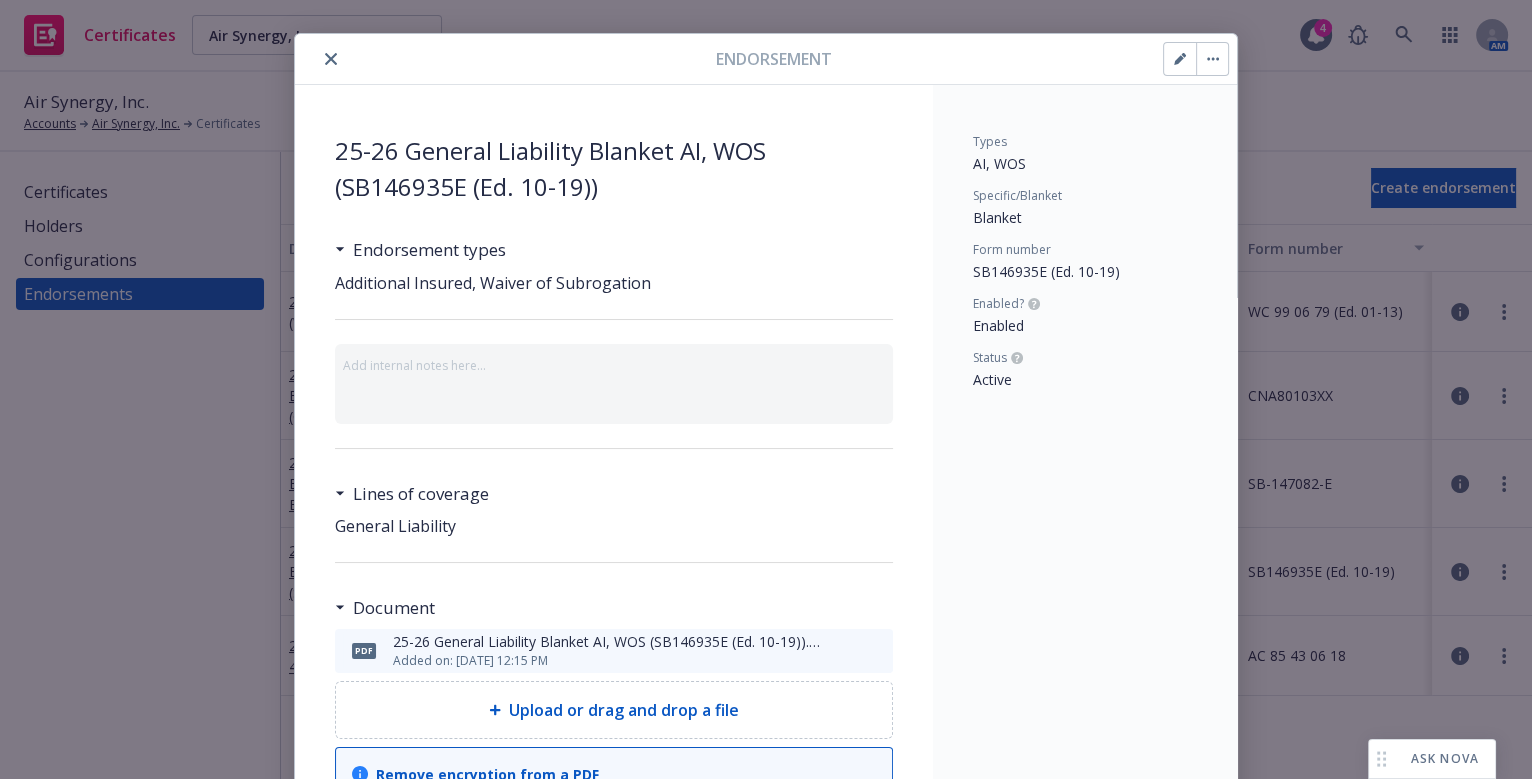 scroll, scrollTop: 0, scrollLeft: 0, axis: both 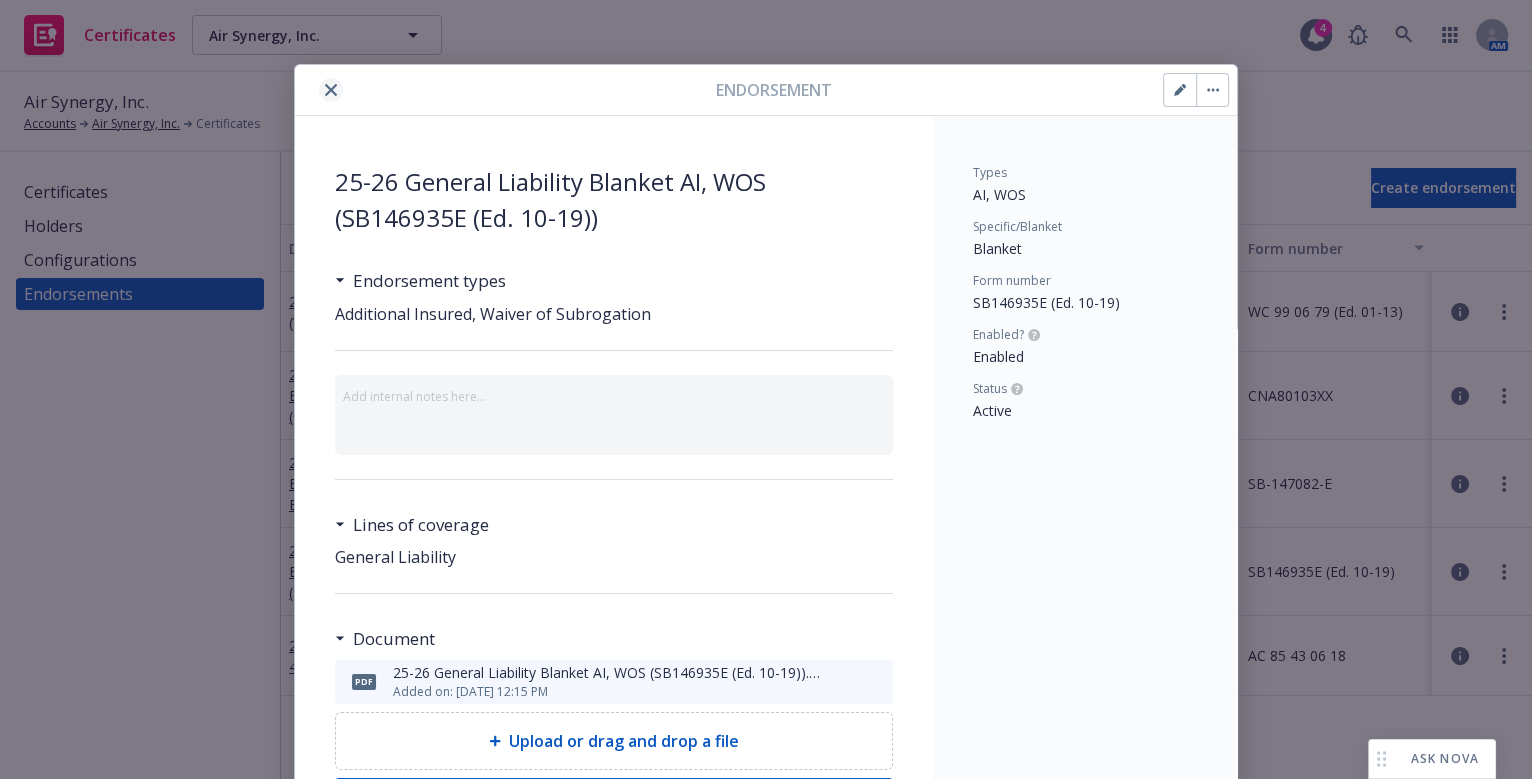 click 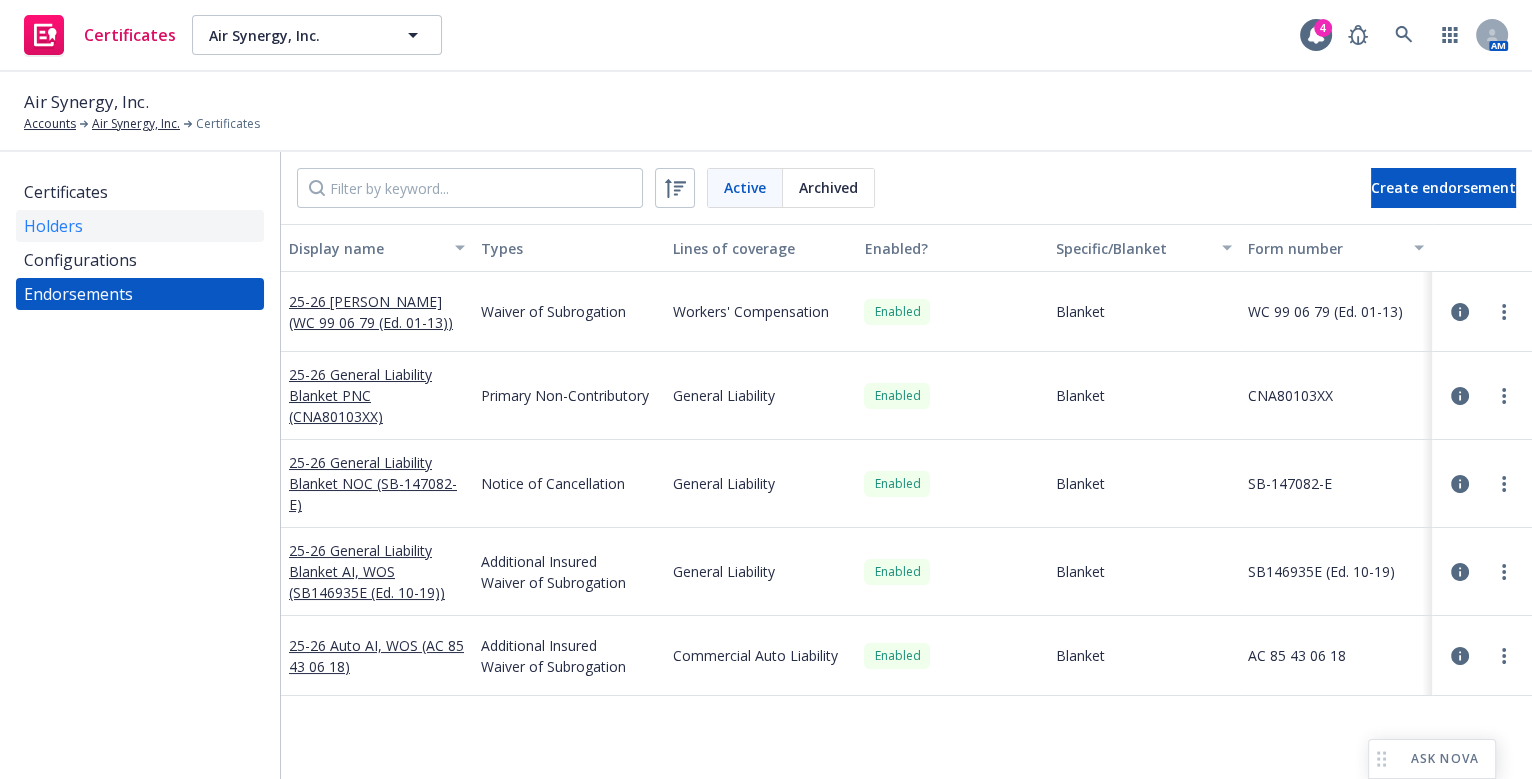 click on "Holders" at bounding box center [53, 226] 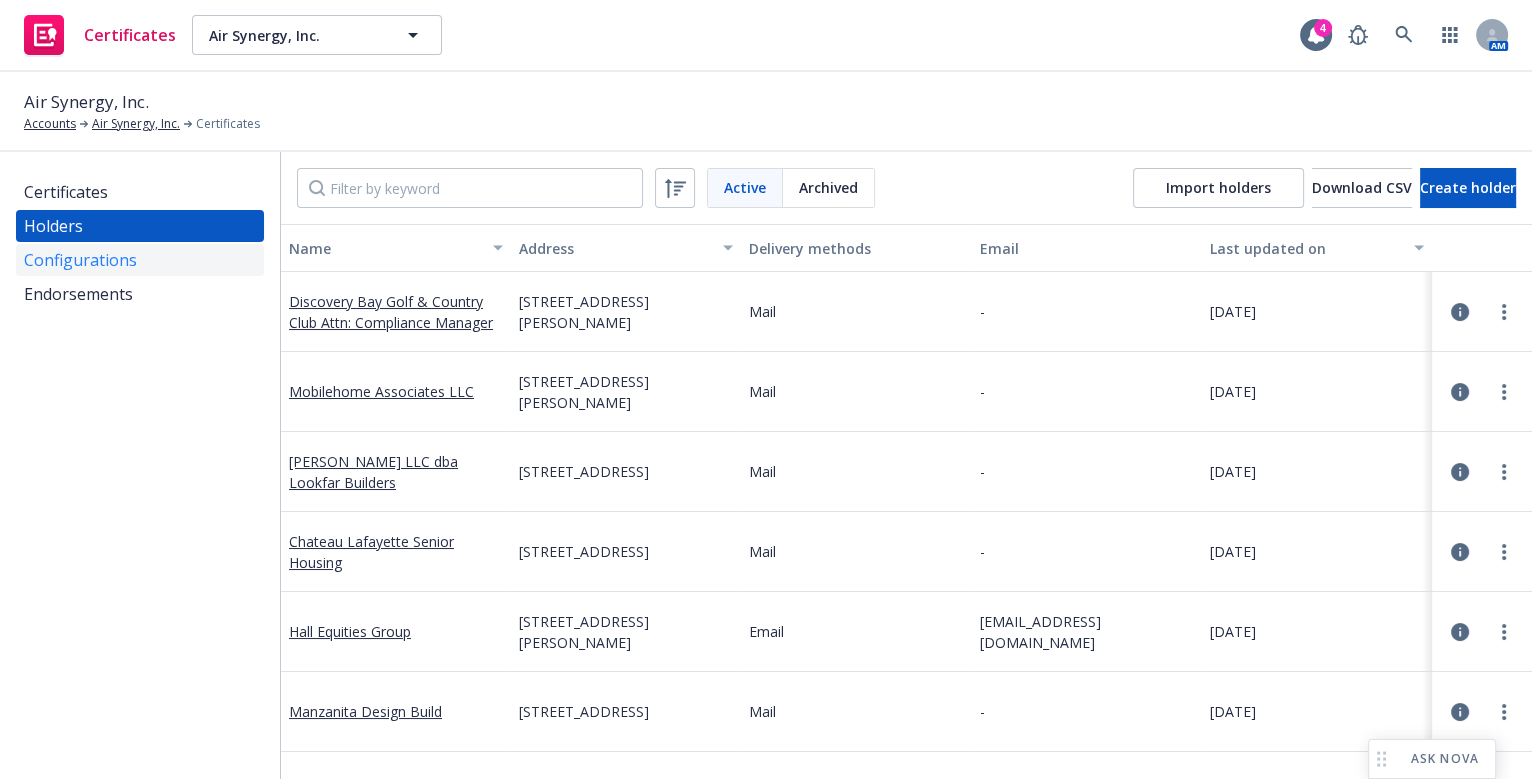 click on "Configurations" at bounding box center [80, 260] 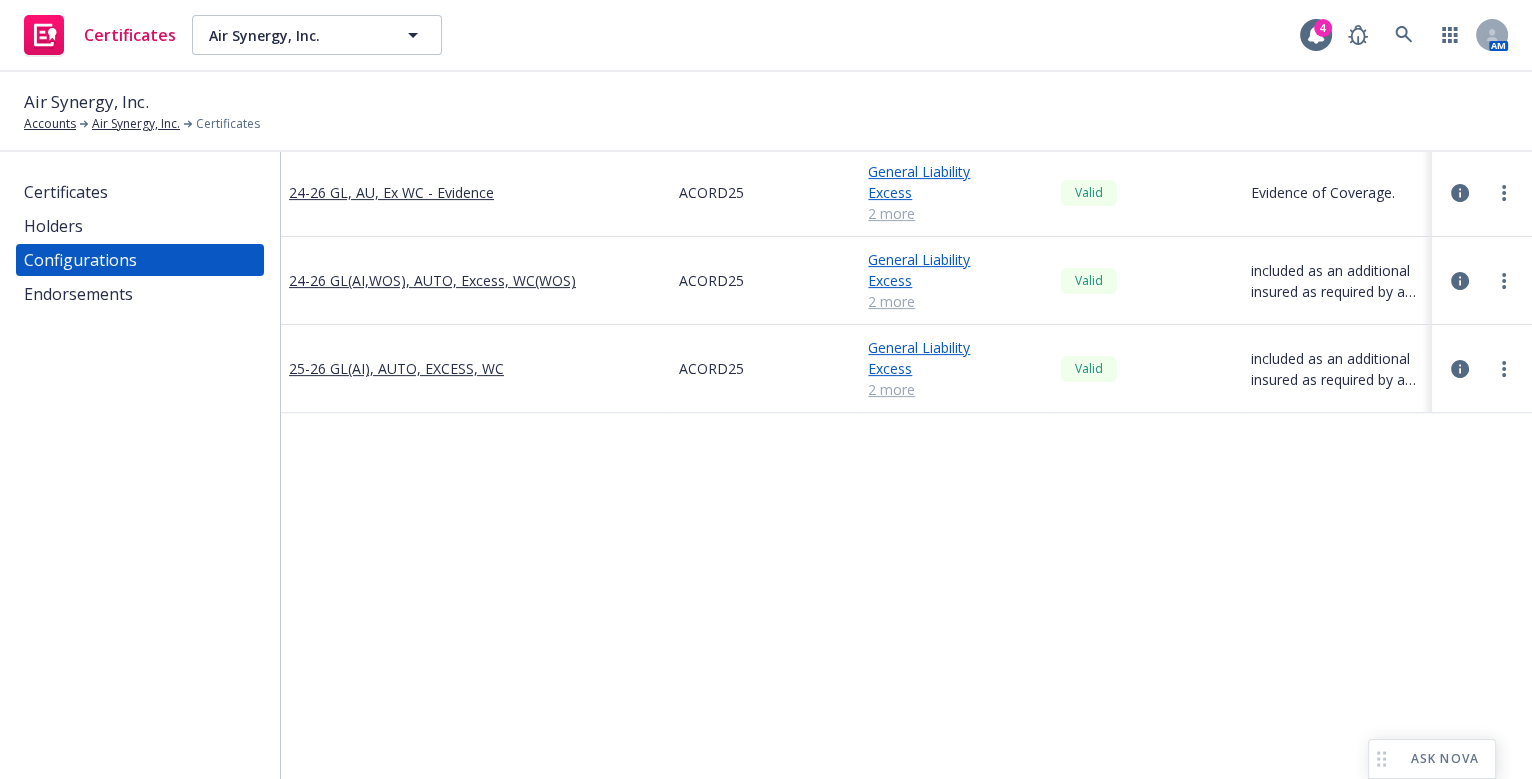 scroll, scrollTop: 818, scrollLeft: 0, axis: vertical 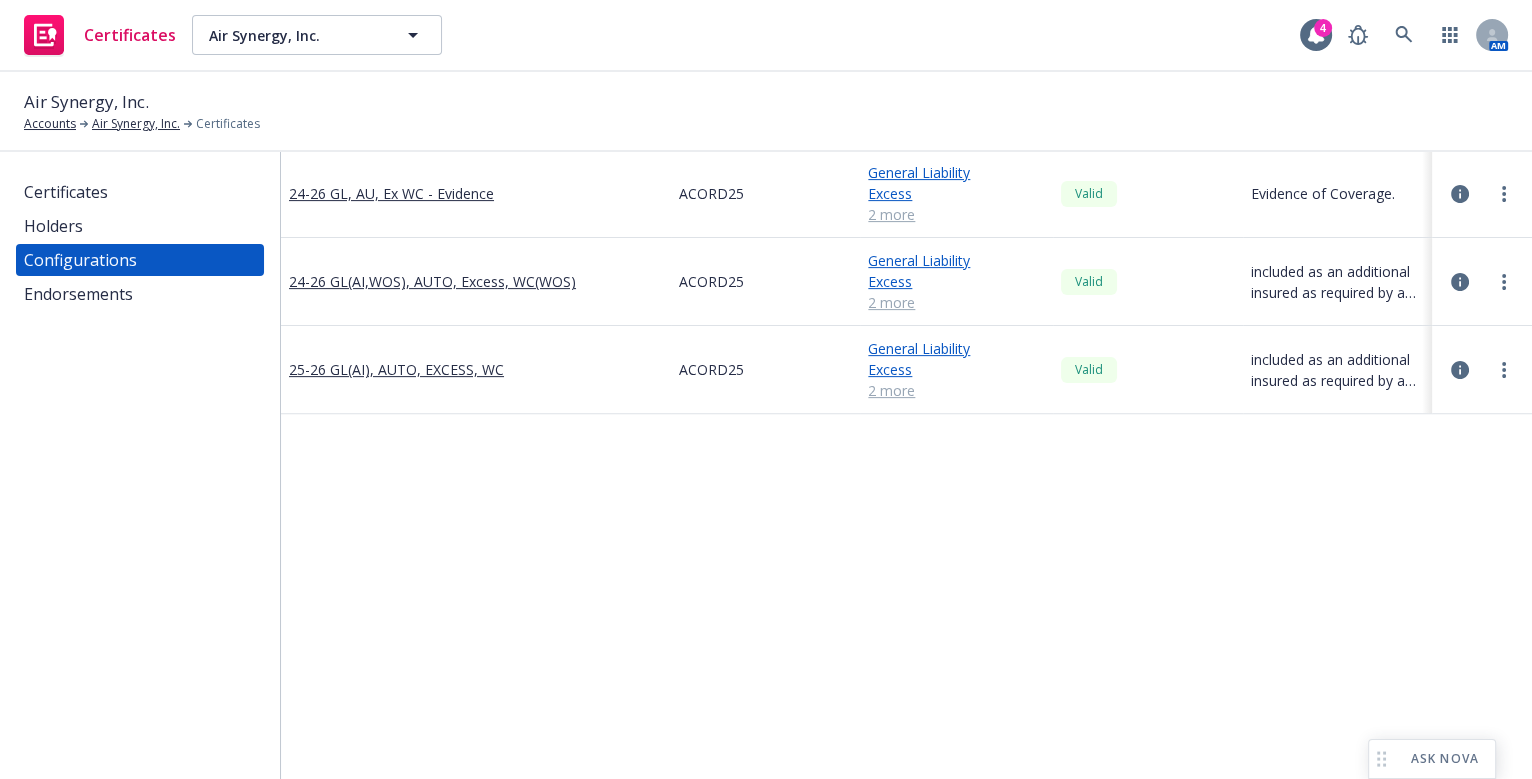 click at bounding box center (1482, 370) 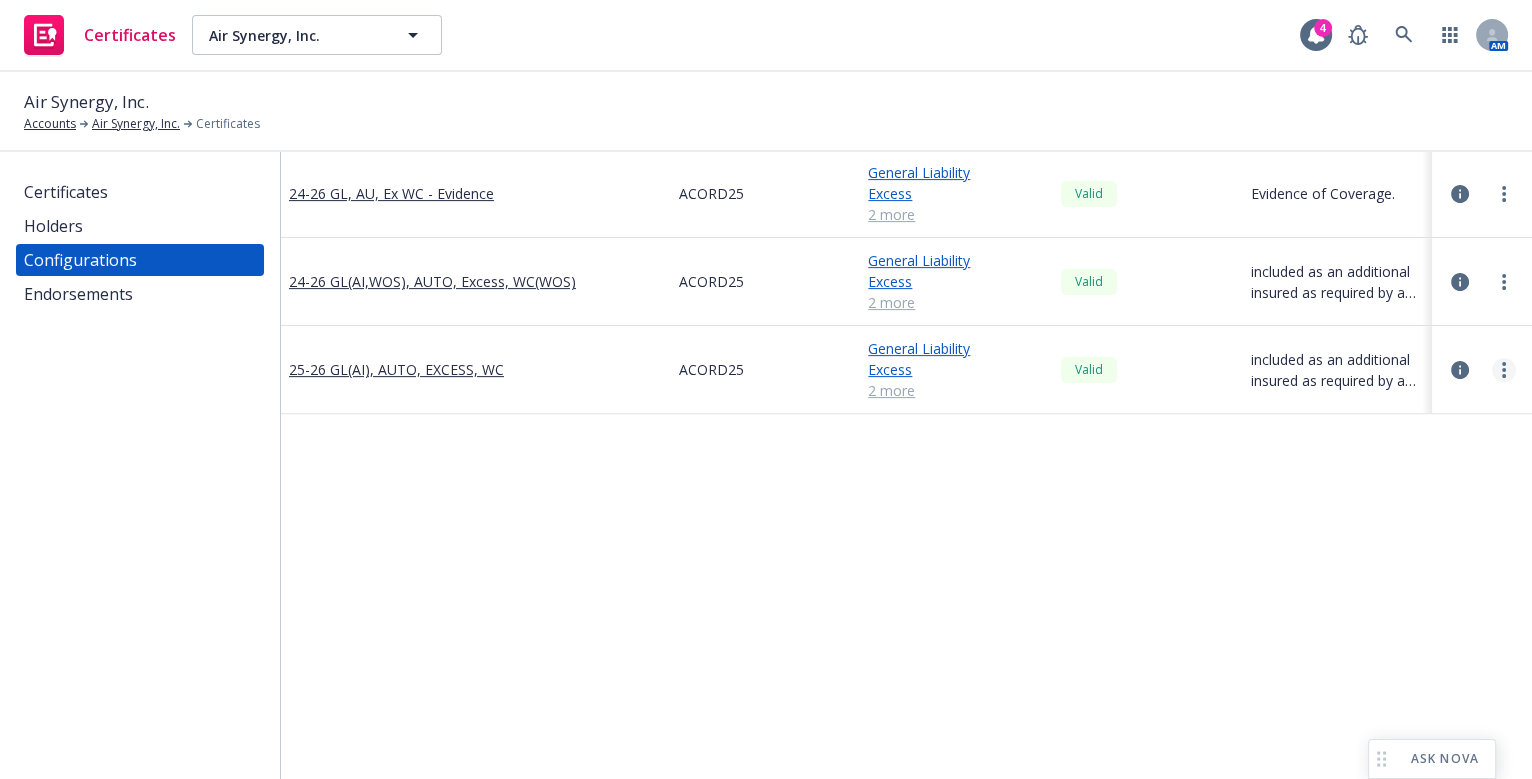 click at bounding box center (1504, 370) 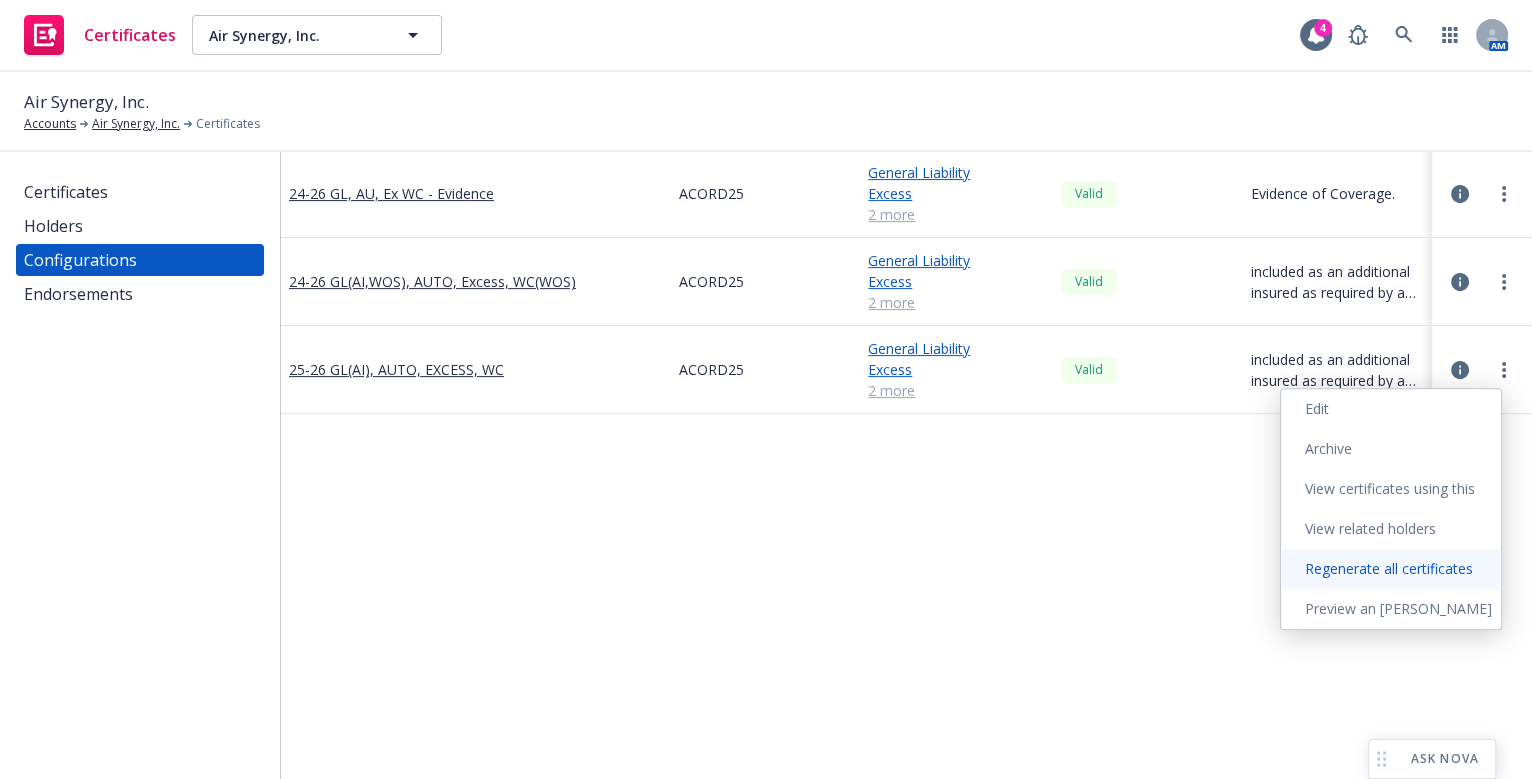 click on "Regenerate all certificates" at bounding box center (1391, 569) 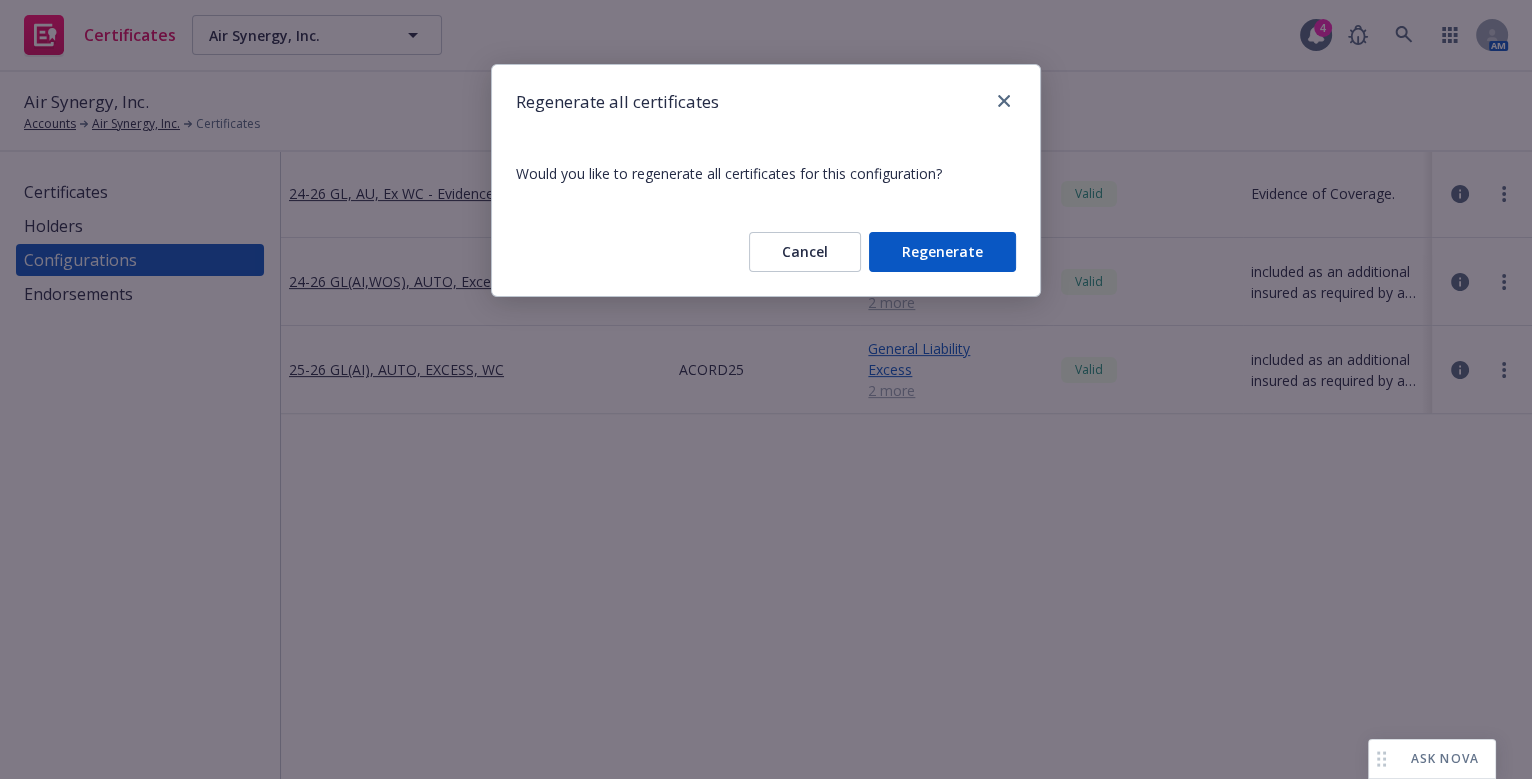 click on "Regenerate" at bounding box center (942, 252) 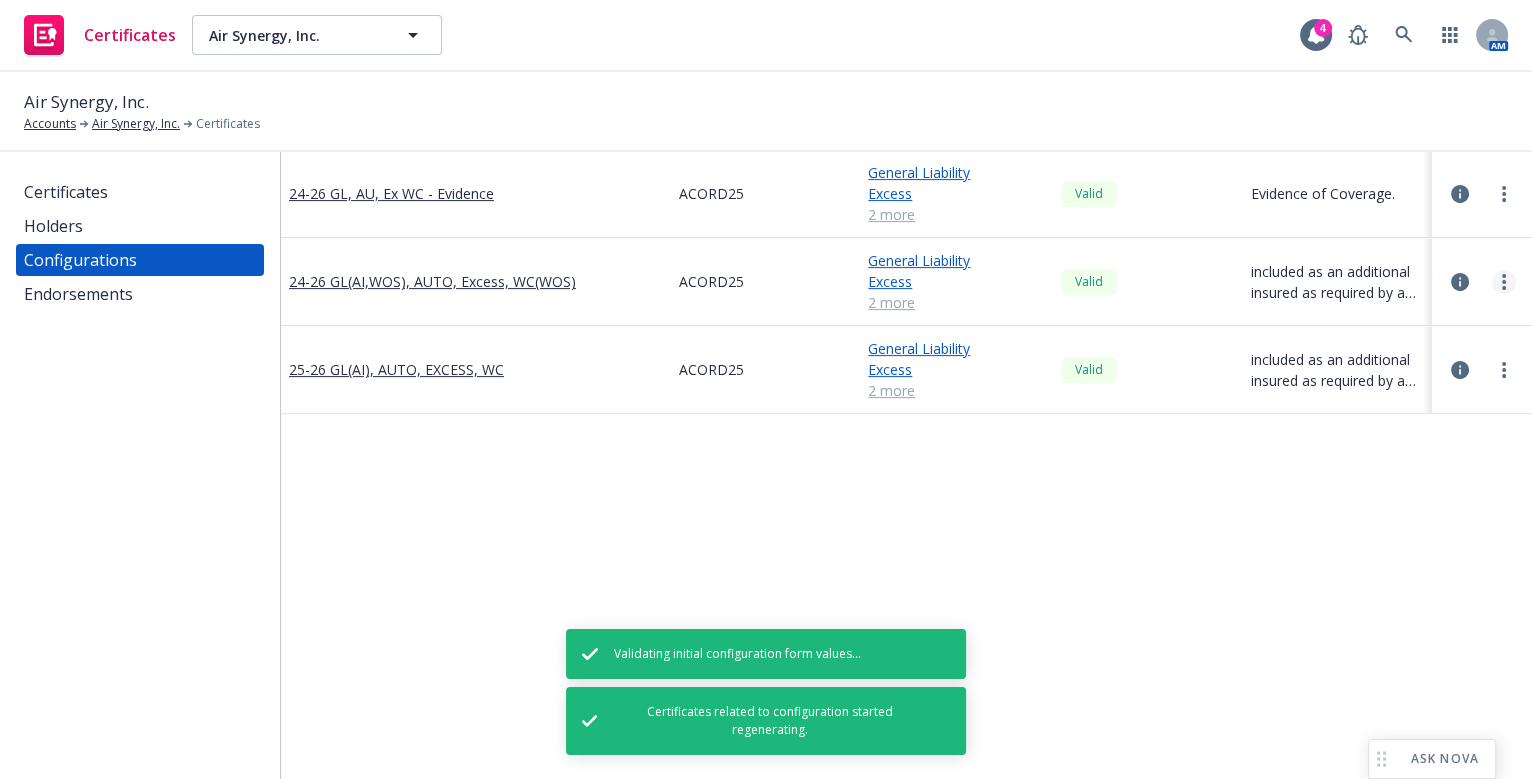 click at bounding box center (1504, 282) 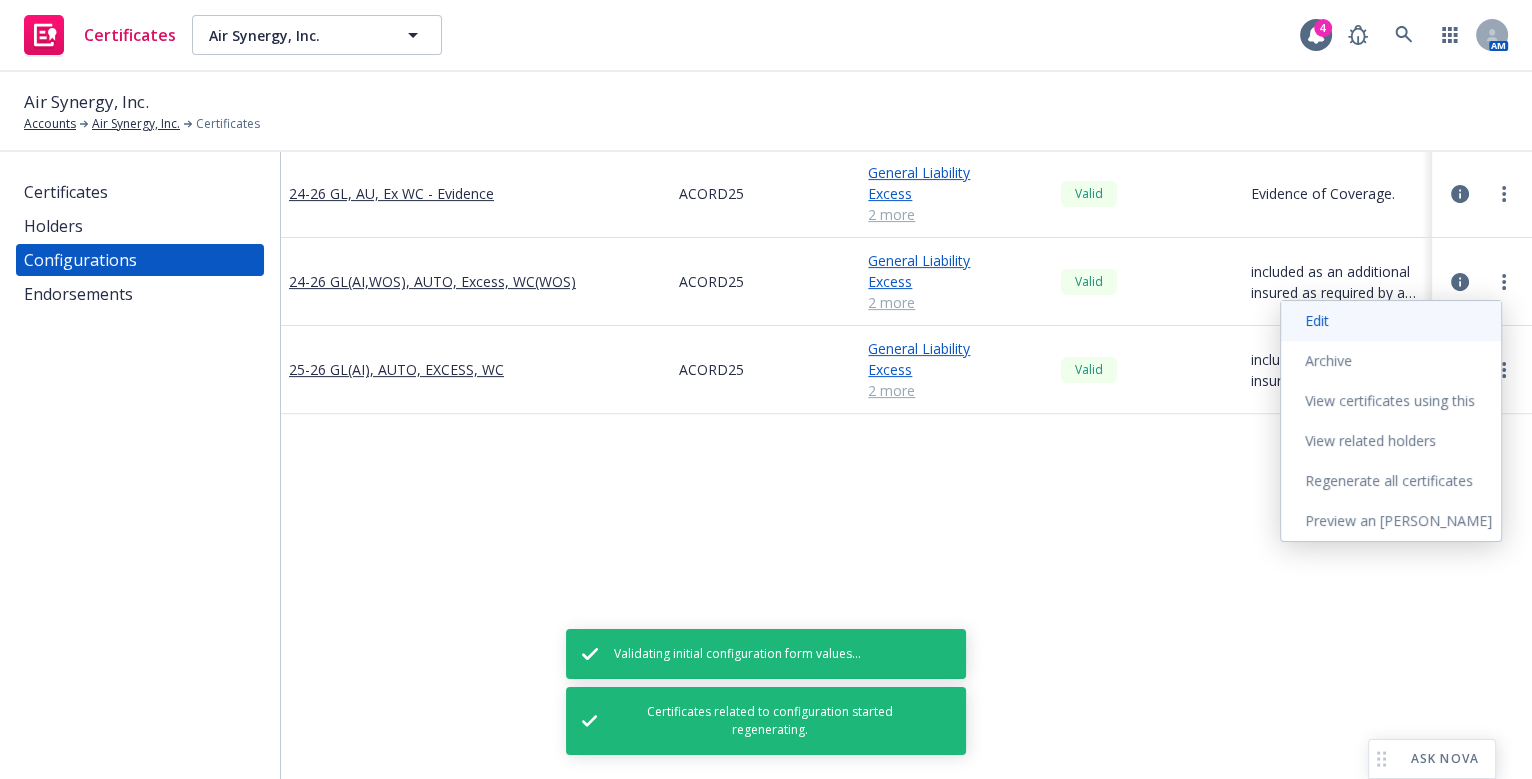 click on "Edit" at bounding box center [1391, 321] 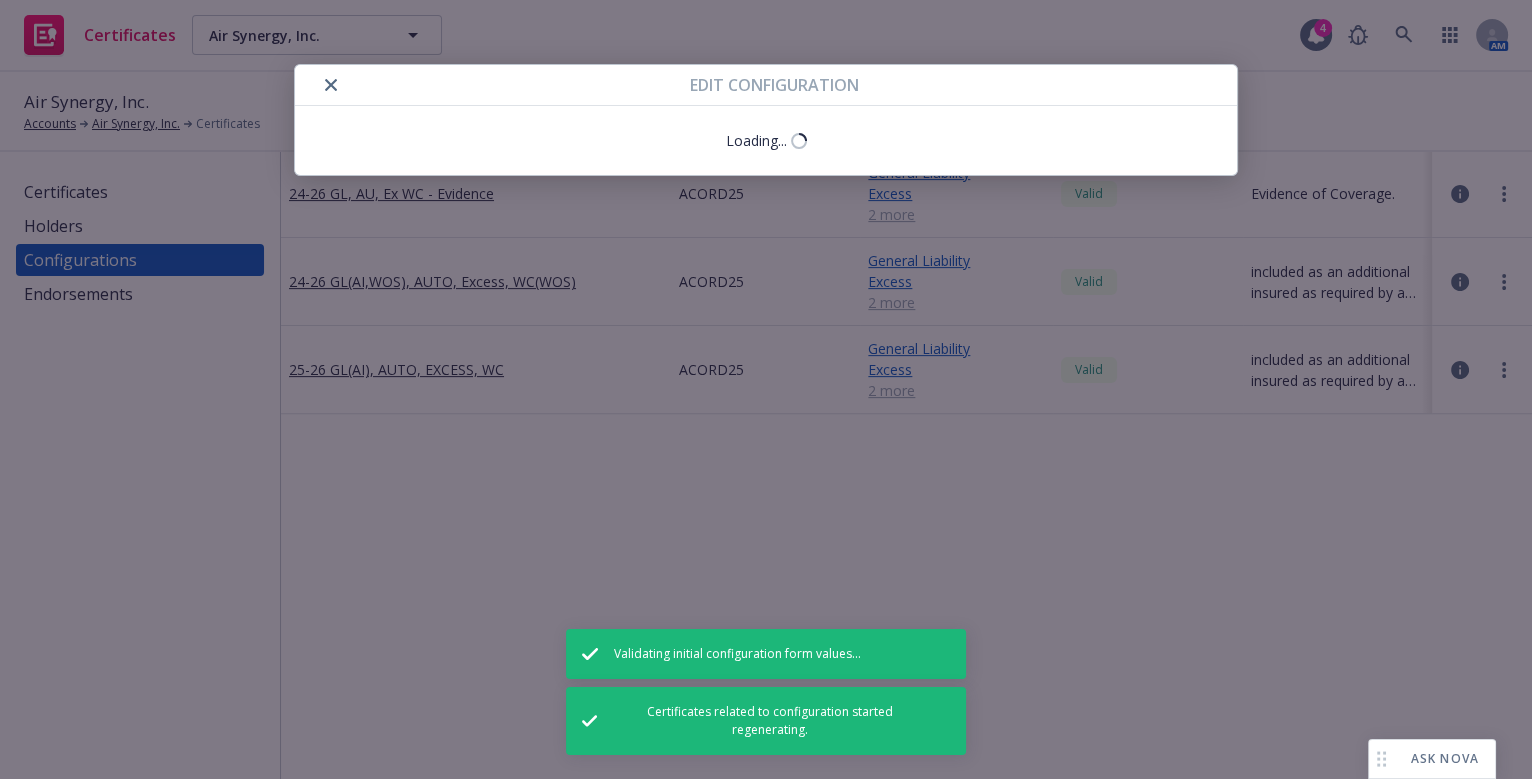 select on "Acord_25" 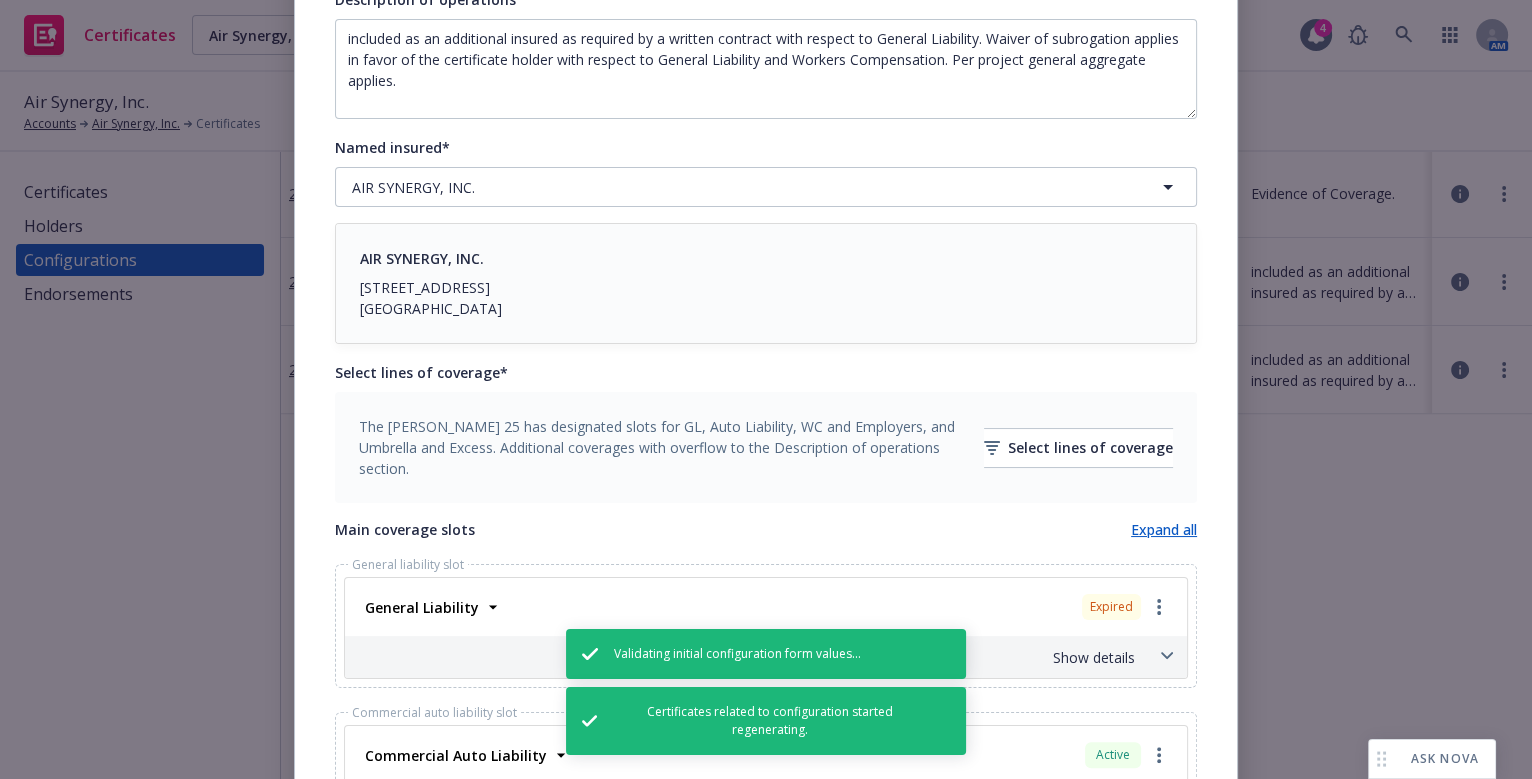 scroll, scrollTop: 454, scrollLeft: 0, axis: vertical 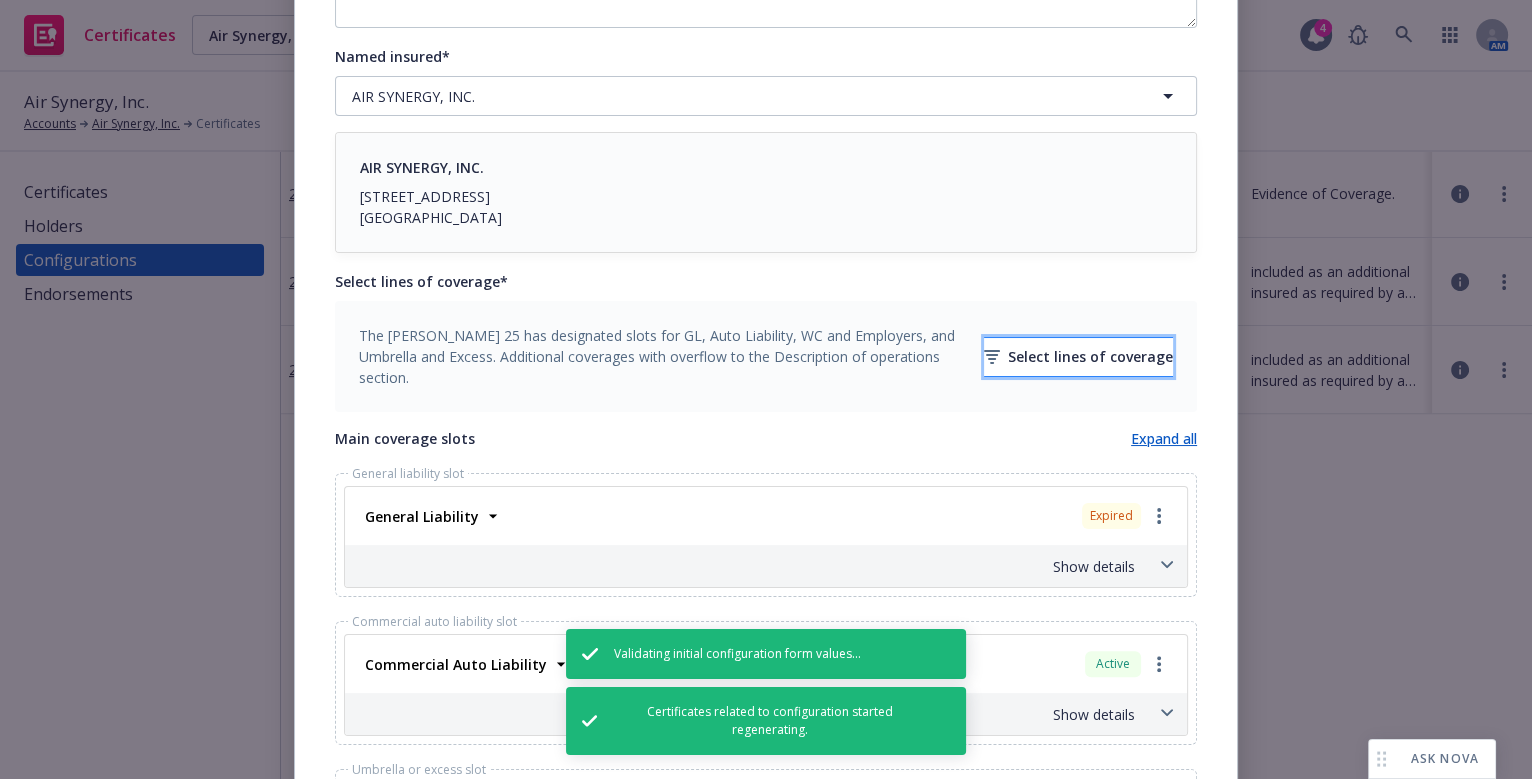click on "Select lines of coverage" at bounding box center [1078, 357] 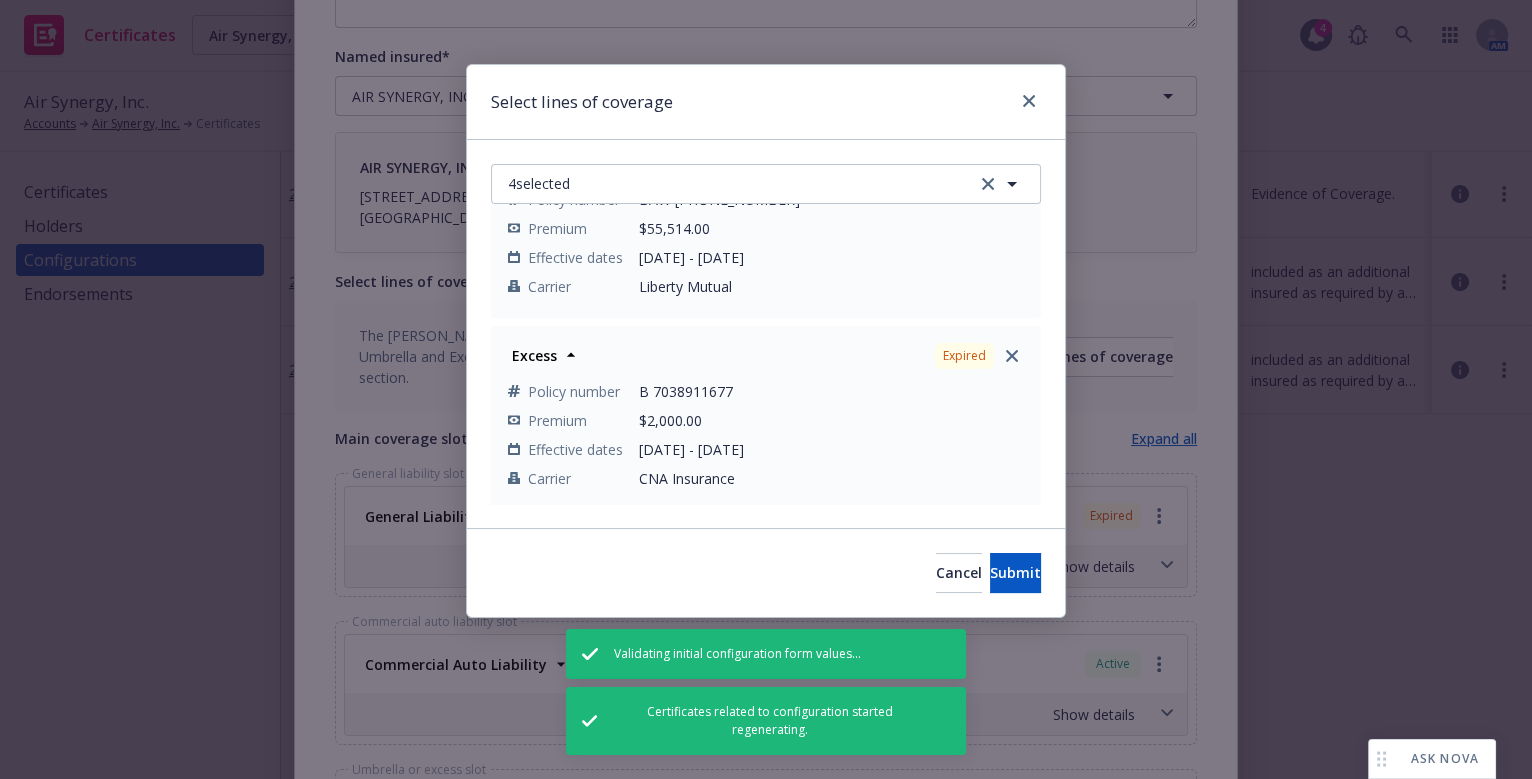 scroll, scrollTop: 272, scrollLeft: 0, axis: vertical 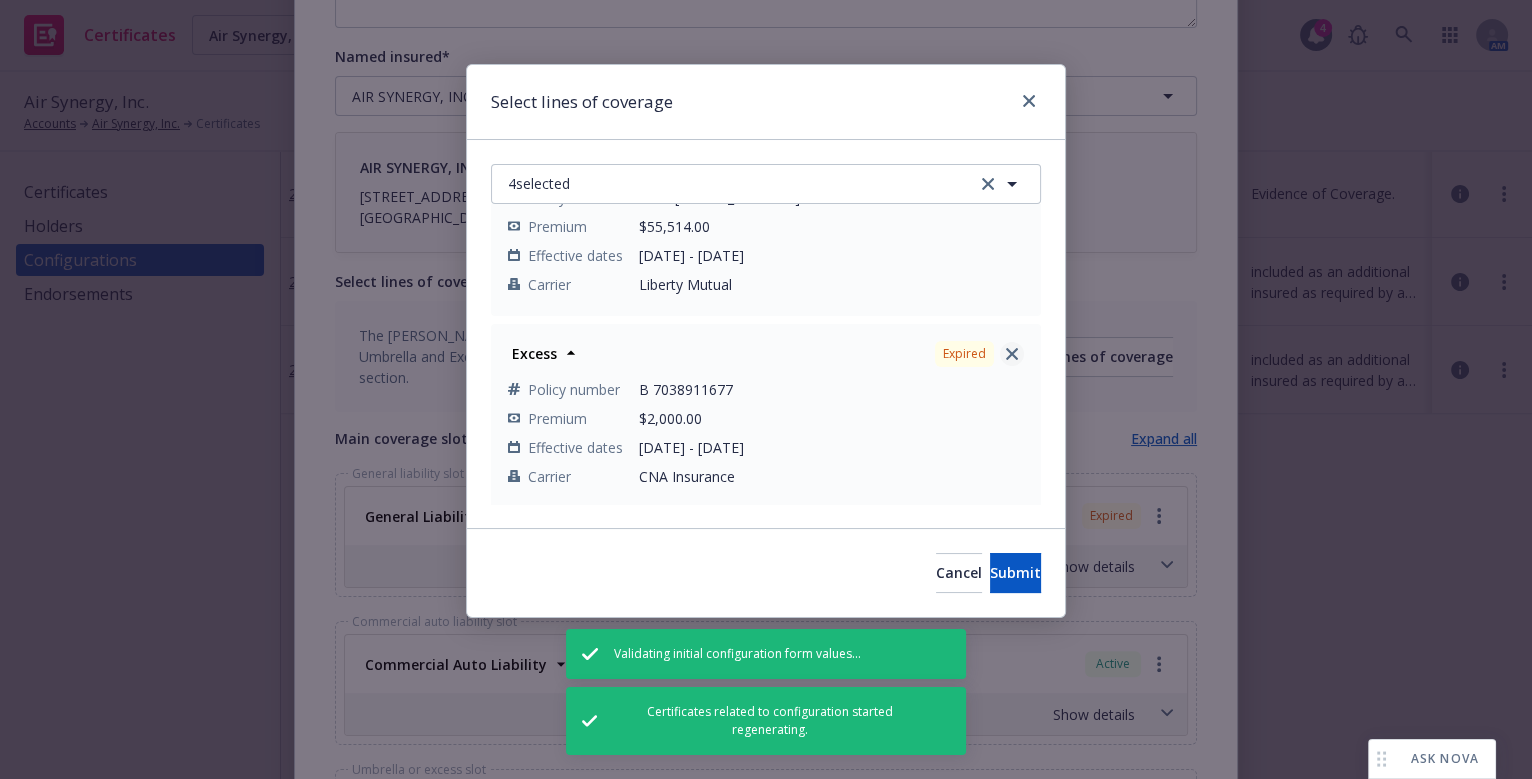 click at bounding box center (1012, 354) 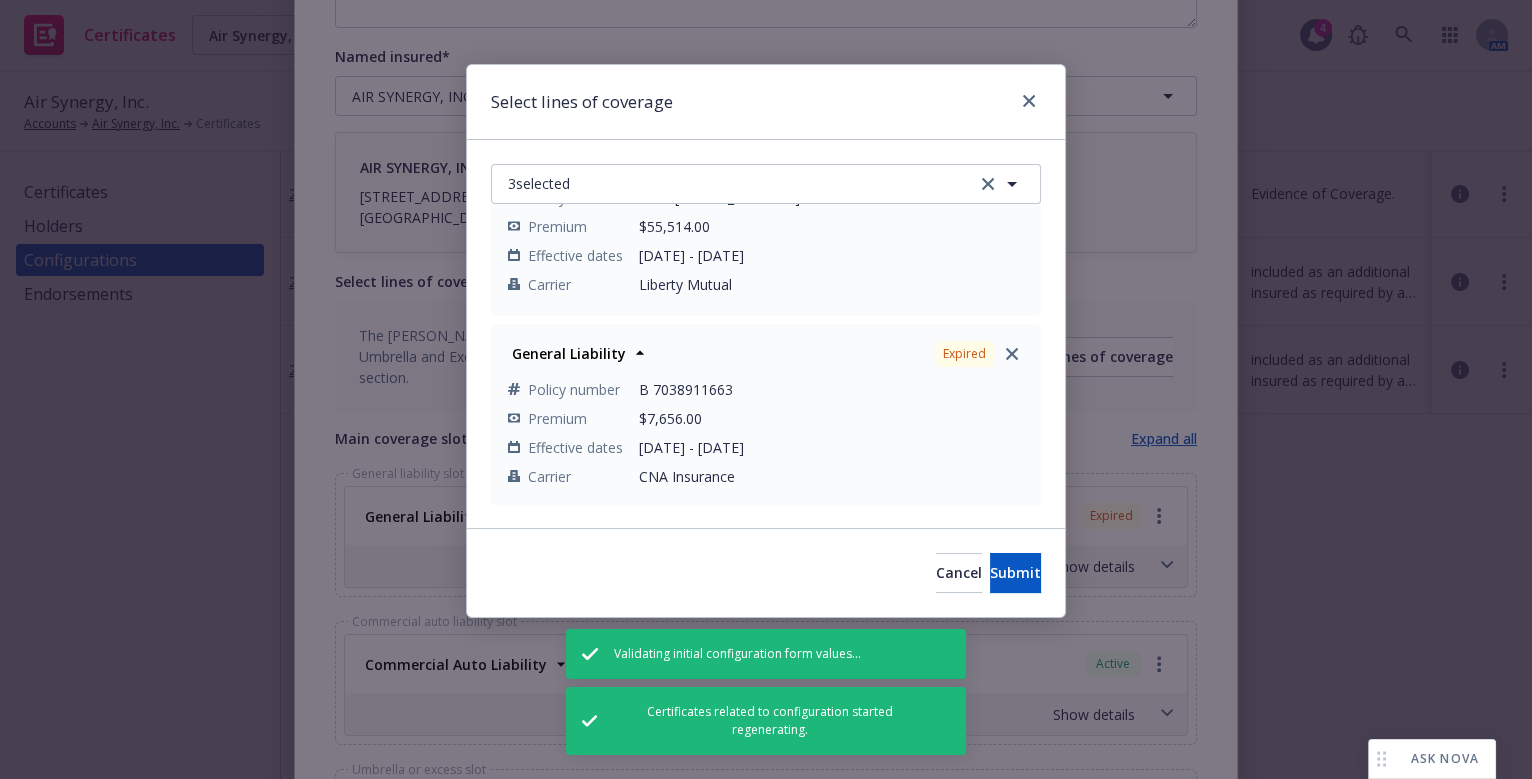drag, startPoint x: 1005, startPoint y: 347, endPoint x: 800, endPoint y: 301, distance: 210.0976 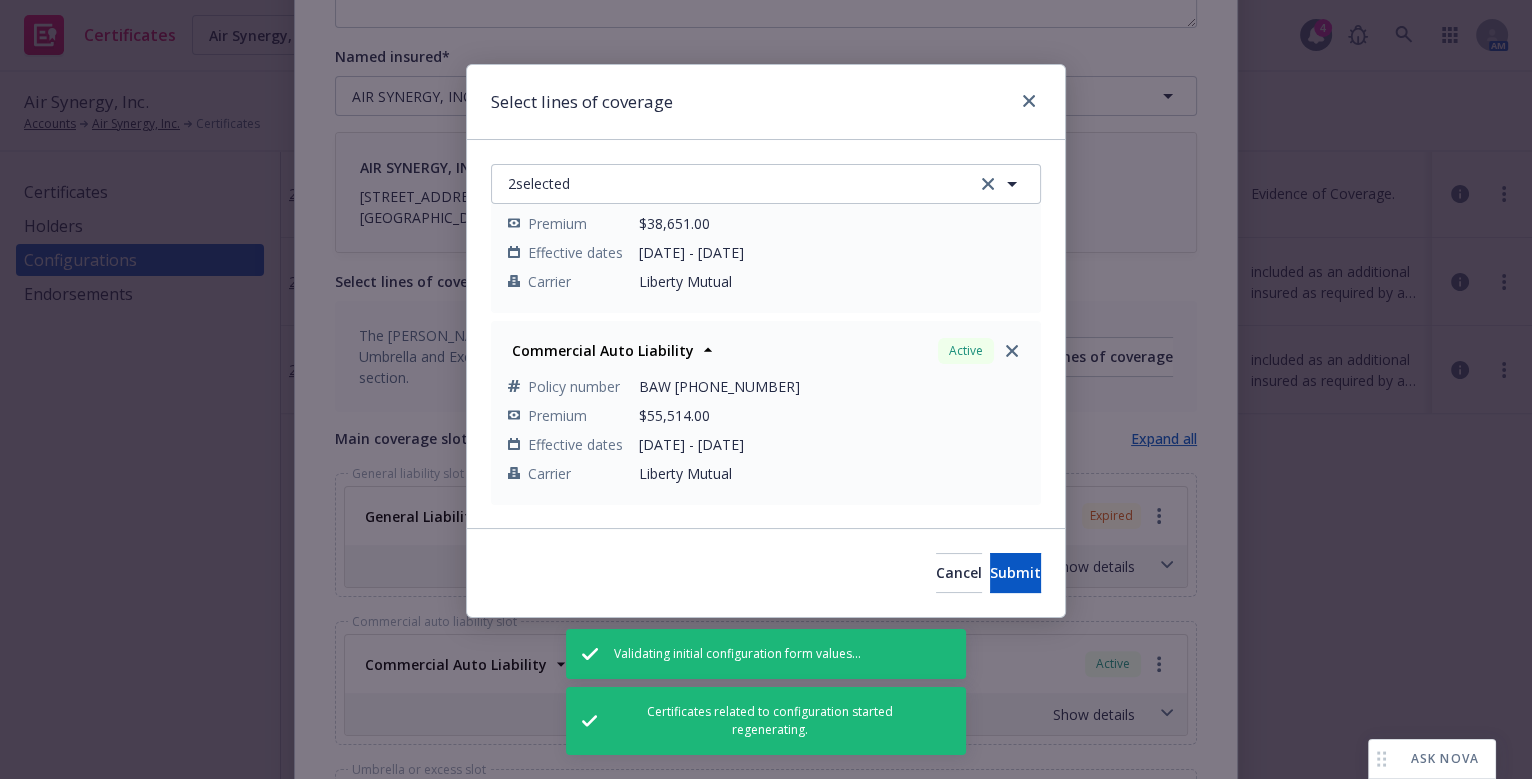 drag, startPoint x: 664, startPoint y: 158, endPoint x: 681, endPoint y: 176, distance: 24.758837 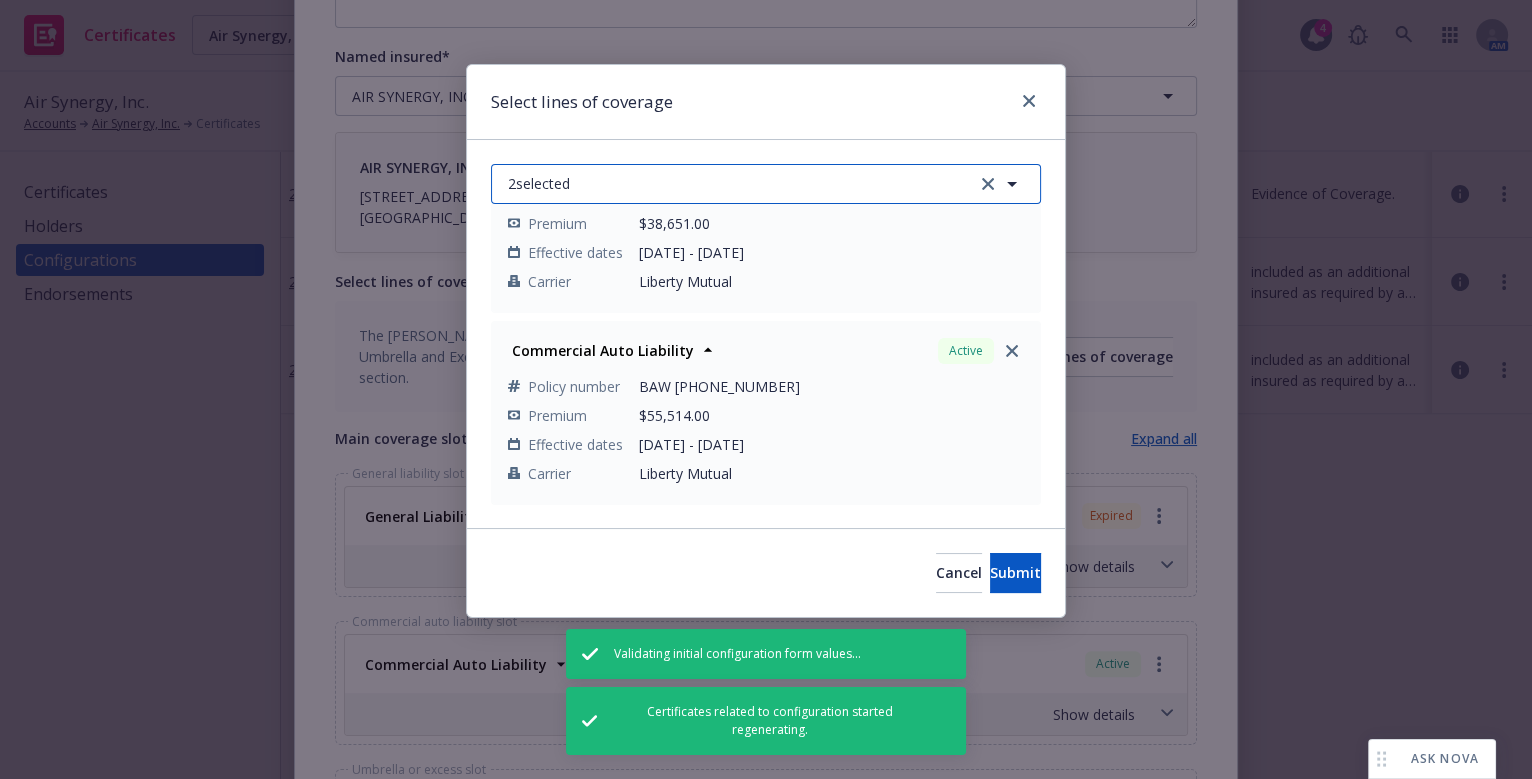 click on "2  selected" at bounding box center [766, 184] 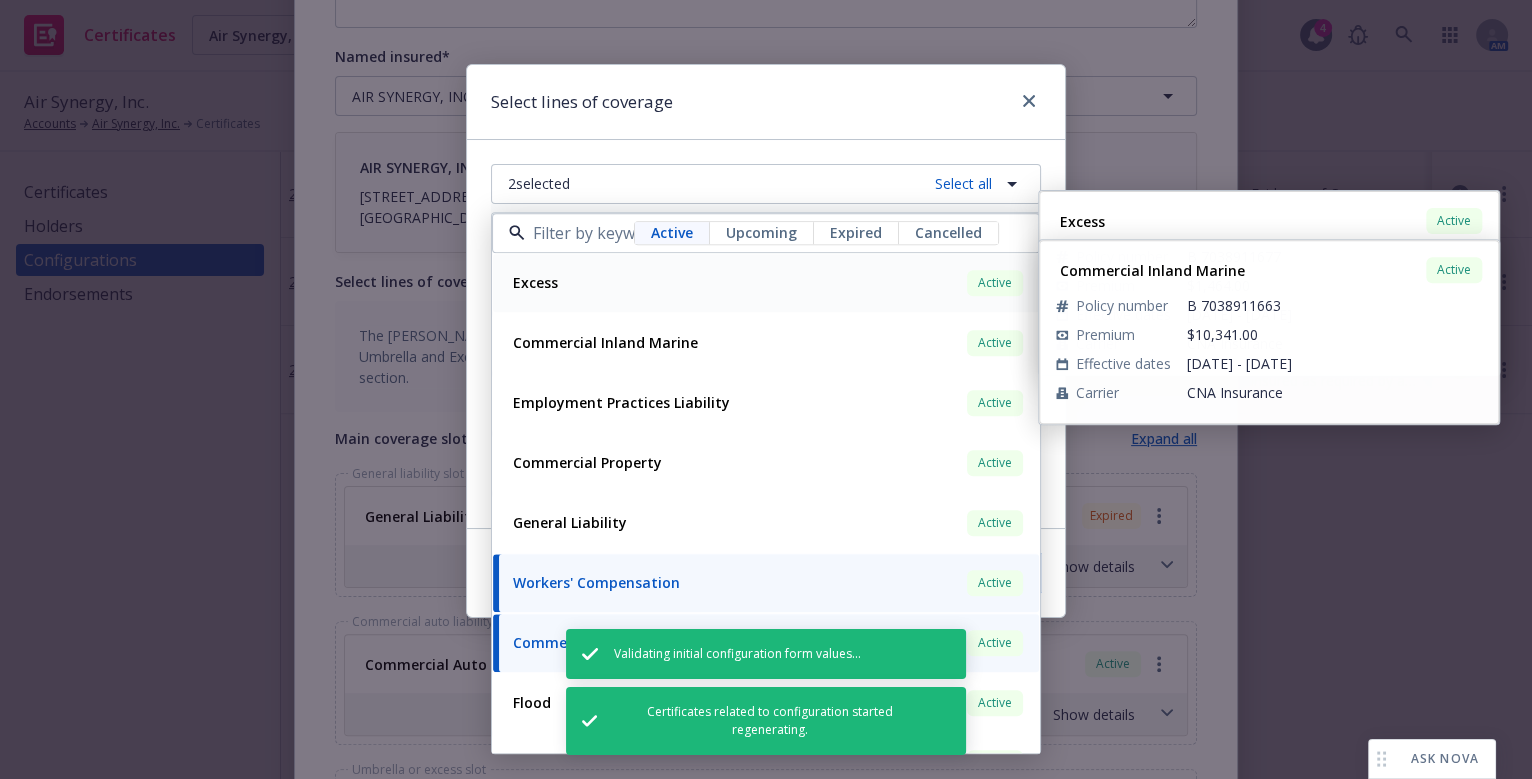 click on "Excess Active" at bounding box center (766, 283) 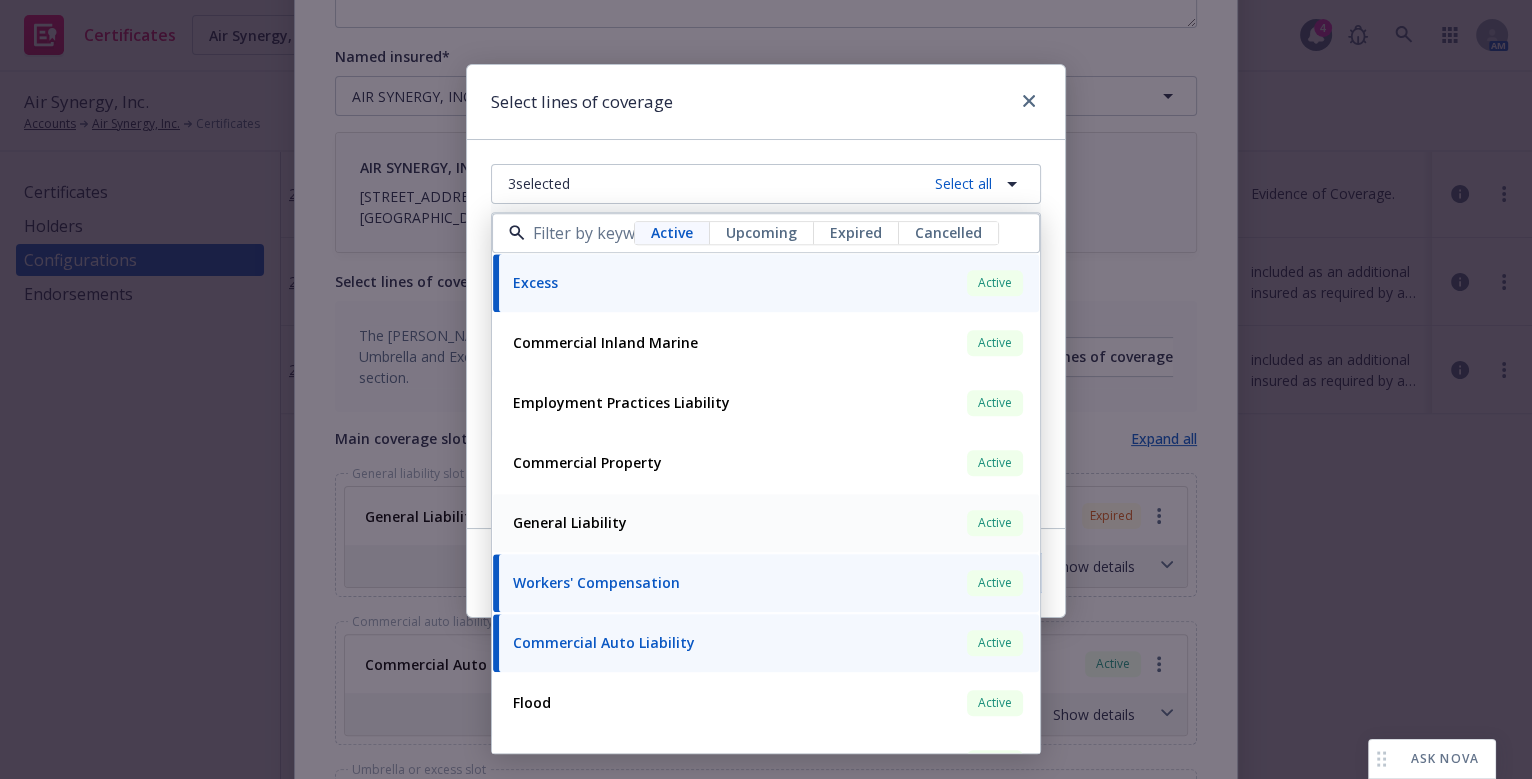 scroll, scrollTop: 272, scrollLeft: 0, axis: vertical 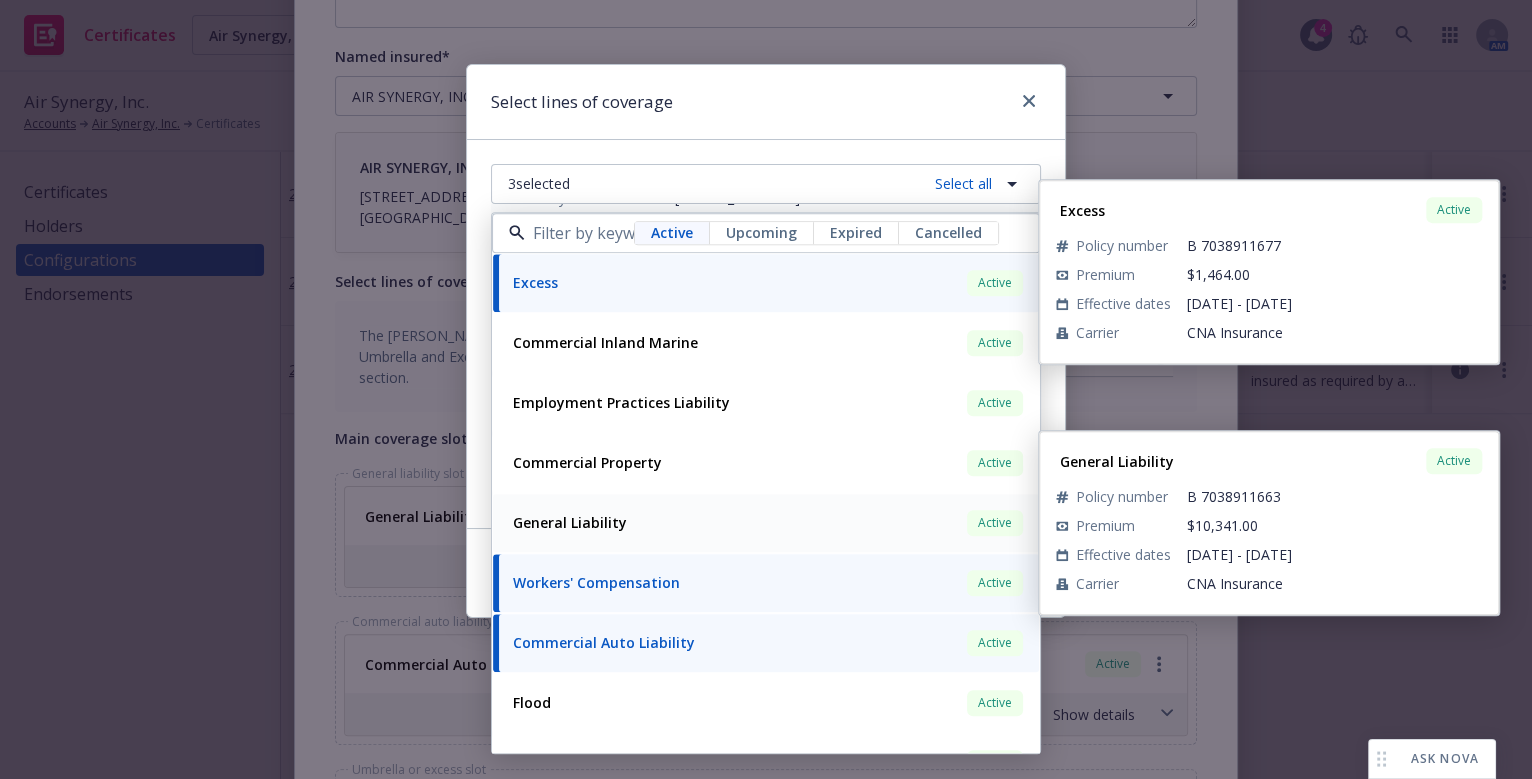 drag, startPoint x: 610, startPoint y: 517, endPoint x: 760, endPoint y: 130, distance: 415.053 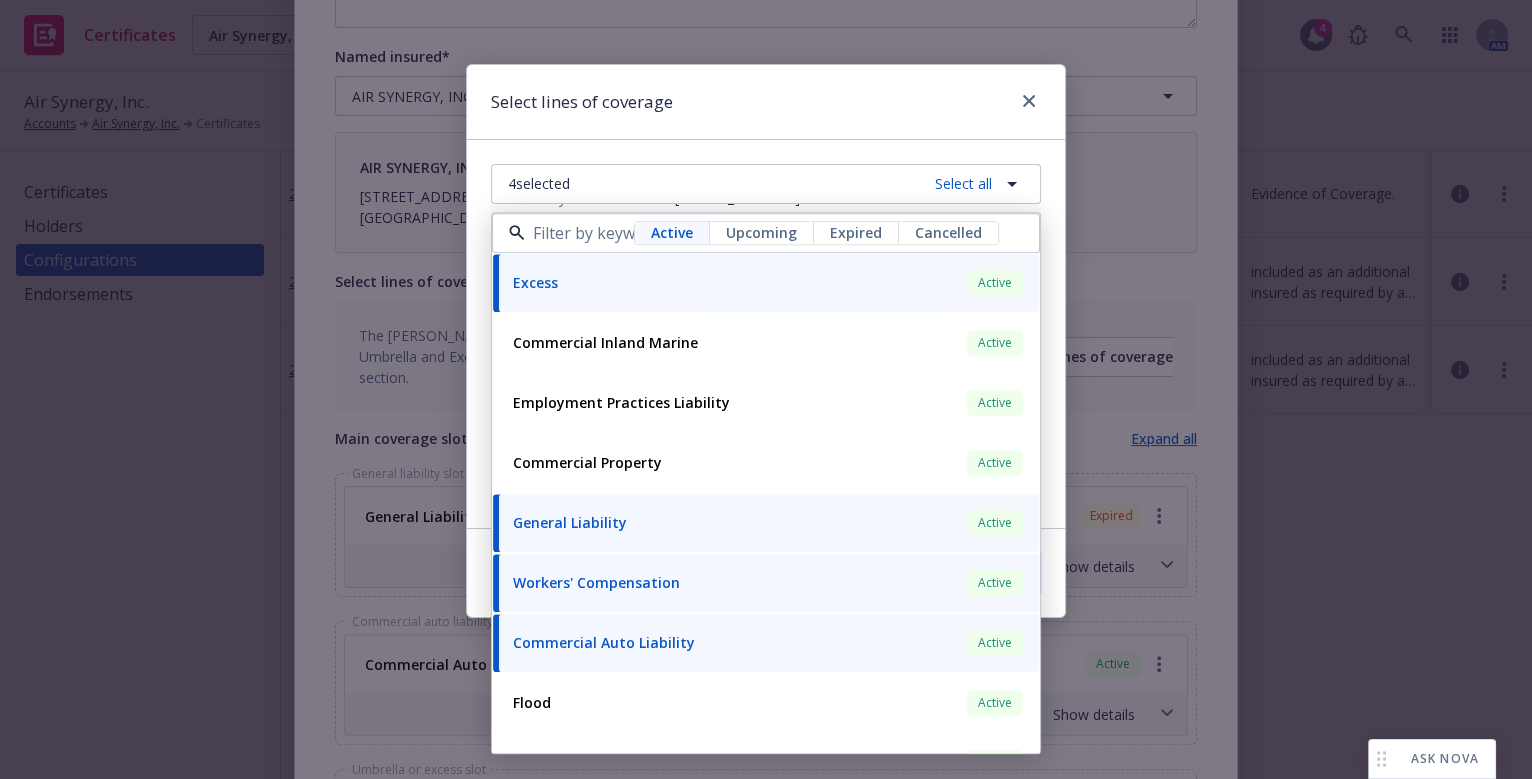 click on "Select lines of coverage" at bounding box center (766, 102) 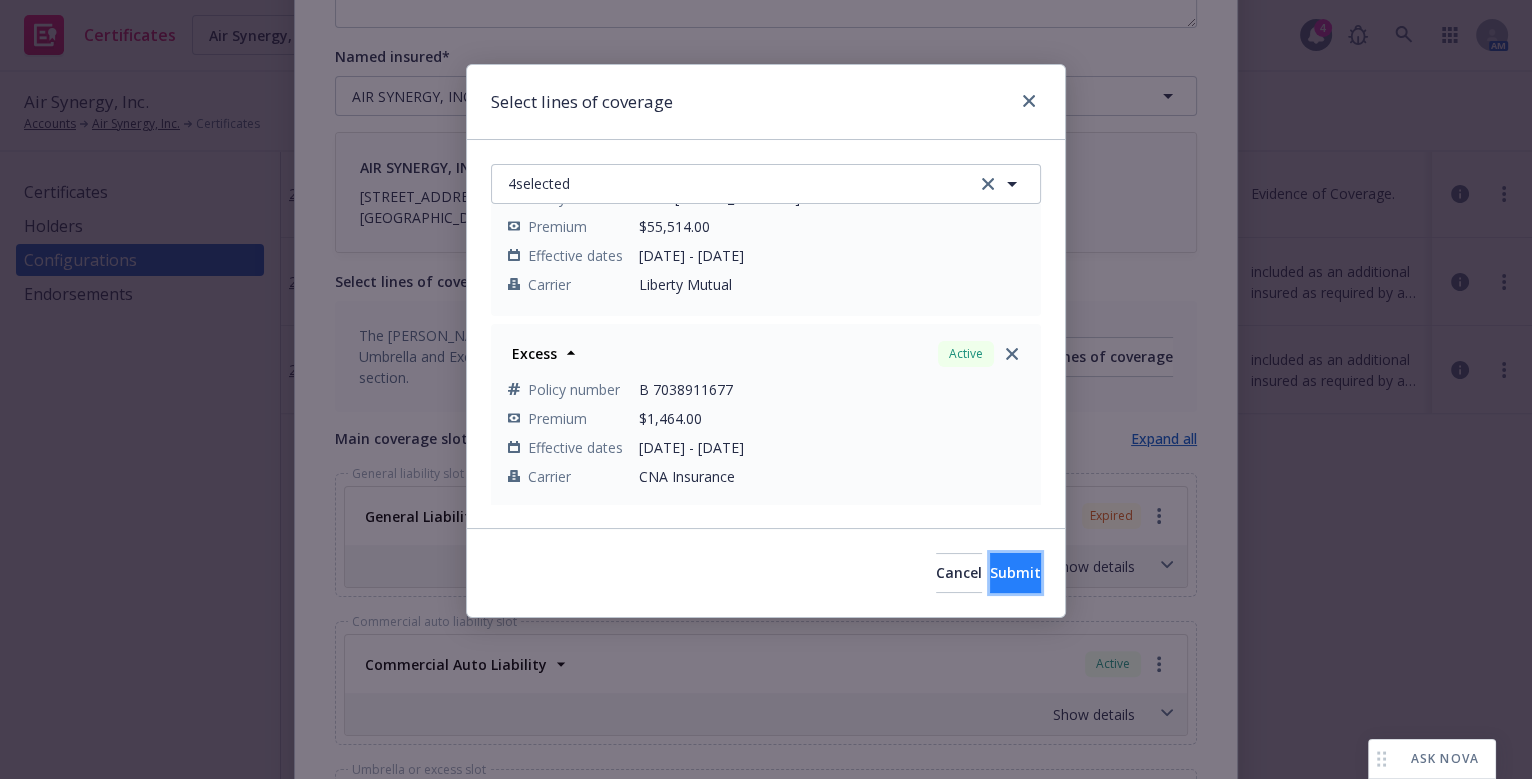 click on "Submit" at bounding box center [1015, 572] 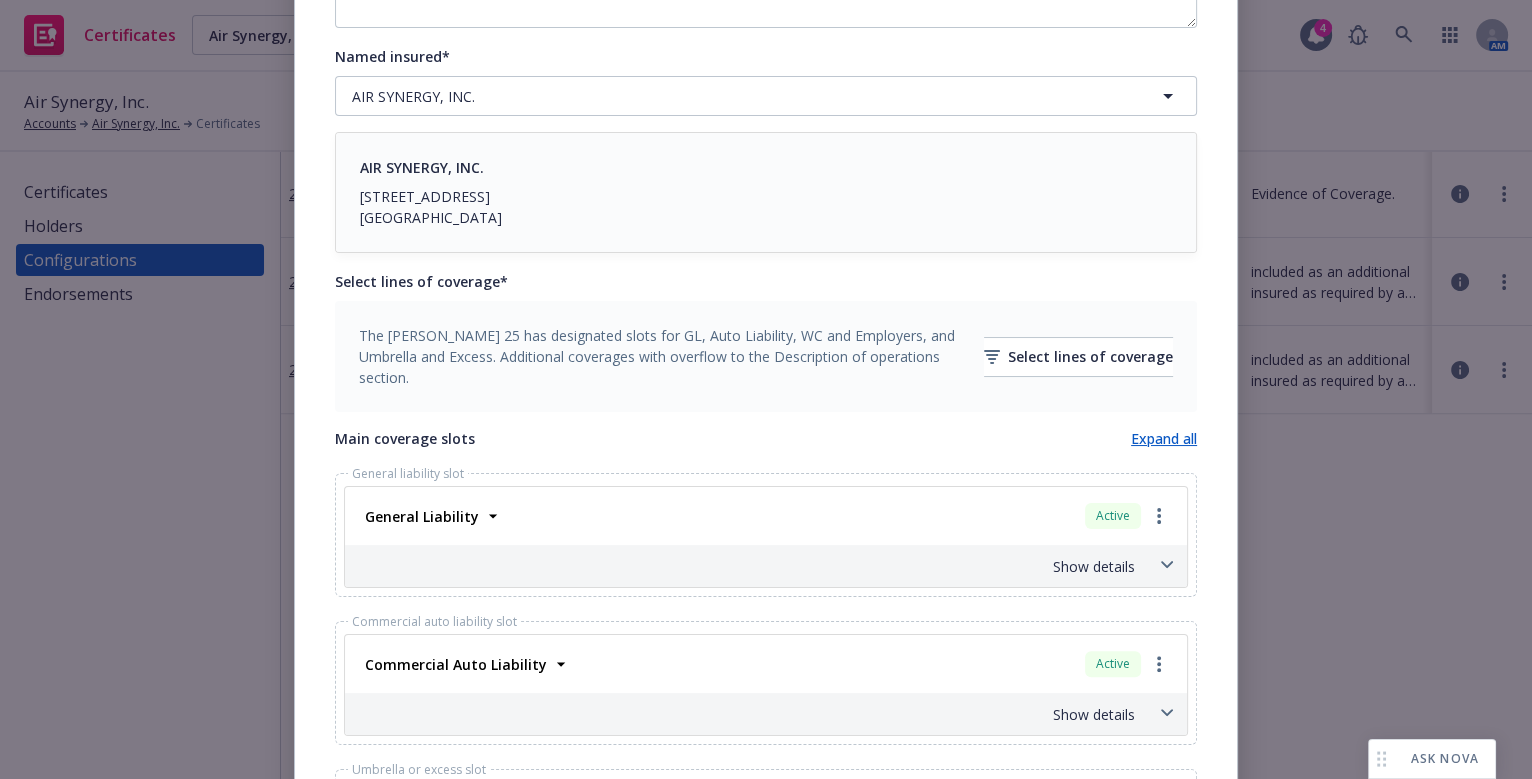 scroll, scrollTop: 0, scrollLeft: 0, axis: both 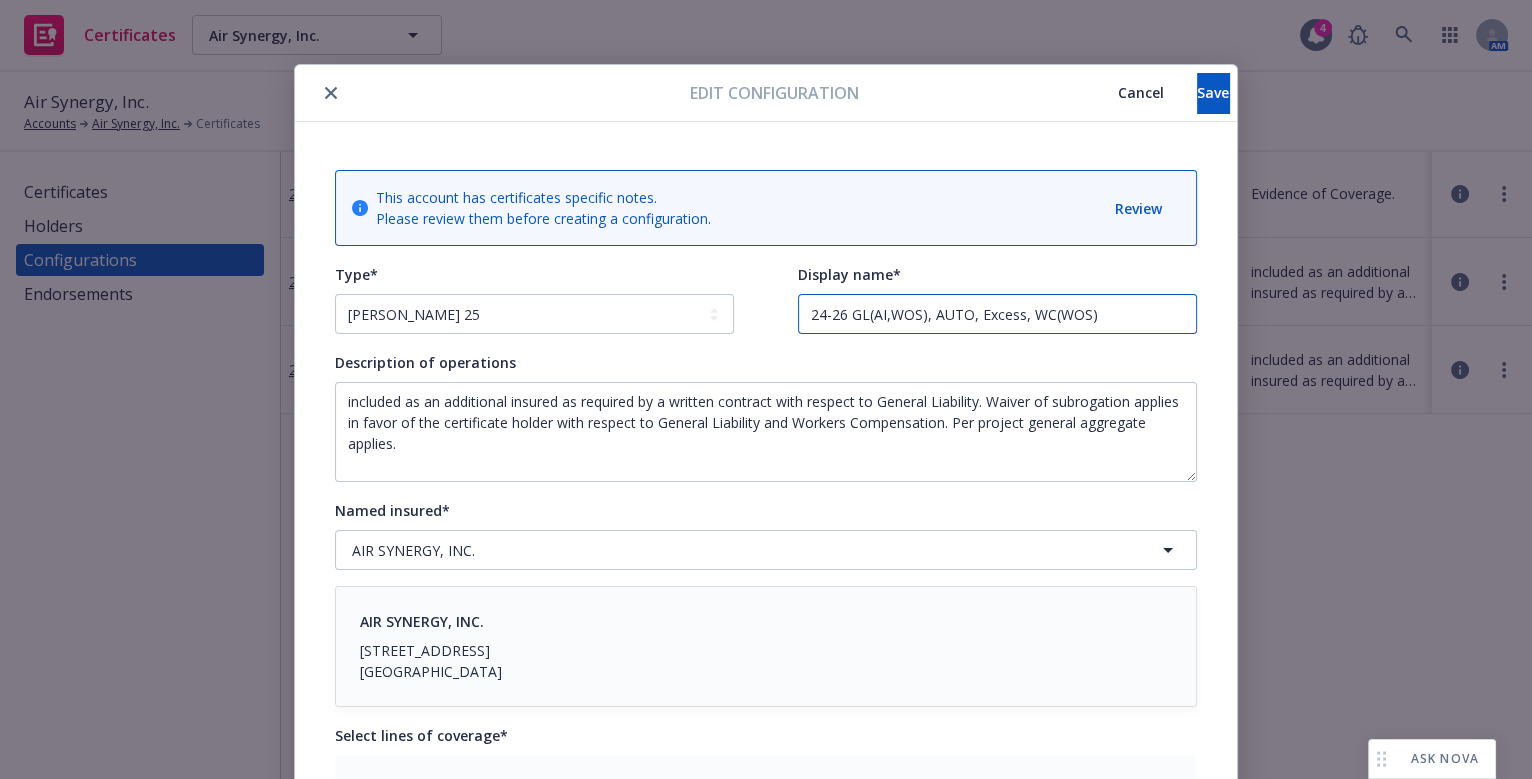 click on "24-26 GL(AI,WOS), AUTO, Excess, WC(WOS)" at bounding box center [997, 314] 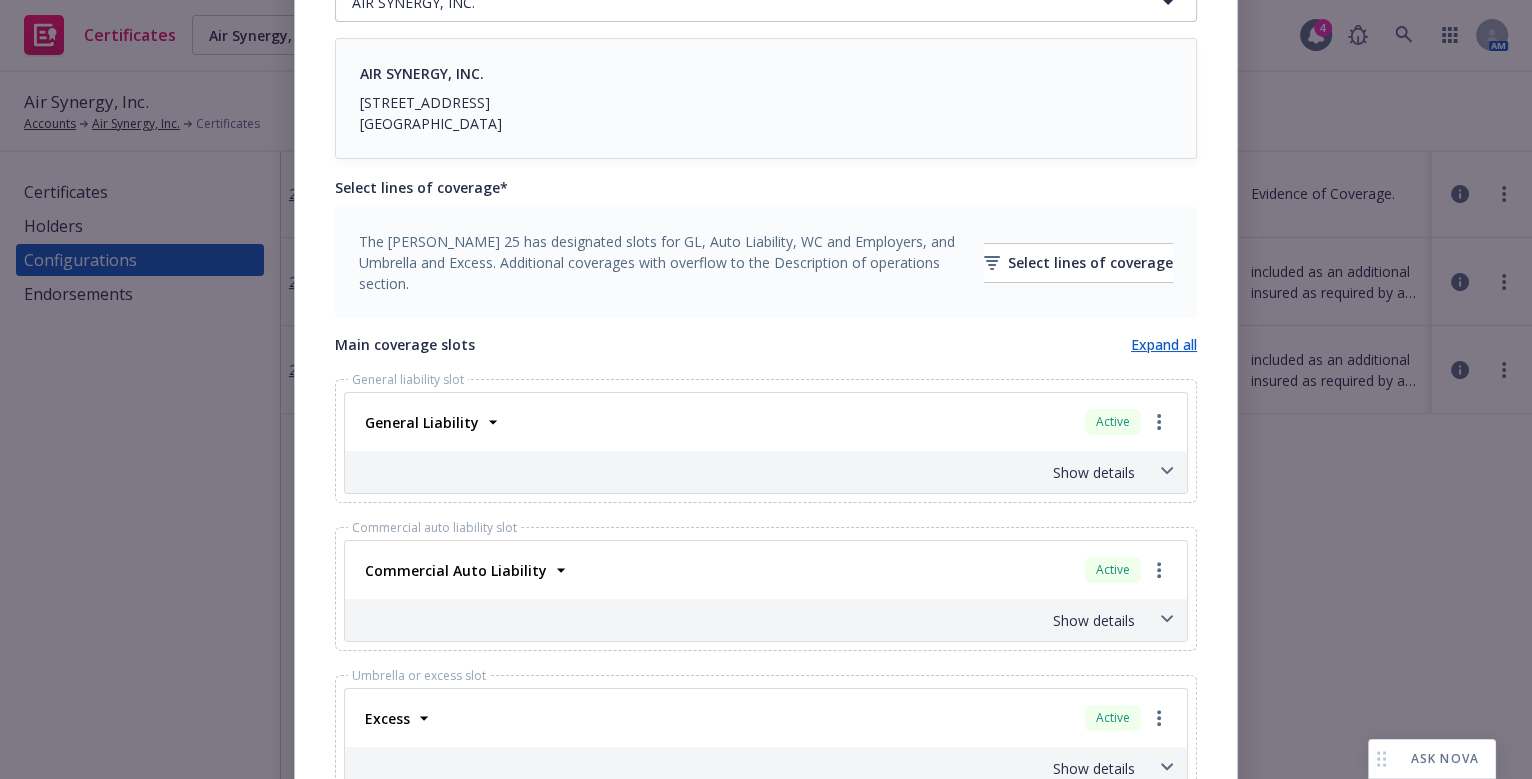scroll, scrollTop: 636, scrollLeft: 0, axis: vertical 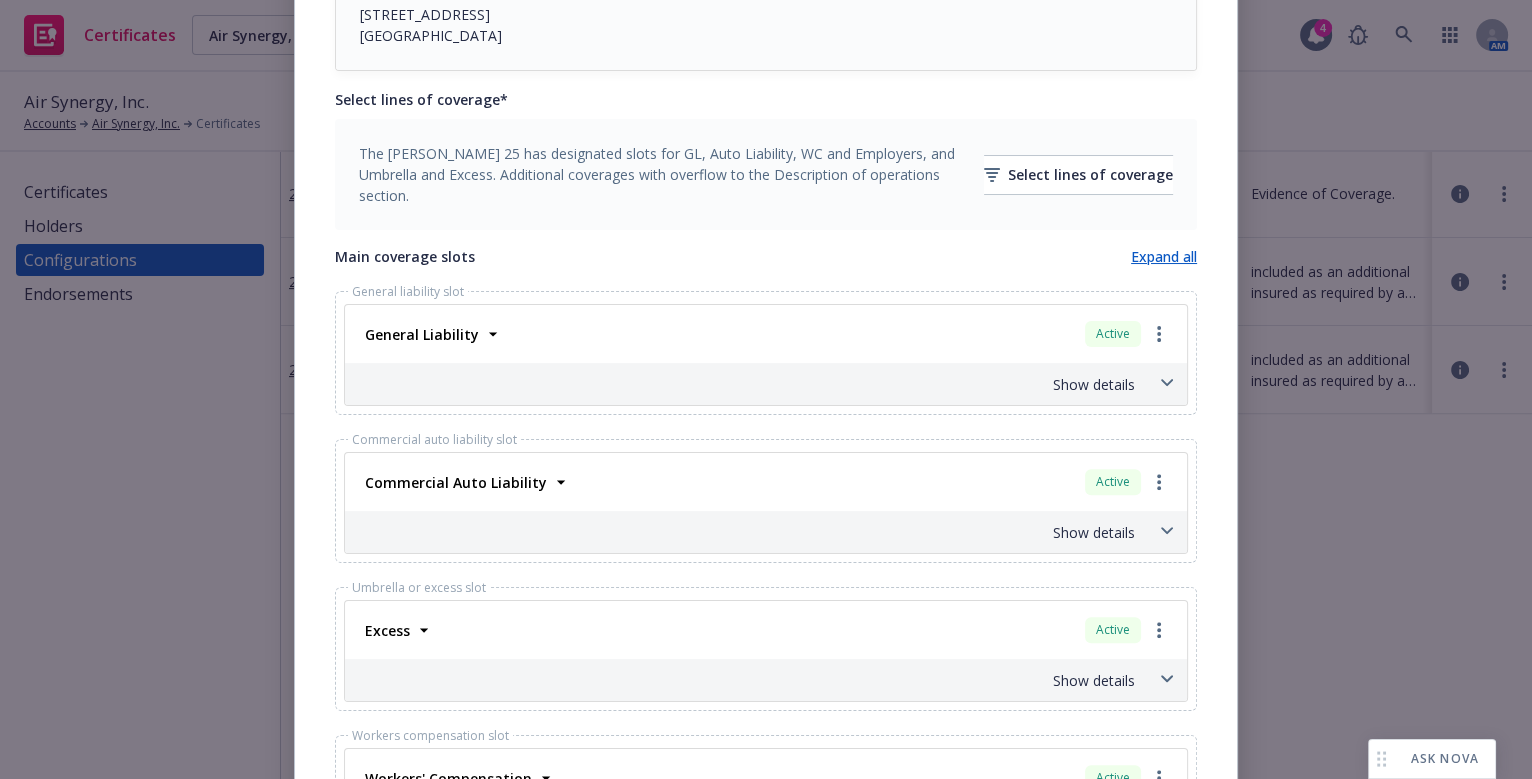 type on "25-26 GL(AI,WOS), AUTO, Excess, WC(WOS)" 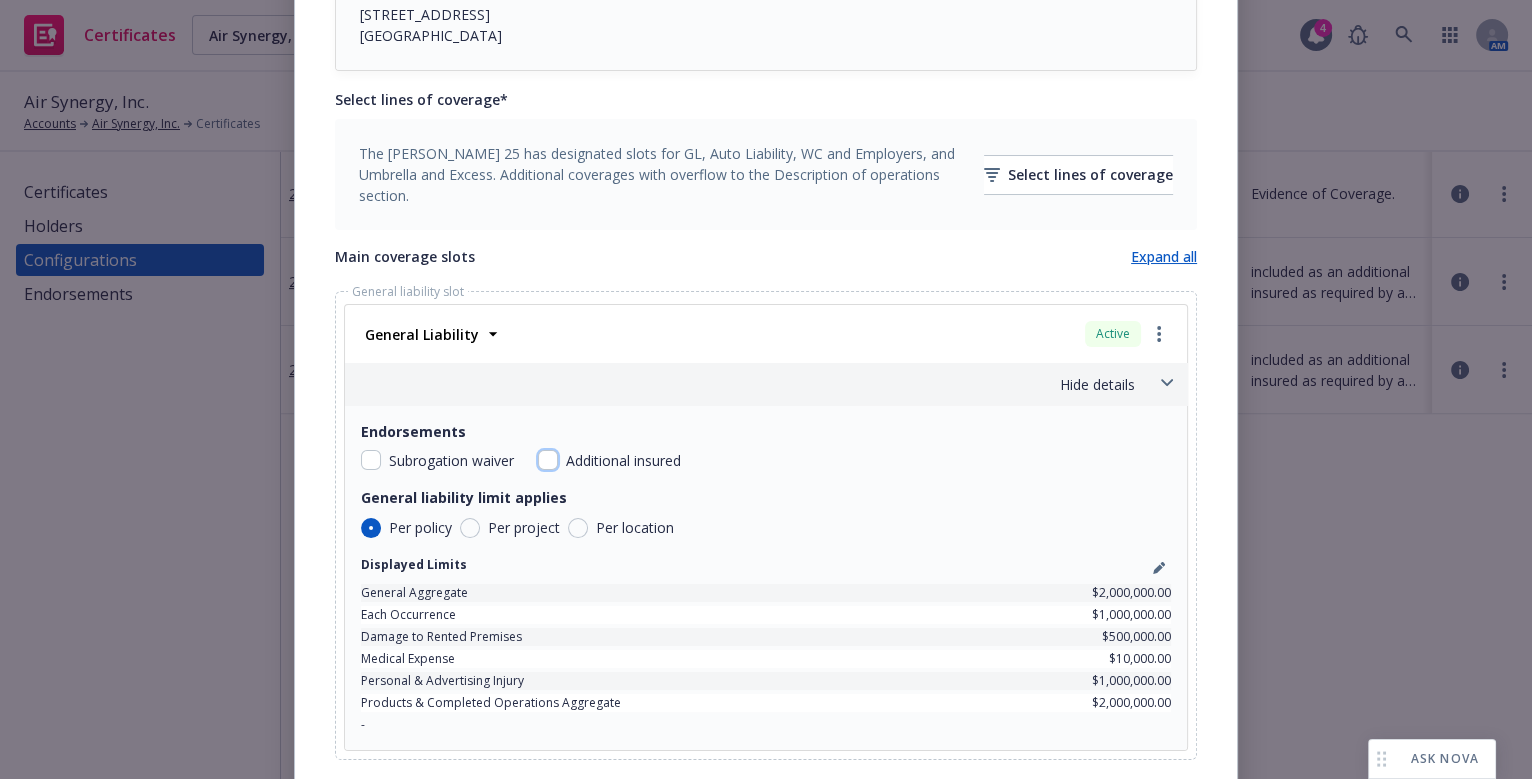 click at bounding box center [548, 460] 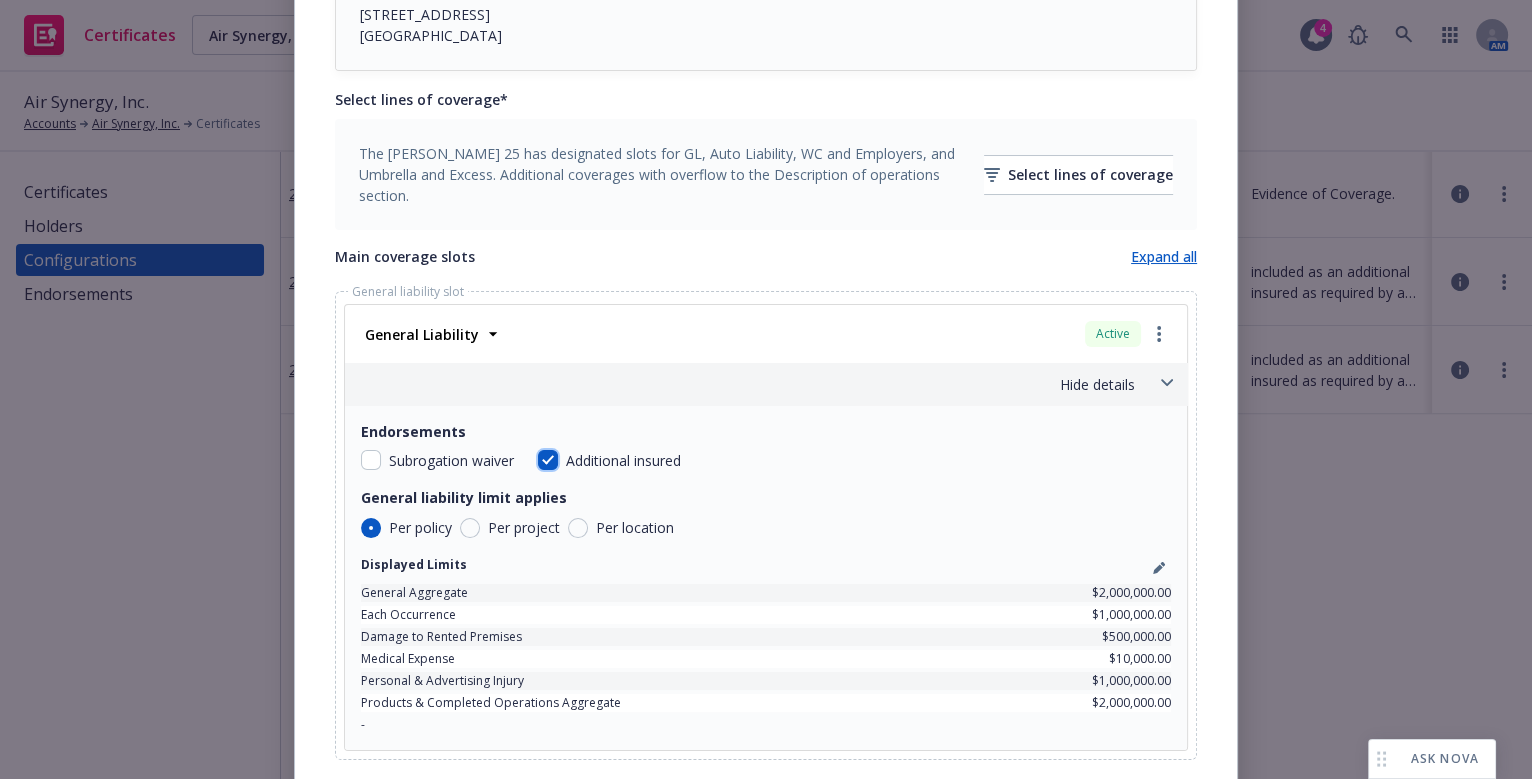 checkbox on "true" 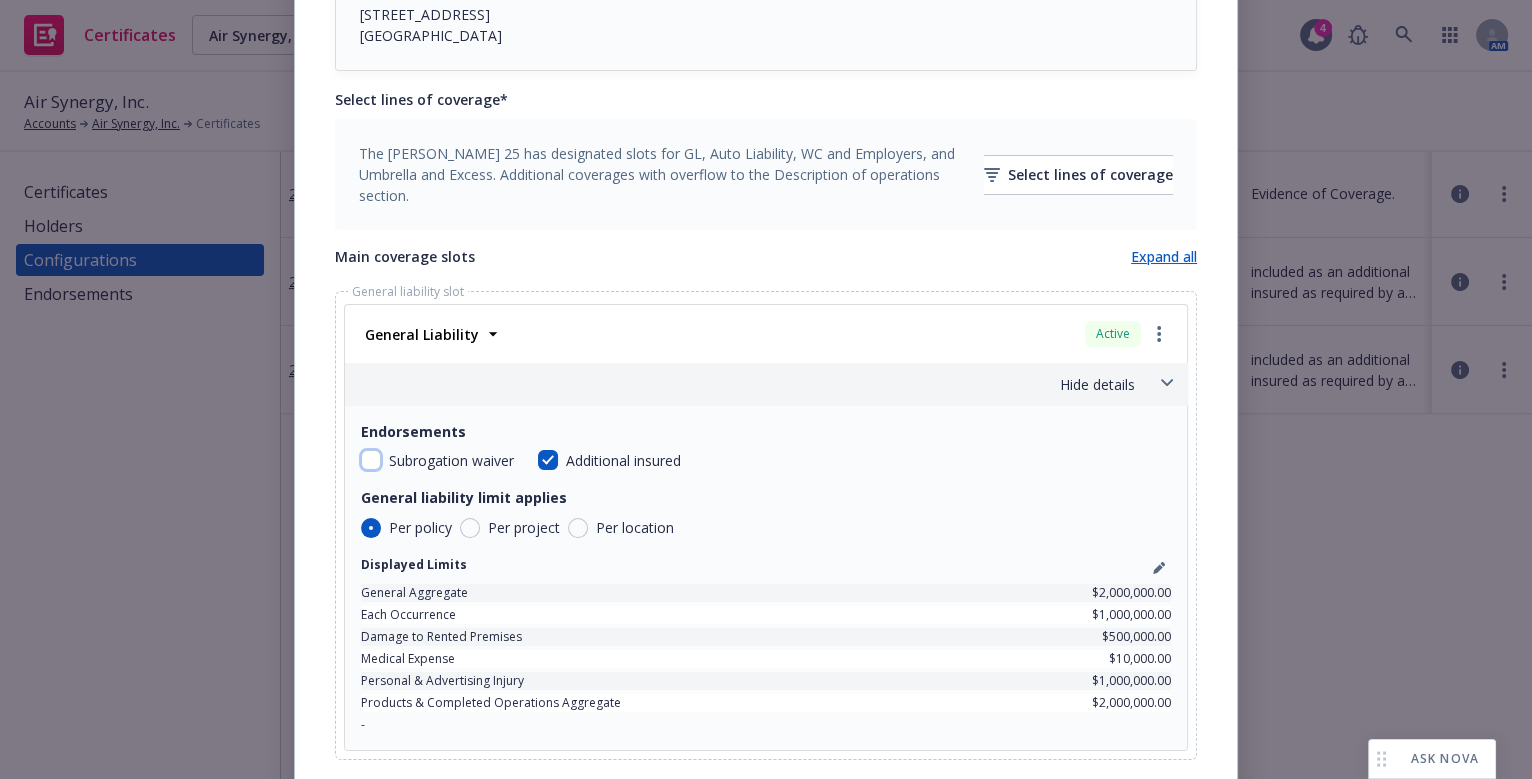 click at bounding box center (371, 460) 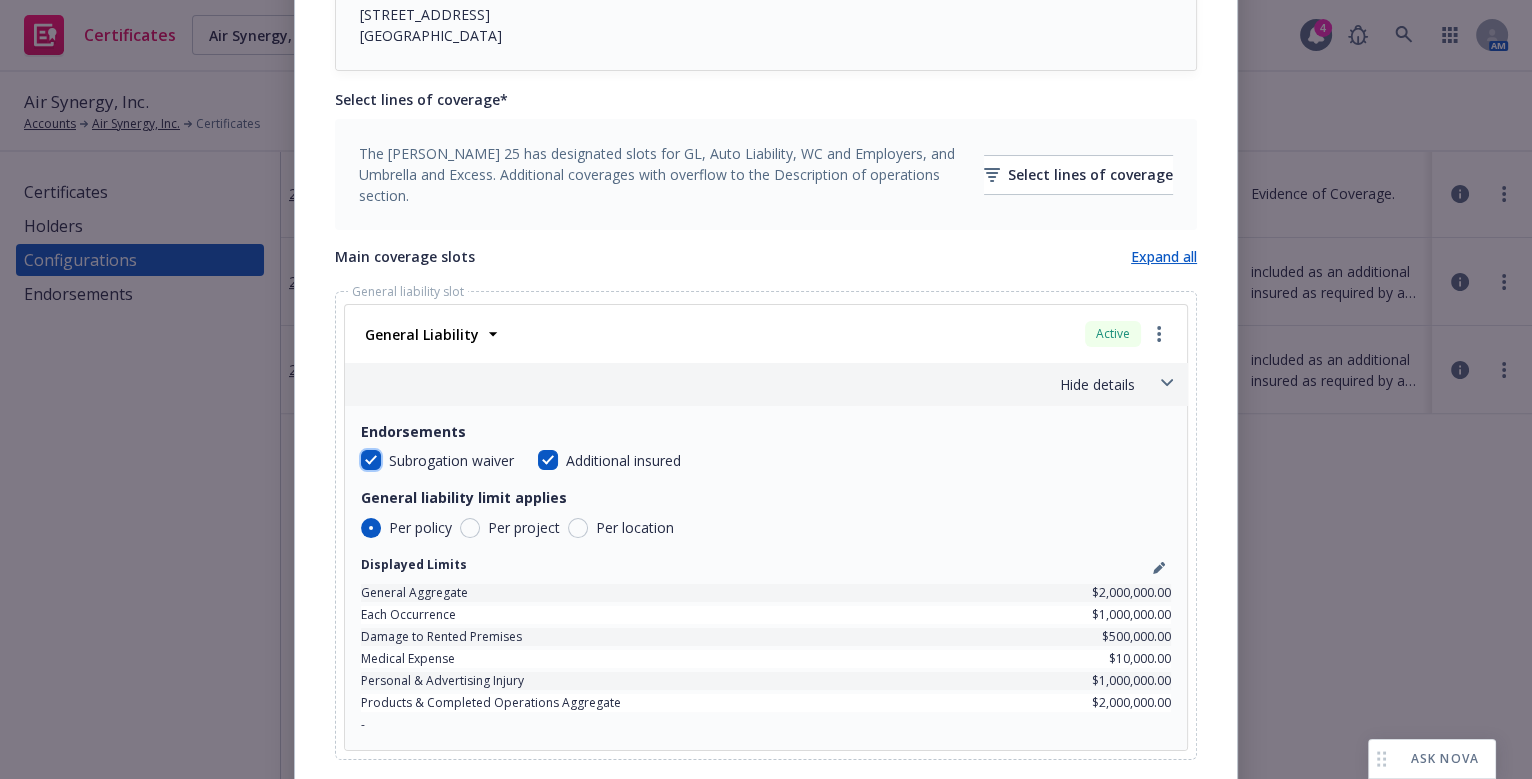 checkbox on "true" 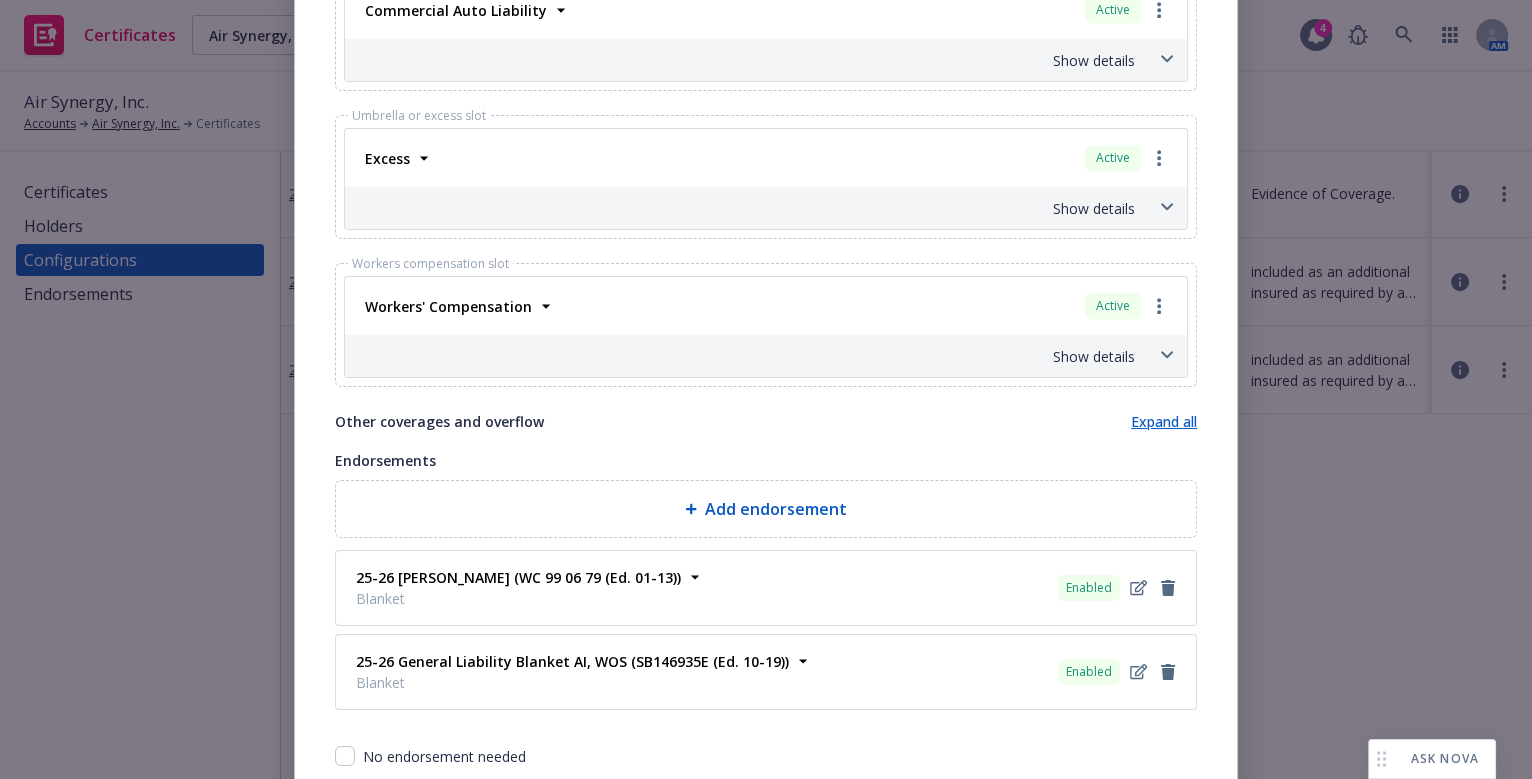 scroll, scrollTop: 1454, scrollLeft: 0, axis: vertical 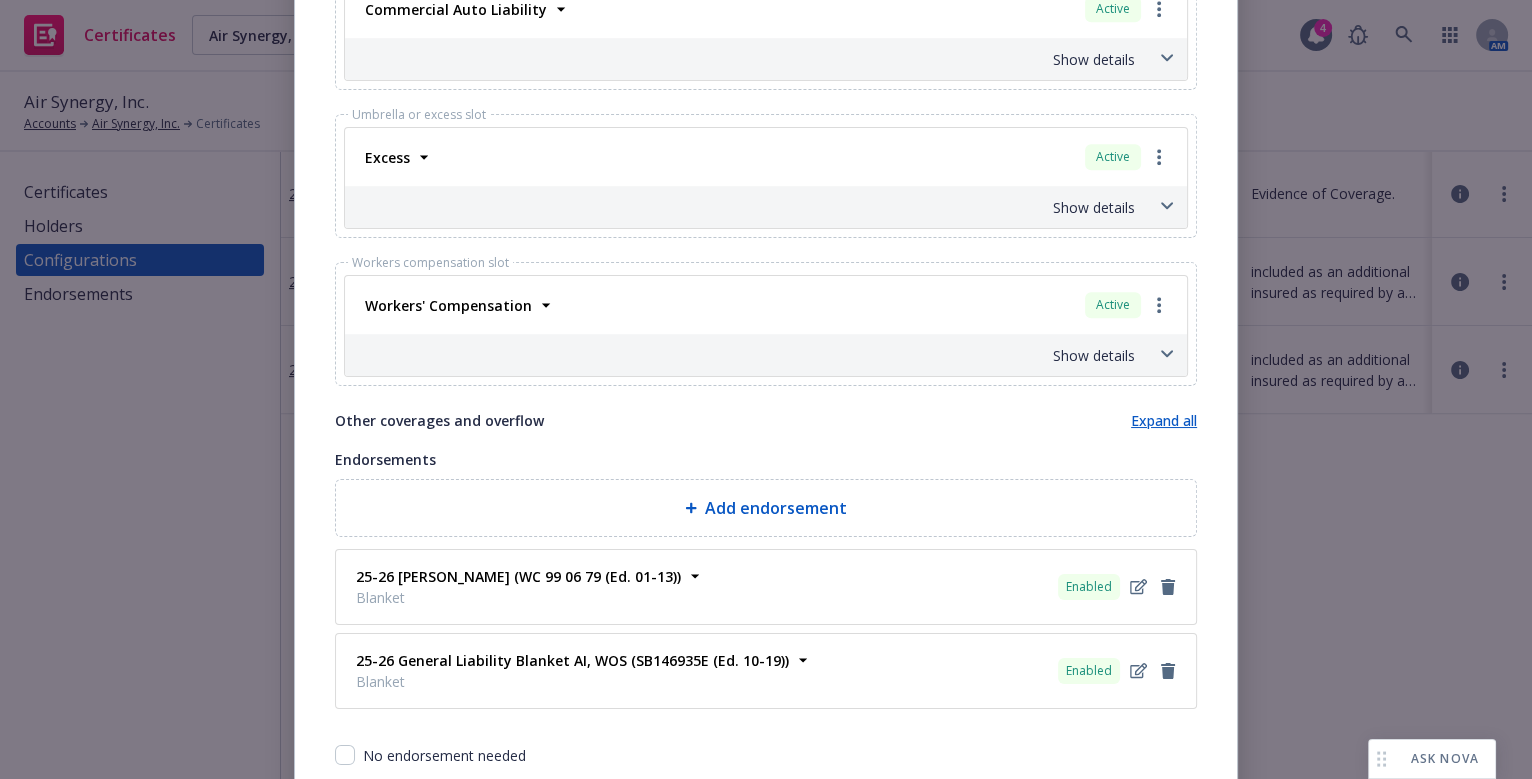 click on "Show details" at bounding box center [742, 355] 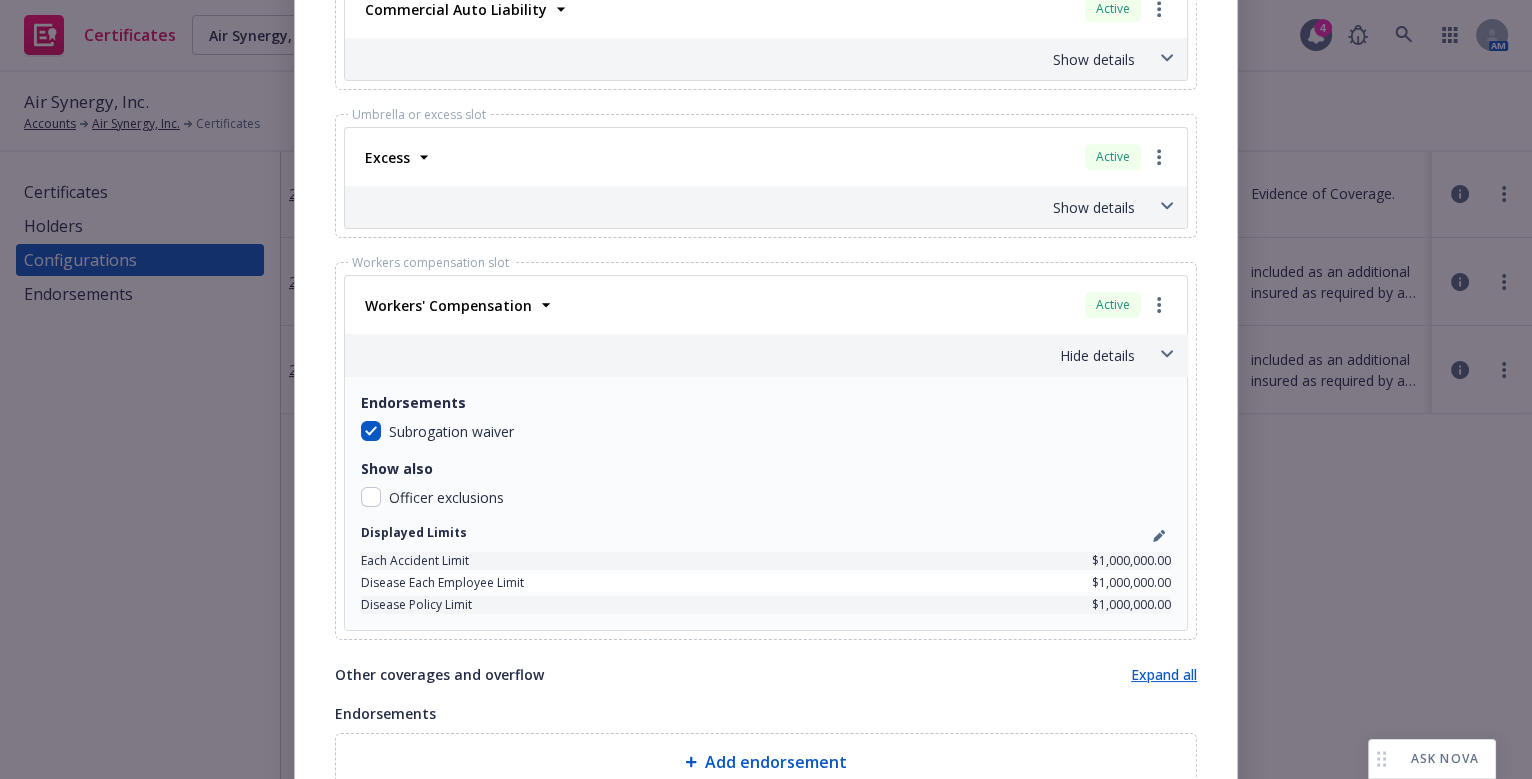 click on "Hide details" at bounding box center (742, 355) 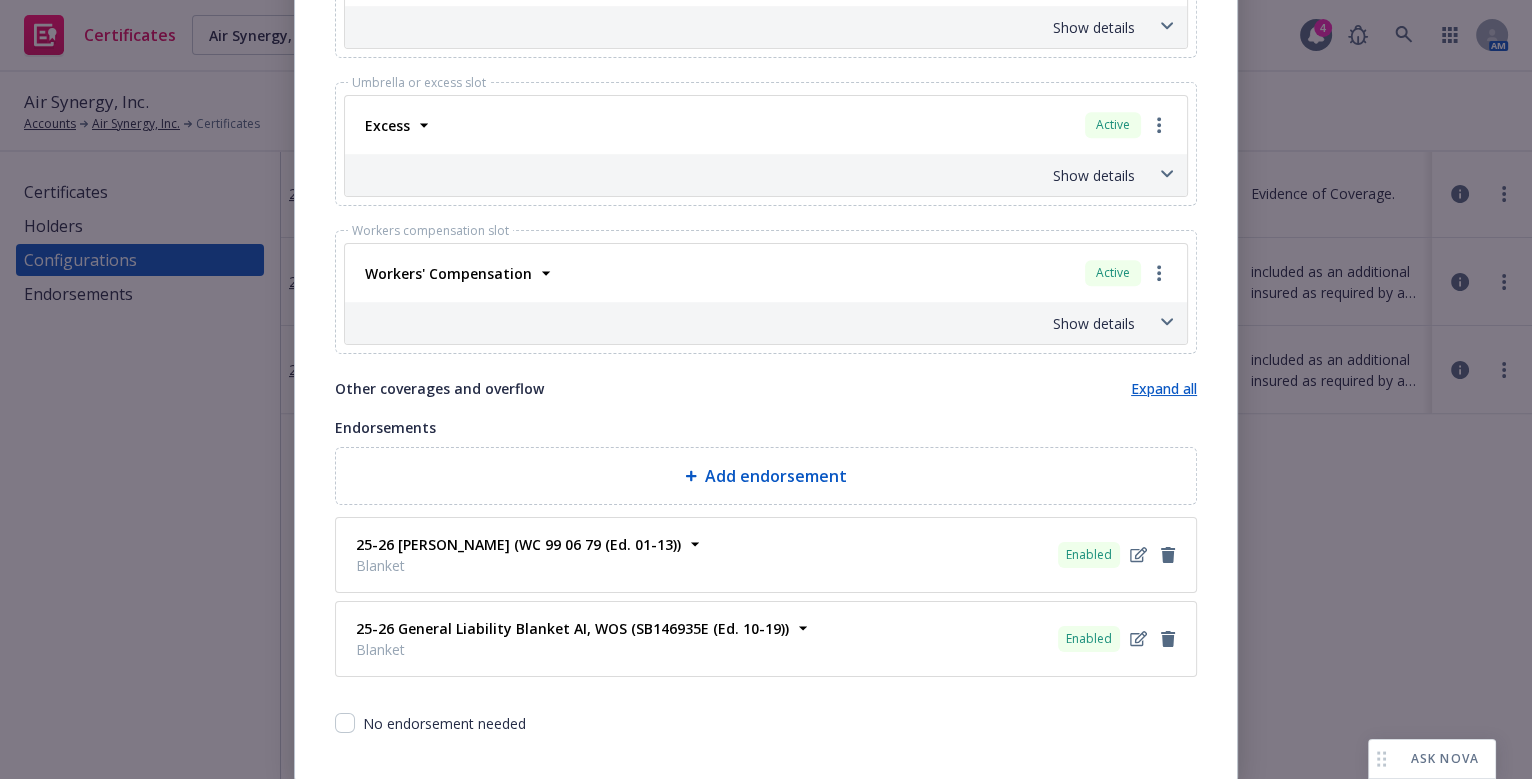 scroll, scrollTop: 735, scrollLeft: 0, axis: vertical 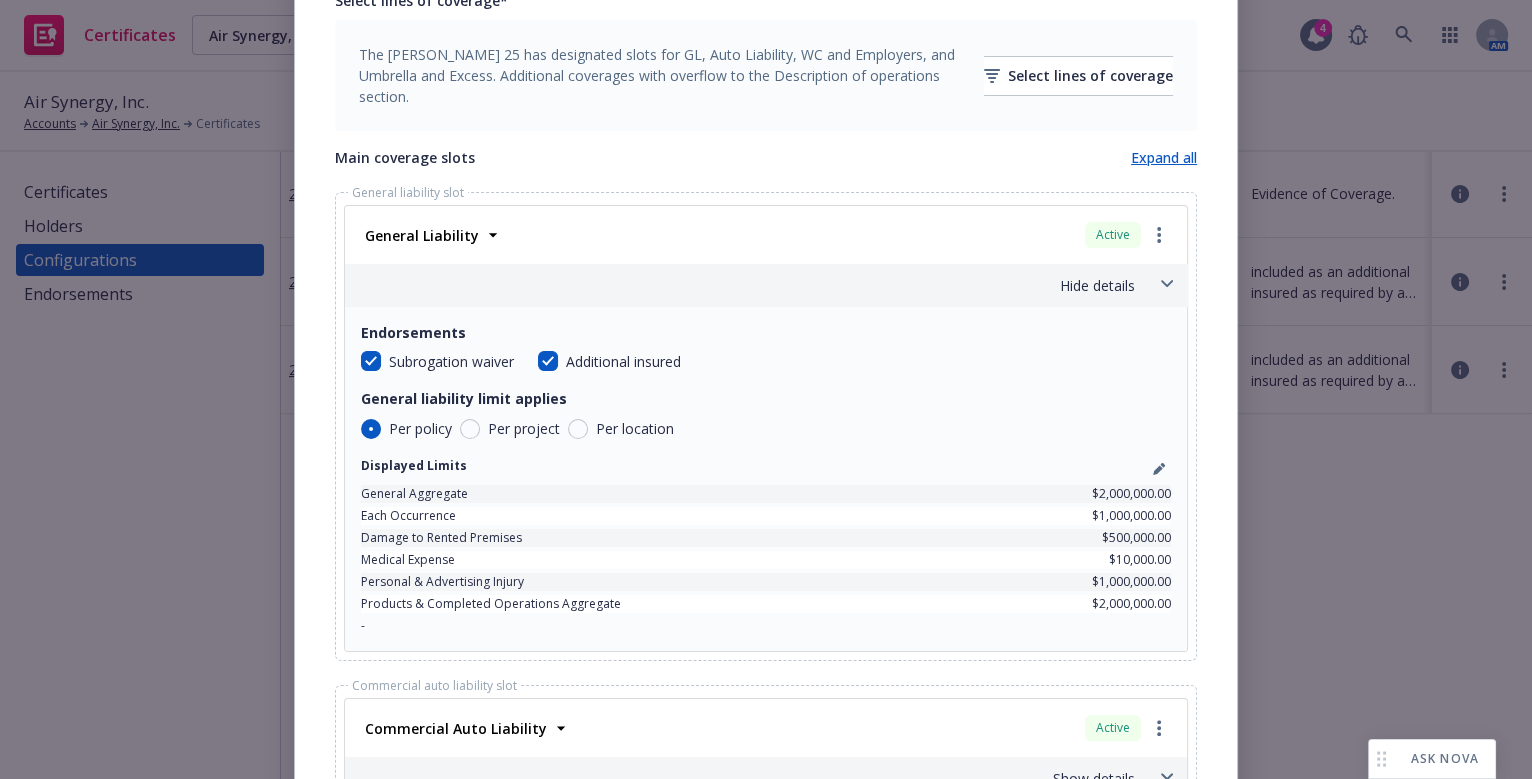 drag, startPoint x: 947, startPoint y: 437, endPoint x: 1002, endPoint y: 30, distance: 410.6994 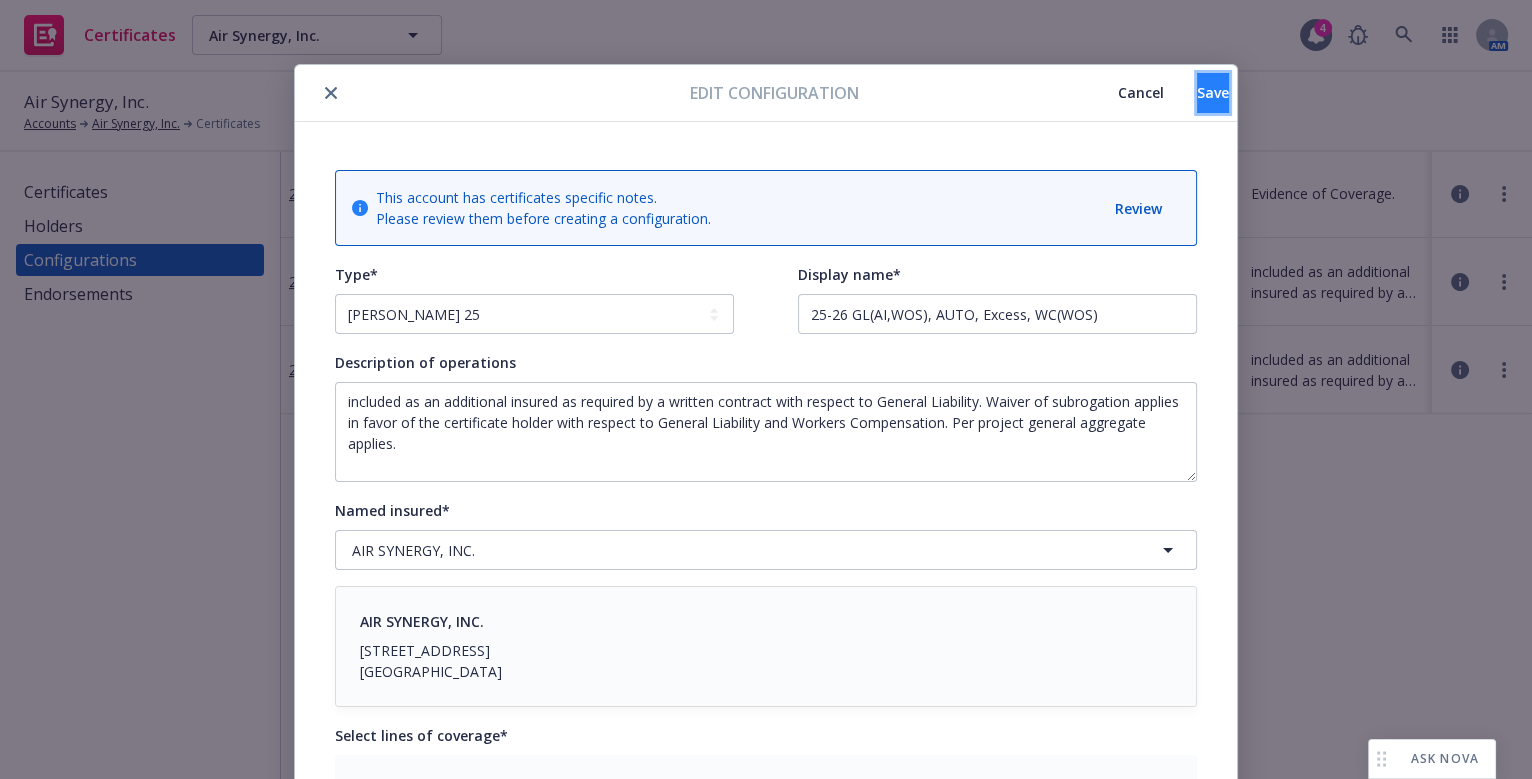 click on "Save" at bounding box center [1213, 93] 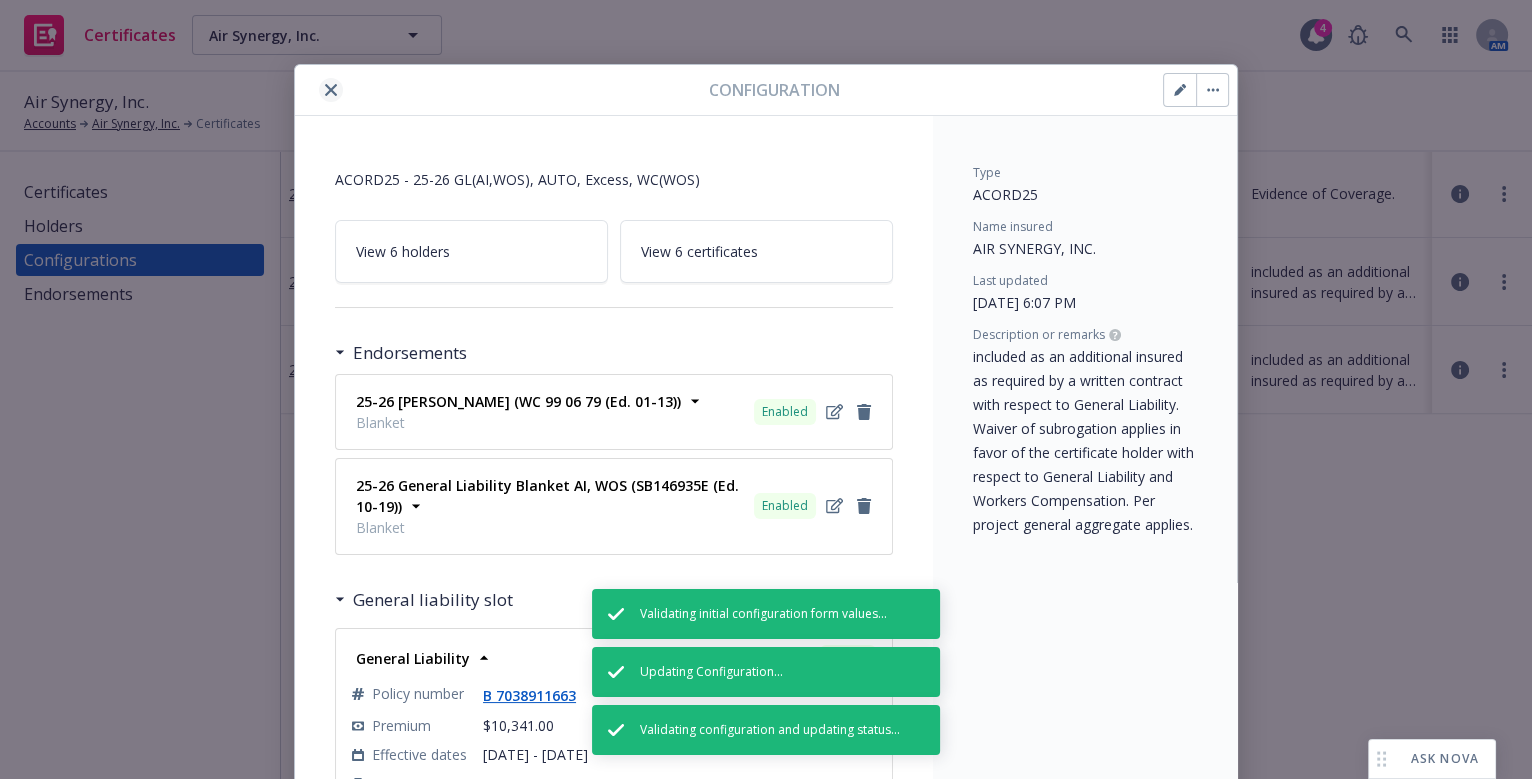 click at bounding box center [331, 90] 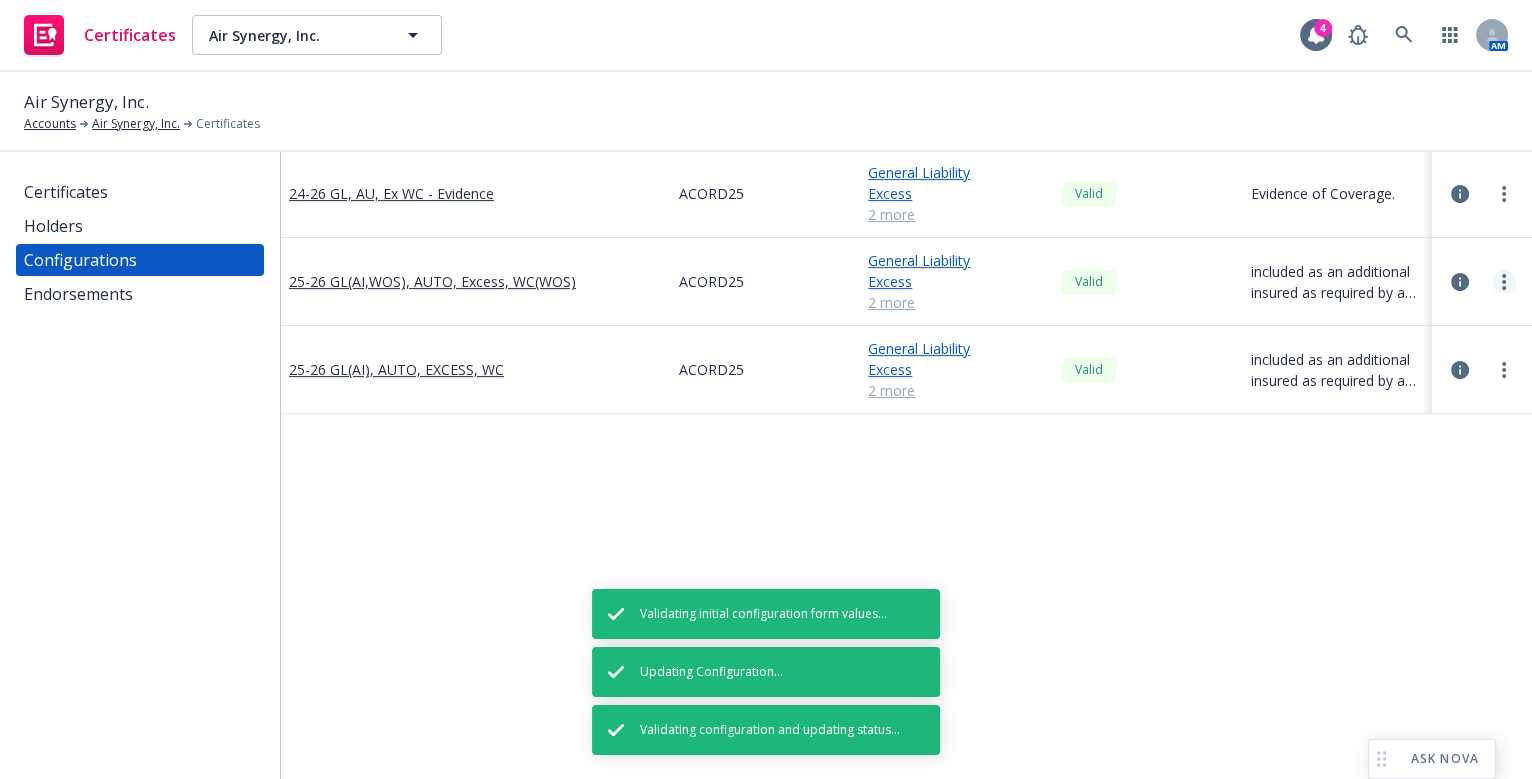 click 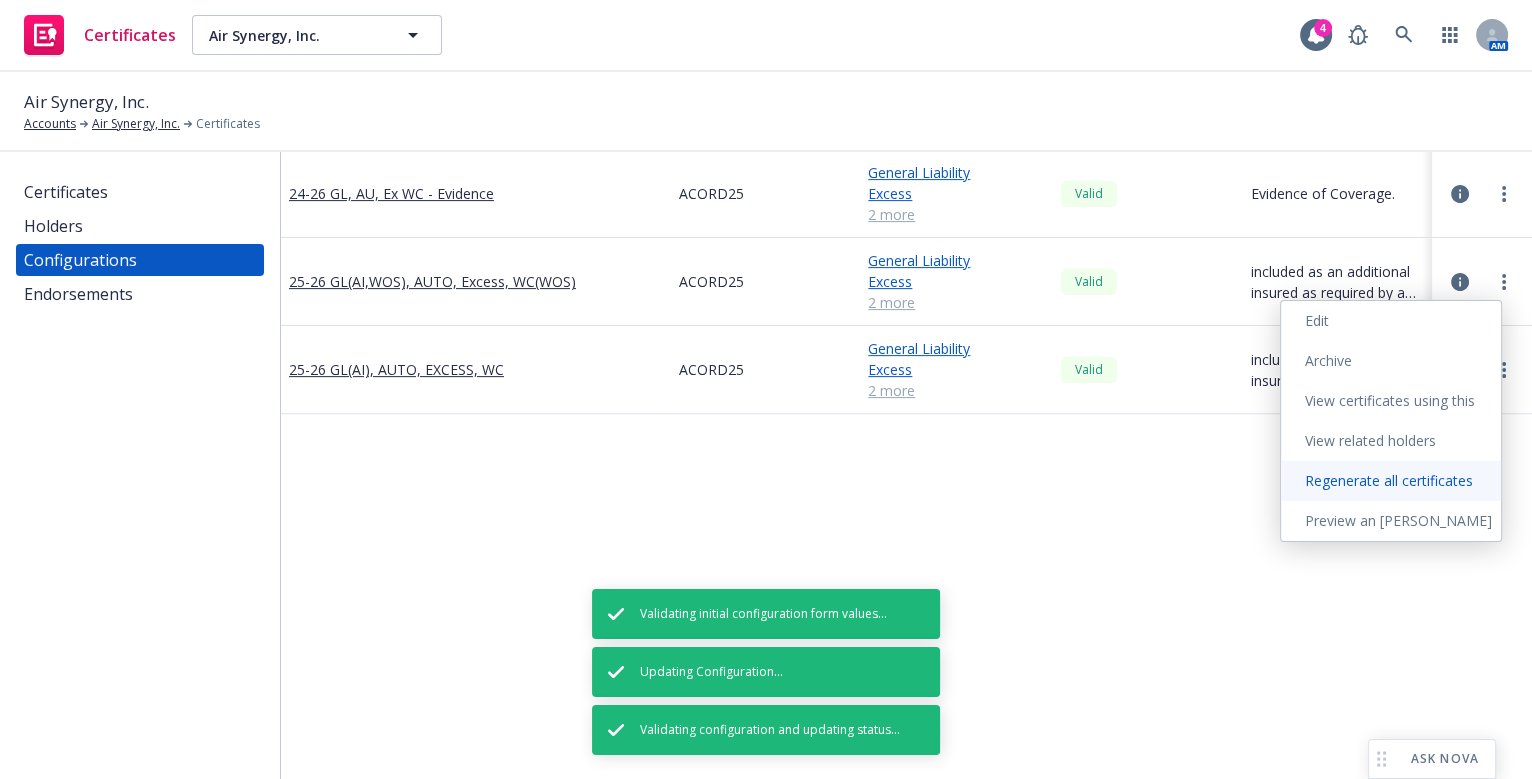 click on "Regenerate all certificates" at bounding box center [1391, 481] 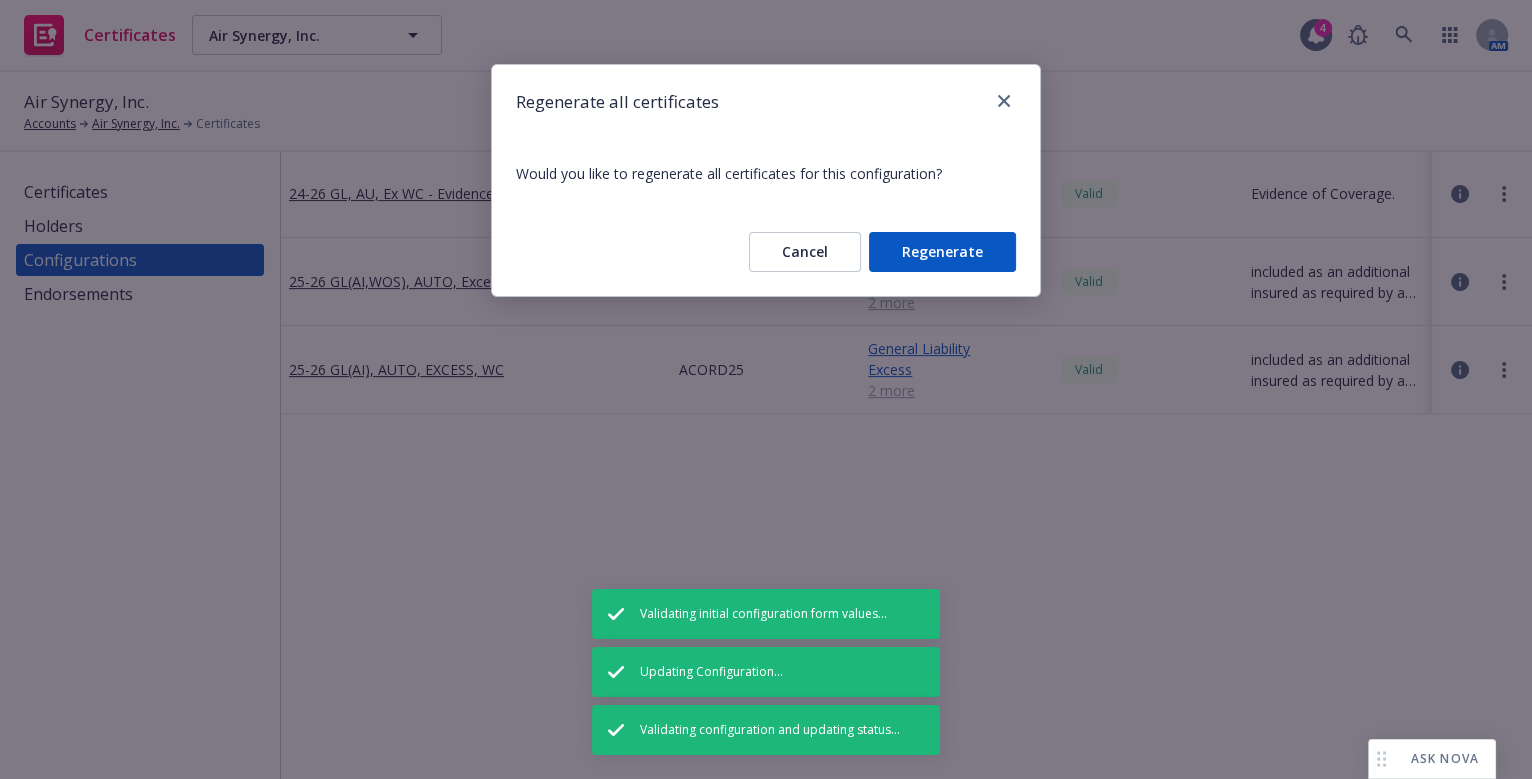 click on "Regenerate" at bounding box center (942, 252) 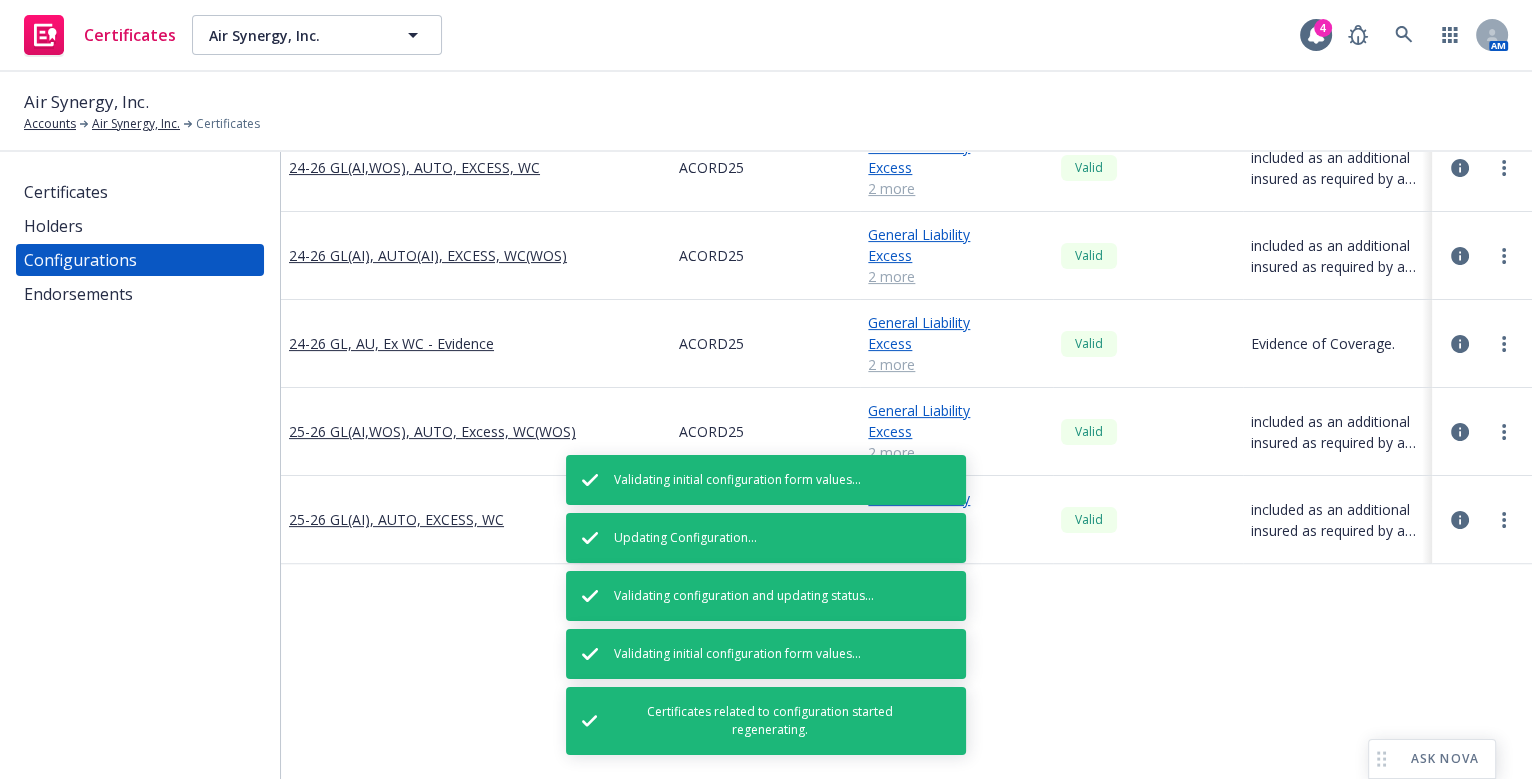 scroll, scrollTop: 636, scrollLeft: 0, axis: vertical 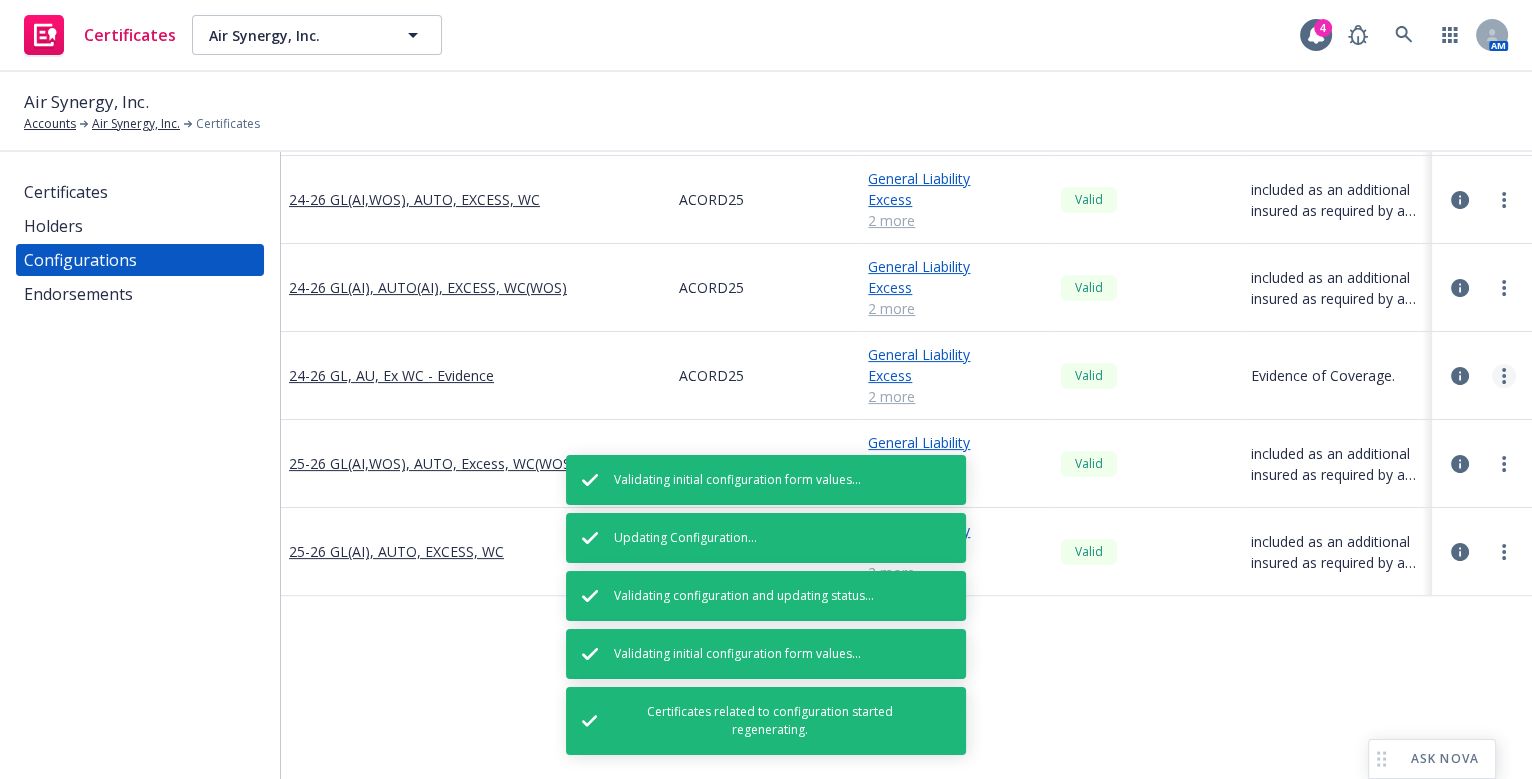 click at bounding box center (1504, 376) 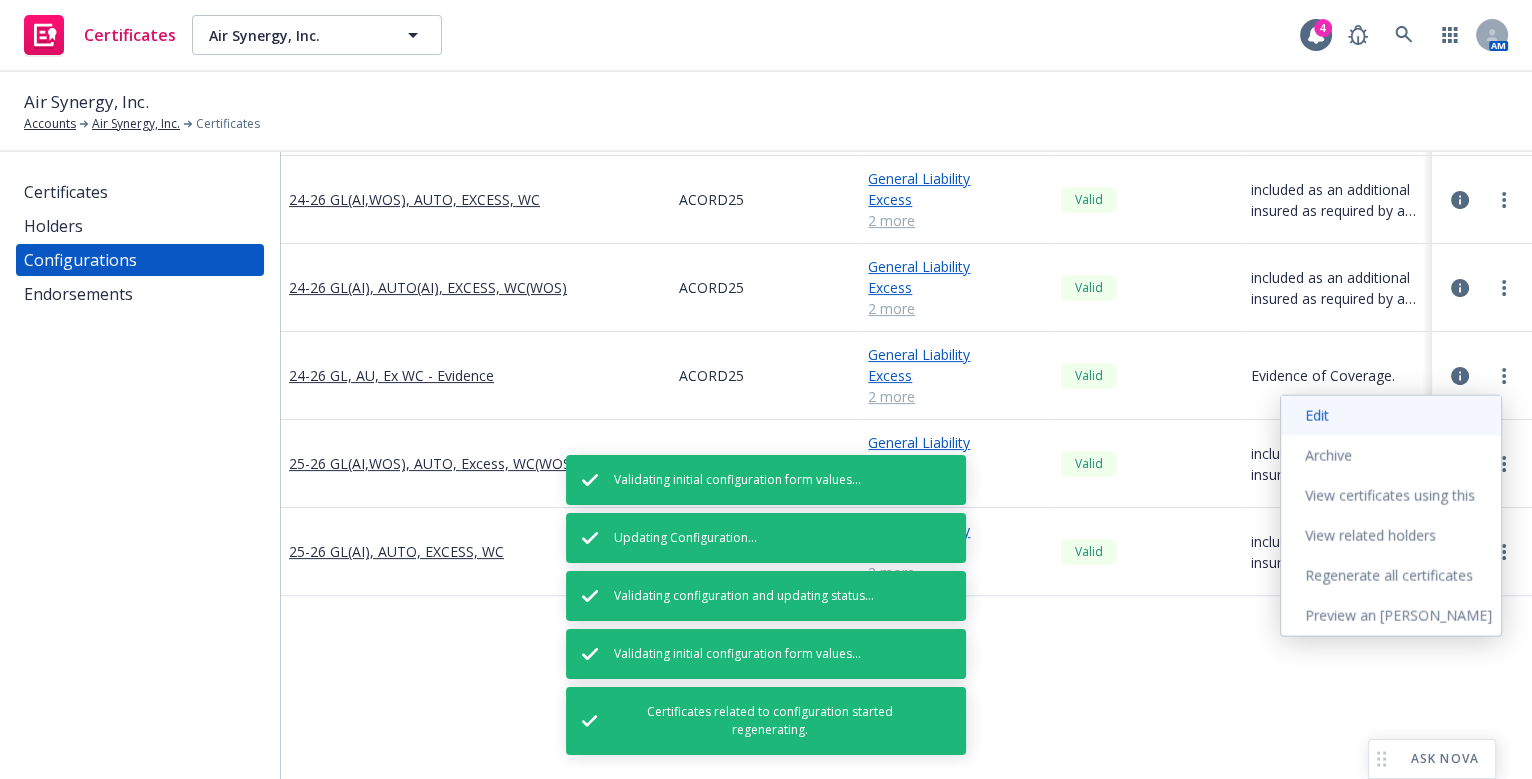 click on "Edit" at bounding box center [1391, 416] 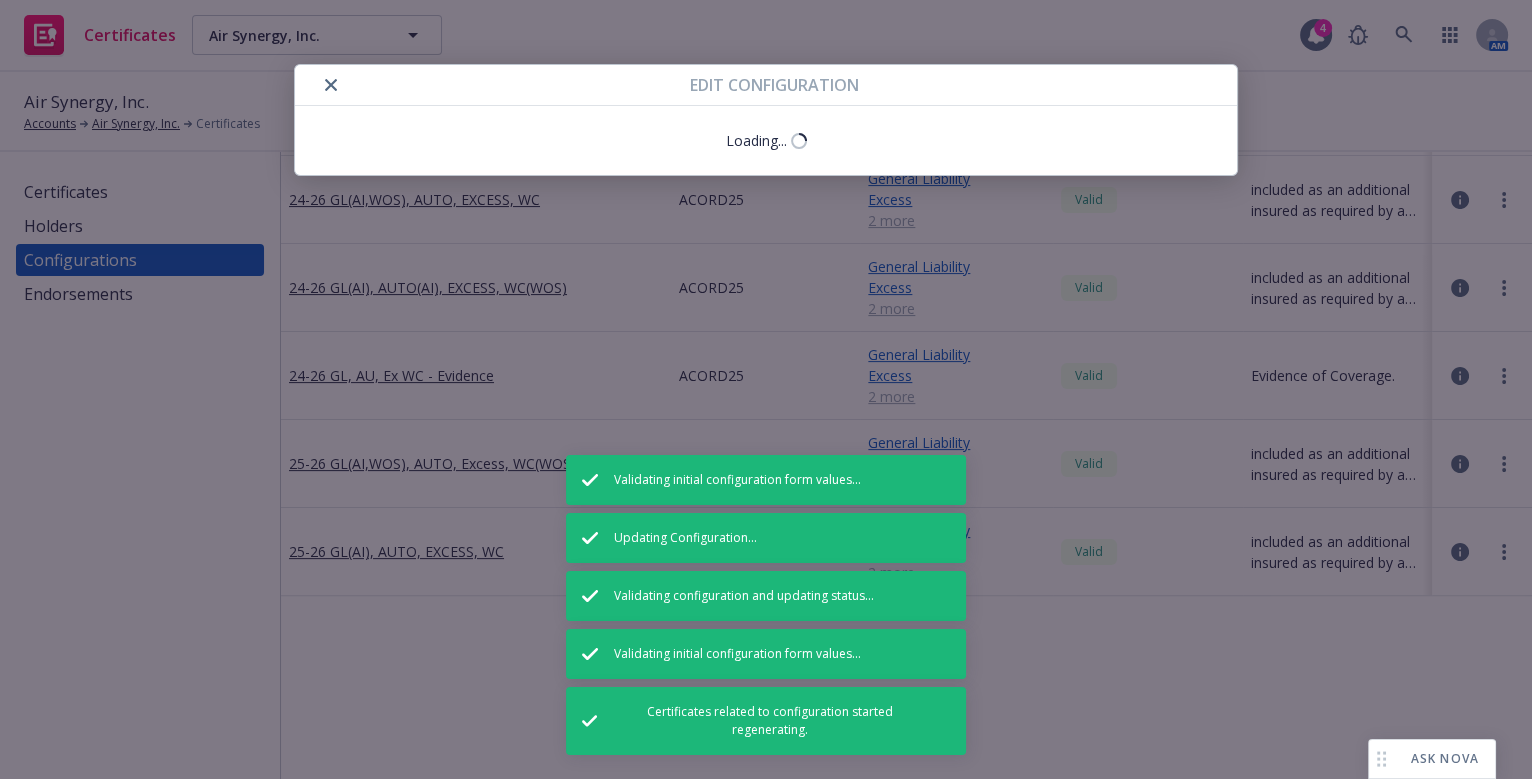 select on "Acord_25" 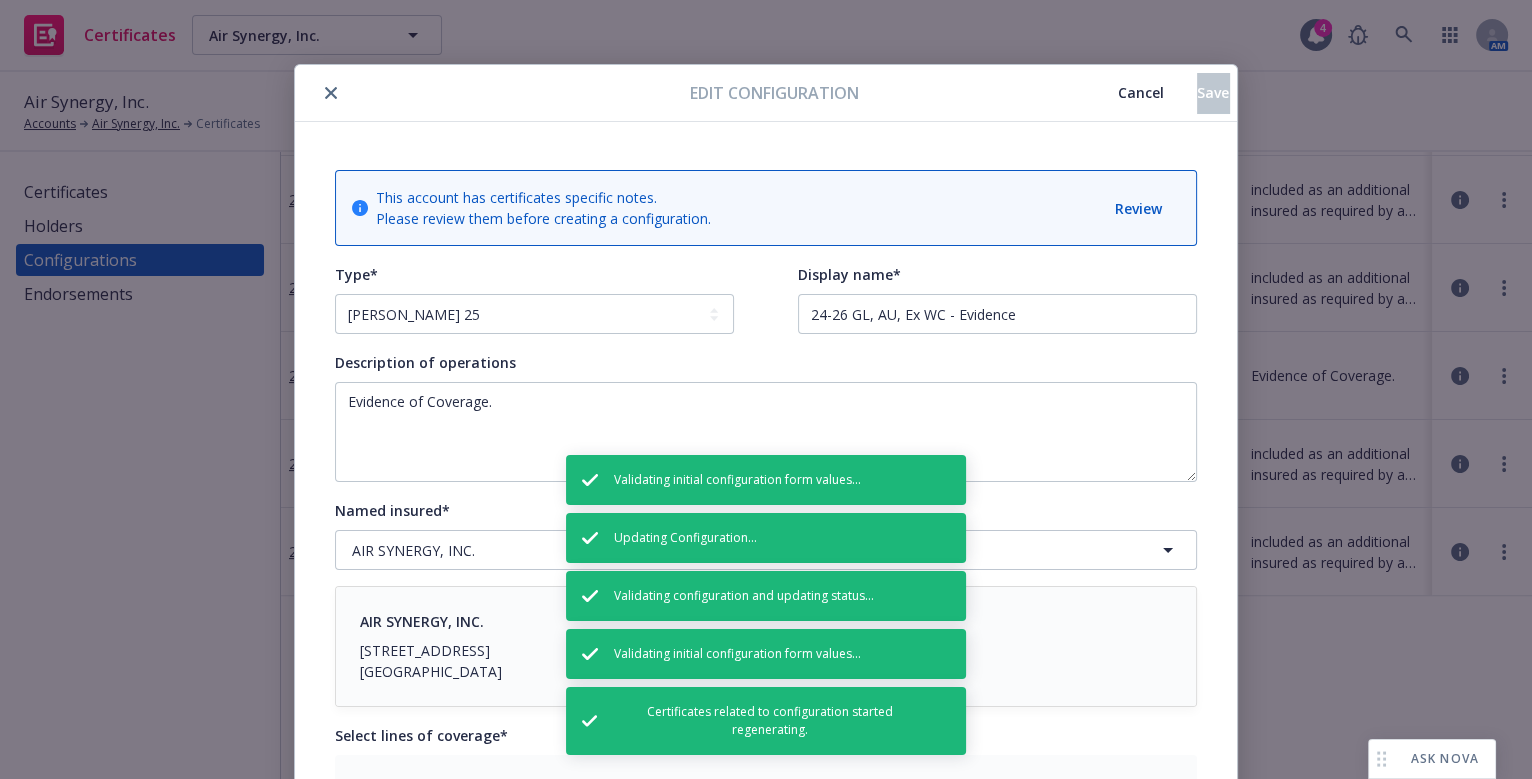 scroll, scrollTop: 636, scrollLeft: 0, axis: vertical 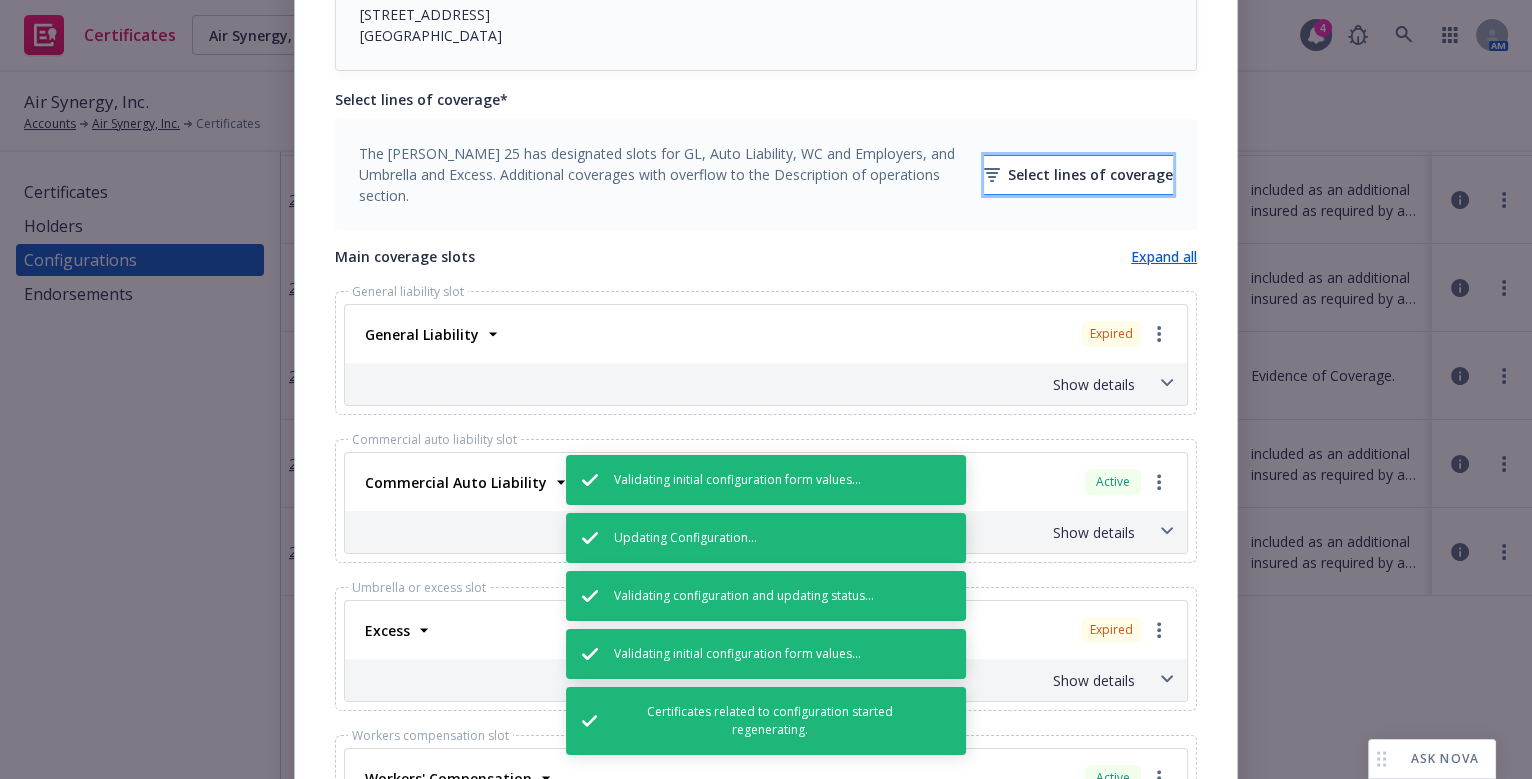 click on "Select lines of coverage" at bounding box center [1078, 175] 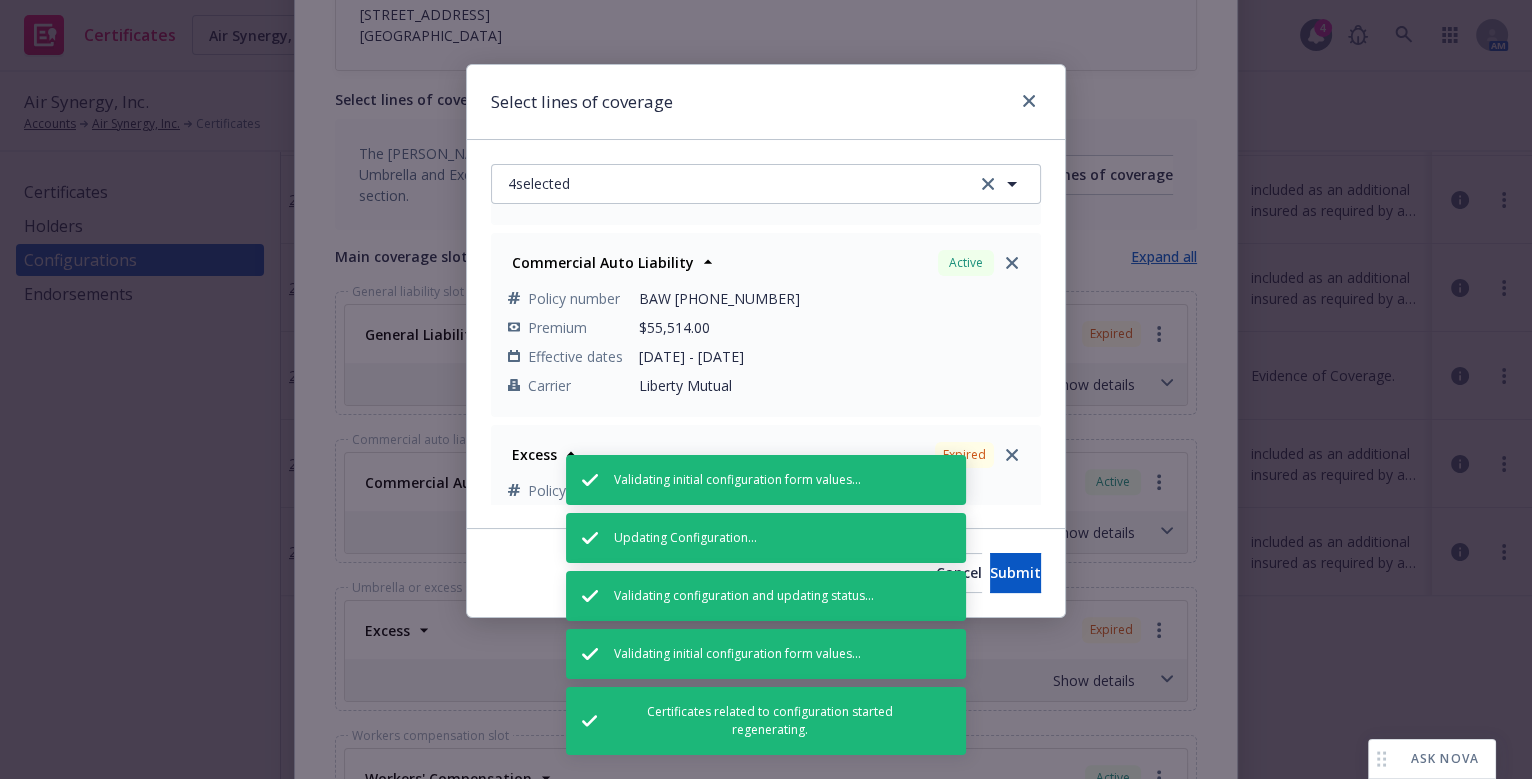 scroll, scrollTop: 272, scrollLeft: 0, axis: vertical 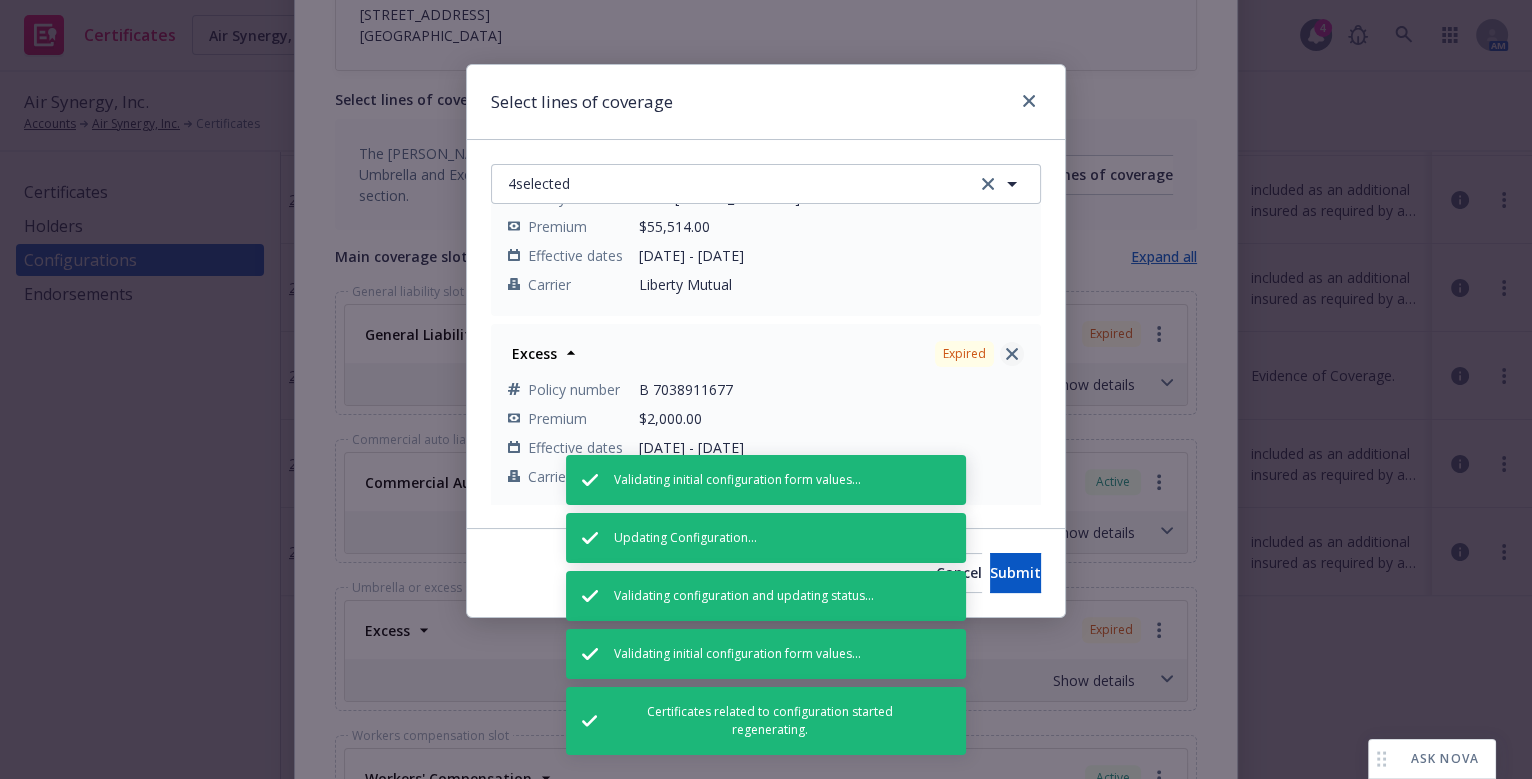 click at bounding box center [1012, 354] 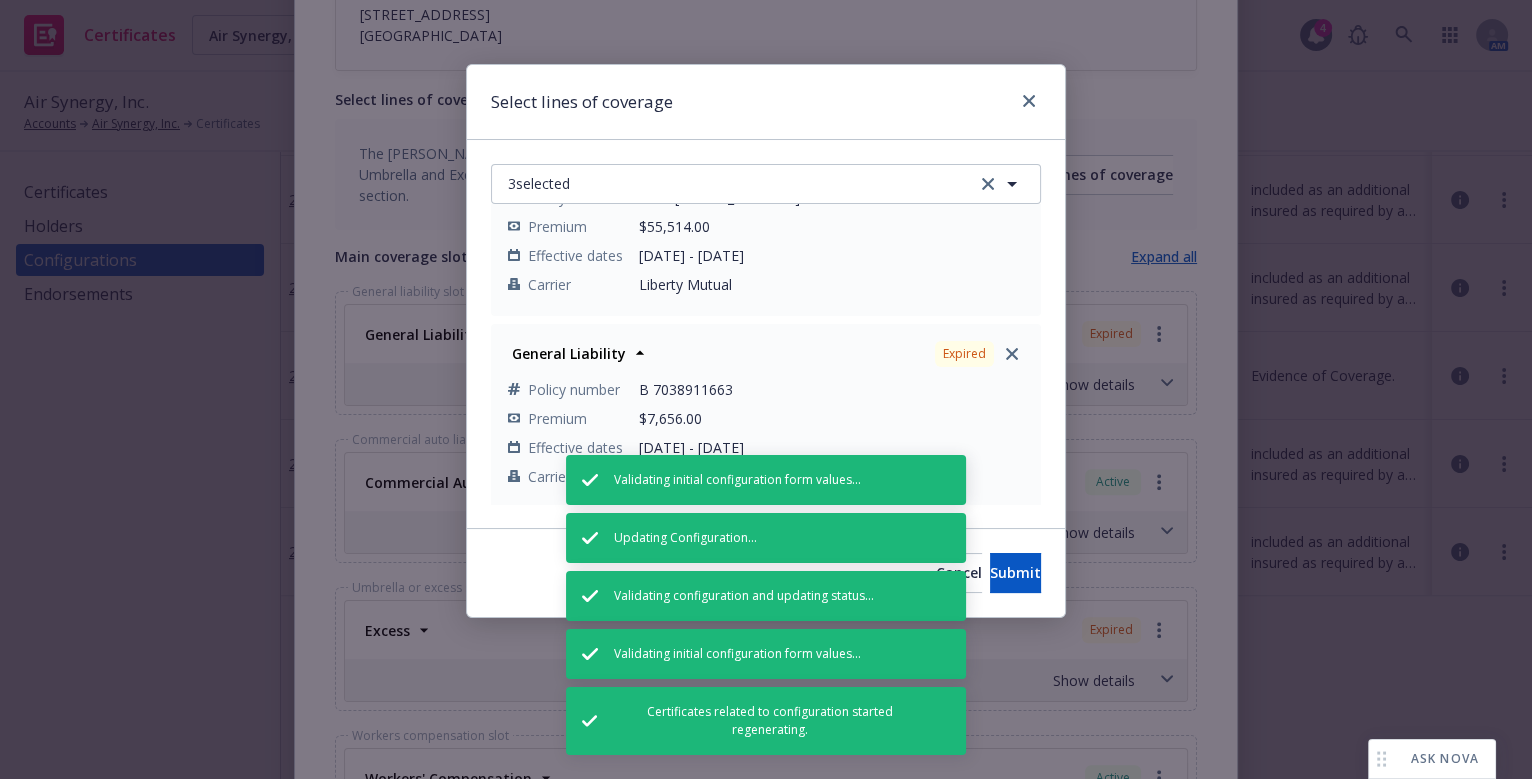 click 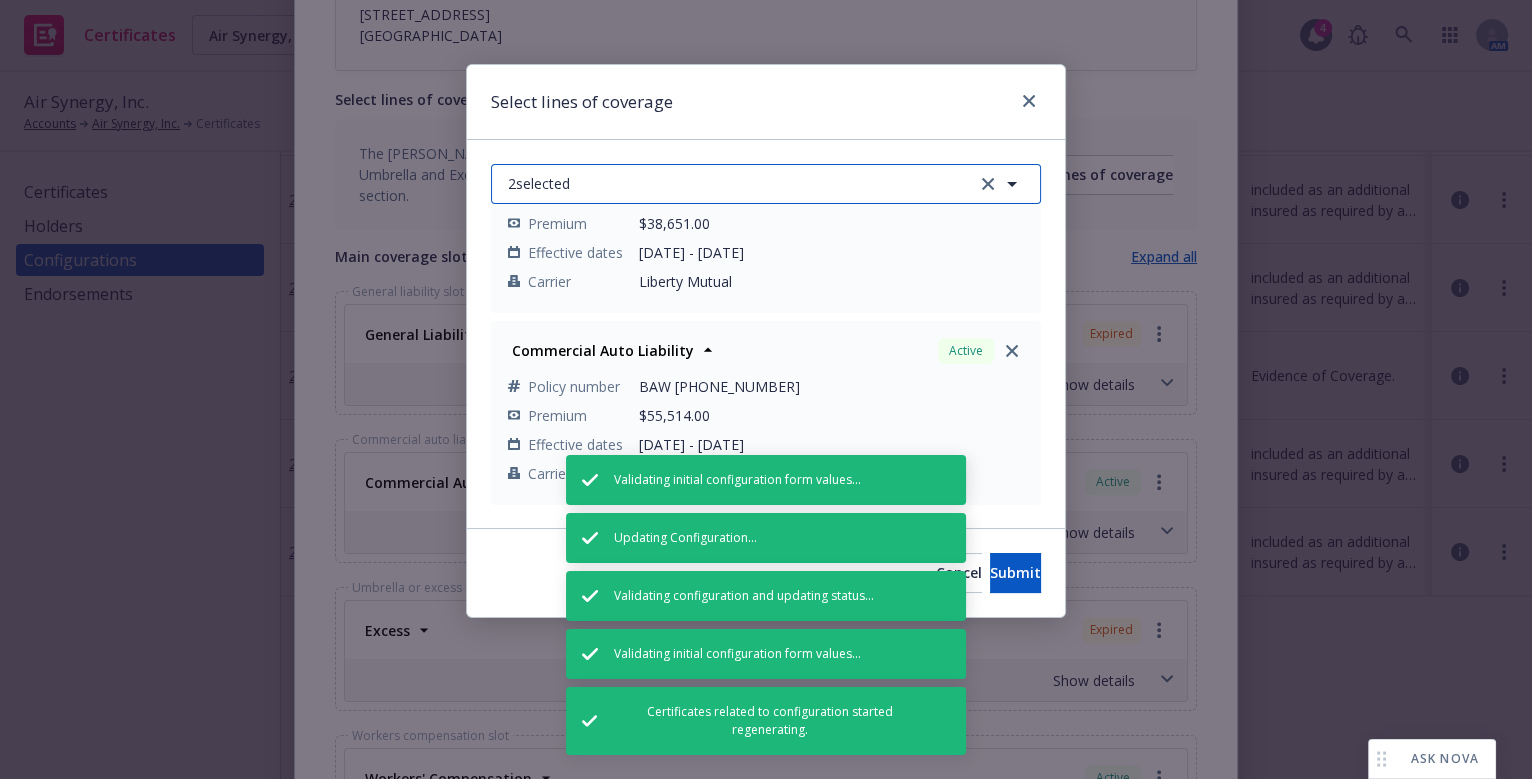 click on "2  selected" at bounding box center (766, 184) 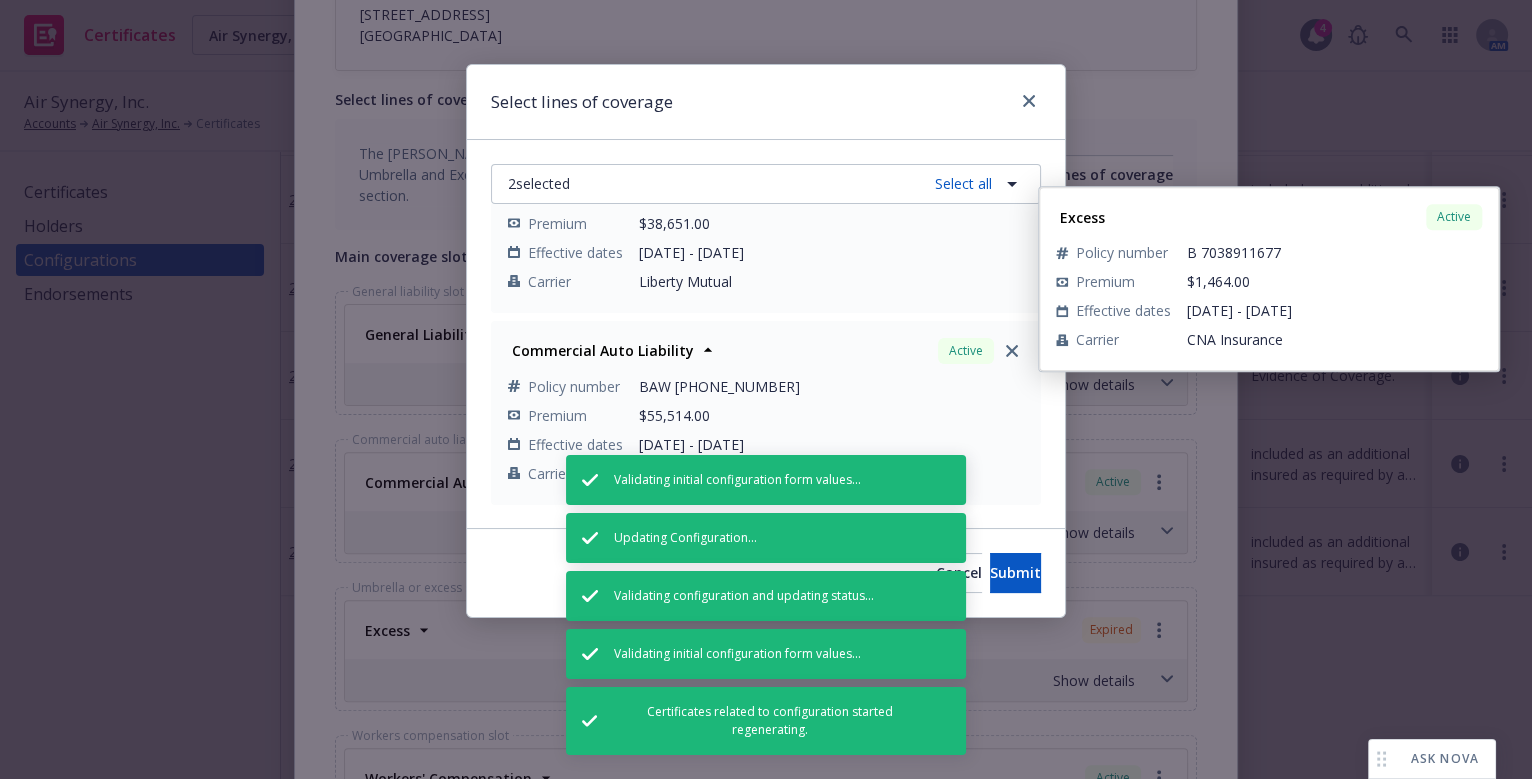 click on "Excess Active" at bounding box center (766, 283) 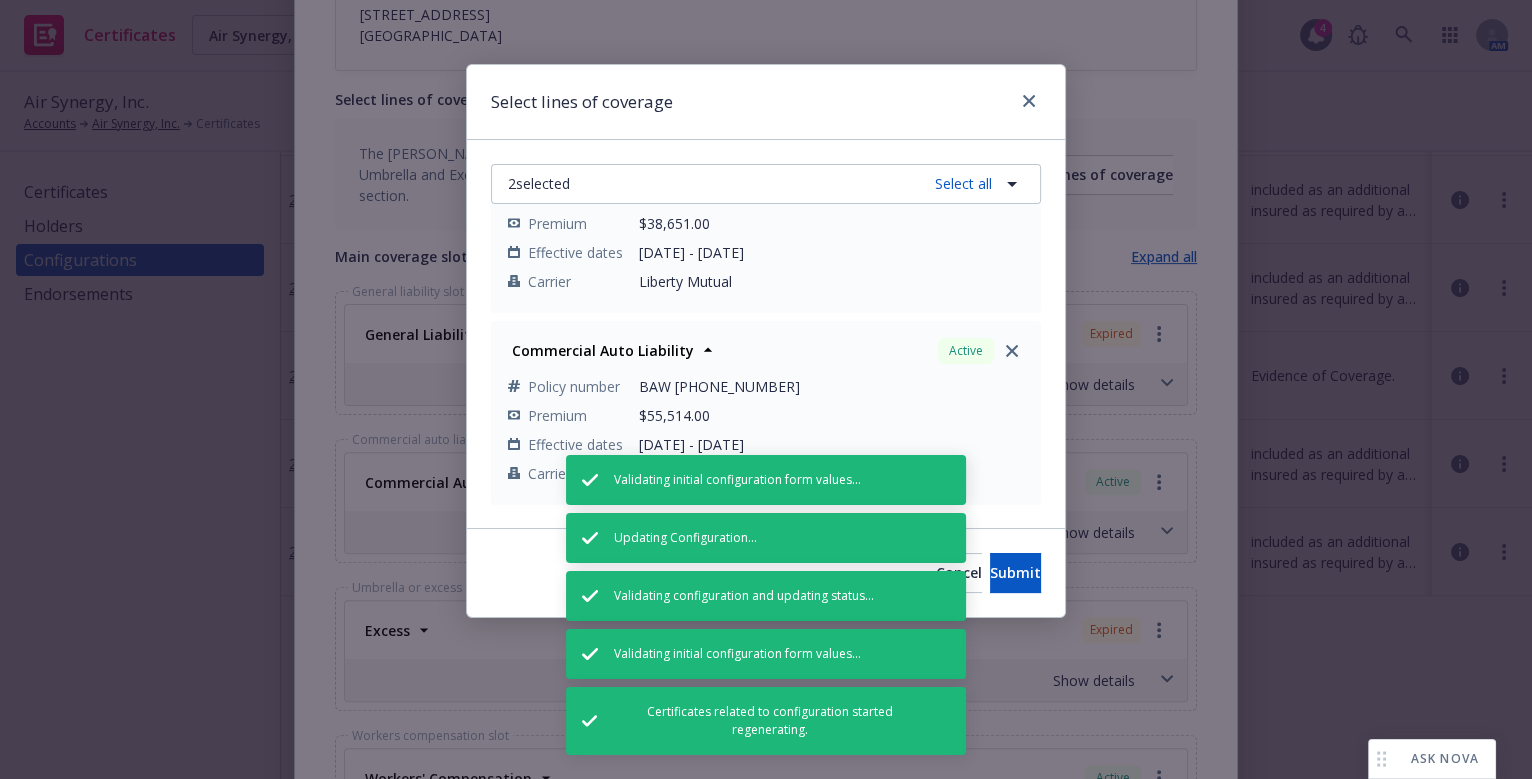 scroll, scrollTop: 272, scrollLeft: 0, axis: vertical 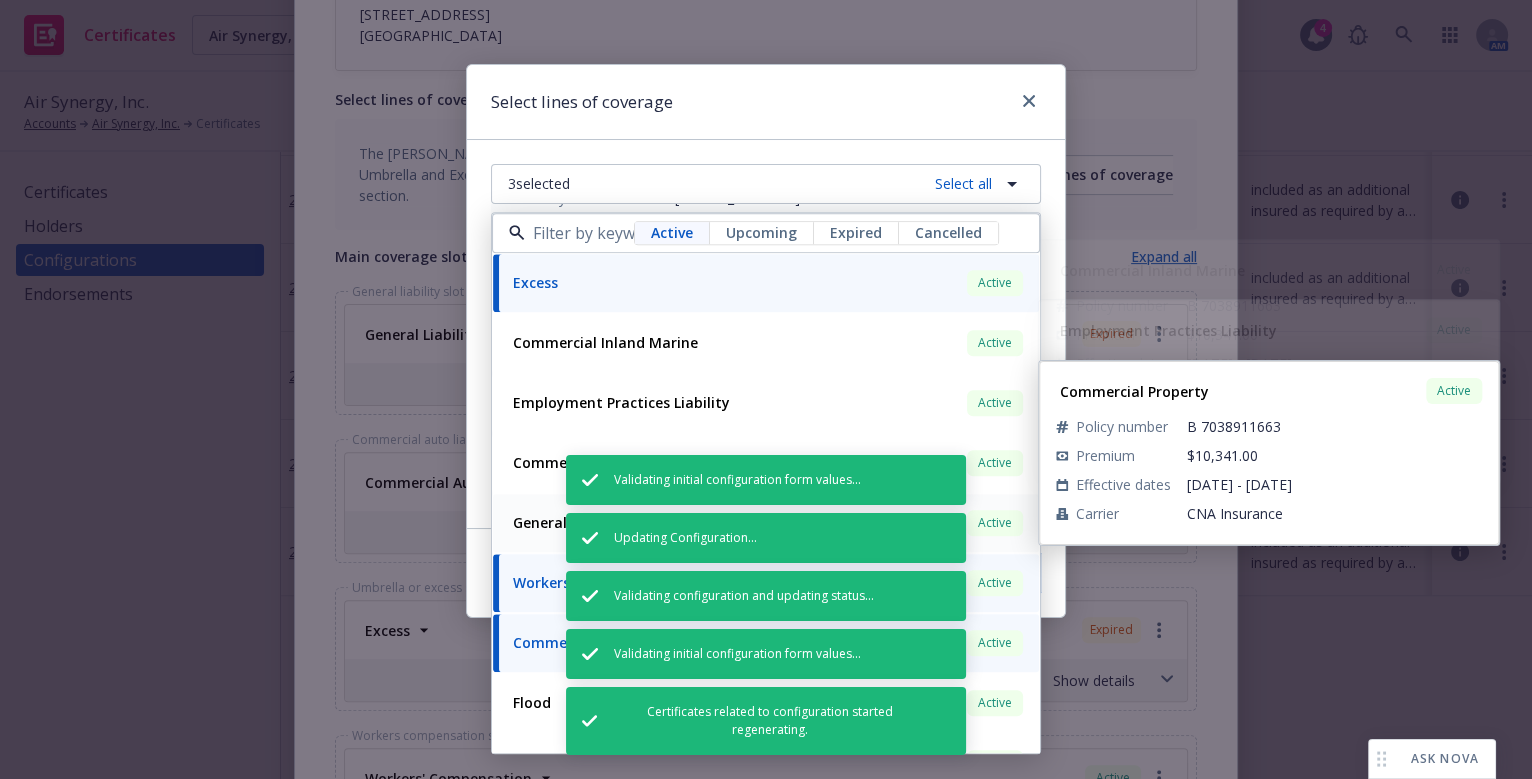 click on "Commercial Property Active Policy number B 7038911663 Premium $10,341.00 Effective dates 07/12/2025 - 07/12/2026 Carrier CNA Insurance" at bounding box center [766, 463] 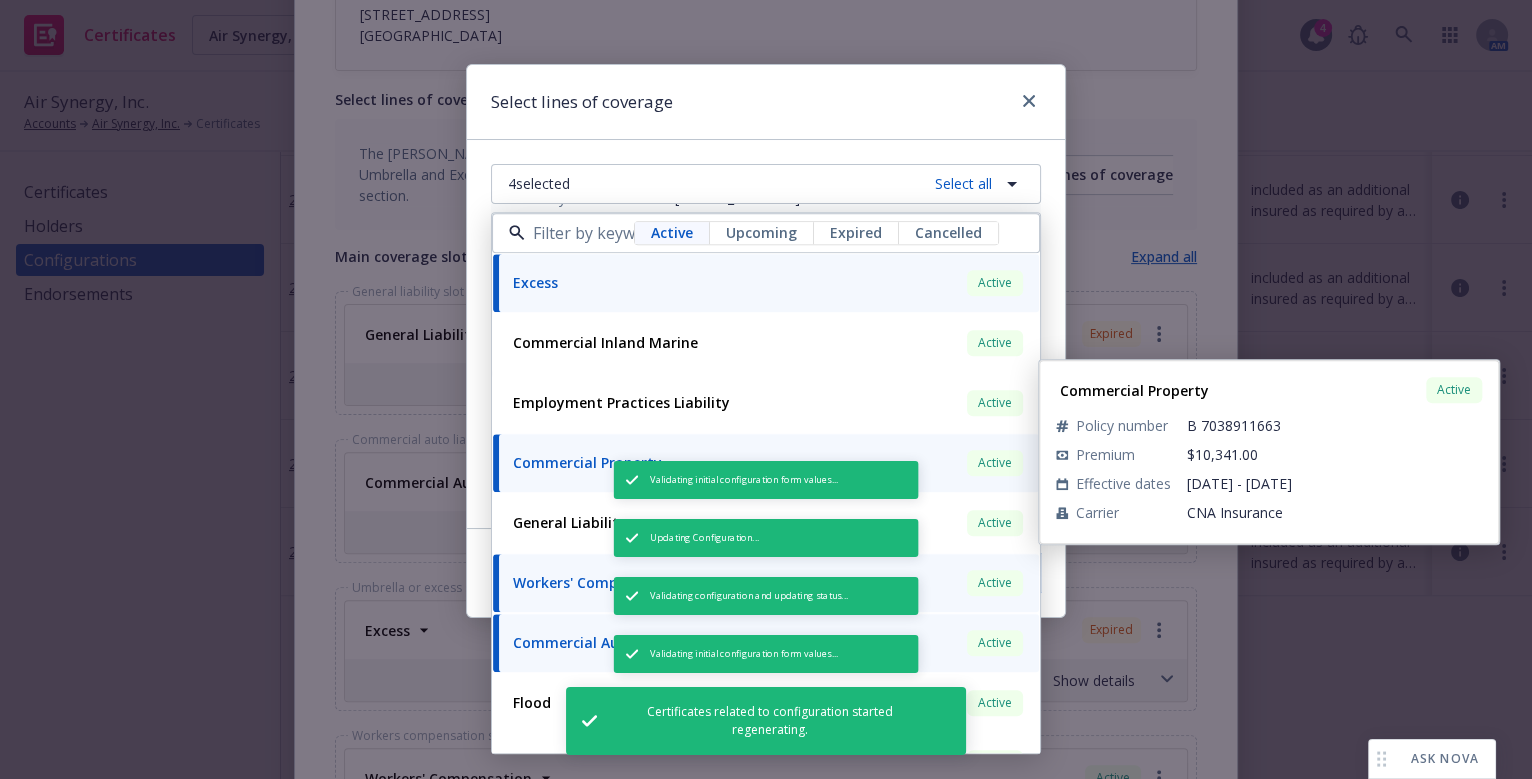 click on "Commercial Property" at bounding box center (587, 462) 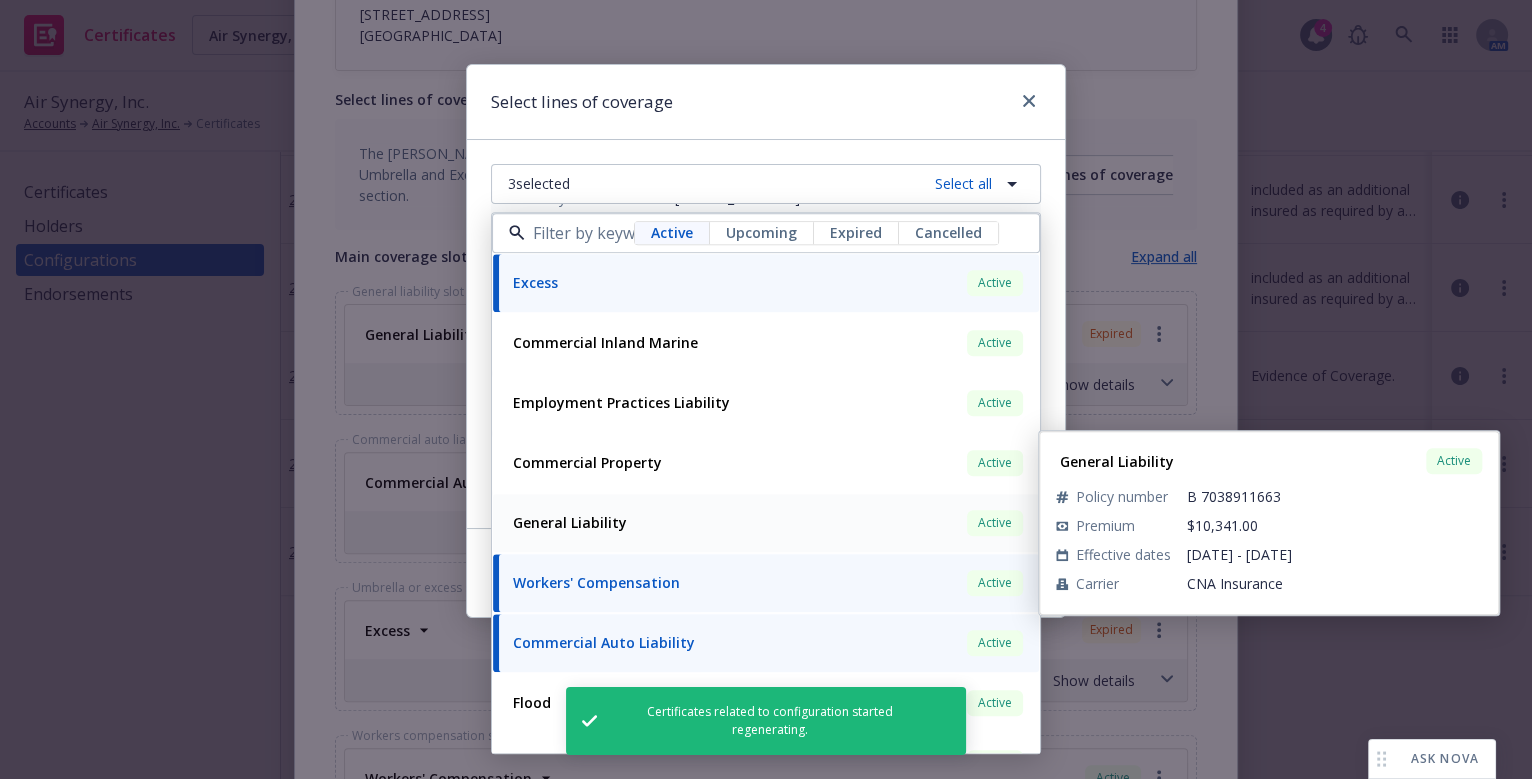 click on "General Liability" at bounding box center (570, 522) 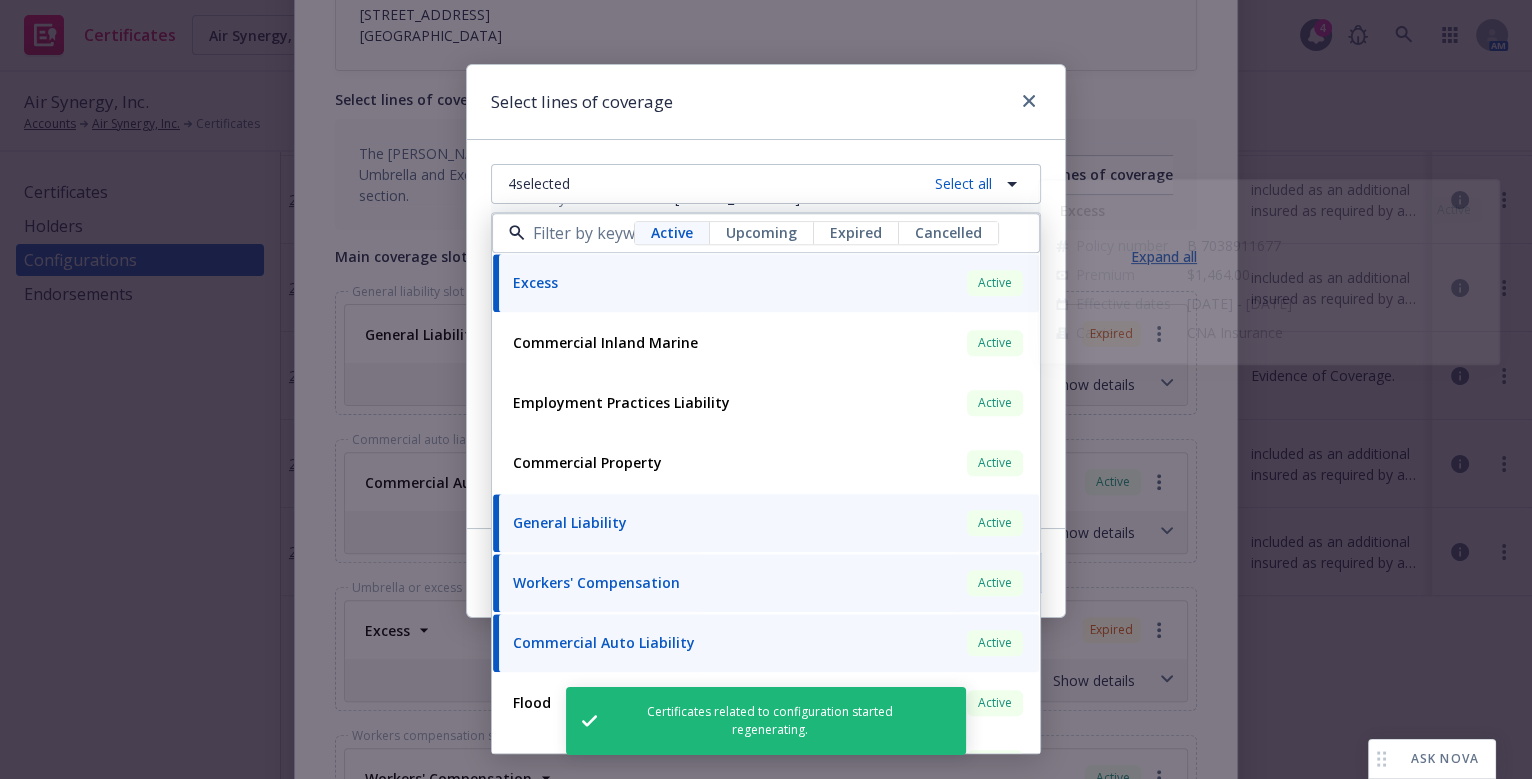 click on "Select lines of coverage" at bounding box center (766, 102) 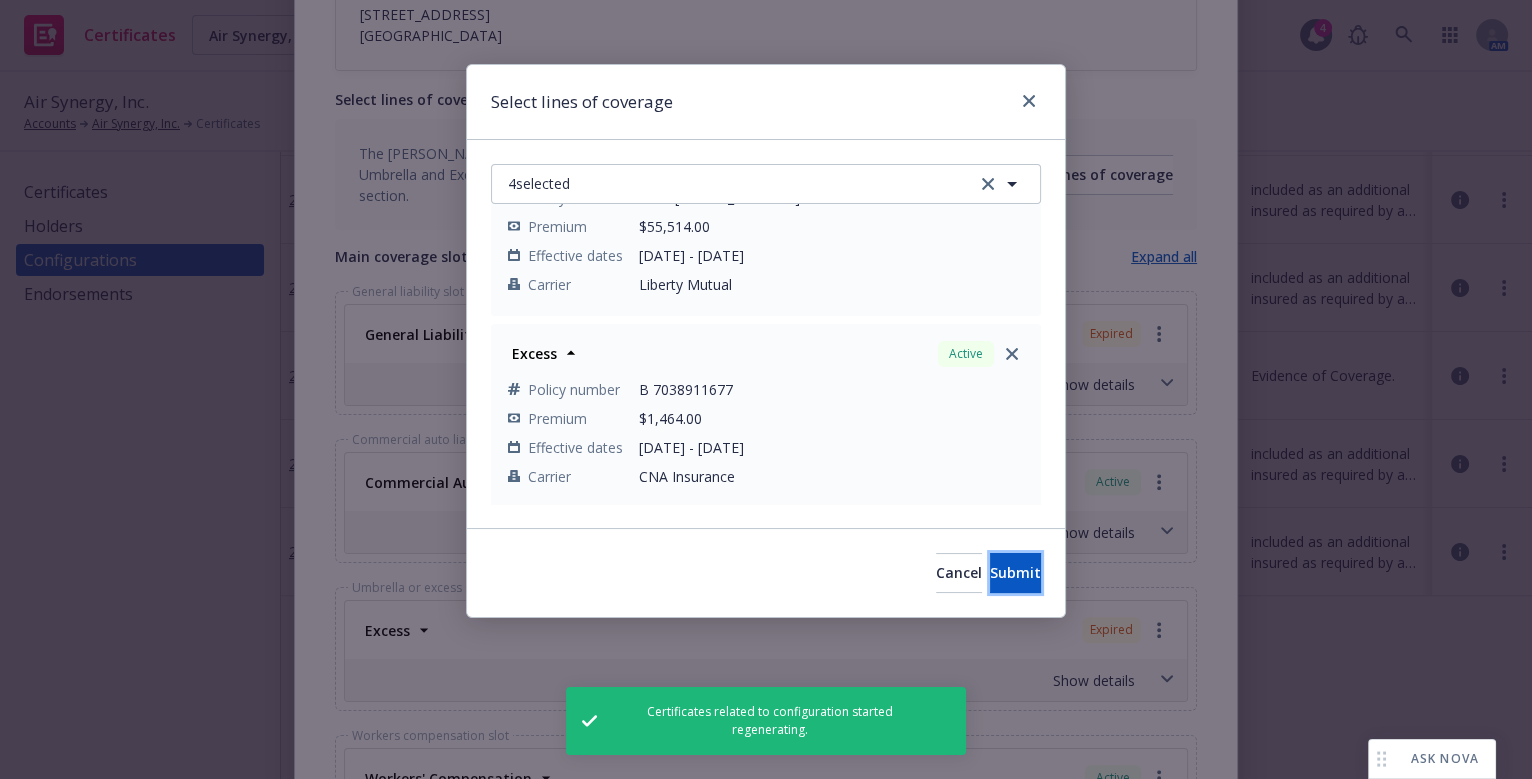 drag, startPoint x: 992, startPoint y: 566, endPoint x: 1001, endPoint y: 555, distance: 14.21267 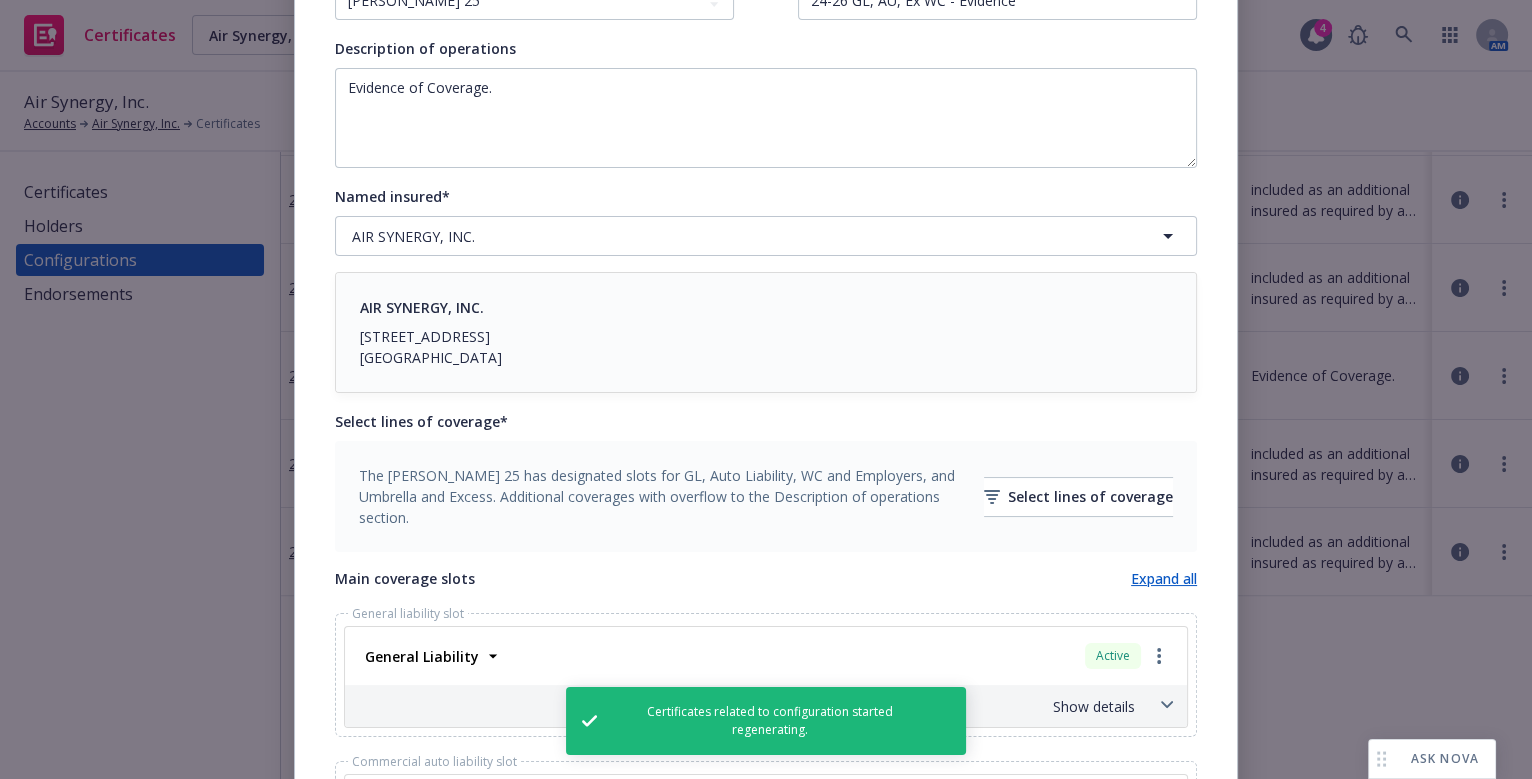 scroll, scrollTop: 0, scrollLeft: 0, axis: both 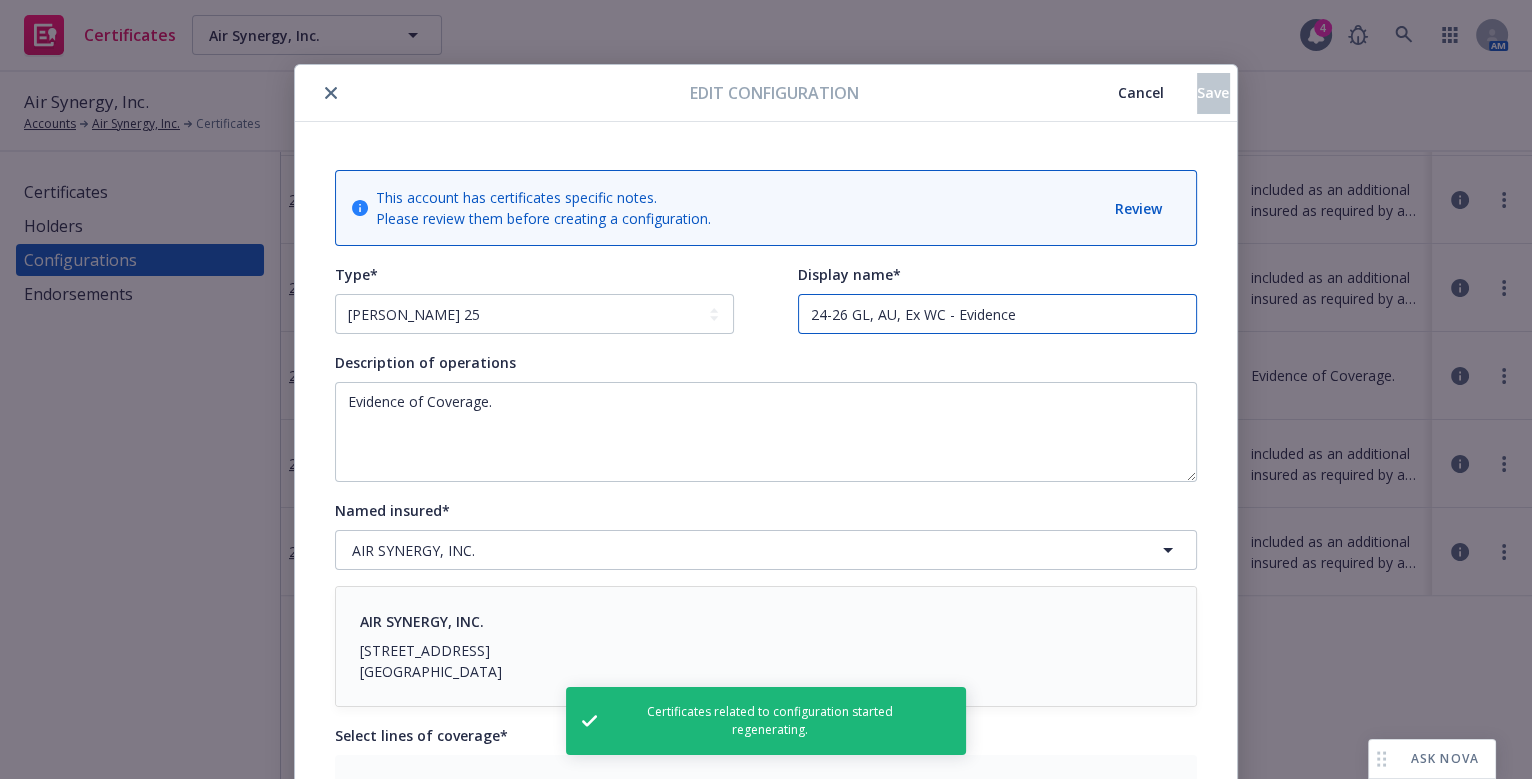 click on "24-26 GL, AU, Ex WC - Evidence" at bounding box center (997, 314) 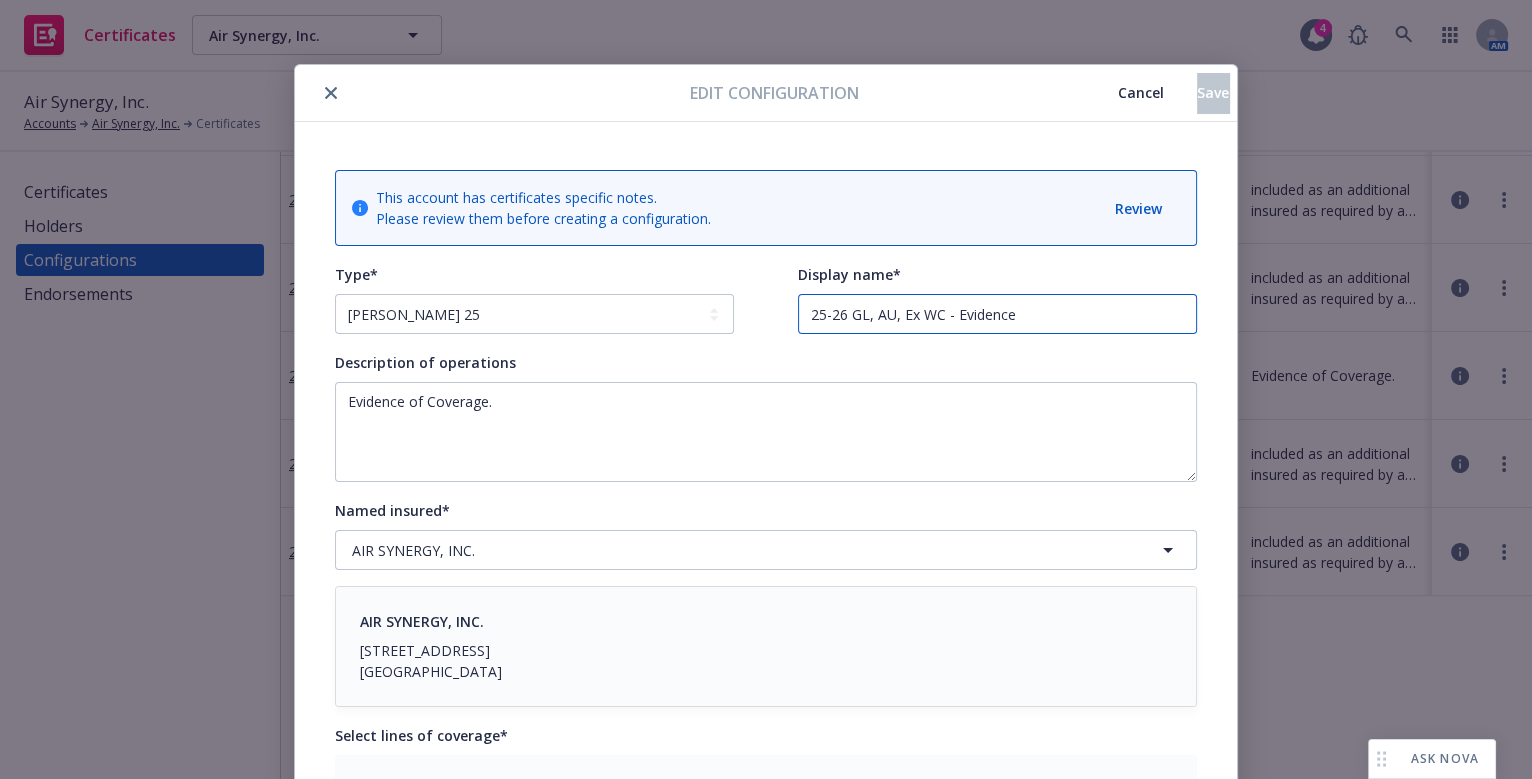 drag, startPoint x: 1027, startPoint y: 310, endPoint x: 852, endPoint y: 294, distance: 175.7299 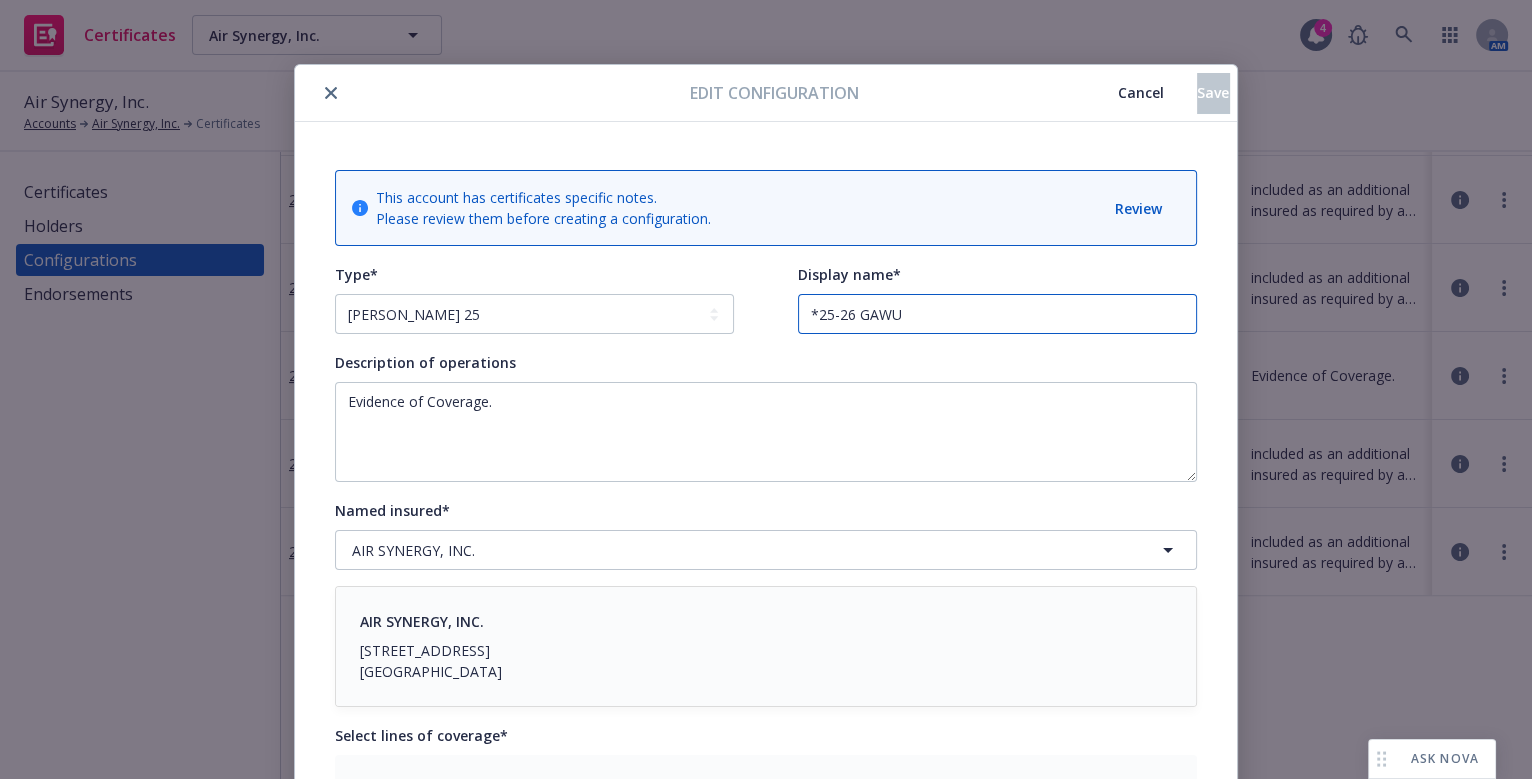 scroll, scrollTop: 1062, scrollLeft: 0, axis: vertical 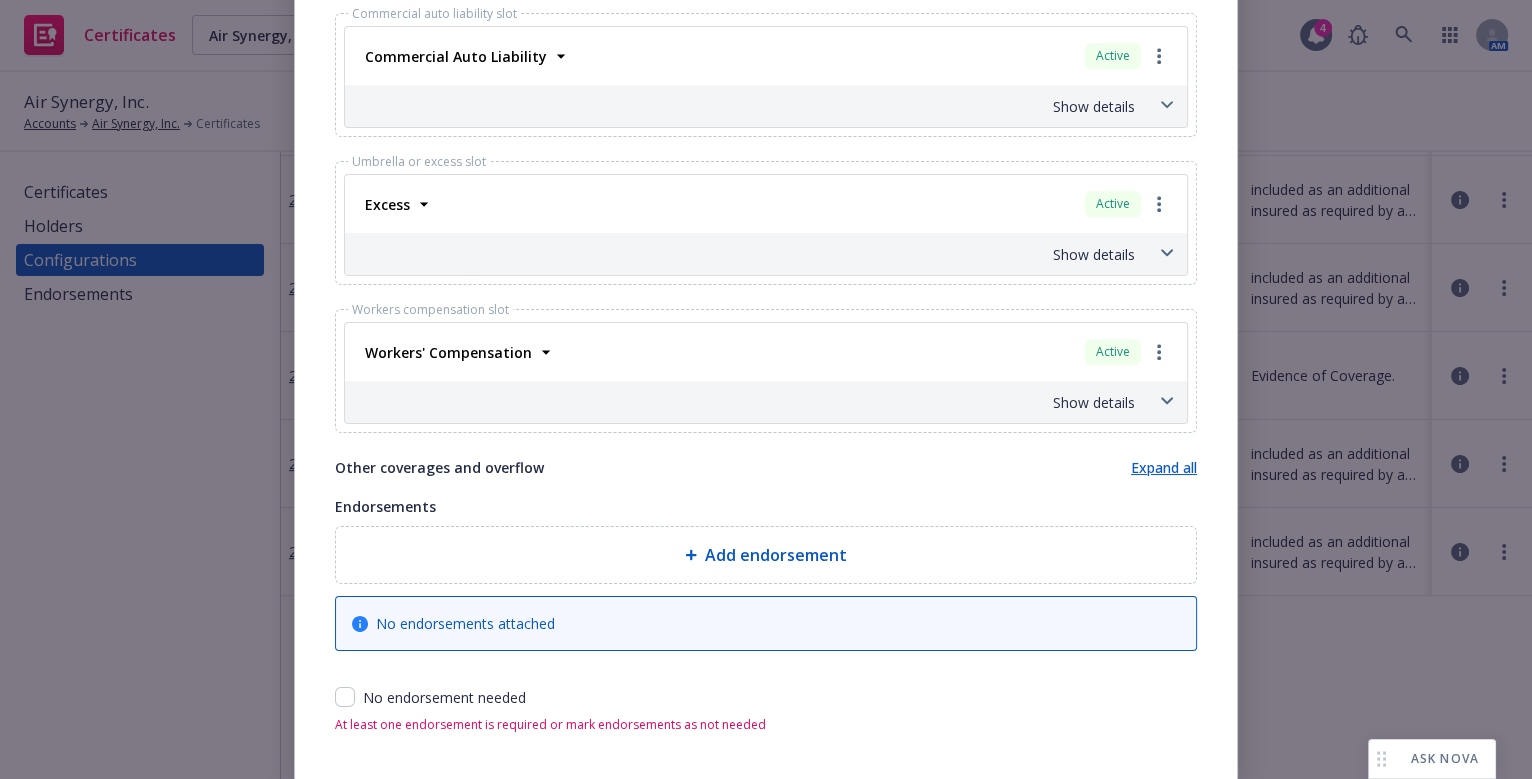 type on "*25-26 GAWU" 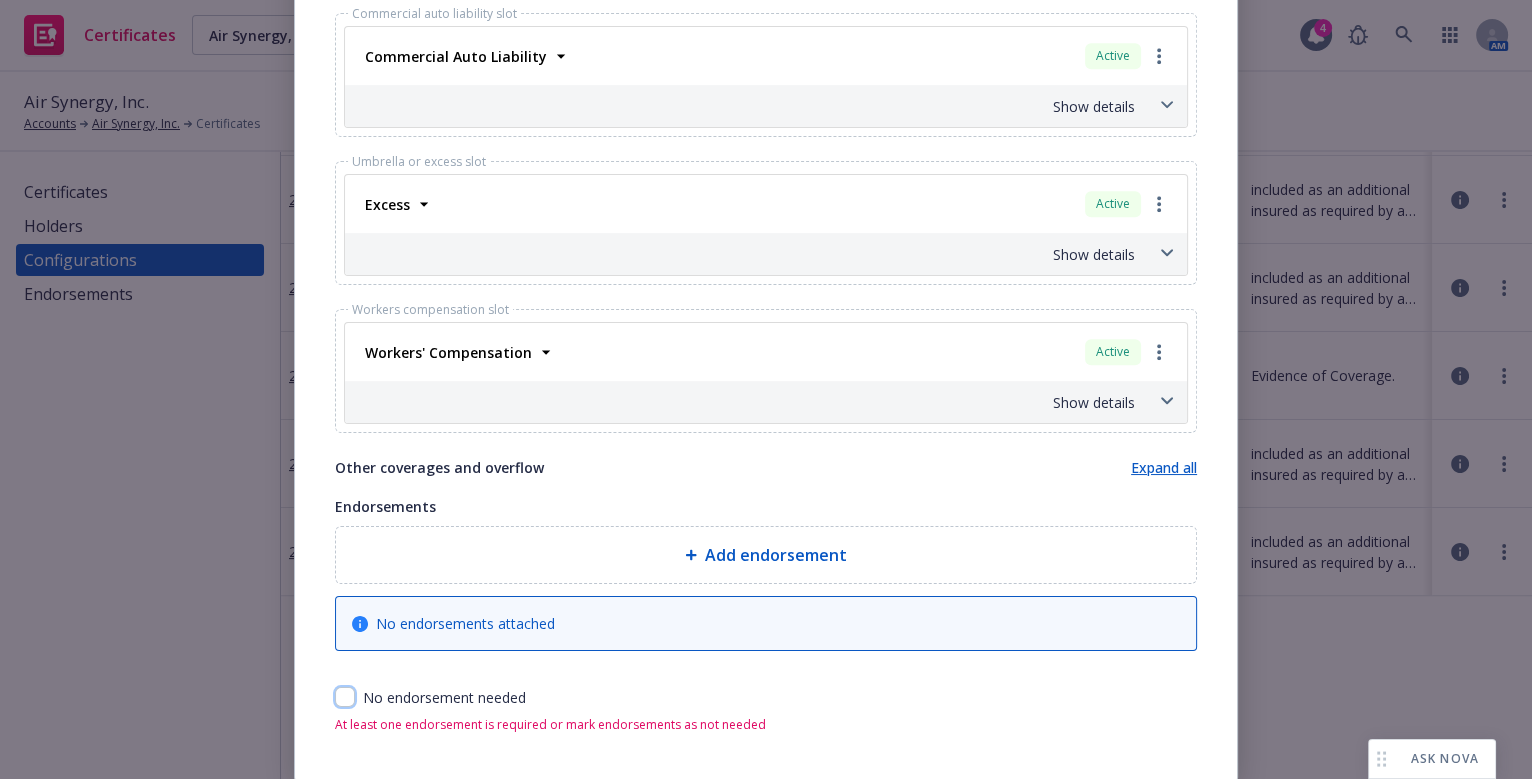 click at bounding box center (345, 697) 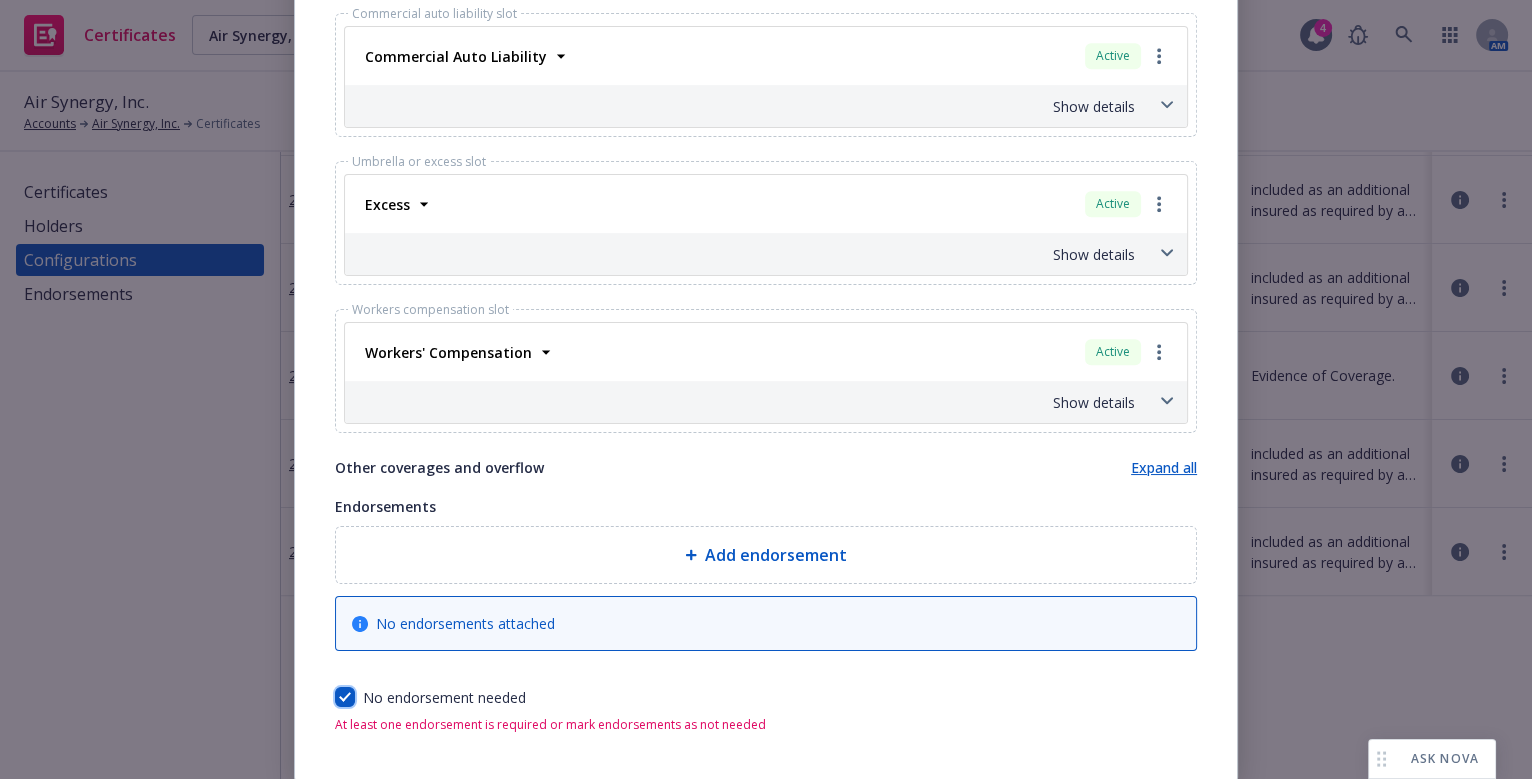 checkbox on "true" 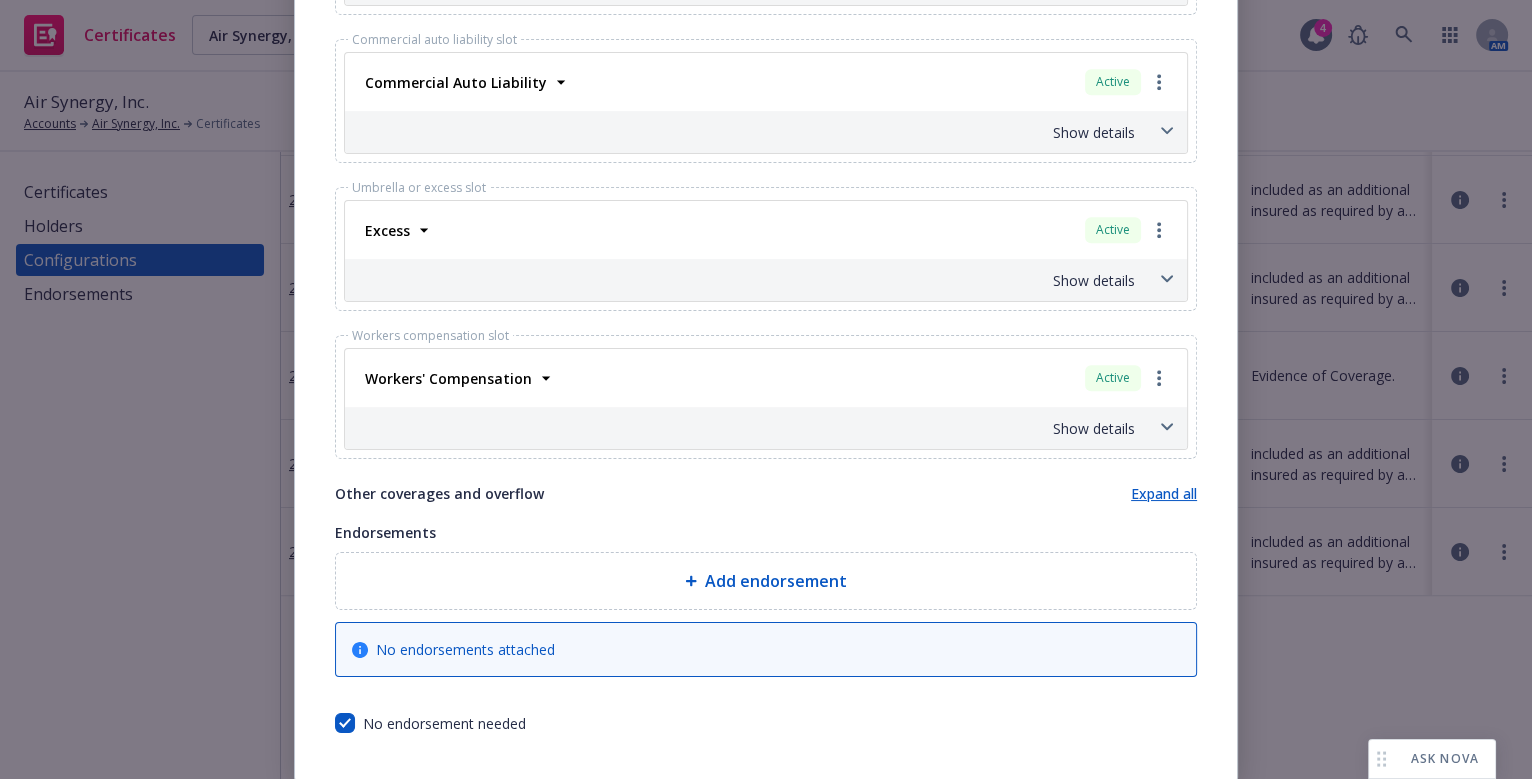 scroll, scrollTop: 0, scrollLeft: 0, axis: both 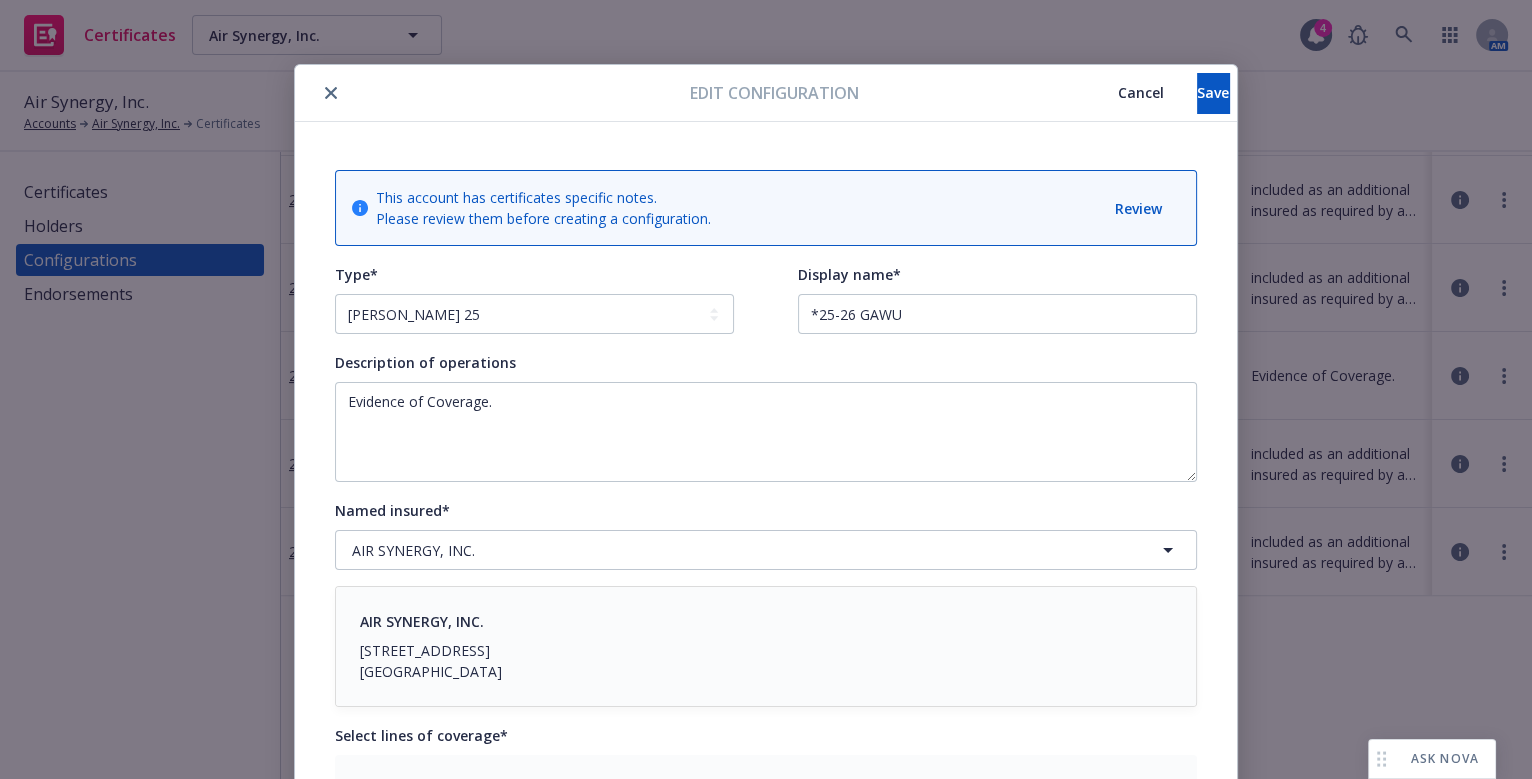 drag, startPoint x: 675, startPoint y: 538, endPoint x: 1093, endPoint y: 80, distance: 620.071 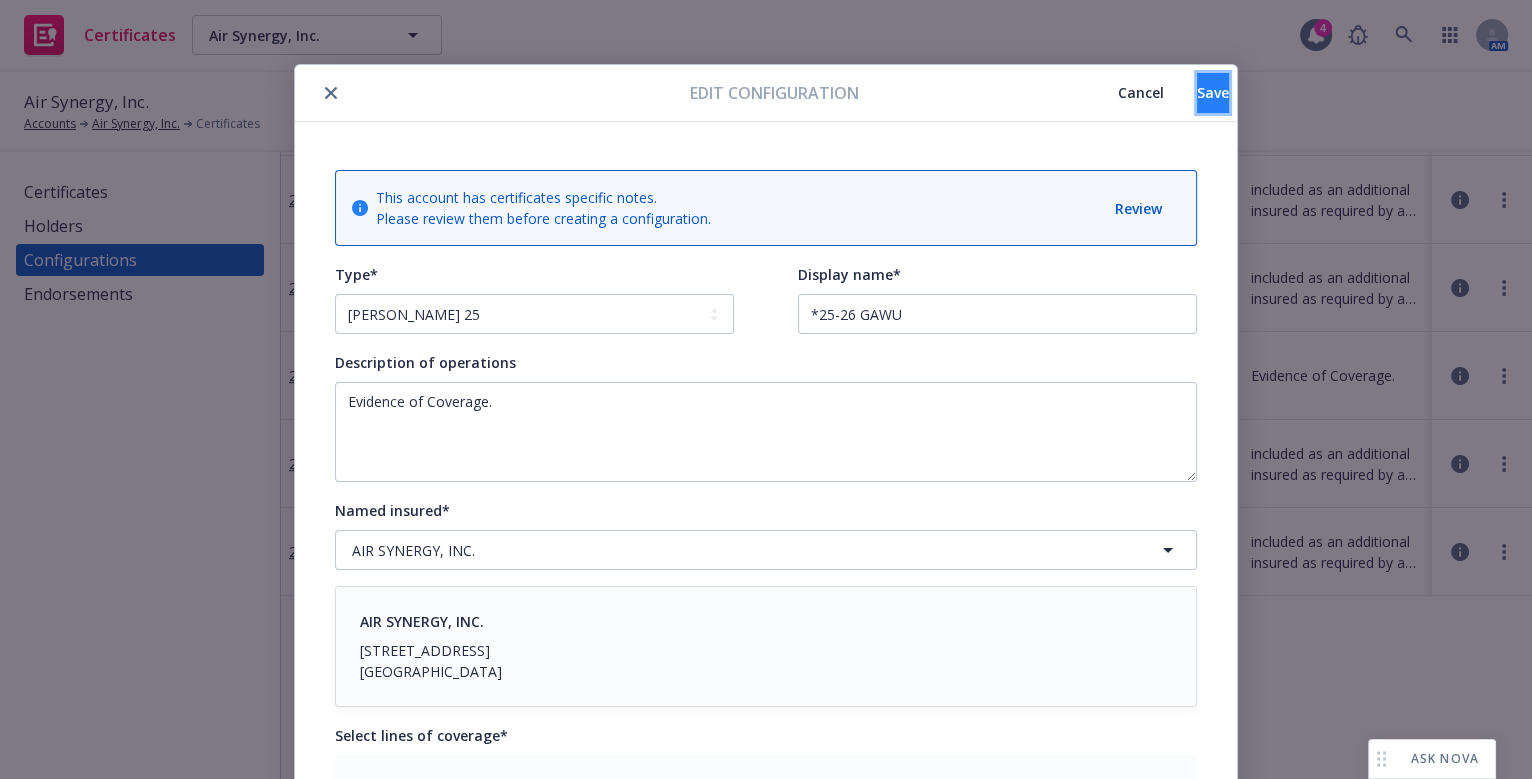 click on "Save" at bounding box center [1213, 93] 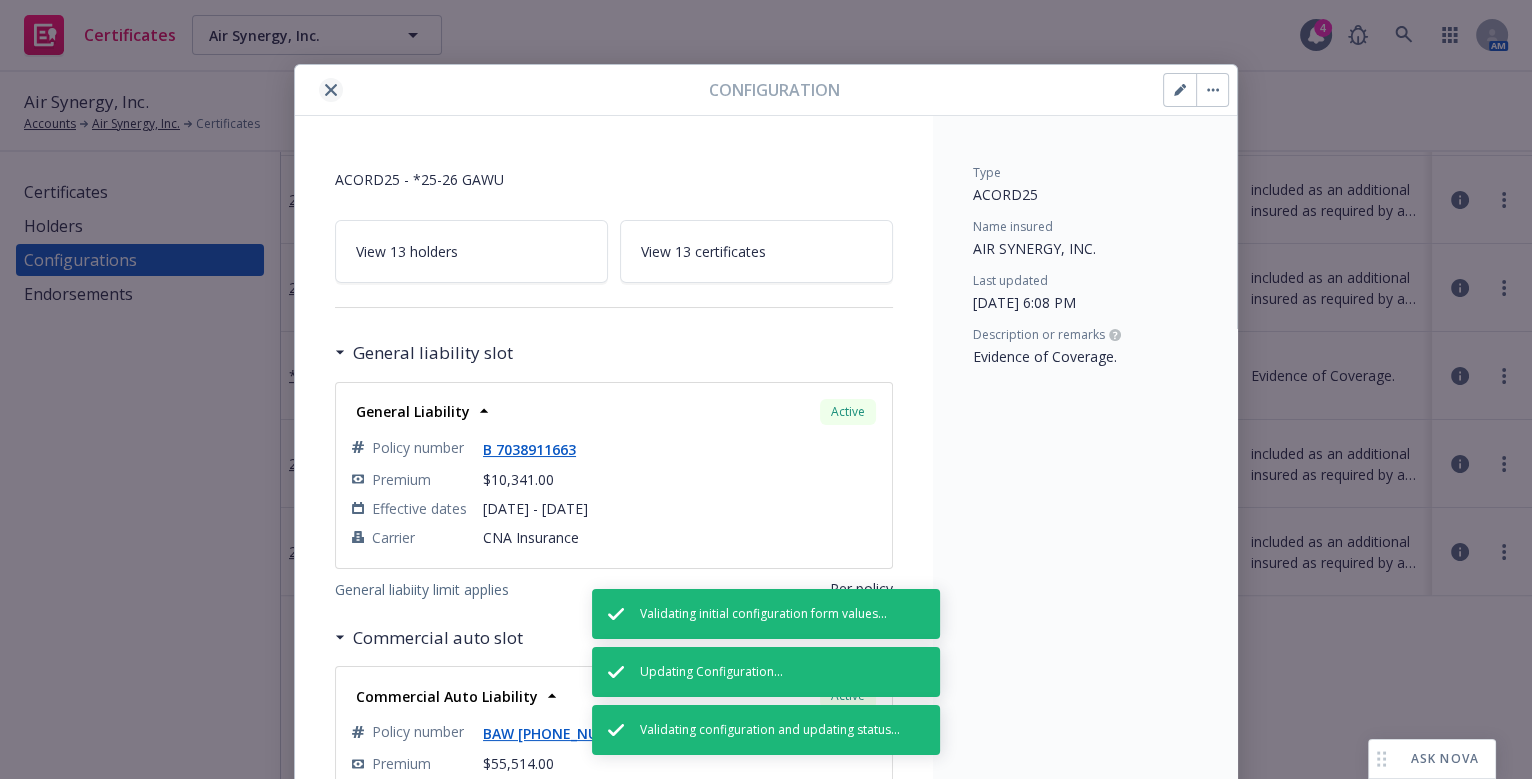 click at bounding box center [331, 90] 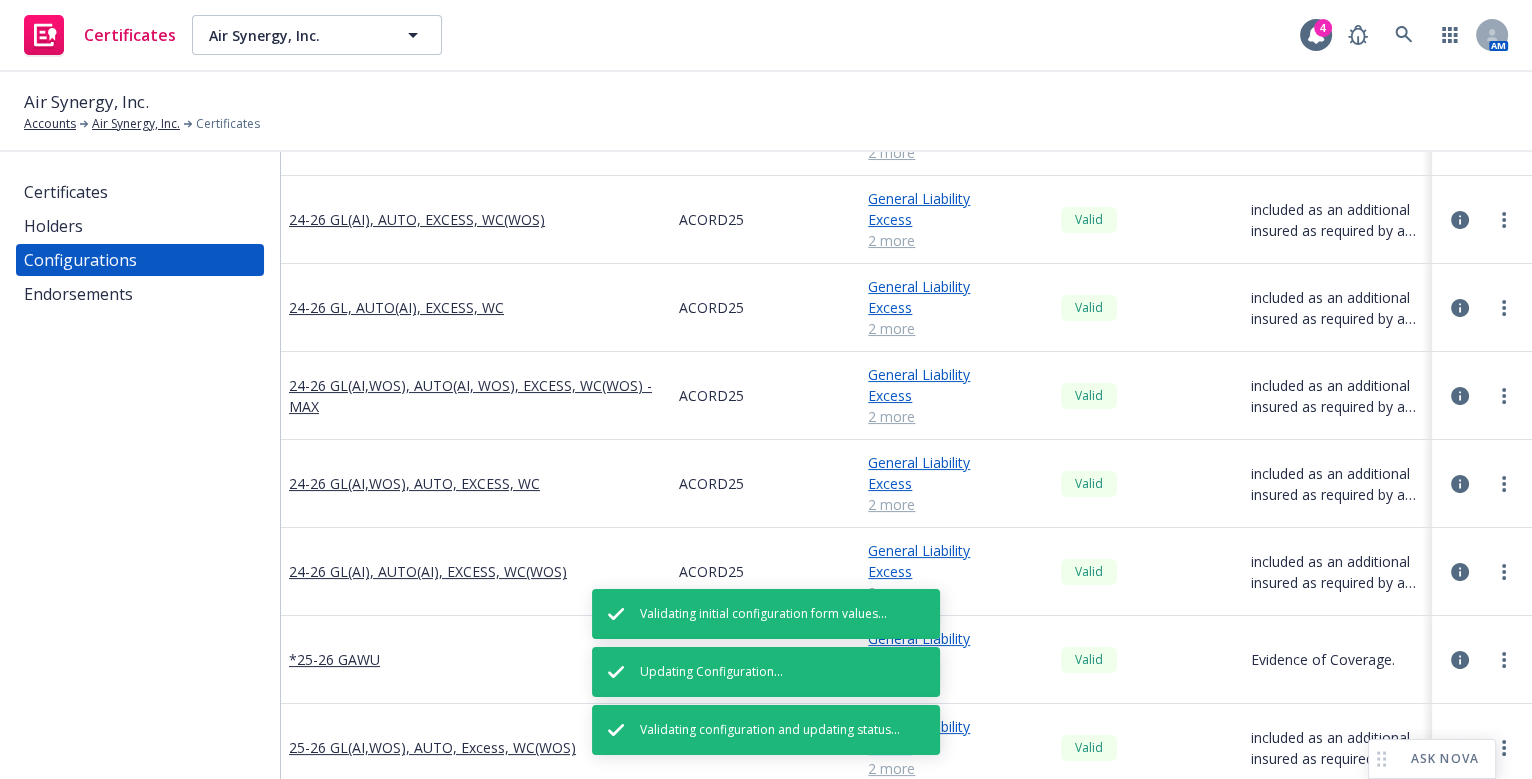 scroll, scrollTop: 727, scrollLeft: 0, axis: vertical 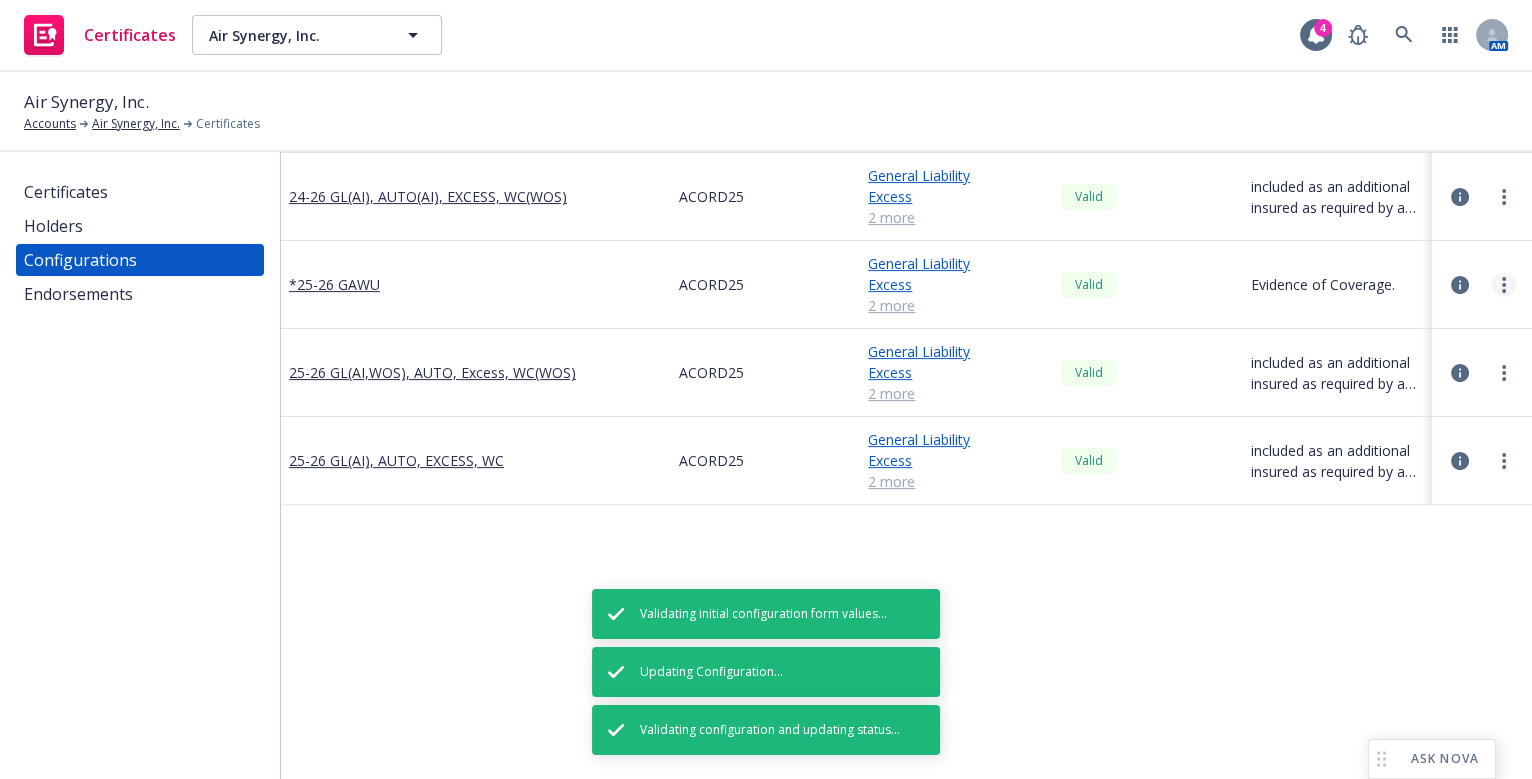 click at bounding box center (1504, 285) 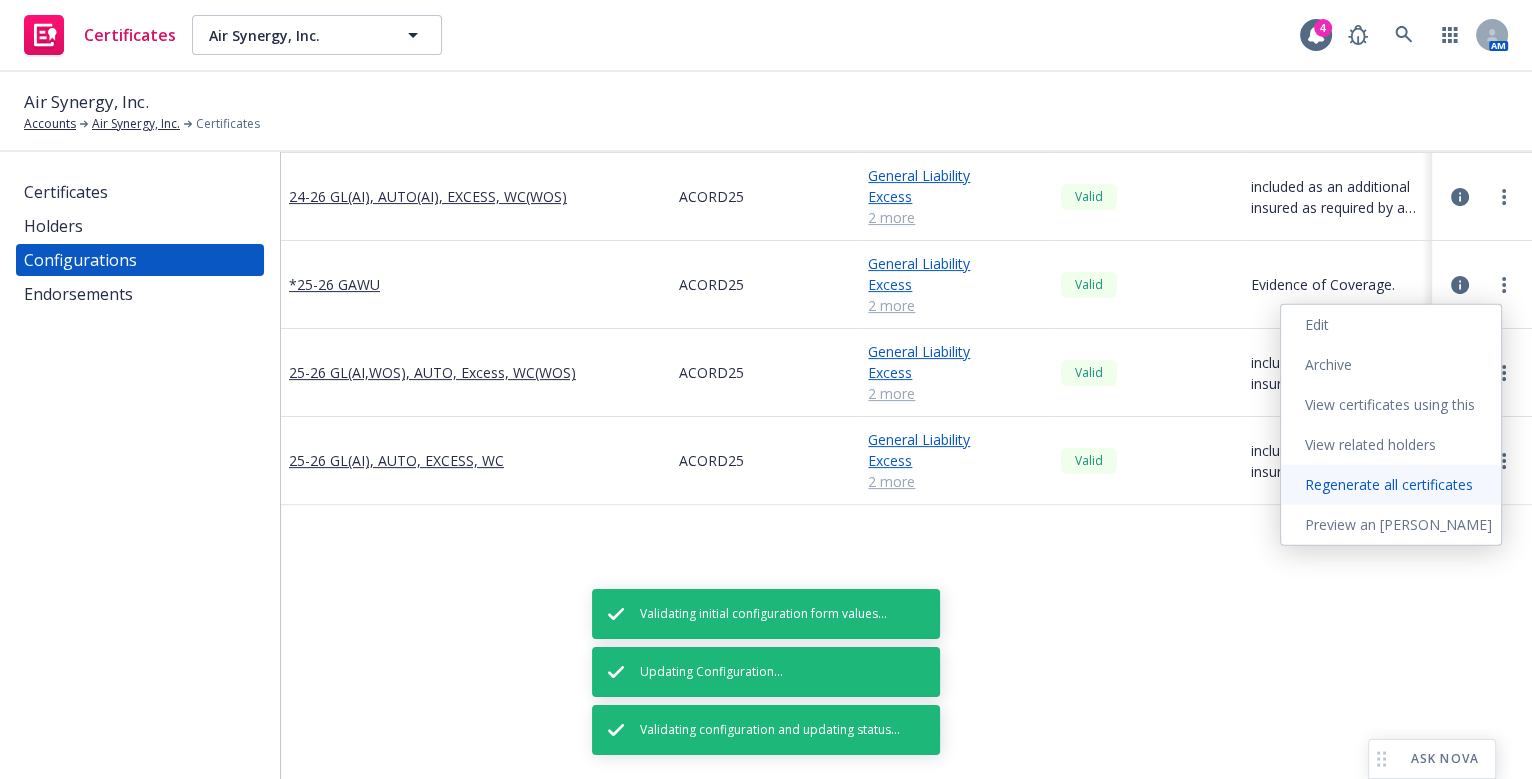 click on "Regenerate all certificates" at bounding box center [1391, 485] 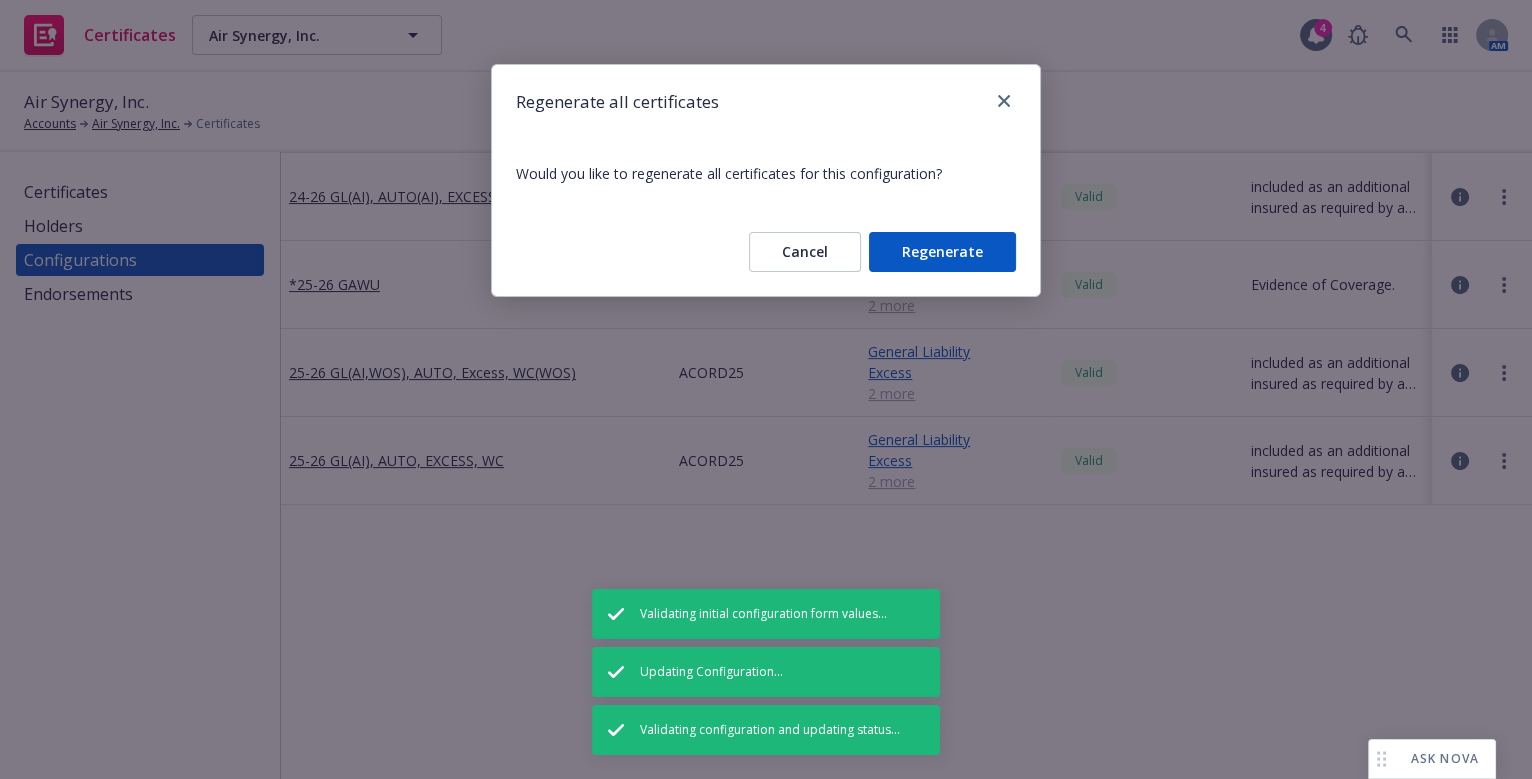 click on "Cancel Regenerate" at bounding box center [766, 252] 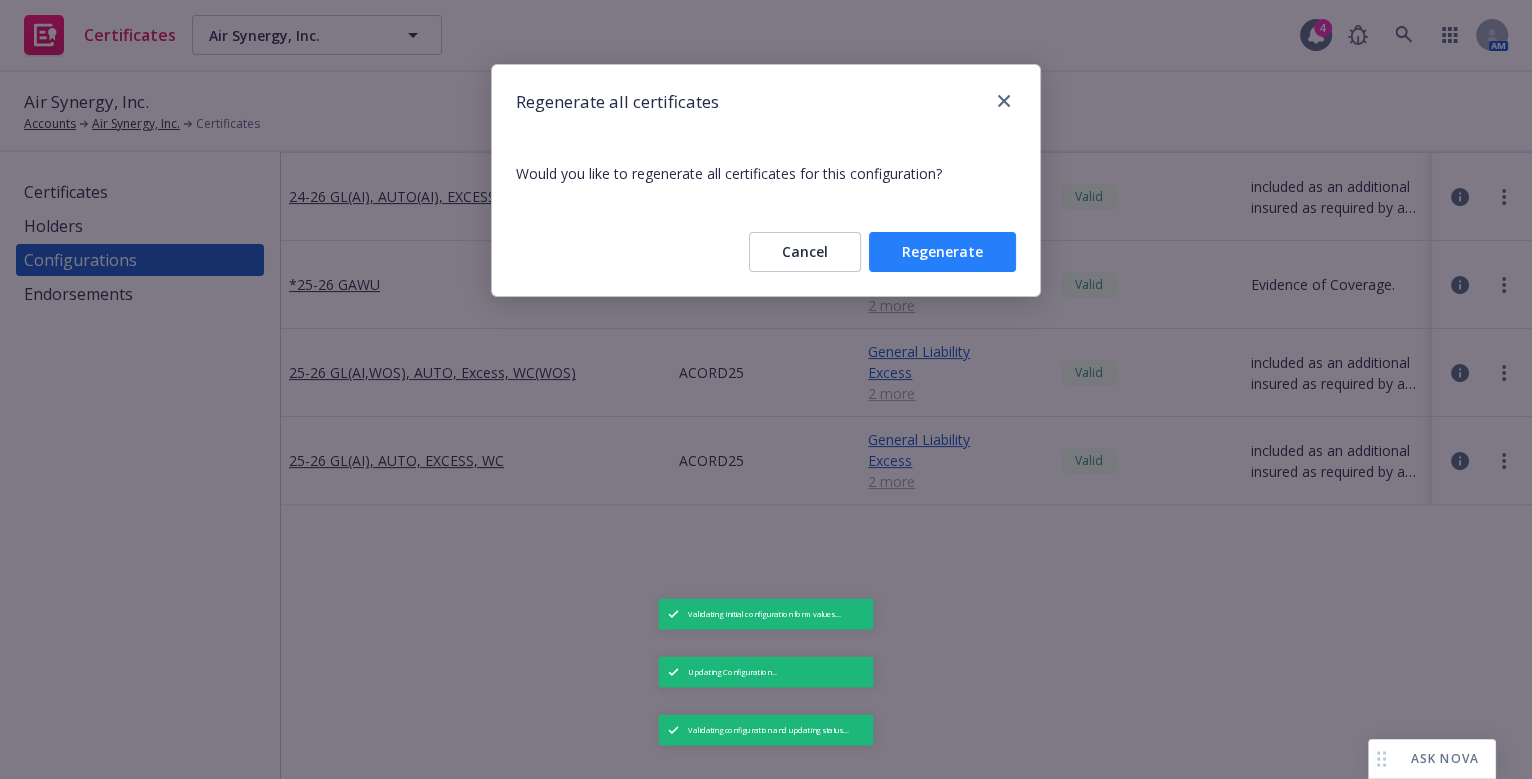 click on "Regenerate" at bounding box center [942, 252] 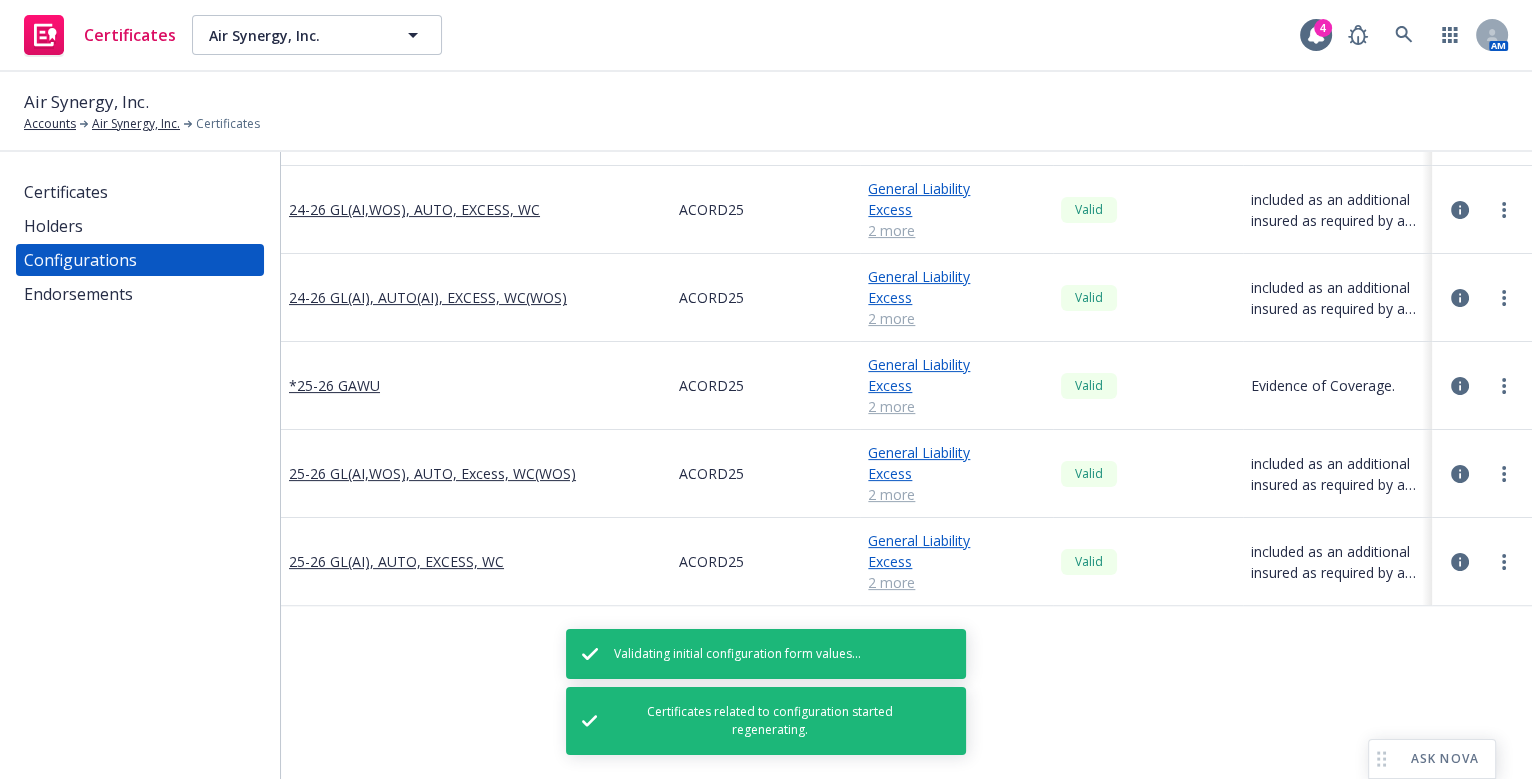 scroll, scrollTop: 545, scrollLeft: 0, axis: vertical 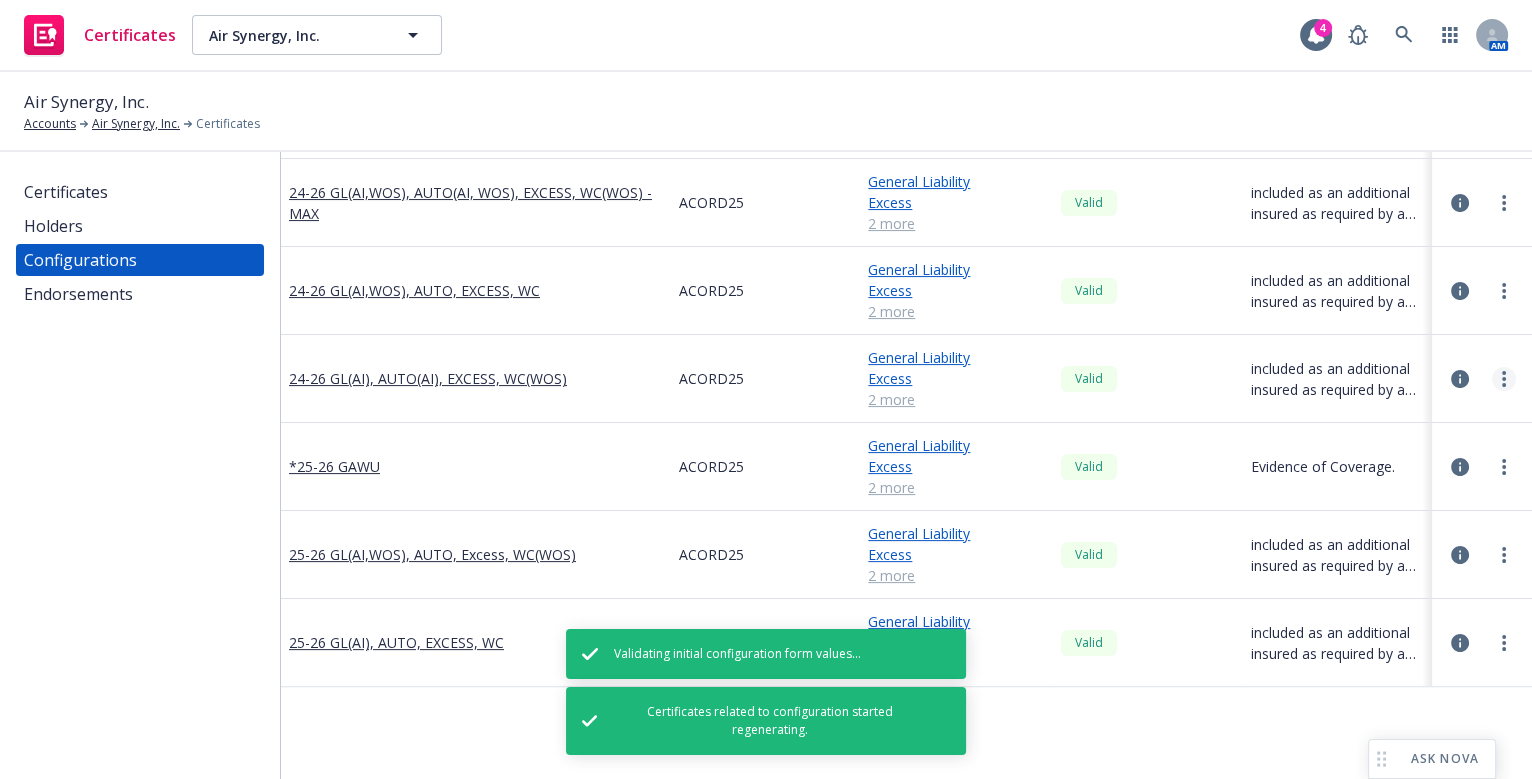 click at bounding box center [1504, 379] 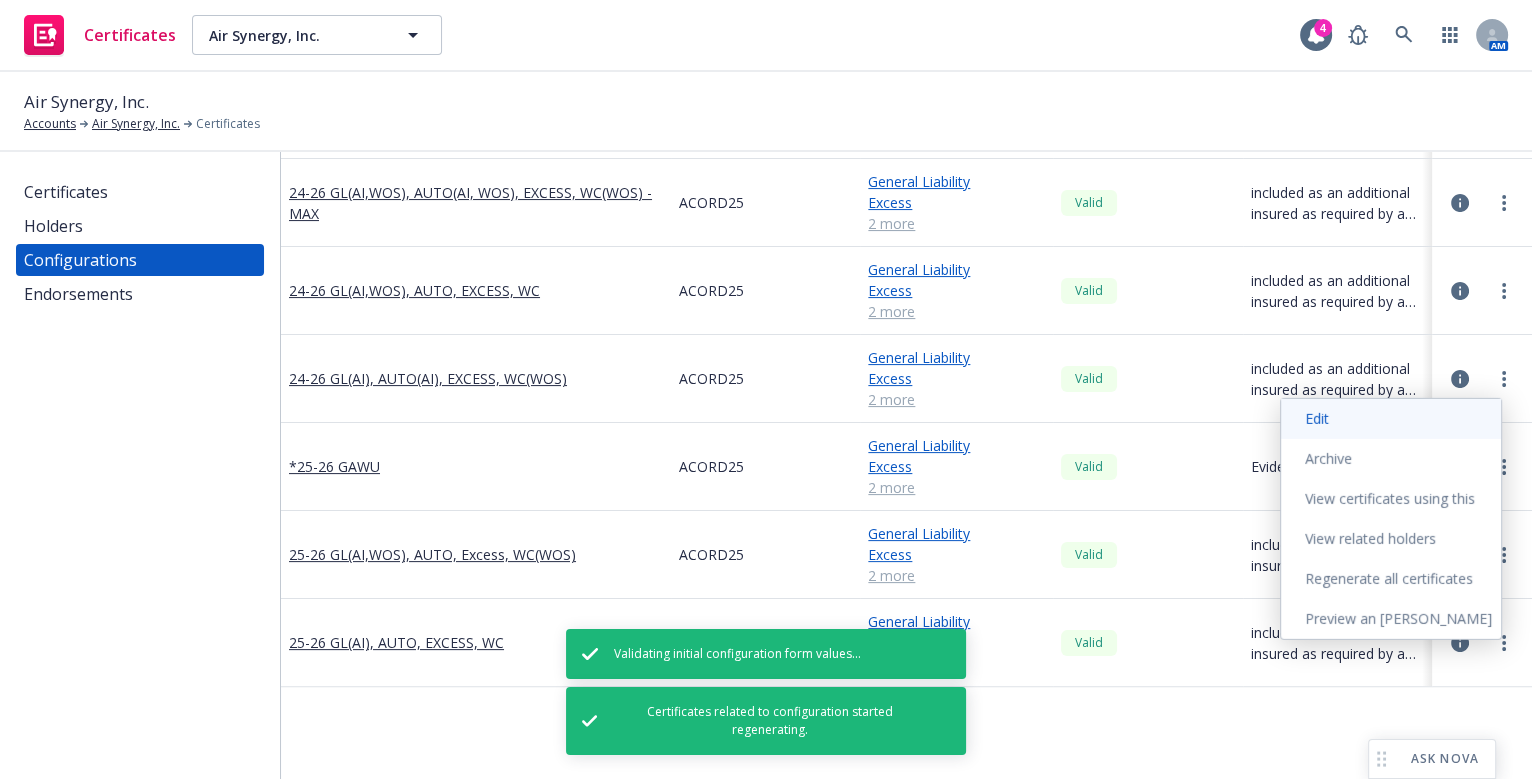 click on "Edit" at bounding box center [1391, 419] 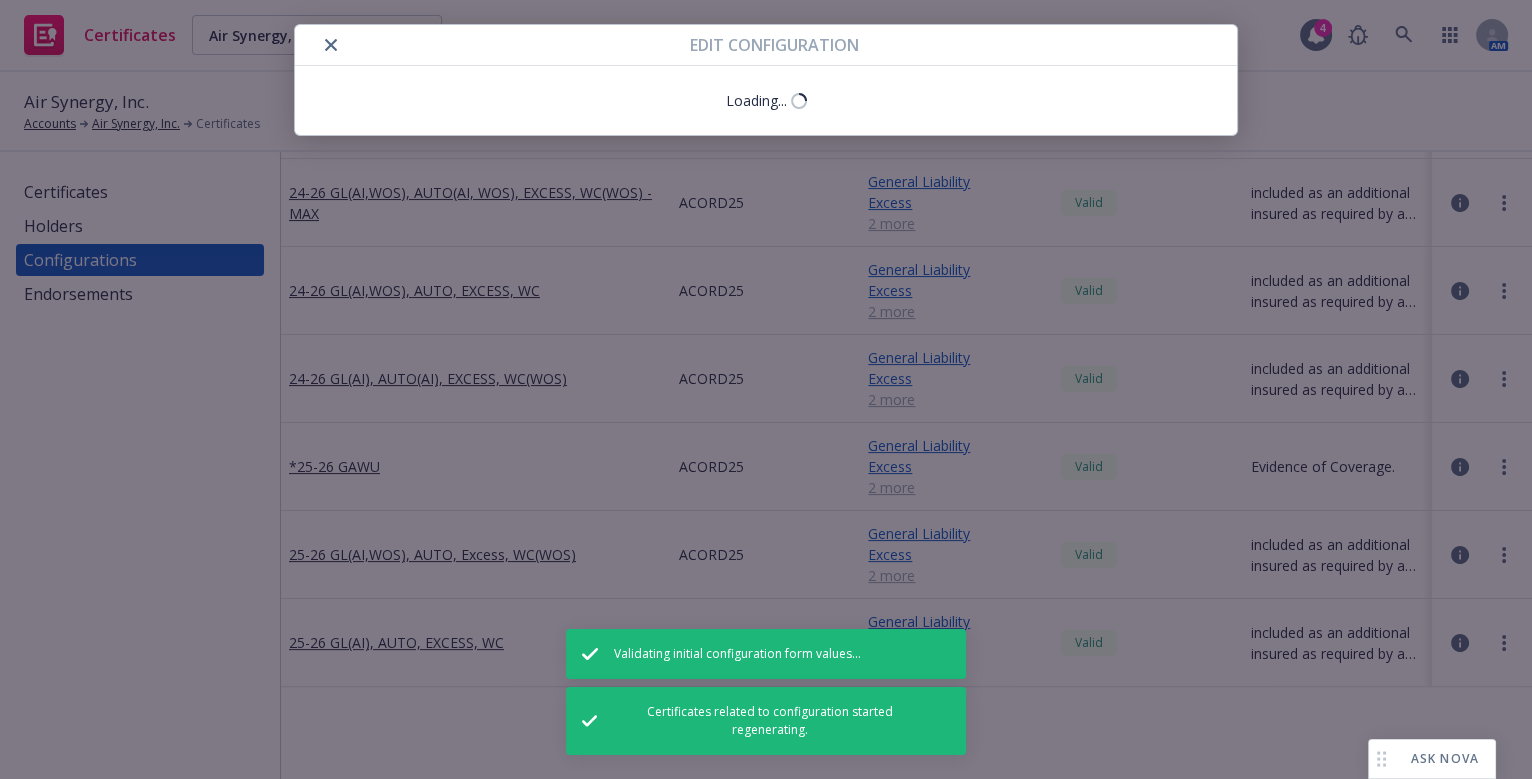 scroll, scrollTop: 63, scrollLeft: 0, axis: vertical 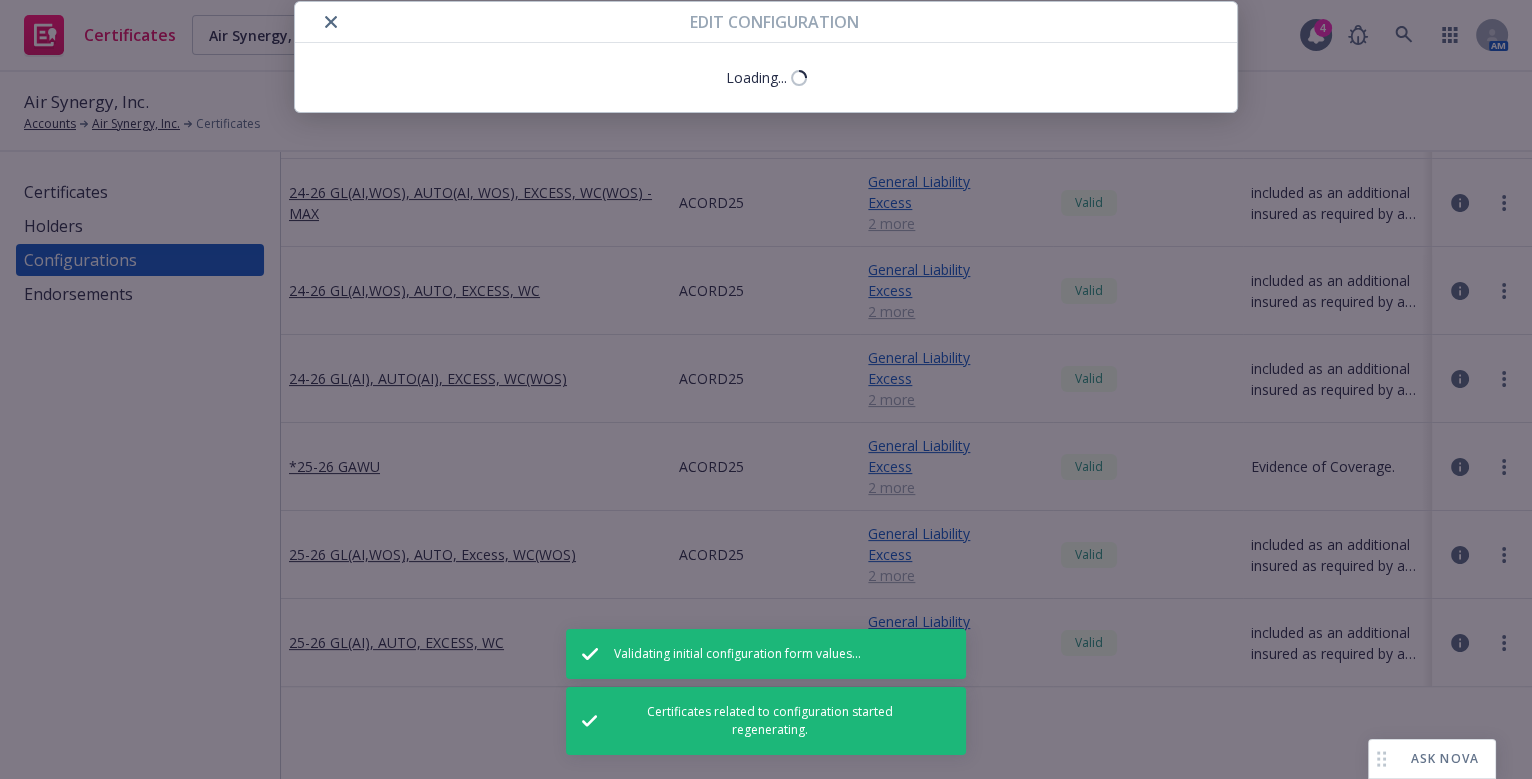 select on "Acord_25" 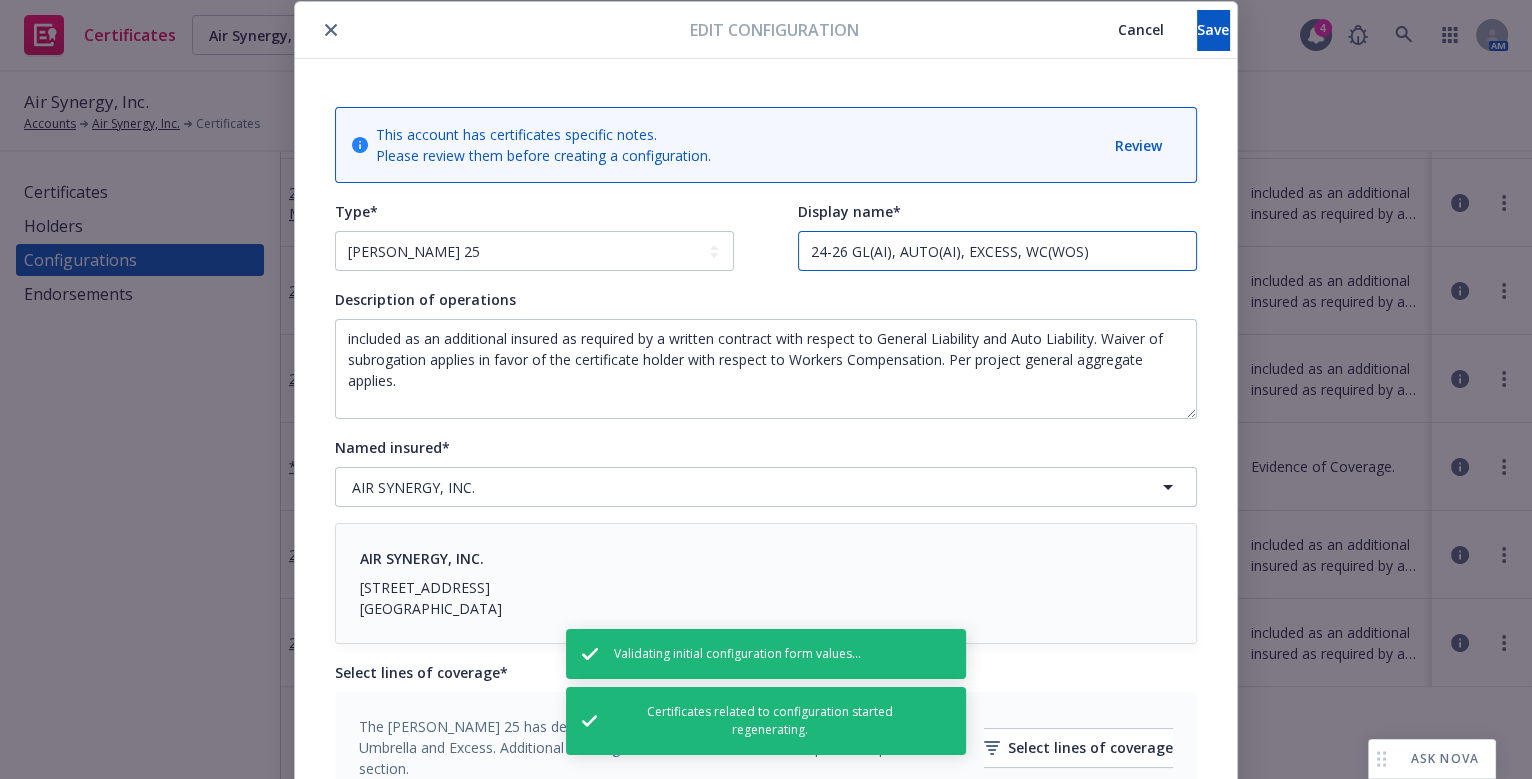 click on "24-26 GL(AI), AUTO(AI), EXCESS, WC(WOS)" at bounding box center [997, 251] 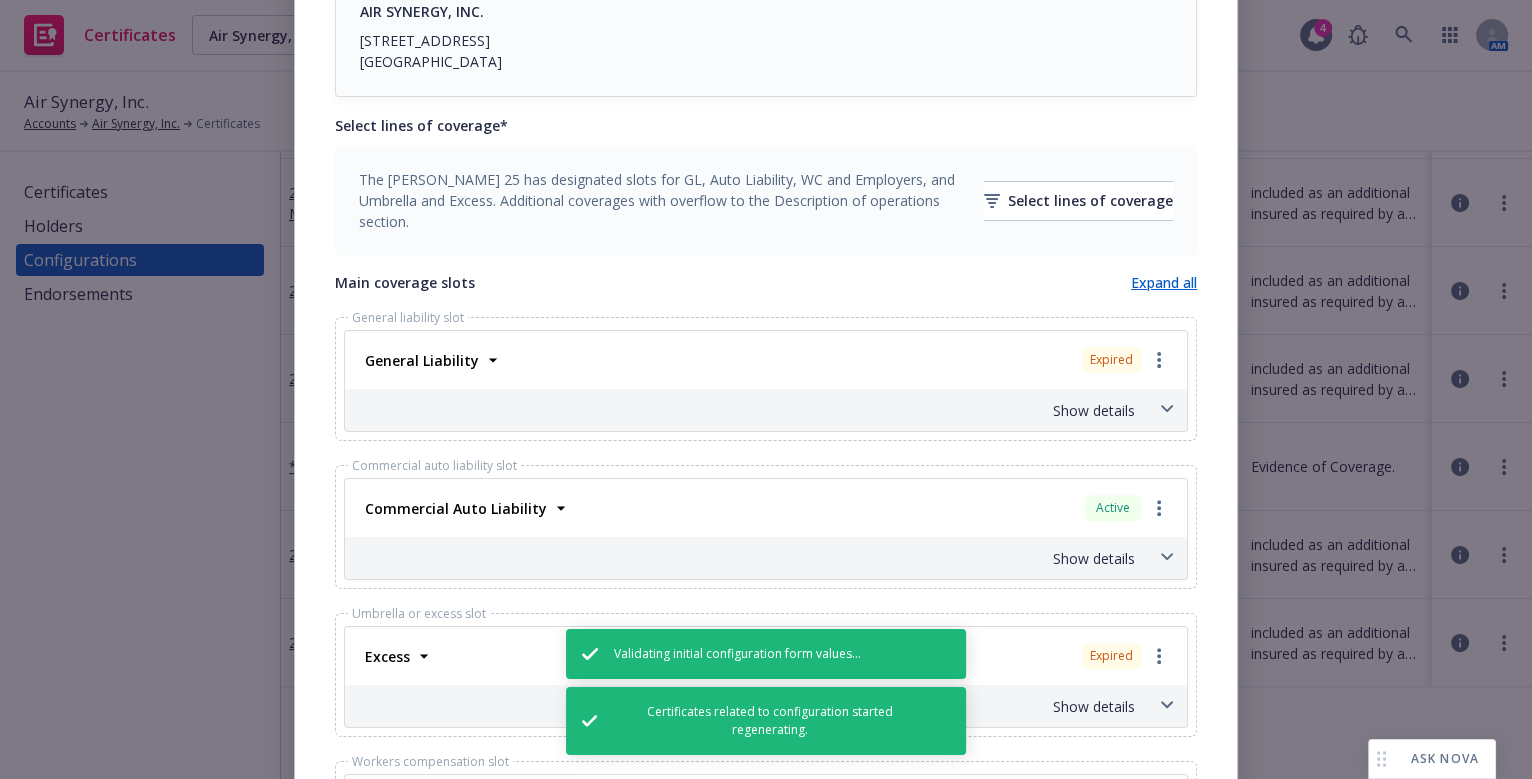 scroll, scrollTop: 609, scrollLeft: 0, axis: vertical 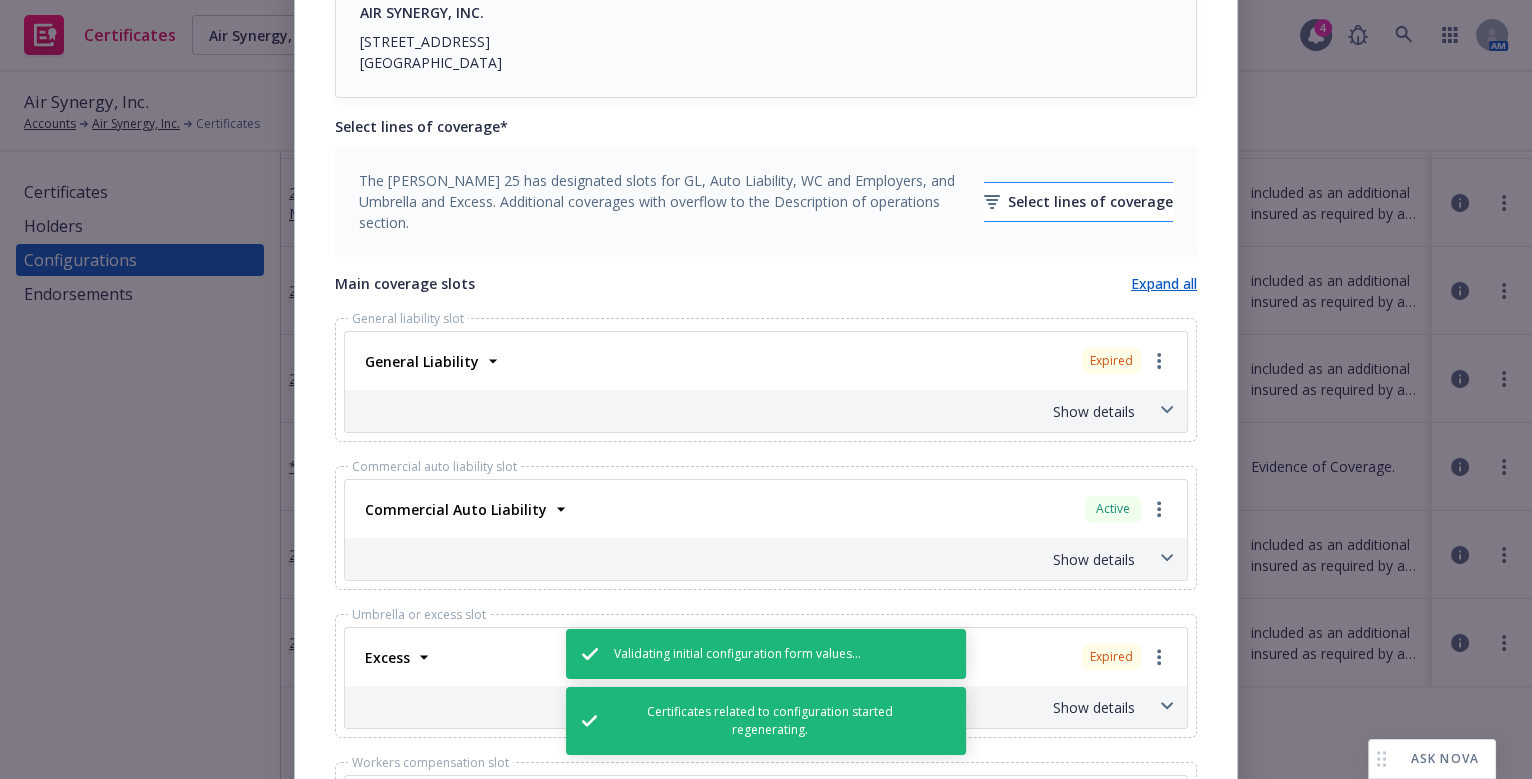 type on "25-26 GL(AI), AUTO(AI), EXCESS, WC(WOS)" 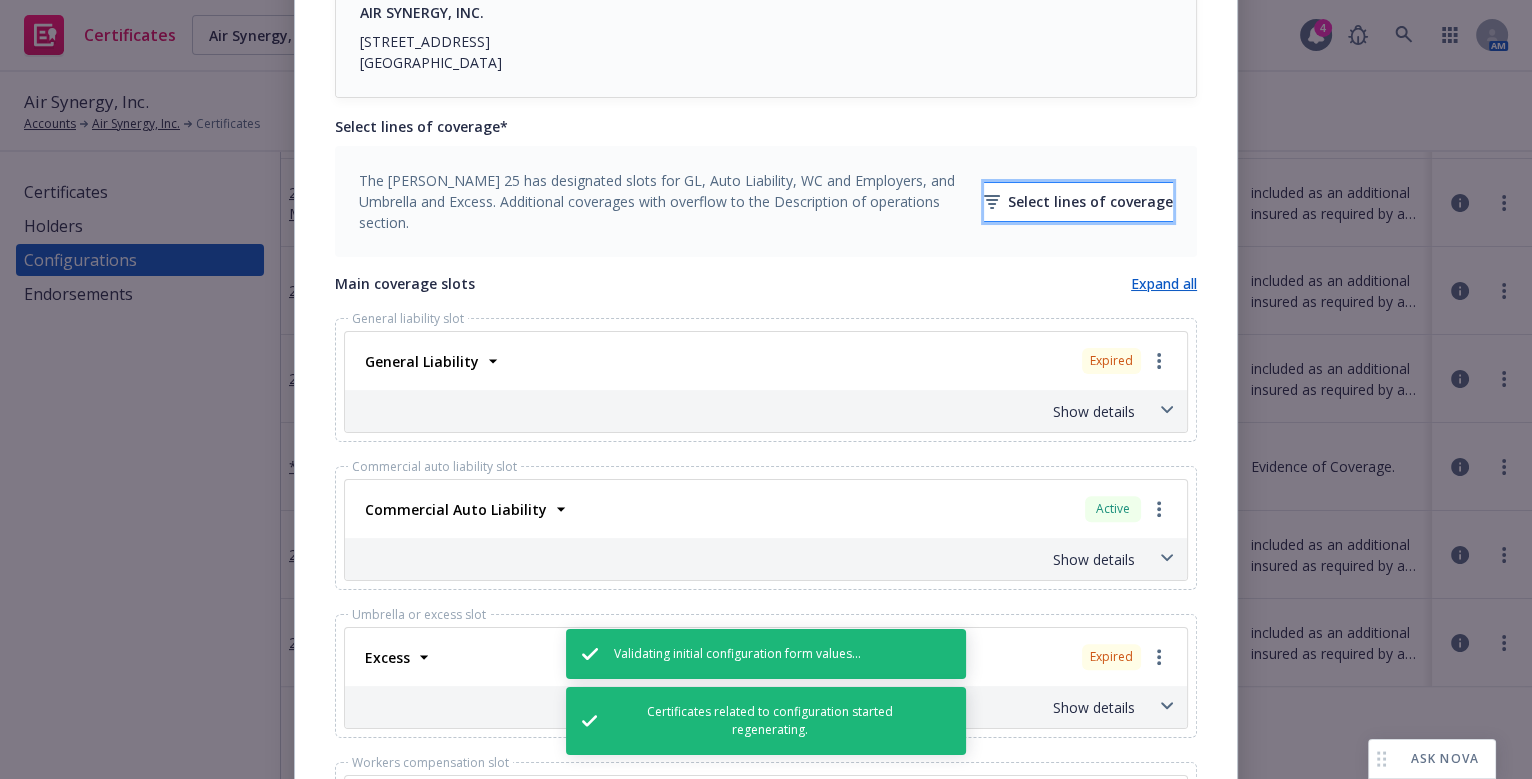 click on "Select lines of coverage" at bounding box center [1078, 202] 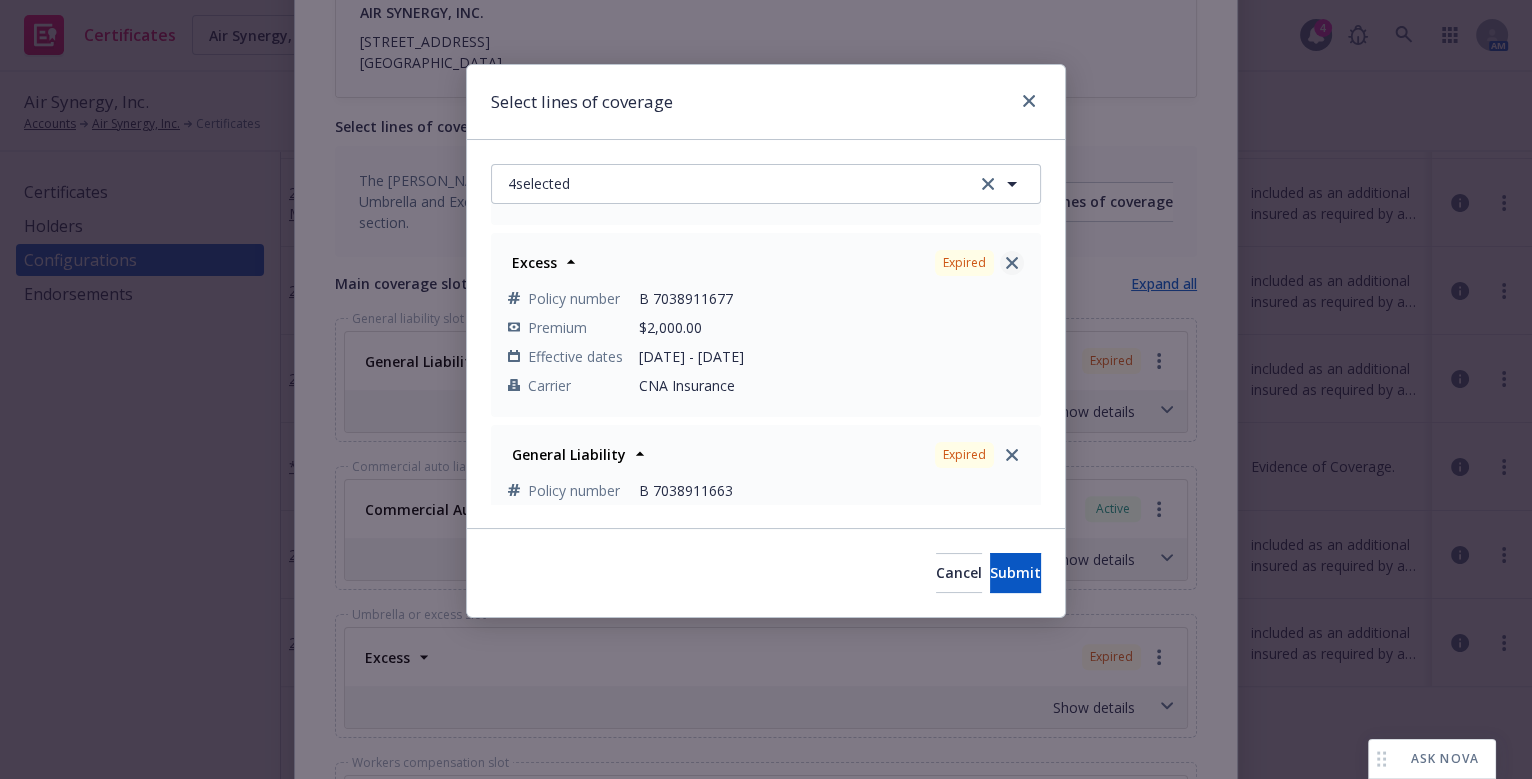 click 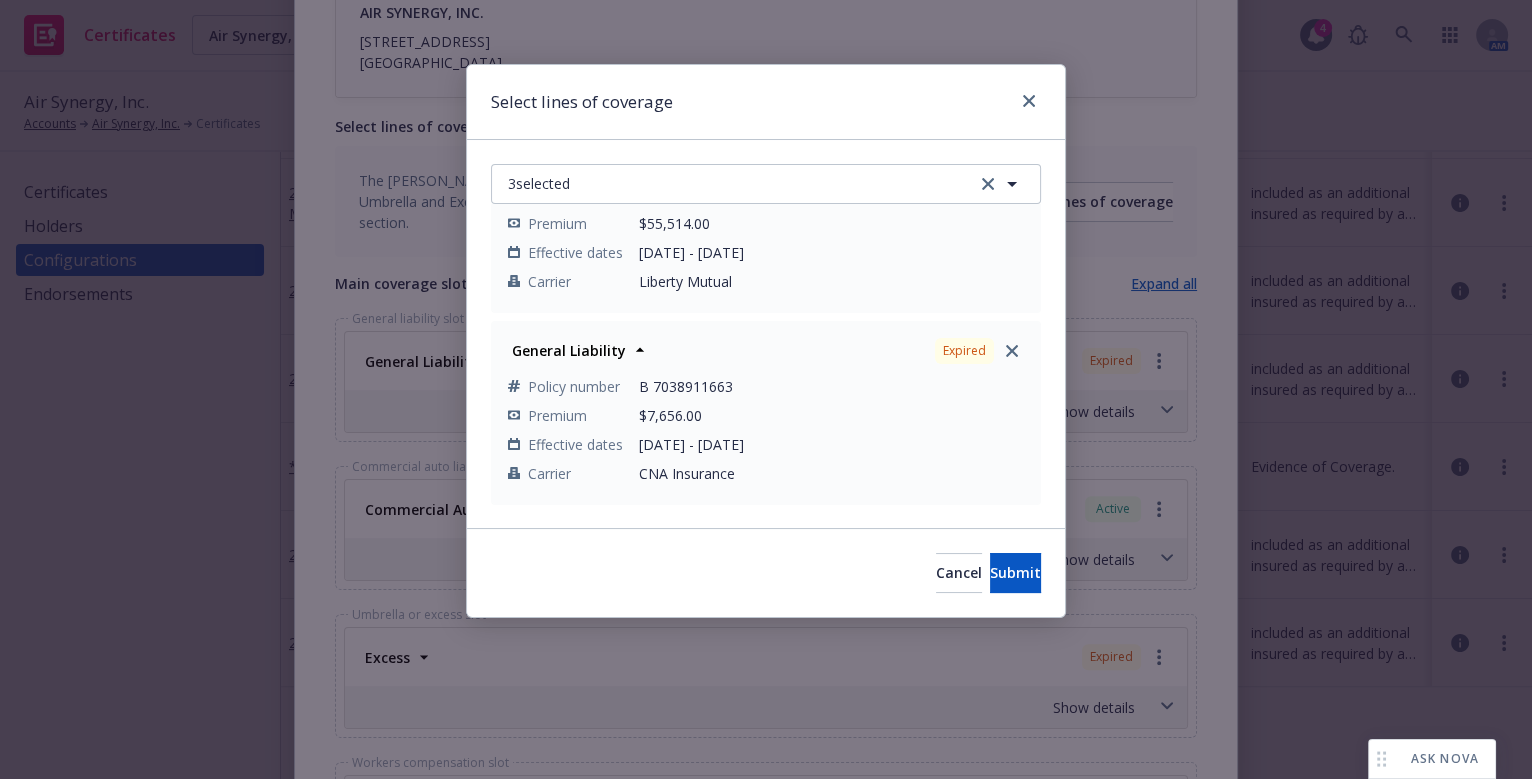 click 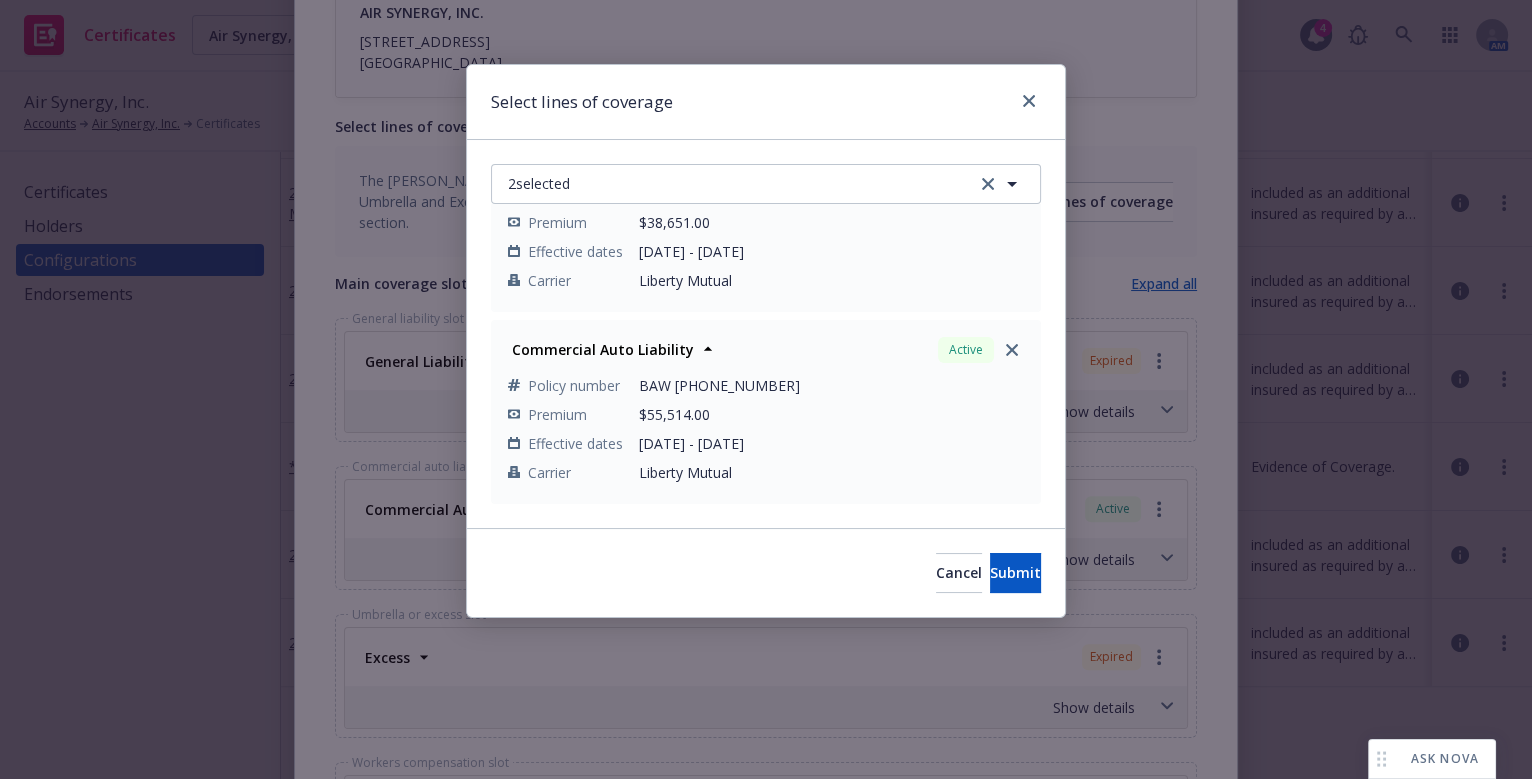 scroll, scrollTop: 83, scrollLeft: 0, axis: vertical 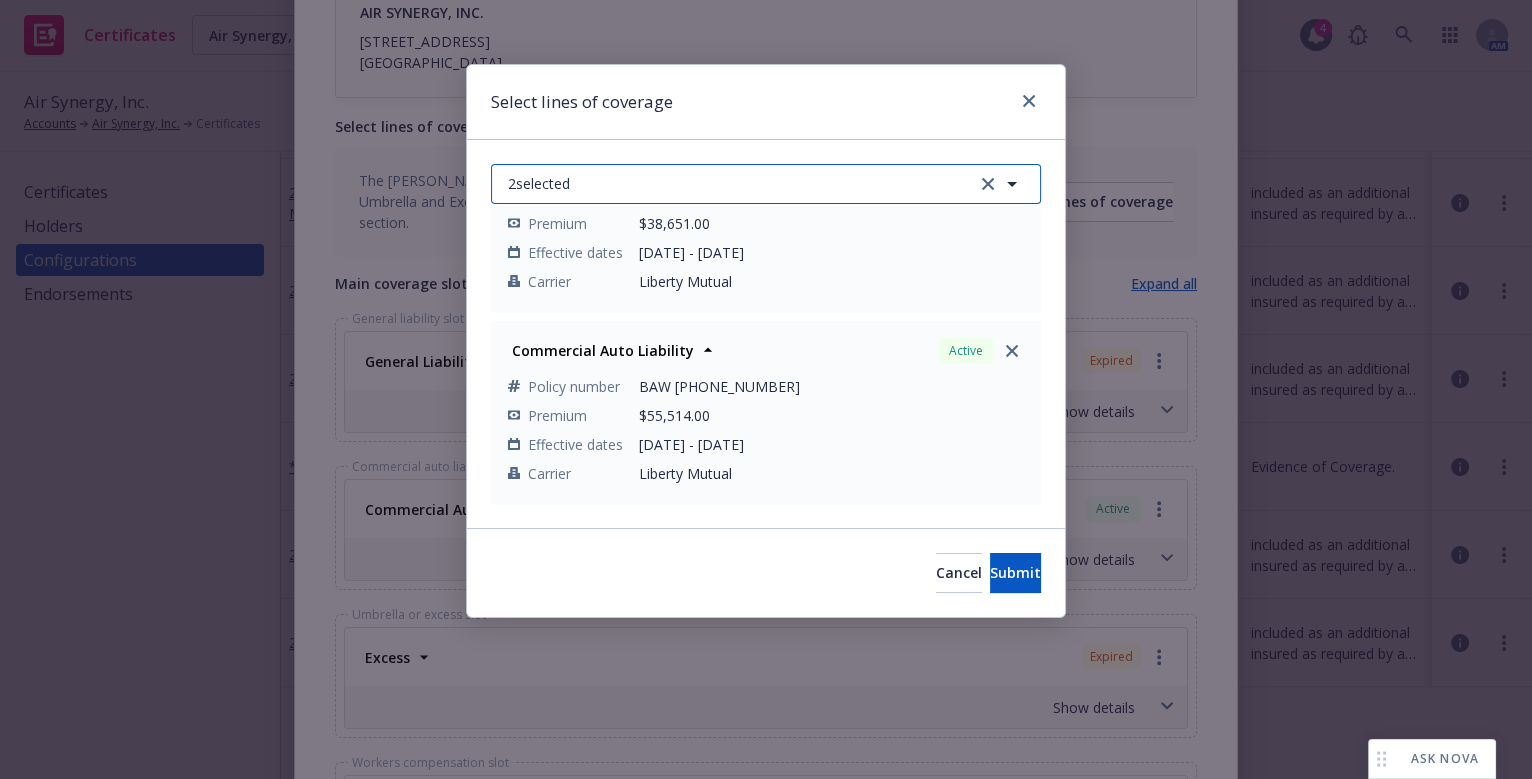 click on "2  selected" at bounding box center [766, 184] 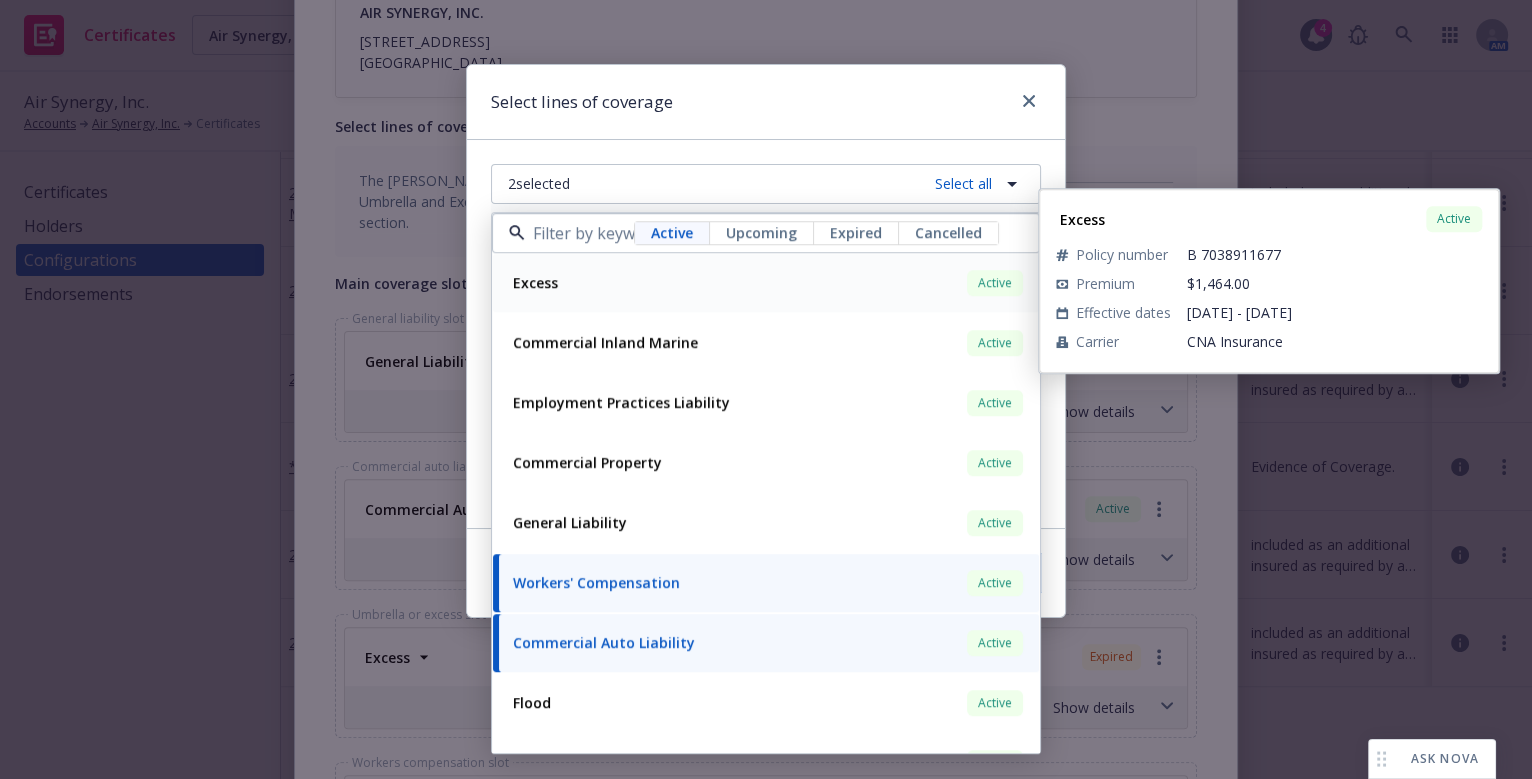 click on "Excess Active" at bounding box center [766, 283] 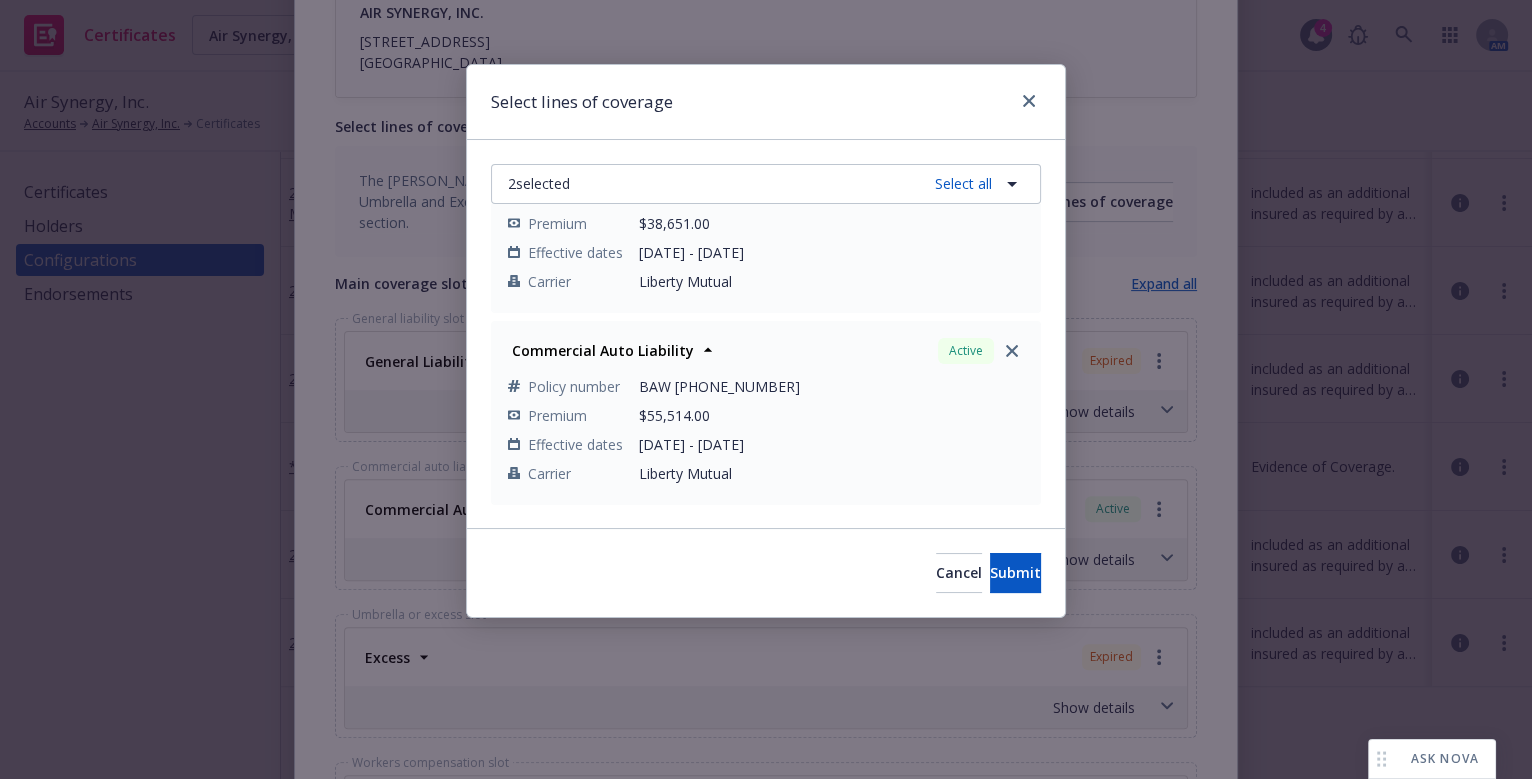 scroll, scrollTop: 275, scrollLeft: 0, axis: vertical 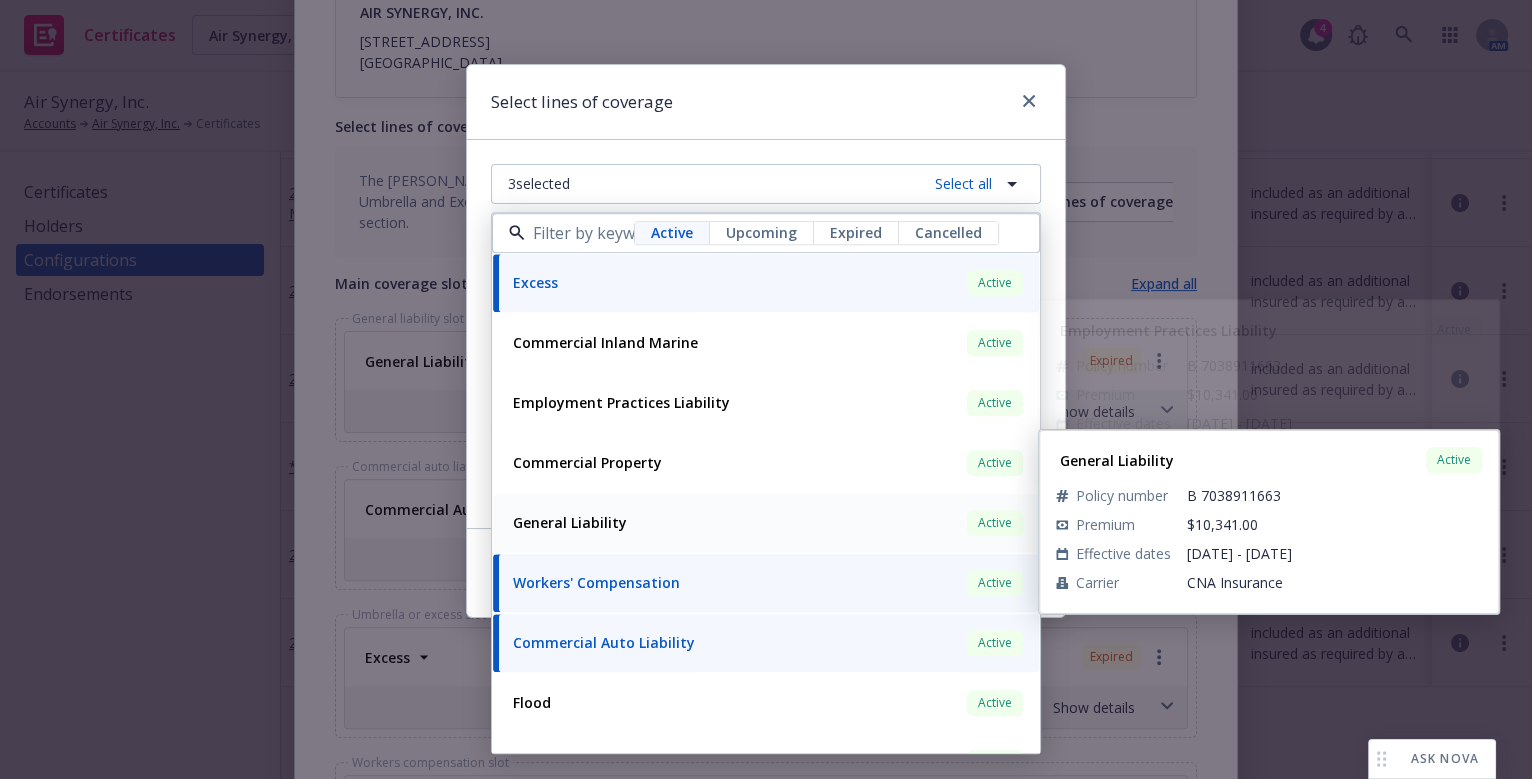 click on "General Liability Active Policy number B 7038911663 Premium $10,341.00 Effective dates 07/12/2025 - 07/12/2026 Carrier CNA Insurance" at bounding box center (766, 523) 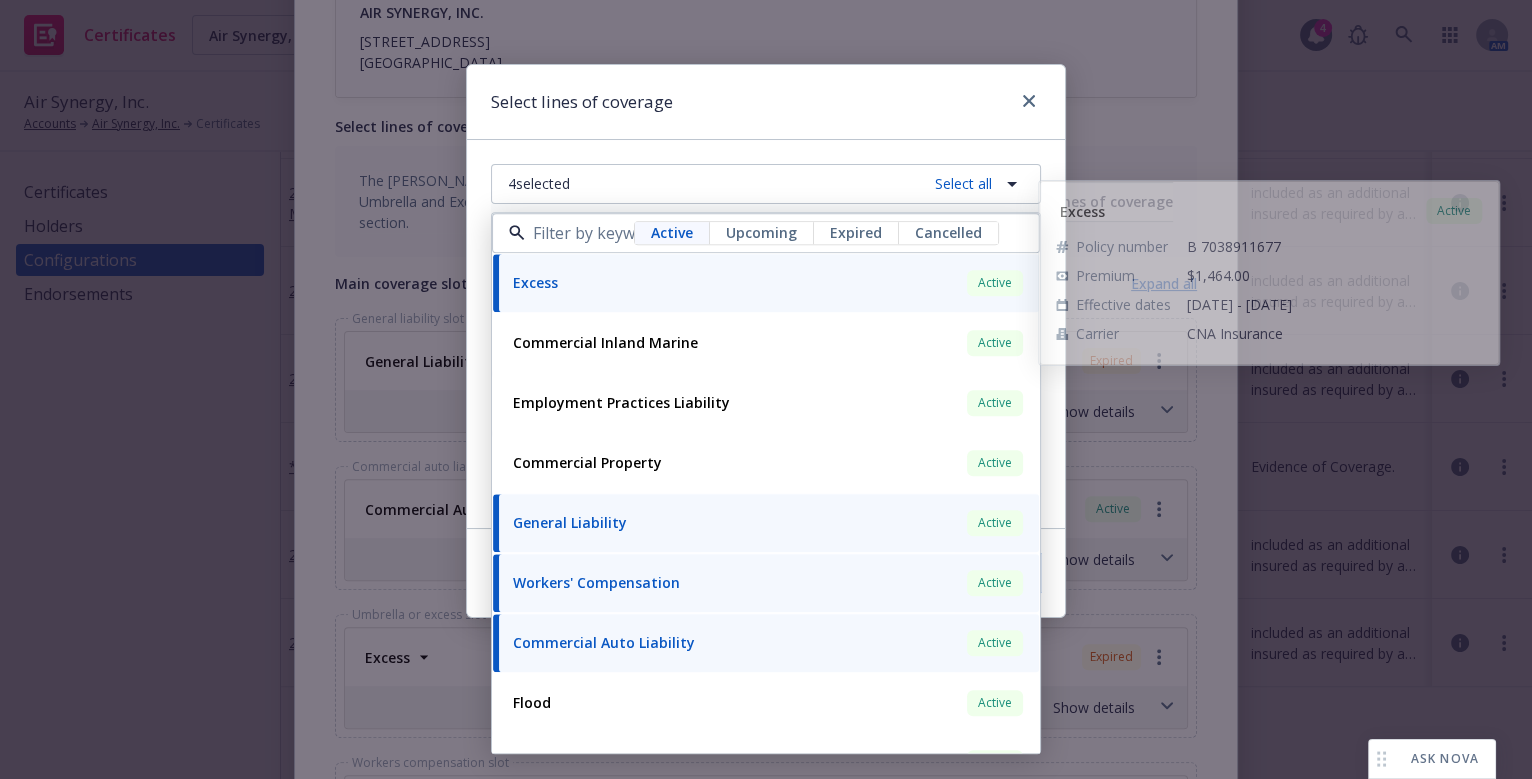 click on "Select lines of coverage" at bounding box center (766, 102) 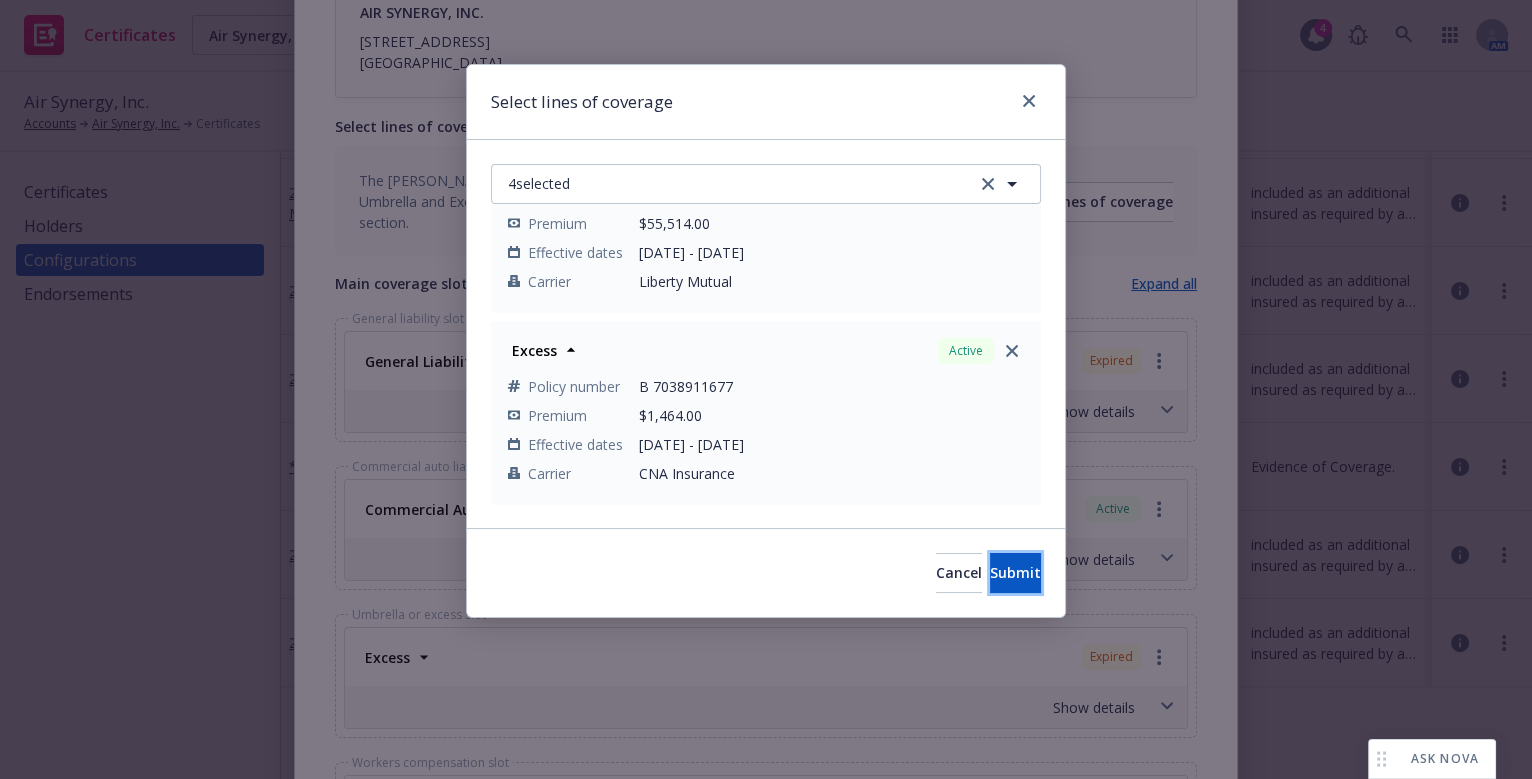 drag, startPoint x: 996, startPoint y: 572, endPoint x: 979, endPoint y: 547, distance: 30.232433 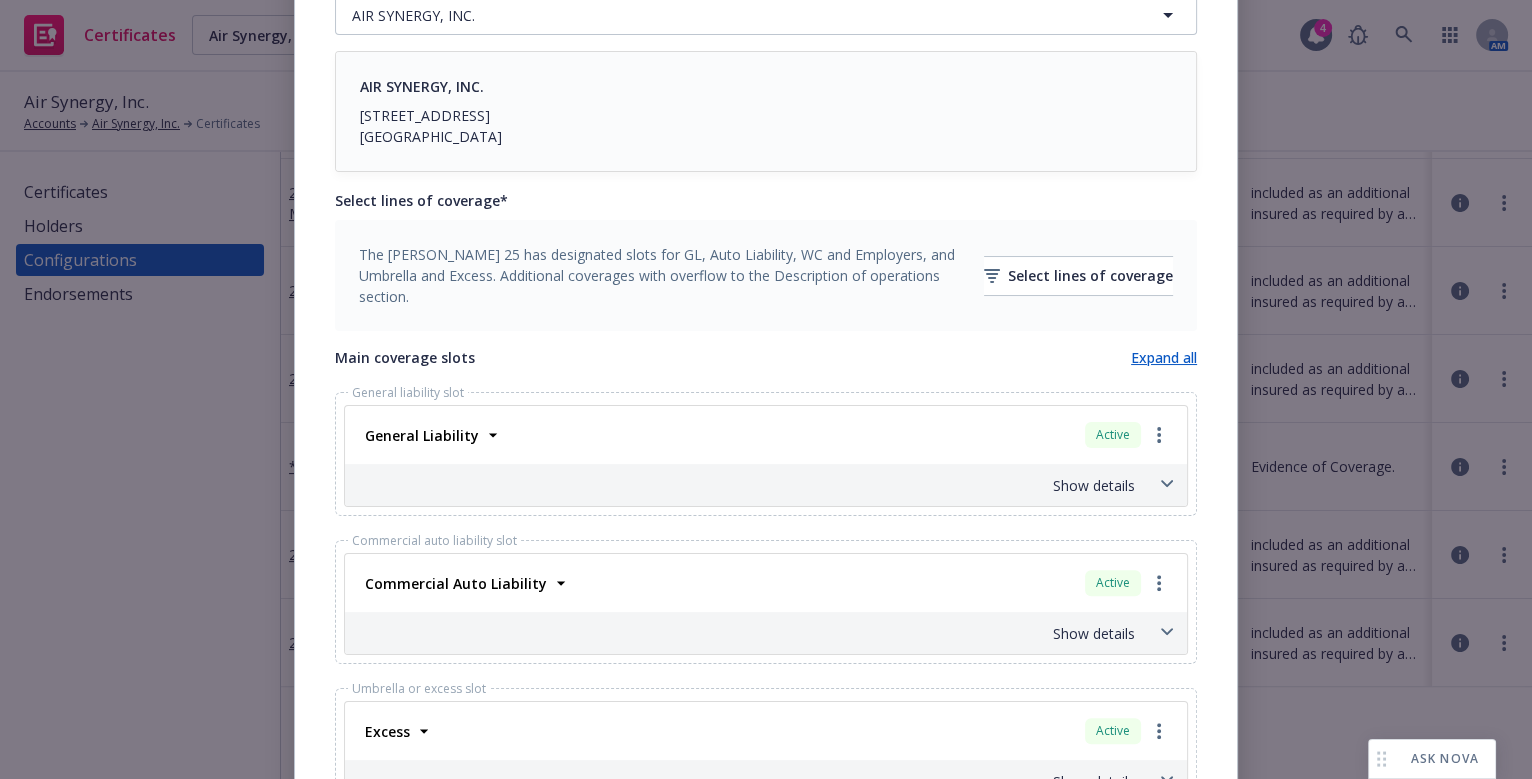 scroll, scrollTop: 545, scrollLeft: 0, axis: vertical 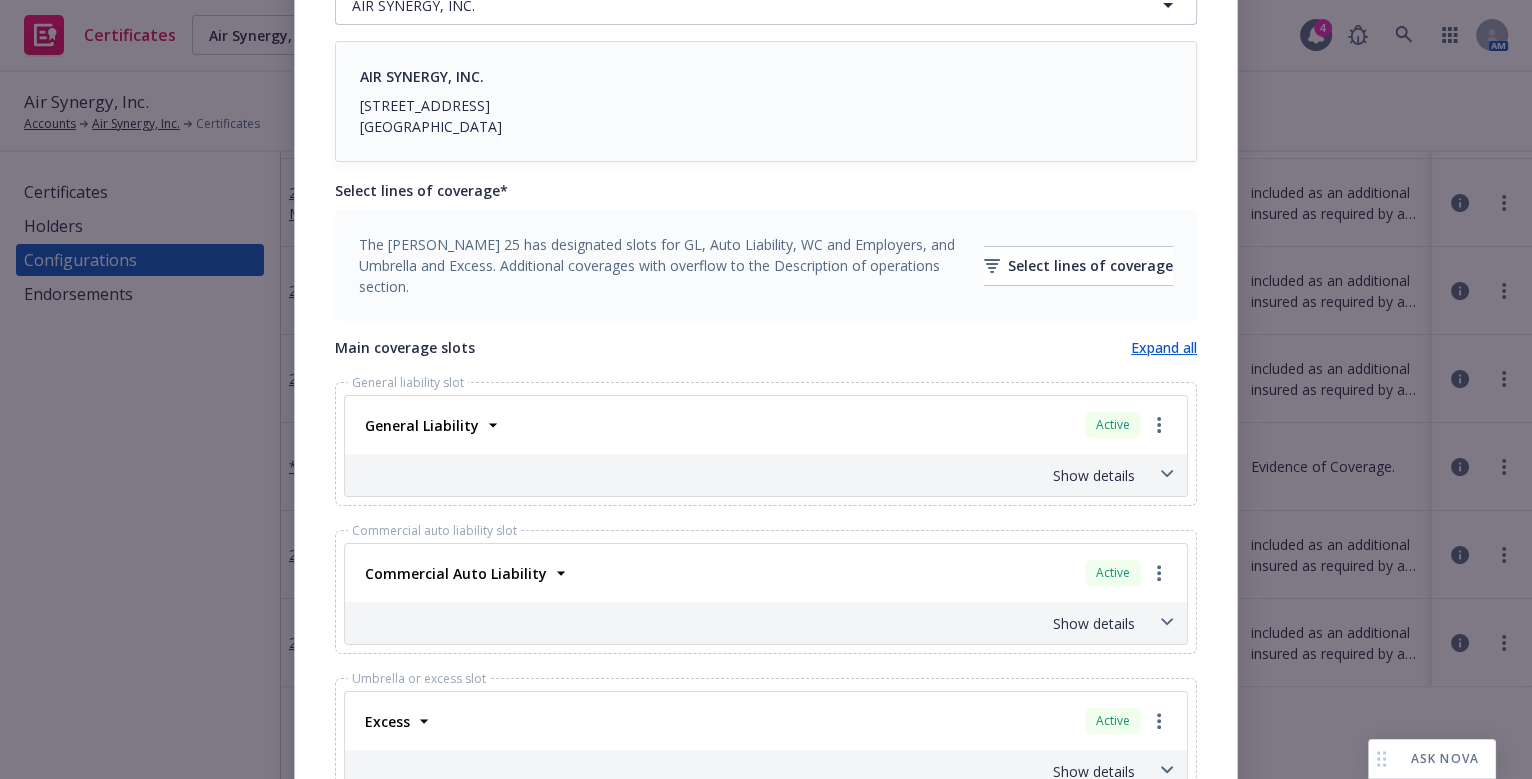 click on "Show details" at bounding box center (742, 475) 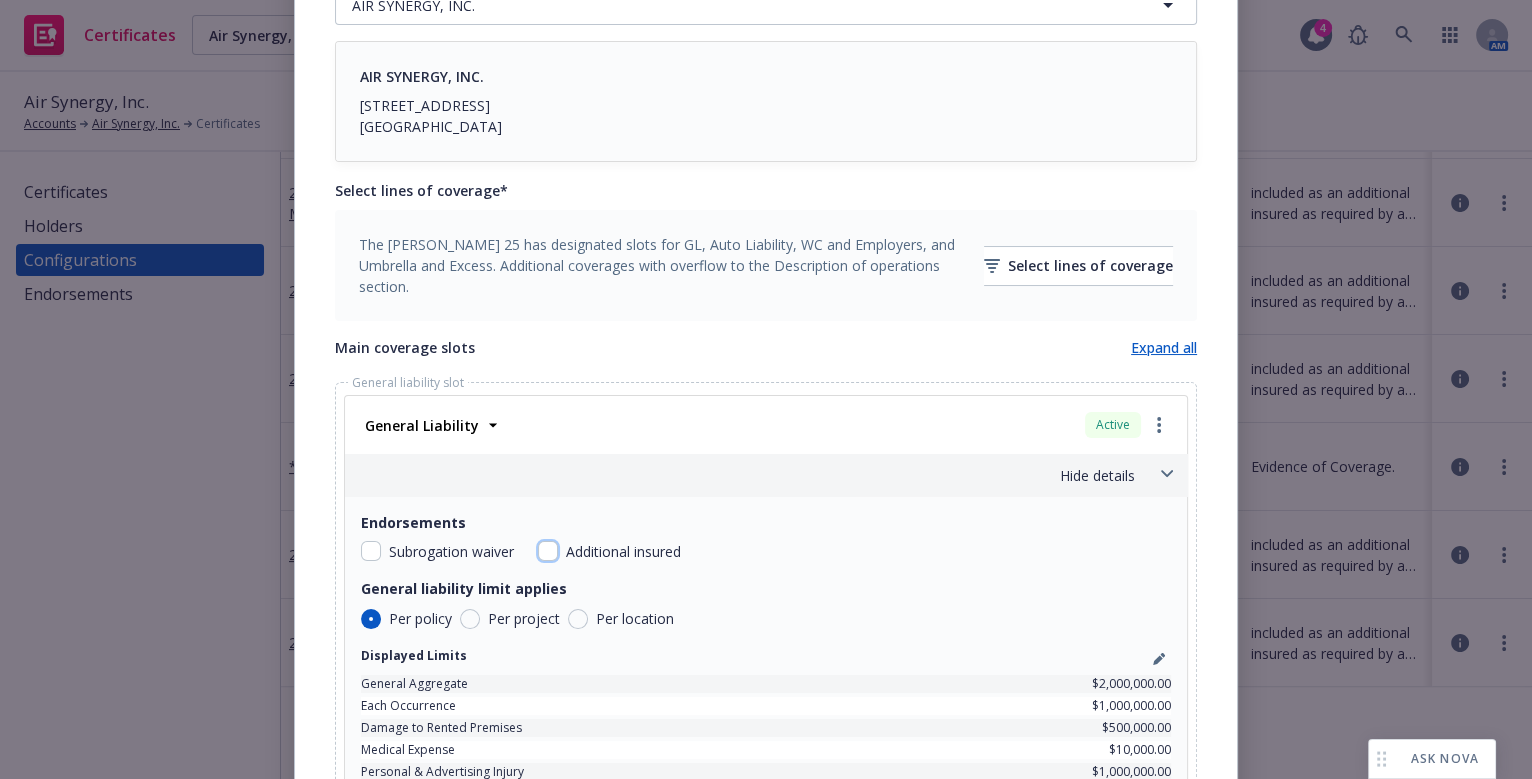 click at bounding box center [548, 551] 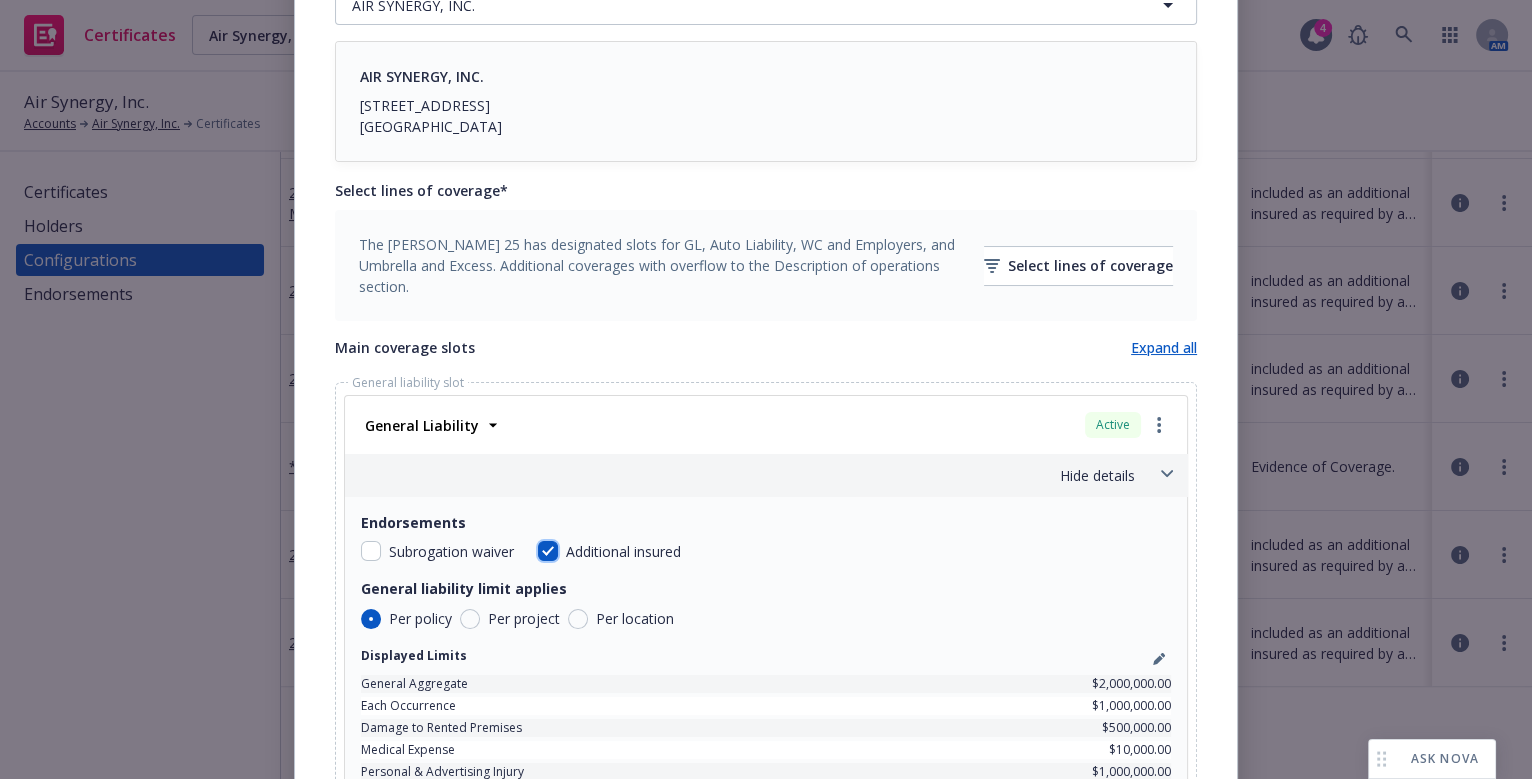 checkbox on "true" 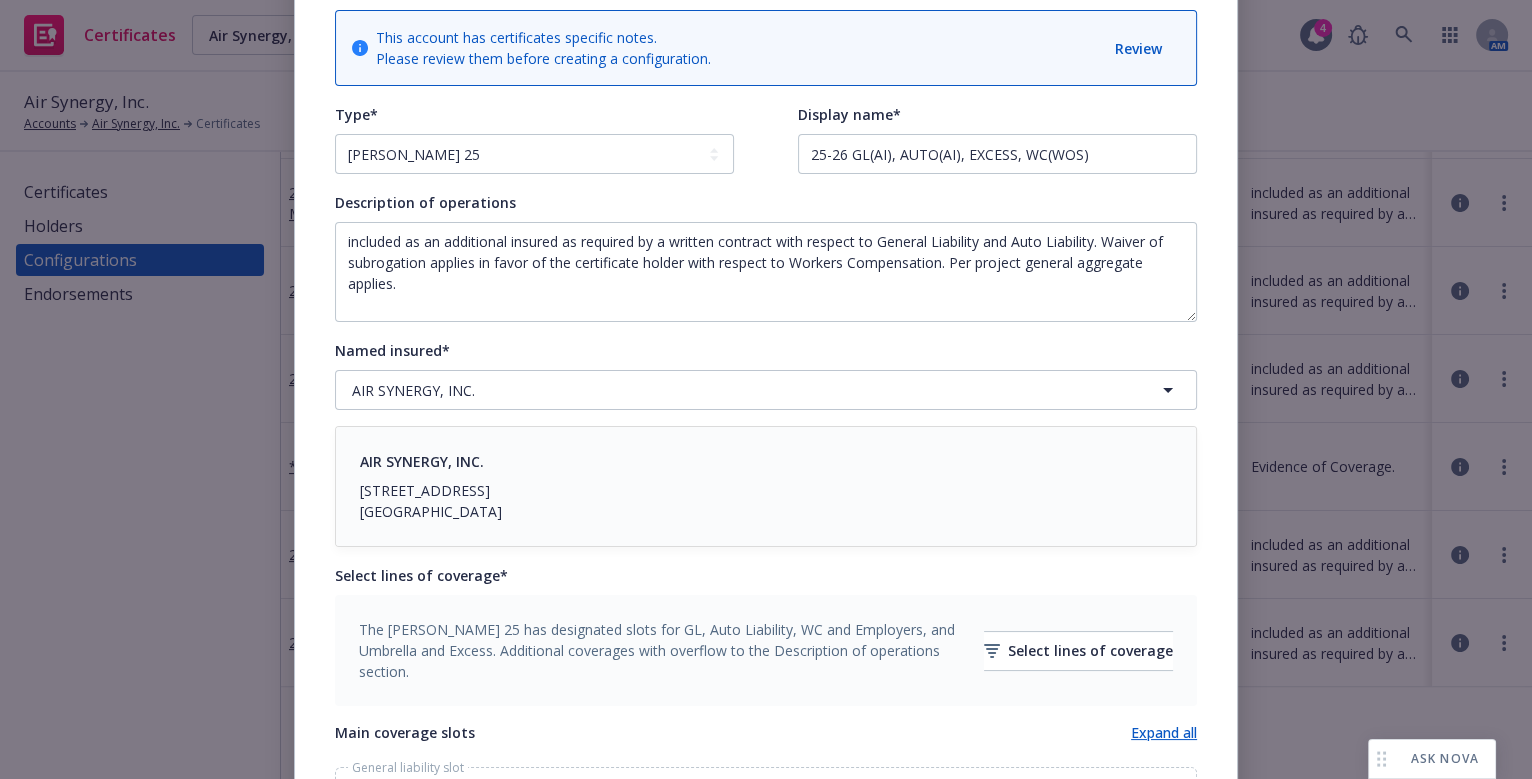 scroll, scrollTop: 0, scrollLeft: 0, axis: both 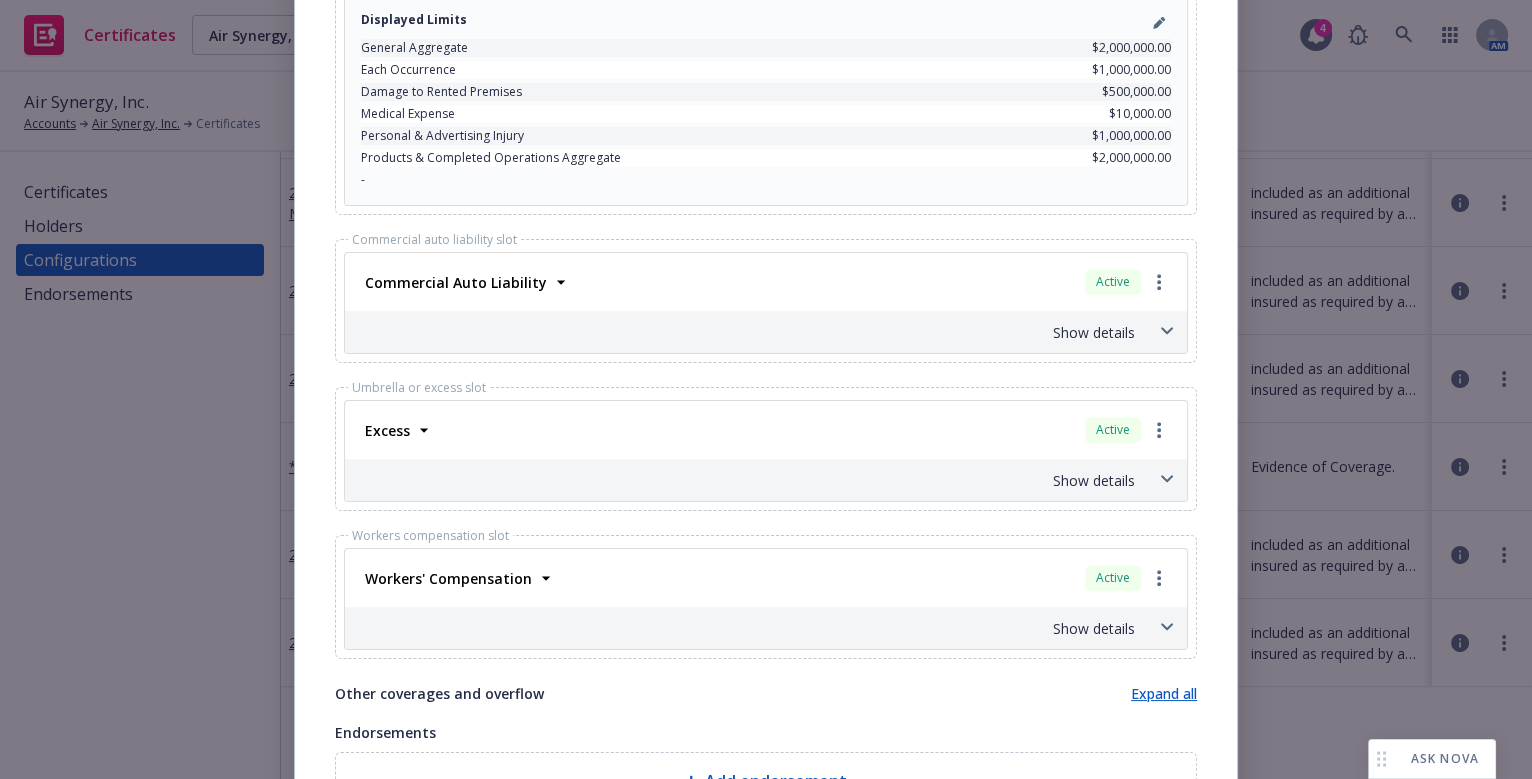 click on "Show details" at bounding box center [766, 332] 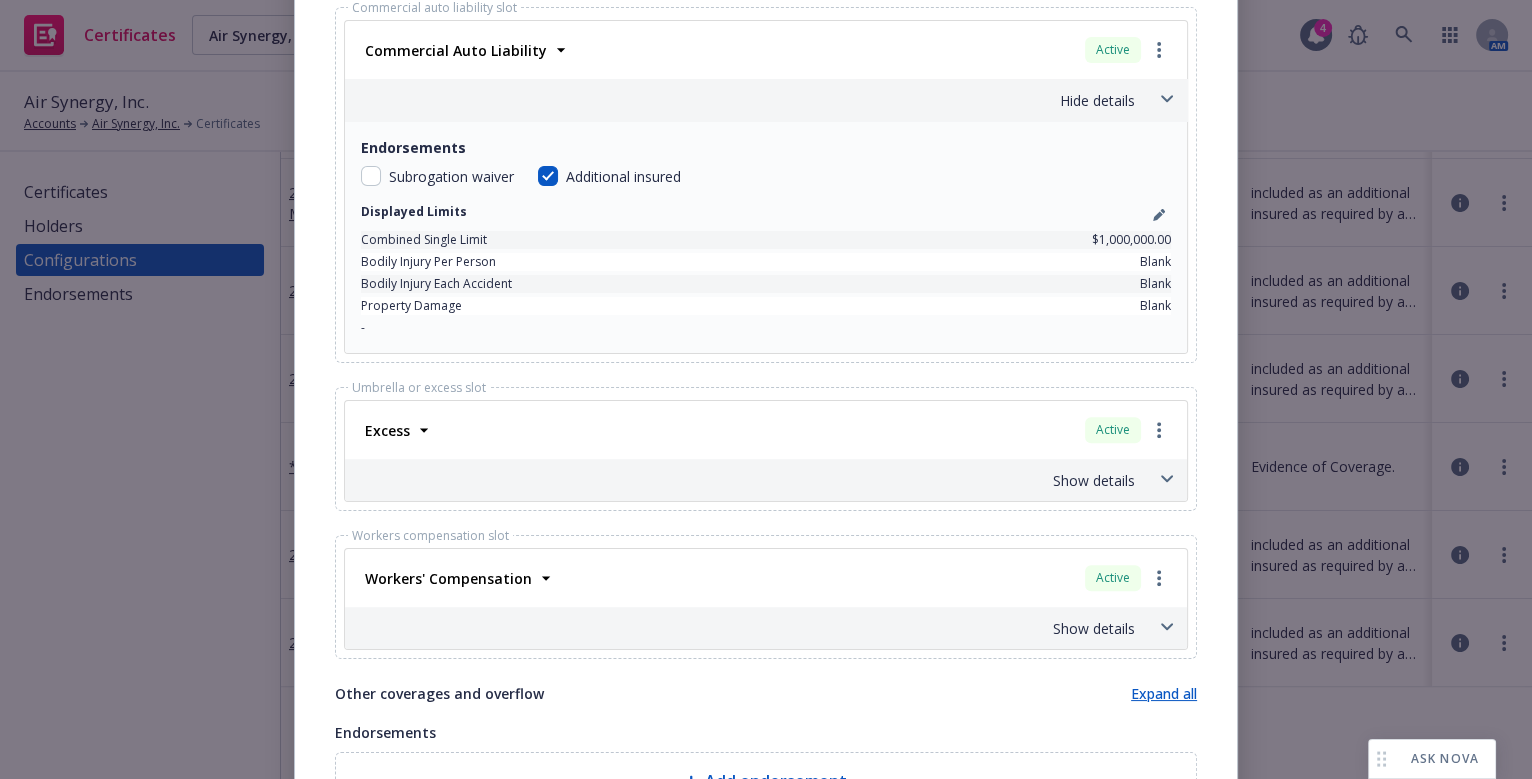 scroll, scrollTop: 1636, scrollLeft: 0, axis: vertical 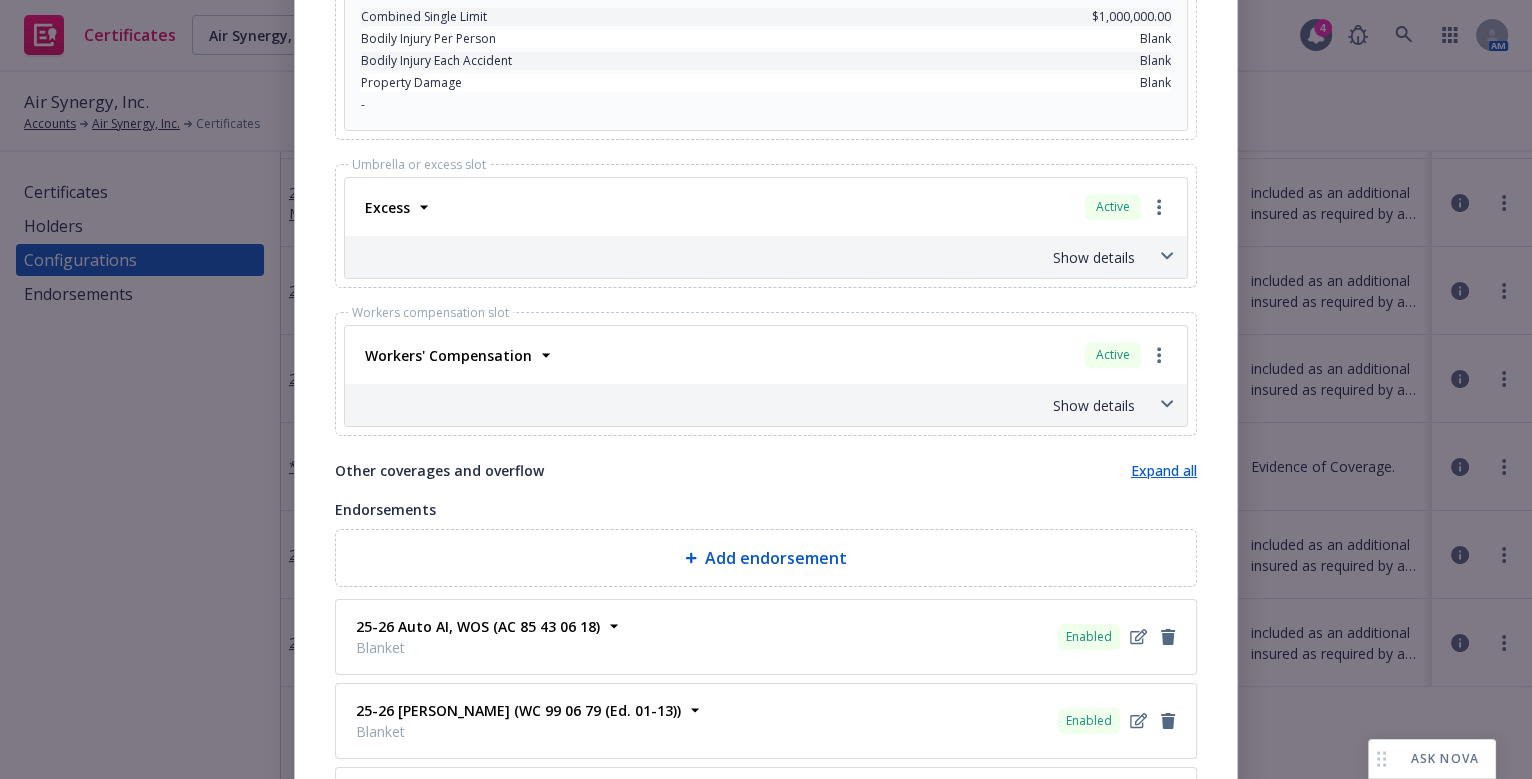 click on "Show details" at bounding box center [742, 405] 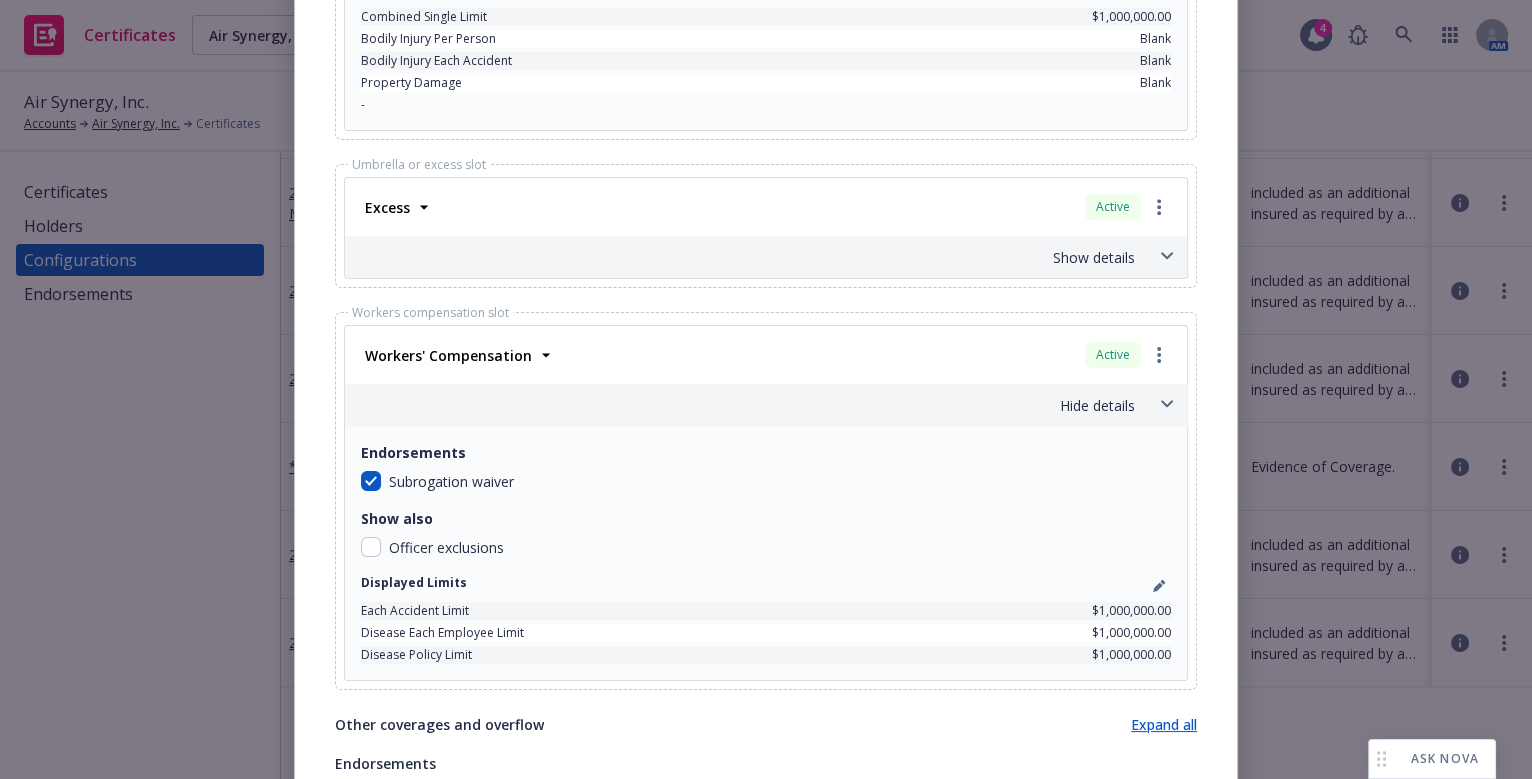 click on "Hide details" at bounding box center [742, 405] 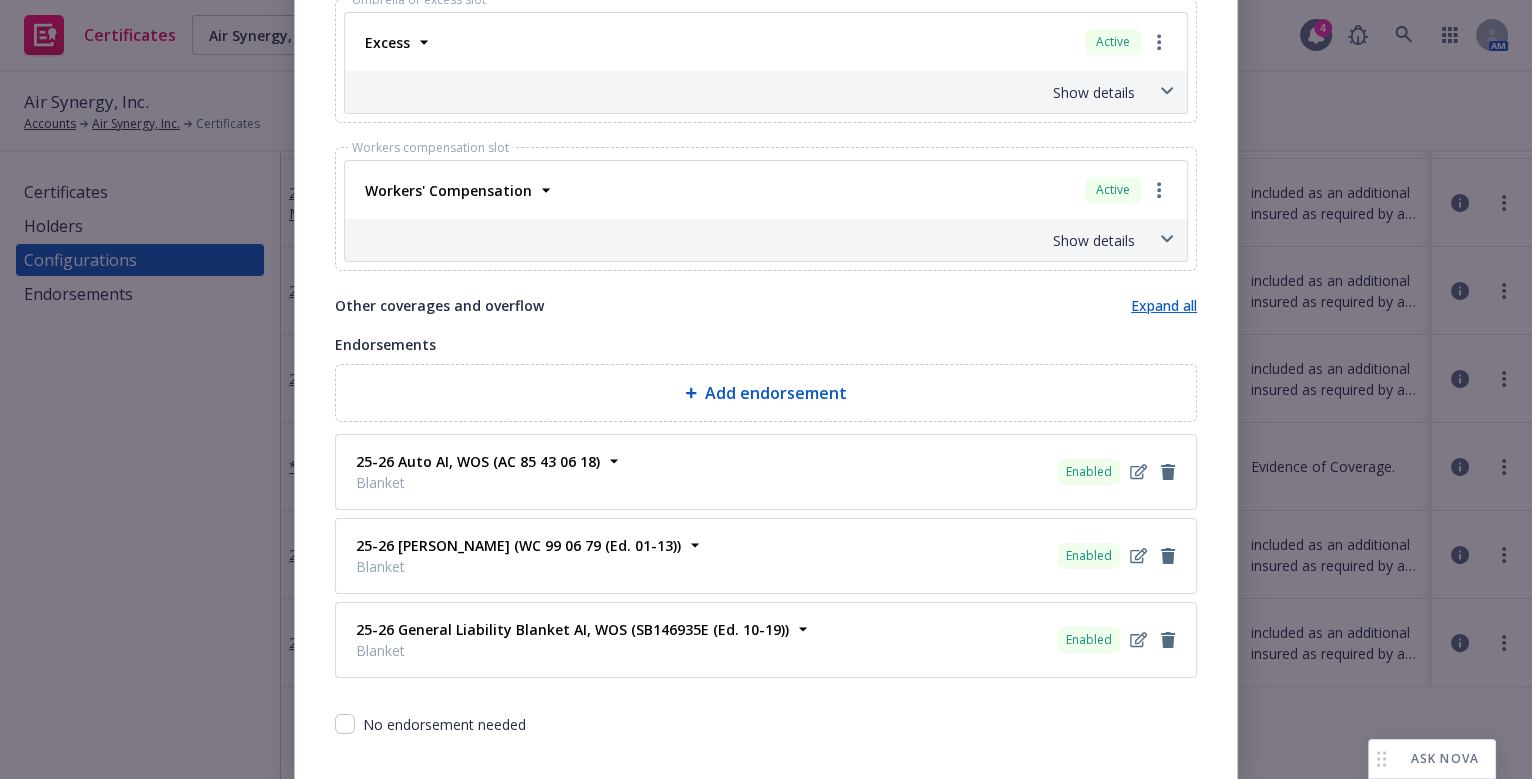 scroll, scrollTop: 1009, scrollLeft: 0, axis: vertical 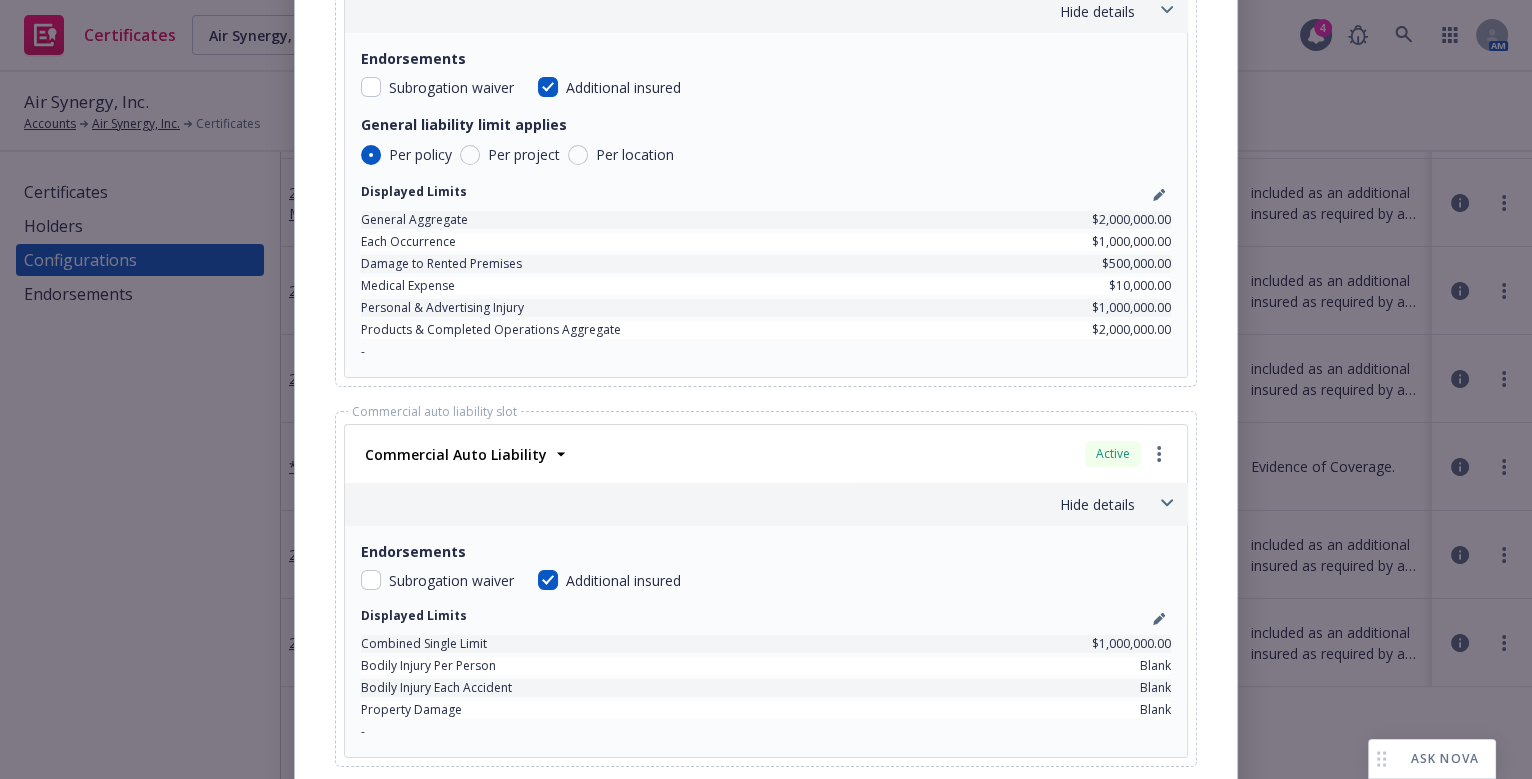 drag, startPoint x: 986, startPoint y: 465, endPoint x: 1167, endPoint y: 19, distance: 481.32837 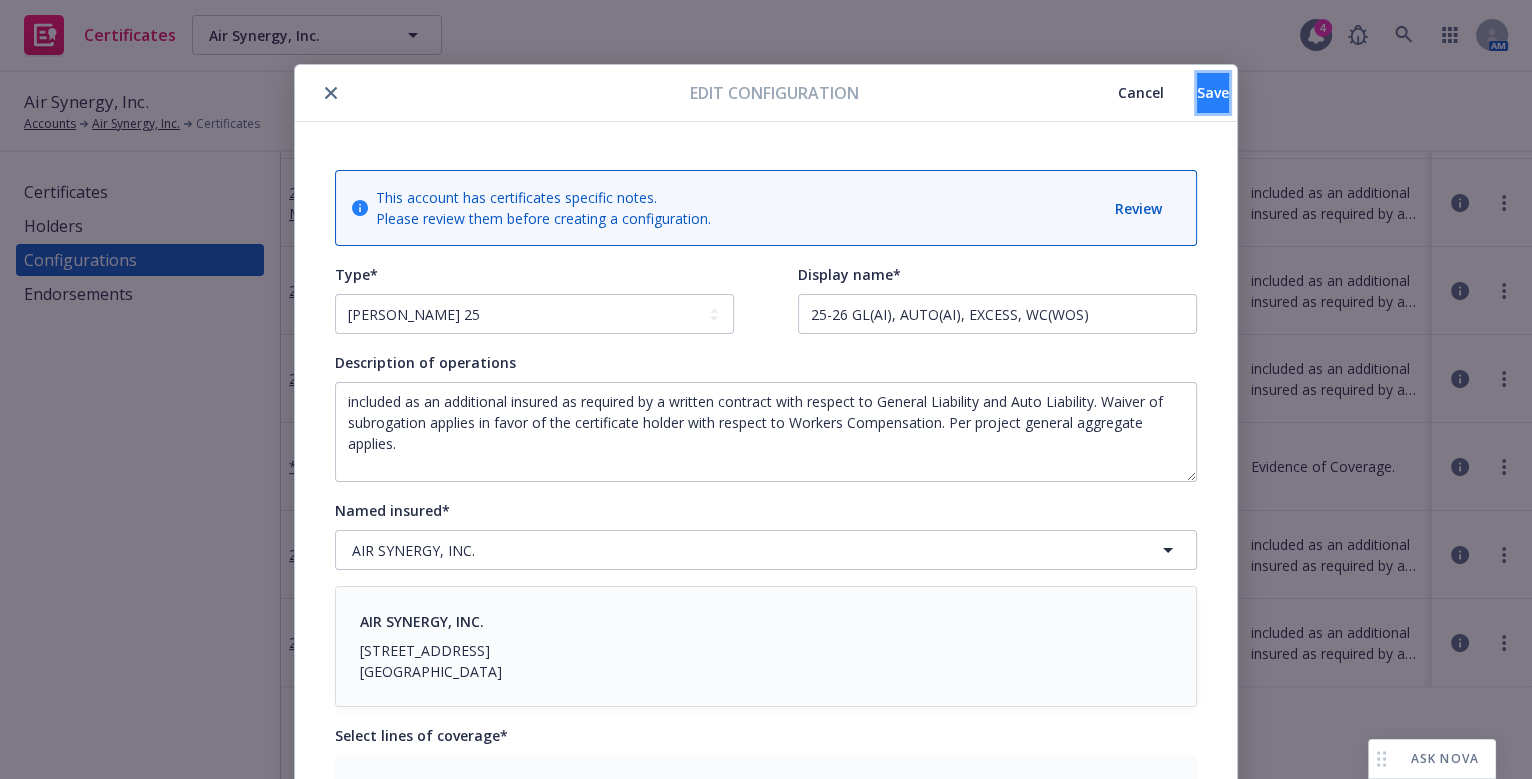 click on "Save" at bounding box center [1213, 92] 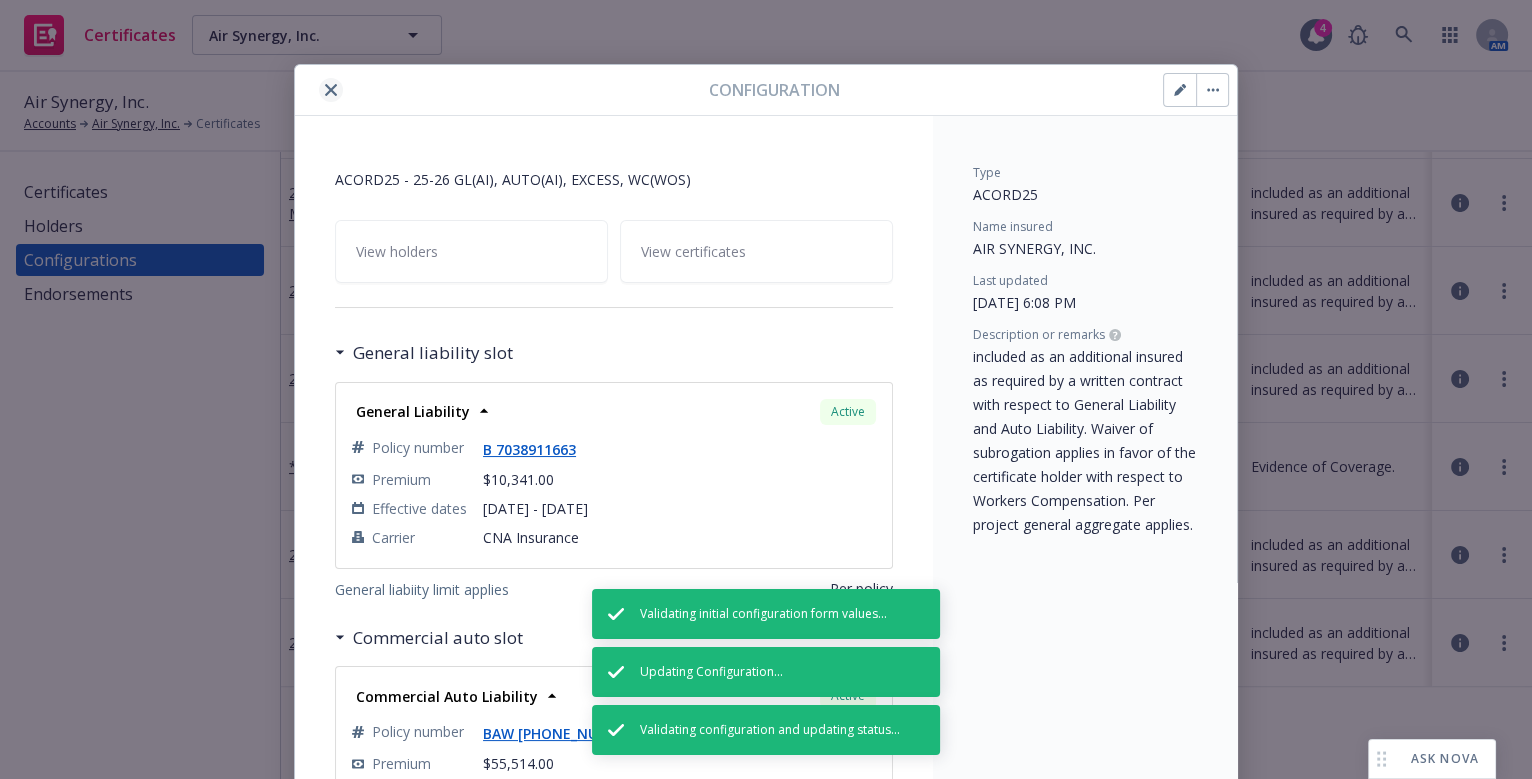 click 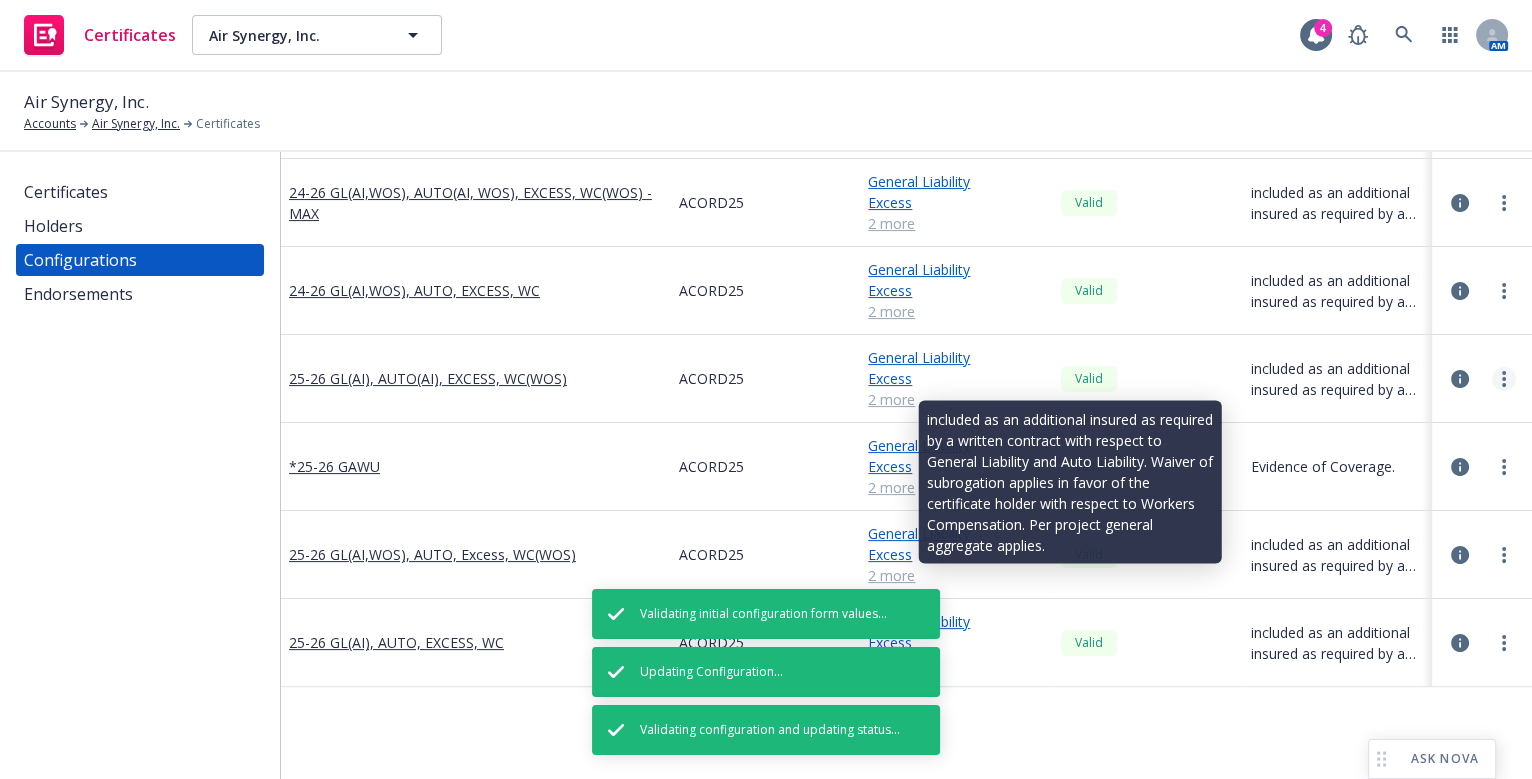 click at bounding box center [1504, 379] 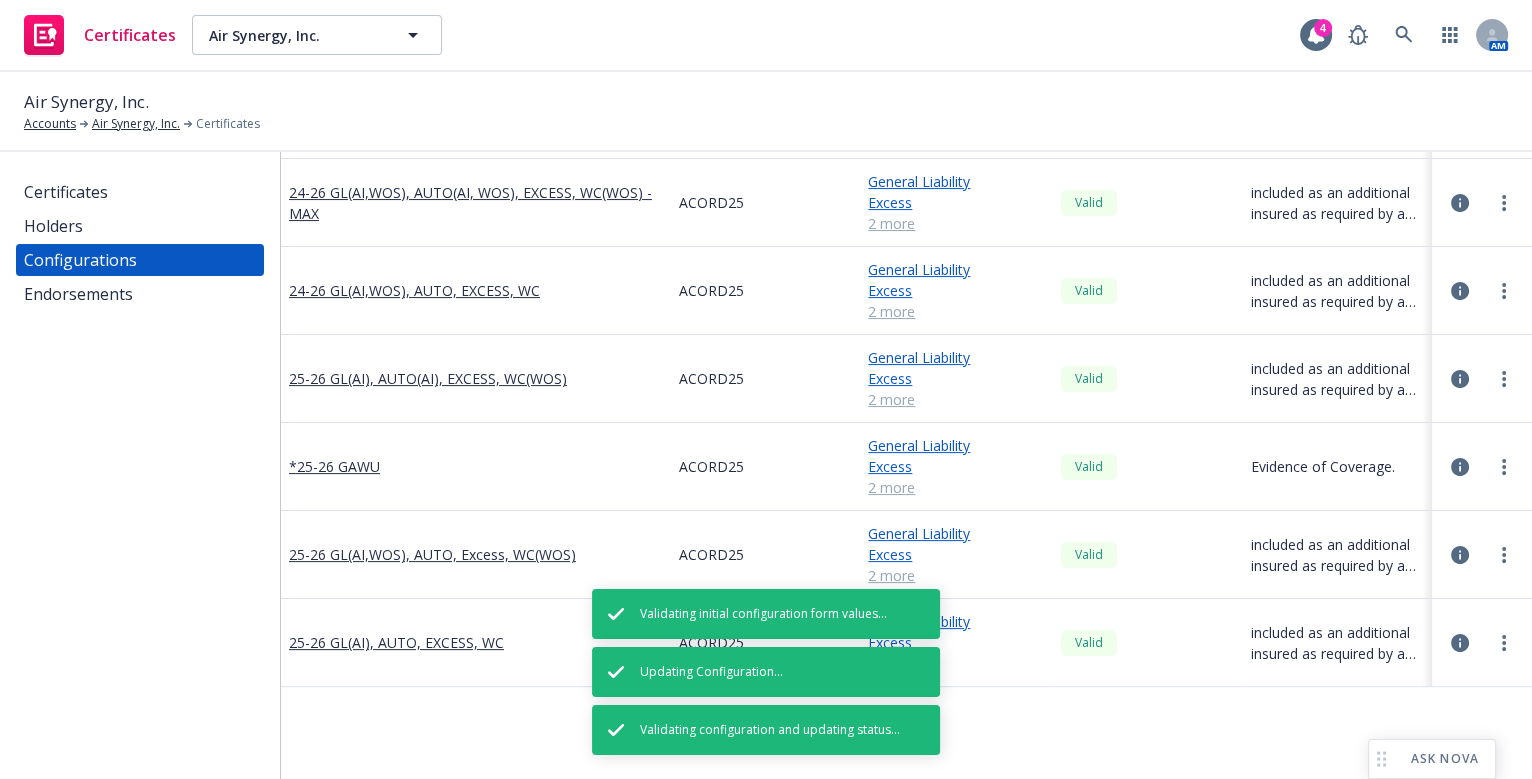 click on "Regenerate all certificates" at bounding box center (1391, 578) 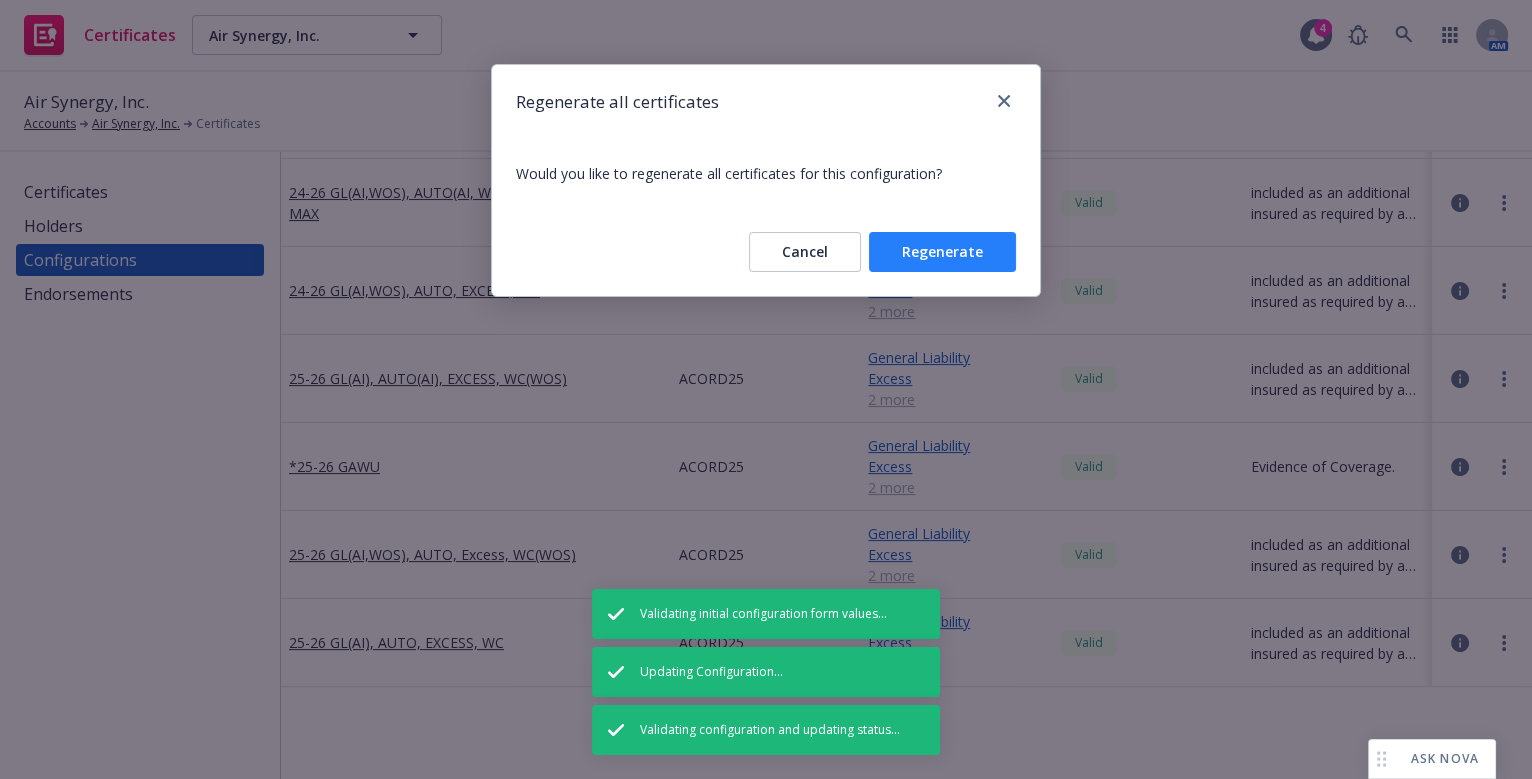 click on "Regenerate" at bounding box center (942, 252) 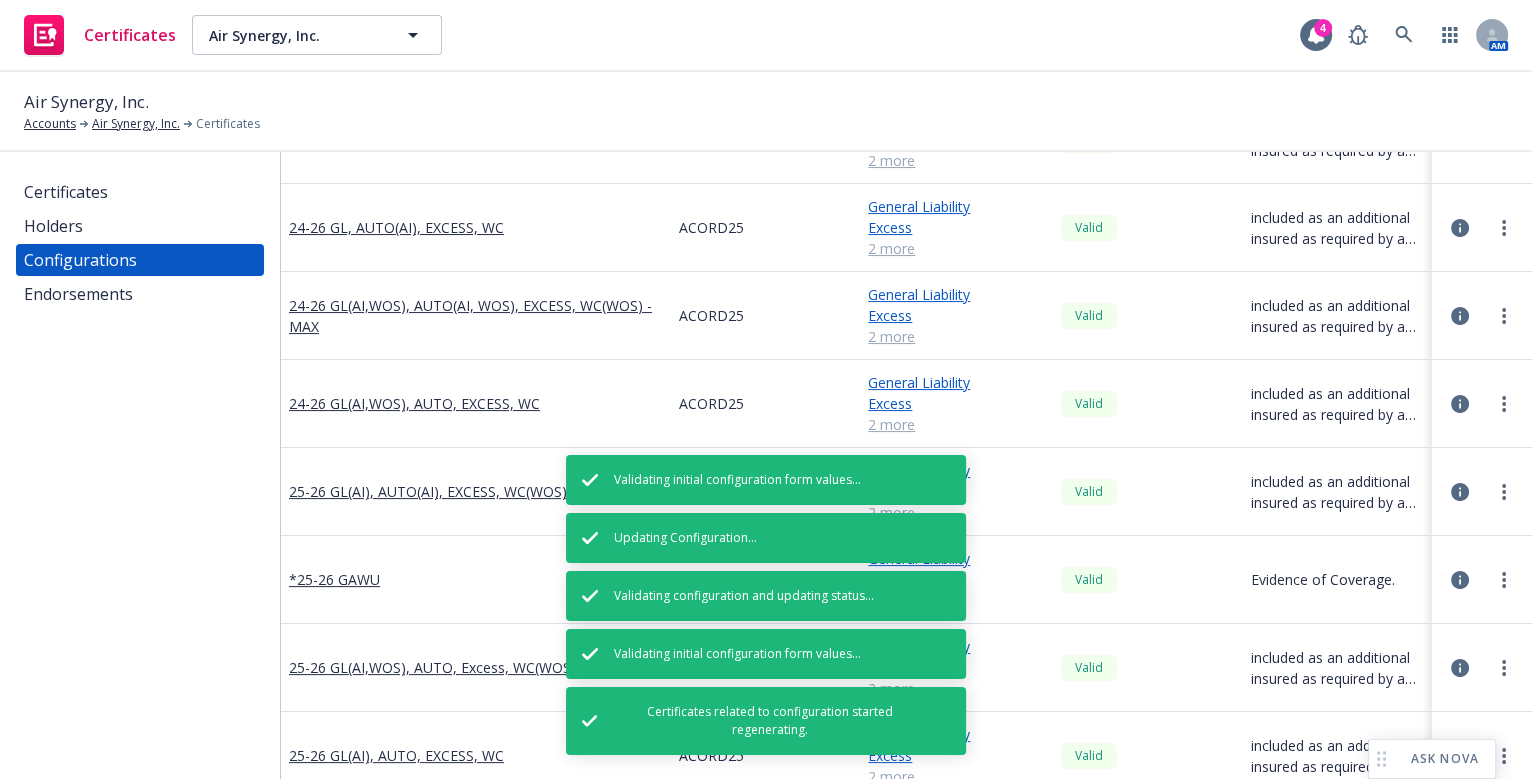 scroll, scrollTop: 454, scrollLeft: 0, axis: vertical 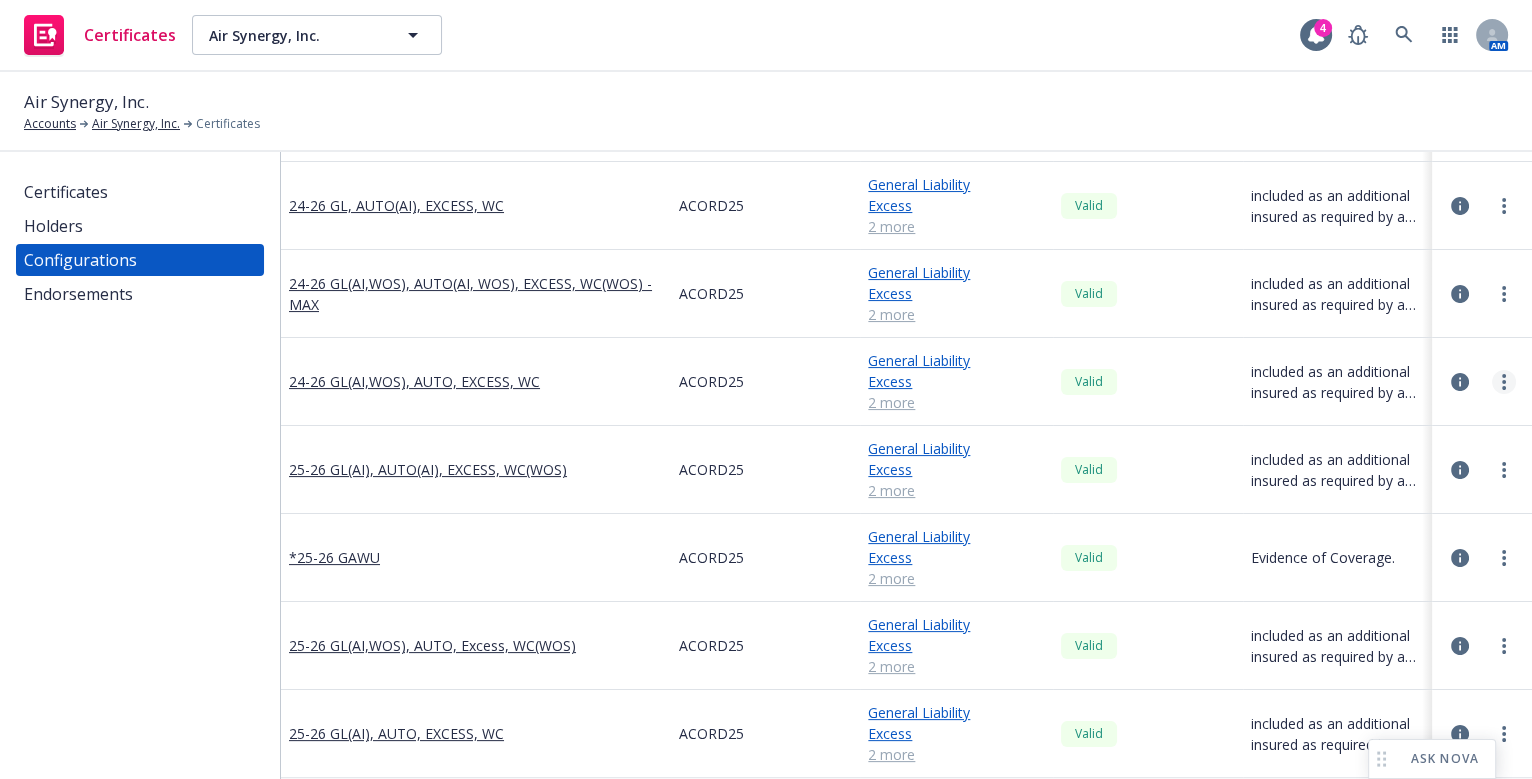 click at bounding box center (1504, 382) 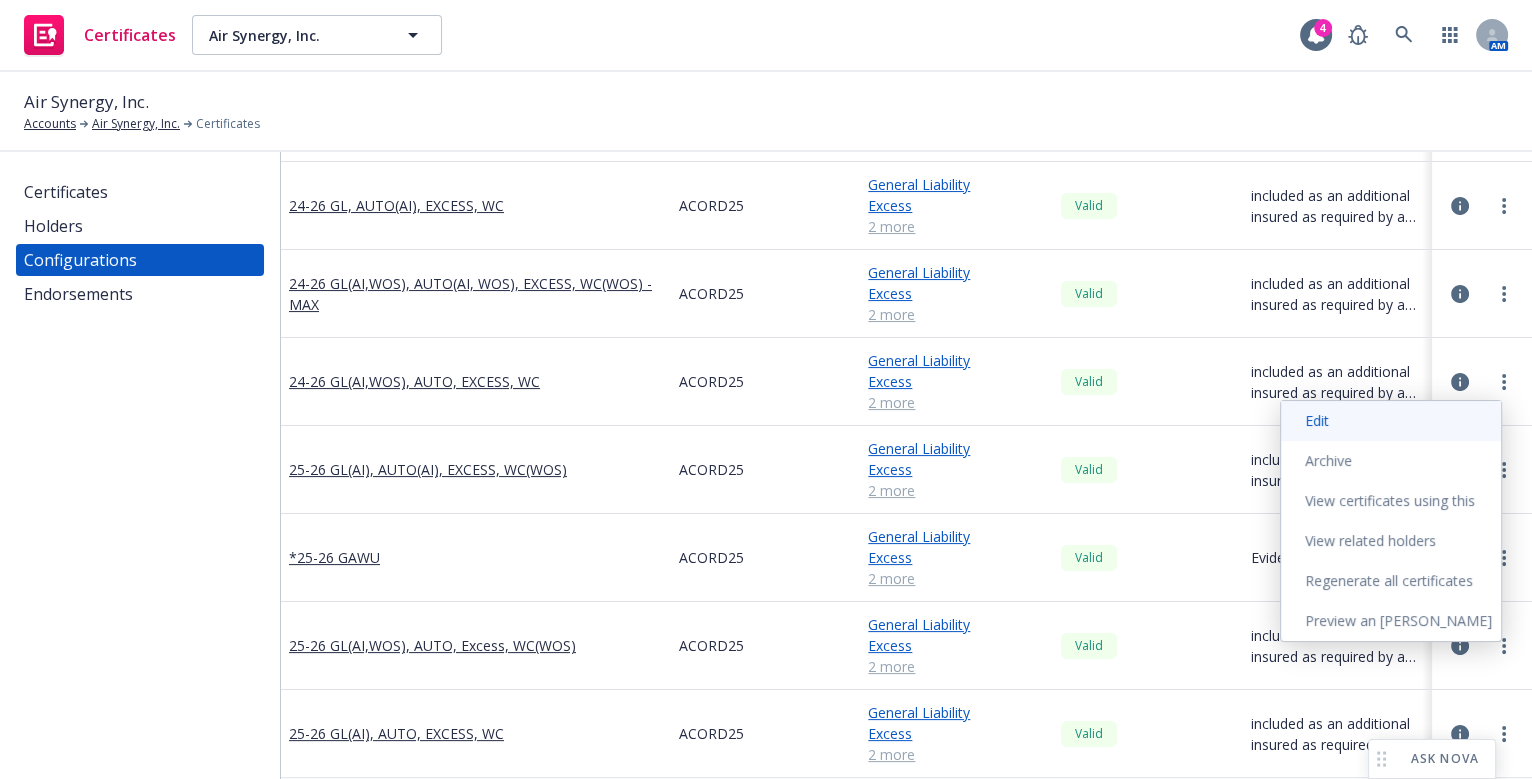 click on "Edit" at bounding box center [1391, 421] 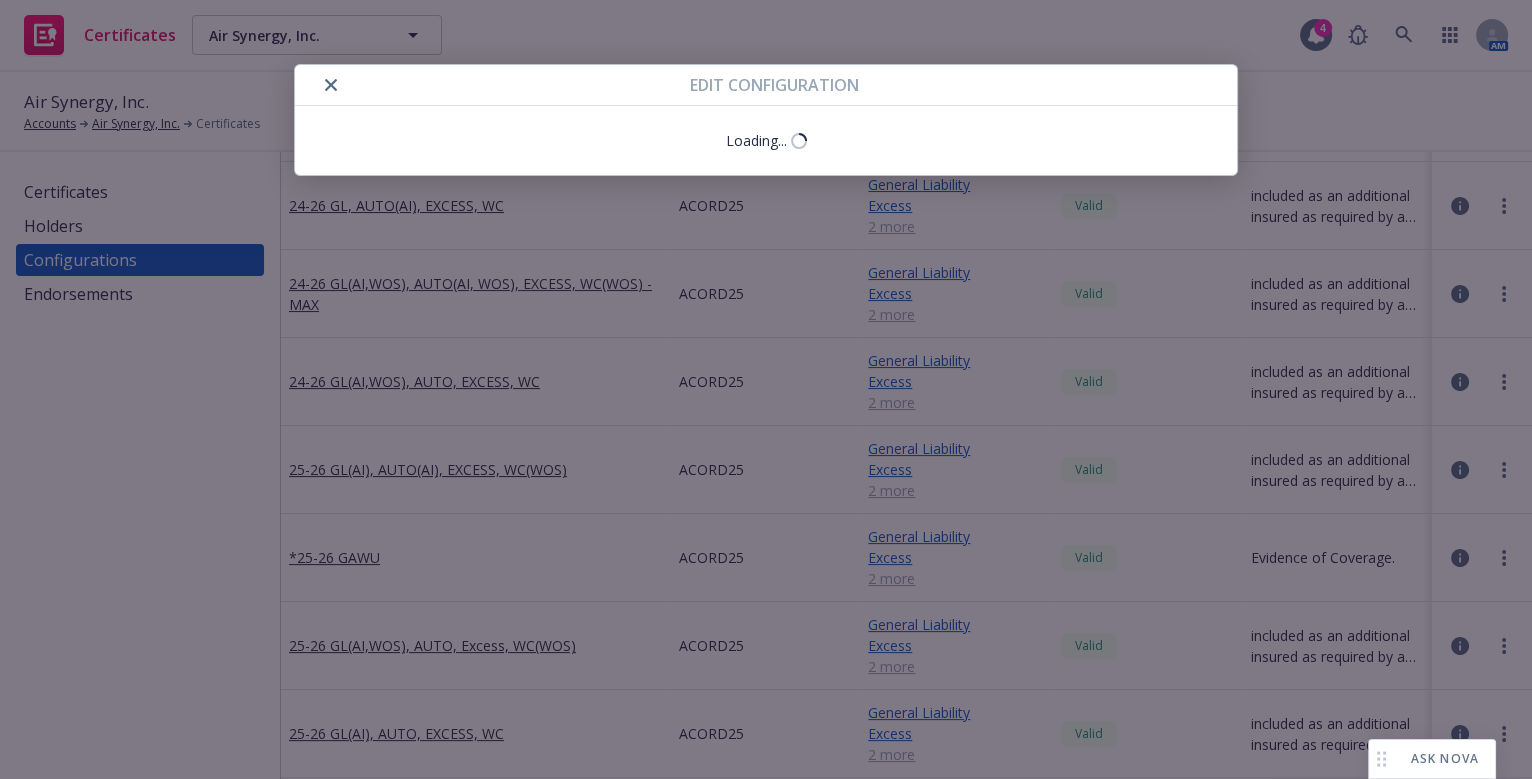 select on "Acord_25" 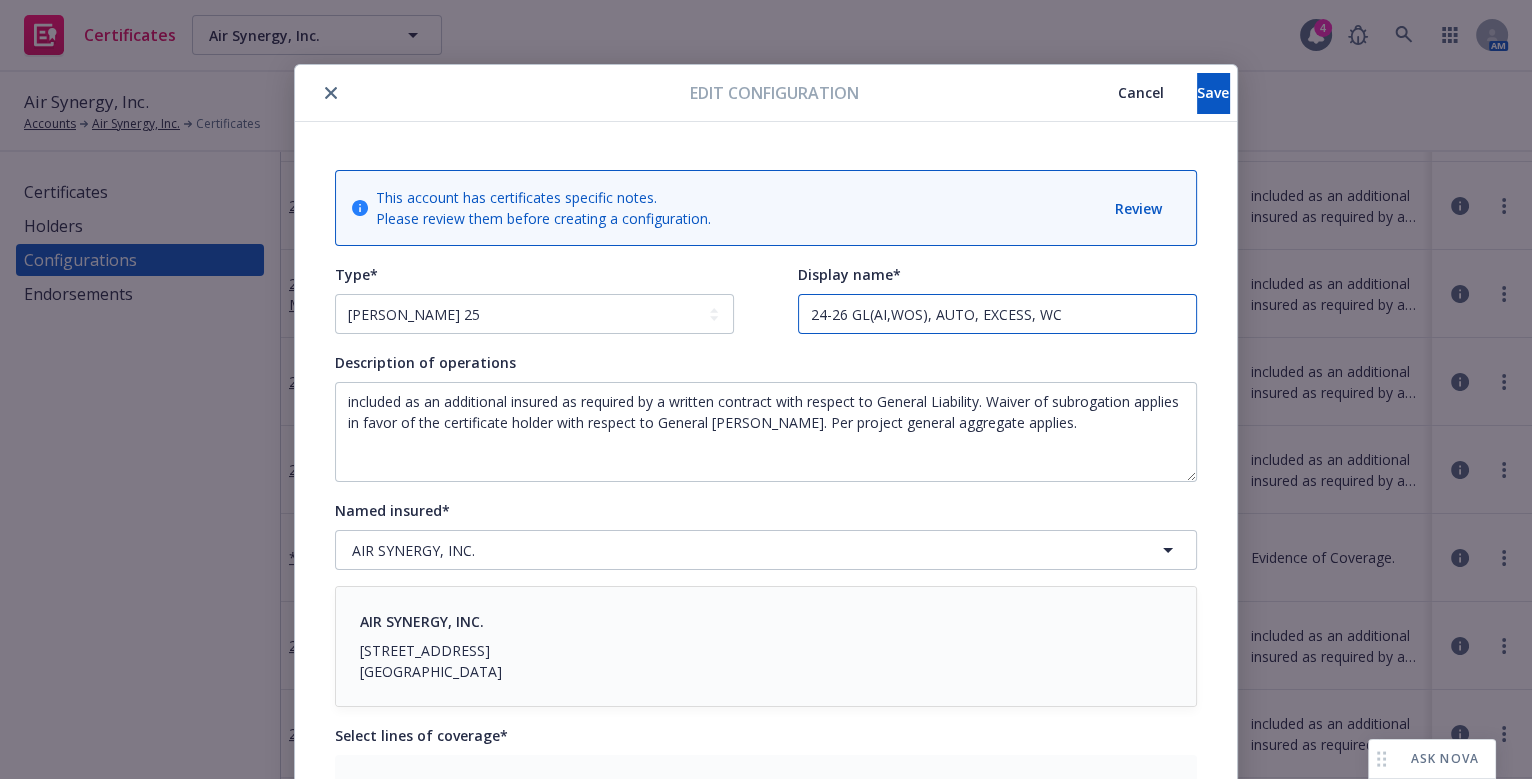 click on "24-26 GL(AI,WOS), AUTO, EXCESS, WC" at bounding box center [997, 314] 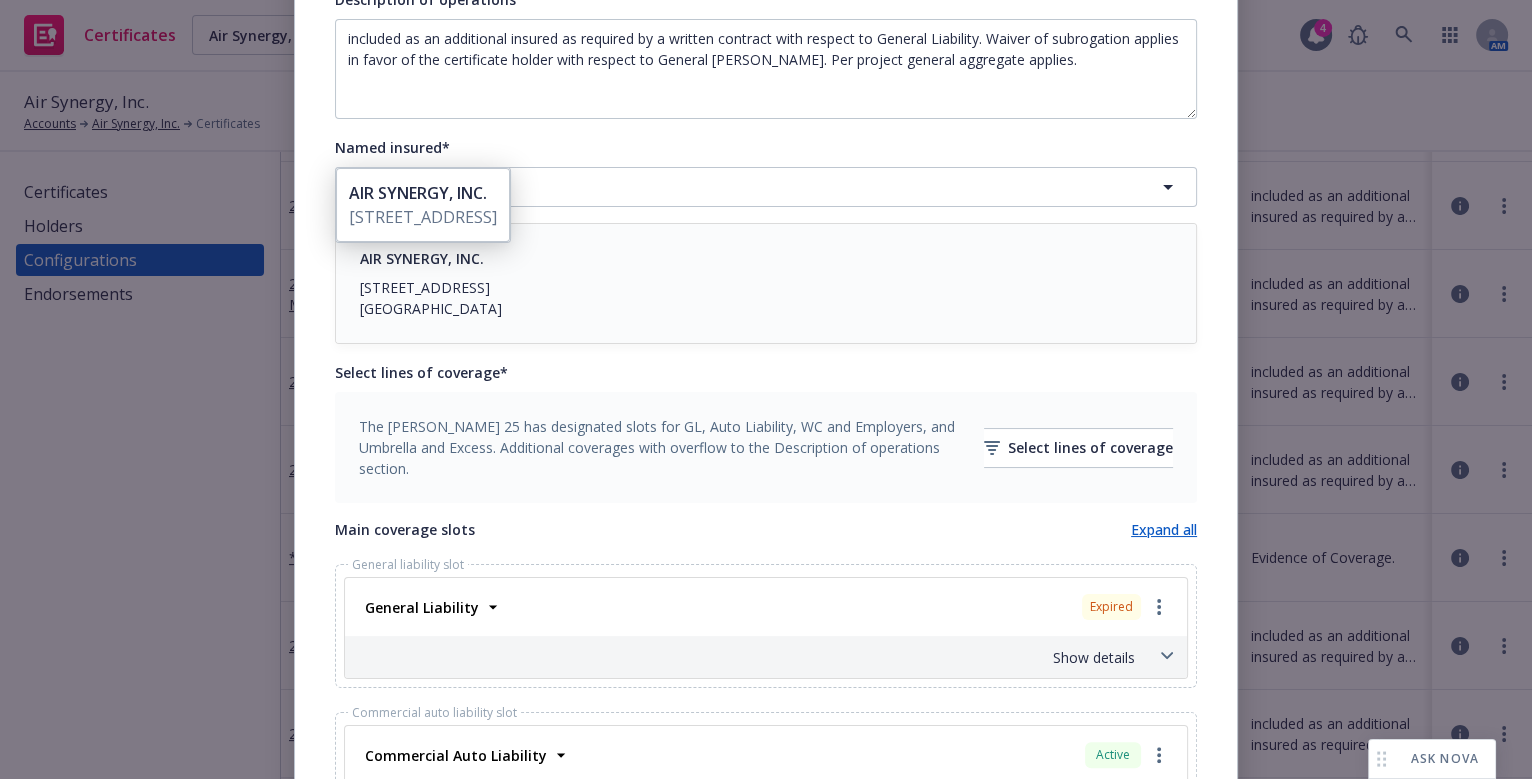 scroll, scrollTop: 636, scrollLeft: 0, axis: vertical 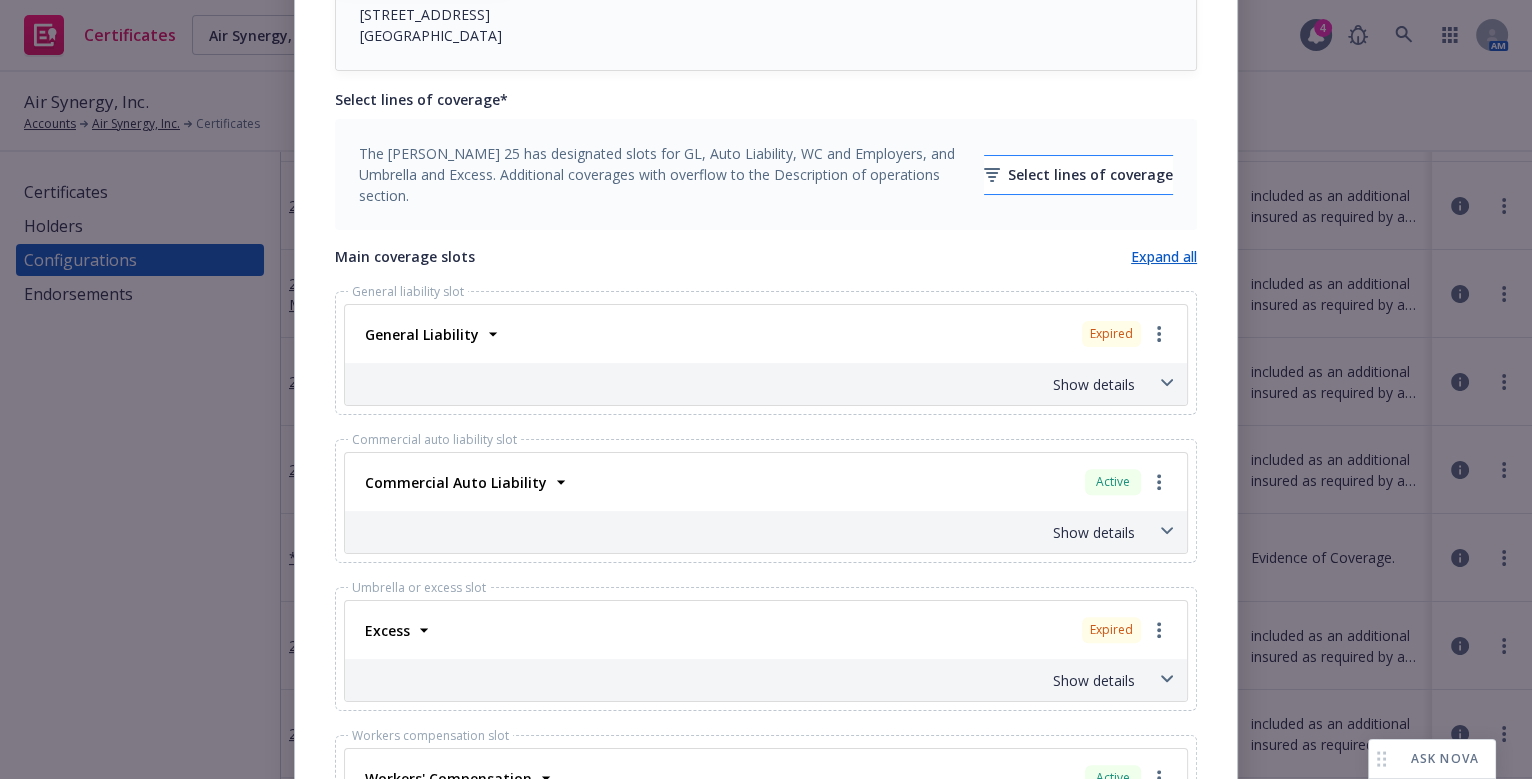type on "25-26 GL(AI,WOS), AUTO, EXCESS, WC" 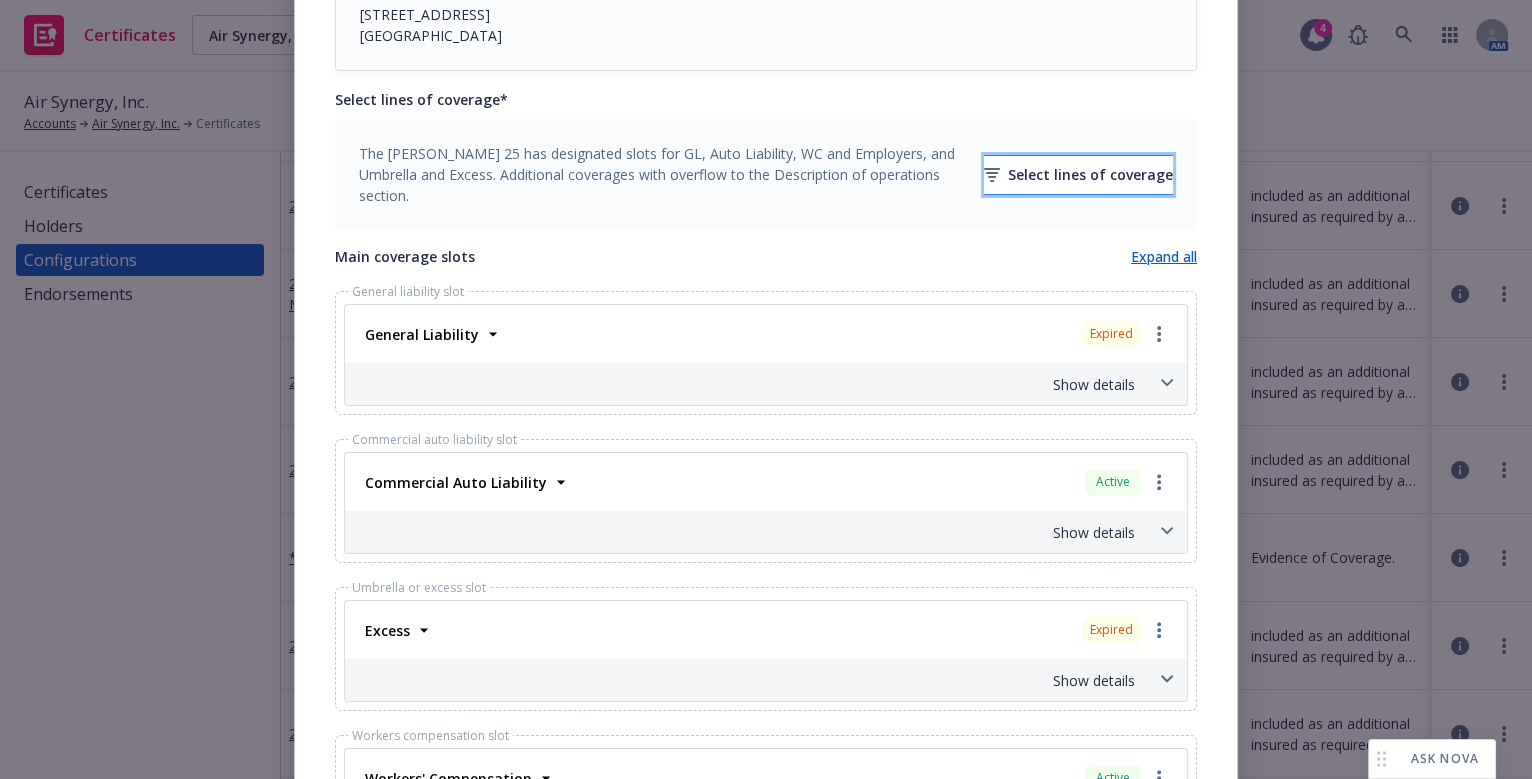 click on "Select lines of coverage" at bounding box center (1078, 175) 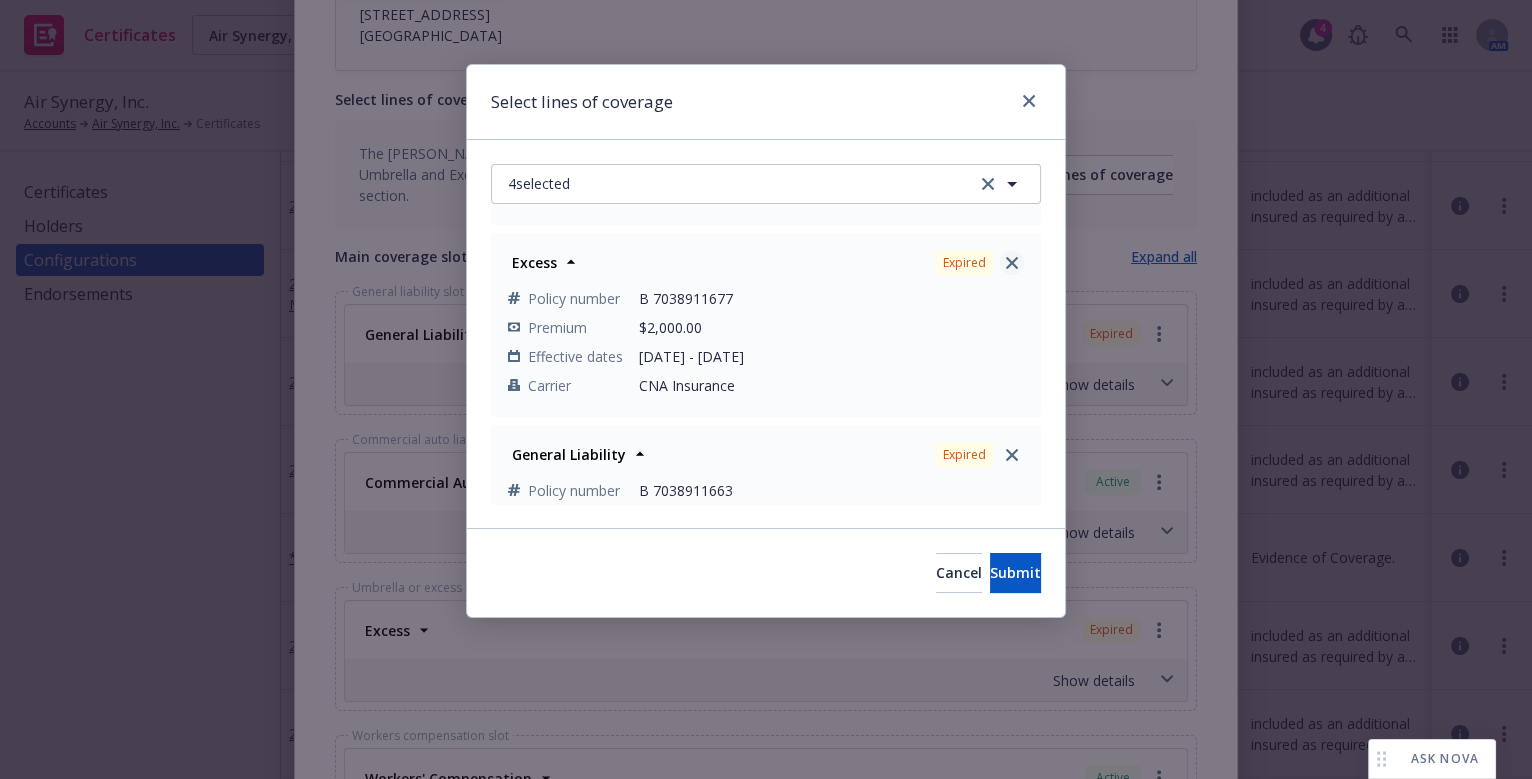 click 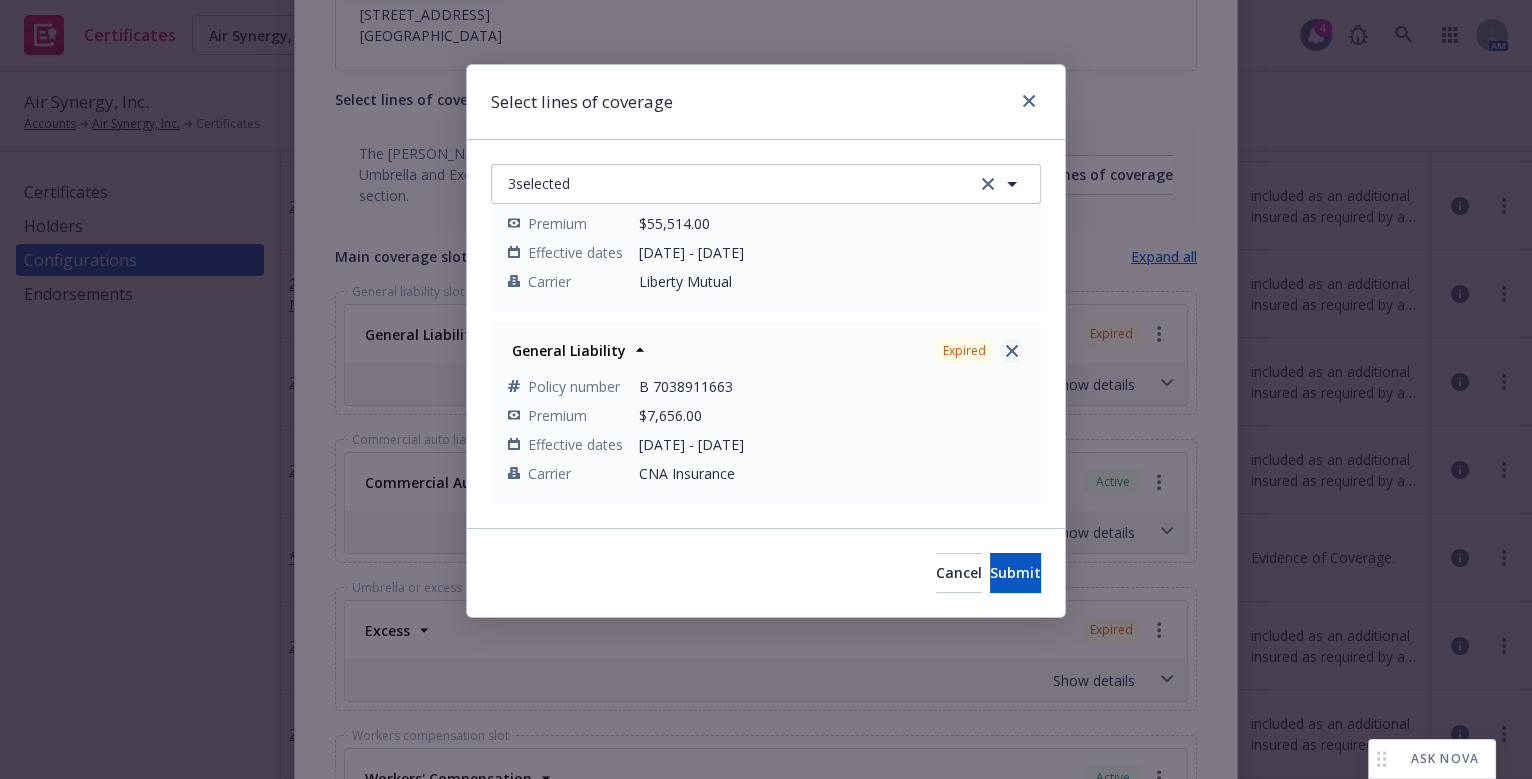 click 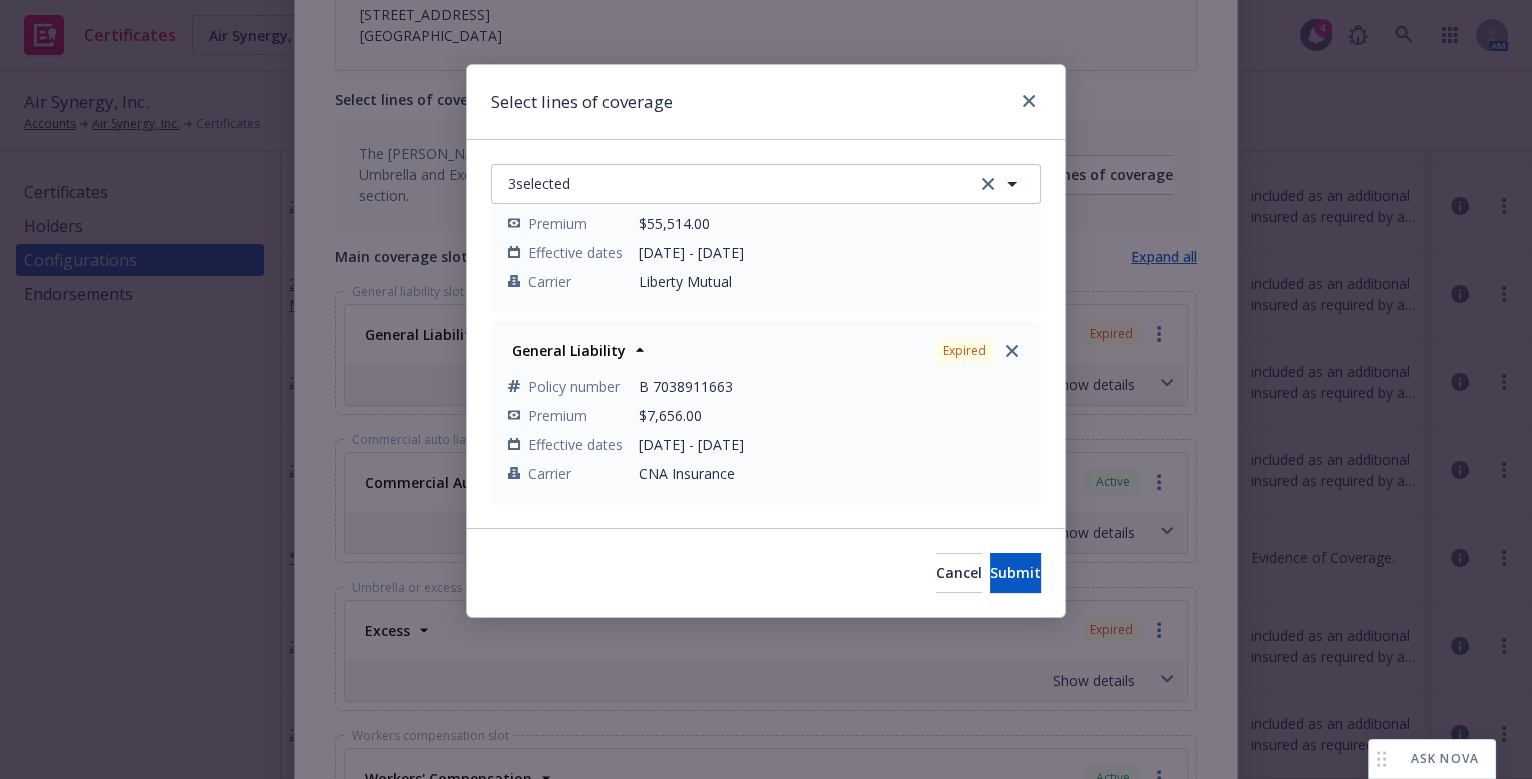 scroll, scrollTop: 83, scrollLeft: 0, axis: vertical 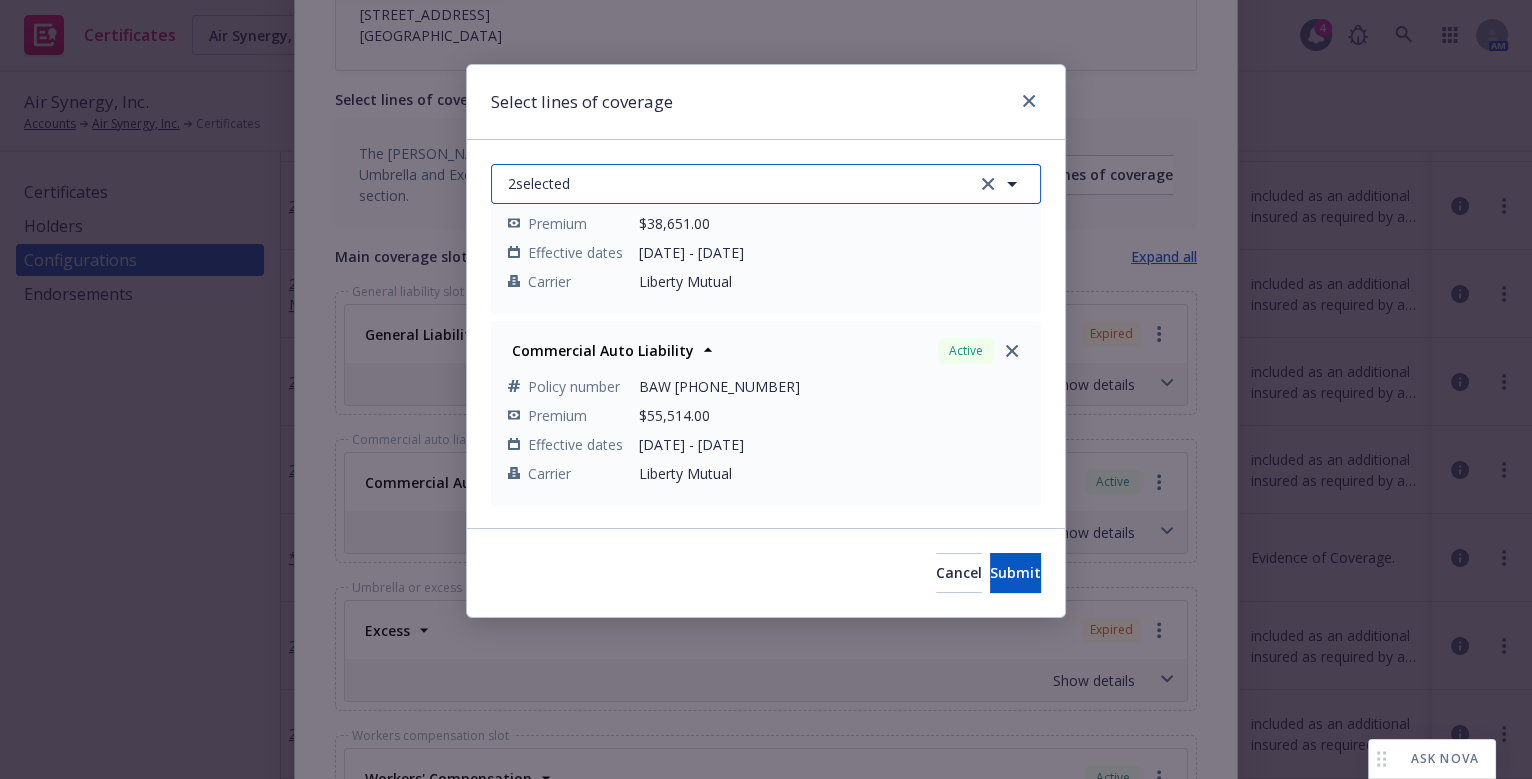 click on "2  selected" at bounding box center (766, 184) 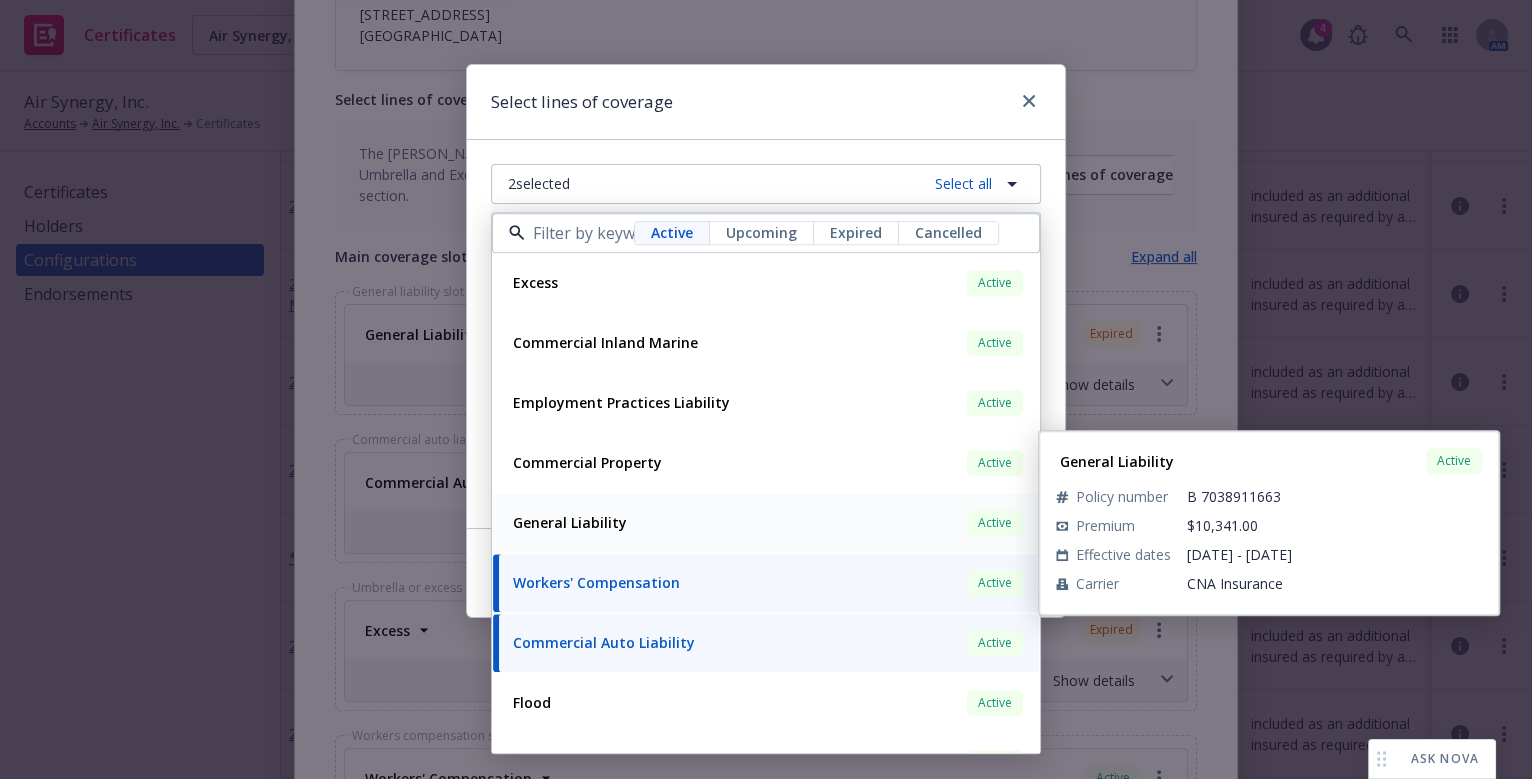 drag, startPoint x: 556, startPoint y: 513, endPoint x: 572, endPoint y: 335, distance: 178.71765 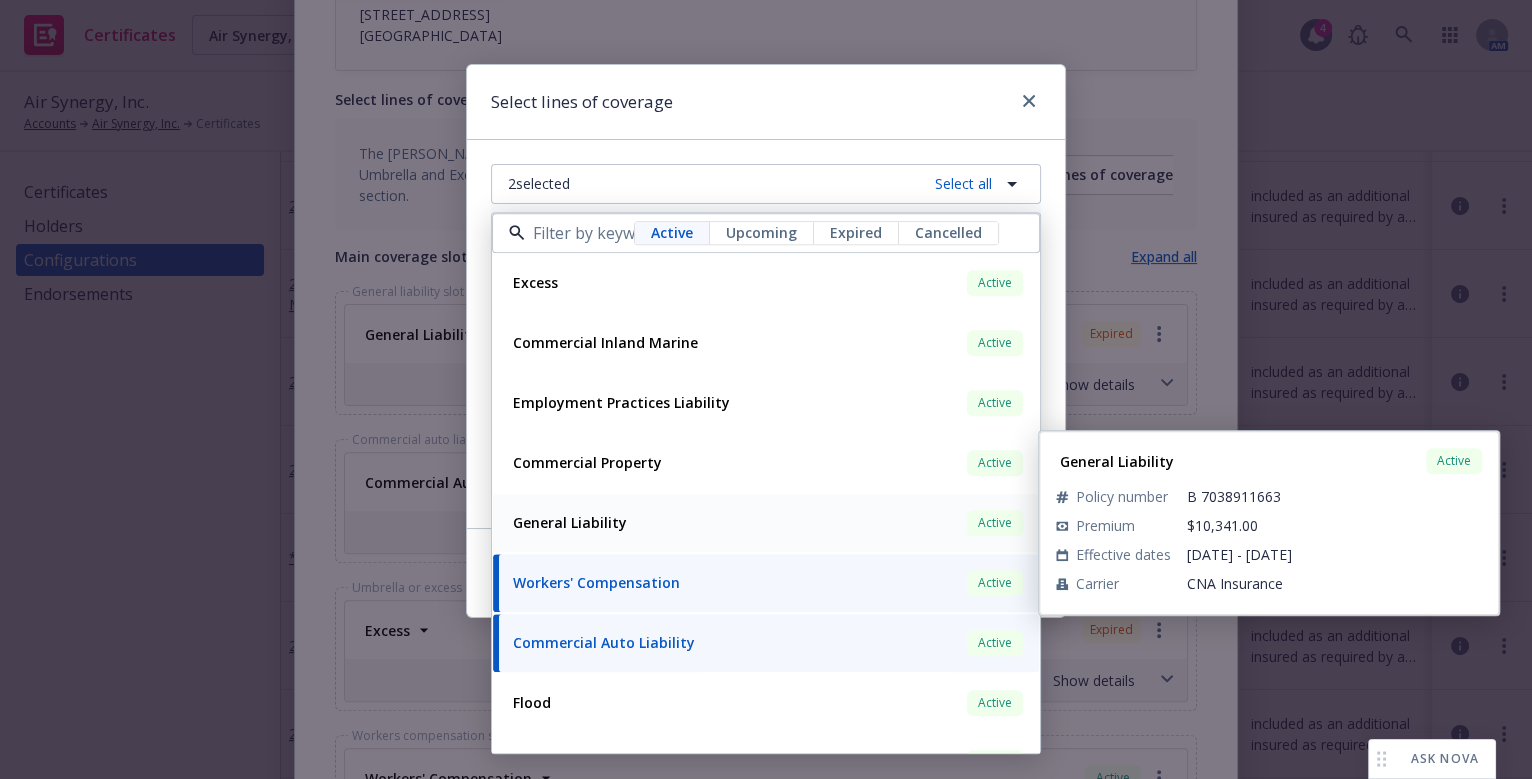 click on "General Liability Active Policy number B 7038911663 Premium $10,341.00 Effective dates 07/12/2025 - 07/12/2026 Carrier CNA Insurance" at bounding box center [766, 523] 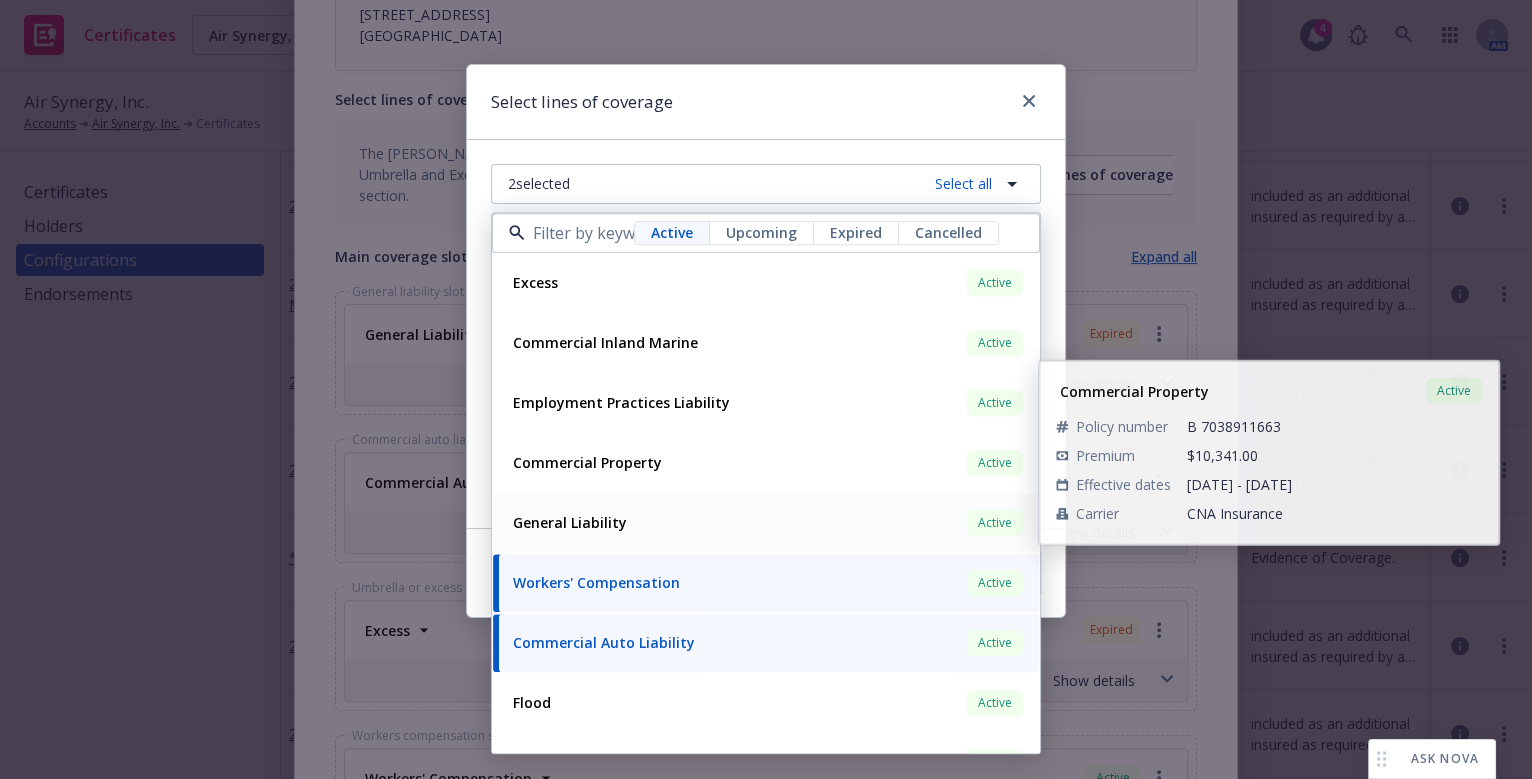 scroll, scrollTop: 275, scrollLeft: 0, axis: vertical 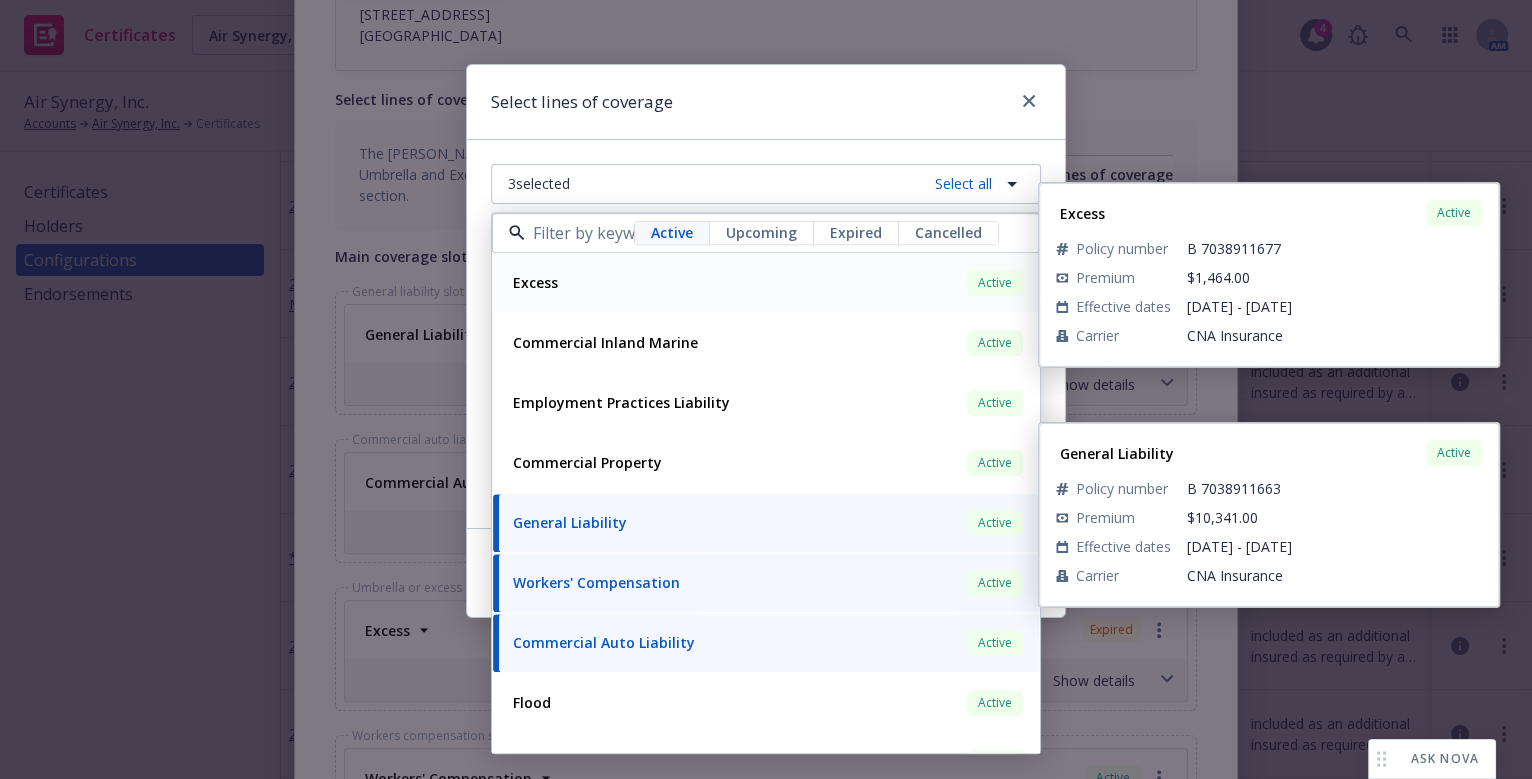 click on "Excess Active" at bounding box center [766, 283] 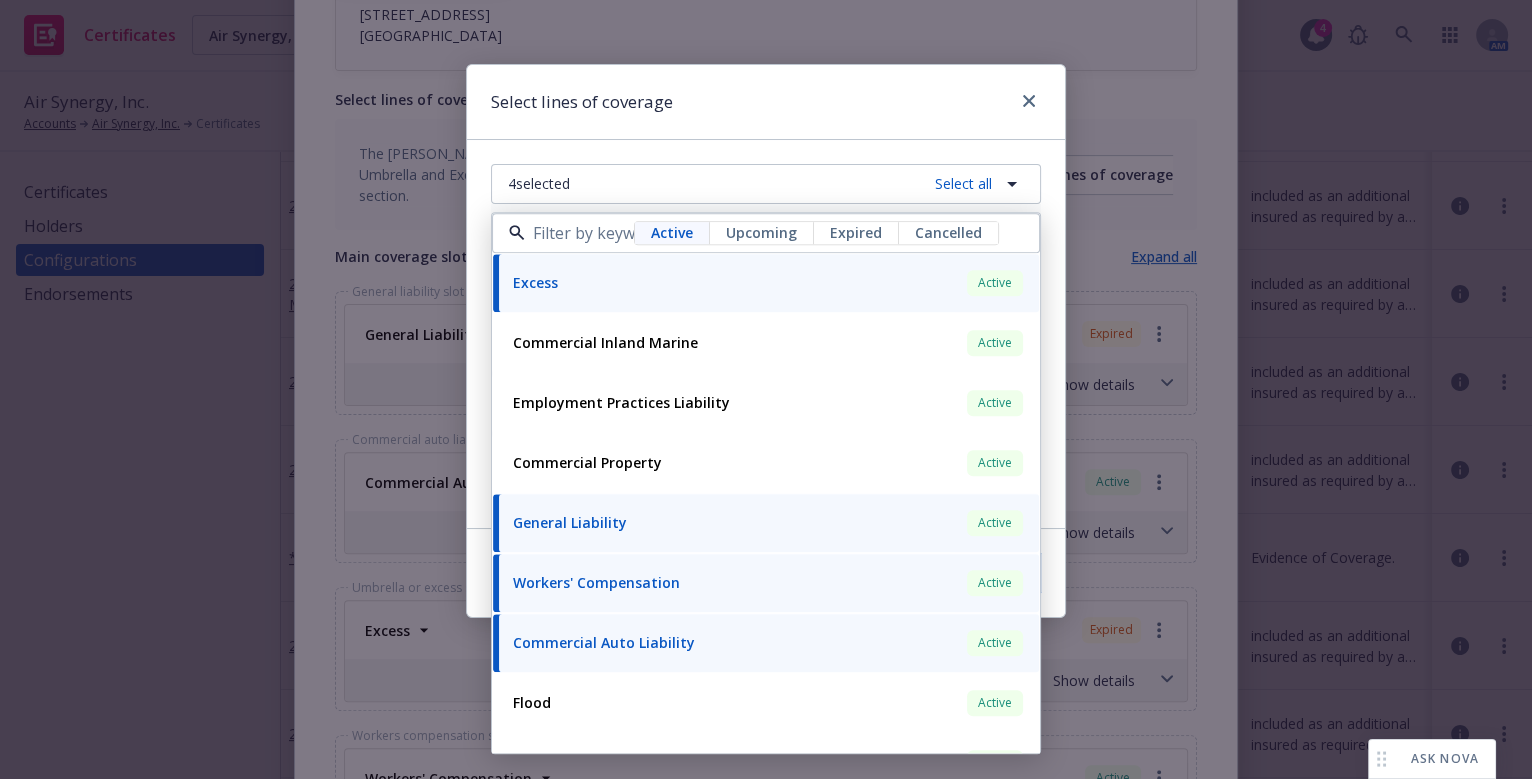 click on "Select lines of coverage" at bounding box center [766, 102] 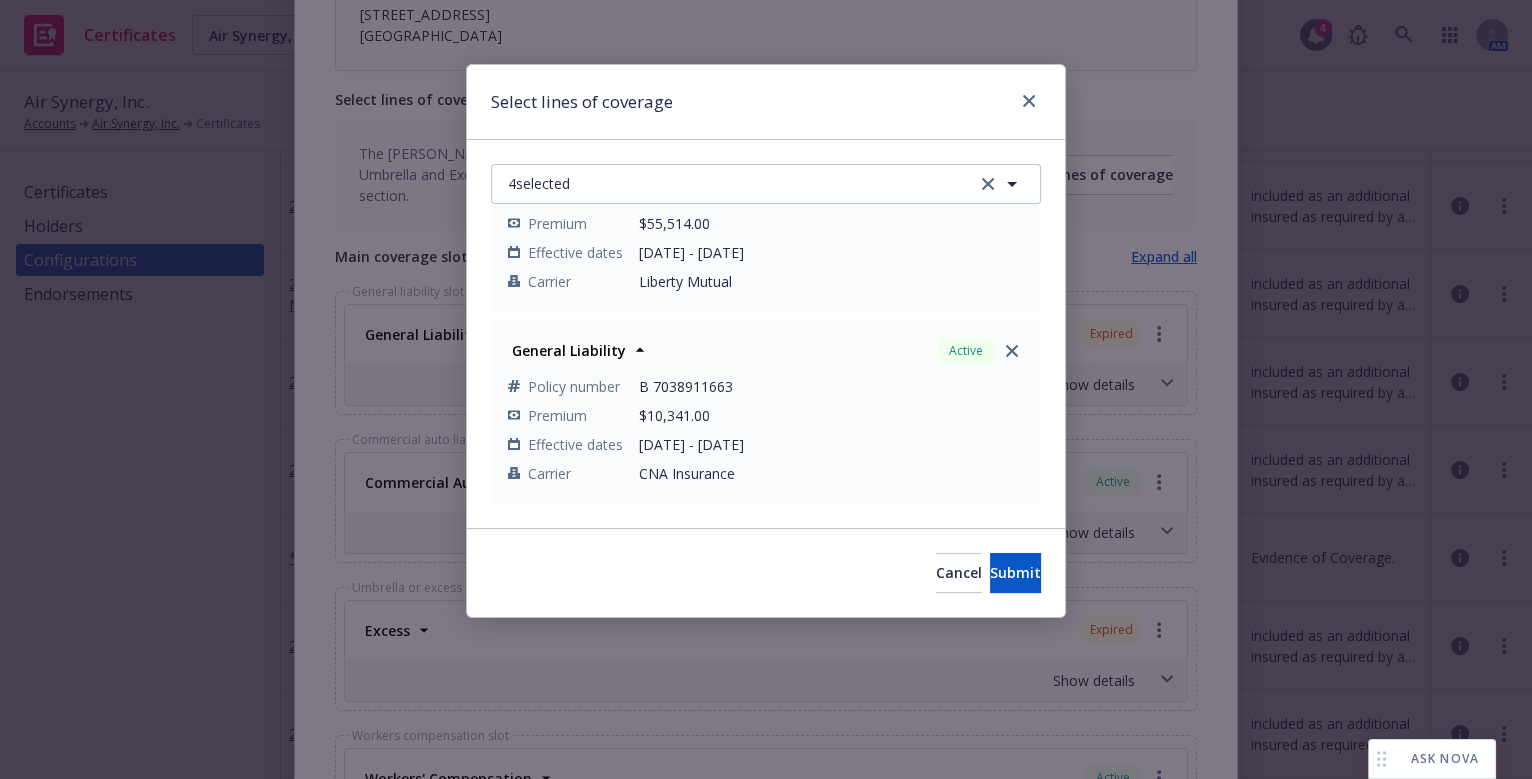 click on "Cancel Submit" at bounding box center [766, 572] 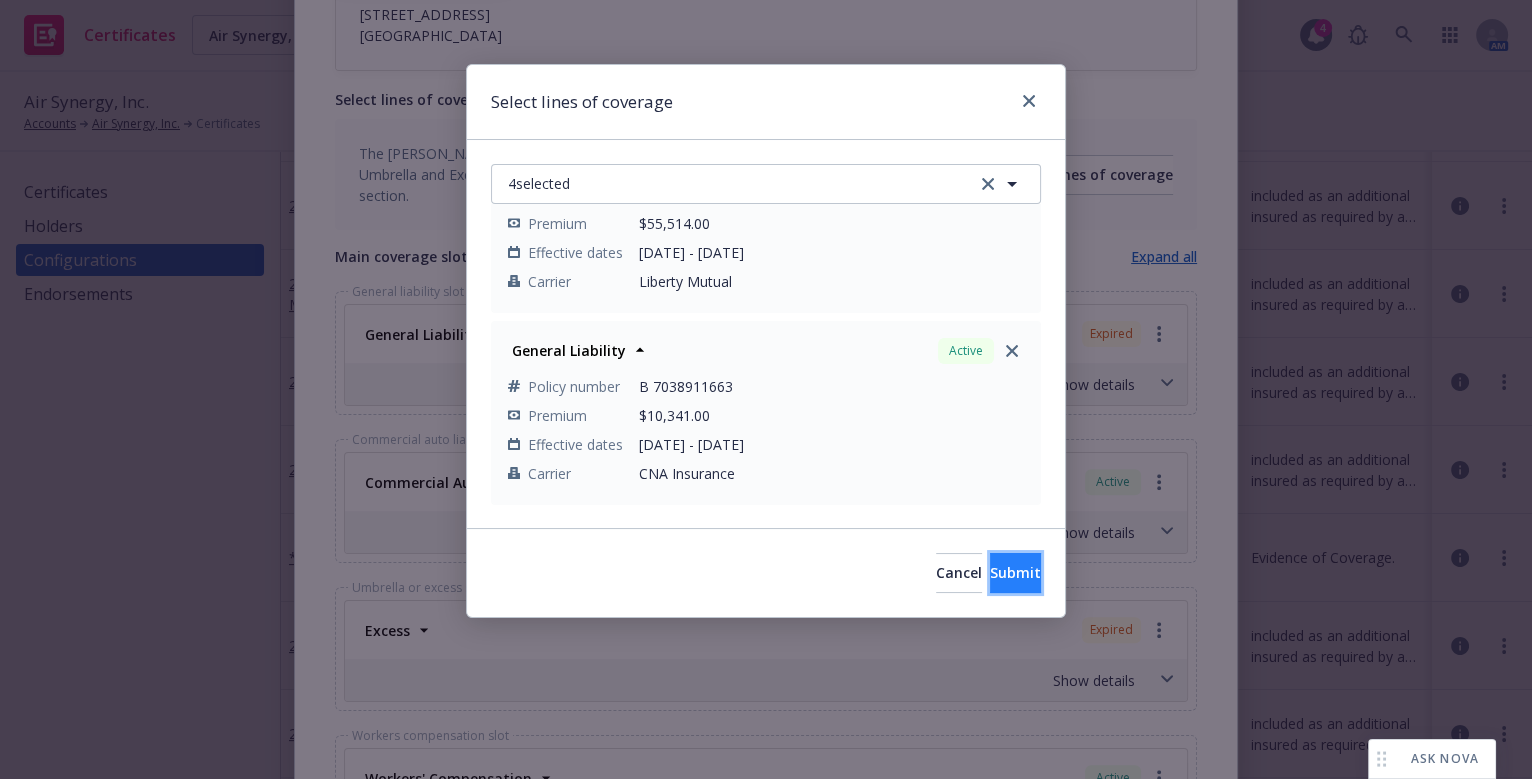 click on "Submit" at bounding box center (1015, 573) 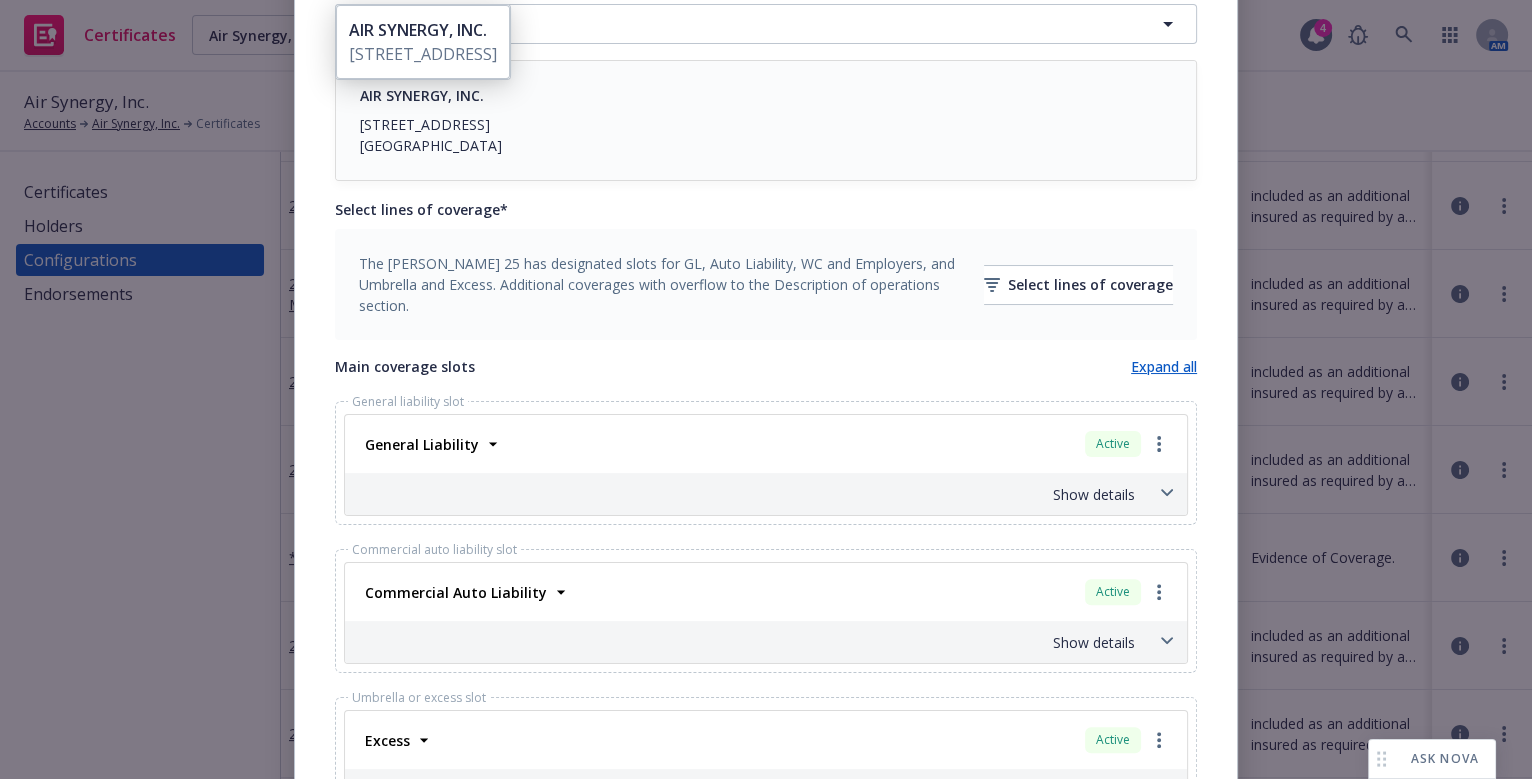 scroll, scrollTop: 818, scrollLeft: 0, axis: vertical 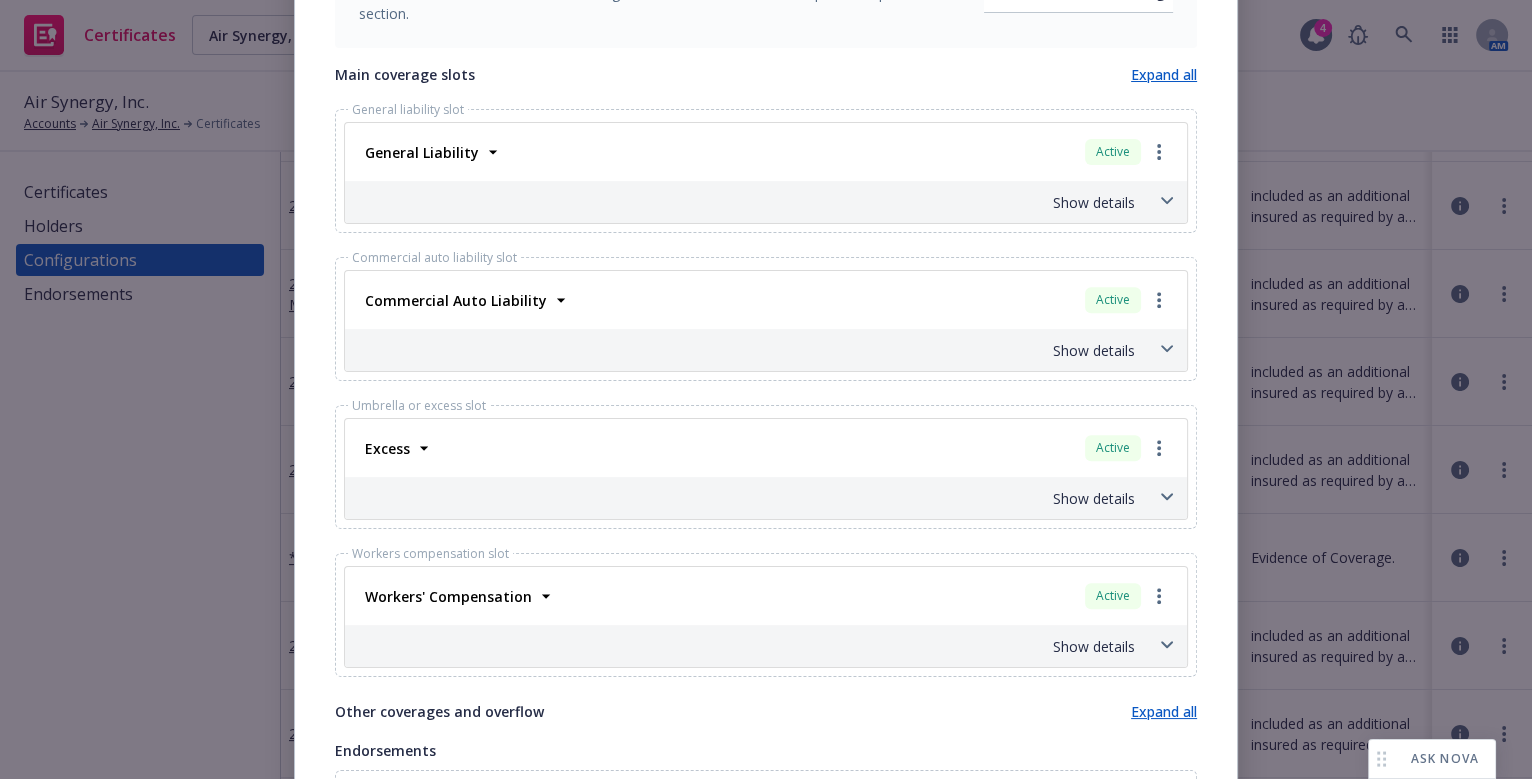 click on "Show details" at bounding box center [742, 202] 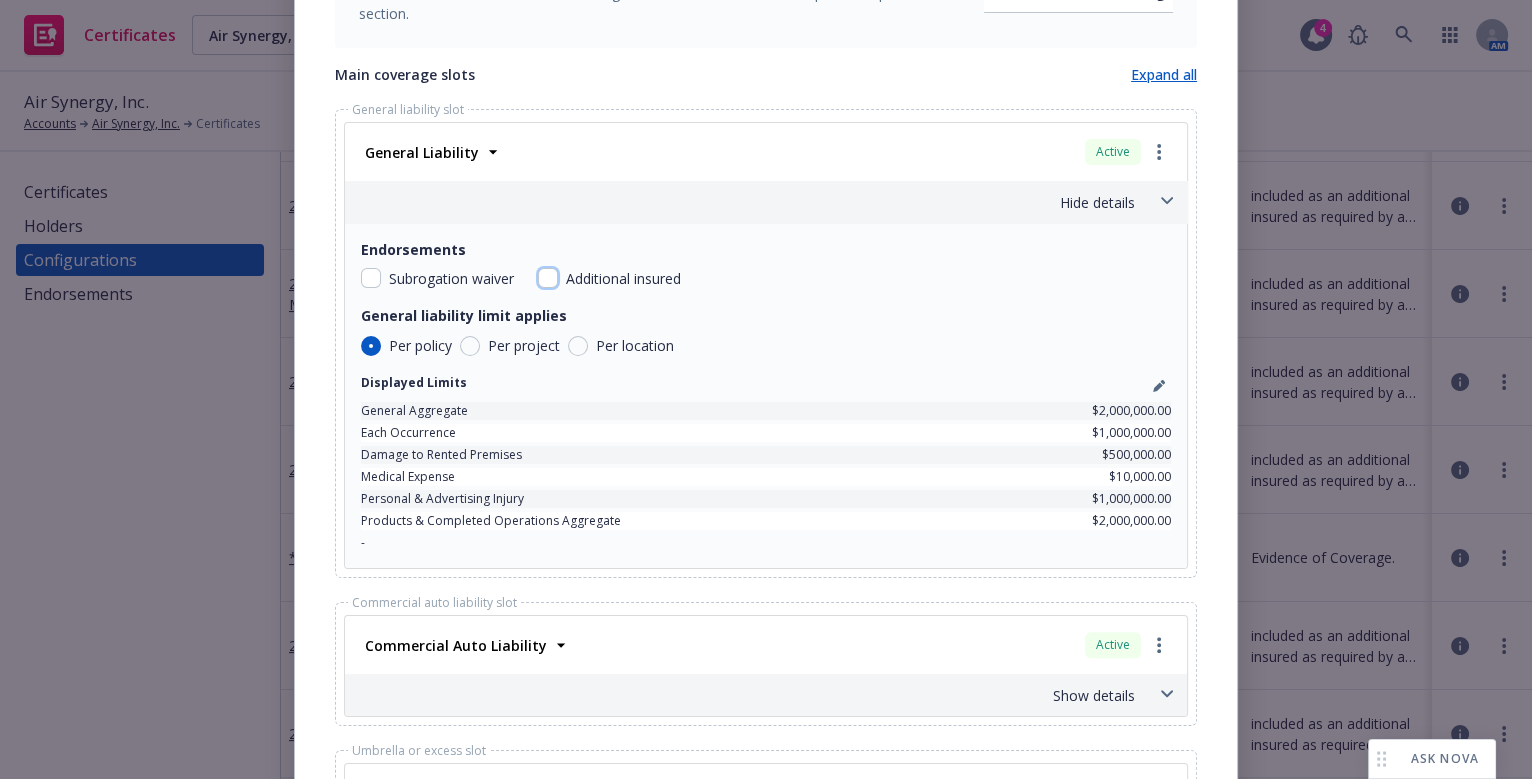 click at bounding box center (548, 278) 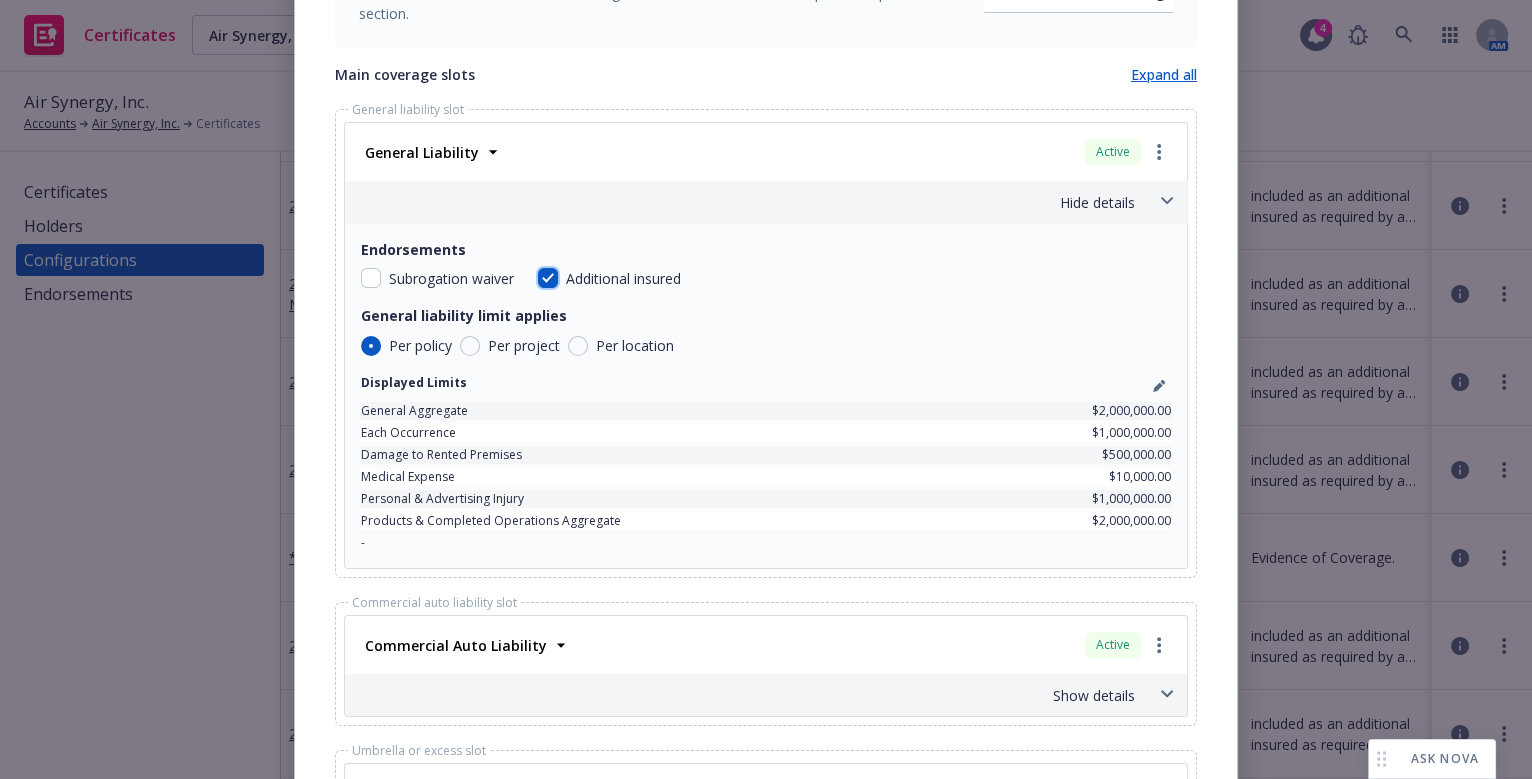 checkbox on "true" 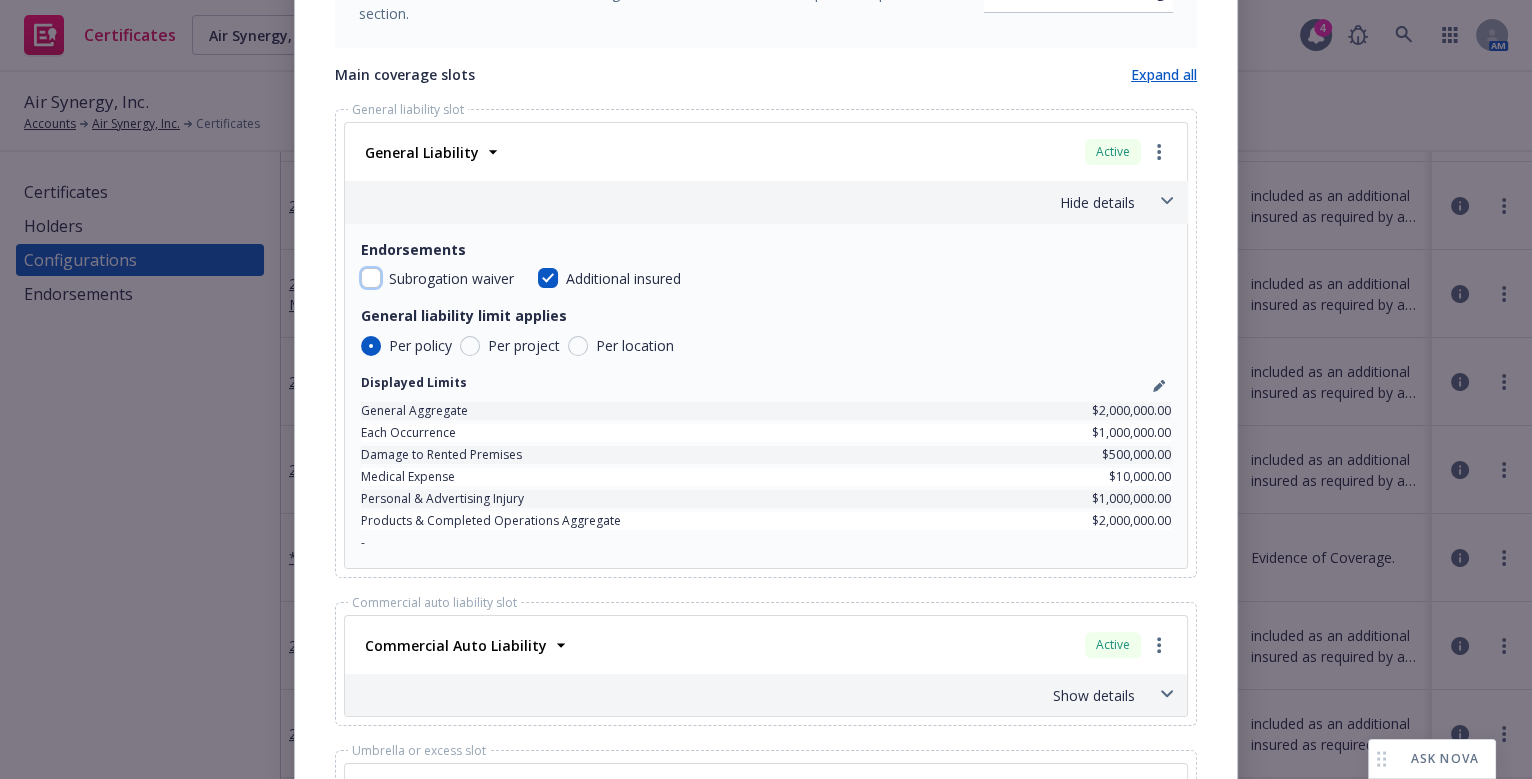 click at bounding box center [371, 278] 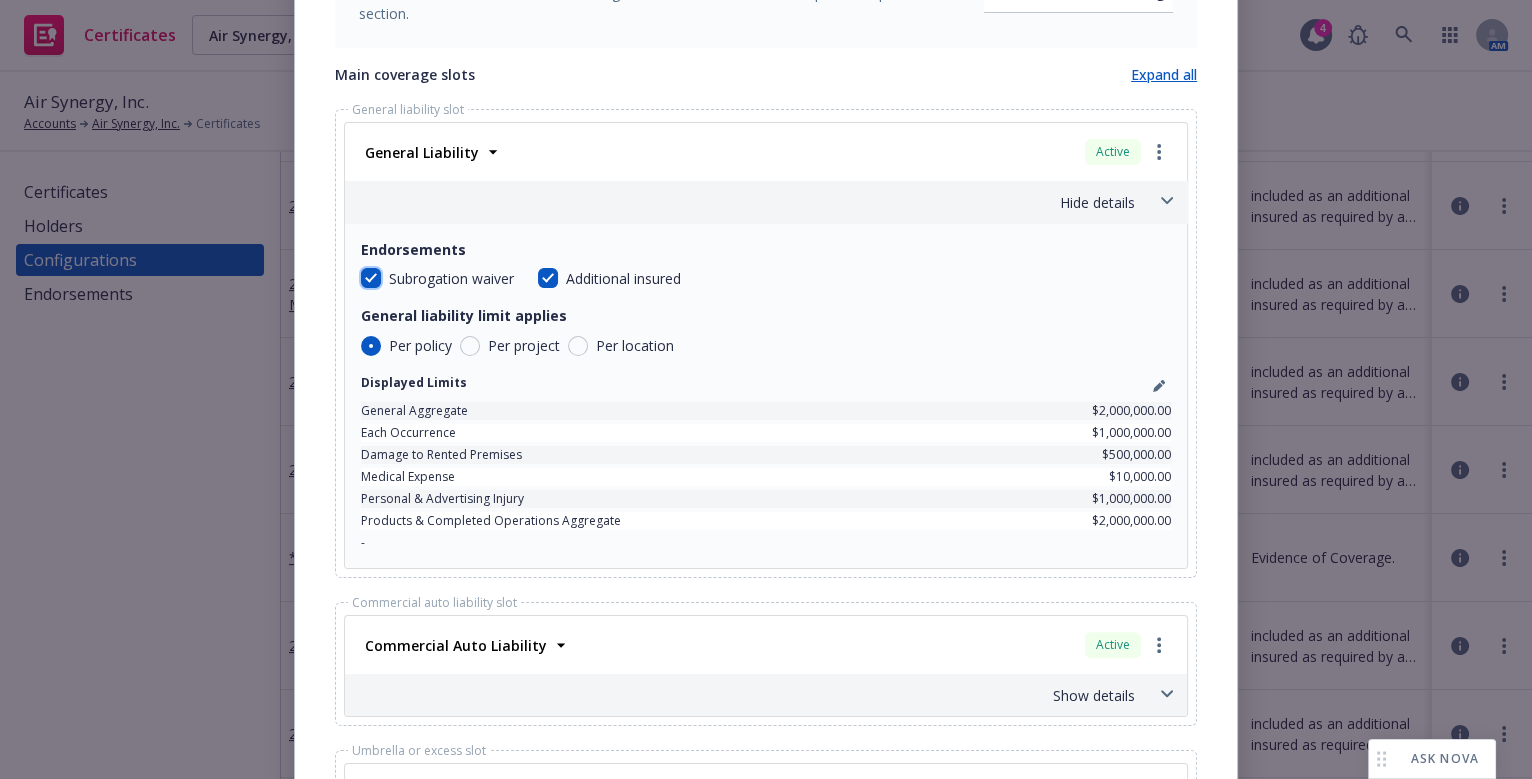 checkbox on "true" 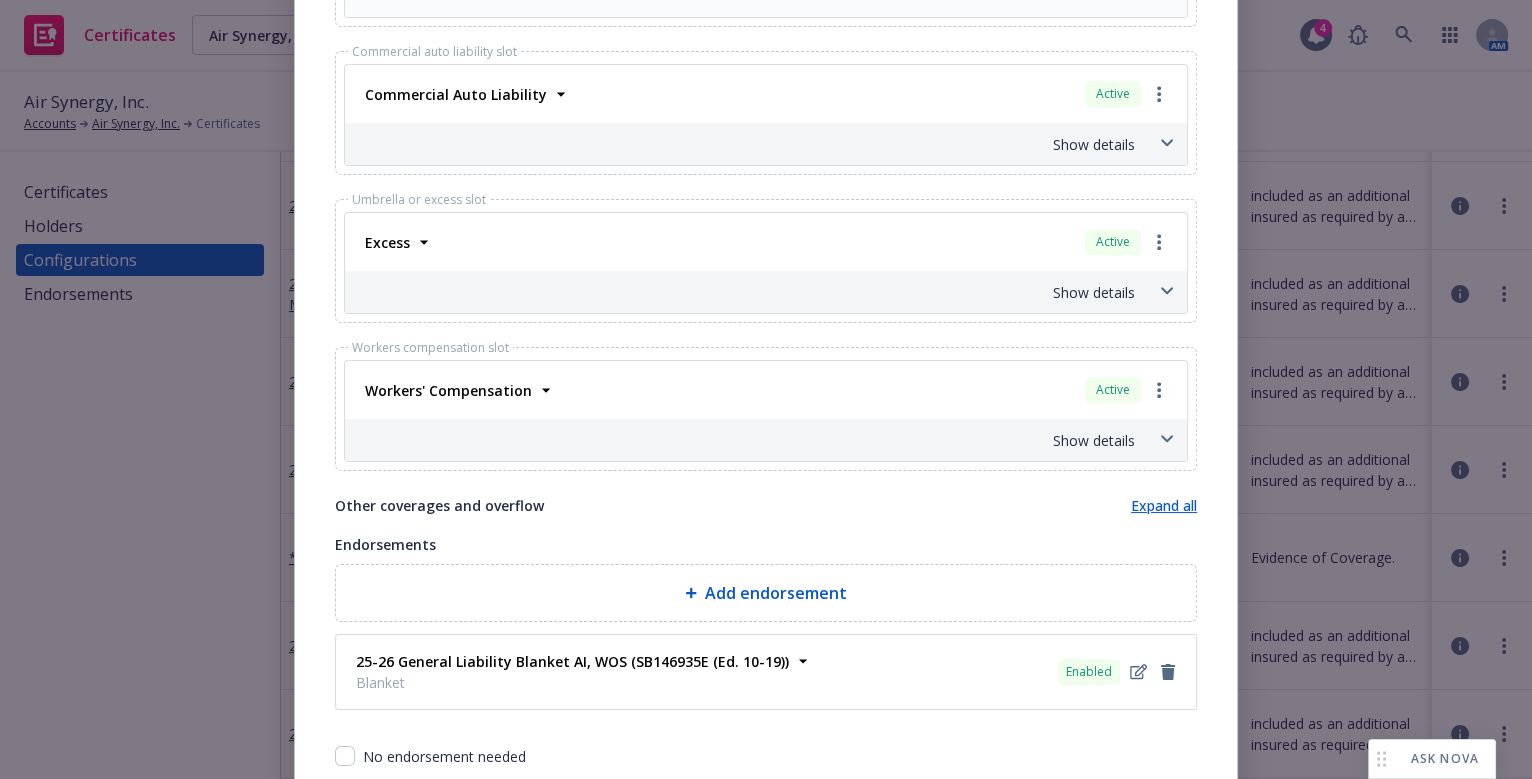 scroll, scrollTop: 1402, scrollLeft: 0, axis: vertical 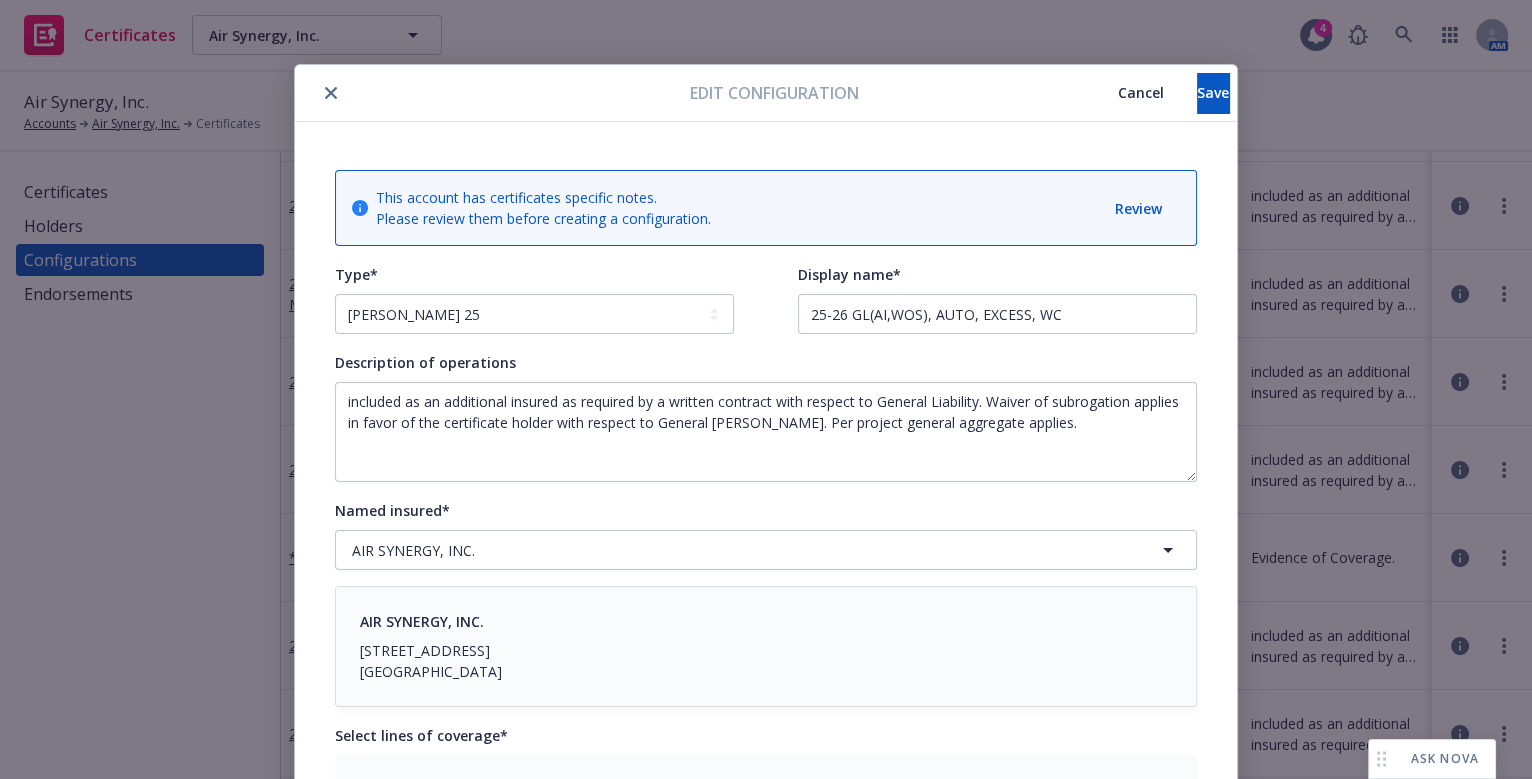 drag, startPoint x: 978, startPoint y: 209, endPoint x: 981, endPoint y: 162, distance: 47.095646 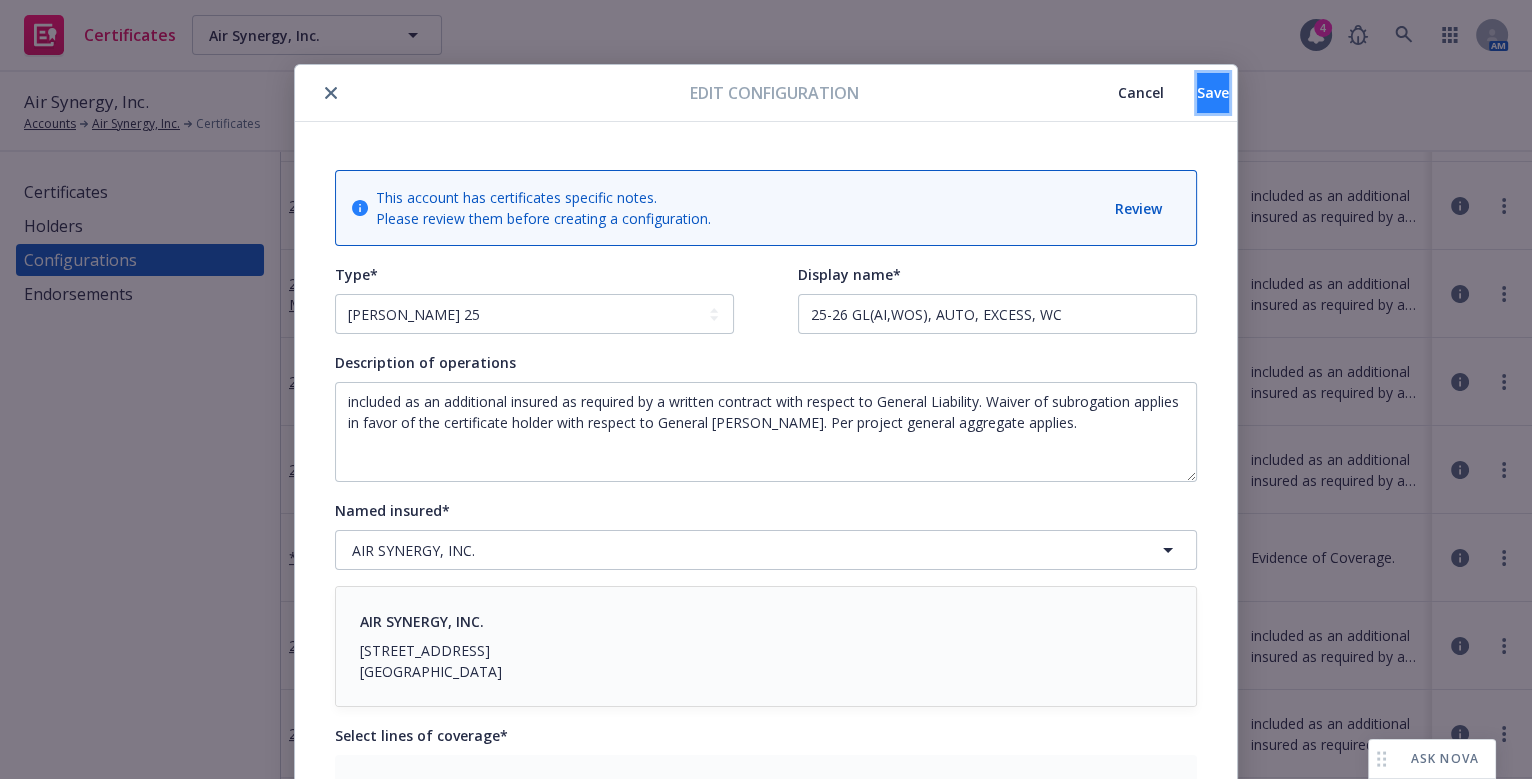 click on "Save" at bounding box center [1213, 92] 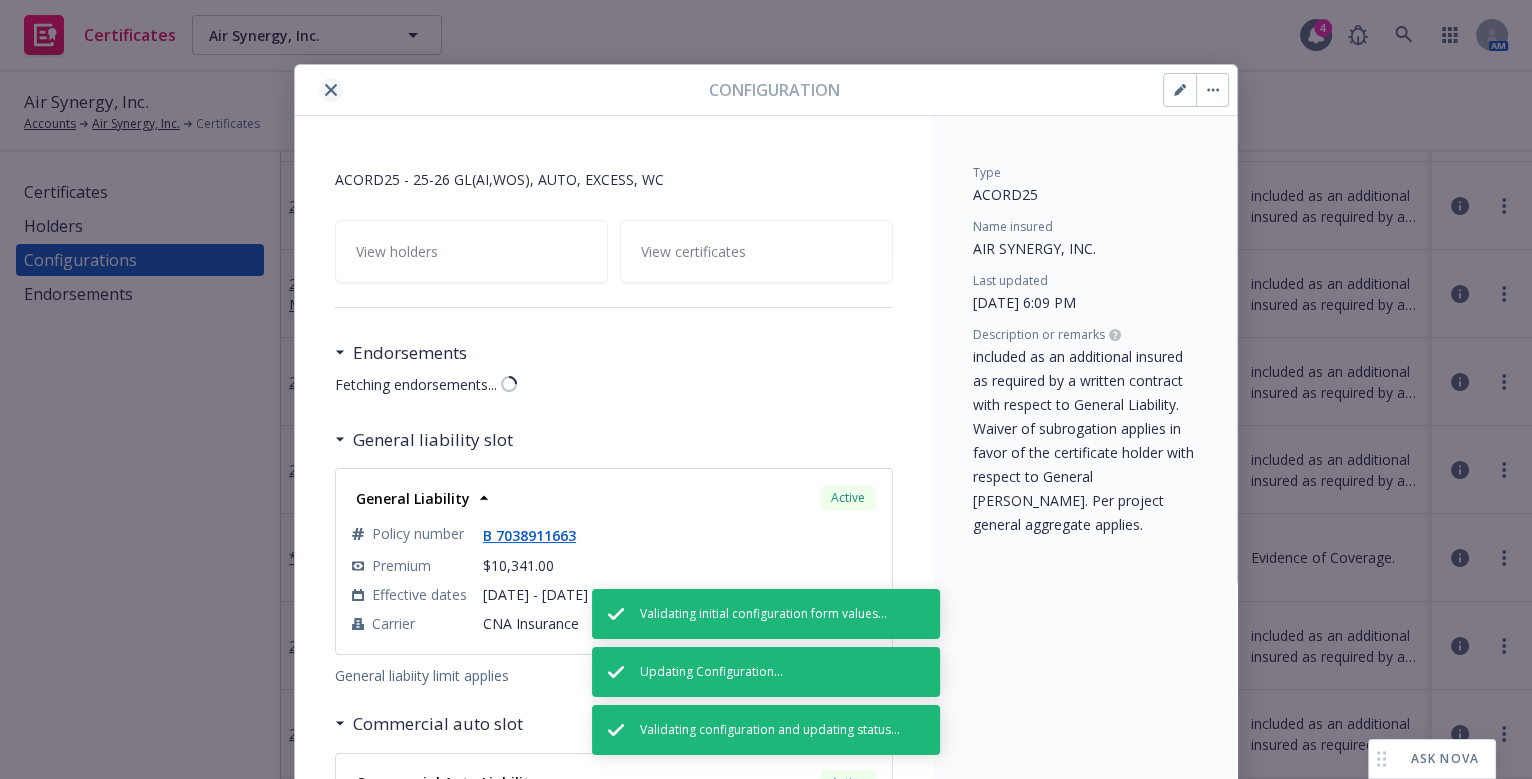 click 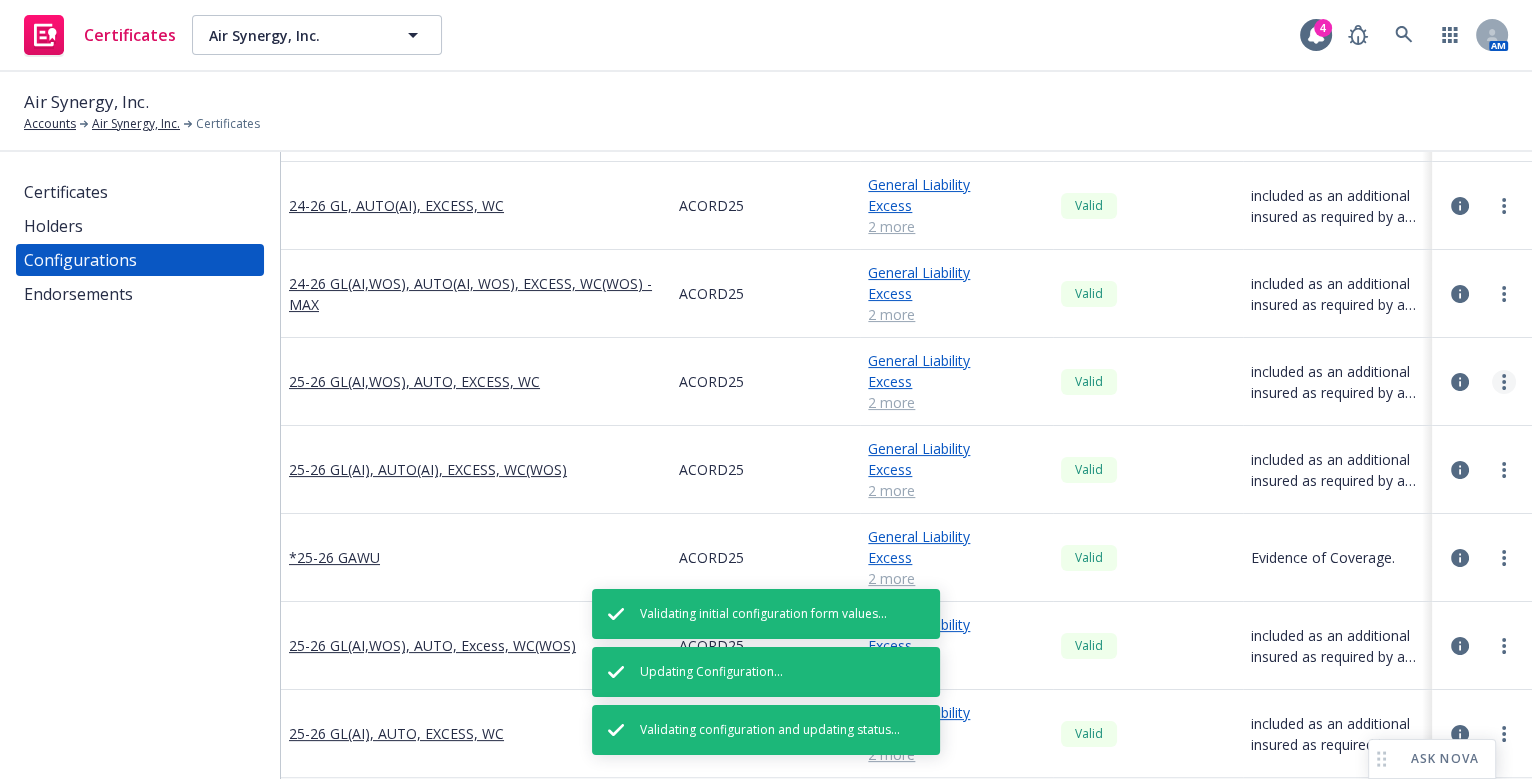 click at bounding box center [1504, 382] 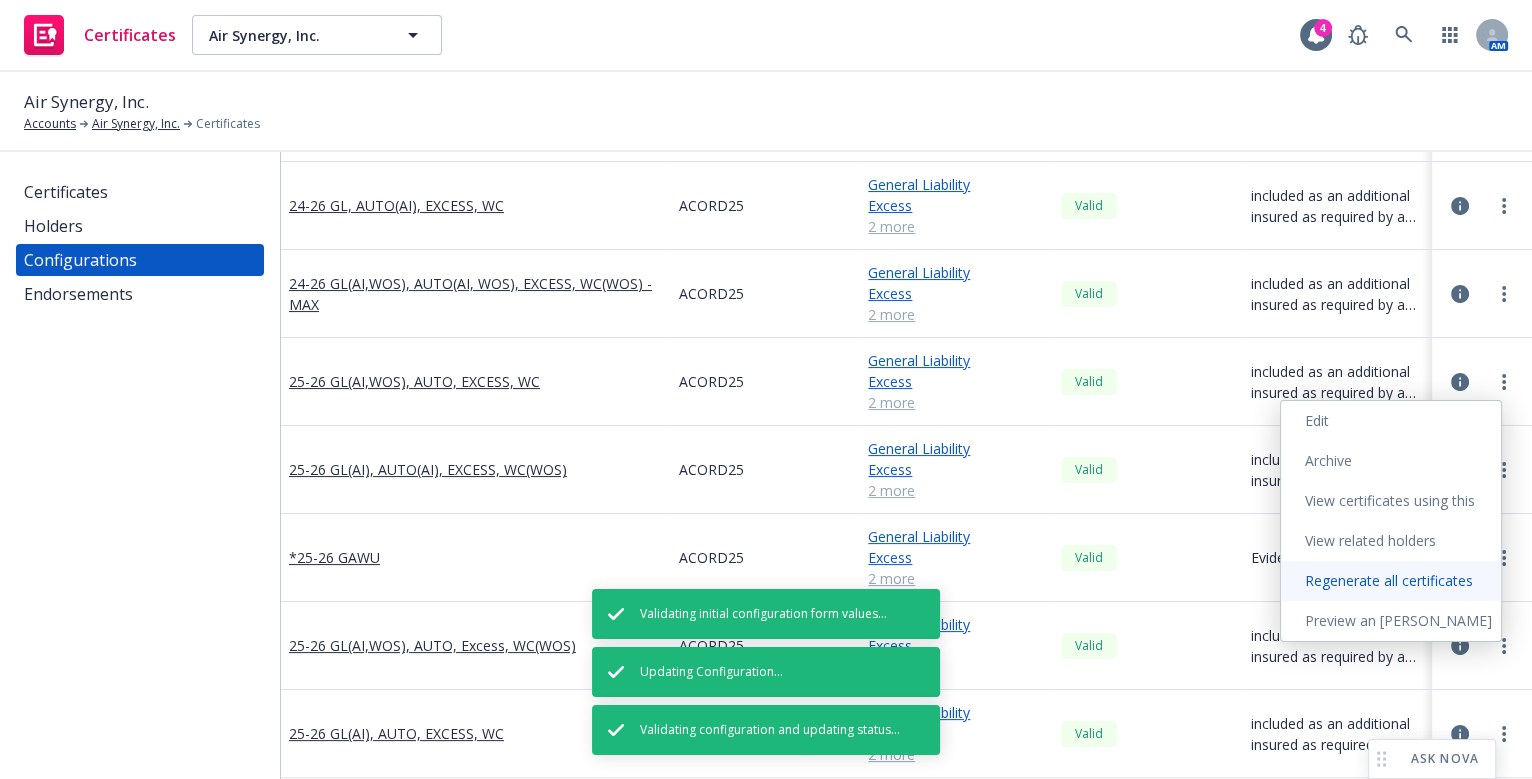 click on "Regenerate all certificates" at bounding box center [1391, 581] 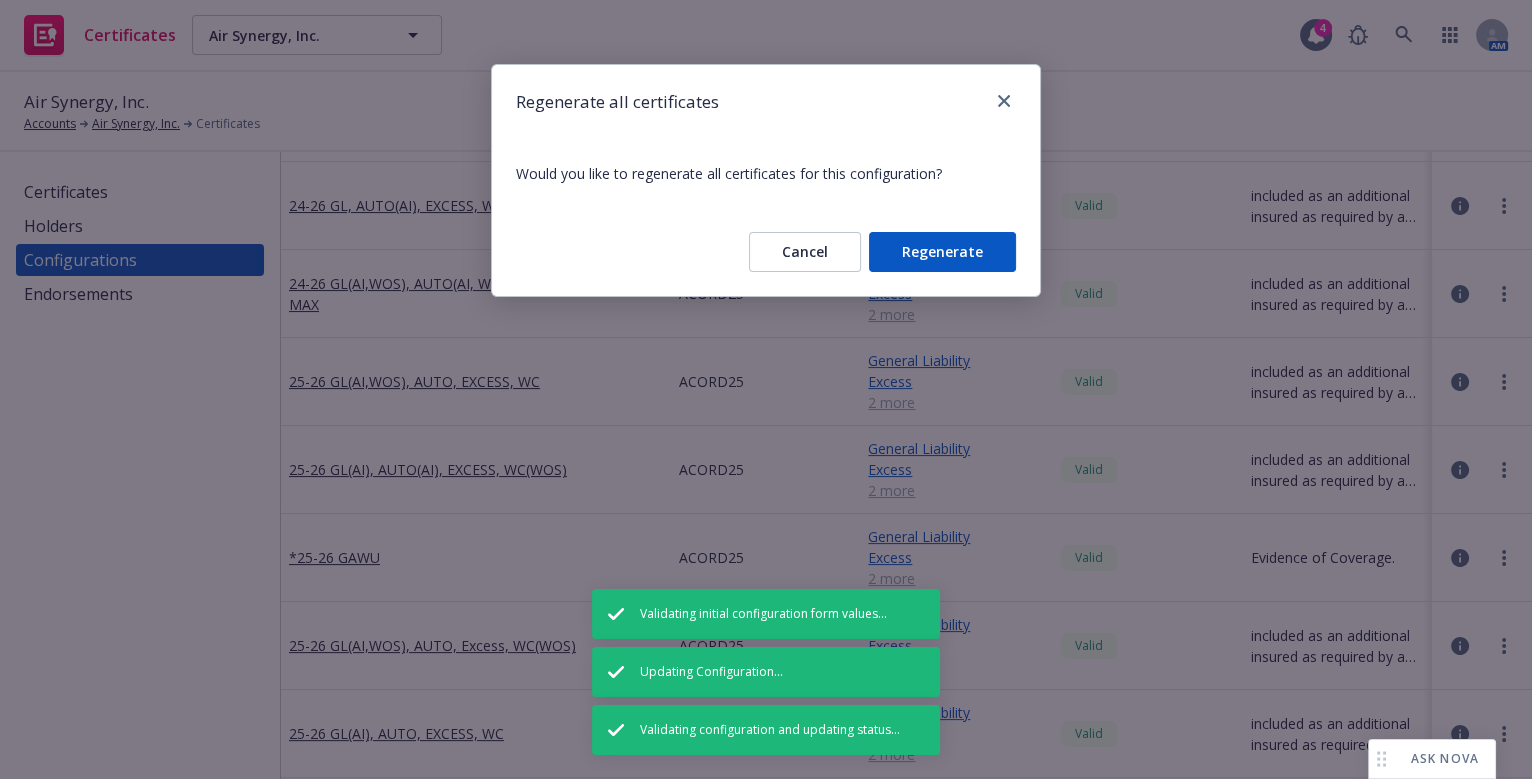 click on "Regenerate" at bounding box center [942, 252] 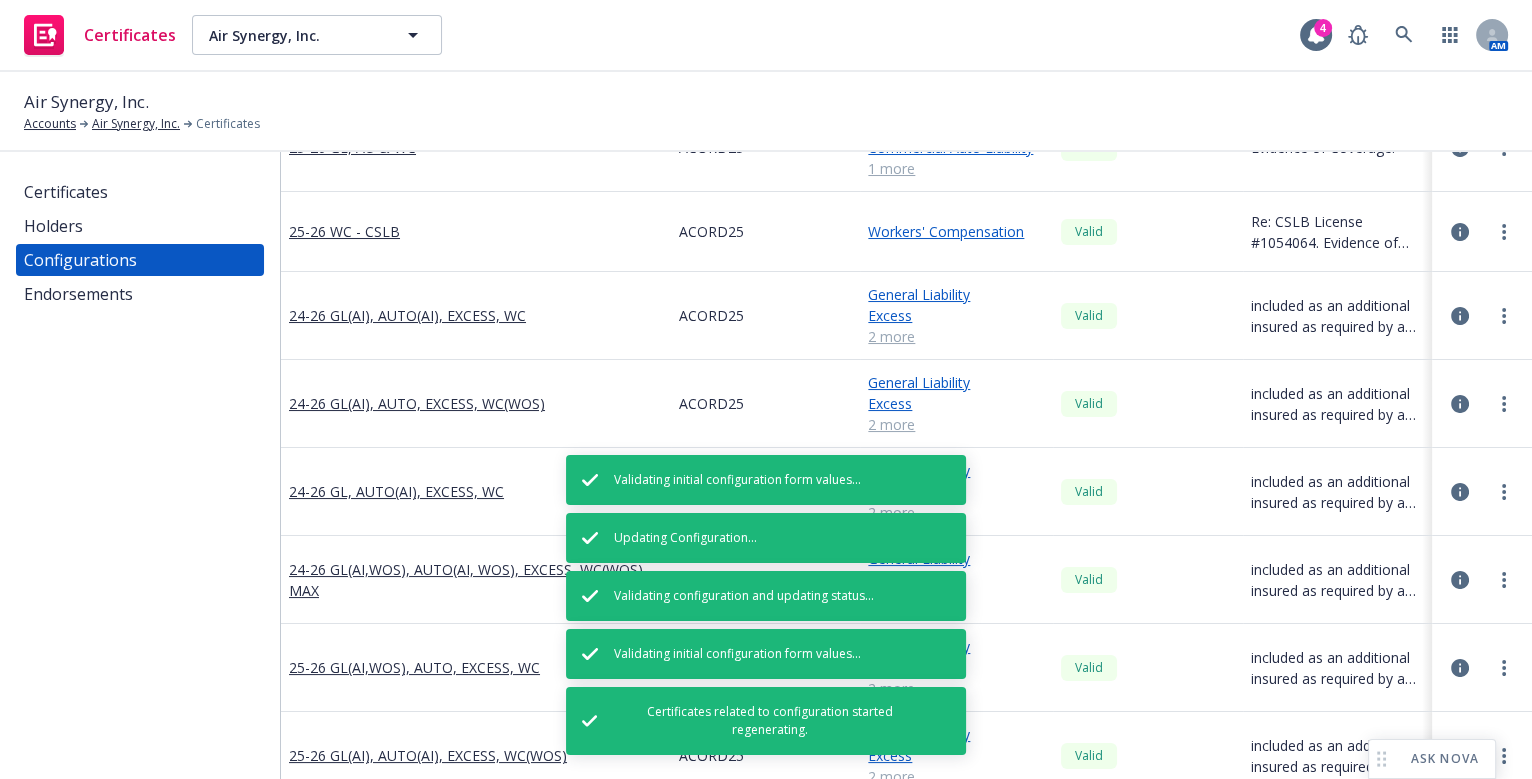scroll, scrollTop: 272, scrollLeft: 0, axis: vertical 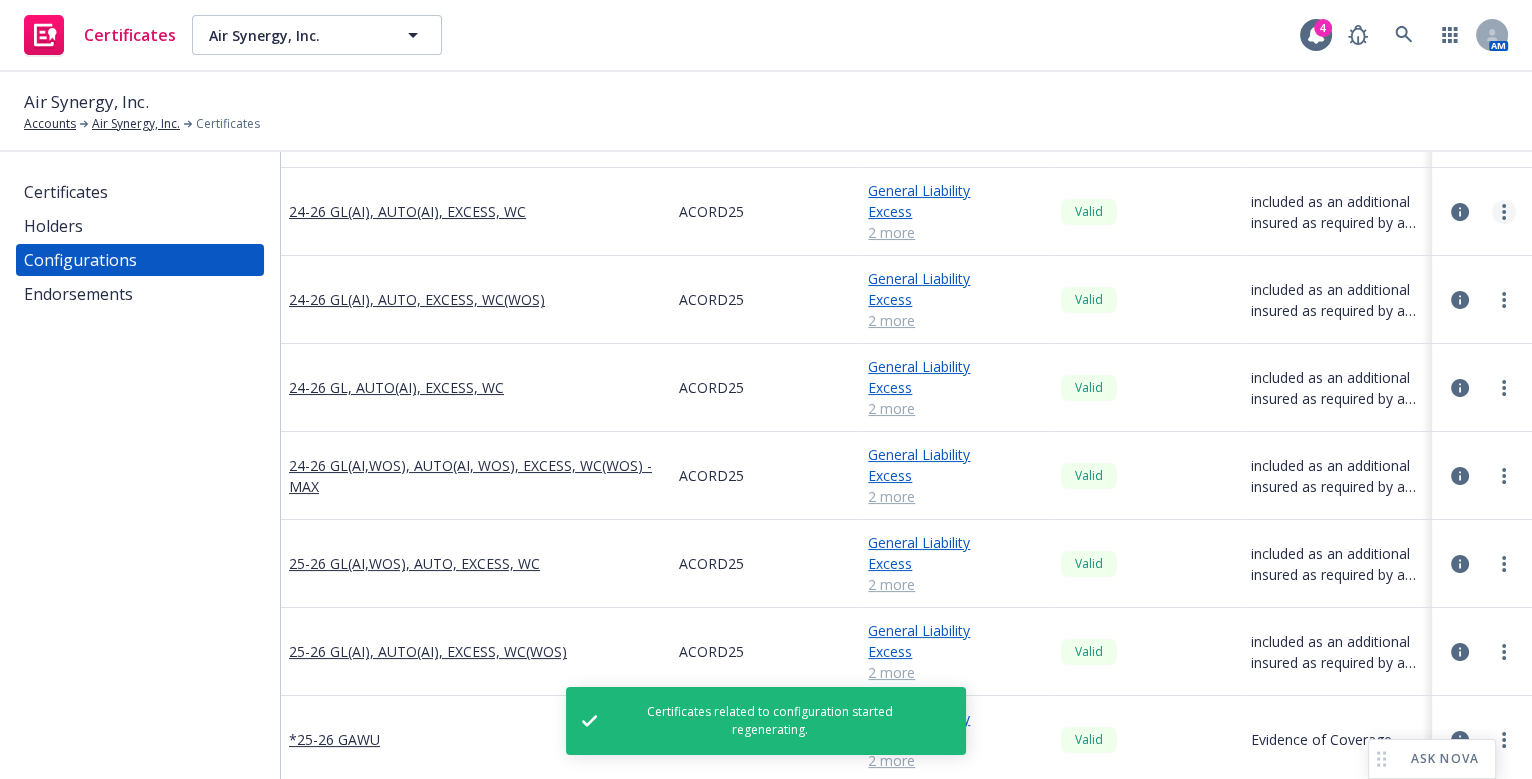 click at bounding box center (1504, 212) 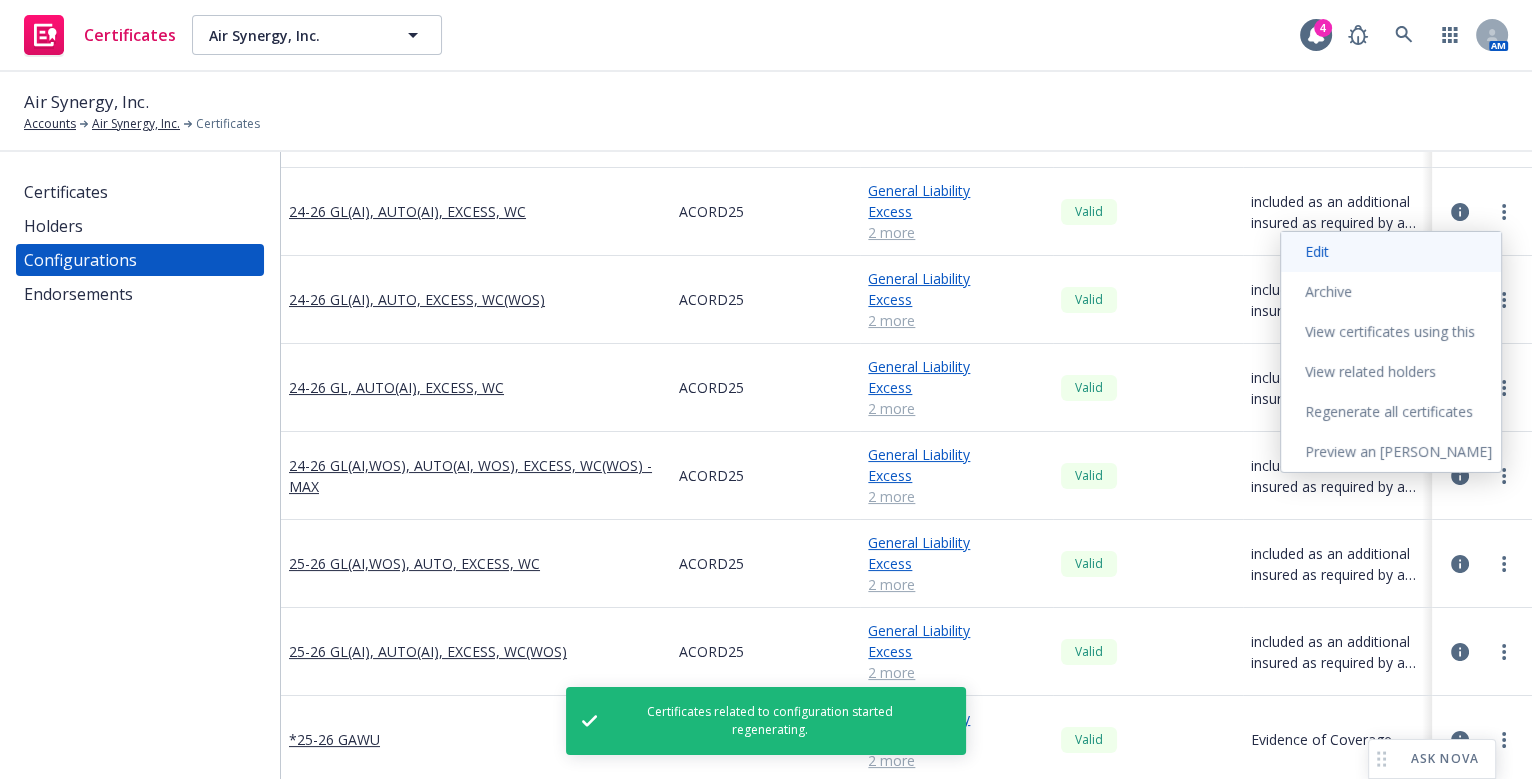click on "Edit" at bounding box center [1391, 252] 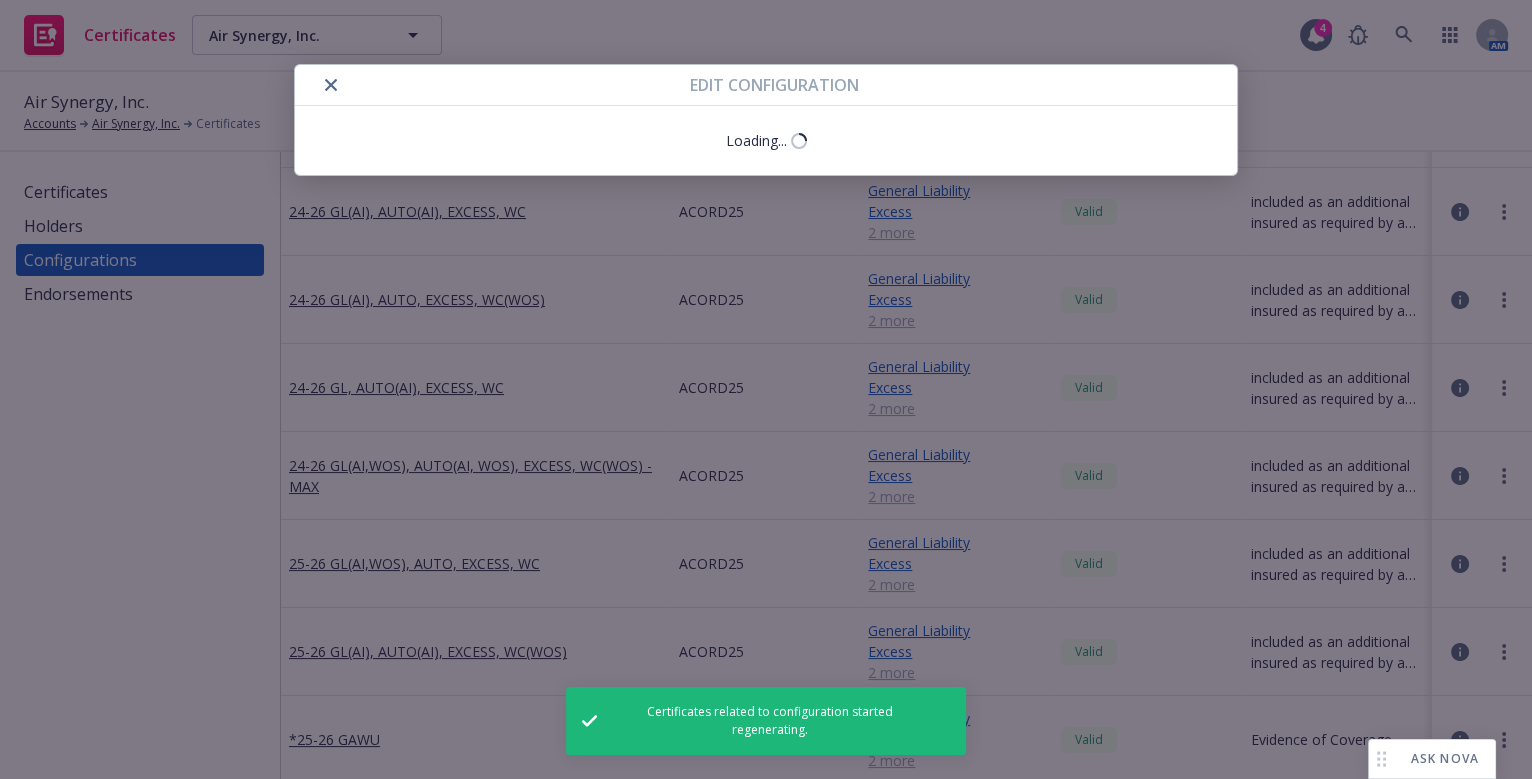 select on "Acord_25" 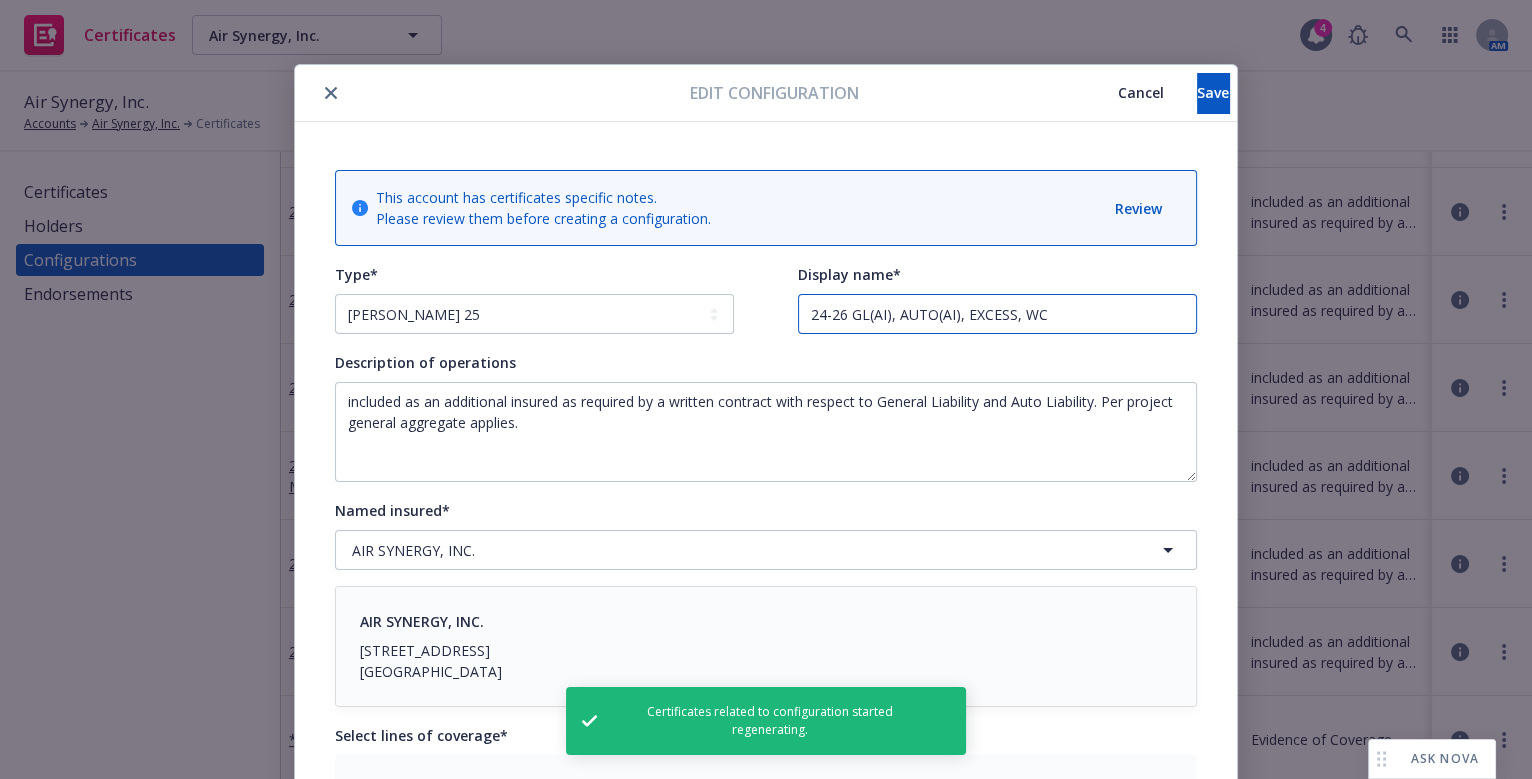 click on "24-26 GL(AI), AUTO(AI), EXCESS, WC" at bounding box center [997, 314] 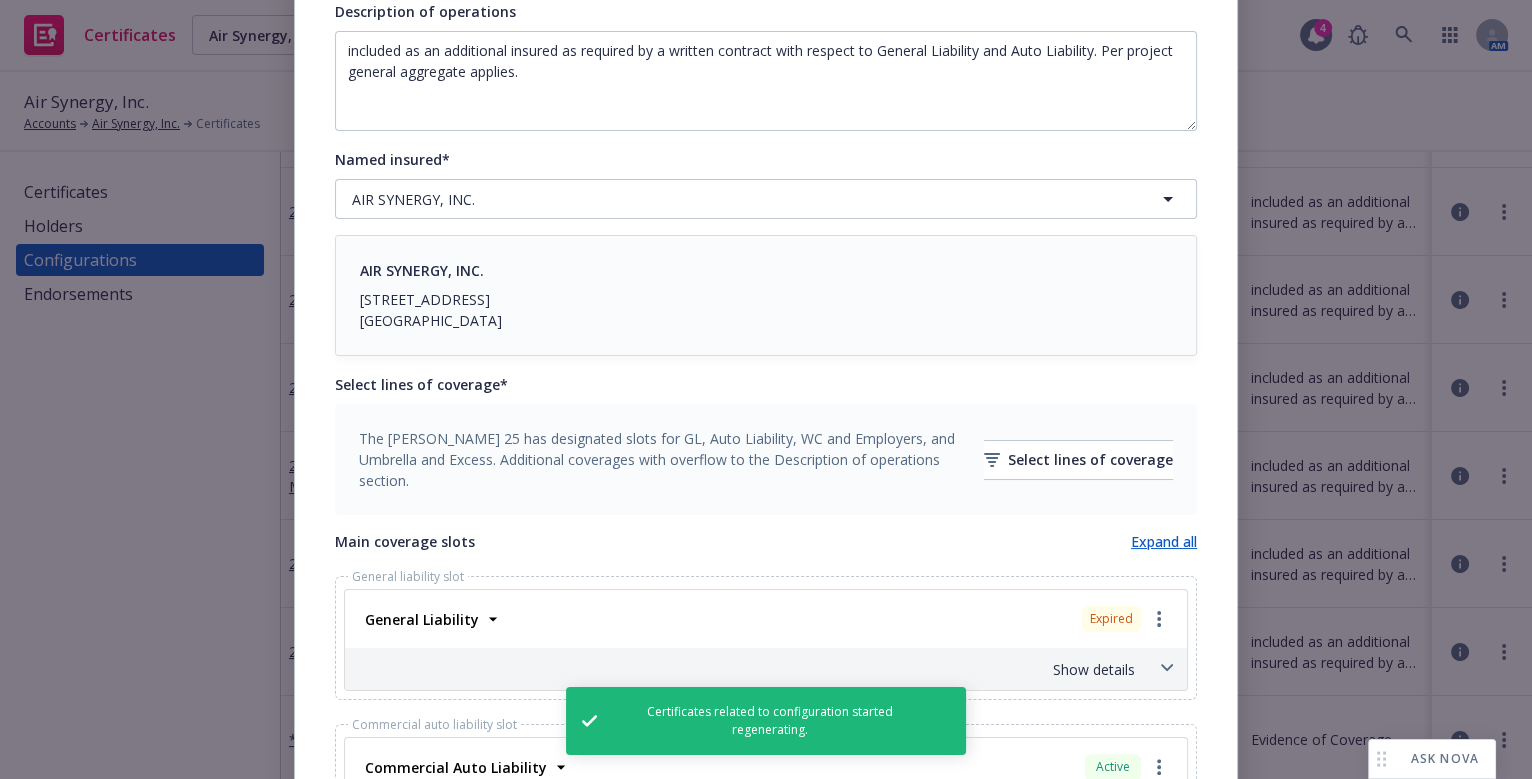 scroll, scrollTop: 363, scrollLeft: 0, axis: vertical 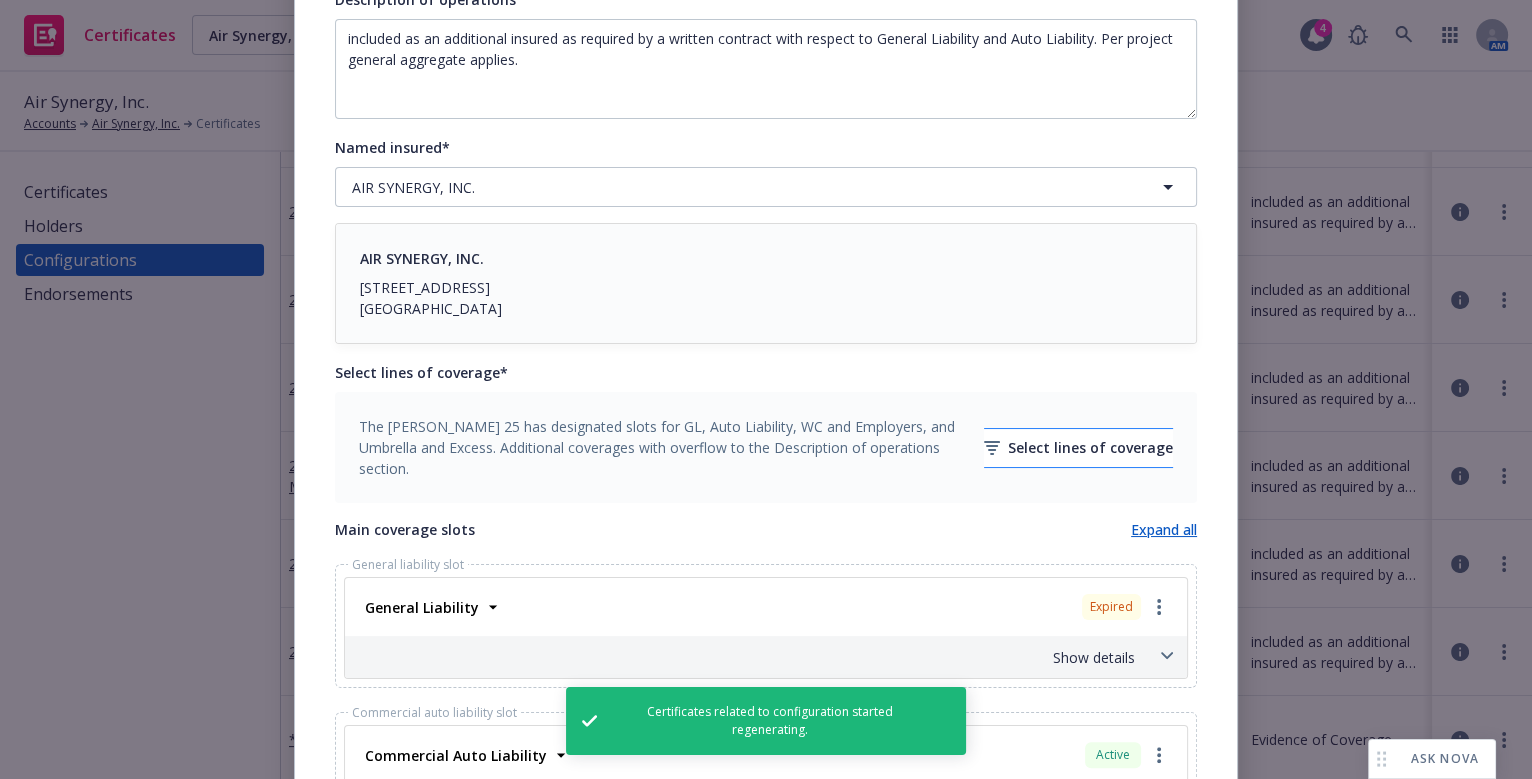 type on "25-26 GL(AI), AUTO(AI), EXCESS, WC" 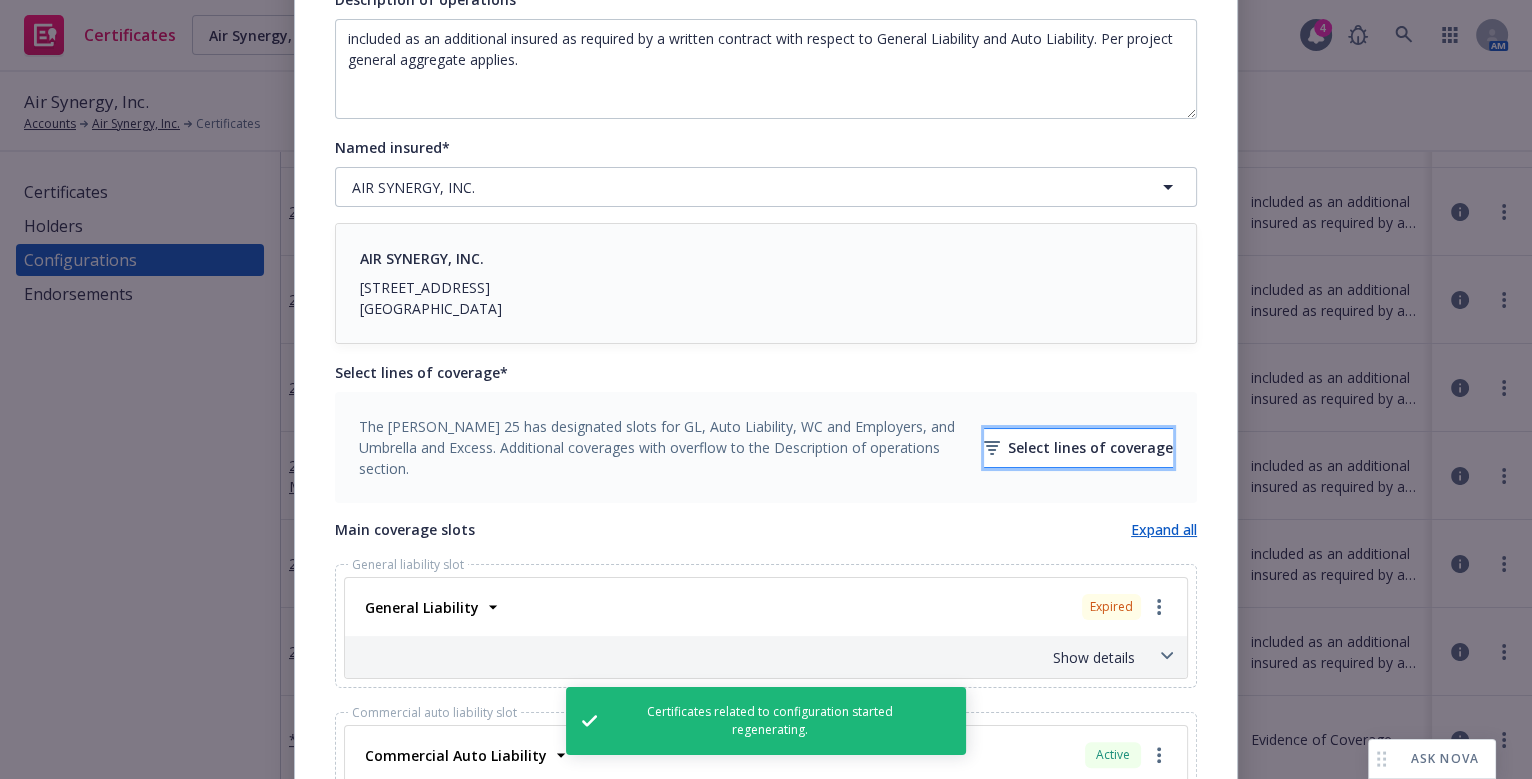 click on "Select lines of coverage" at bounding box center [1078, 448] 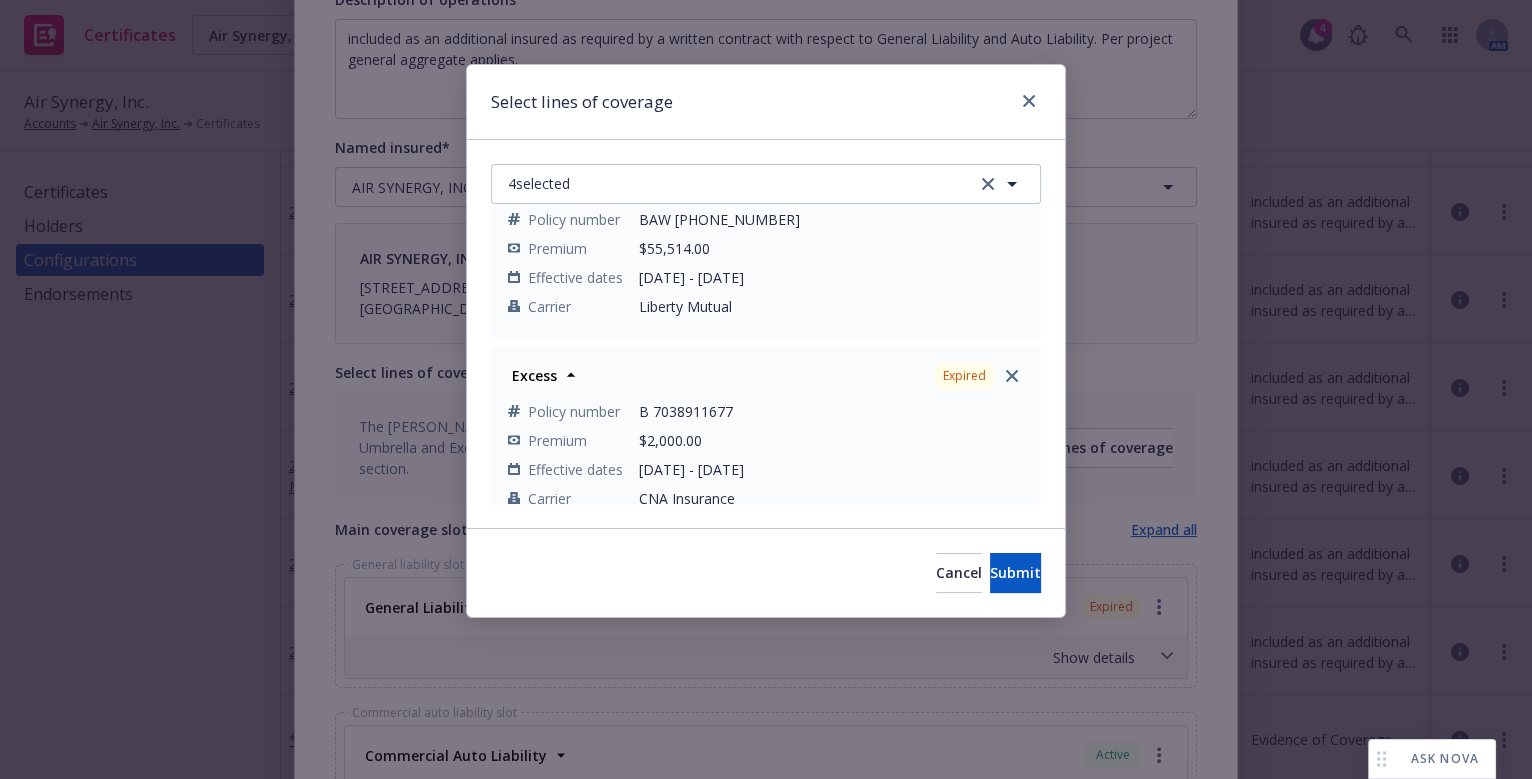 scroll, scrollTop: 363, scrollLeft: 0, axis: vertical 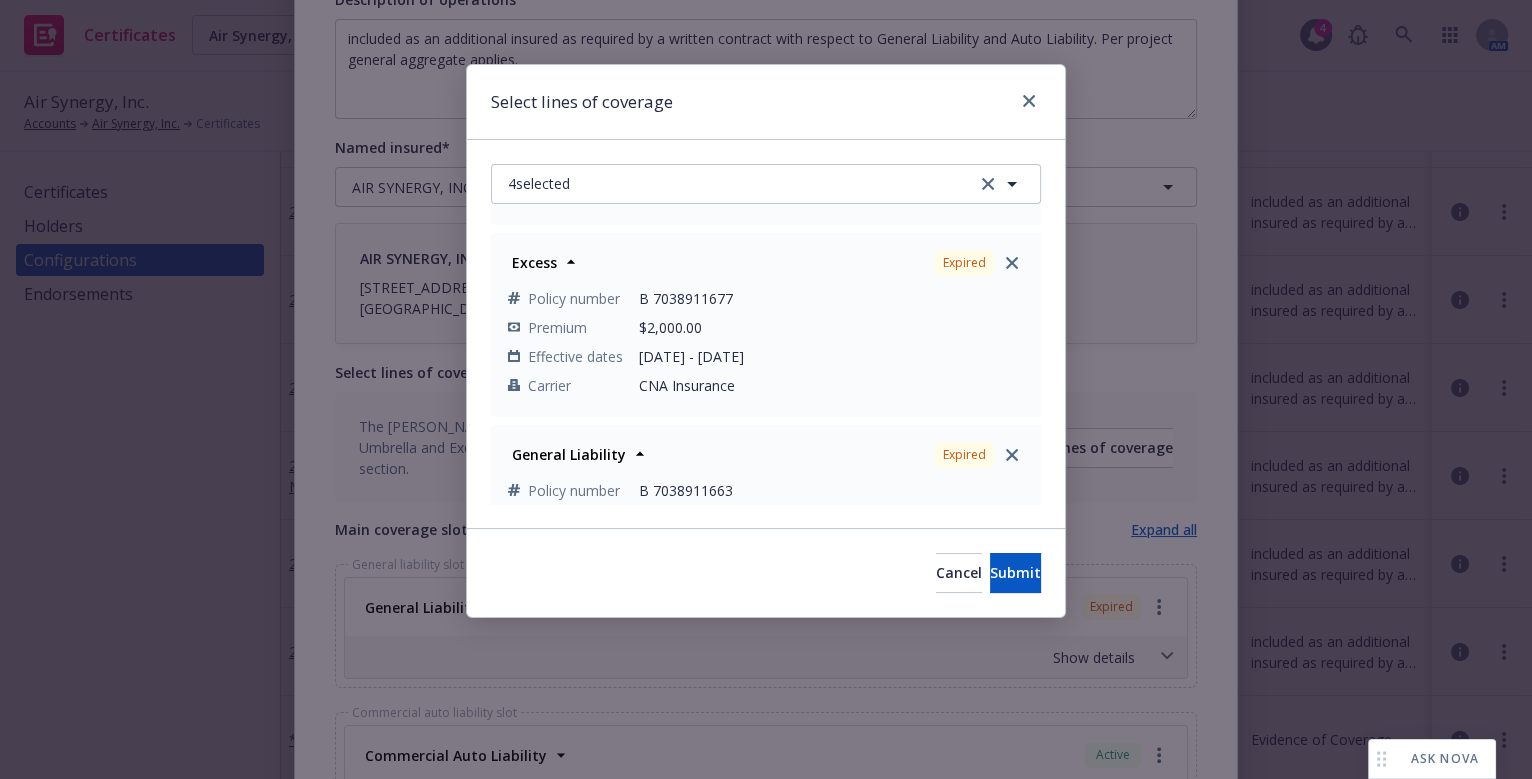 click on "Excess Expired Policy number B 7038911677 Premium $2,000.00 Effective dates 07/12/2024 - 07/12/2025 Carrier CNA Insurance" at bounding box center [766, 325] 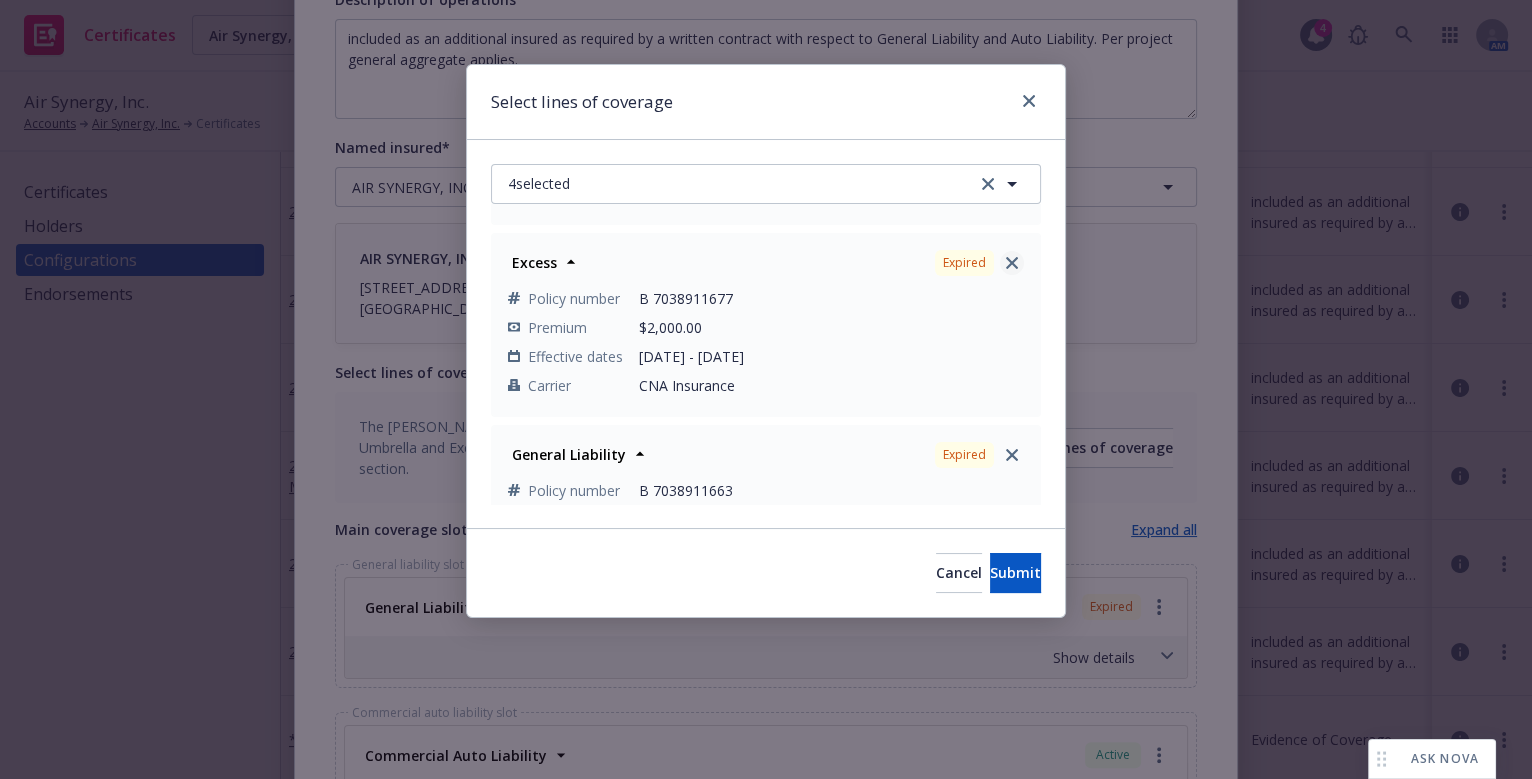 click 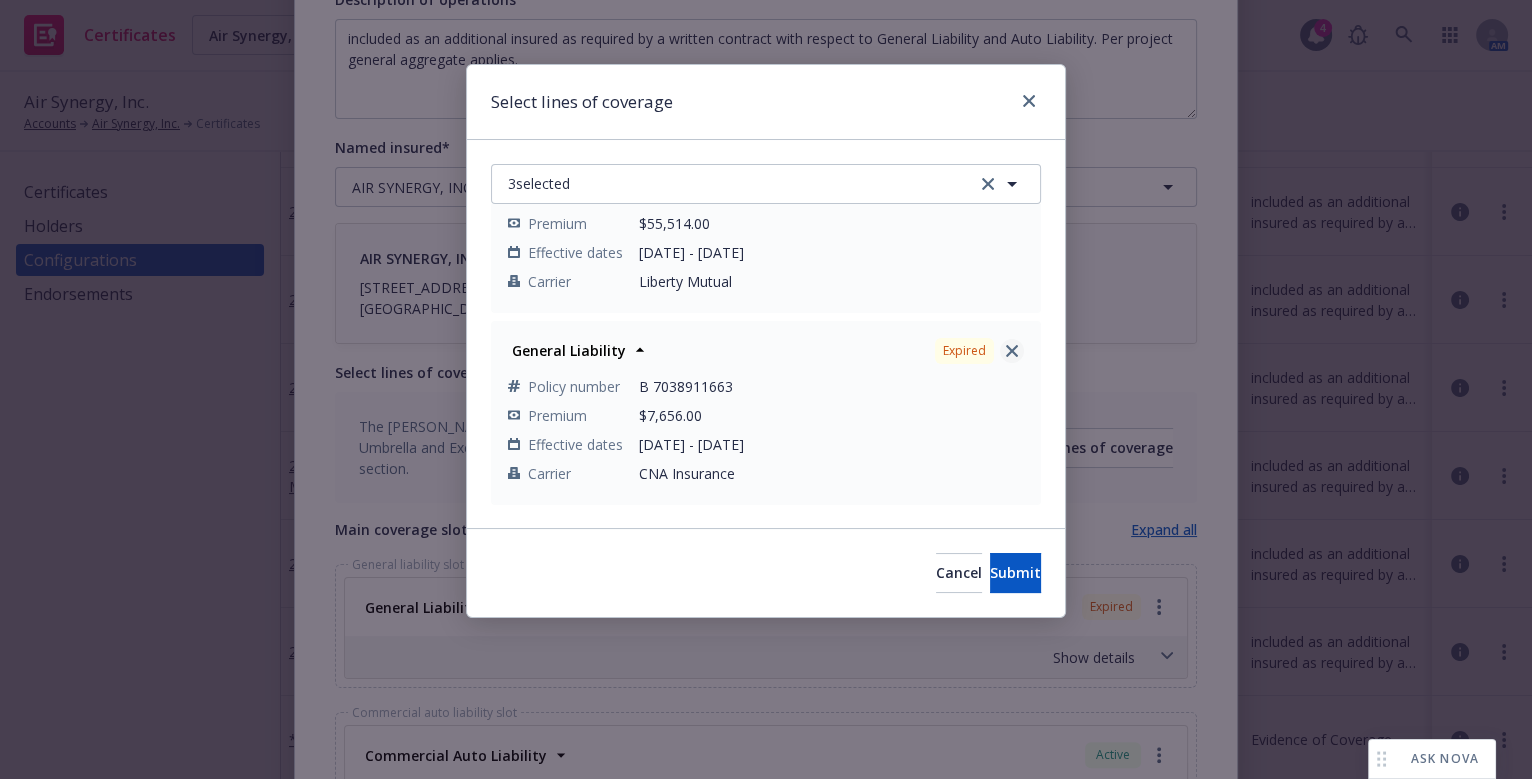 click 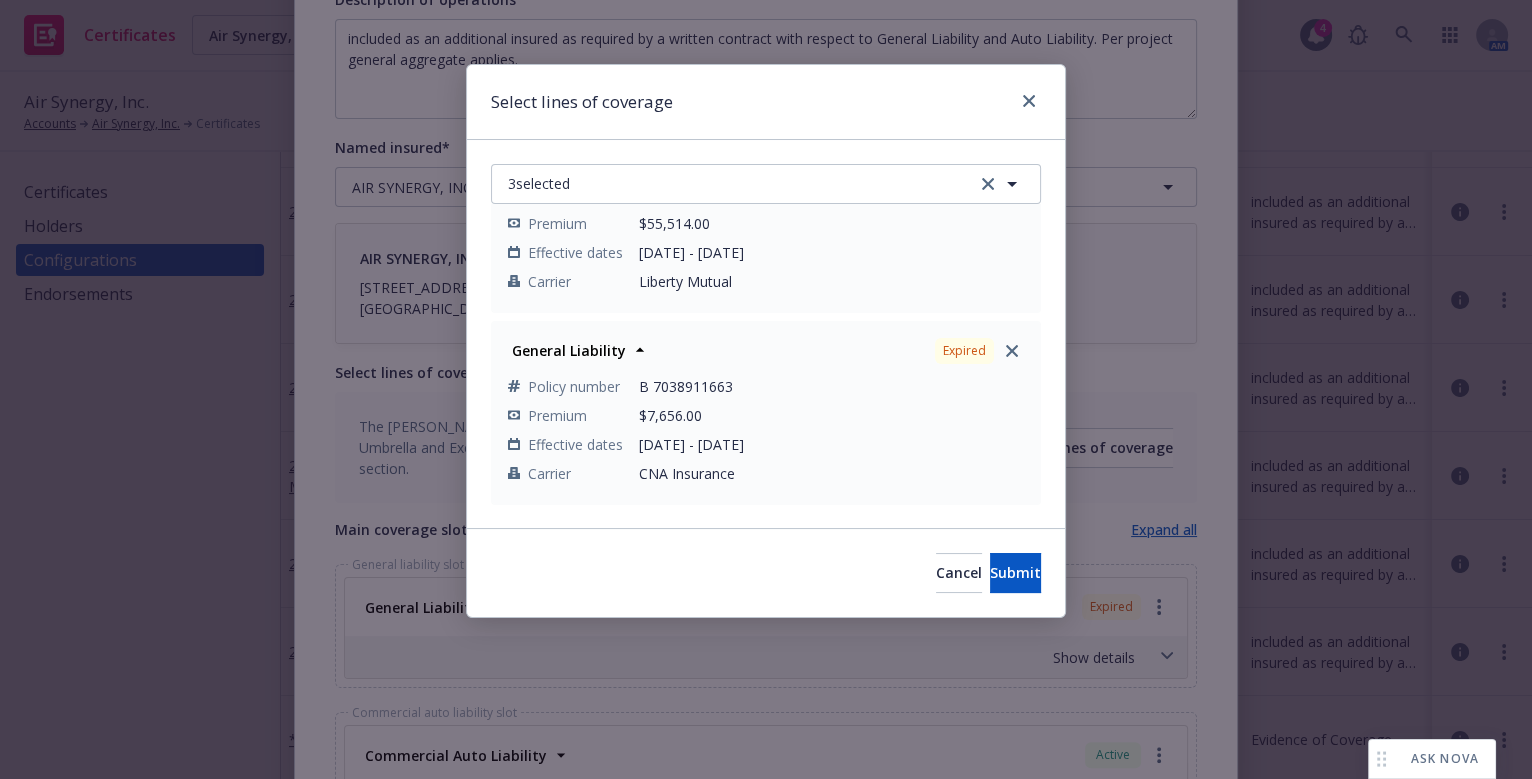 scroll, scrollTop: 83, scrollLeft: 0, axis: vertical 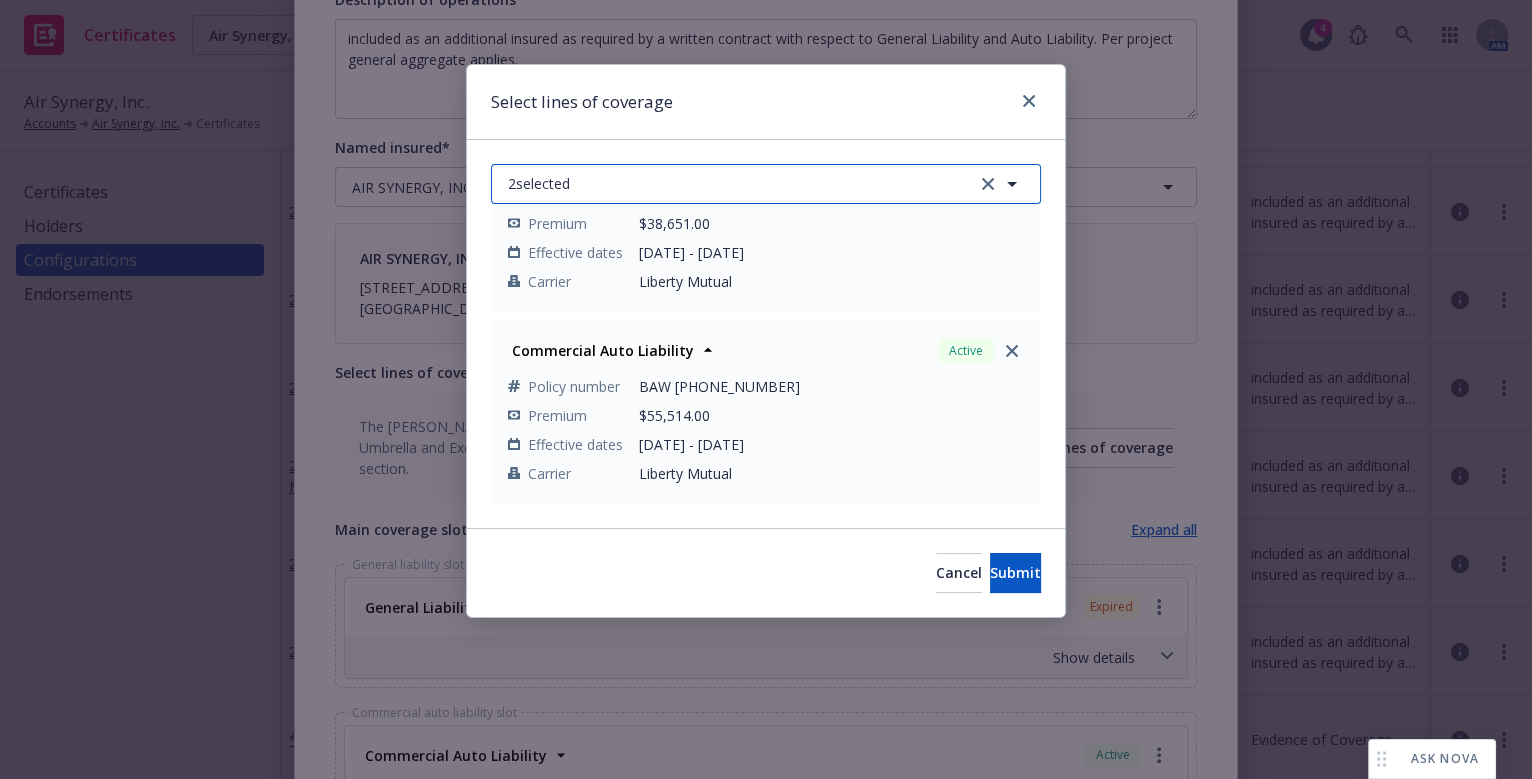drag, startPoint x: 806, startPoint y: 190, endPoint x: 795, endPoint y: 200, distance: 14.866069 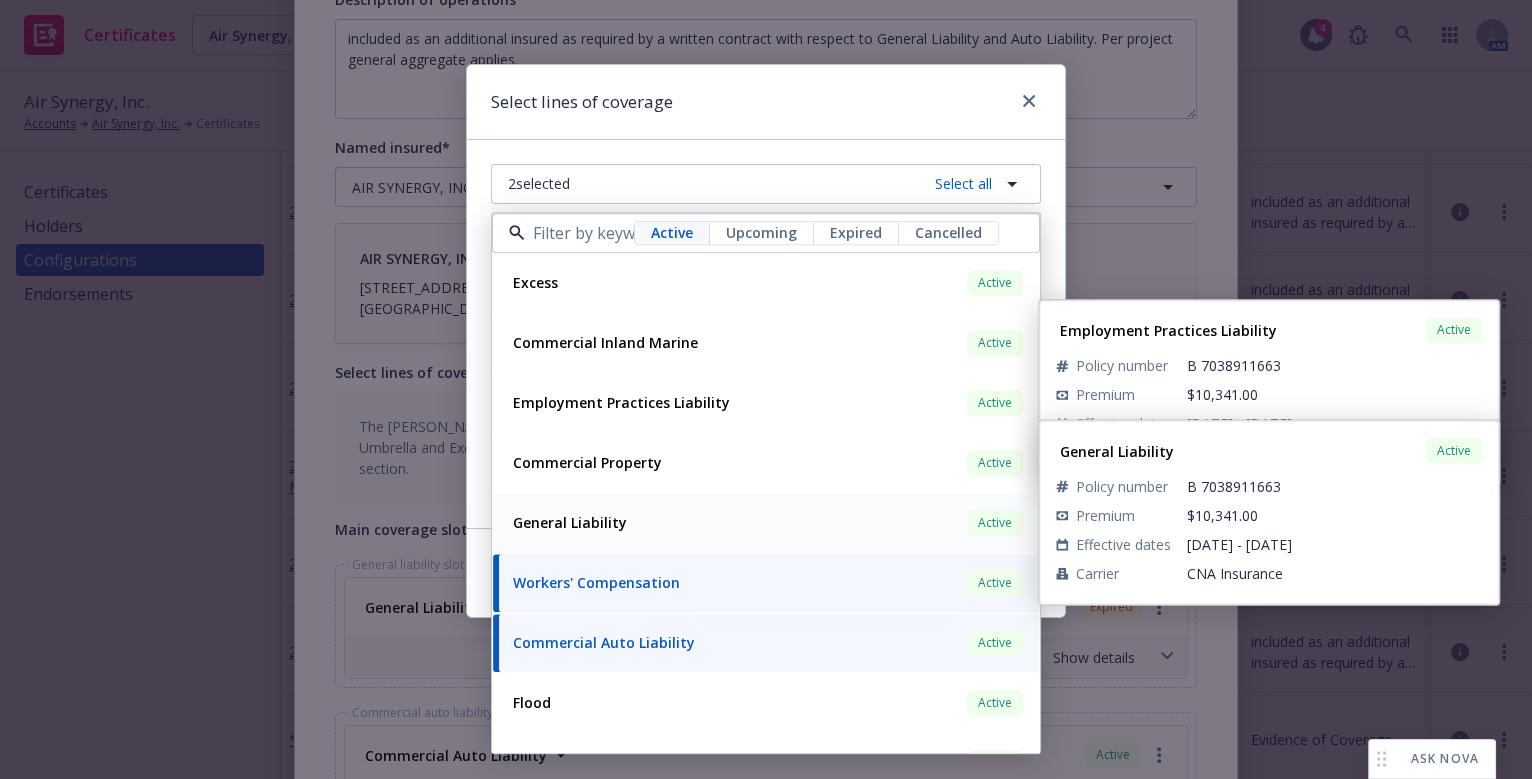 click on "General Liability" at bounding box center [570, 522] 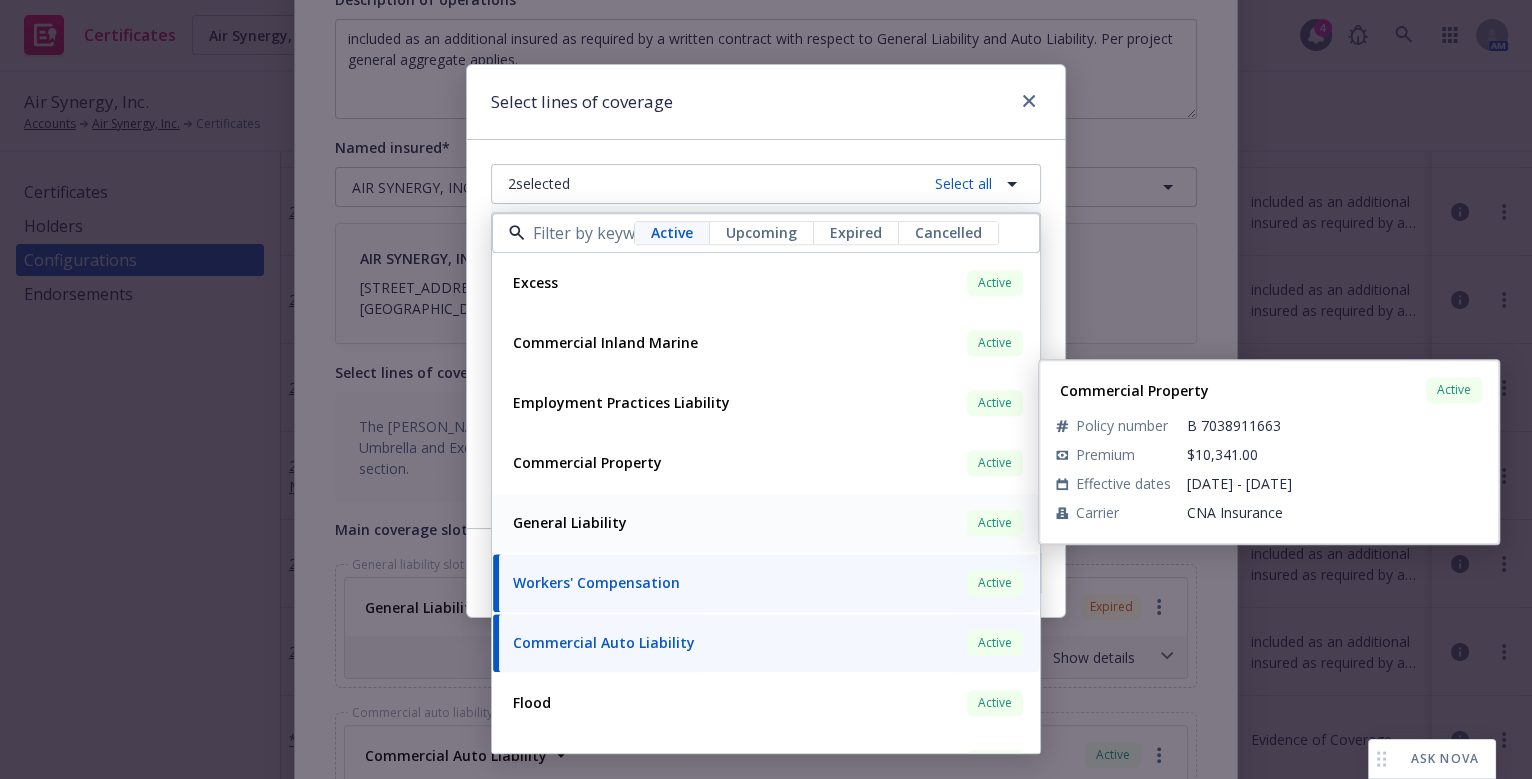 scroll, scrollTop: 275, scrollLeft: 0, axis: vertical 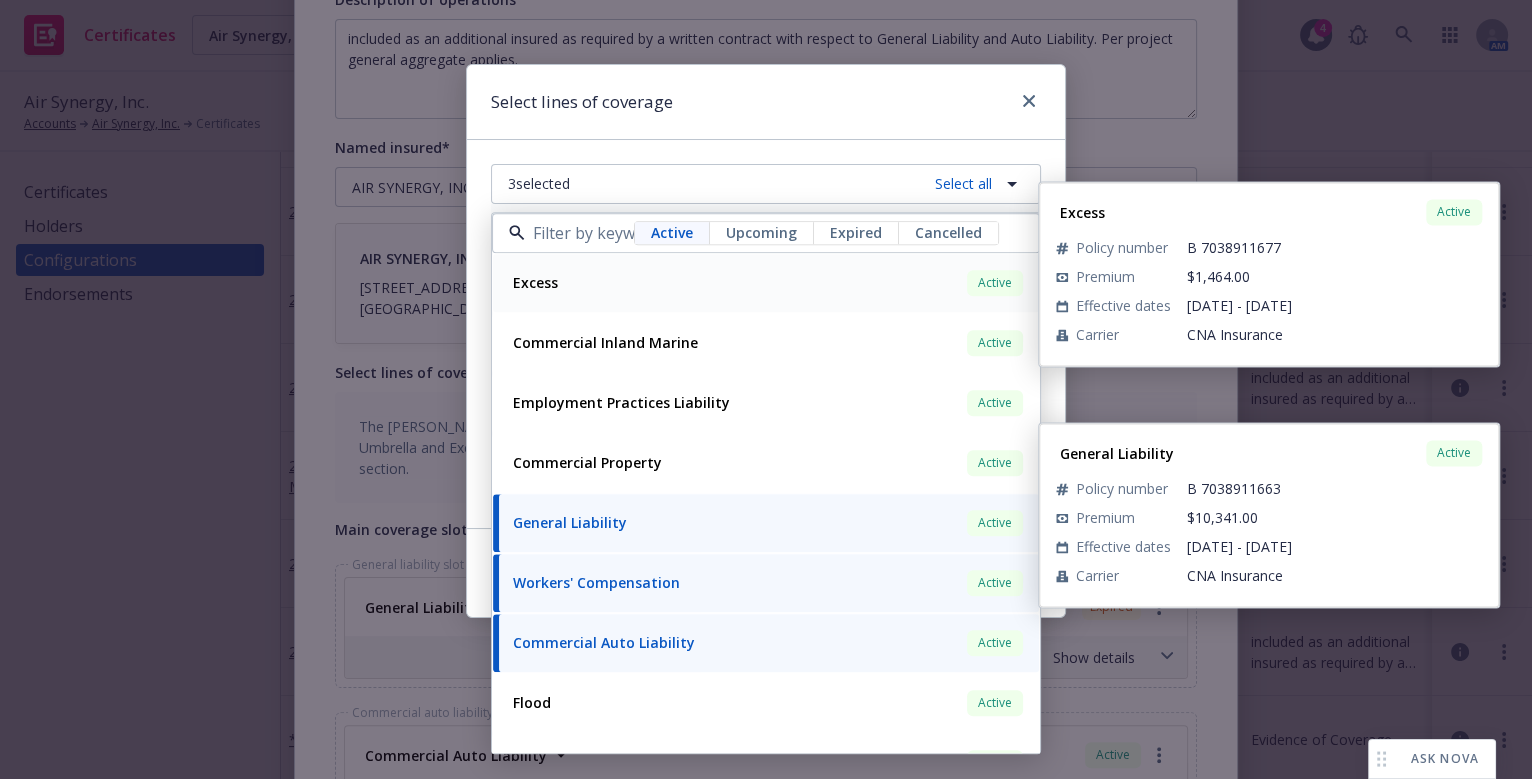 click on "Excess Active" at bounding box center (766, 283) 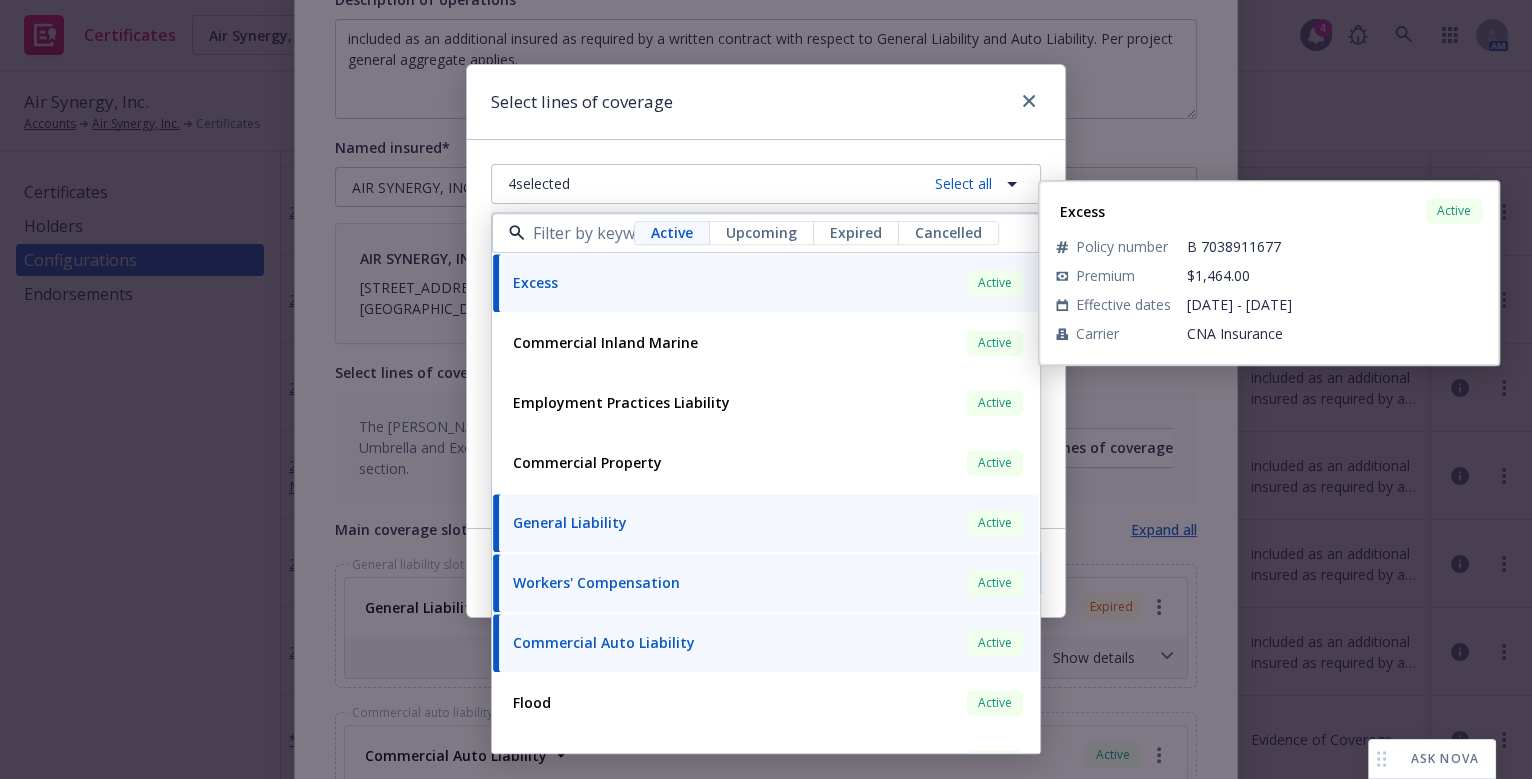 click on "Select lines of coverage" at bounding box center [766, 102] 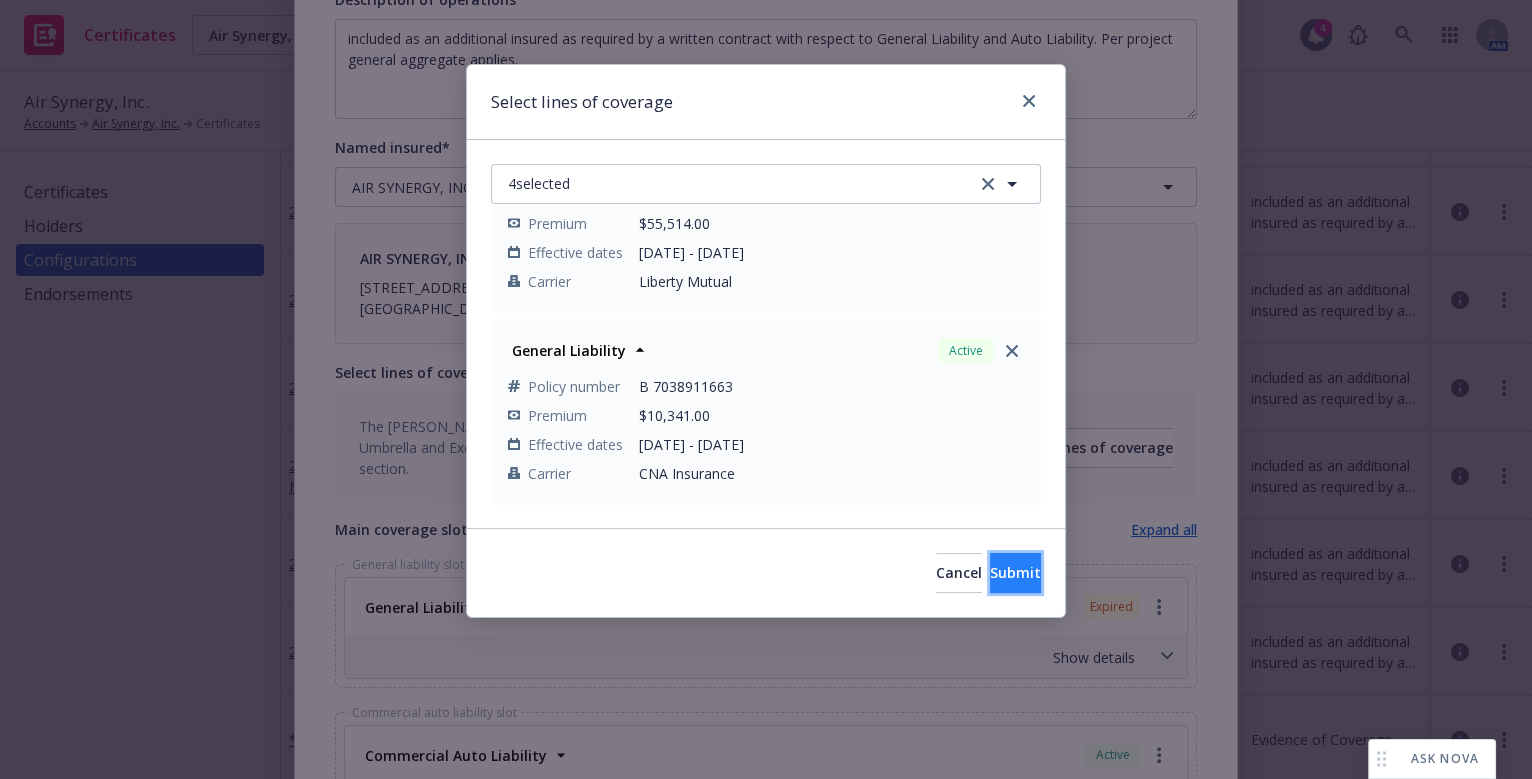 click on "Submit" at bounding box center [1015, 573] 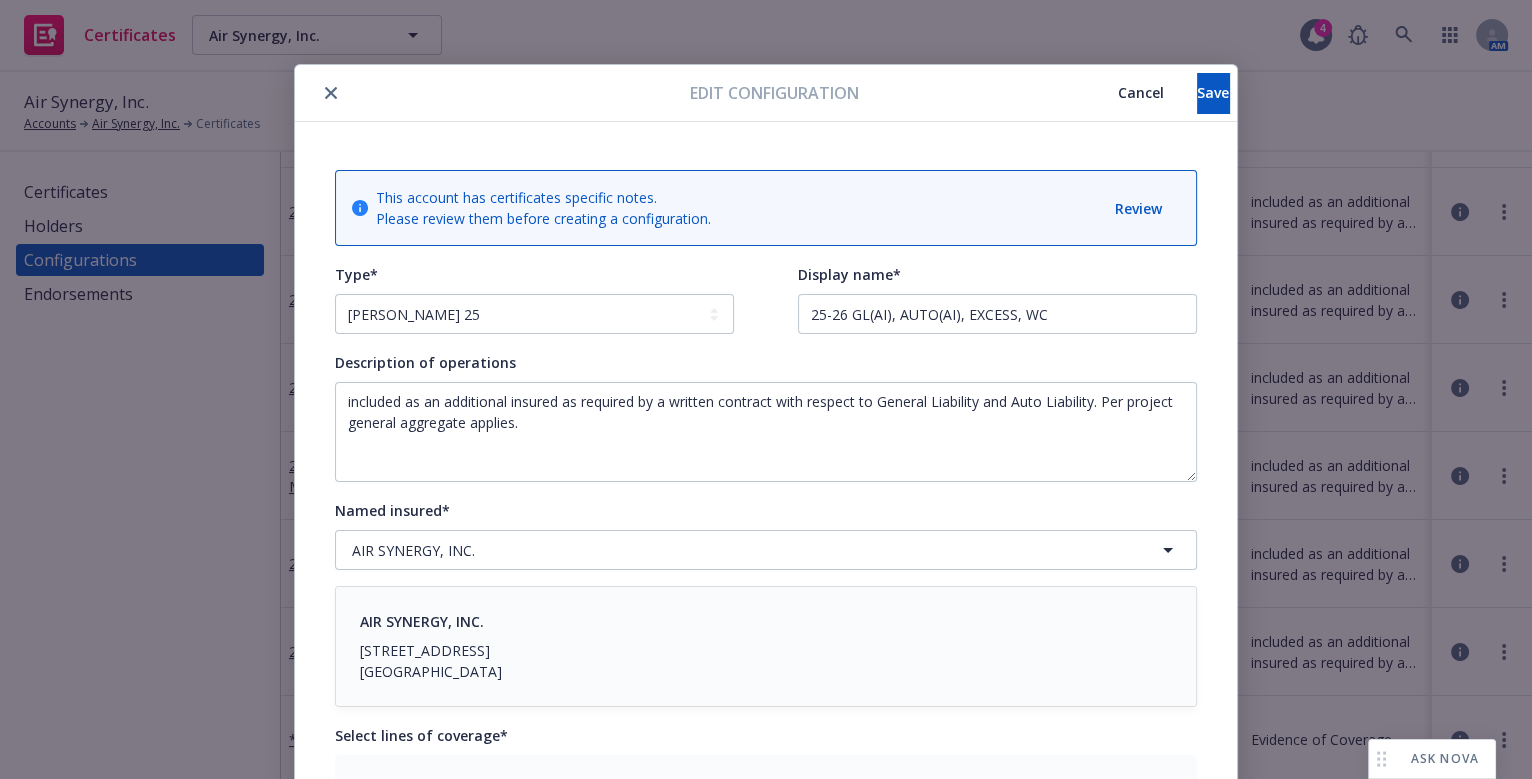 scroll, scrollTop: 636, scrollLeft: 0, axis: vertical 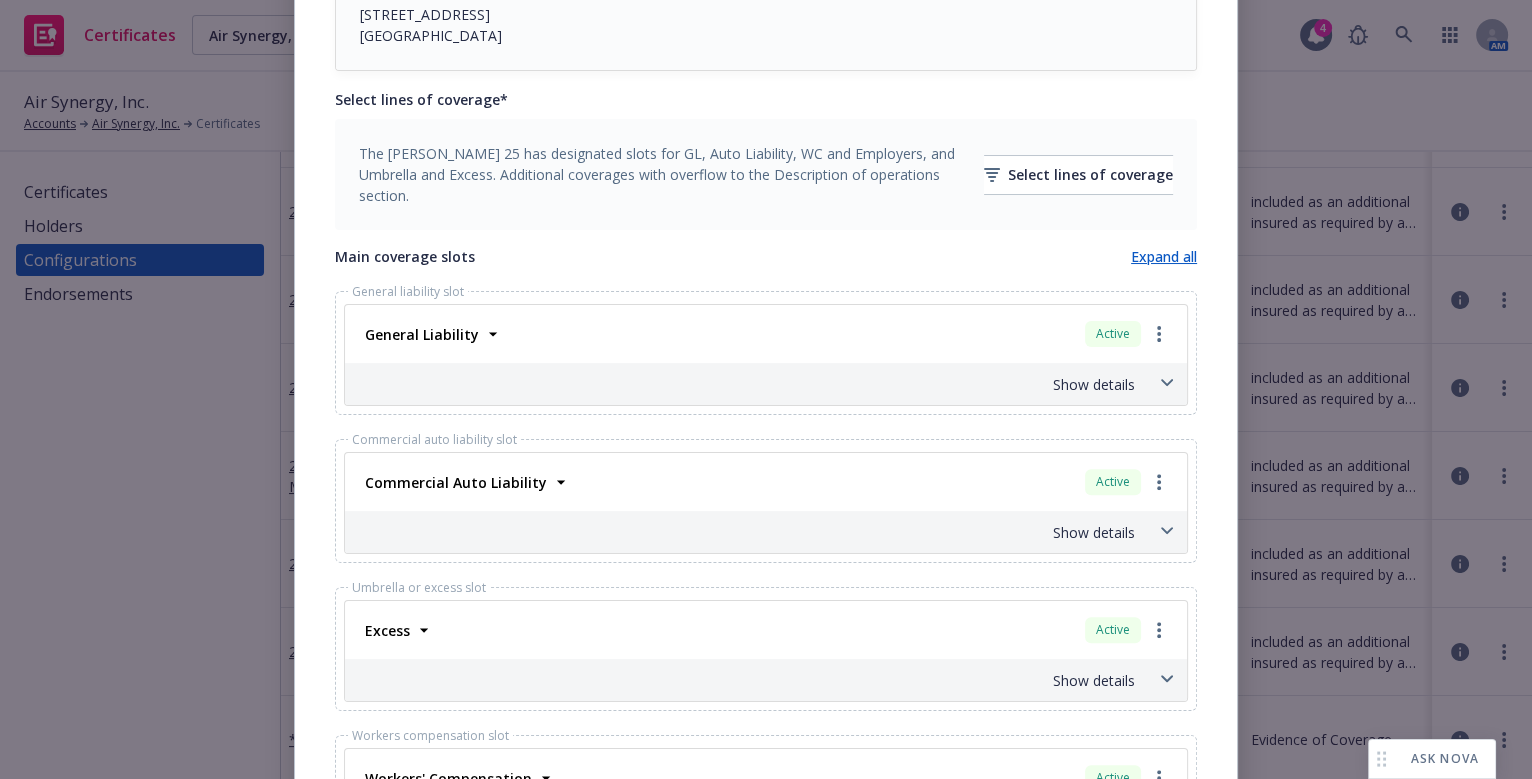 click on "Show details" at bounding box center (766, 384) 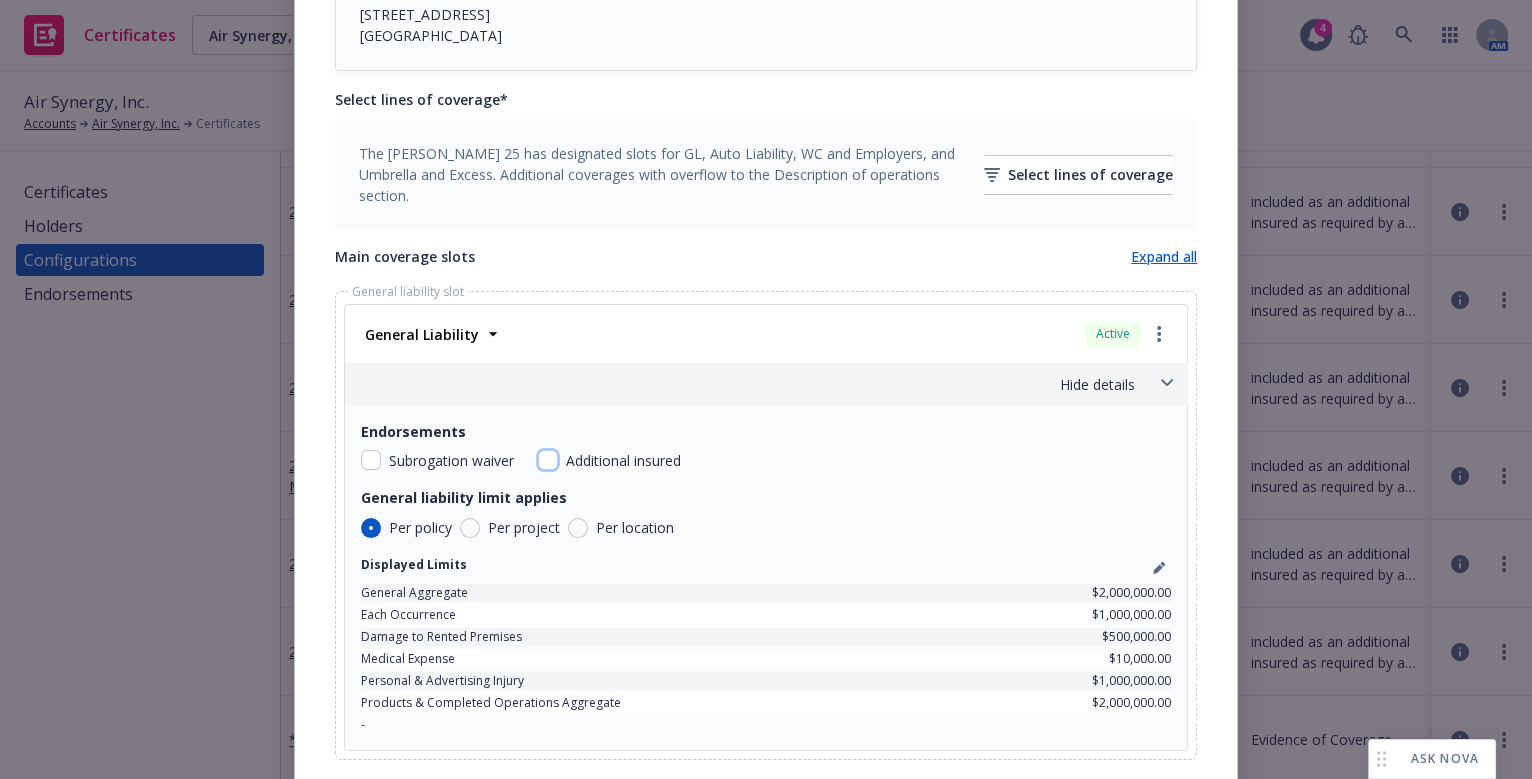 click at bounding box center [548, 460] 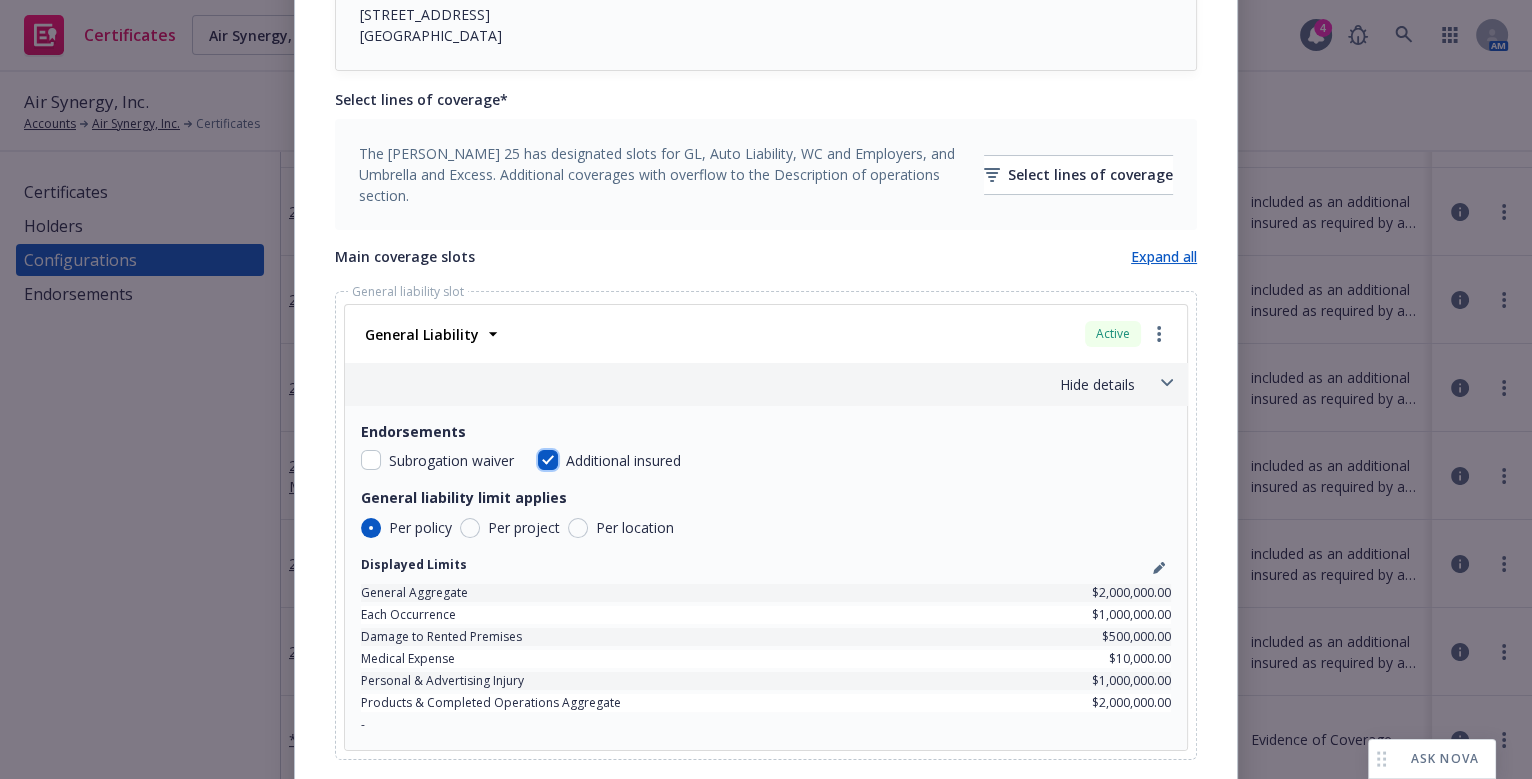 checkbox on "true" 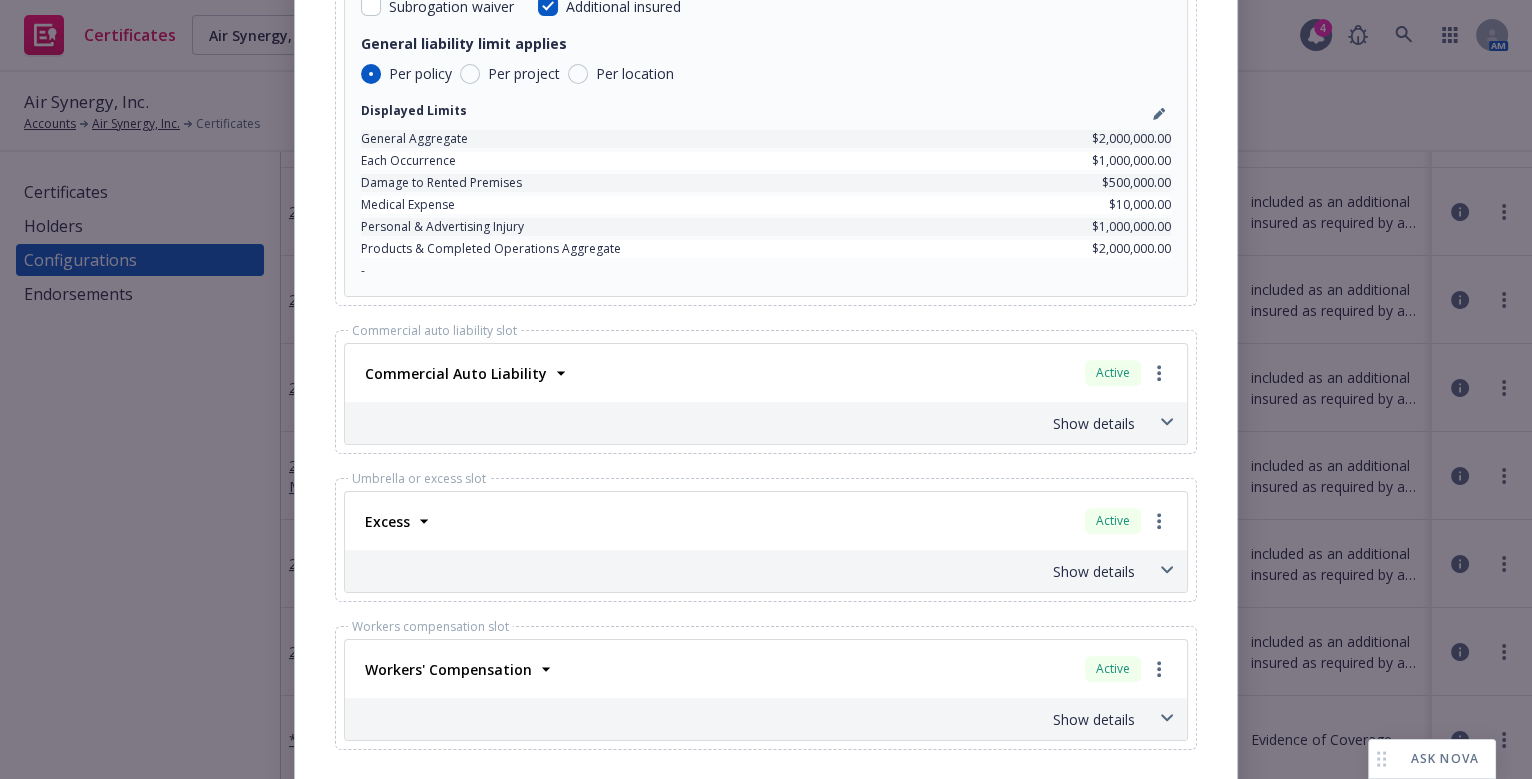 click on "Show details" at bounding box center [766, 423] 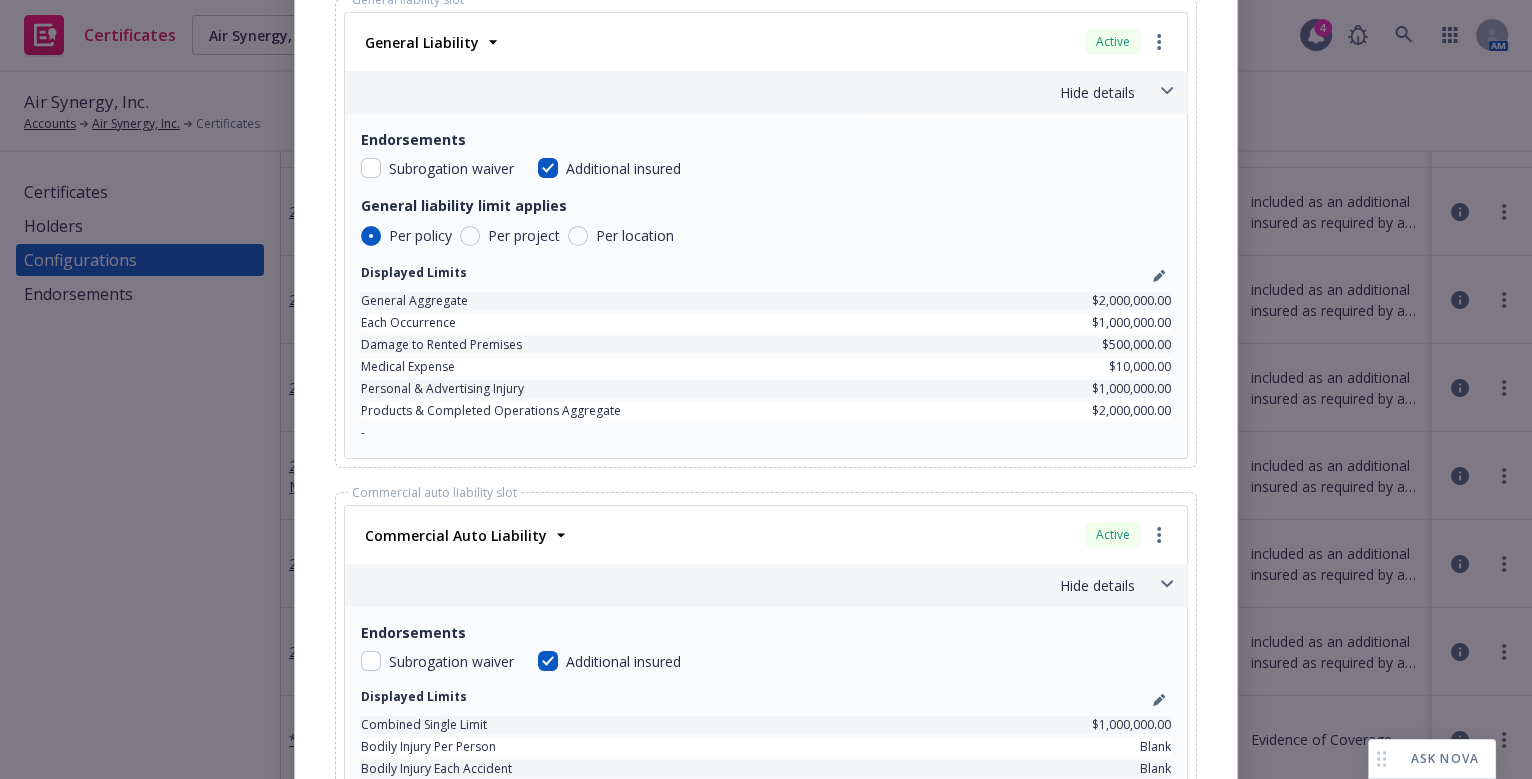 scroll, scrollTop: 0, scrollLeft: 0, axis: both 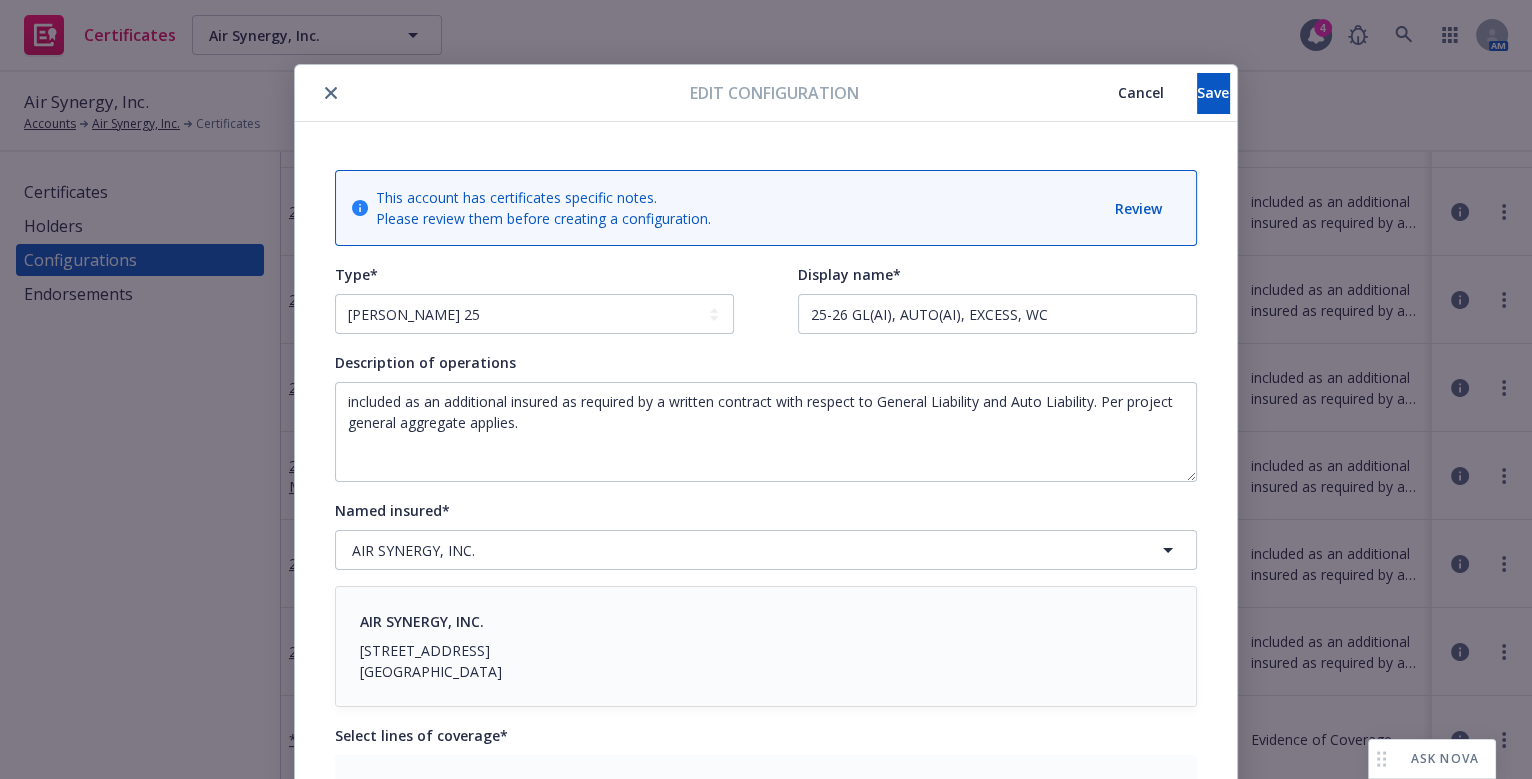 drag, startPoint x: 940, startPoint y: 457, endPoint x: 1047, endPoint y: 60, distance: 411.16663 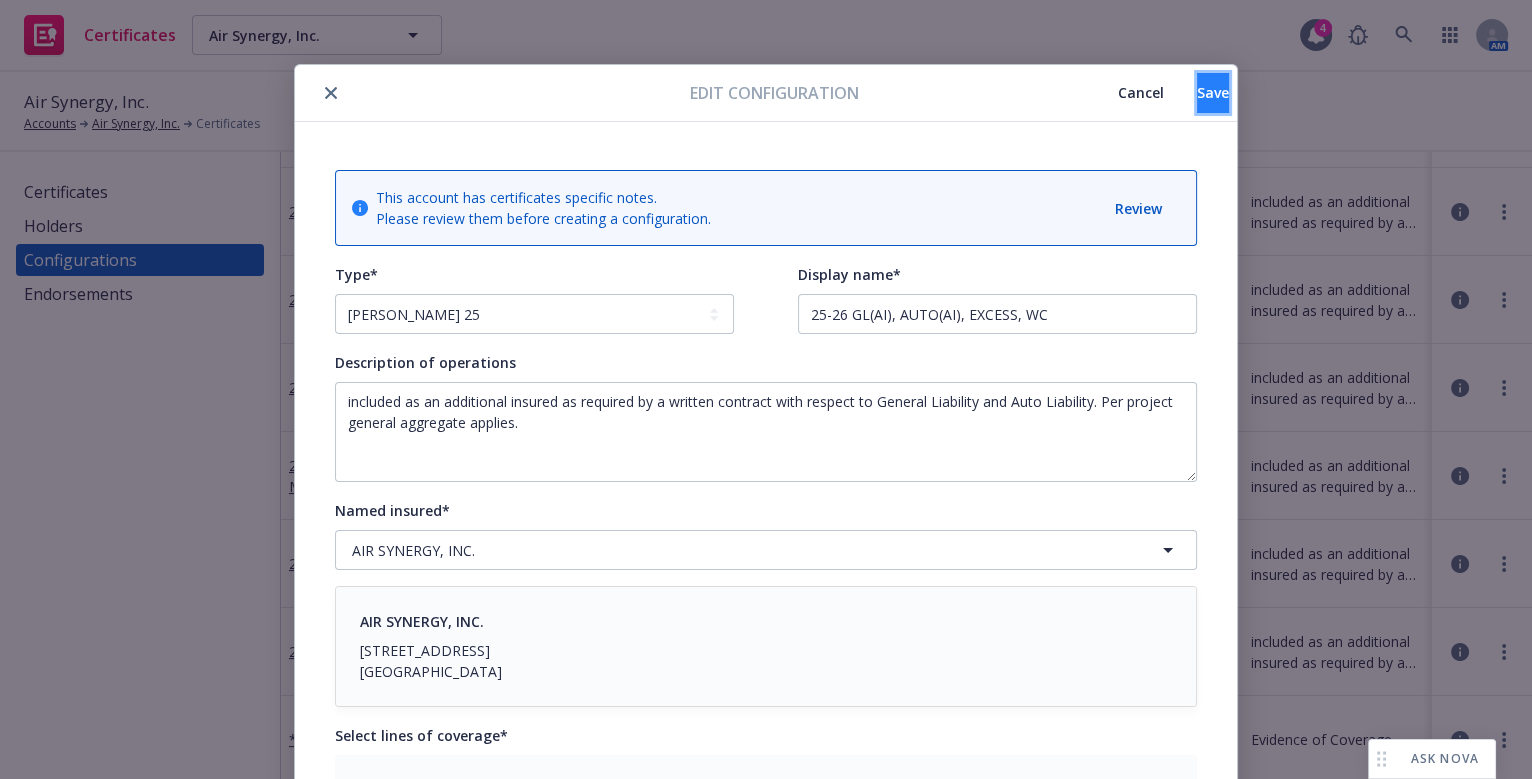 click on "Save" at bounding box center [1213, 93] 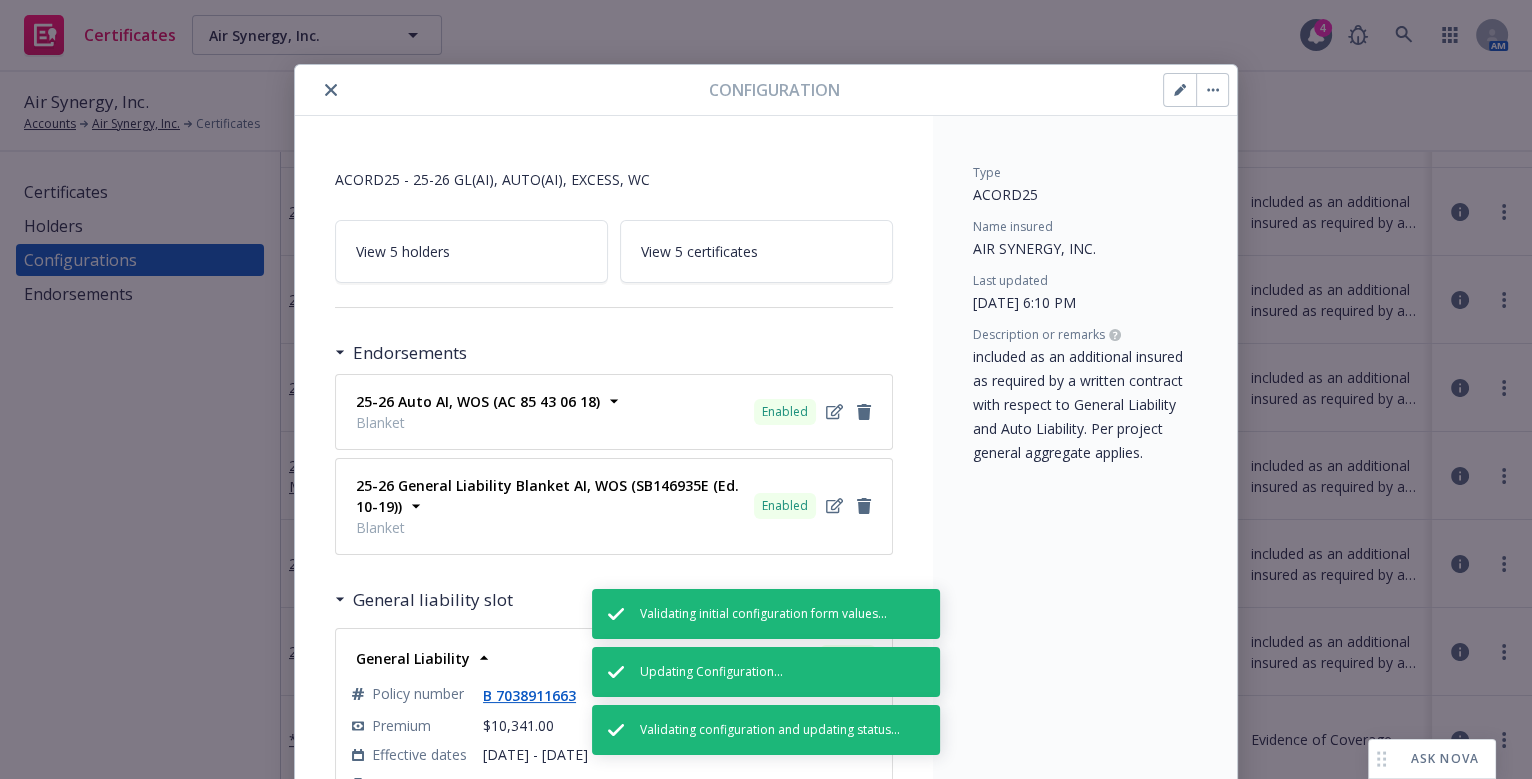 click at bounding box center [506, 90] 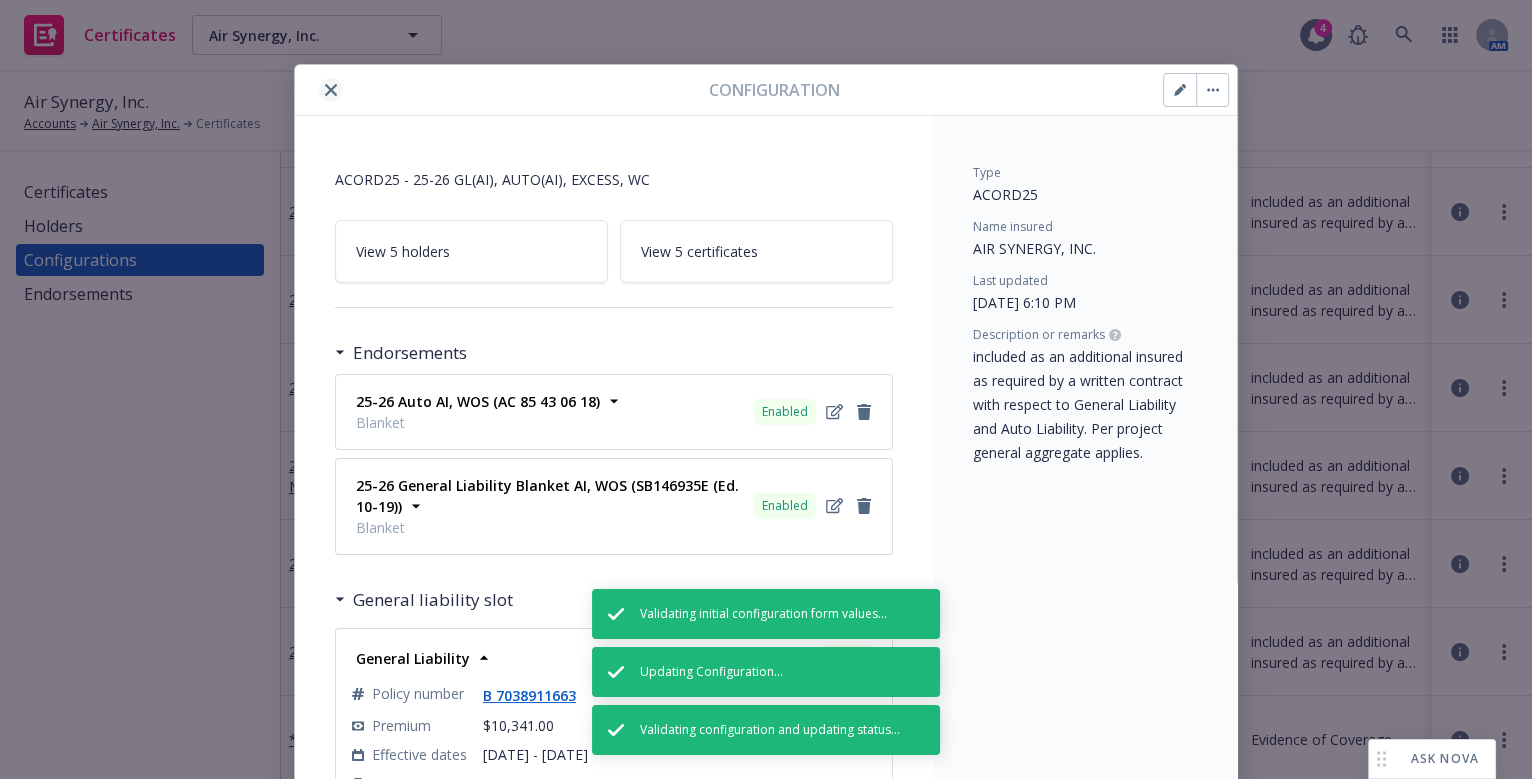 click at bounding box center [331, 90] 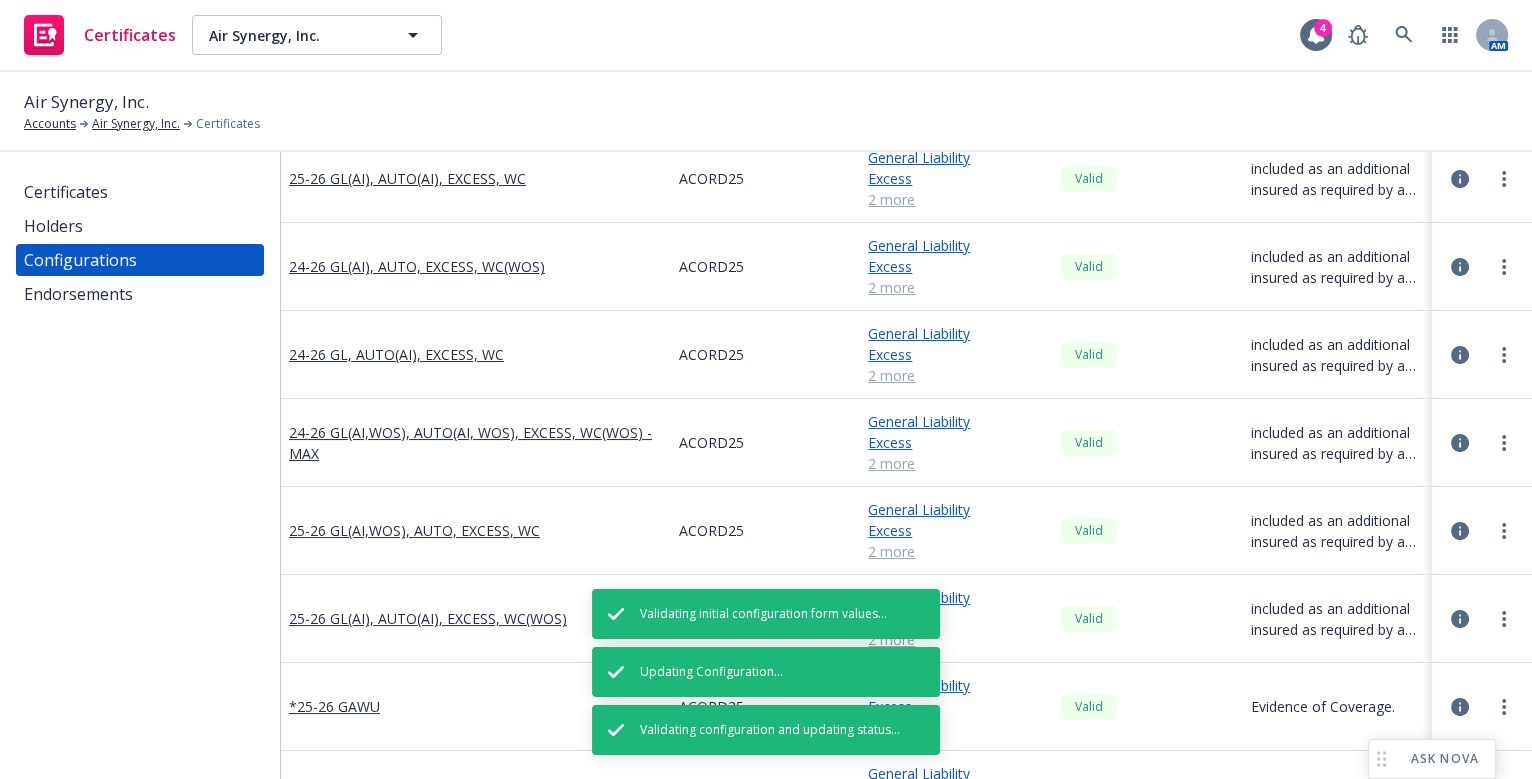 scroll, scrollTop: 363, scrollLeft: 0, axis: vertical 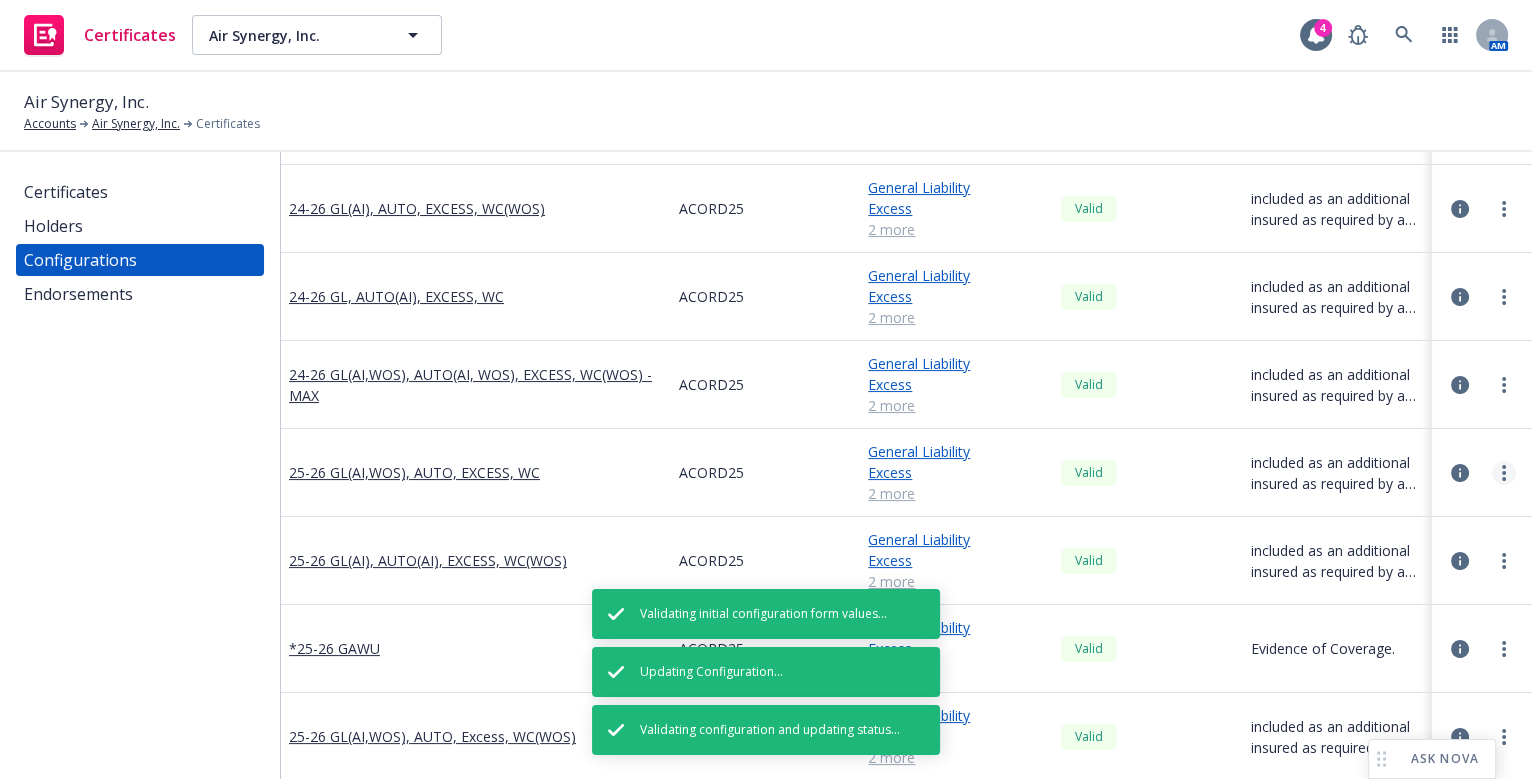 click at bounding box center [1482, 473] 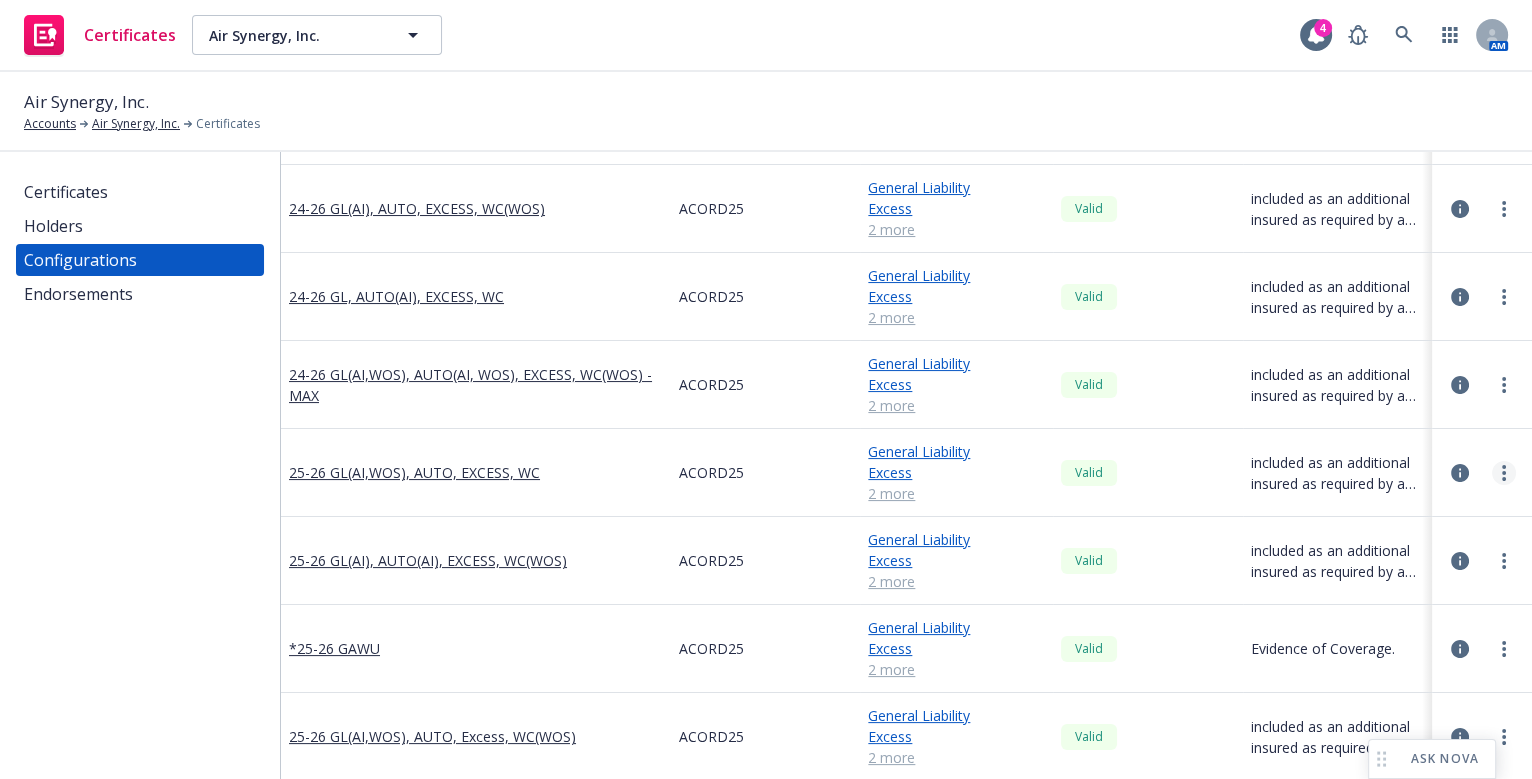 click 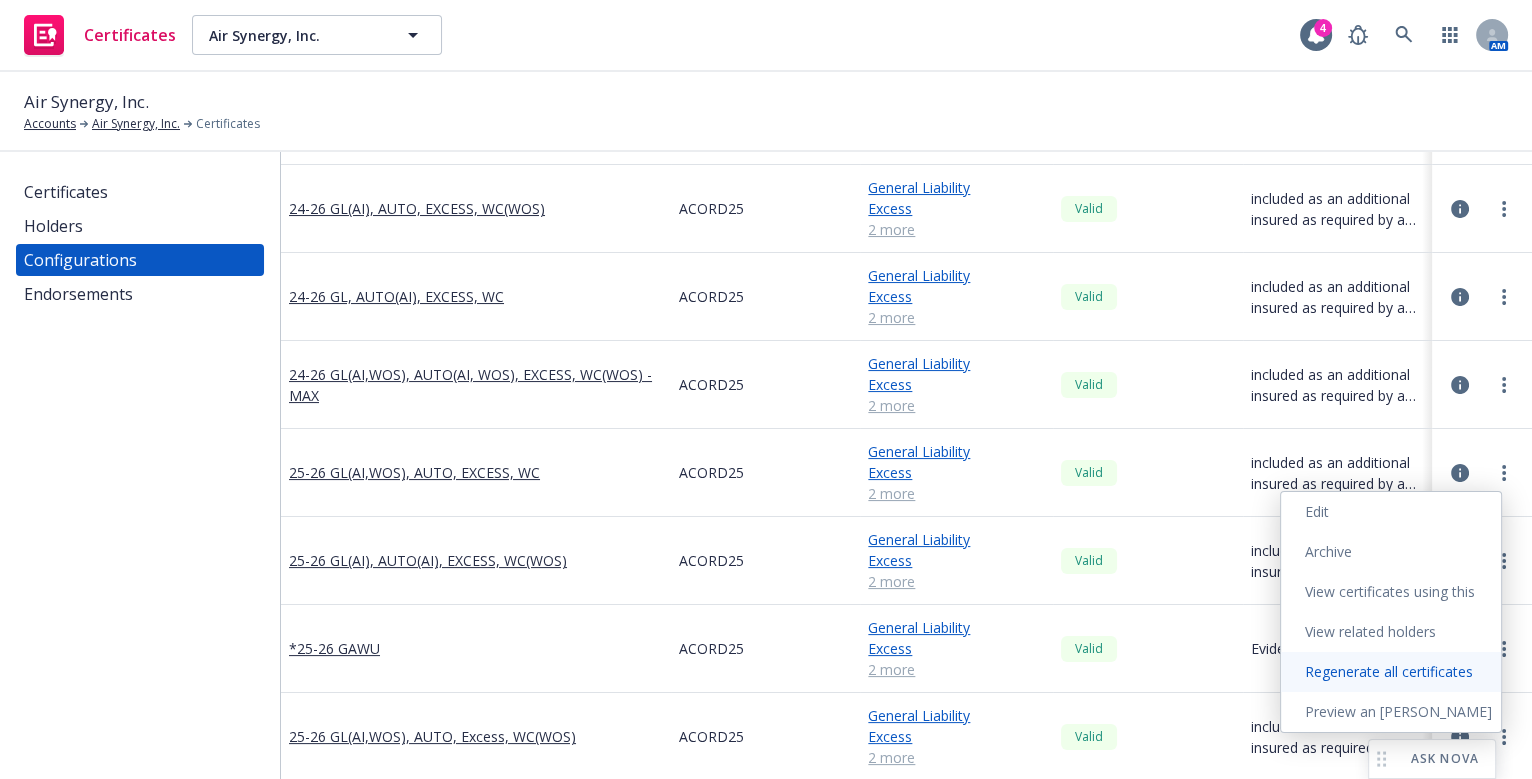 click on "Regenerate all certificates" at bounding box center [1391, 672] 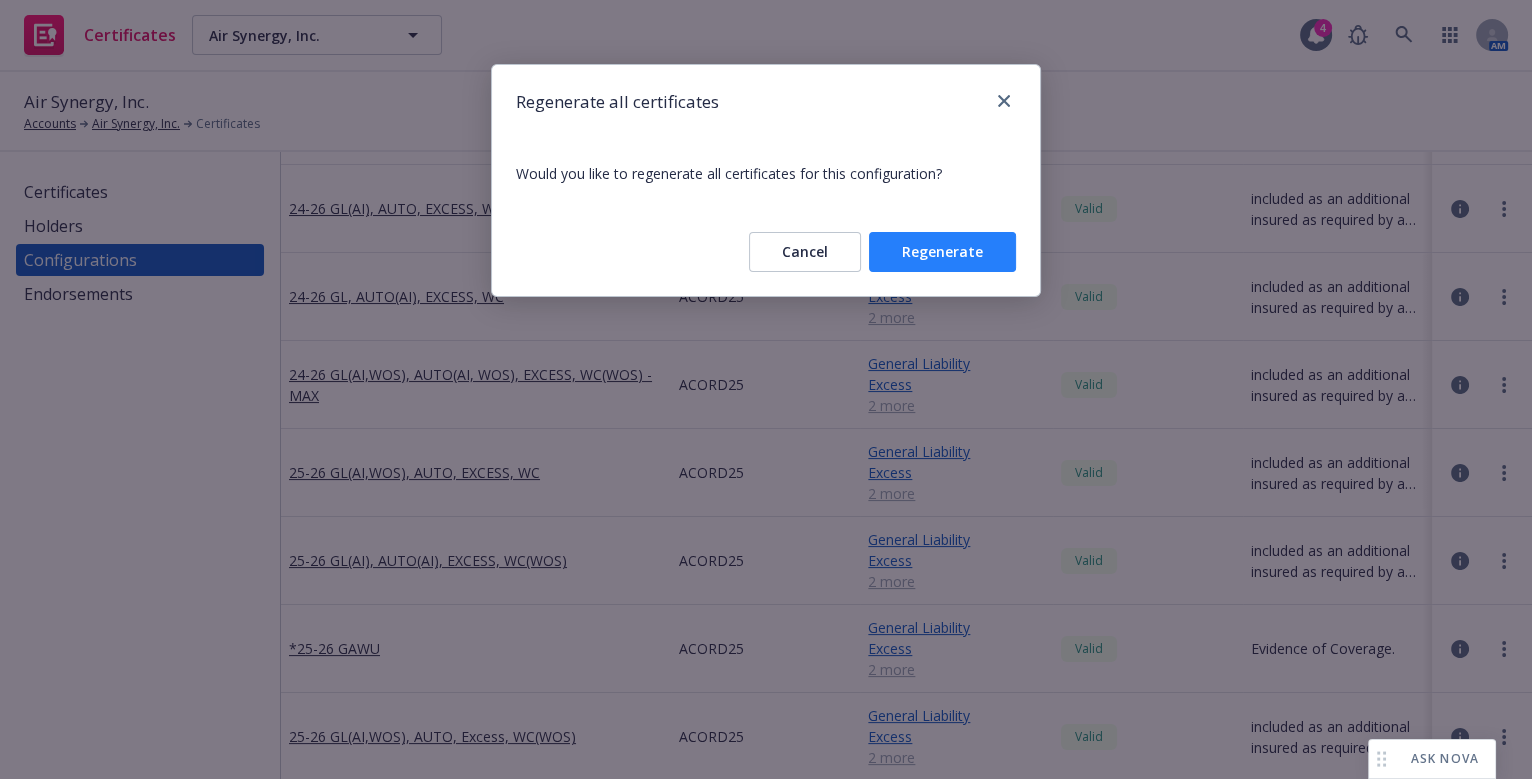 click on "Regenerate" at bounding box center (942, 252) 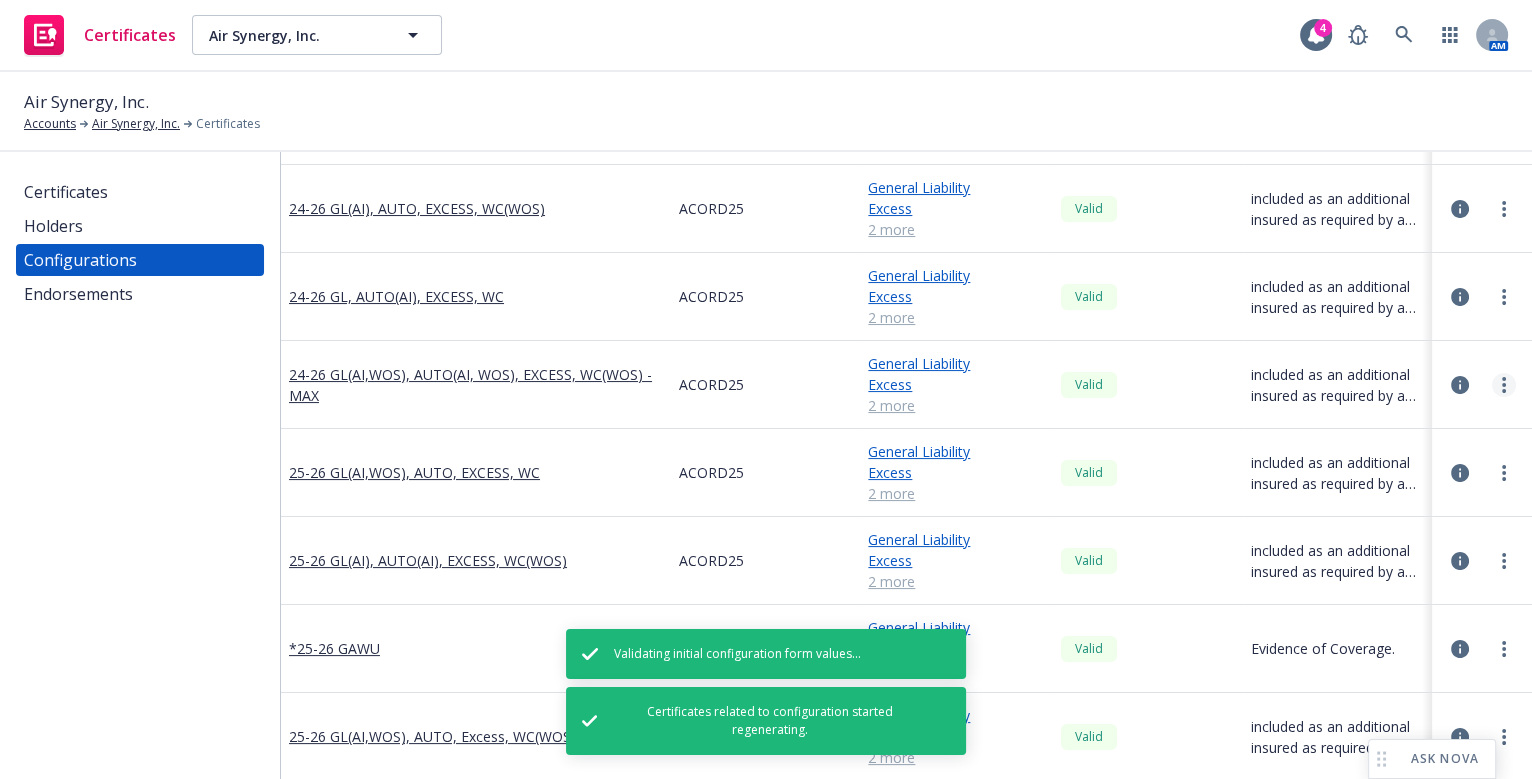 click at bounding box center (1504, 385) 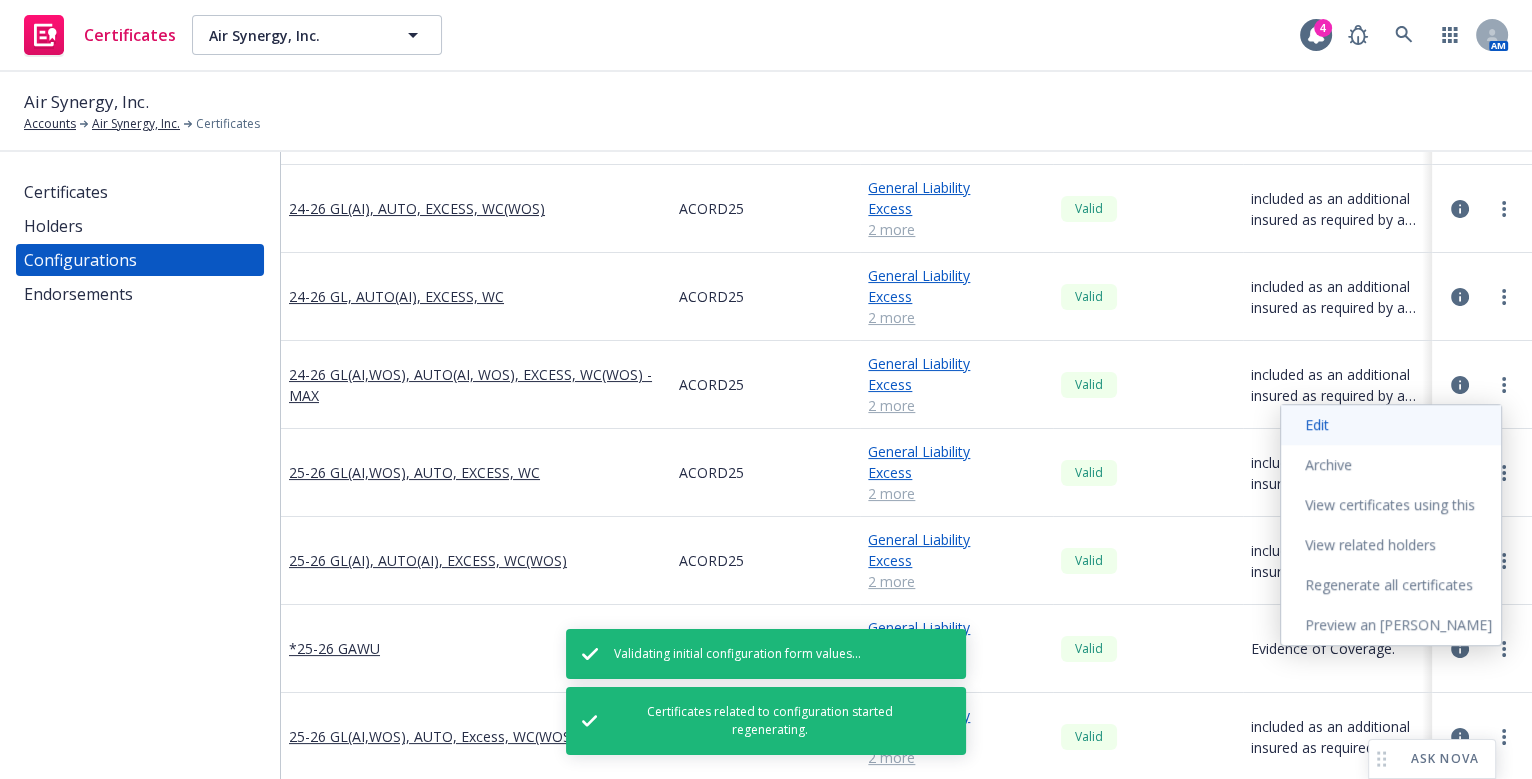 click on "Edit" at bounding box center (1391, 425) 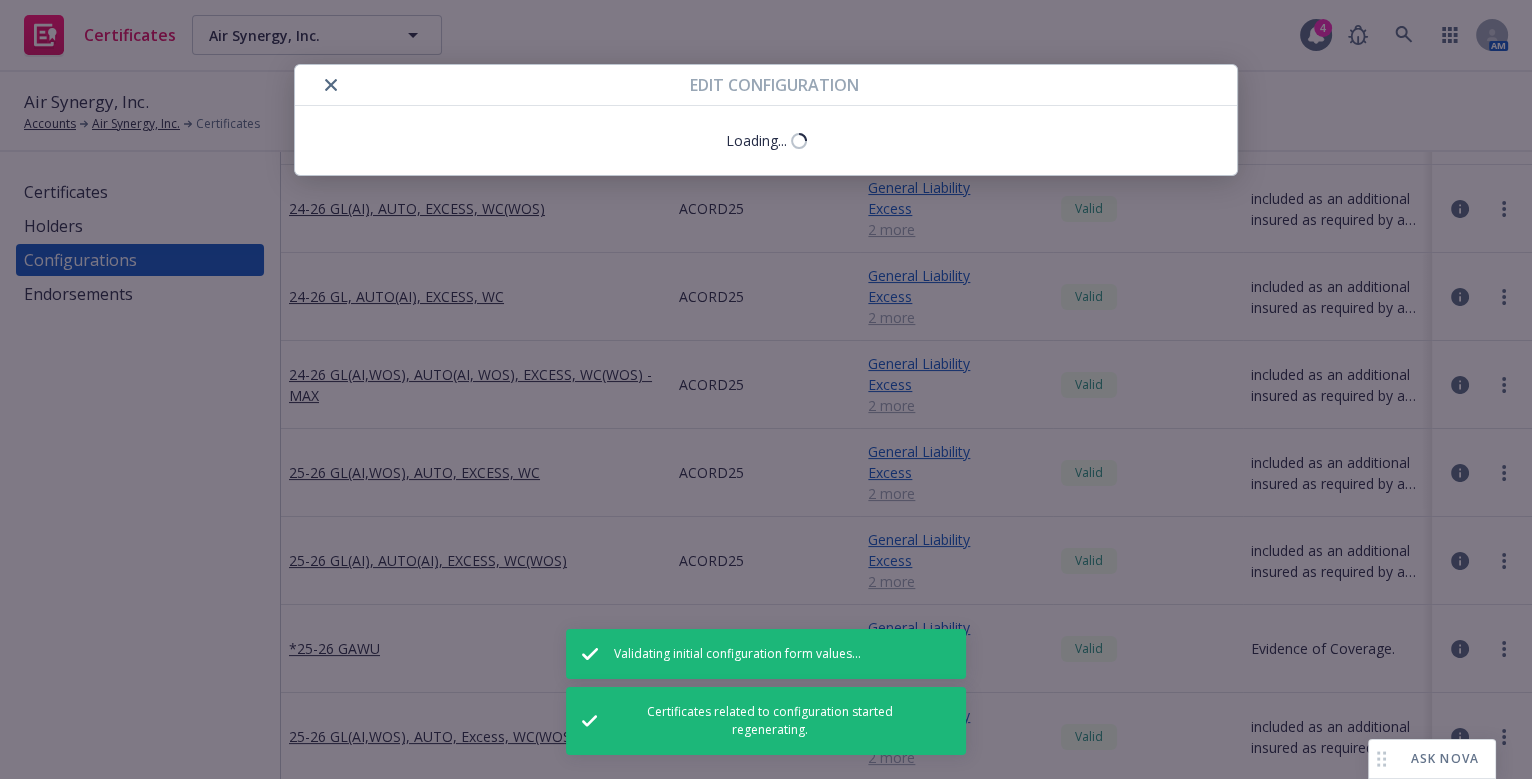 select on "Acord_25" 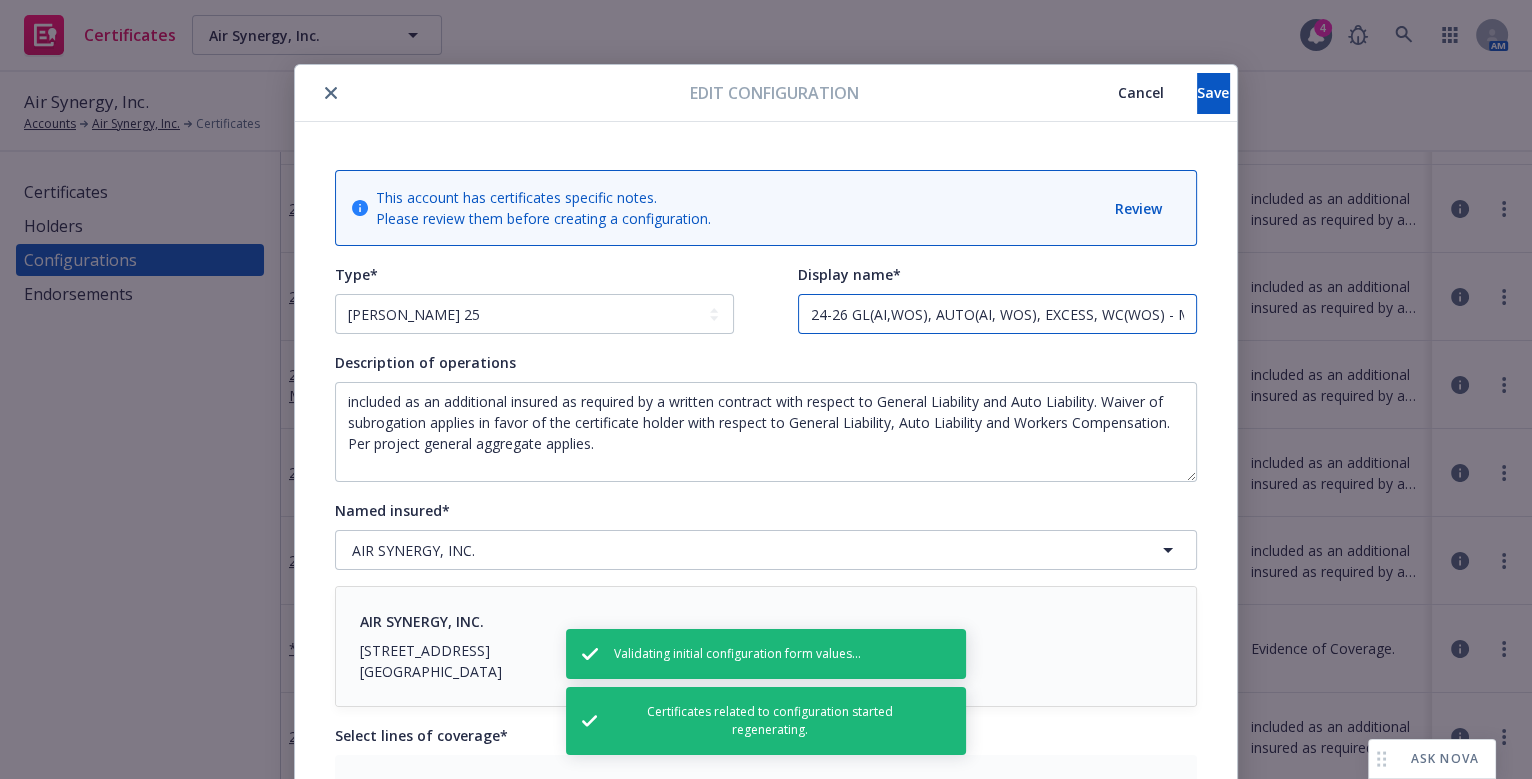 drag, startPoint x: 825, startPoint y: 310, endPoint x: 812, endPoint y: 313, distance: 13.341664 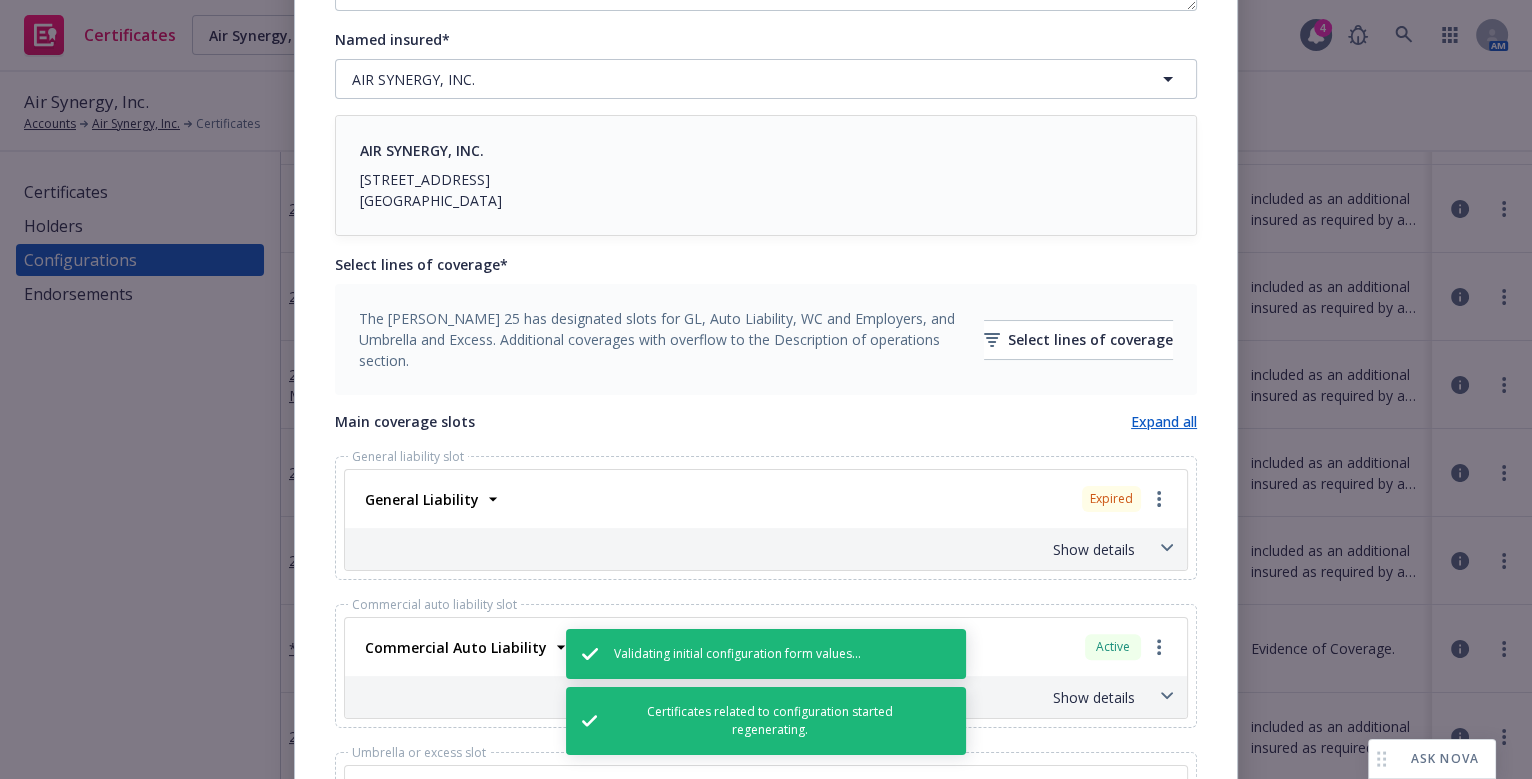 scroll, scrollTop: 727, scrollLeft: 0, axis: vertical 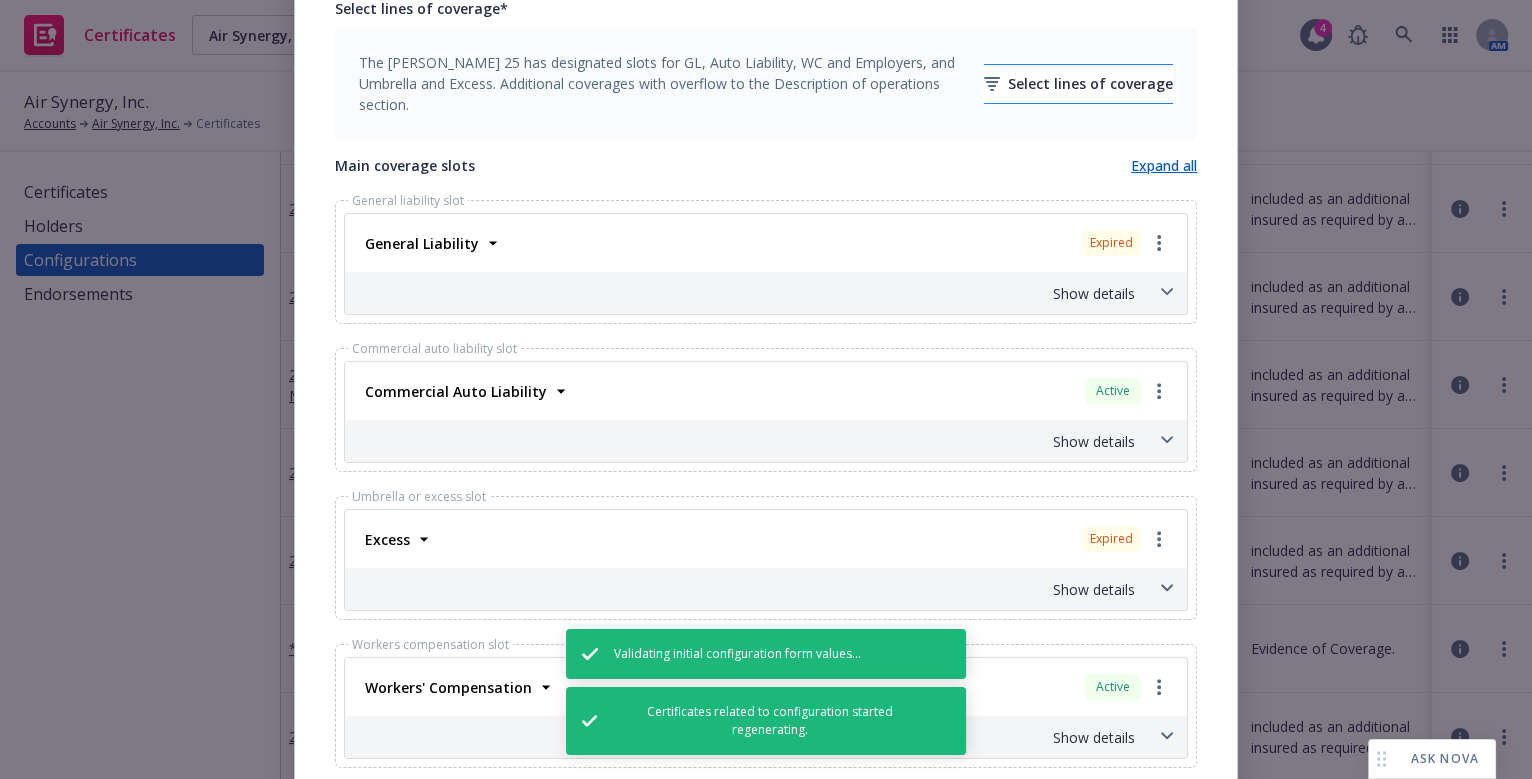 type on "25-26 GL(AI,WOS), AUTO(AI, WOS), EXCESS, WC(WOS) - MAX" 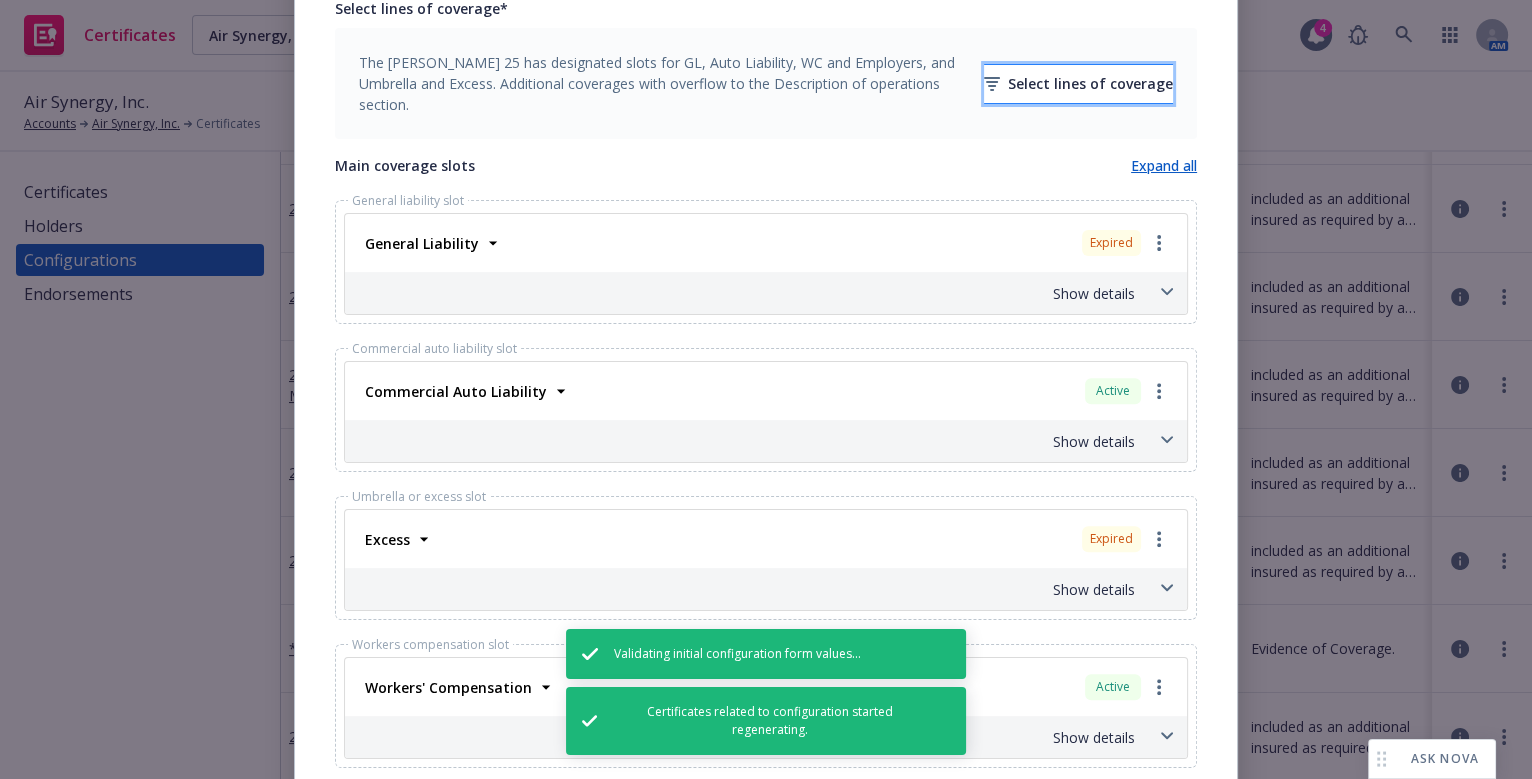 click on "Select lines of coverage" at bounding box center (1078, 84) 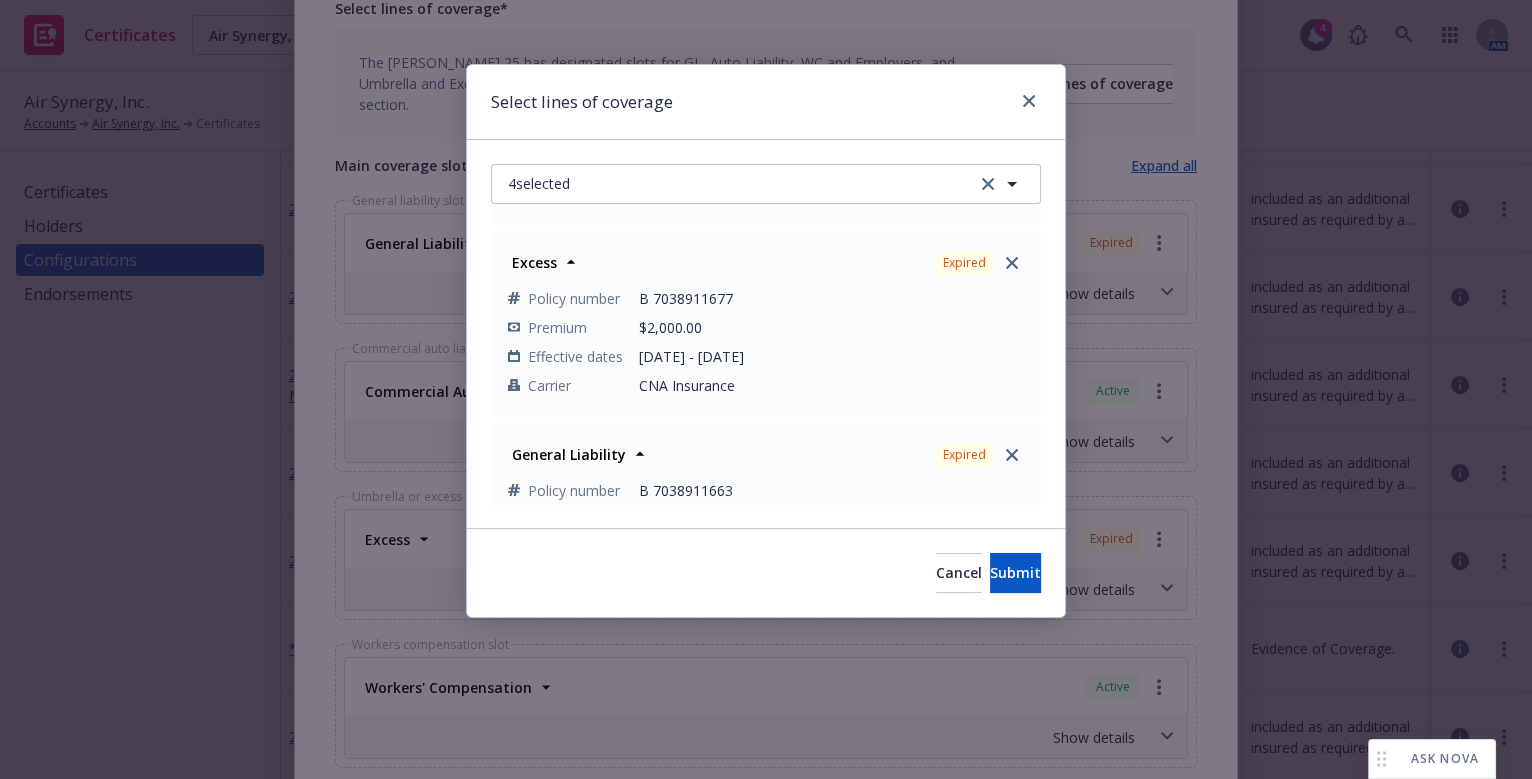 click 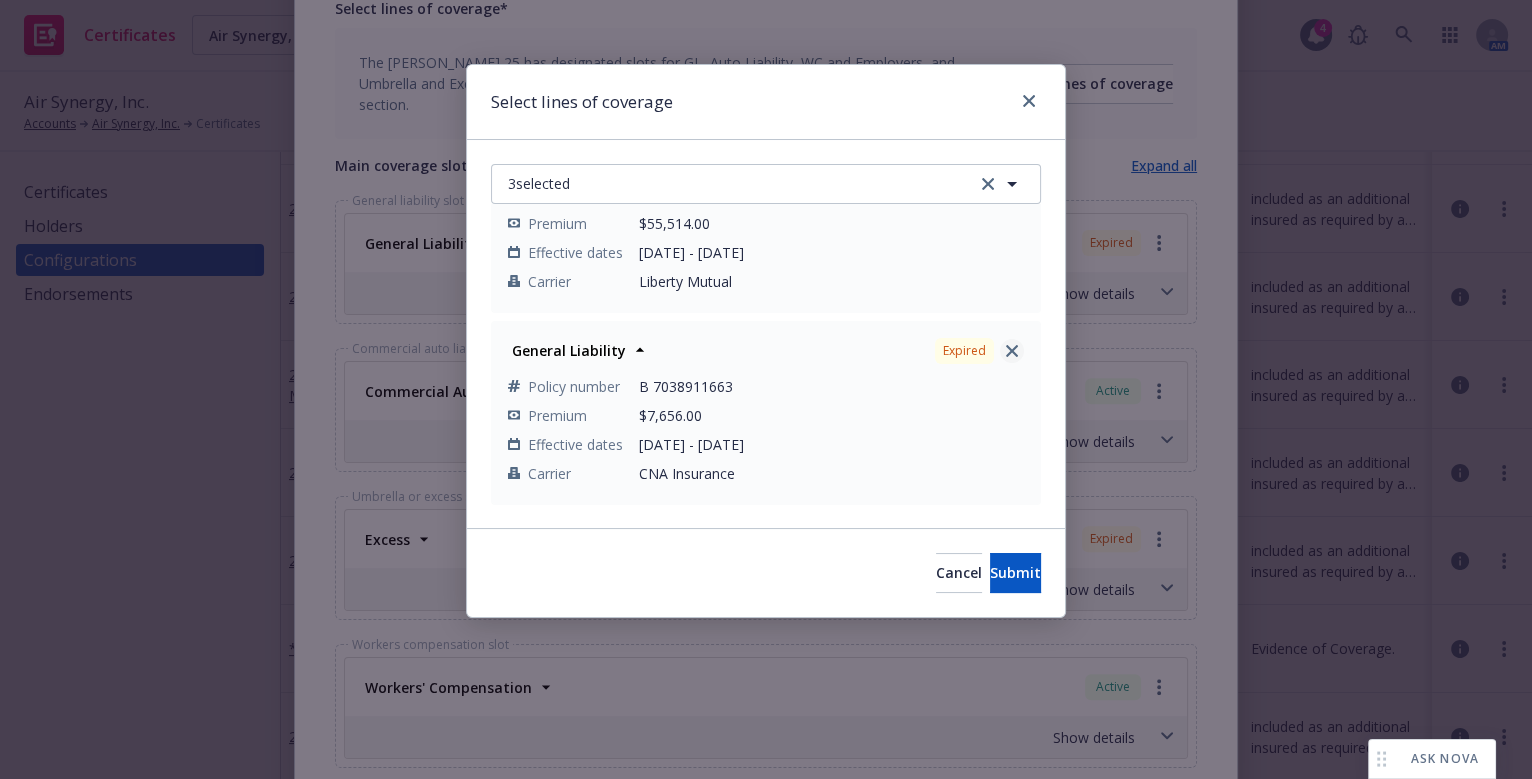 click 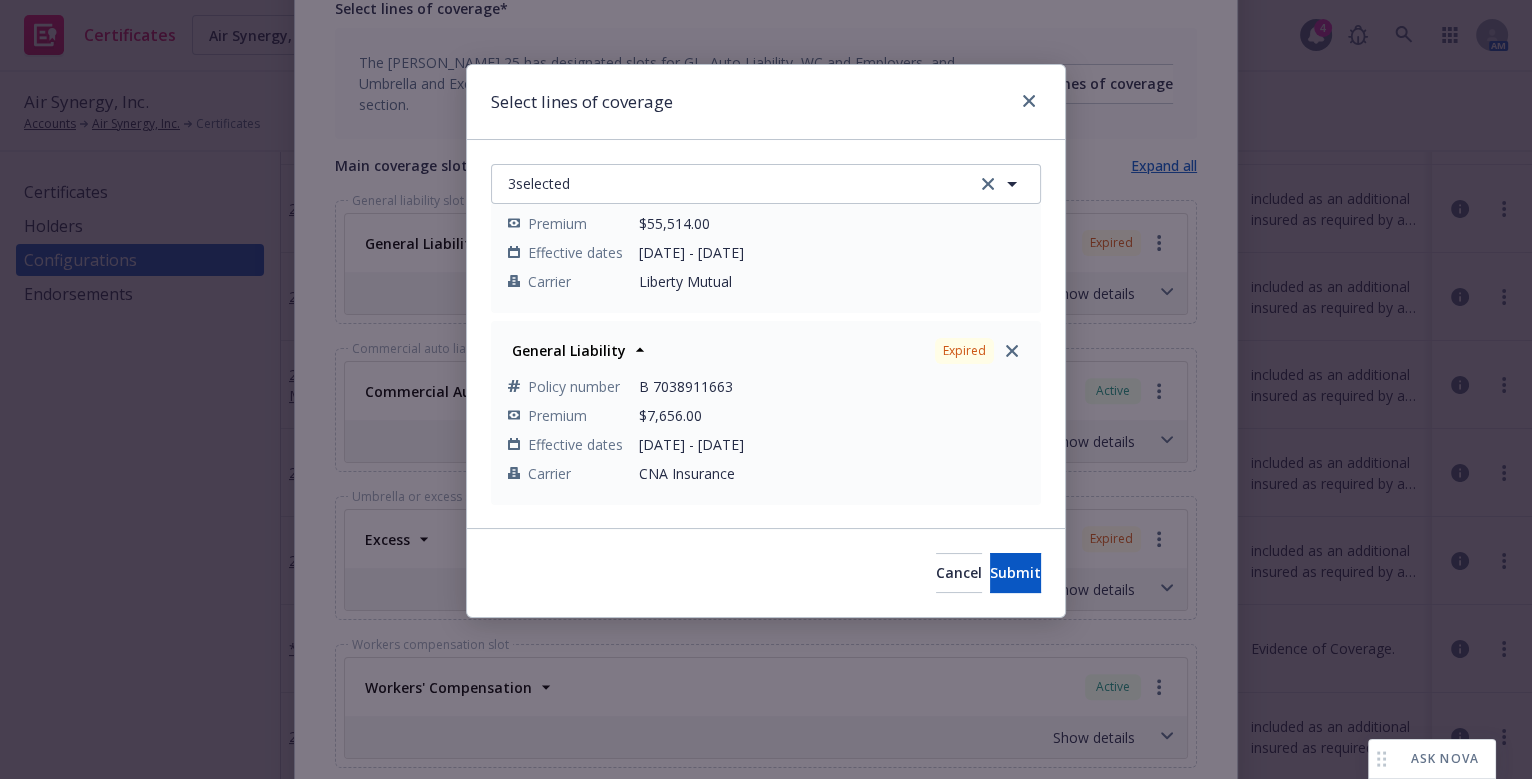 scroll, scrollTop: 83, scrollLeft: 0, axis: vertical 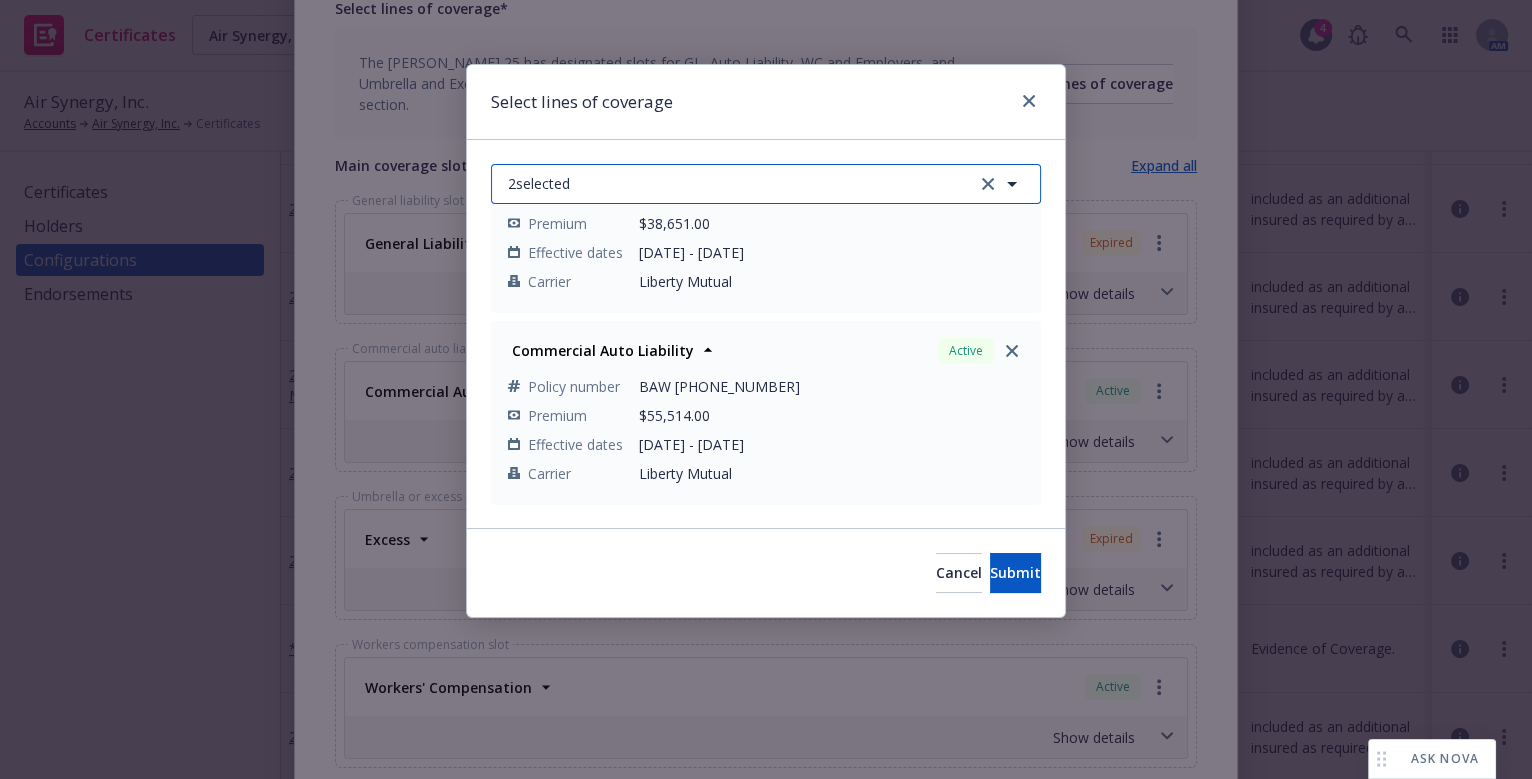click on "2  selected" at bounding box center [766, 184] 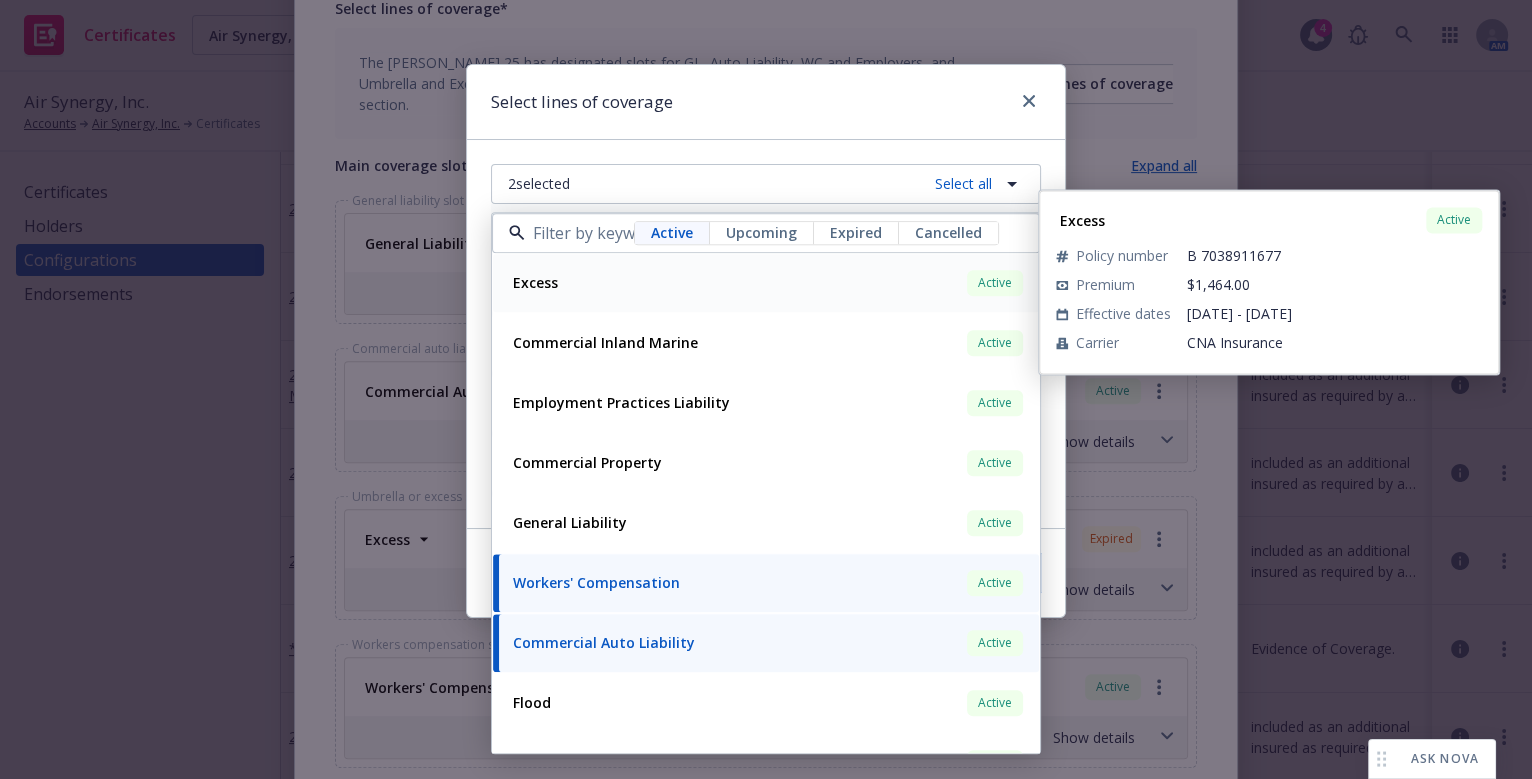 click on "Excess Active" at bounding box center (766, 283) 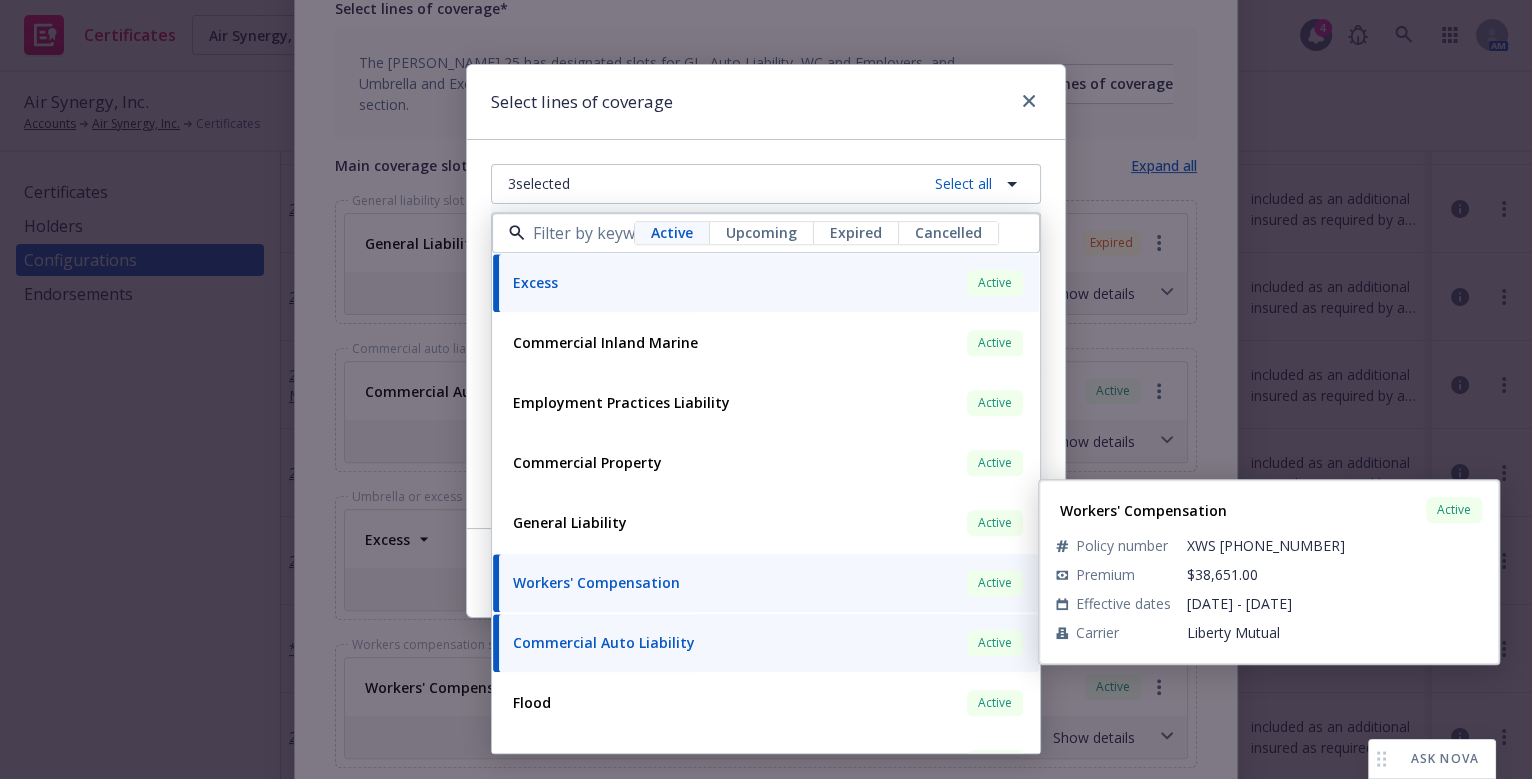 scroll, scrollTop: 275, scrollLeft: 0, axis: vertical 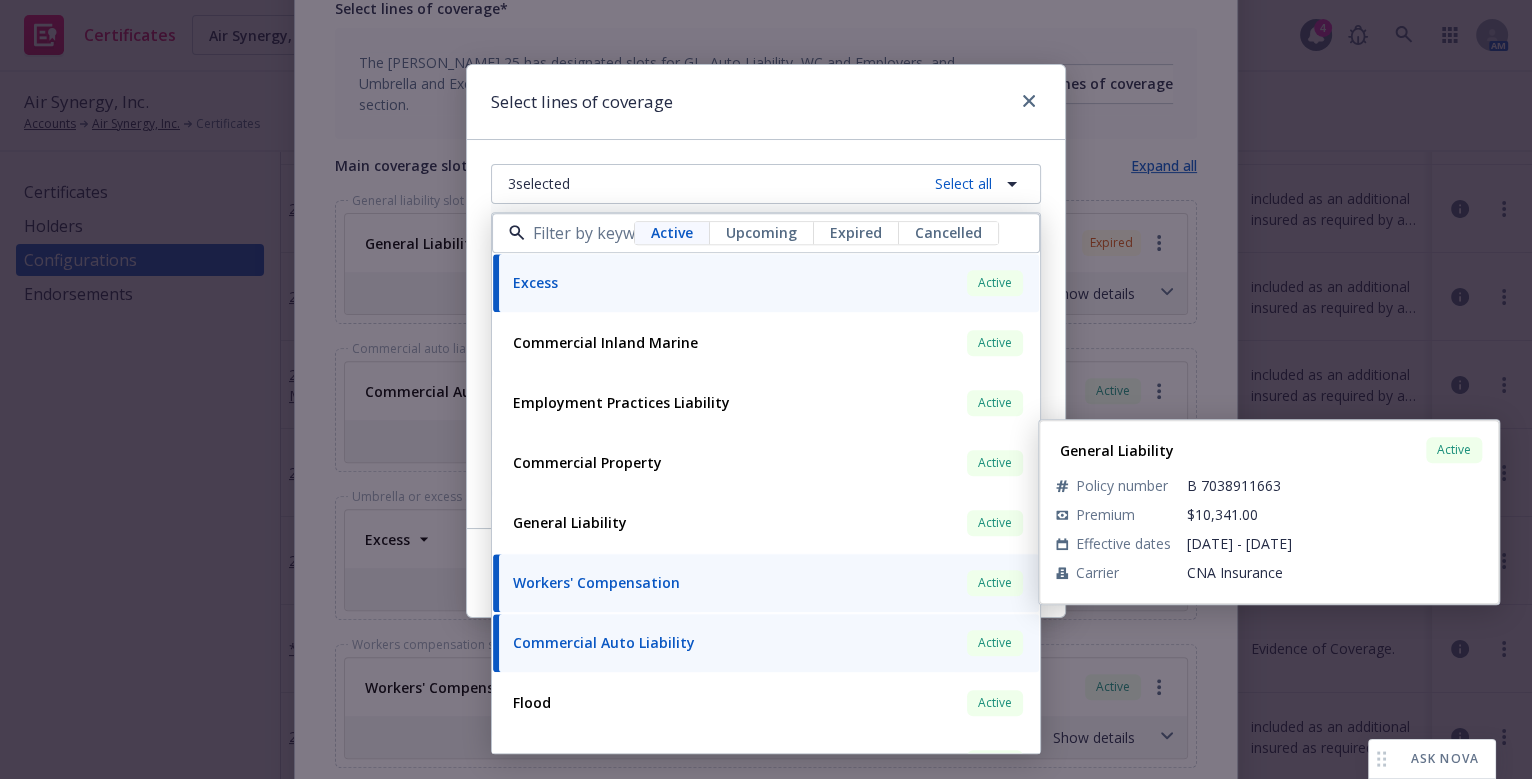 click on "General Liability" at bounding box center (570, 522) 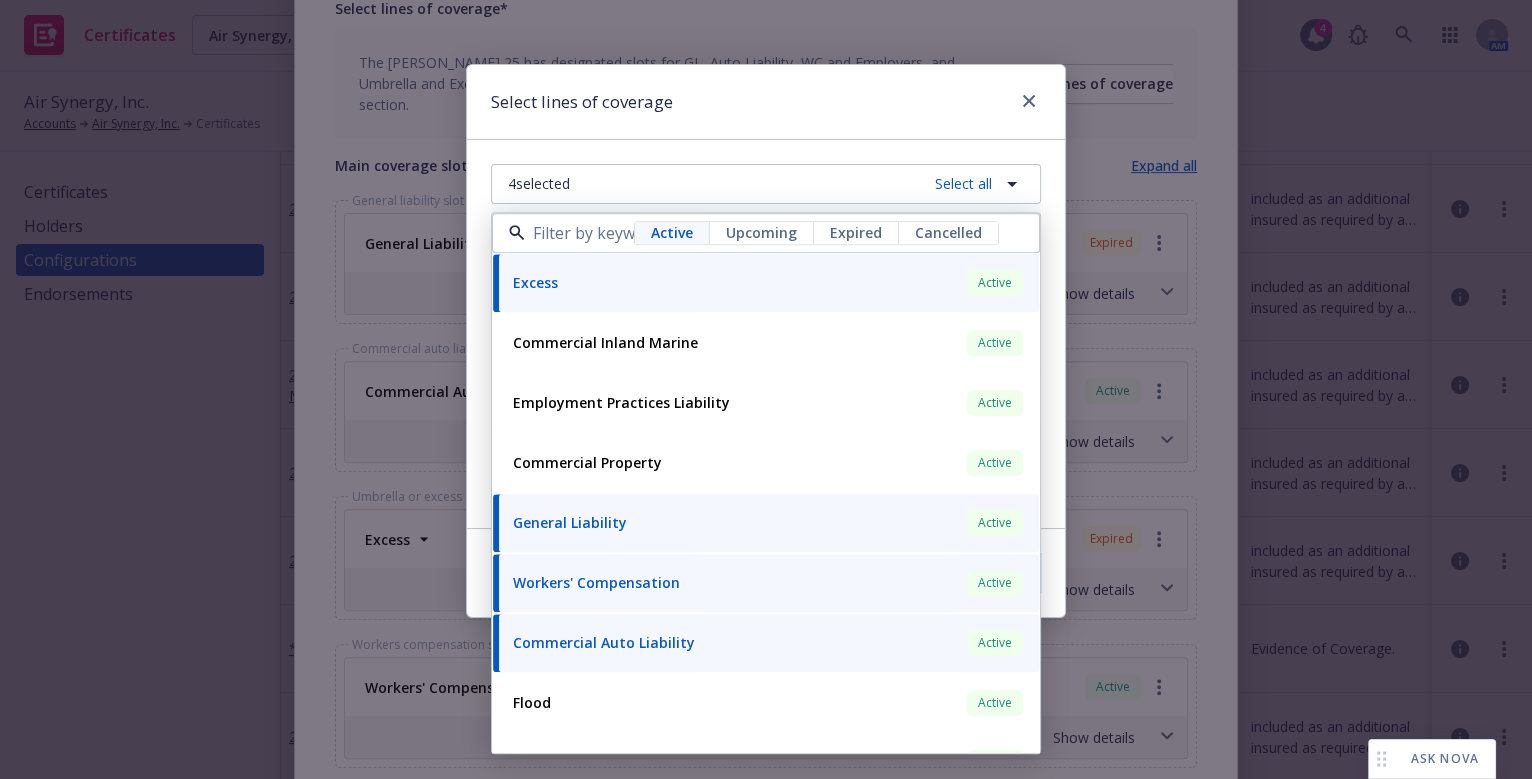 click on "Select lines of coverage" at bounding box center (582, 102) 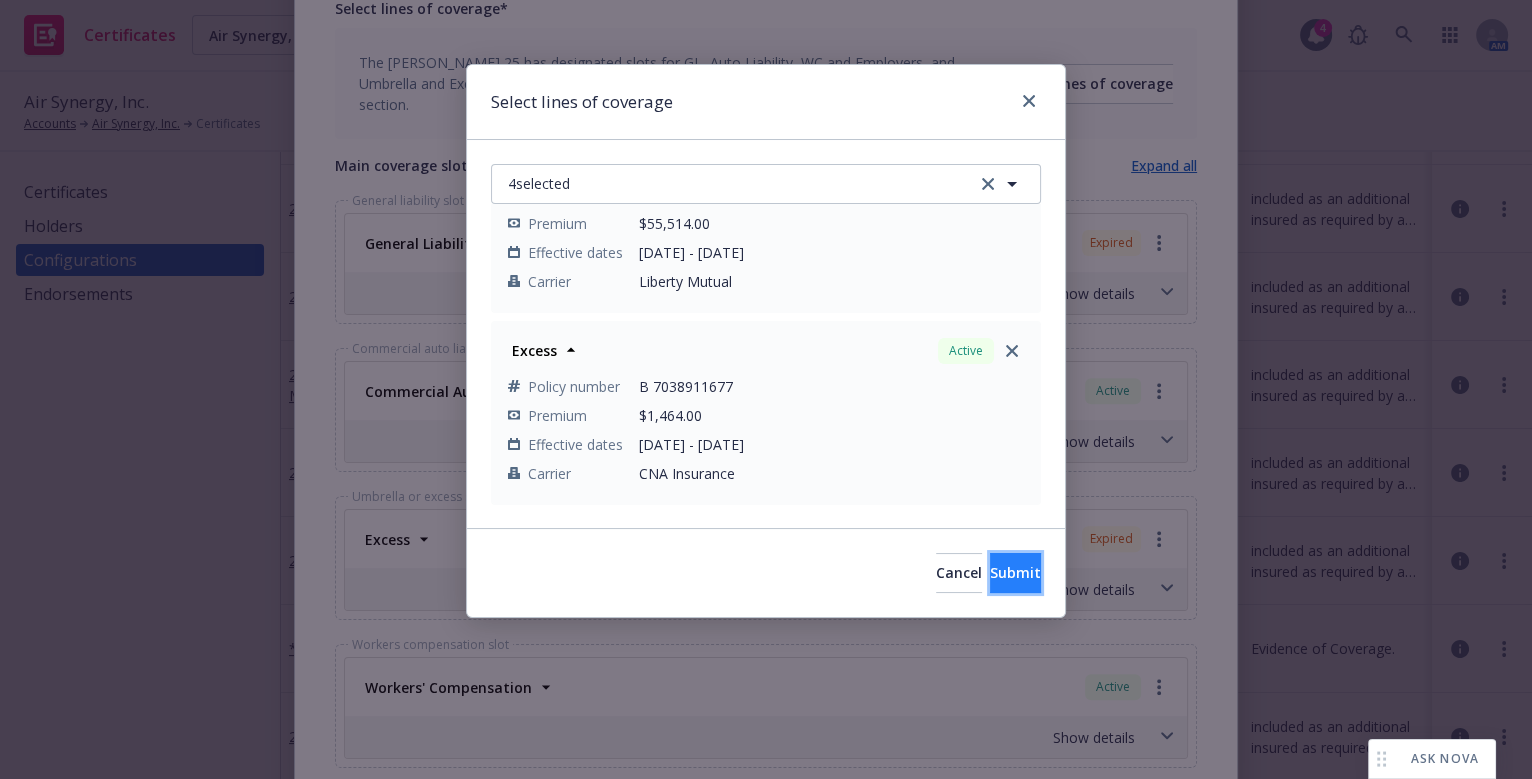 click on "Submit" at bounding box center (1015, 573) 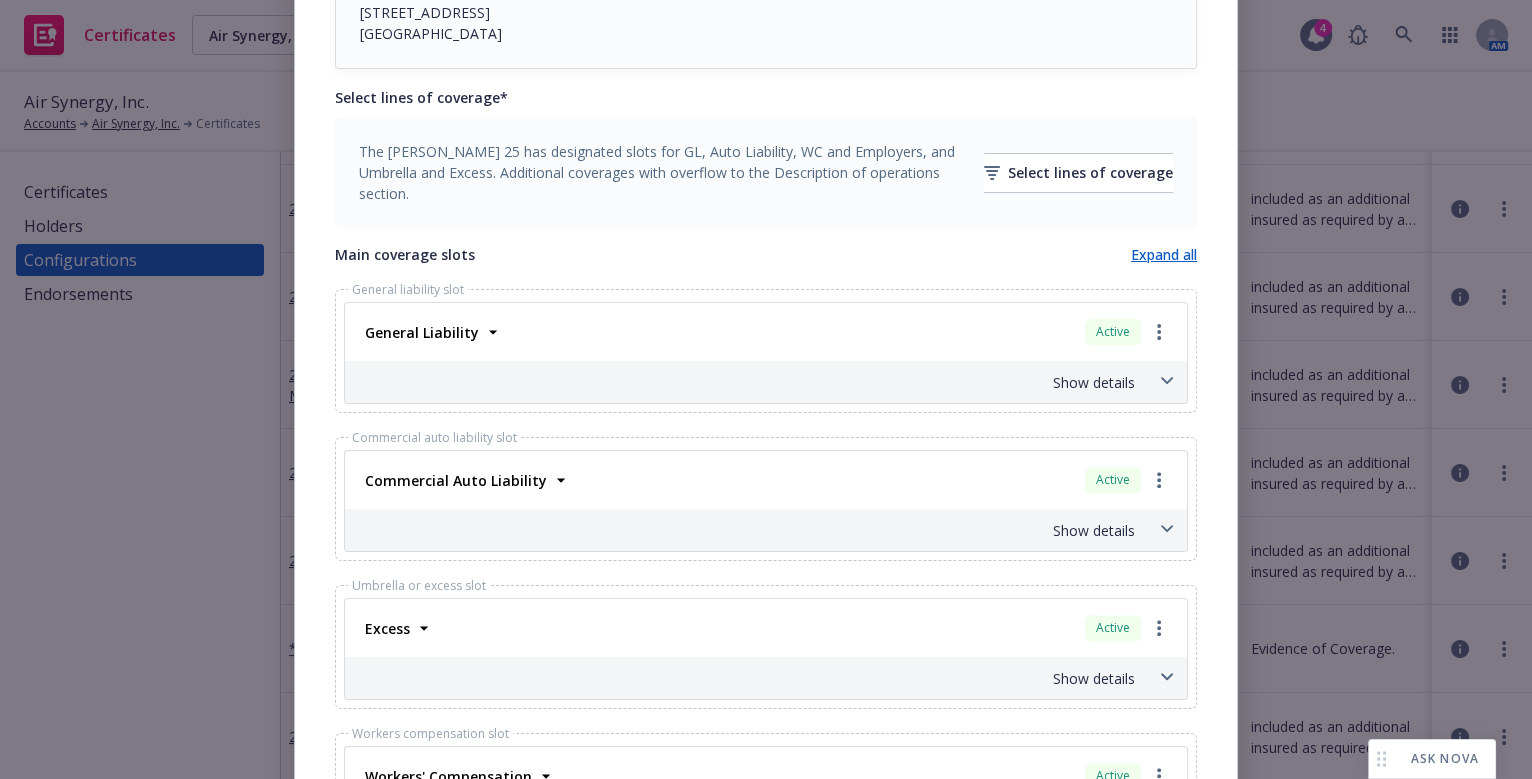 scroll, scrollTop: 636, scrollLeft: 0, axis: vertical 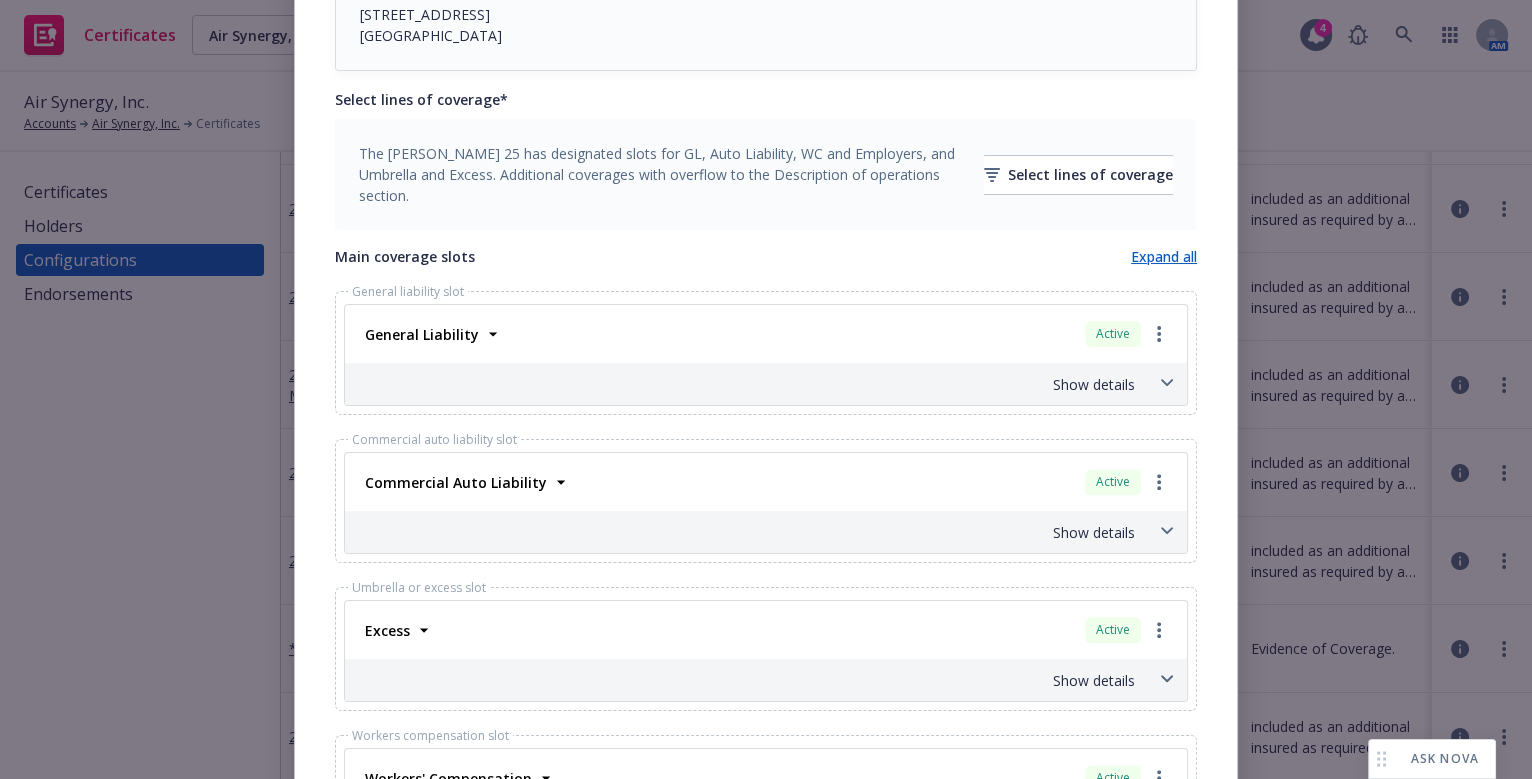 drag, startPoint x: 1120, startPoint y: 390, endPoint x: 667, endPoint y: 432, distance: 454.94284 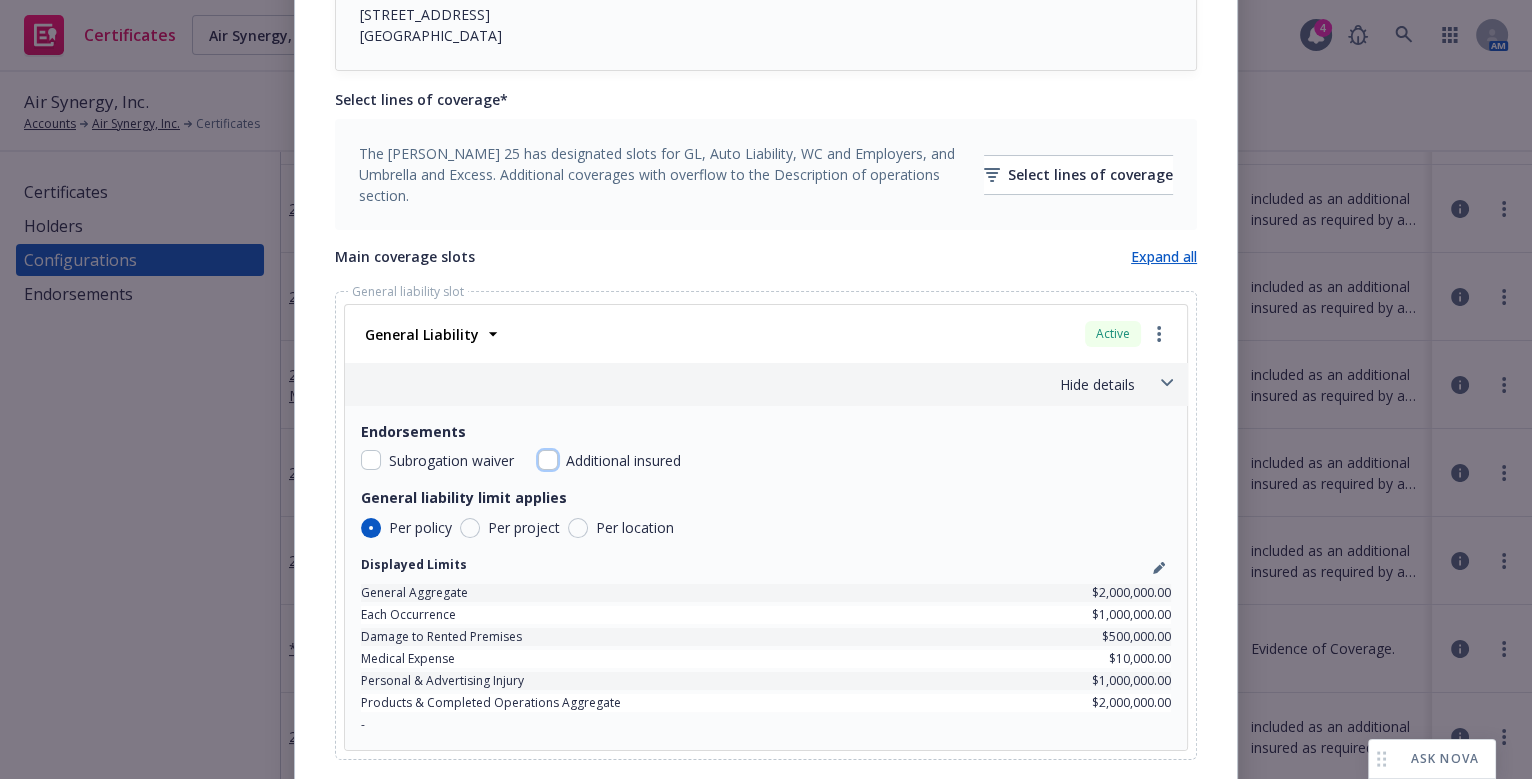 click at bounding box center [548, 460] 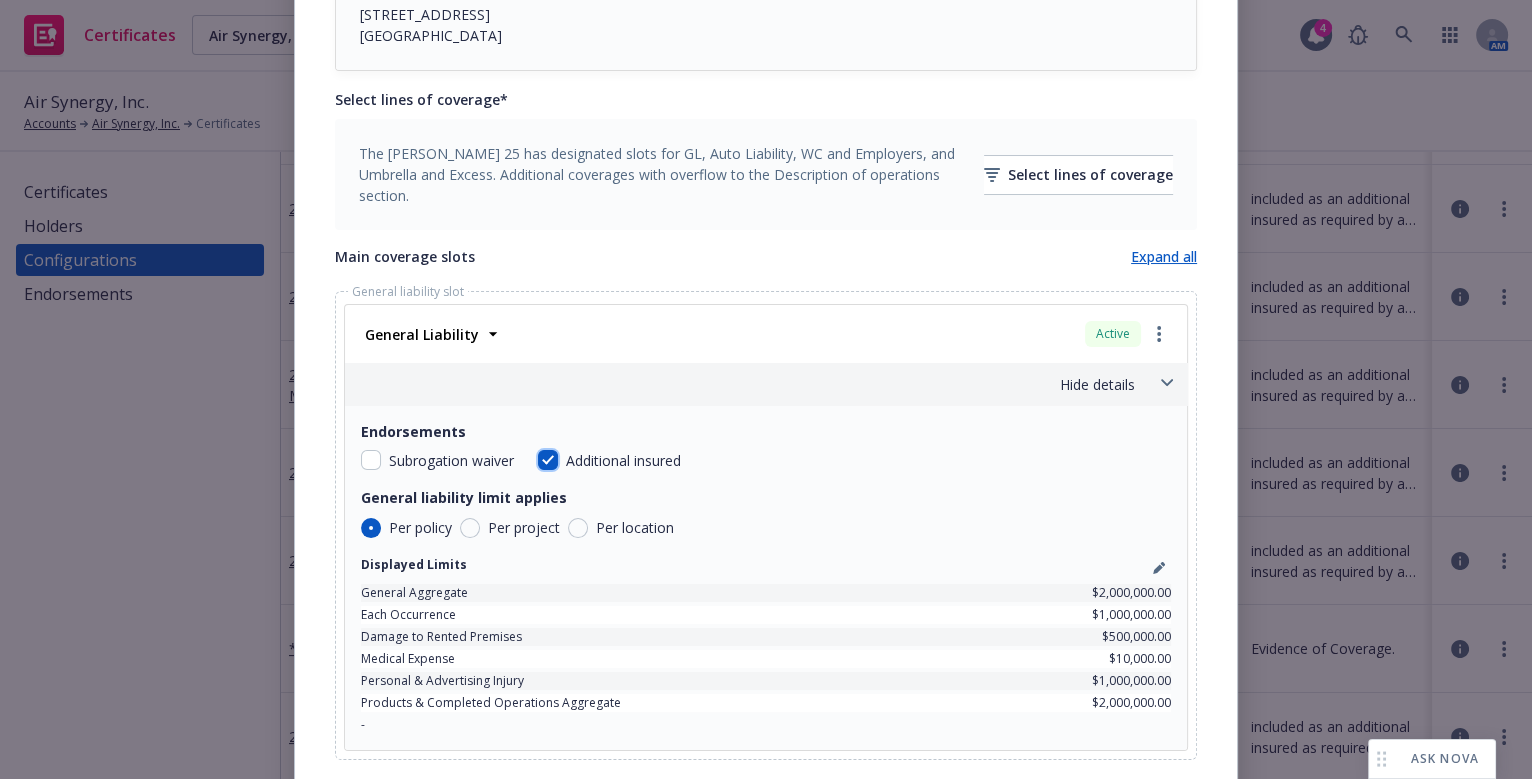 checkbox on "true" 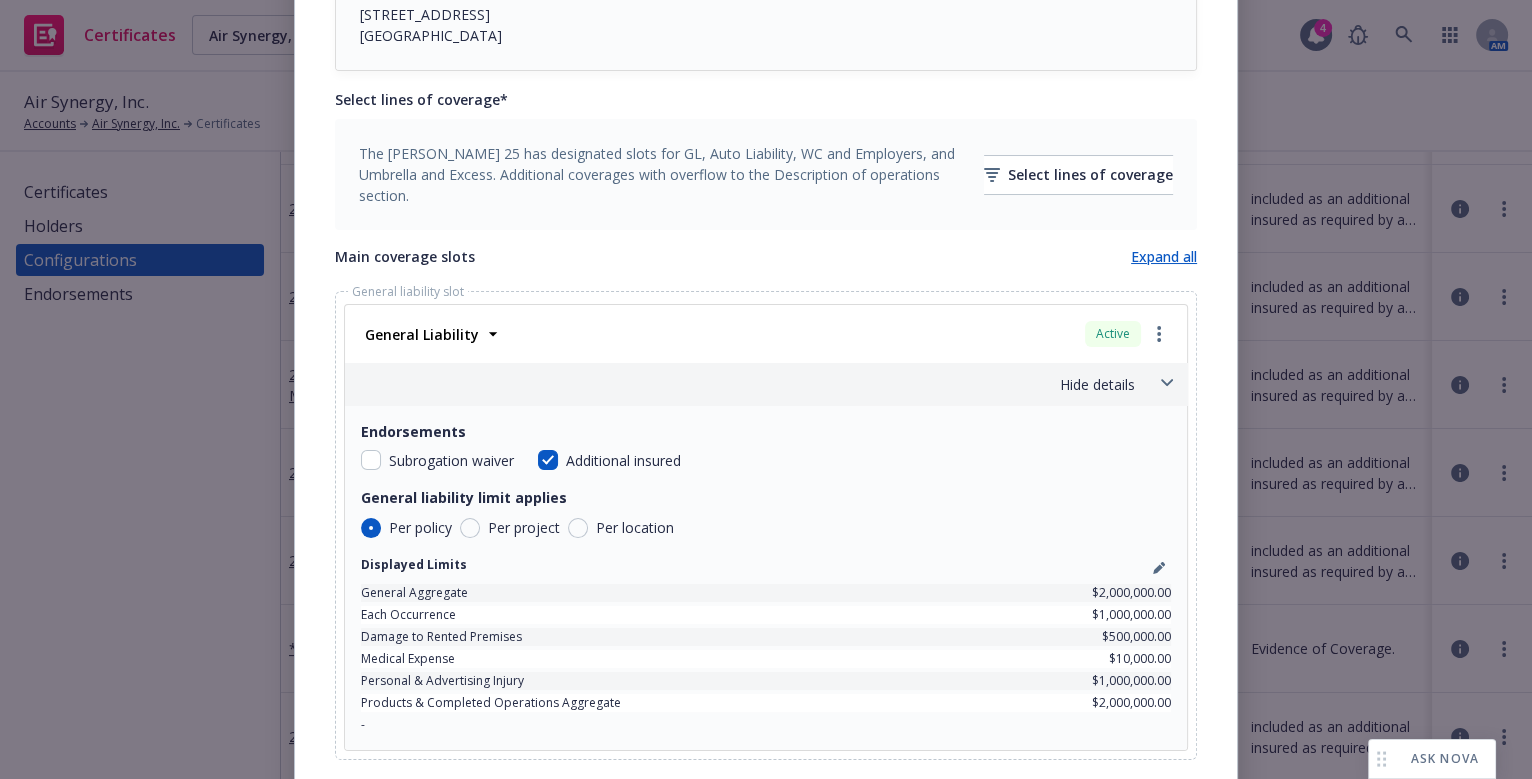 click on "Endorsements Subrogation waiver Additional insured" at bounding box center (766, 446) 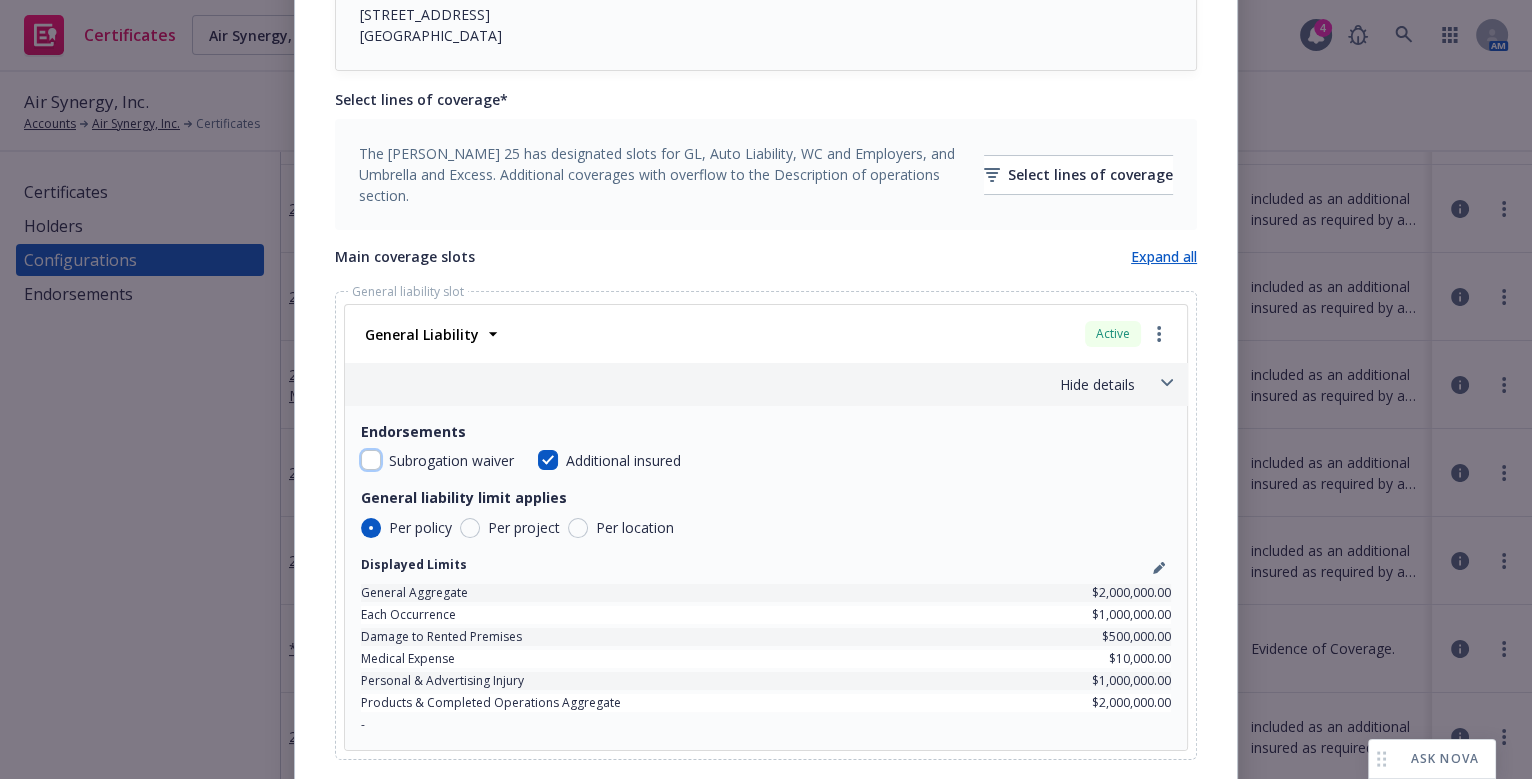click at bounding box center (371, 460) 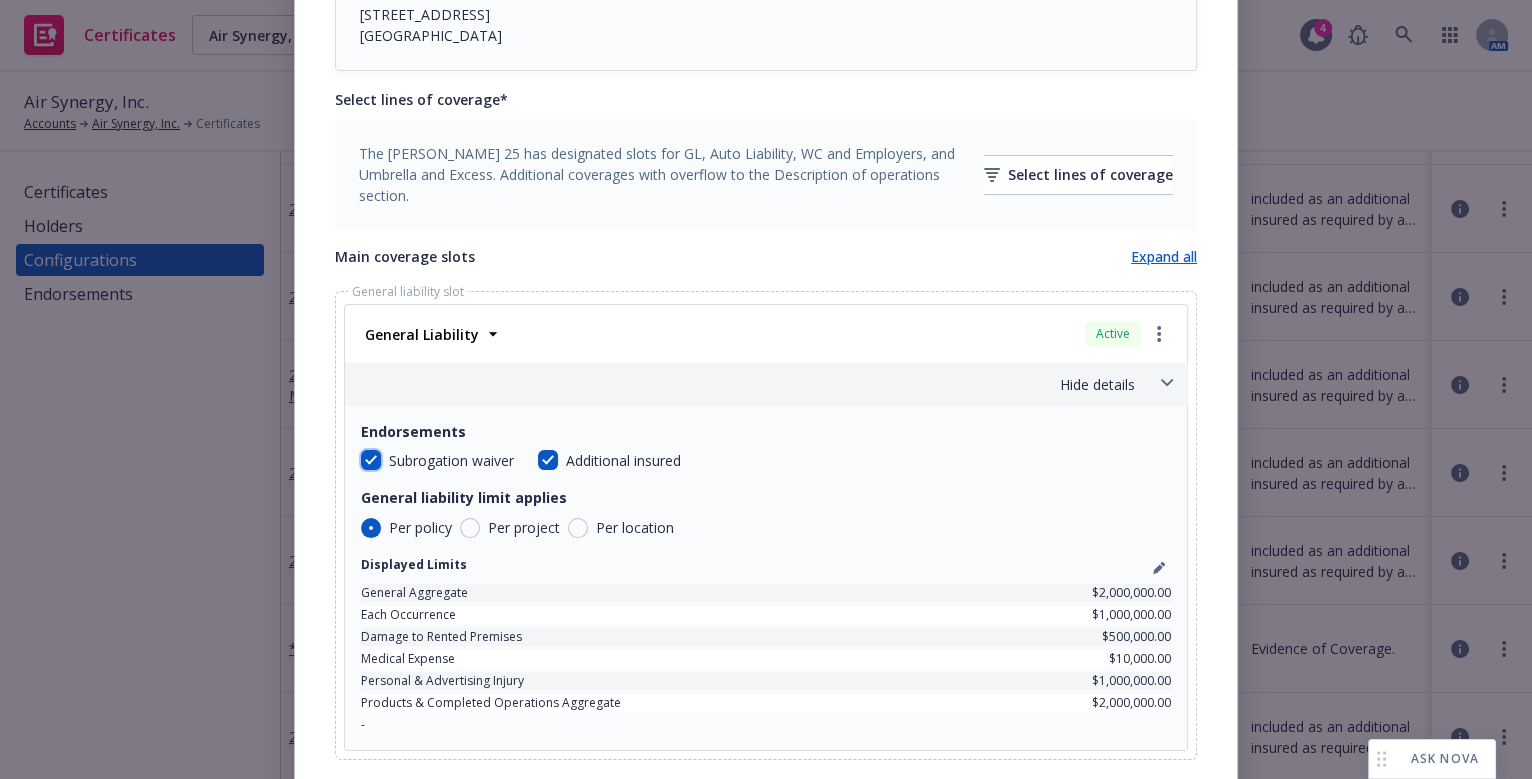 checkbox on "true" 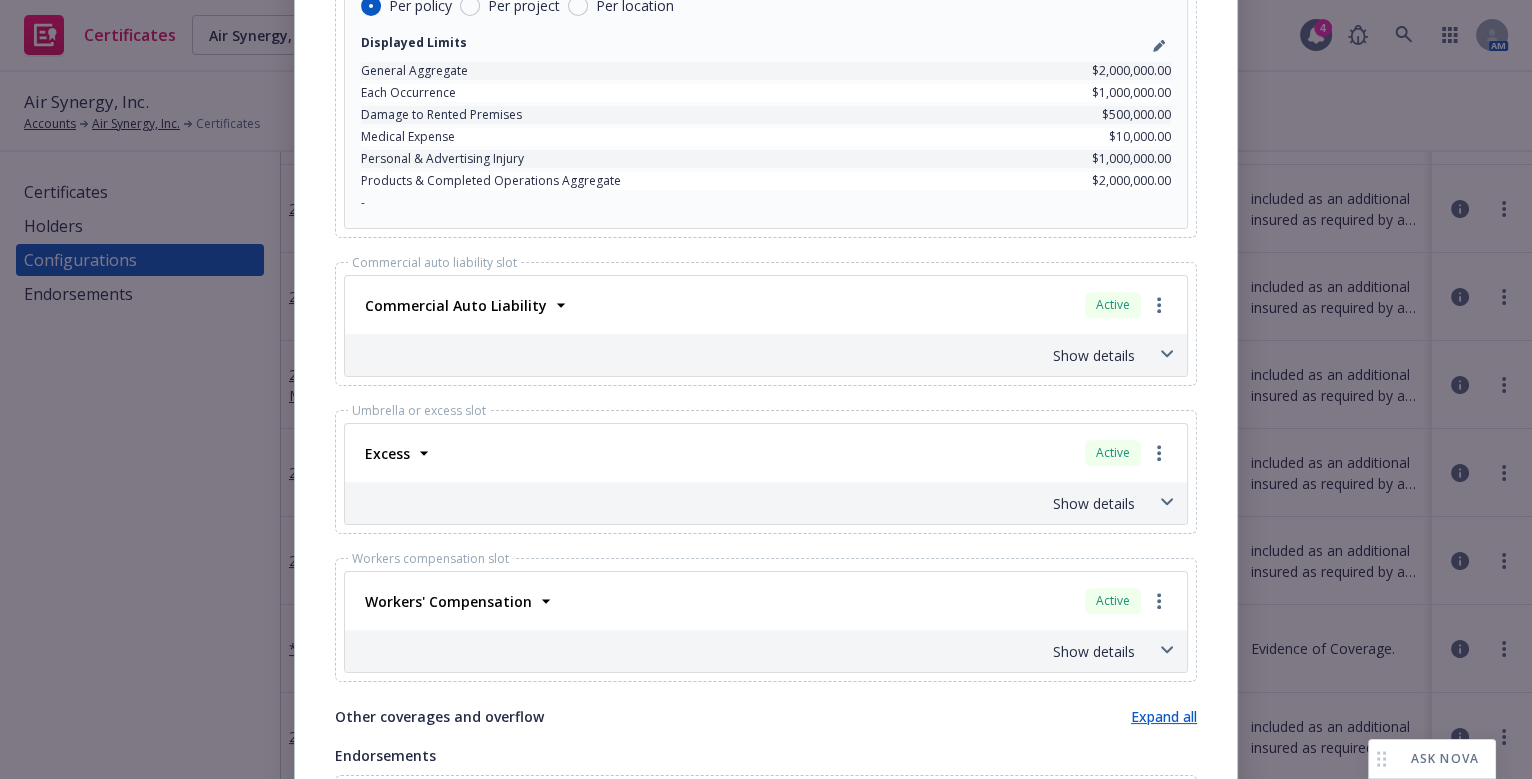scroll, scrollTop: 1272, scrollLeft: 0, axis: vertical 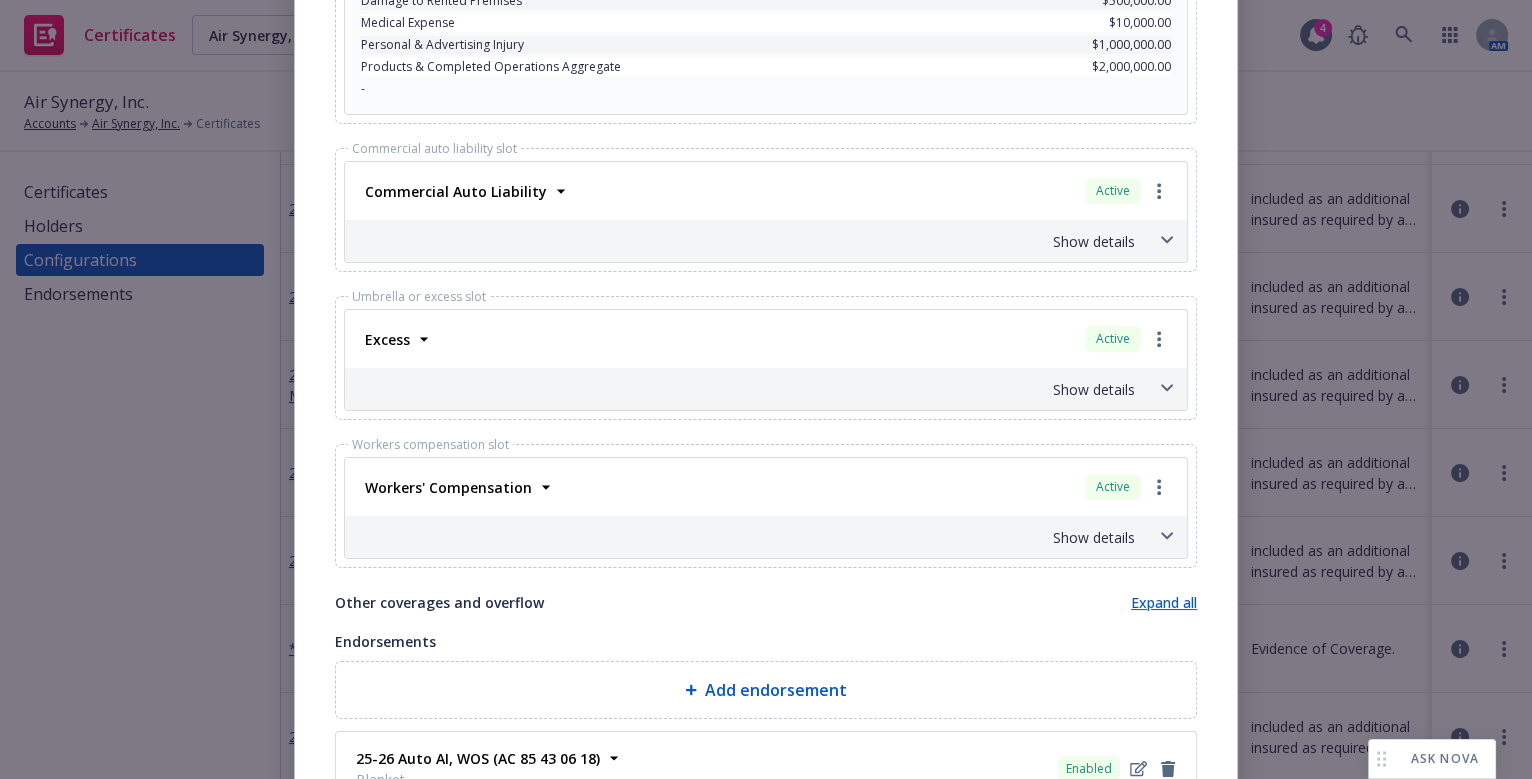 click on "Show details" at bounding box center [742, 389] 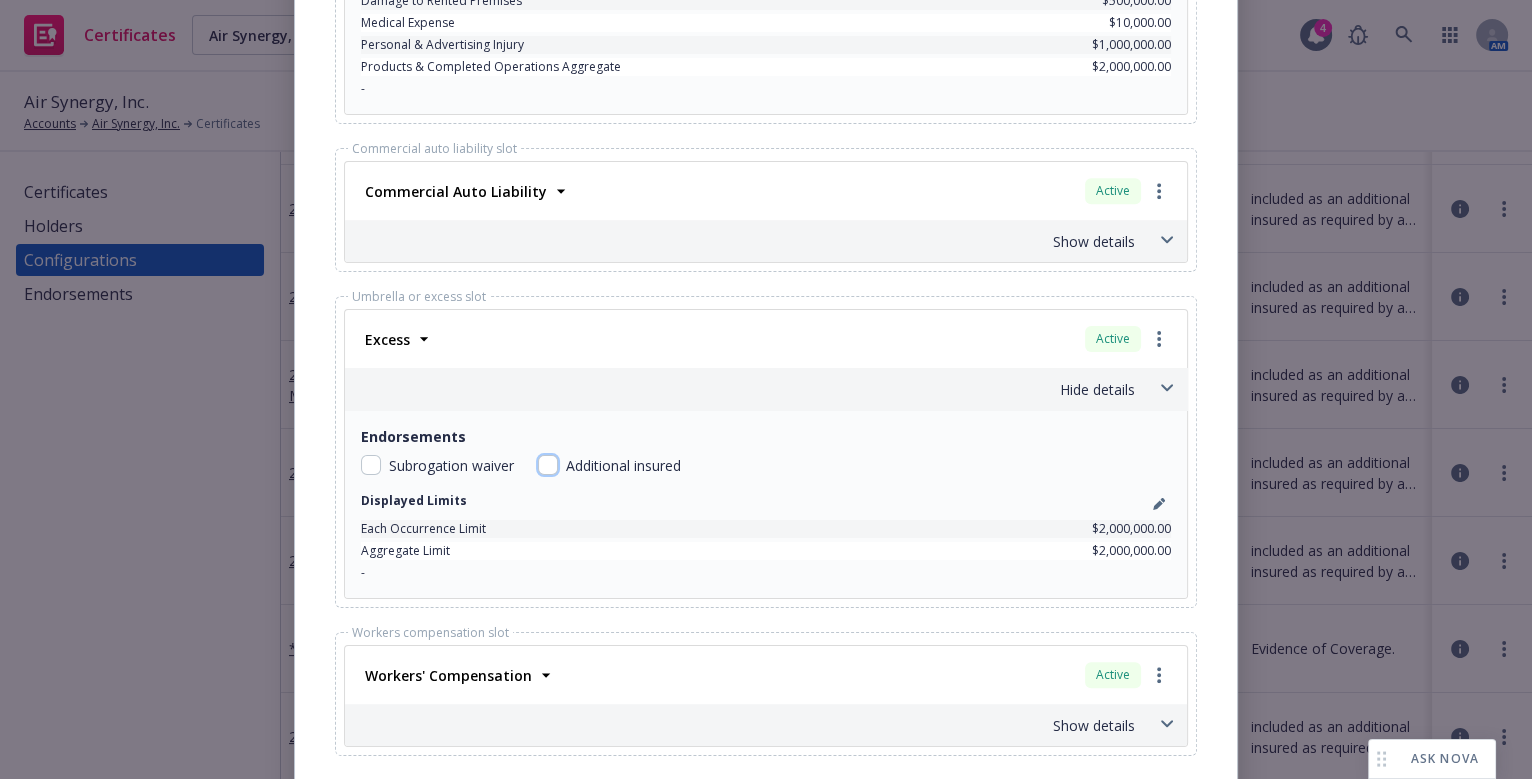 click at bounding box center [548, 465] 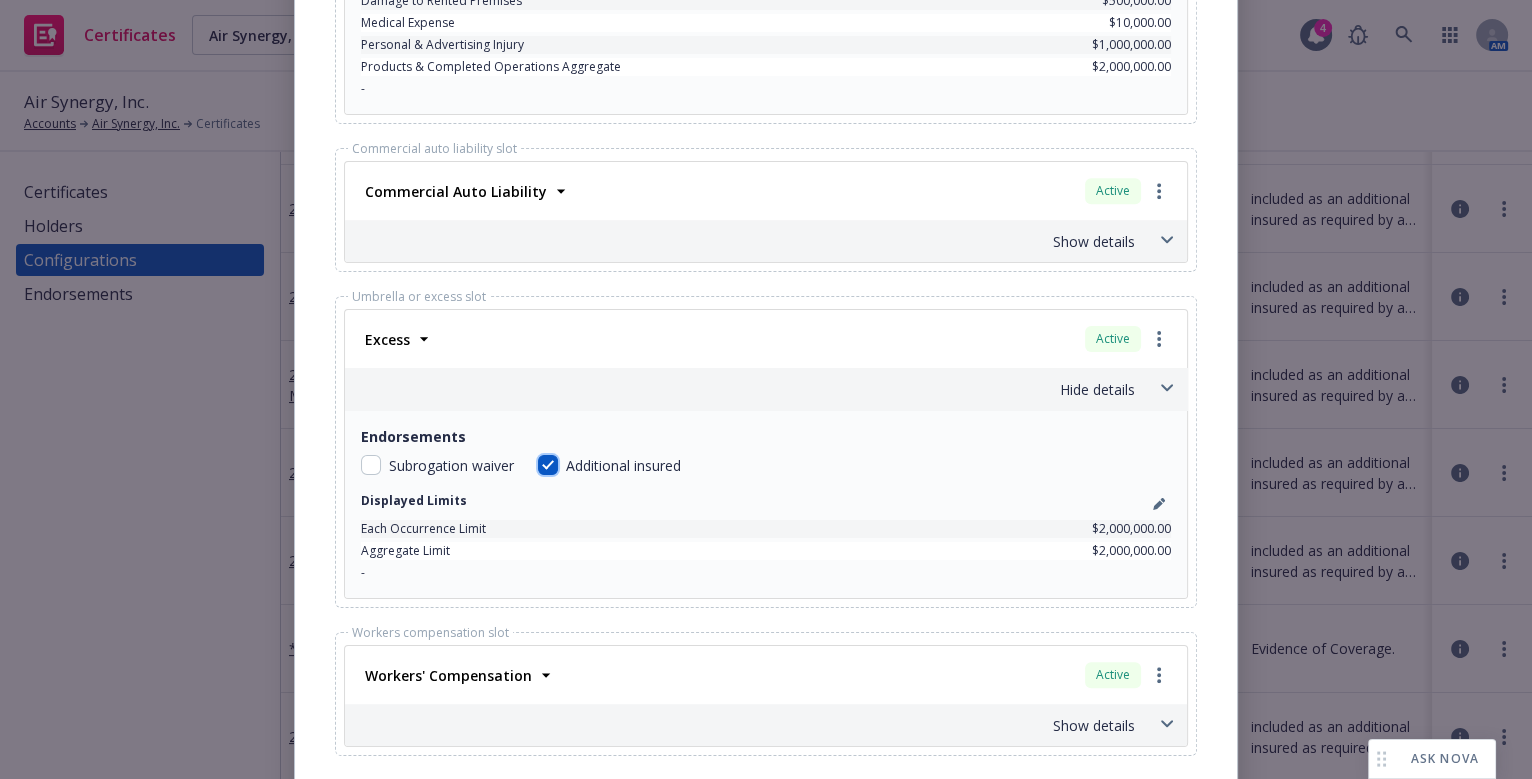 checkbox on "true" 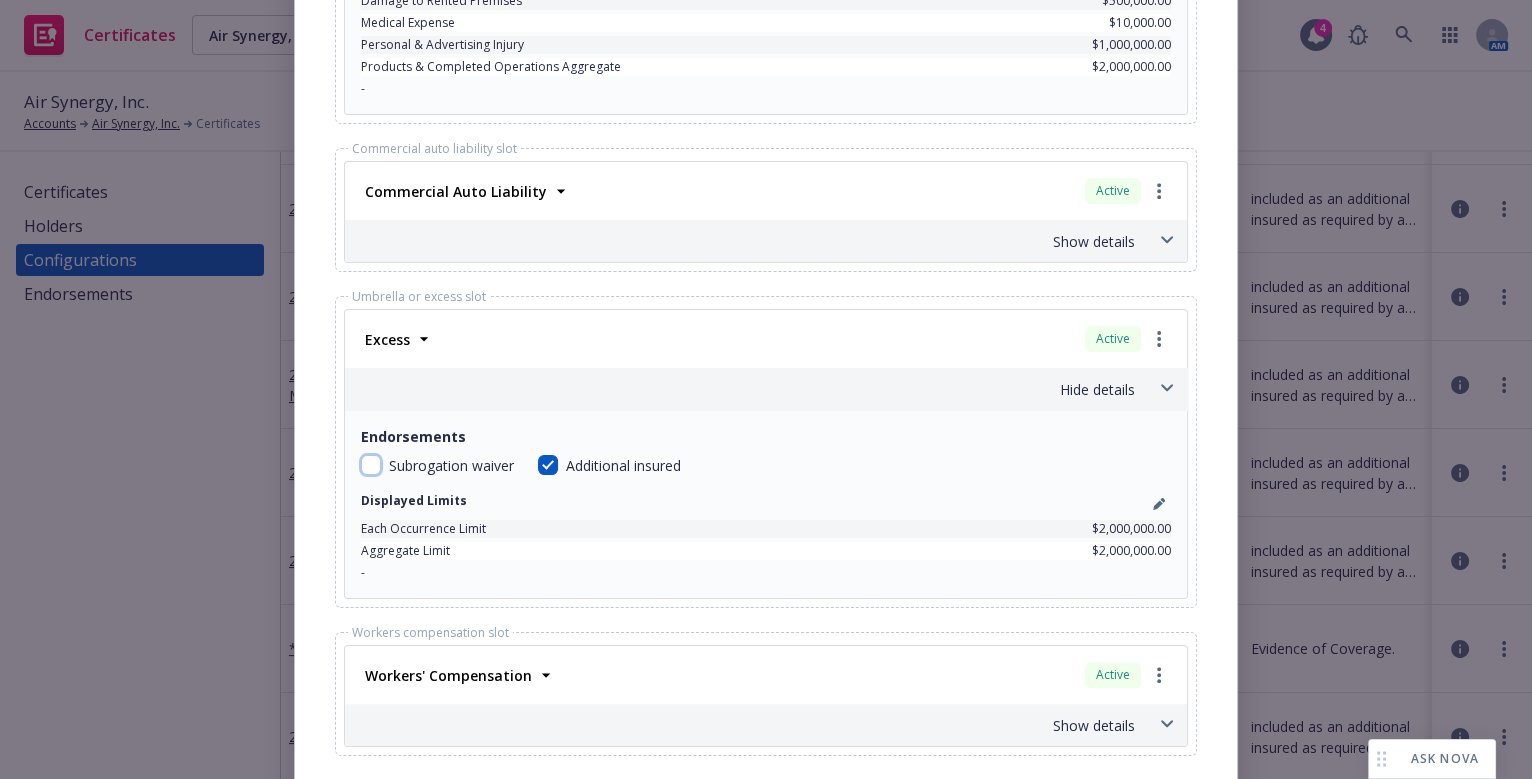 click at bounding box center [371, 465] 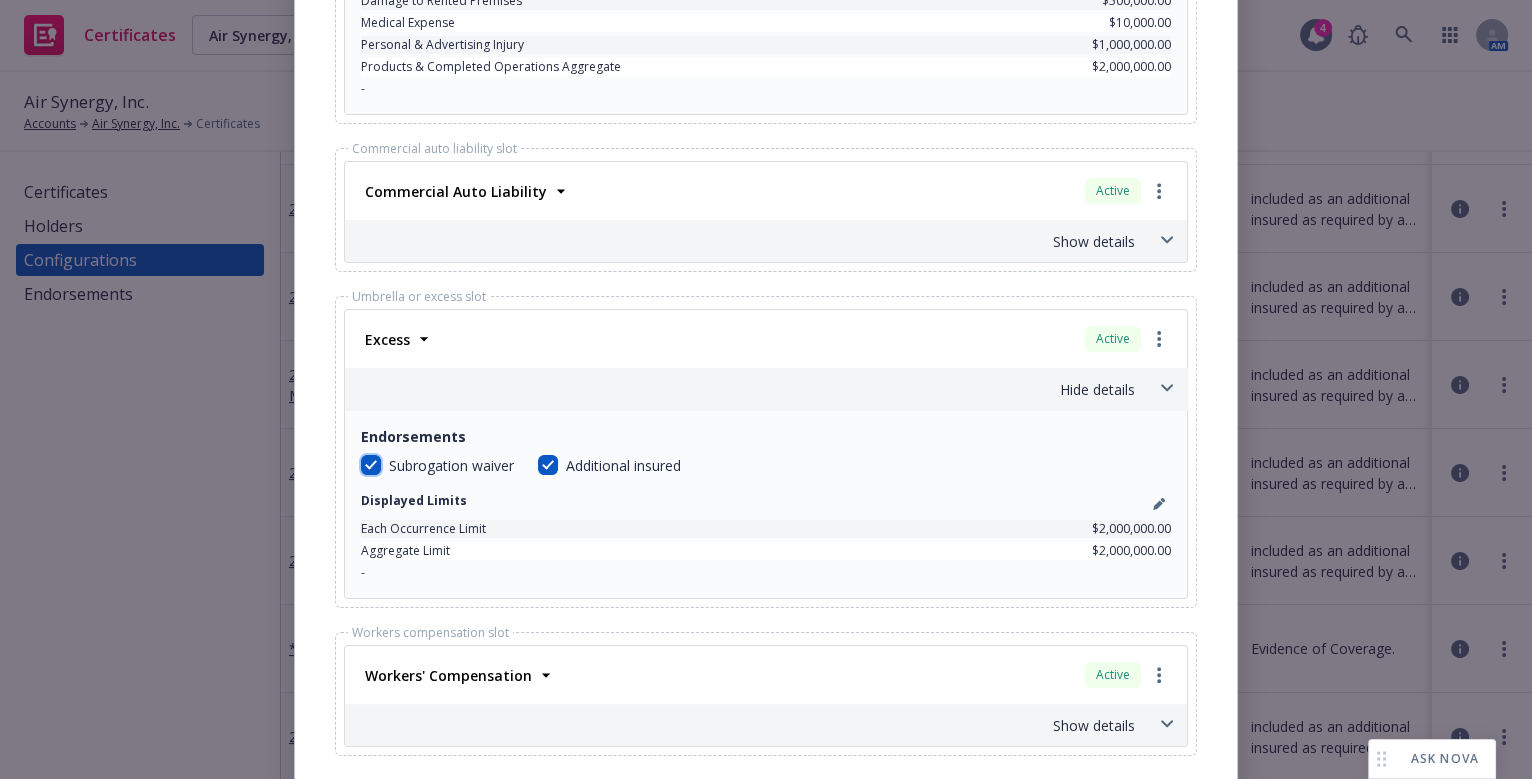 checkbox on "true" 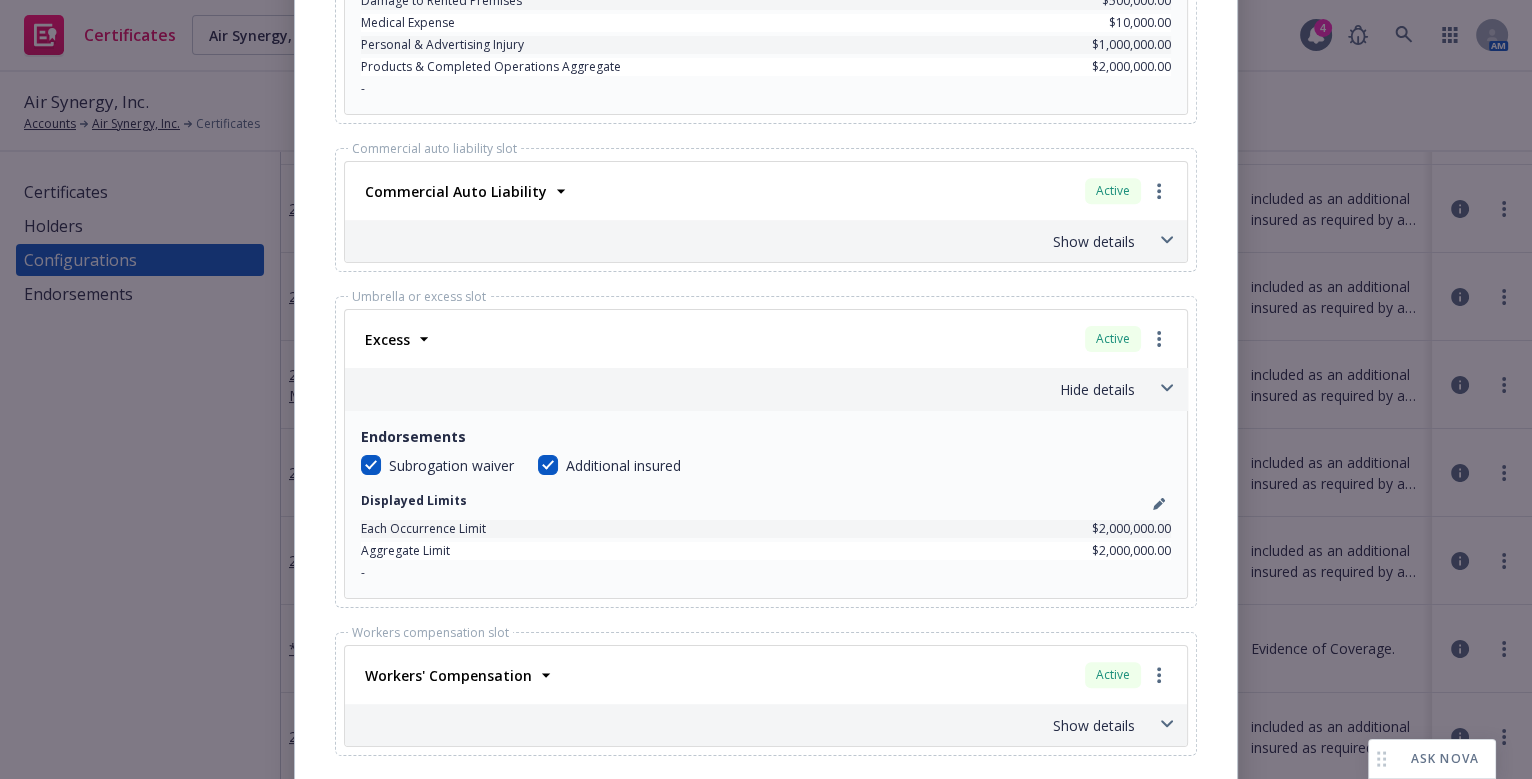 click on "Show details" at bounding box center [742, 241] 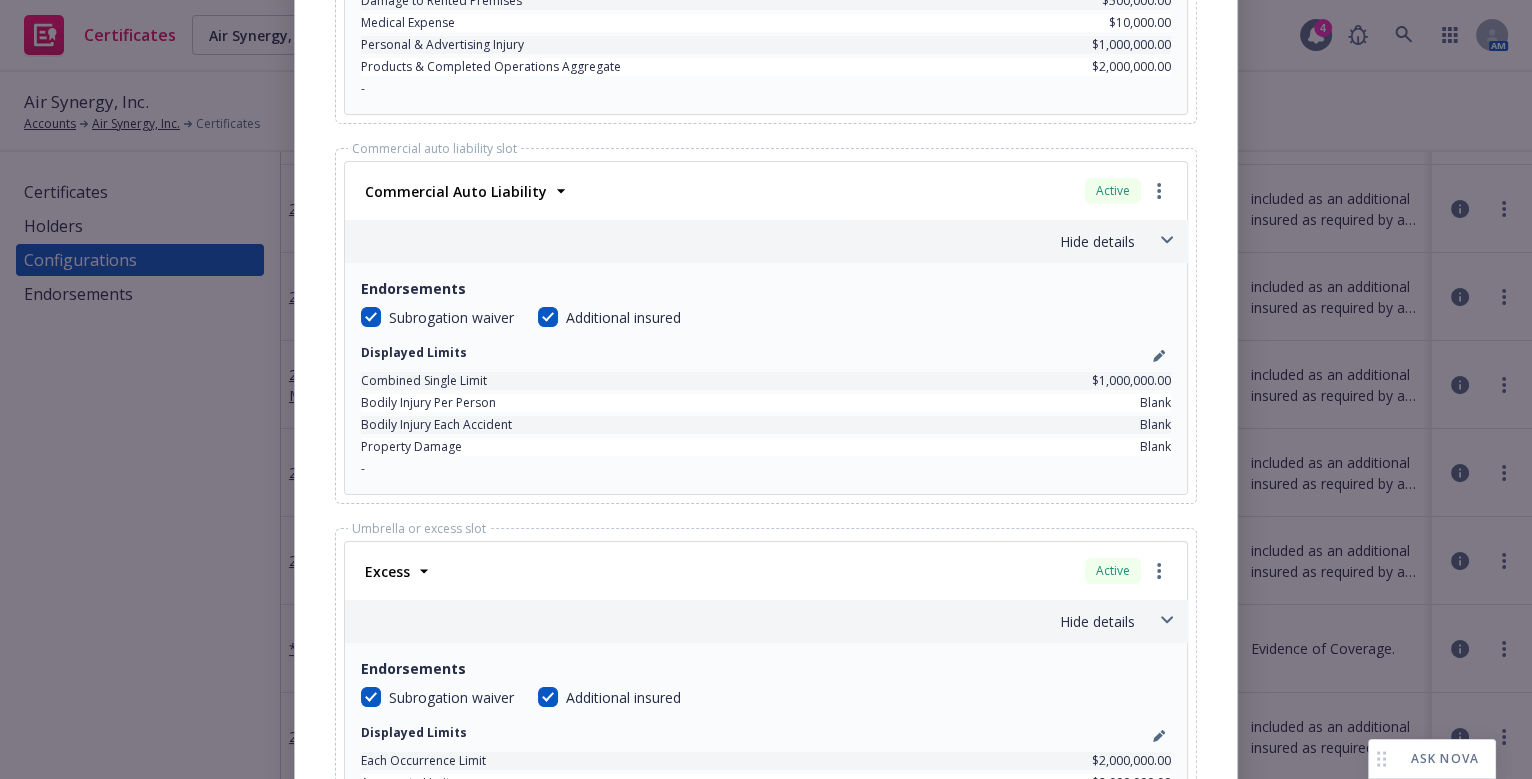 click on "Hide details" at bounding box center [742, 241] 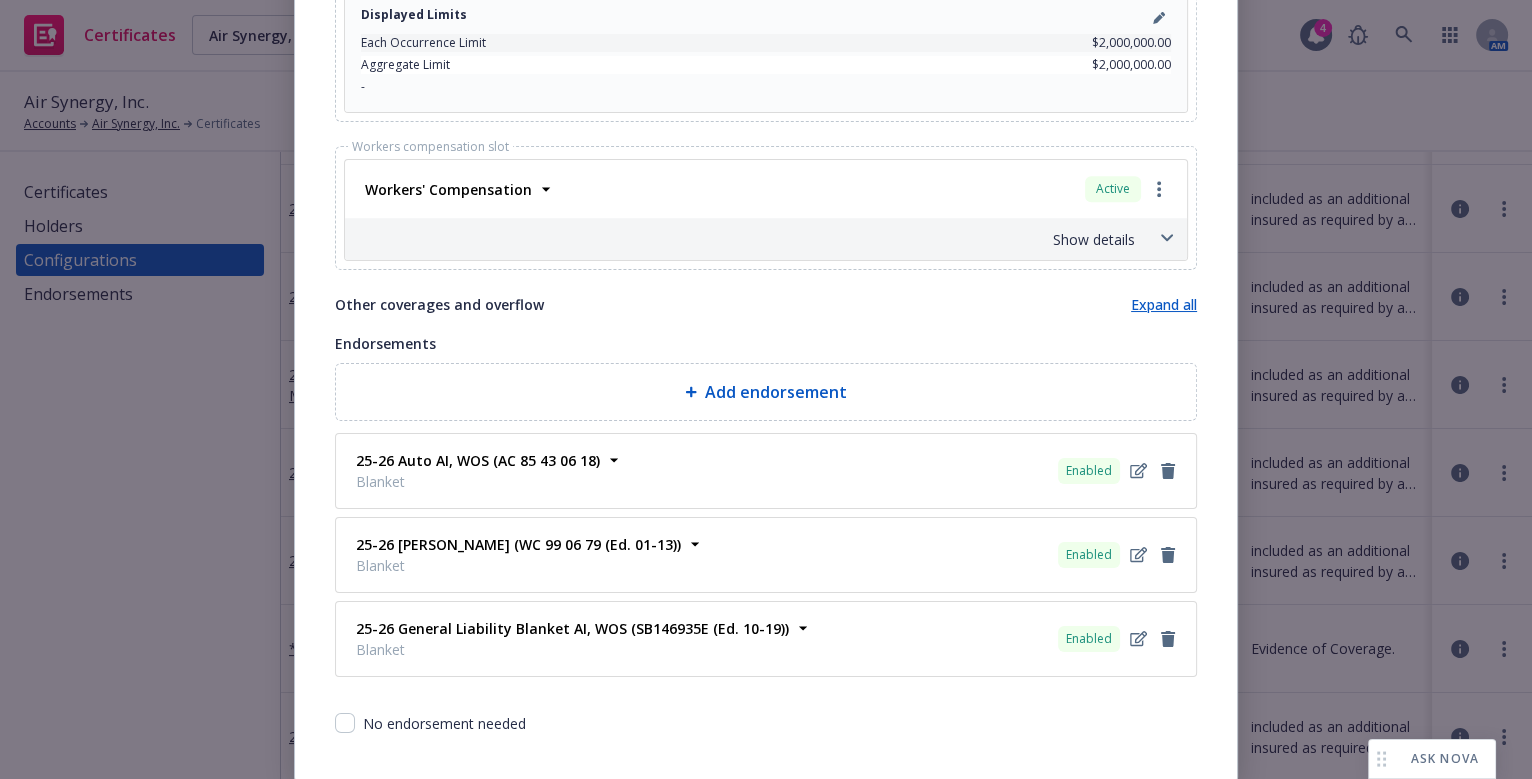scroll, scrollTop: 971, scrollLeft: 0, axis: vertical 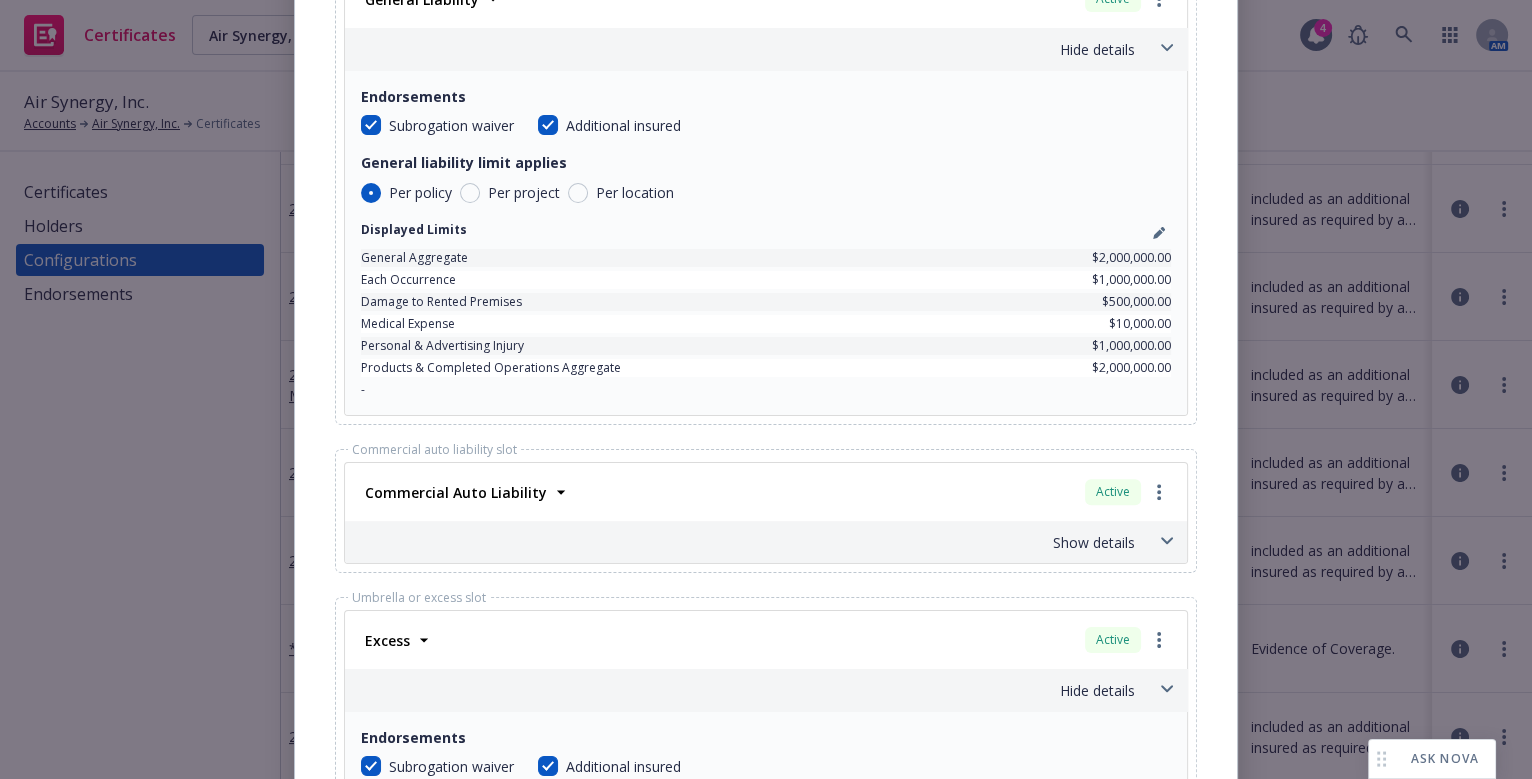 drag, startPoint x: 1002, startPoint y: 380, endPoint x: 1129, endPoint y: 121, distance: 288.46143 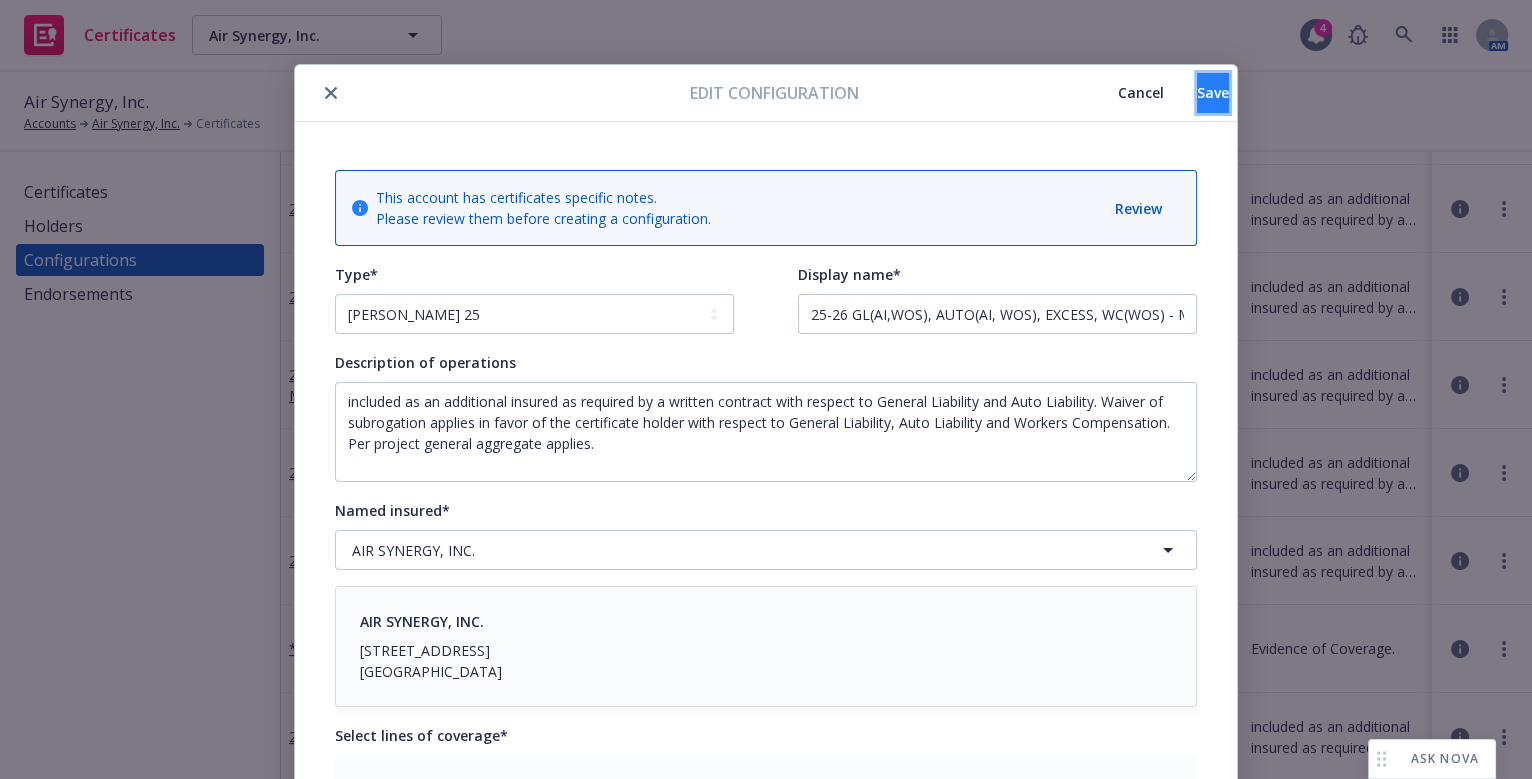 click on "Save" at bounding box center [1213, 93] 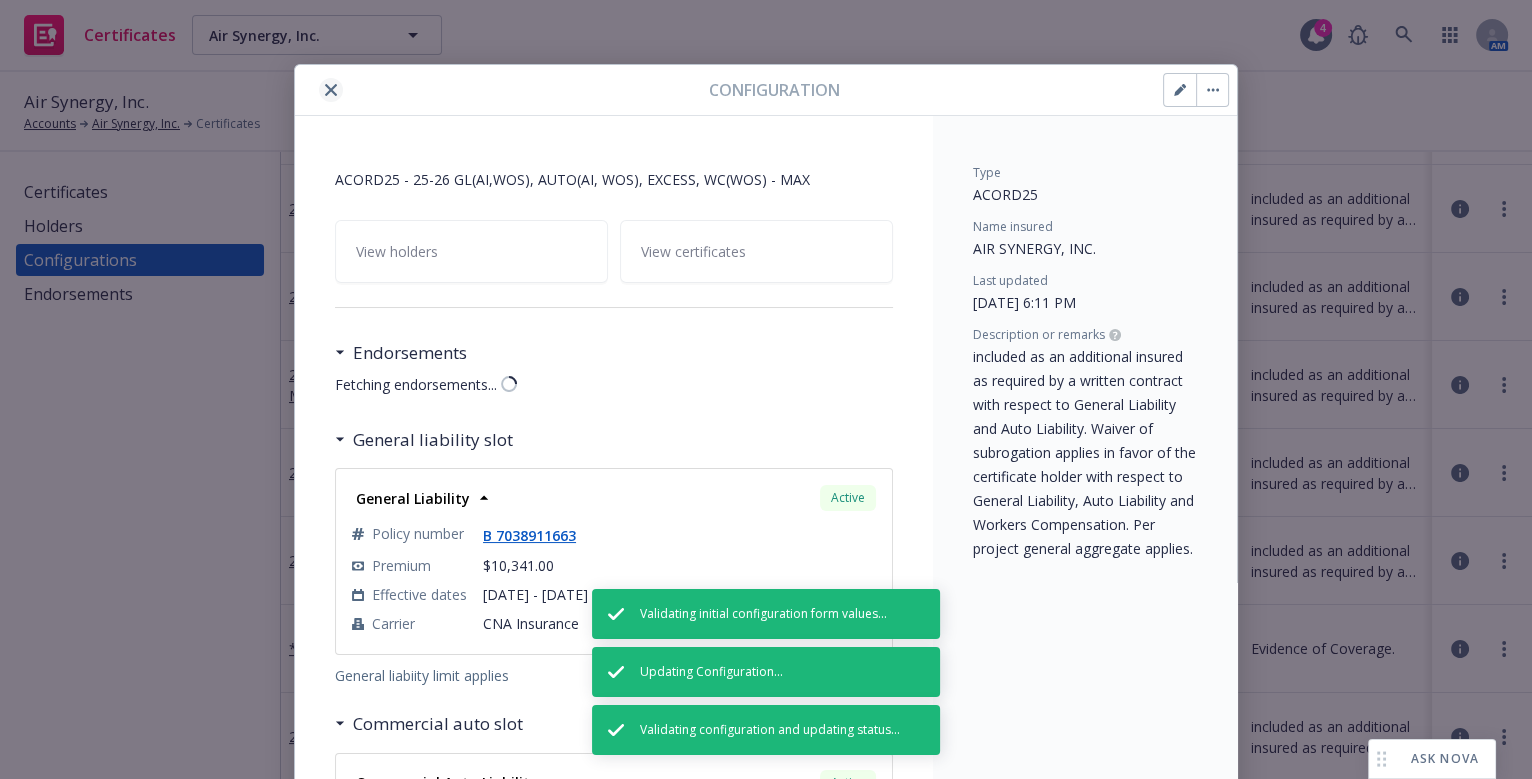 click at bounding box center [331, 90] 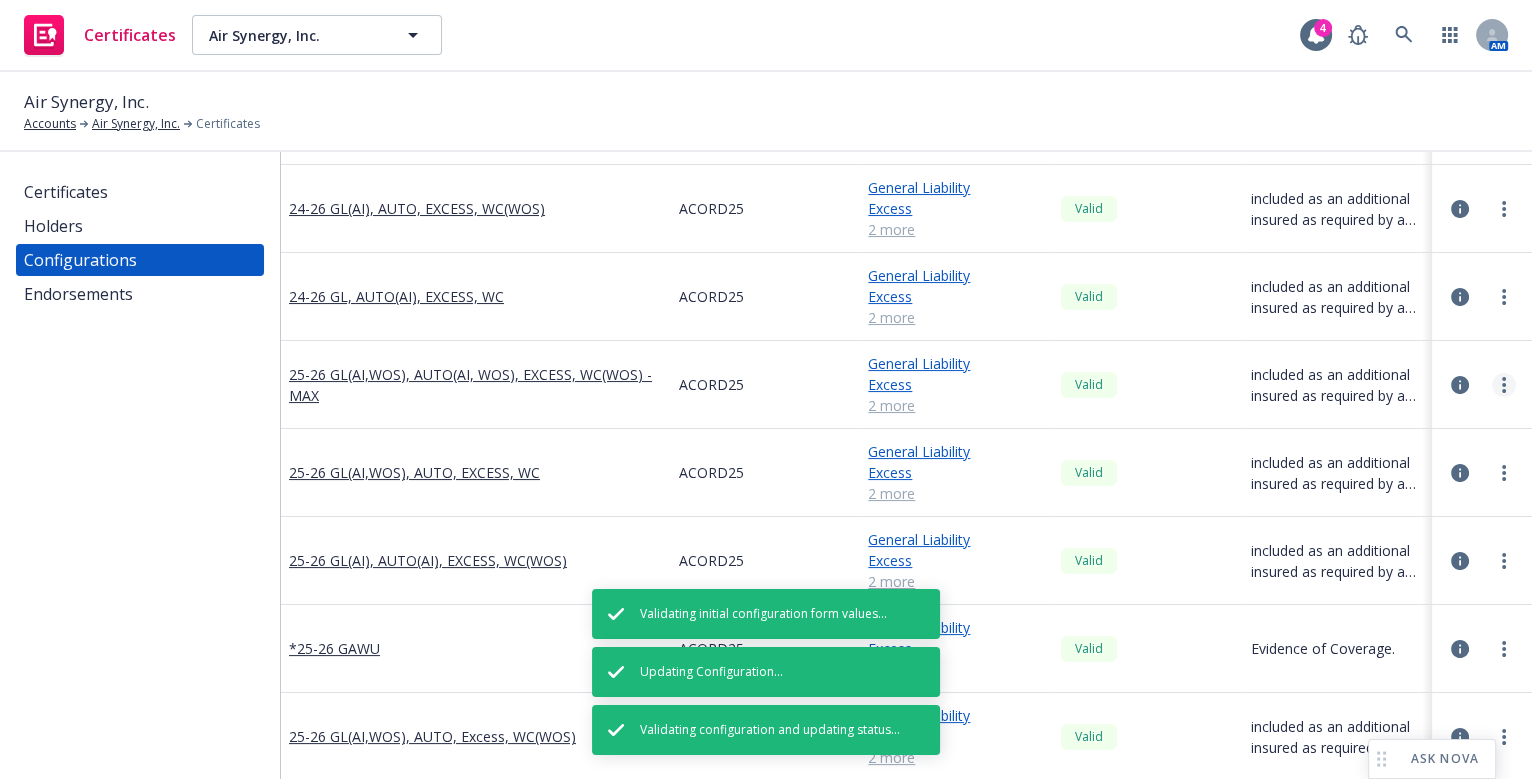 click 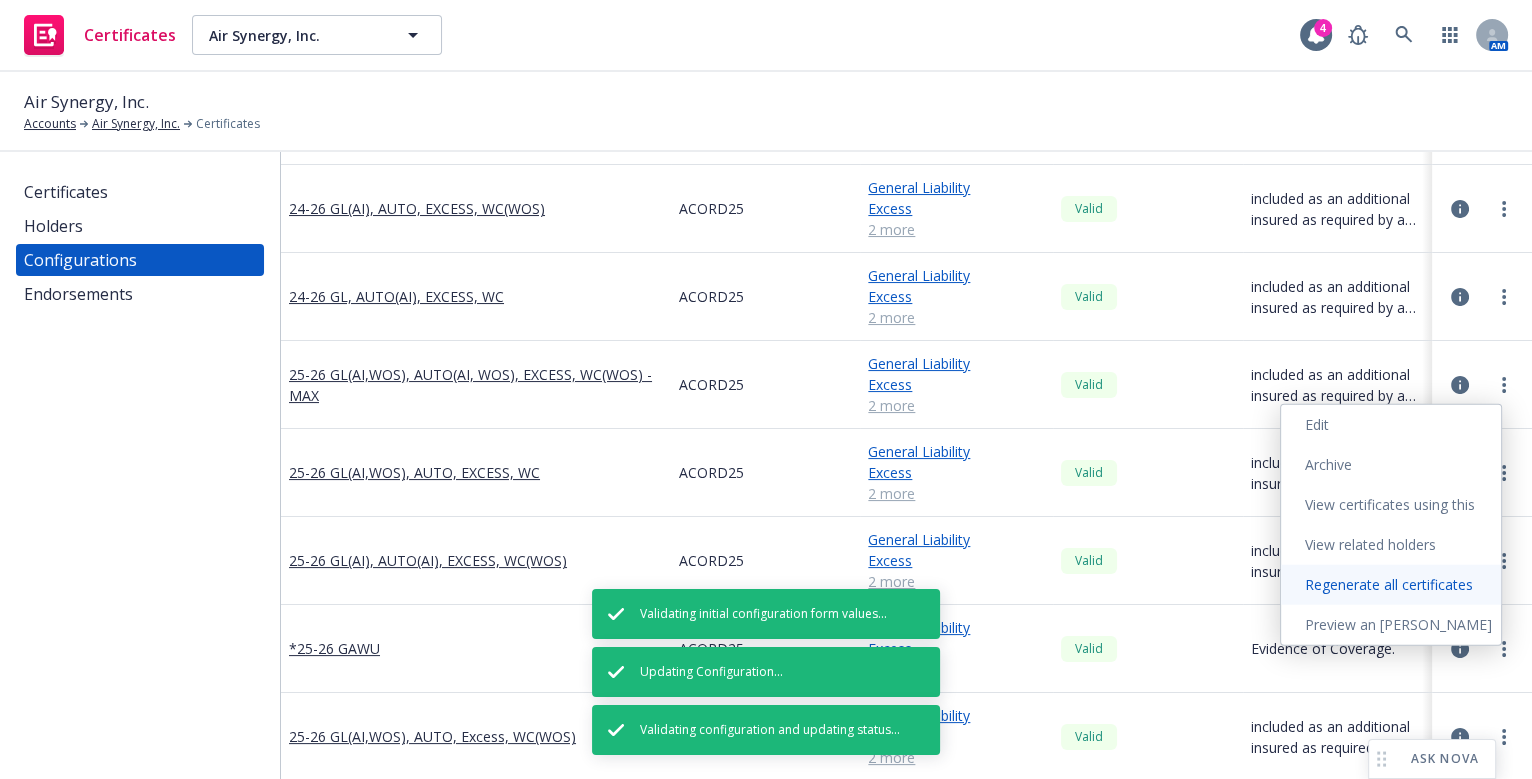 click on "Regenerate all certificates" at bounding box center [1391, 585] 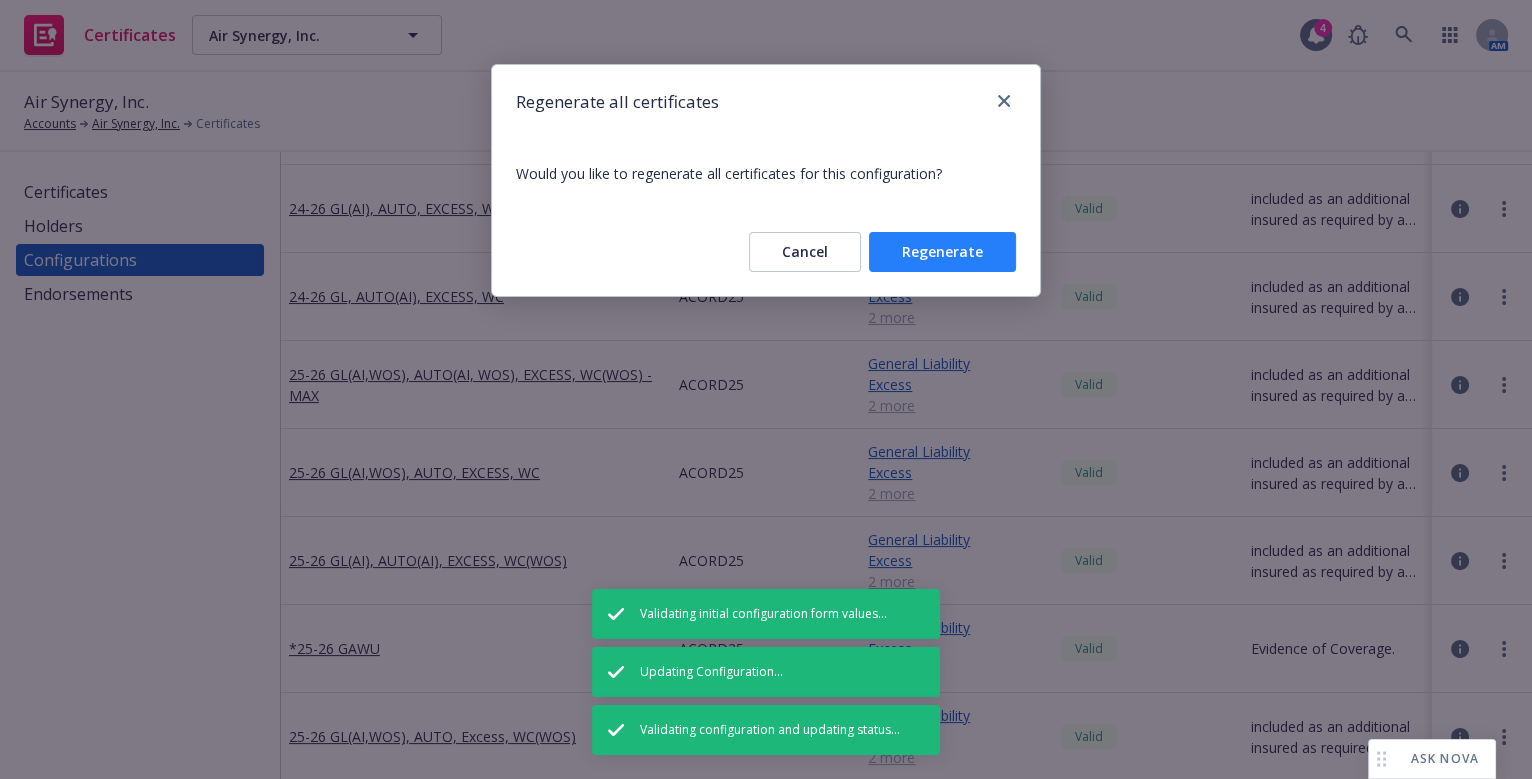 click on "Regenerate" at bounding box center (942, 252) 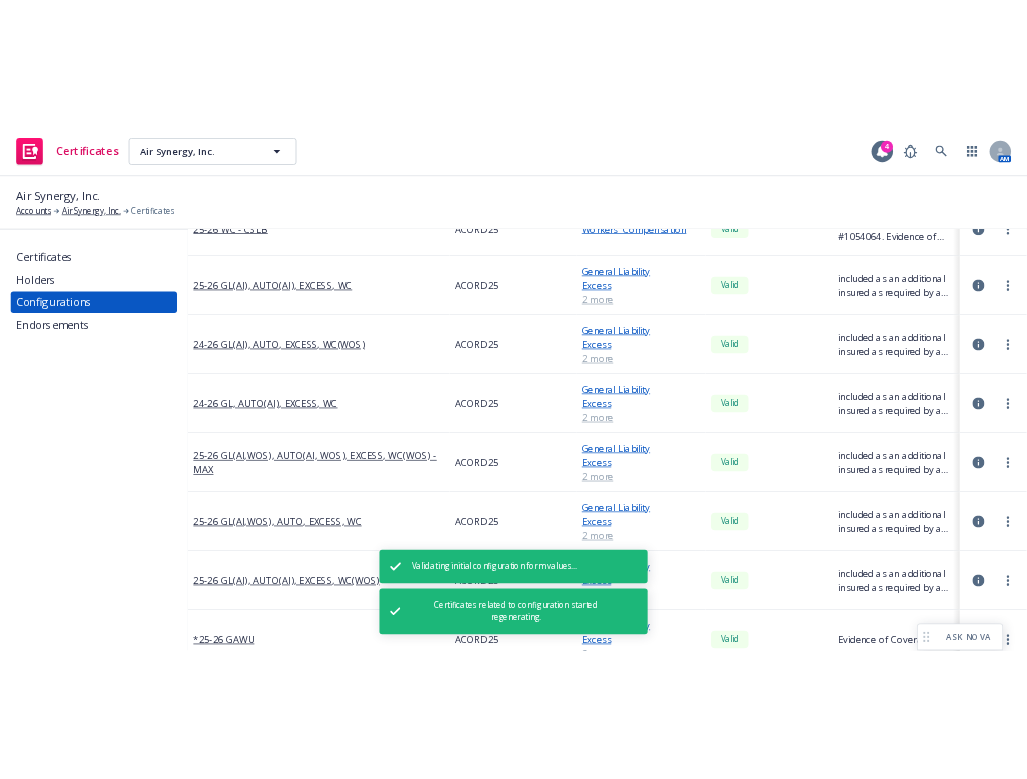 scroll, scrollTop: 272, scrollLeft: 0, axis: vertical 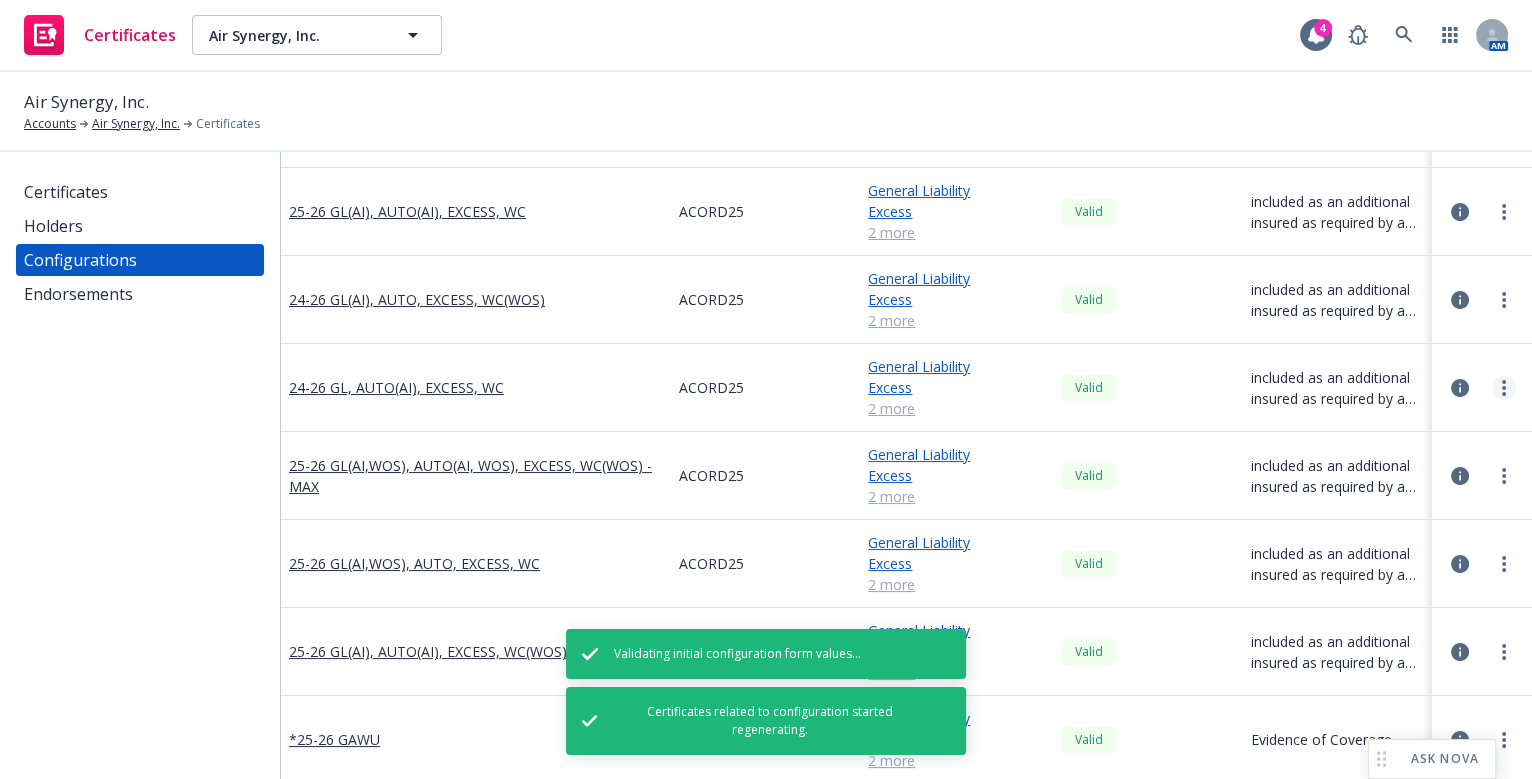 click at bounding box center [1504, 388] 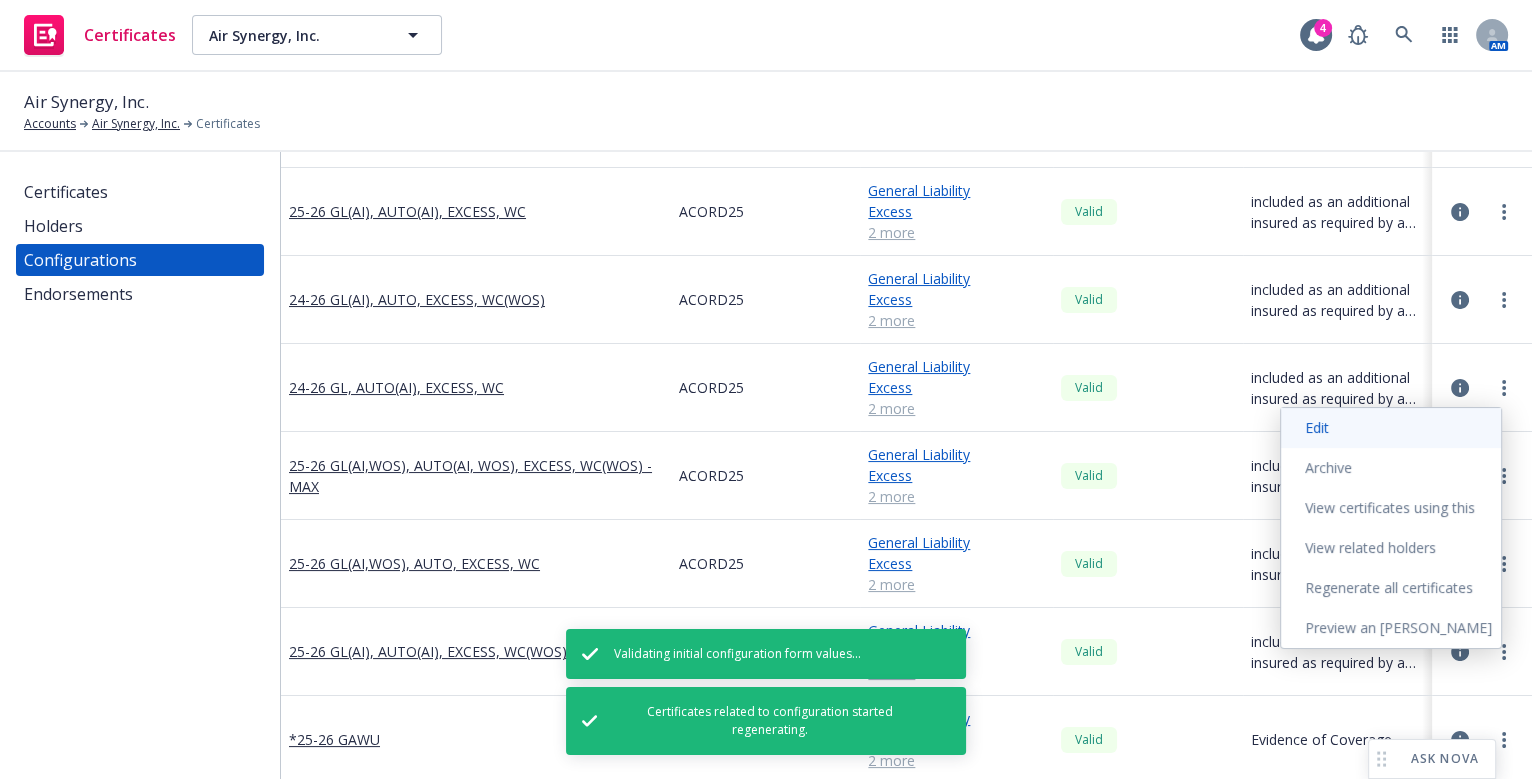 click on "Edit" at bounding box center (1391, 428) 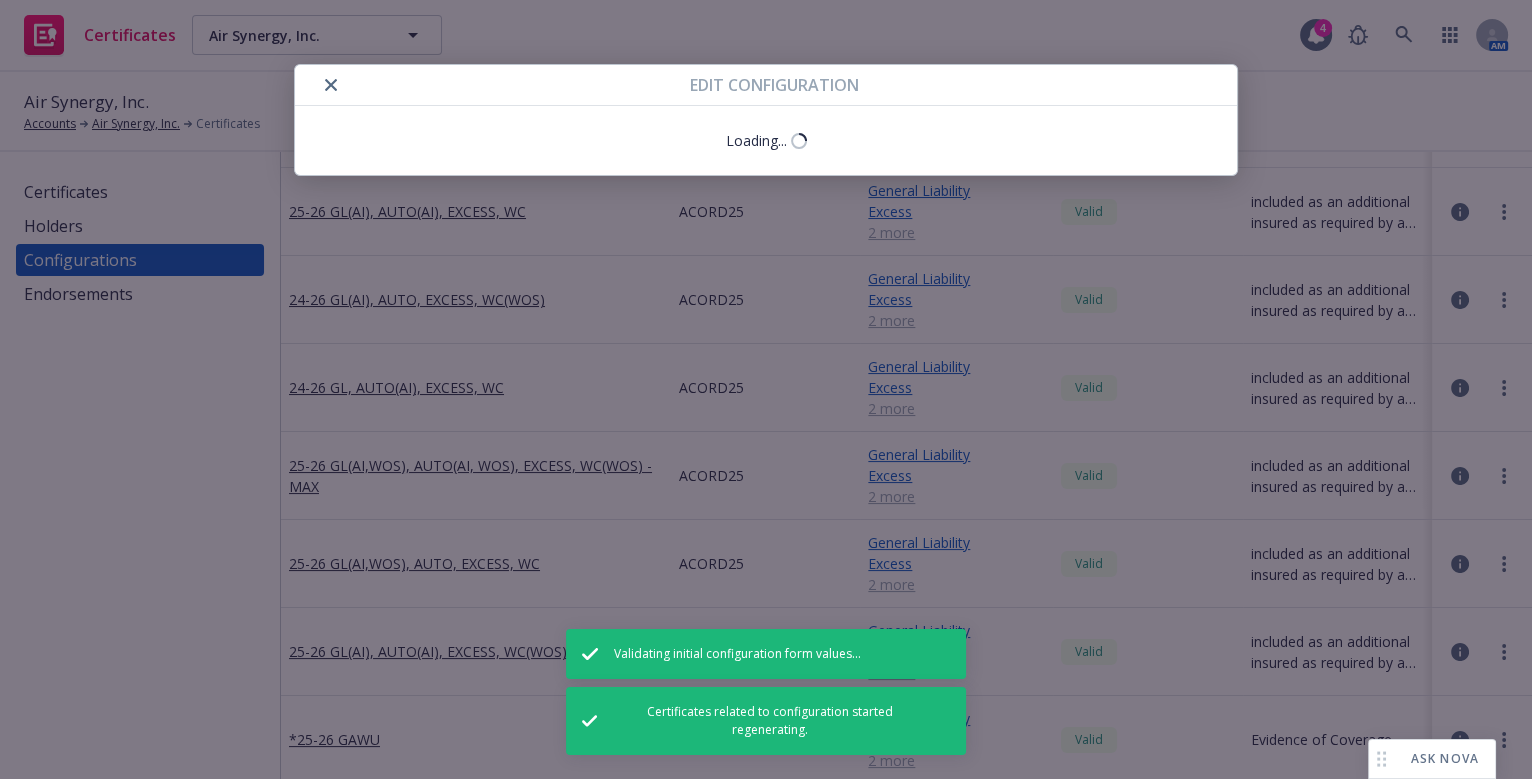 select on "Acord_25" 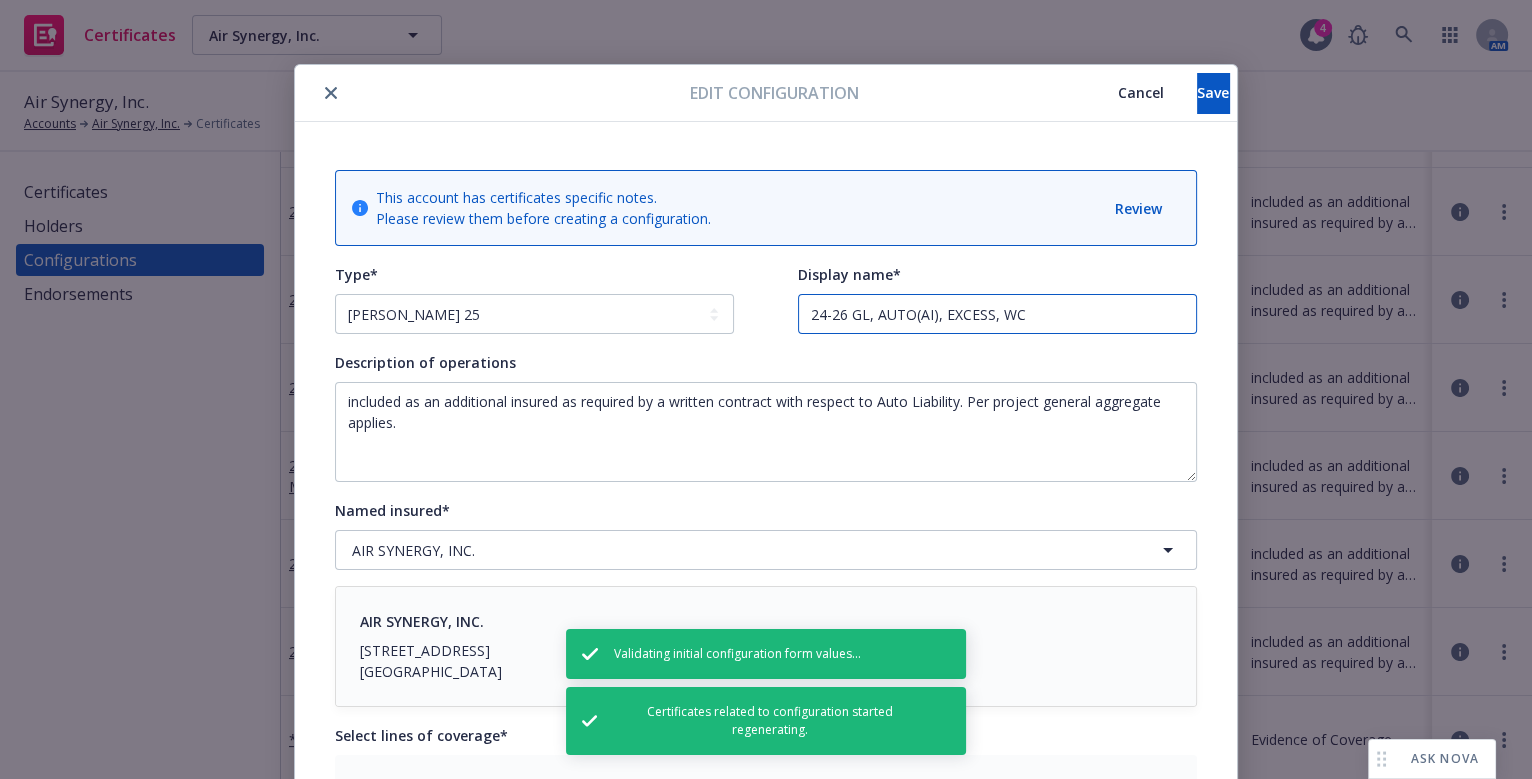 drag, startPoint x: 821, startPoint y: 310, endPoint x: 834, endPoint y: 331, distance: 24.698177 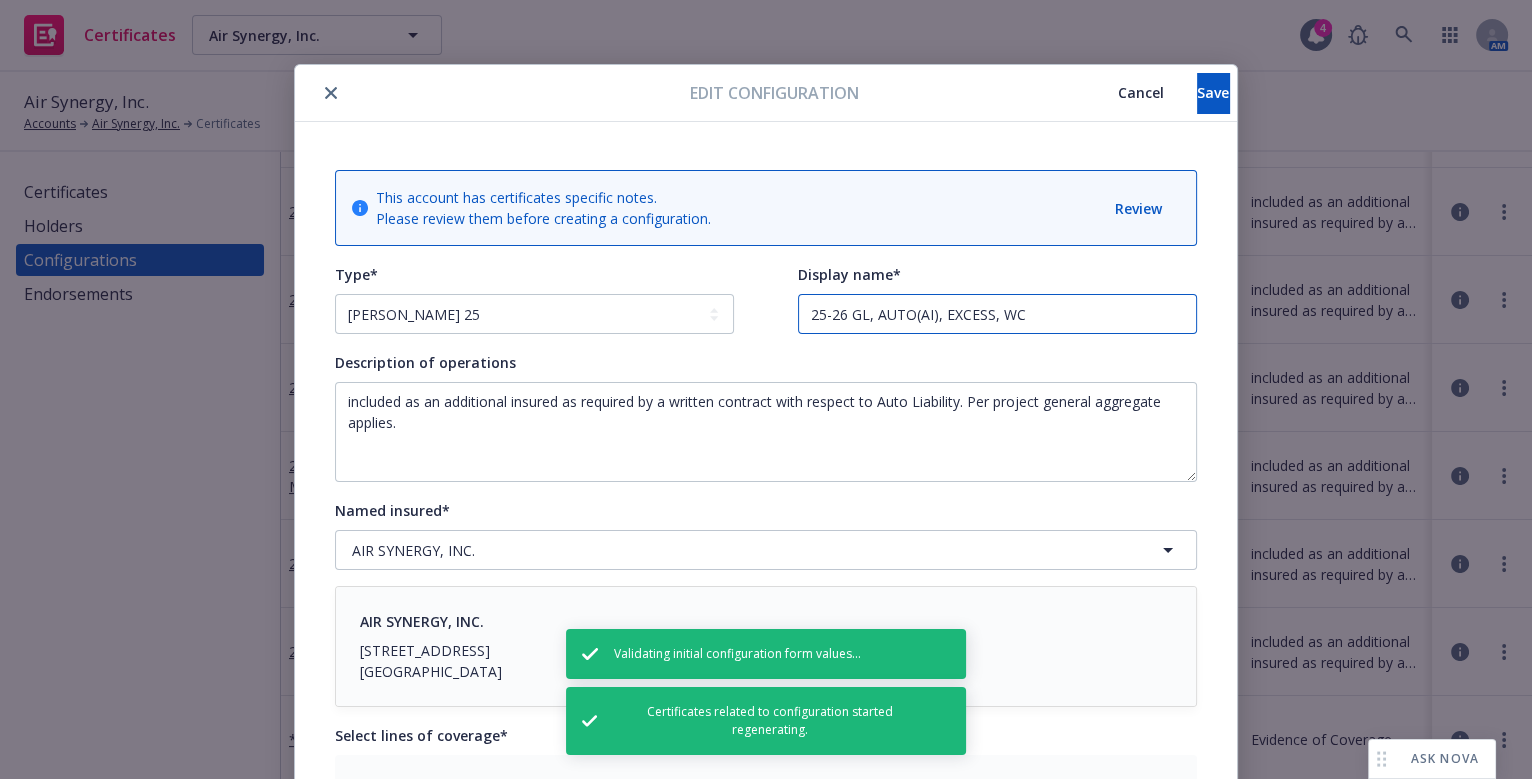 type on "25-26 GL, AUTO(AI), EXCESS, WC" 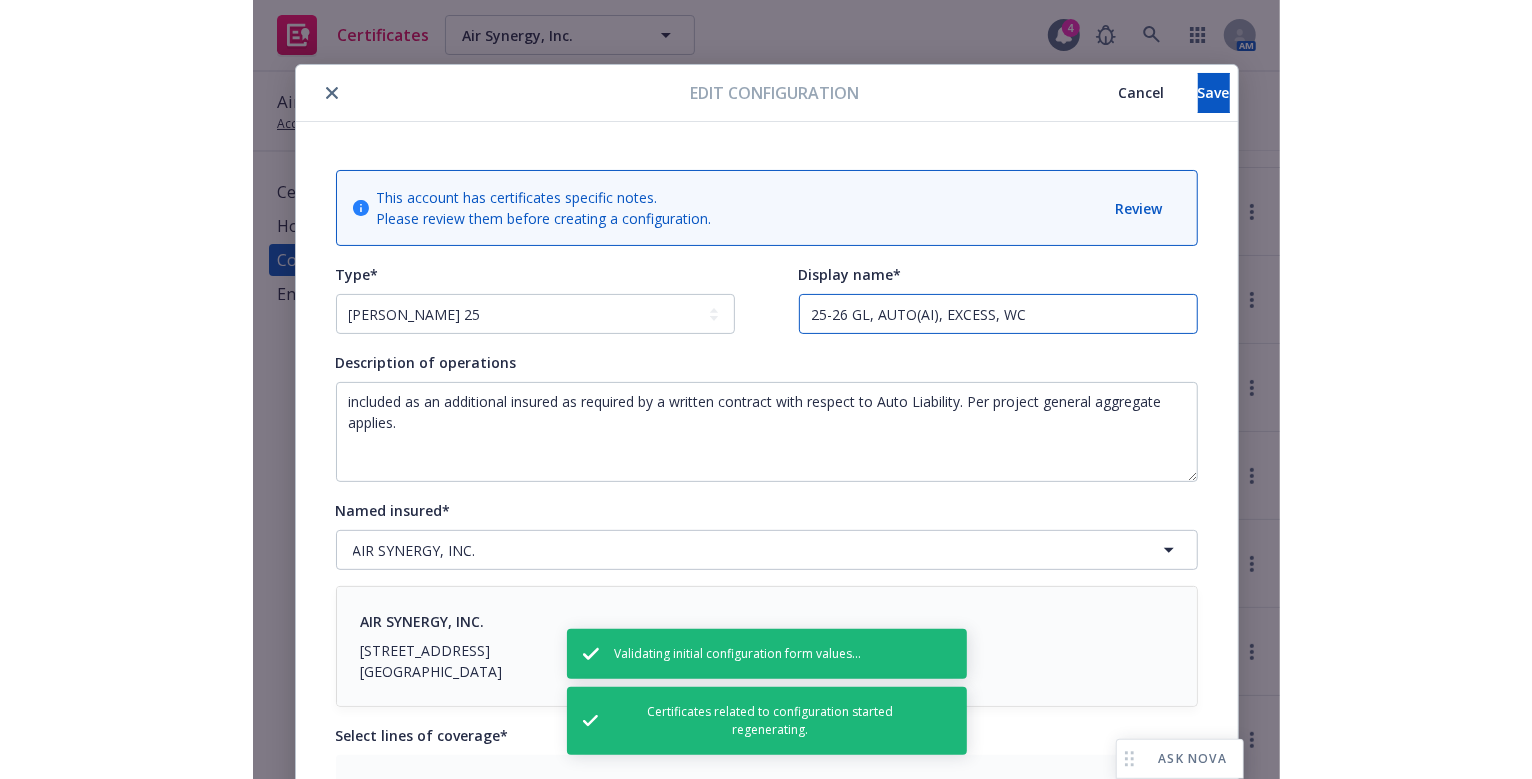 scroll, scrollTop: 272, scrollLeft: 0, axis: vertical 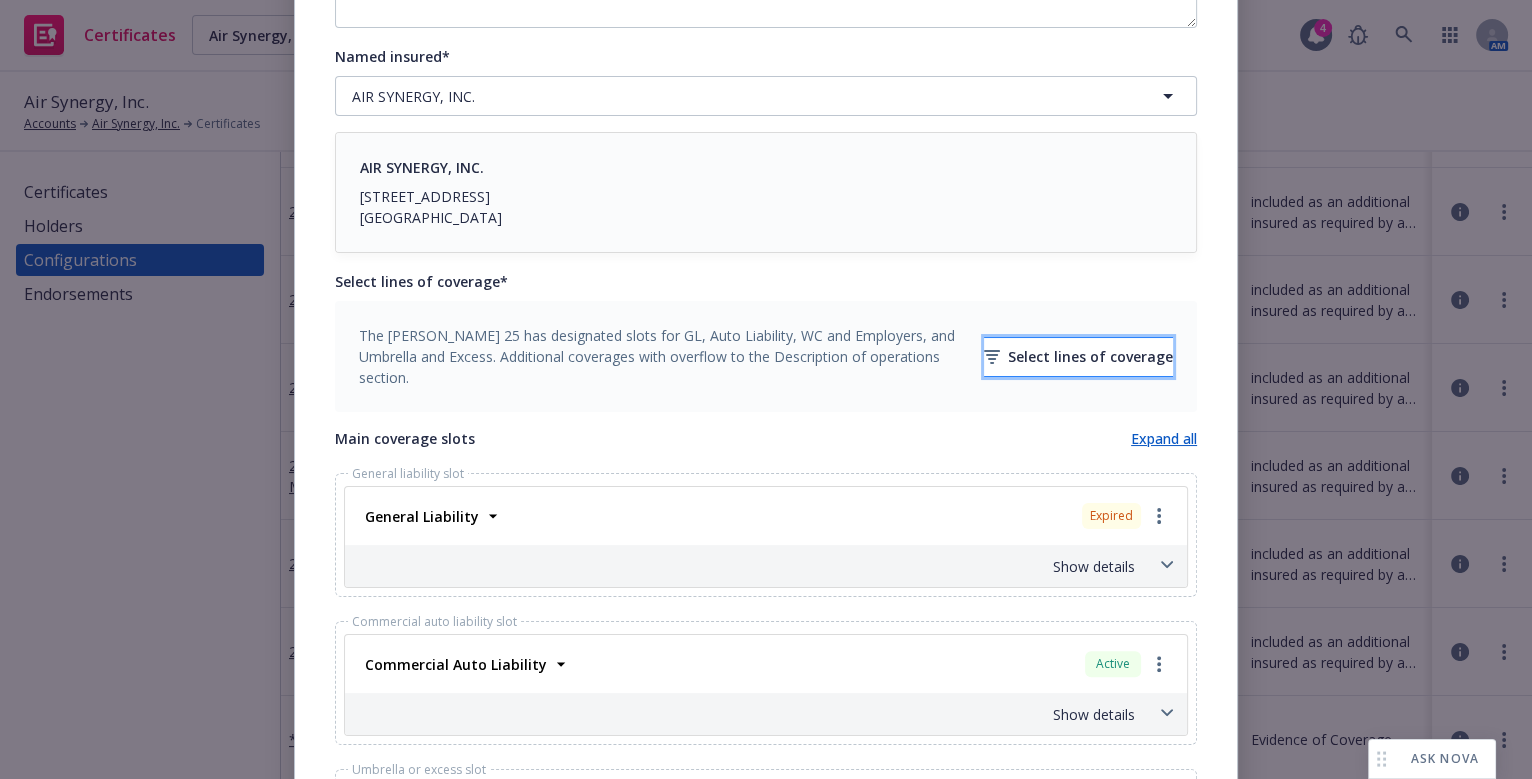 click on "Select lines of coverage" at bounding box center [1078, 357] 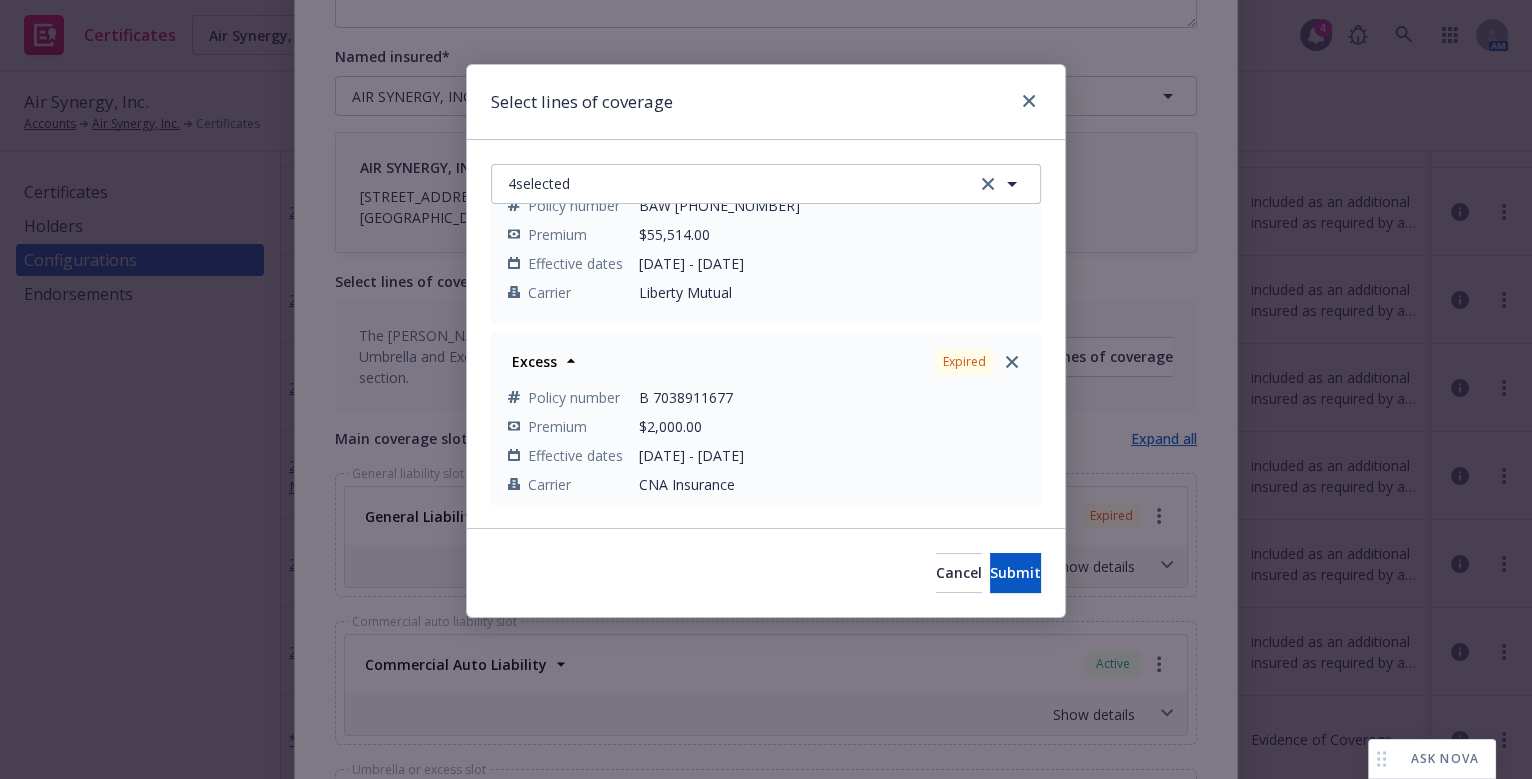 scroll, scrollTop: 272, scrollLeft: 0, axis: vertical 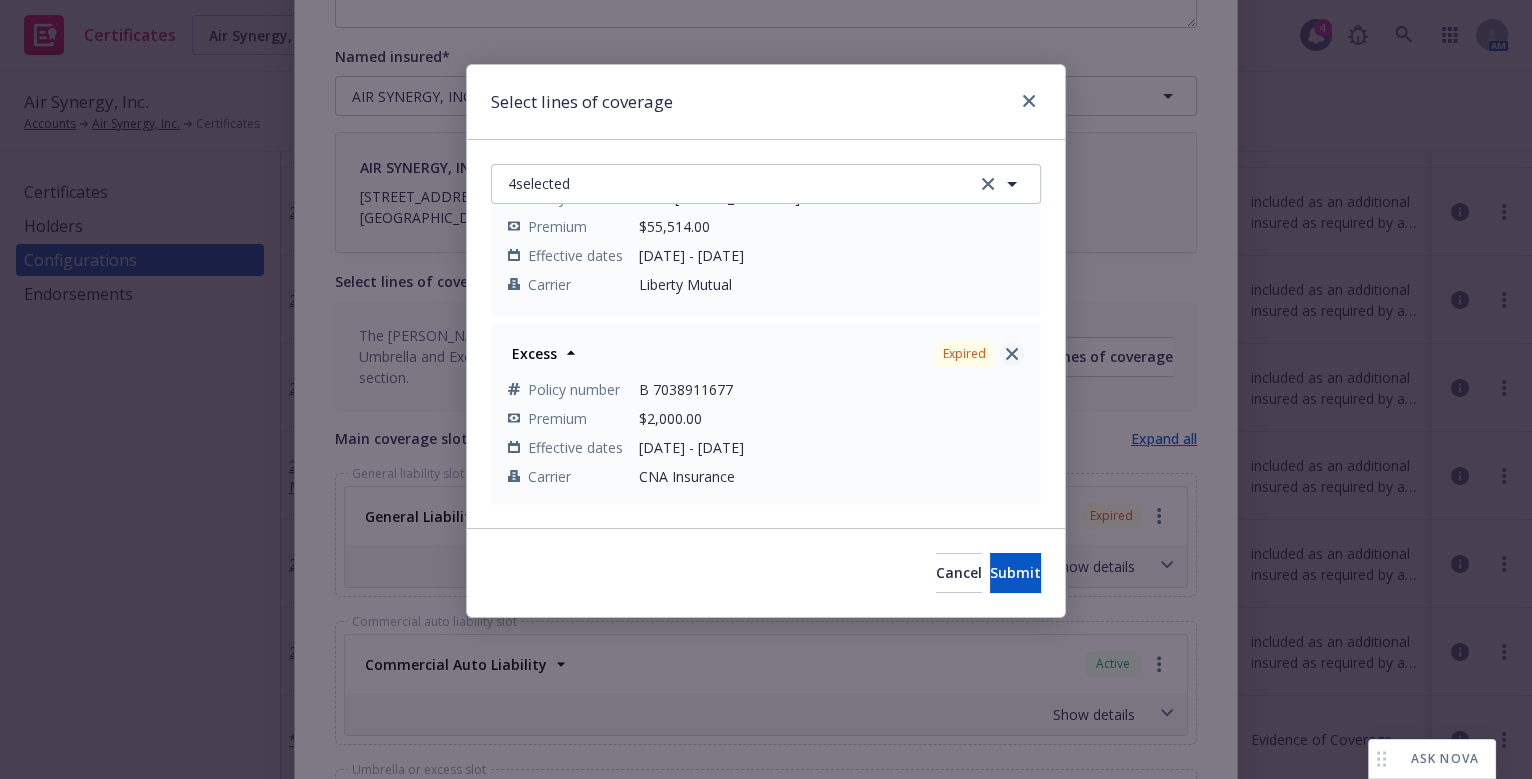 click 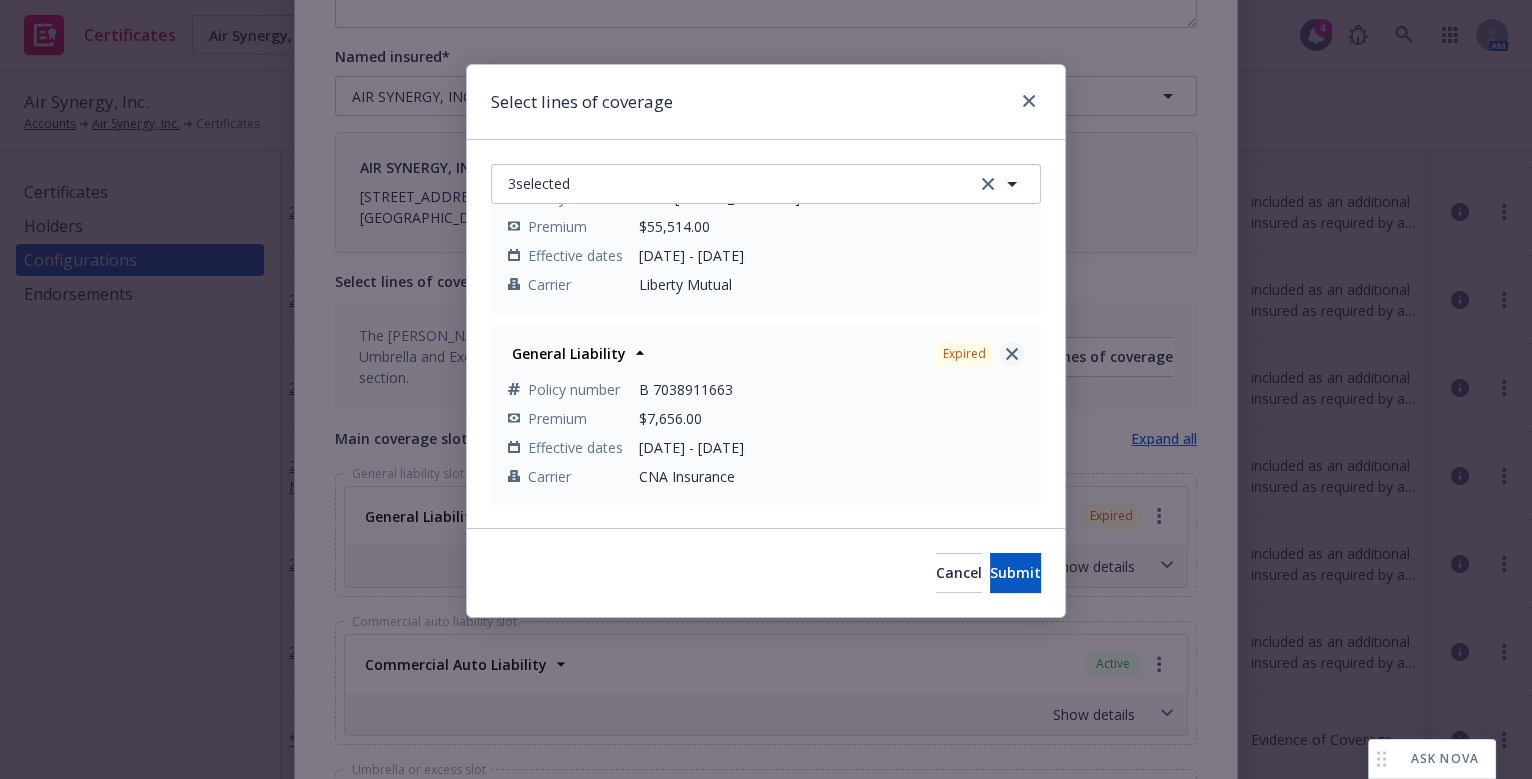click 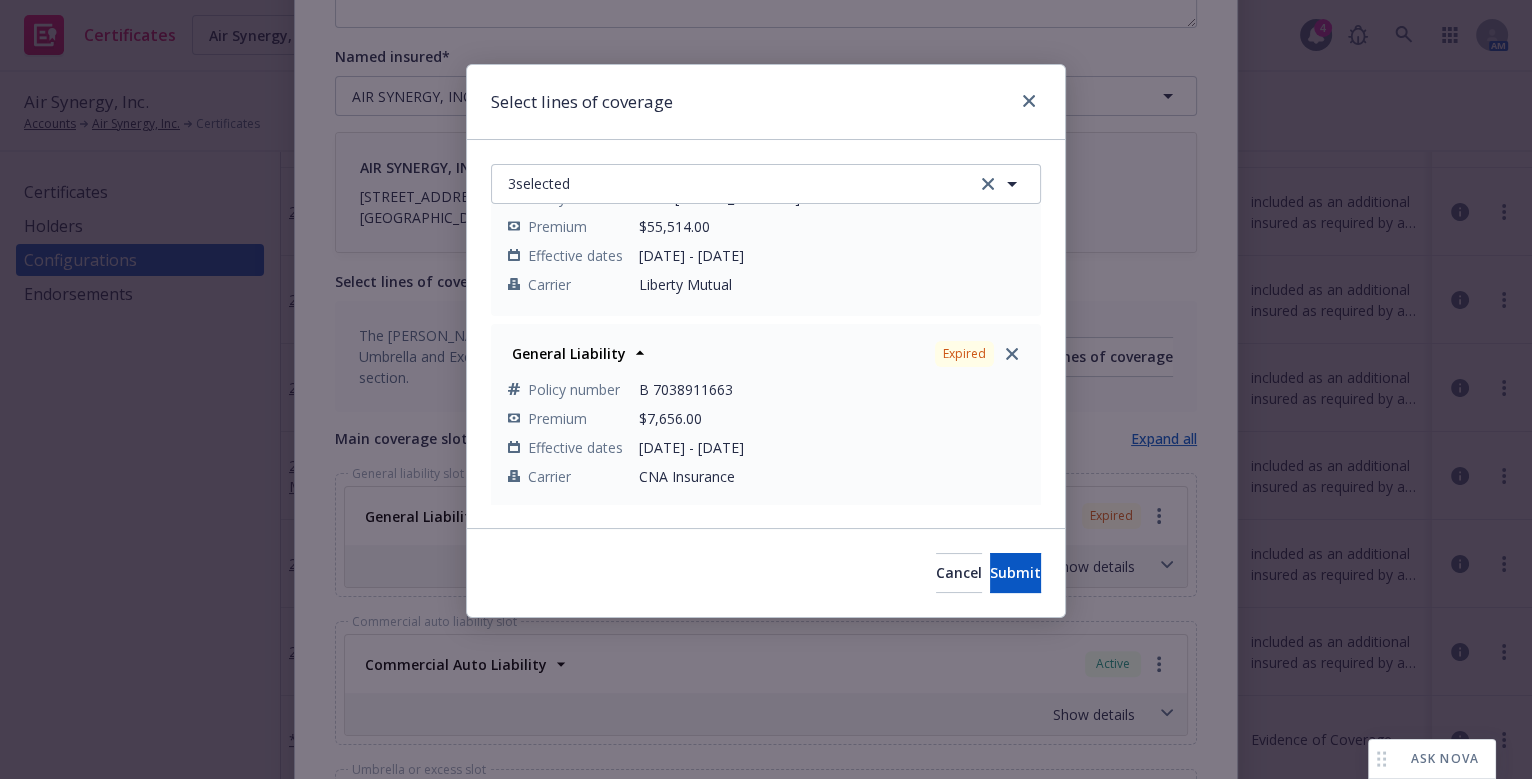 scroll, scrollTop: 83, scrollLeft: 0, axis: vertical 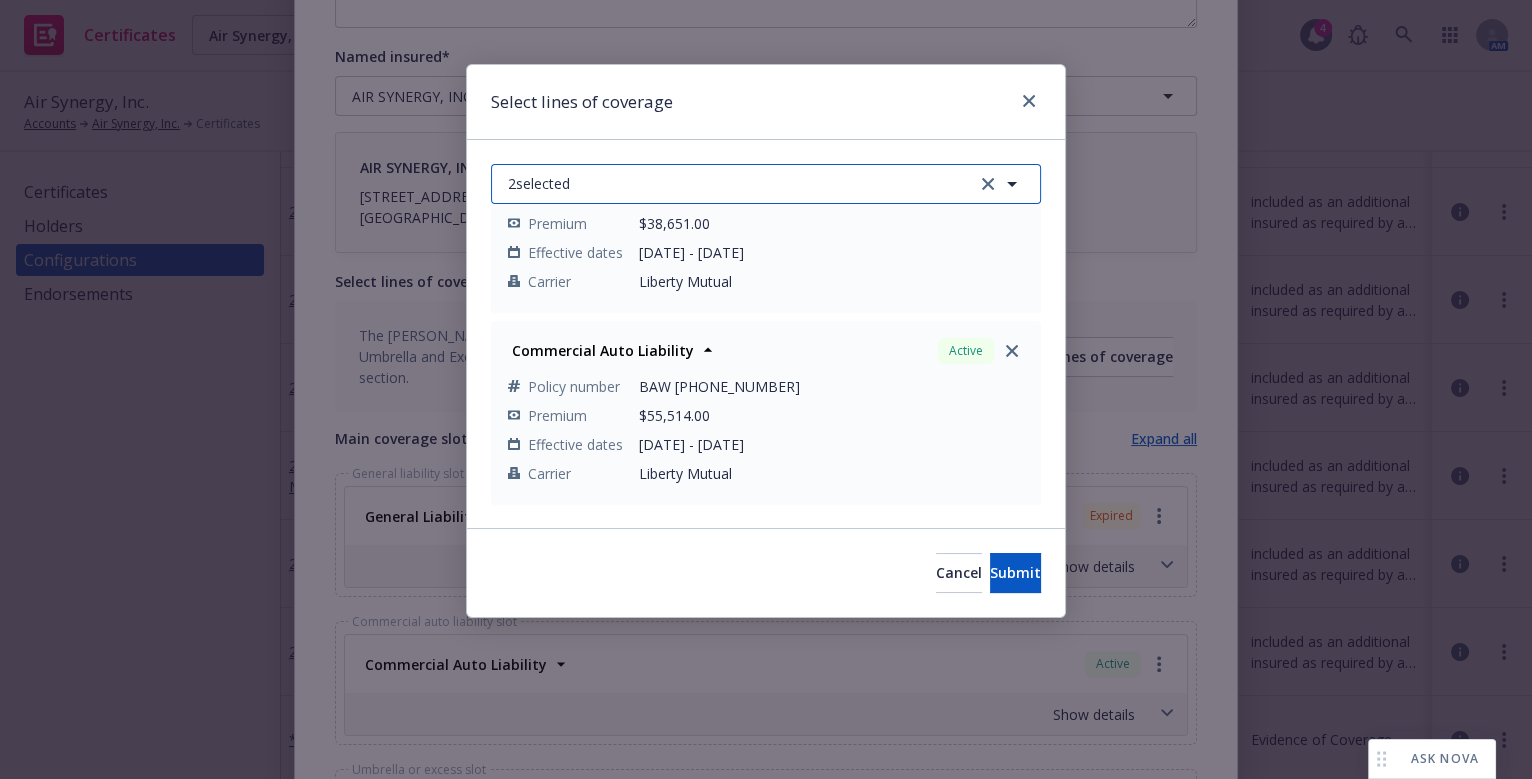 click on "2  selected" at bounding box center (766, 184) 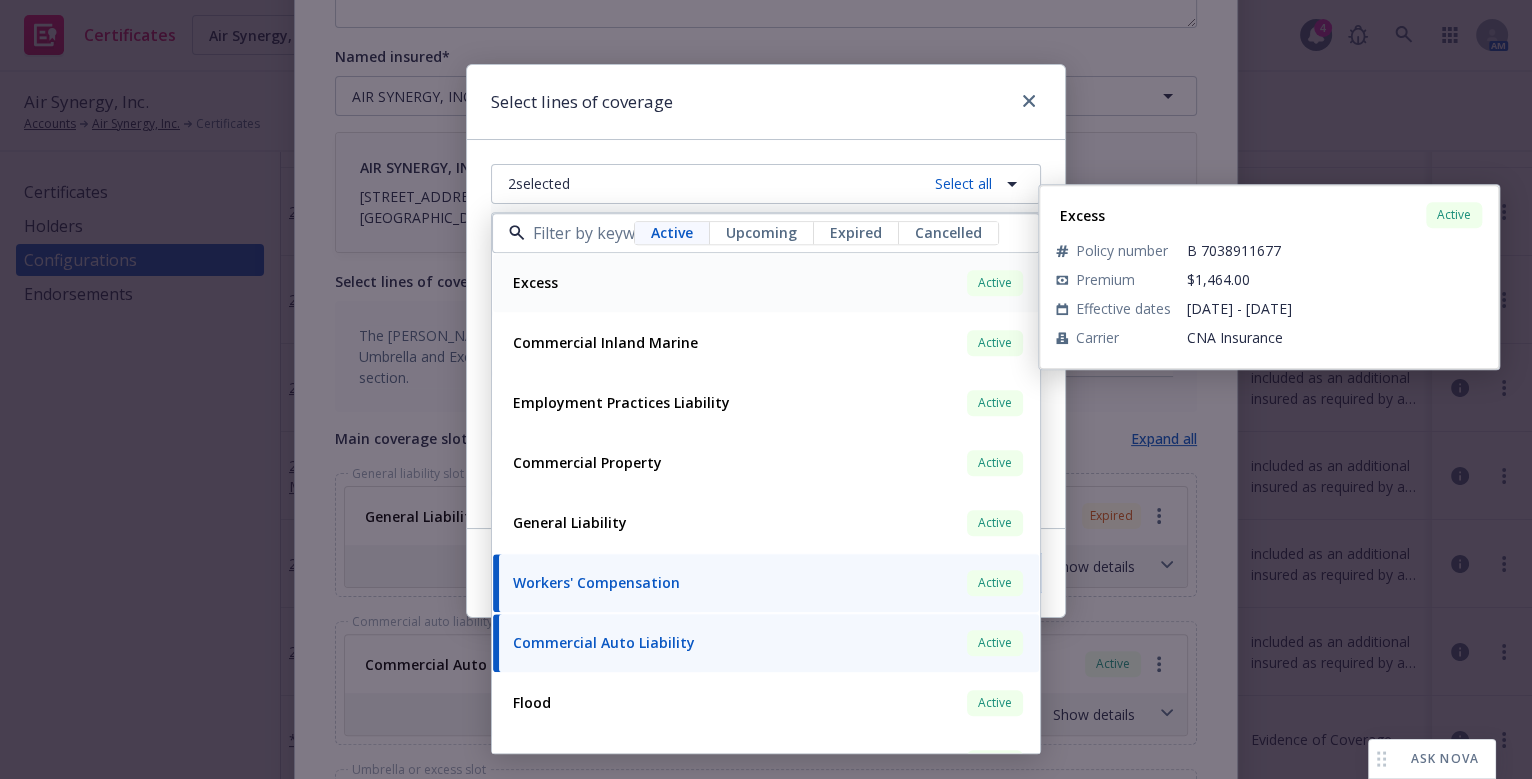 click on "Excess Active" at bounding box center [766, 283] 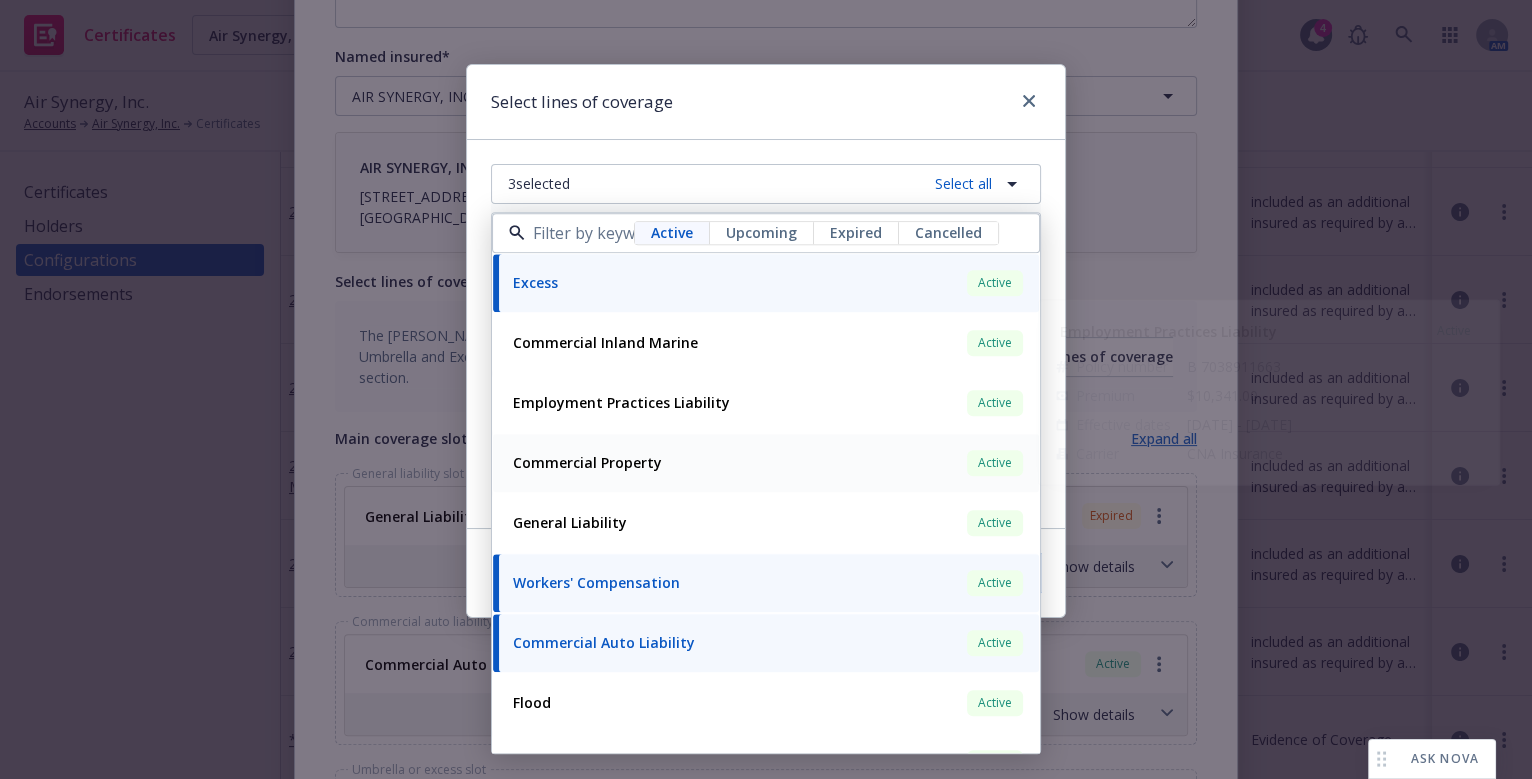 scroll, scrollTop: 272, scrollLeft: 0, axis: vertical 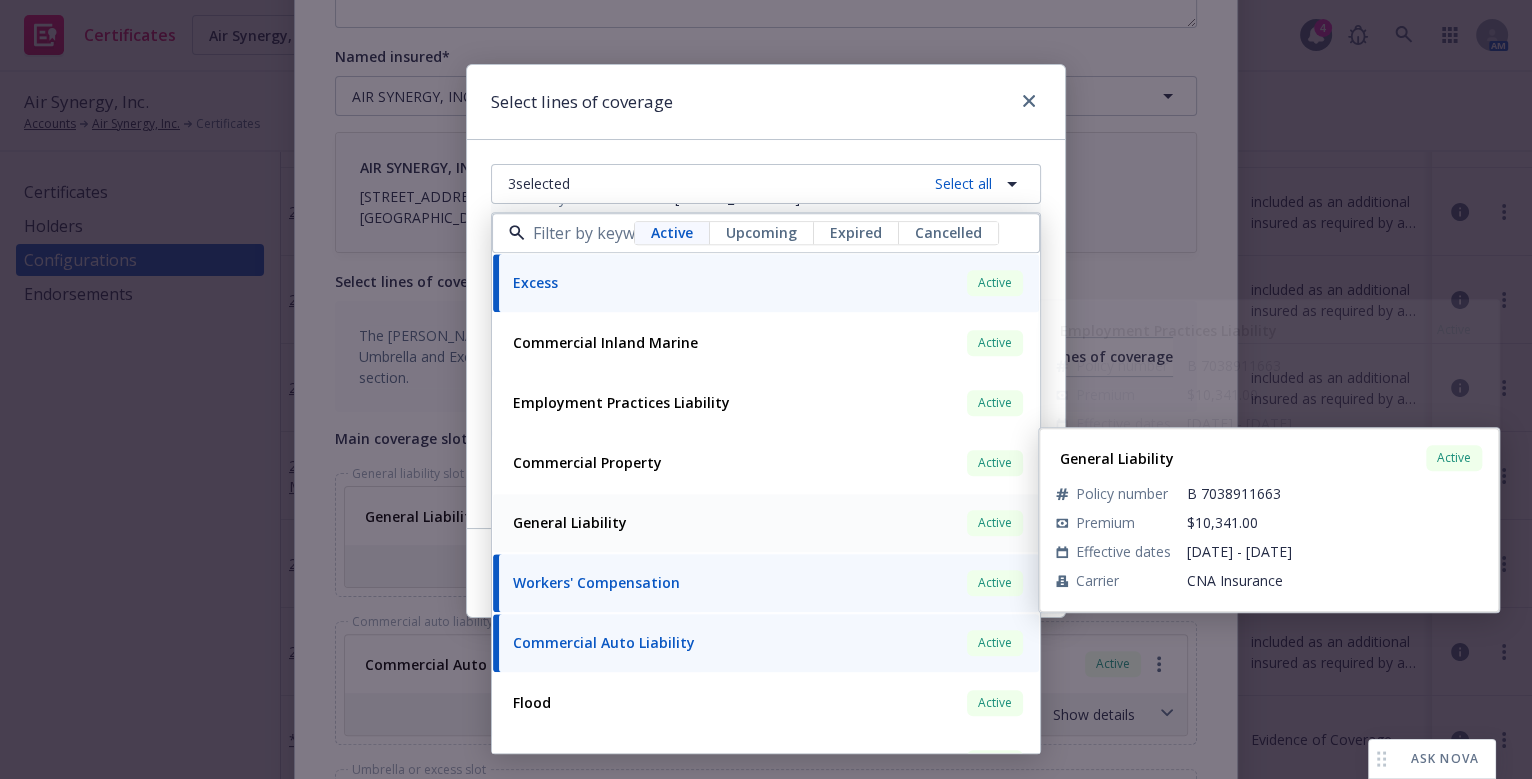 click on "General Liability" at bounding box center [570, 522] 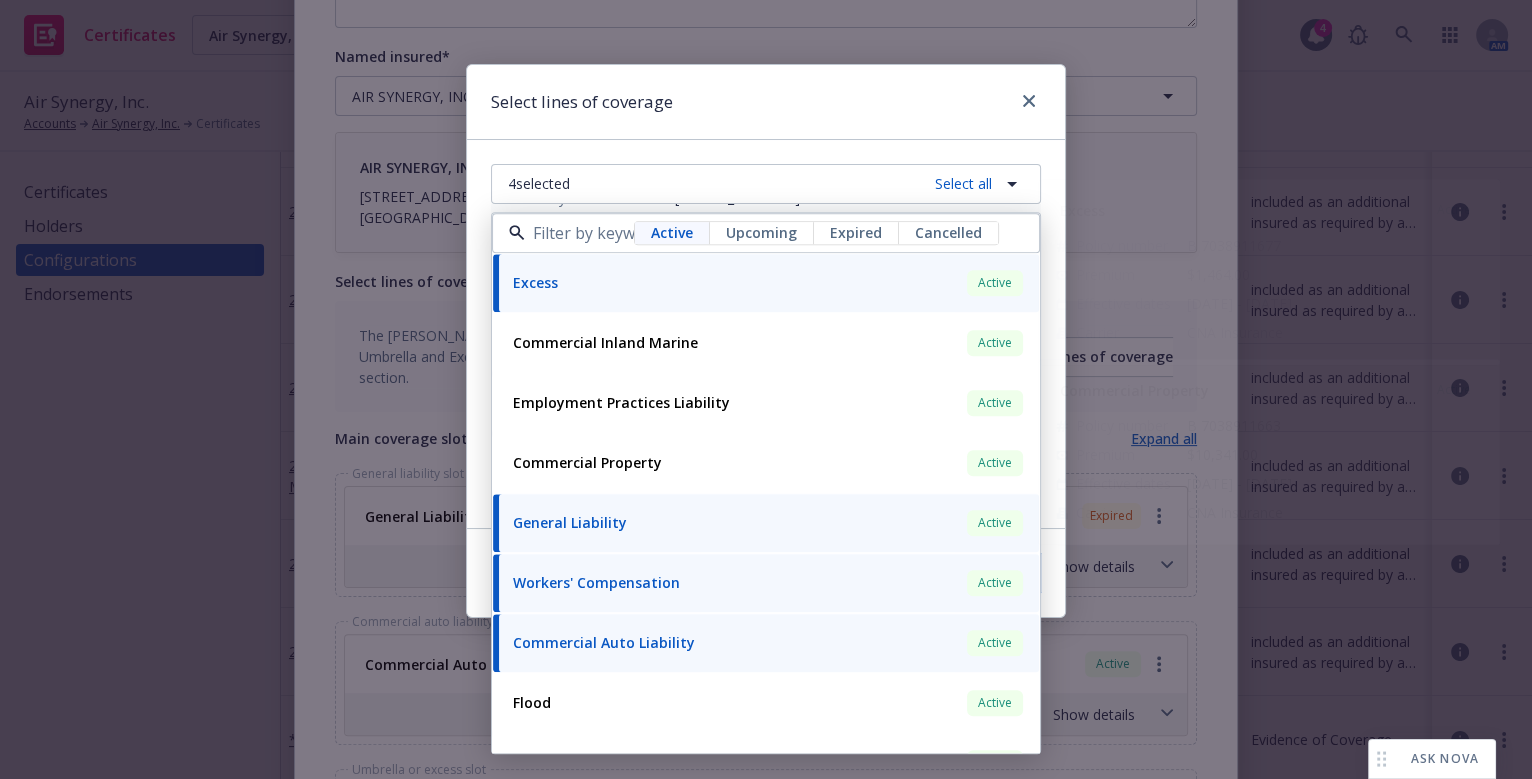 click on "Select lines of coverage" at bounding box center [766, 102] 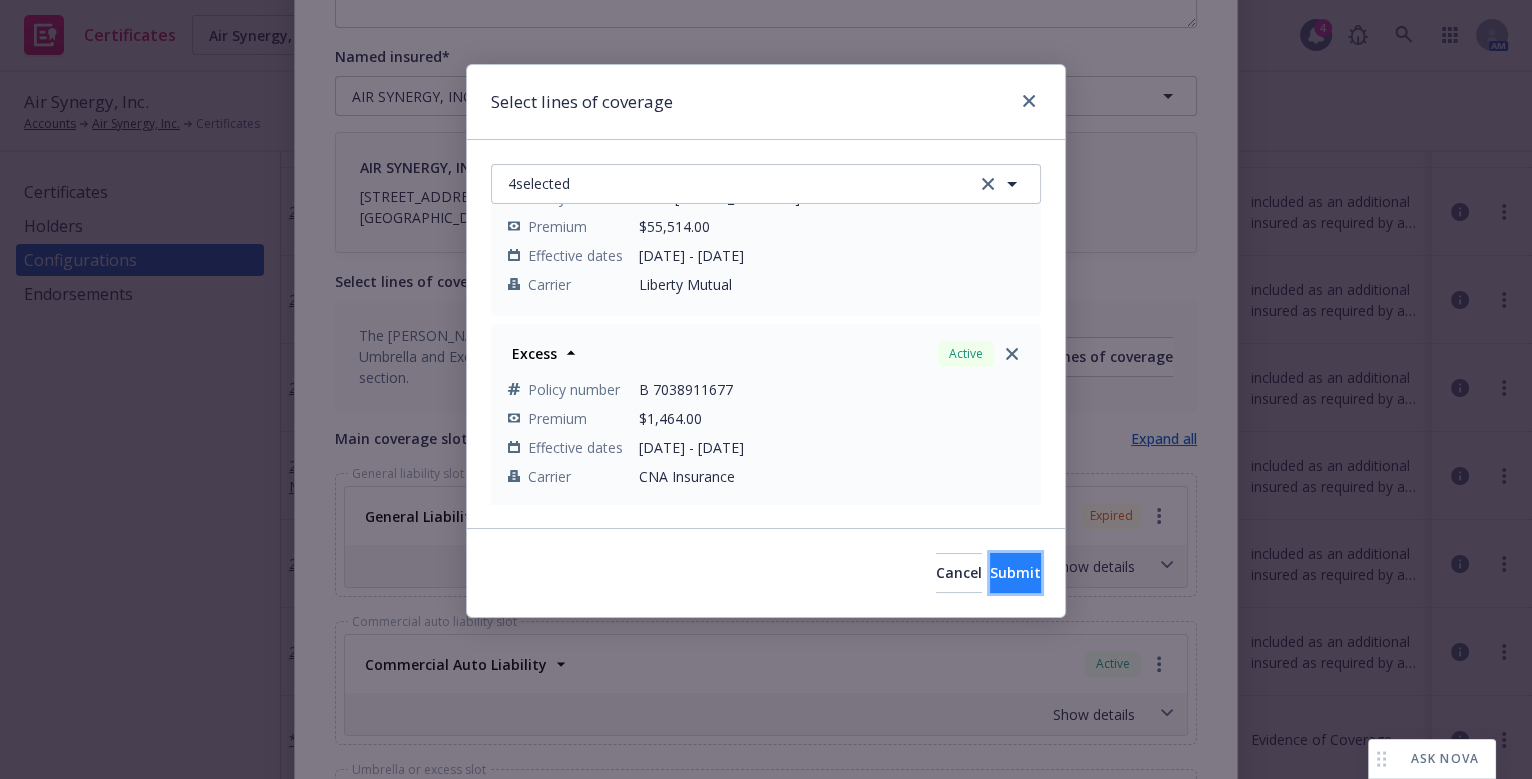 click on "Submit" at bounding box center (1015, 572) 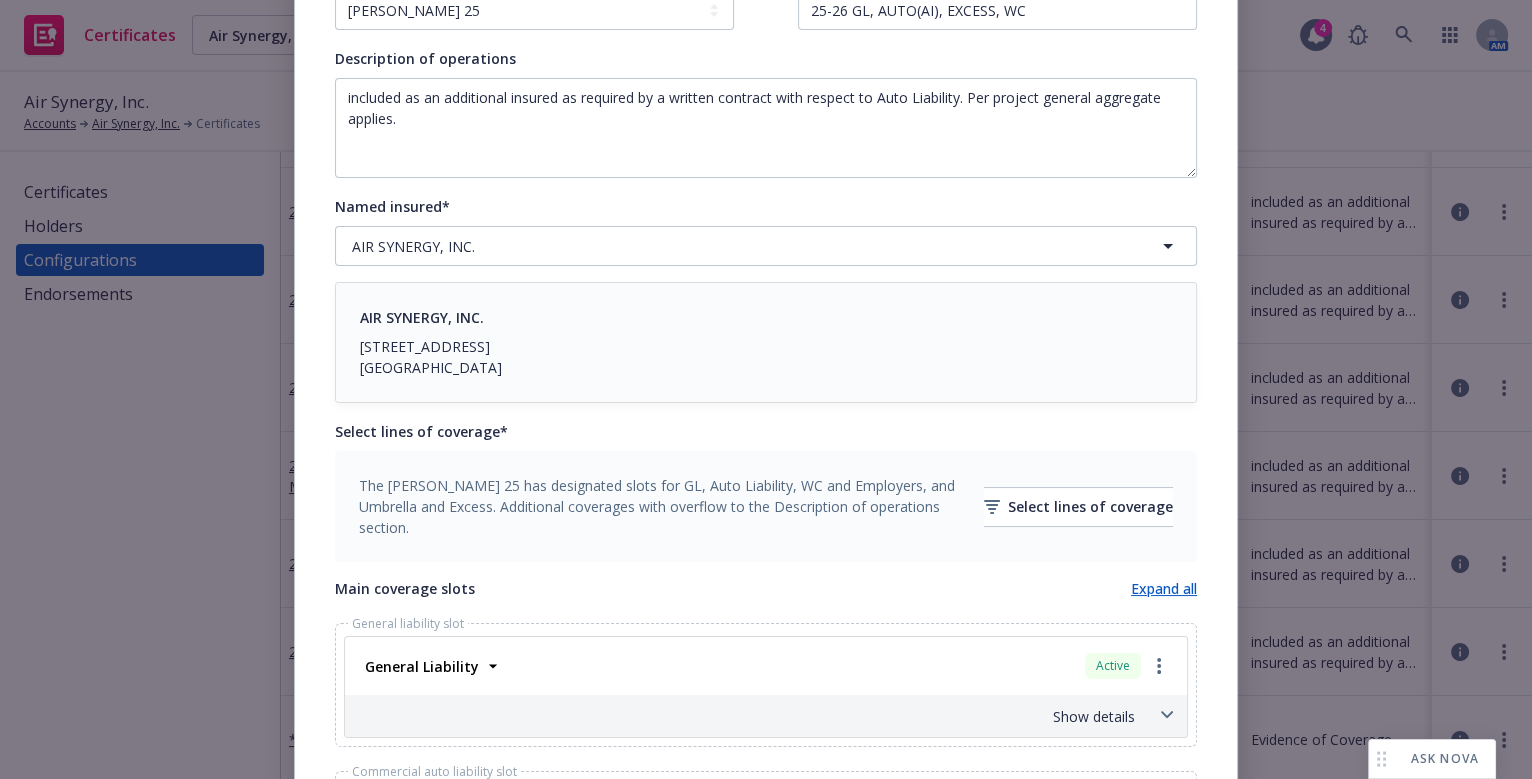 scroll, scrollTop: 727, scrollLeft: 0, axis: vertical 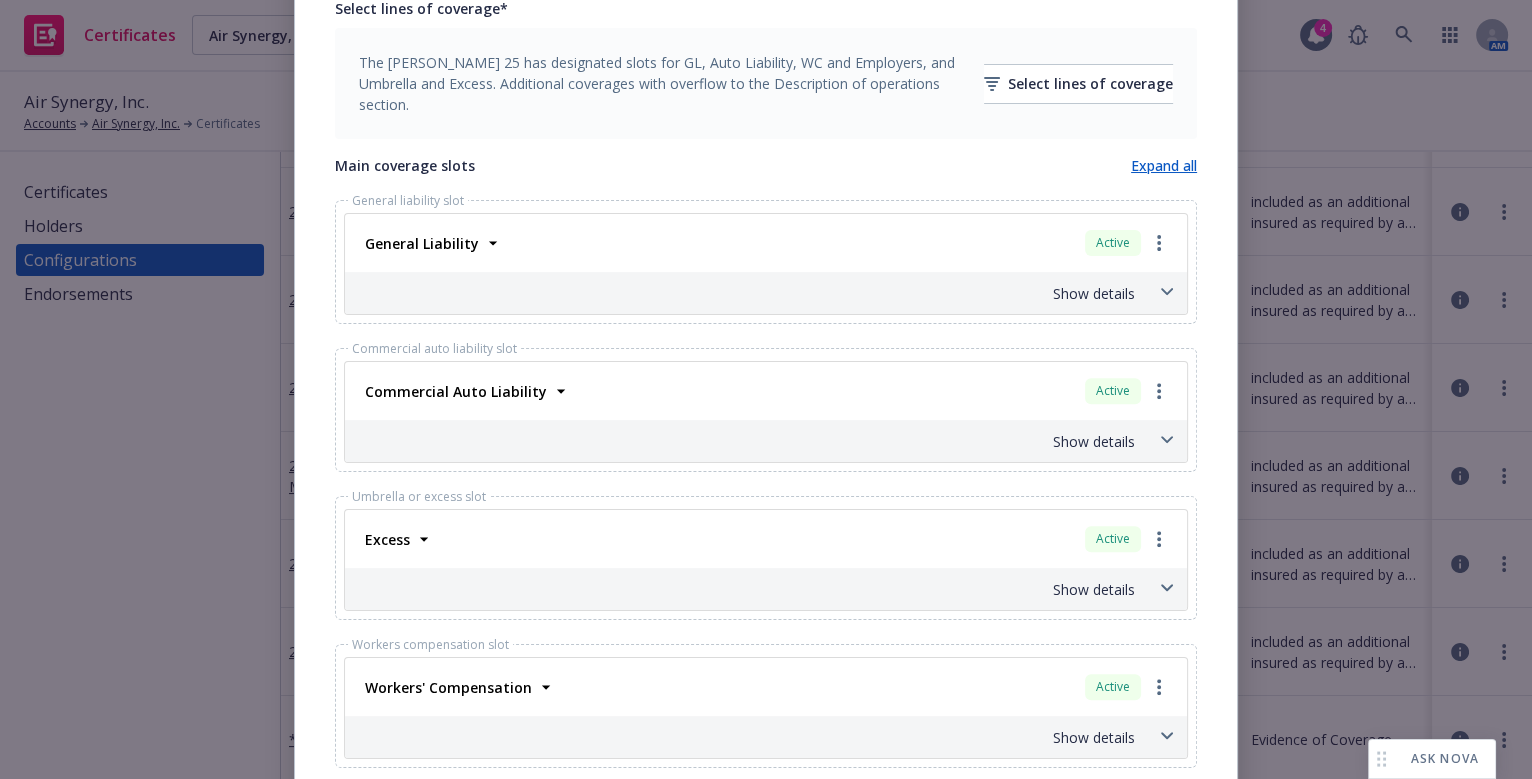 click on "Show details" at bounding box center (742, 441) 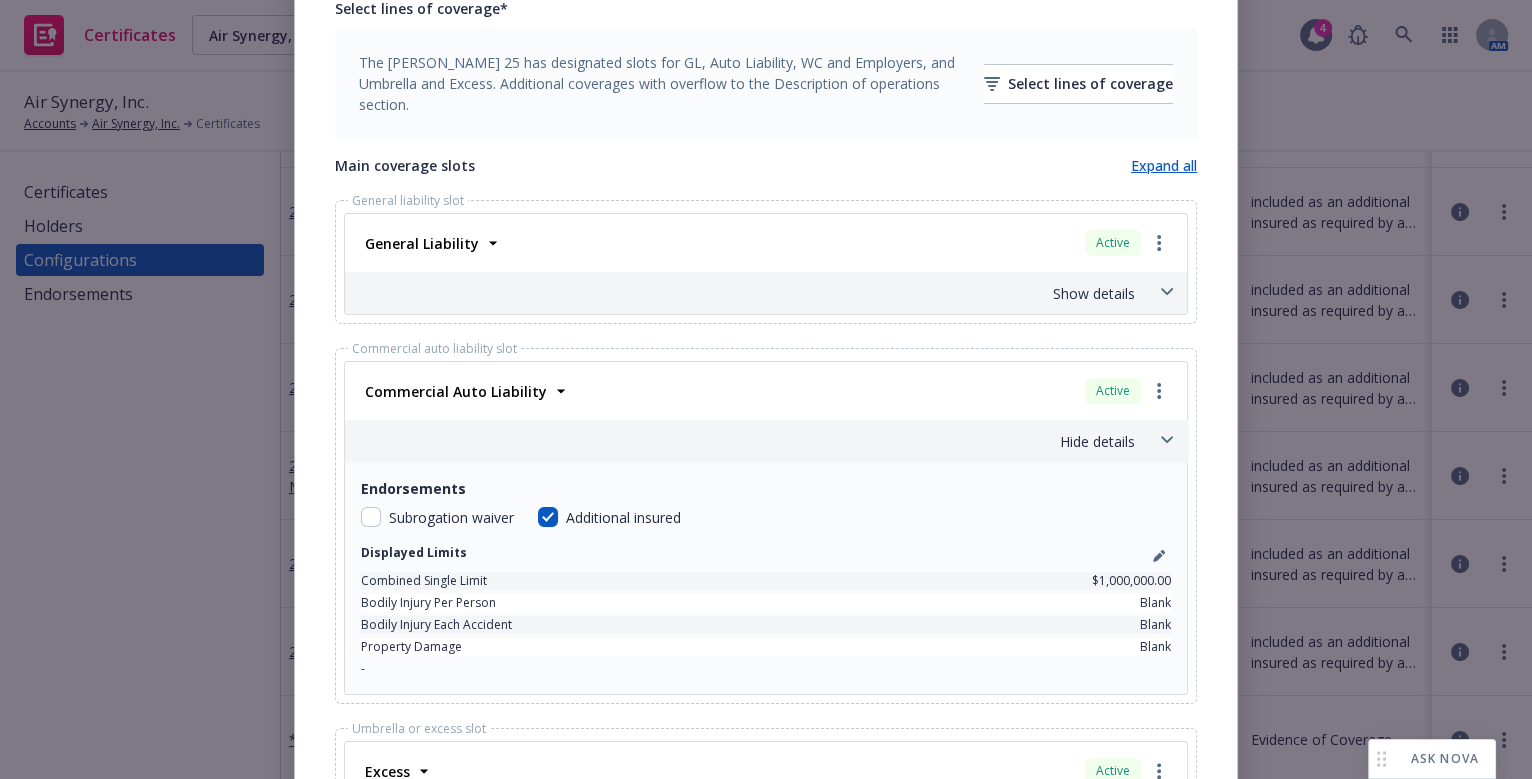 click on "Hide details" at bounding box center [742, 441] 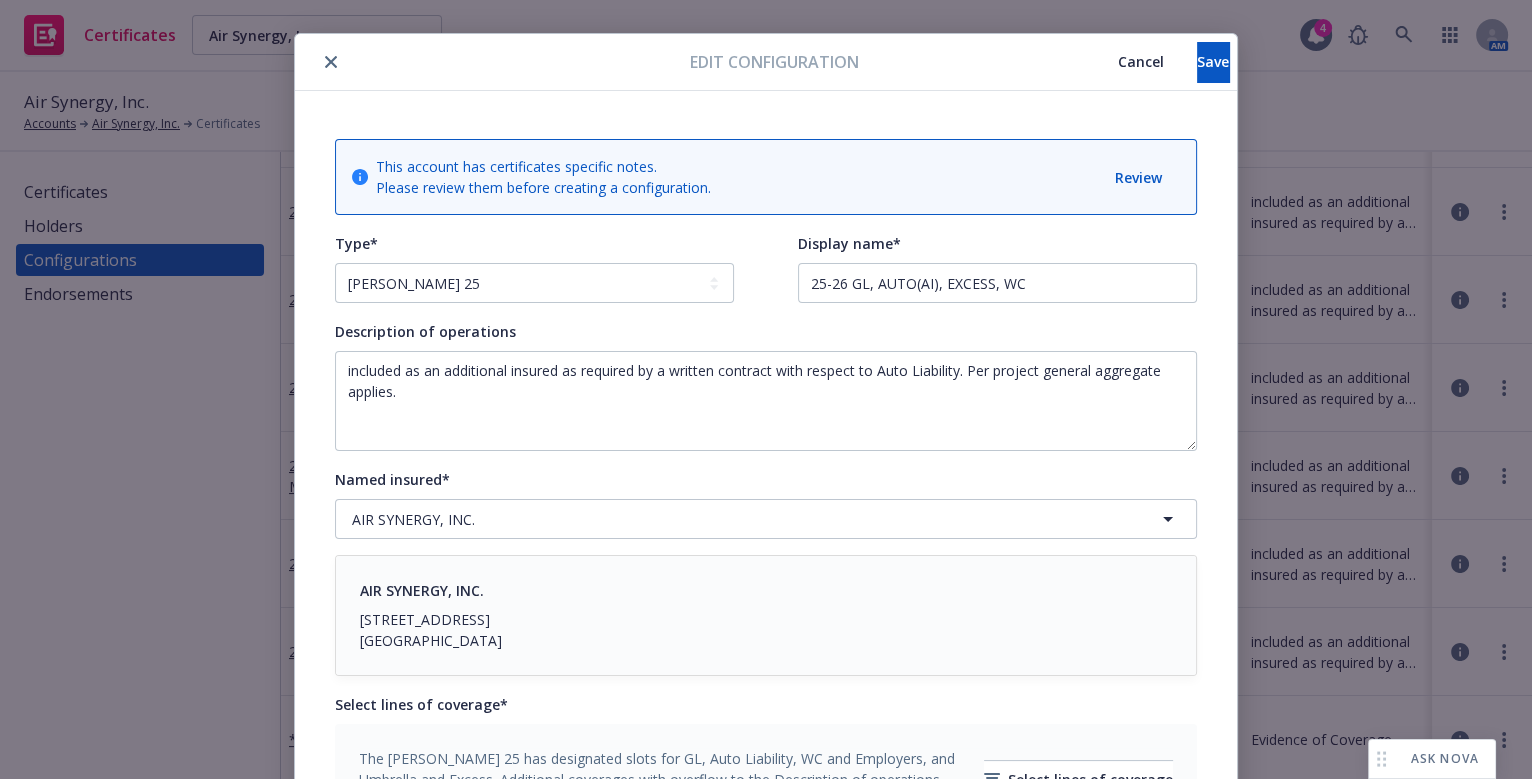 scroll, scrollTop: 0, scrollLeft: 0, axis: both 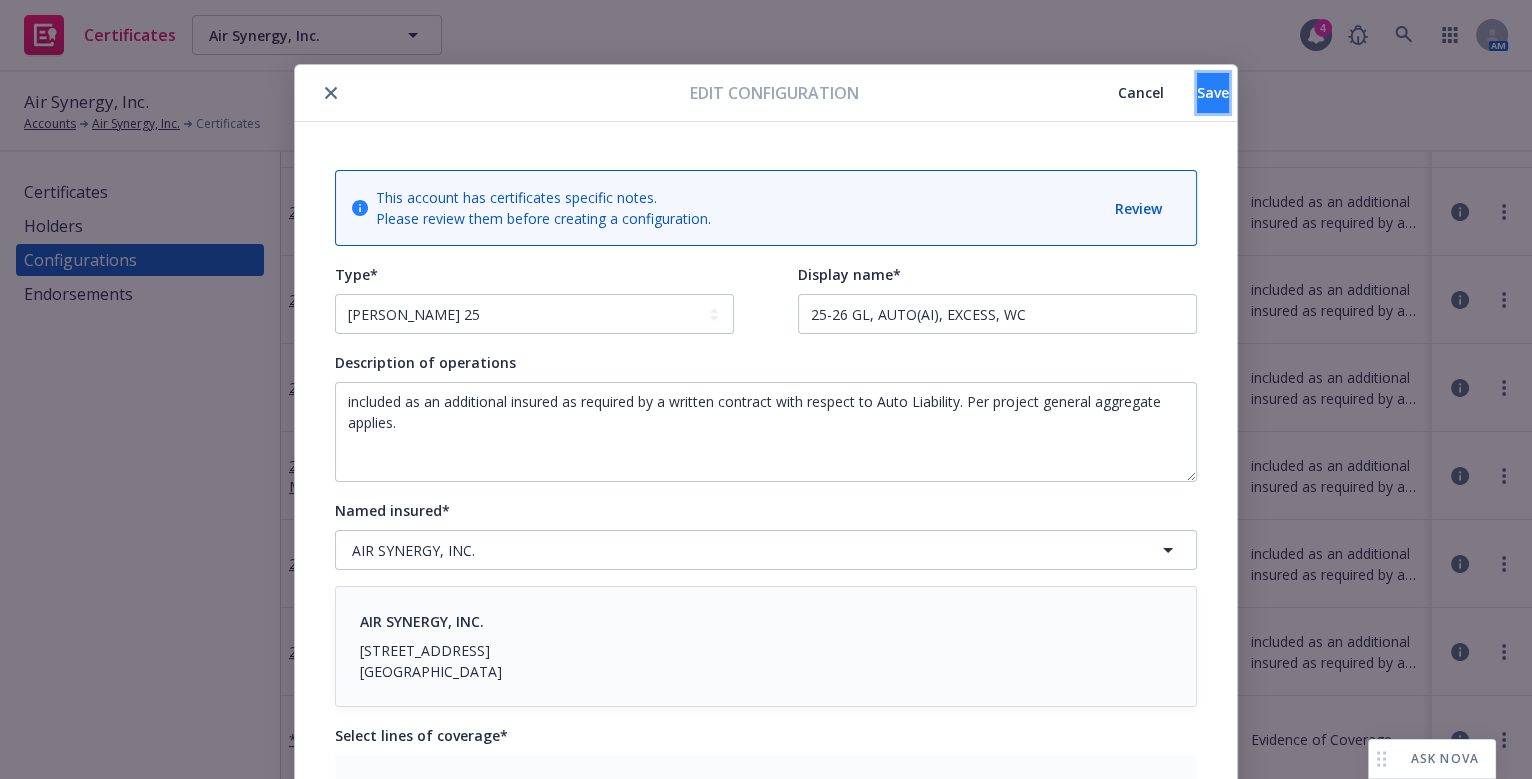 click on "Save" at bounding box center [1213, 92] 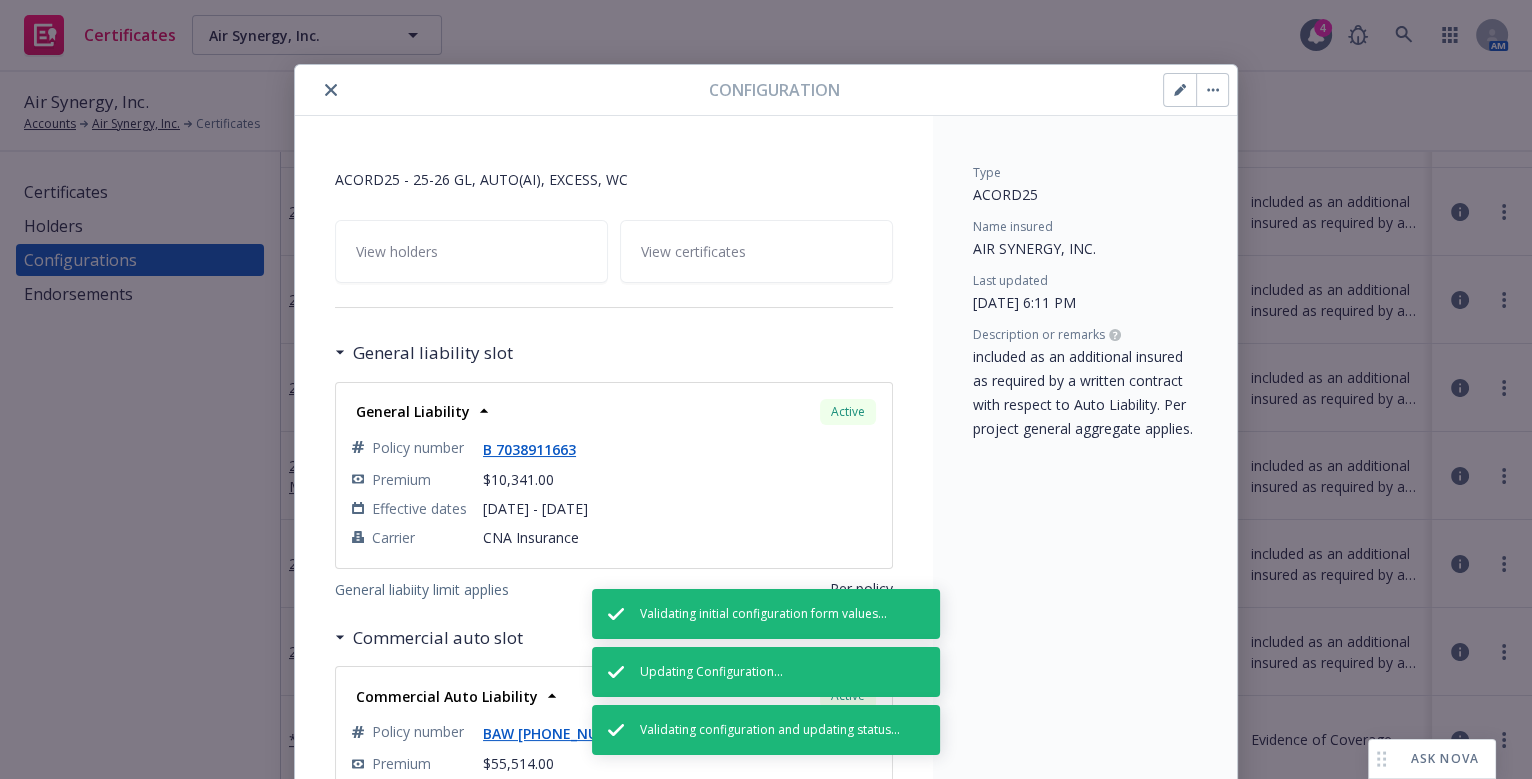 click on "Configuration" at bounding box center (766, 90) 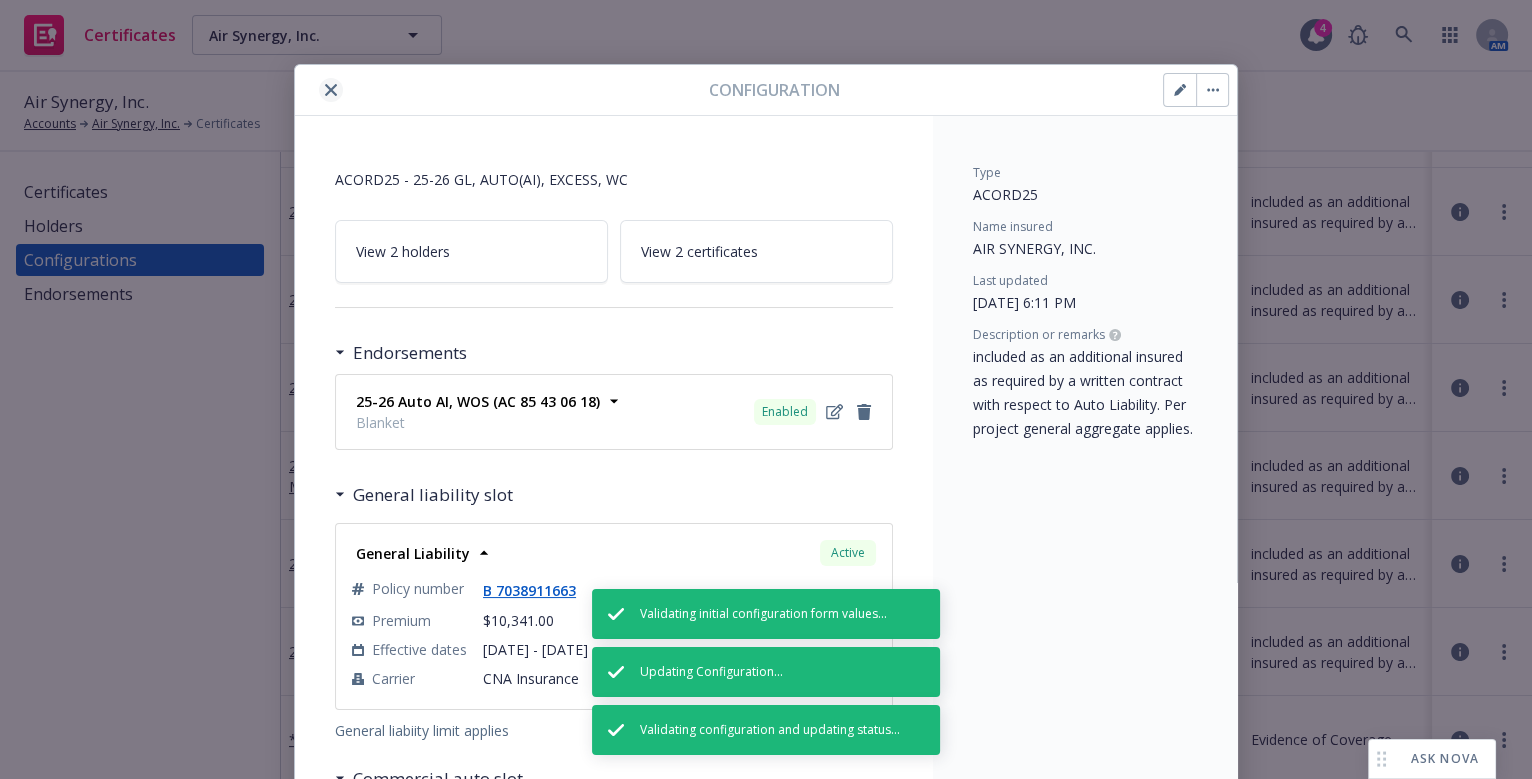 click at bounding box center [331, 90] 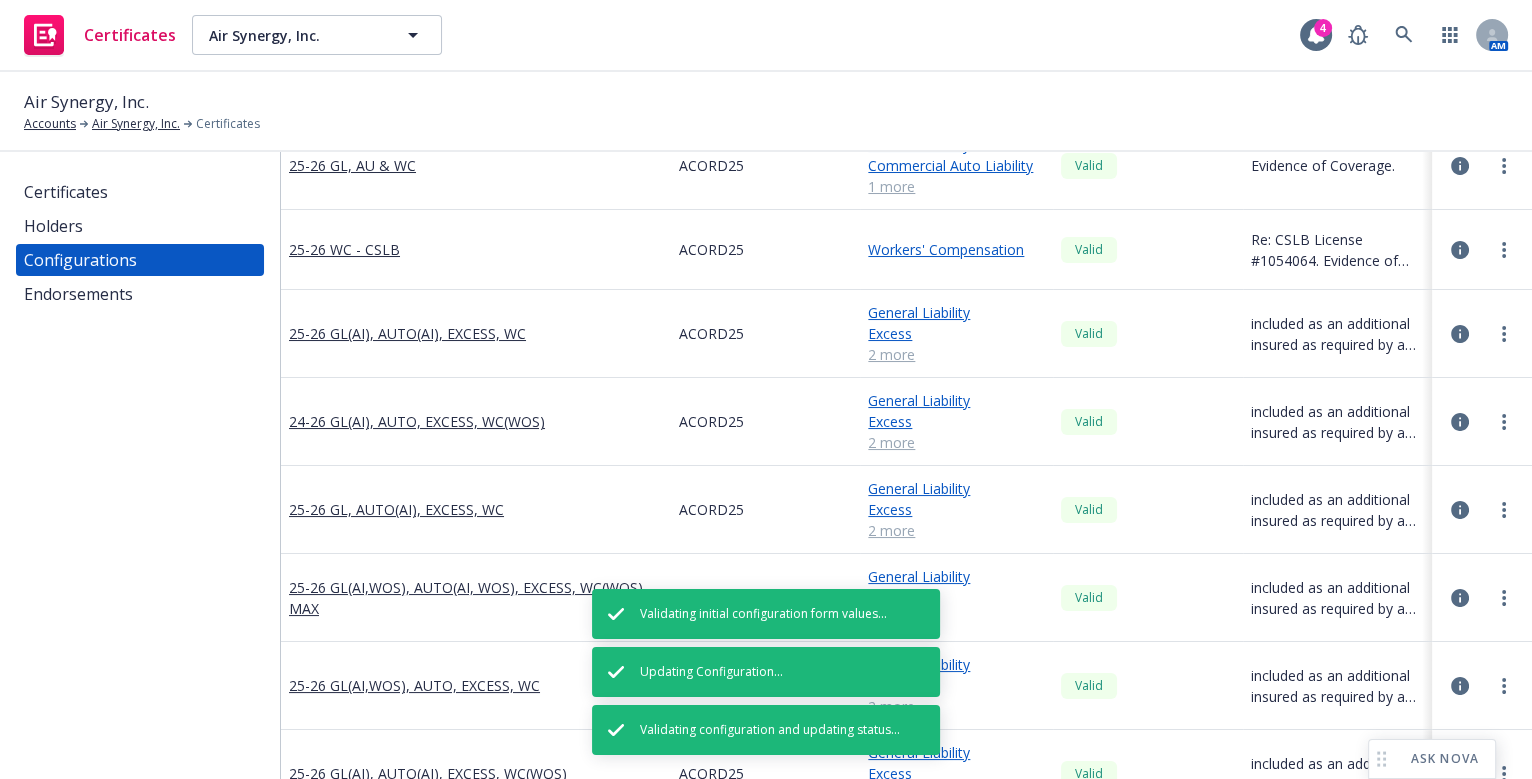 scroll, scrollTop: 181, scrollLeft: 0, axis: vertical 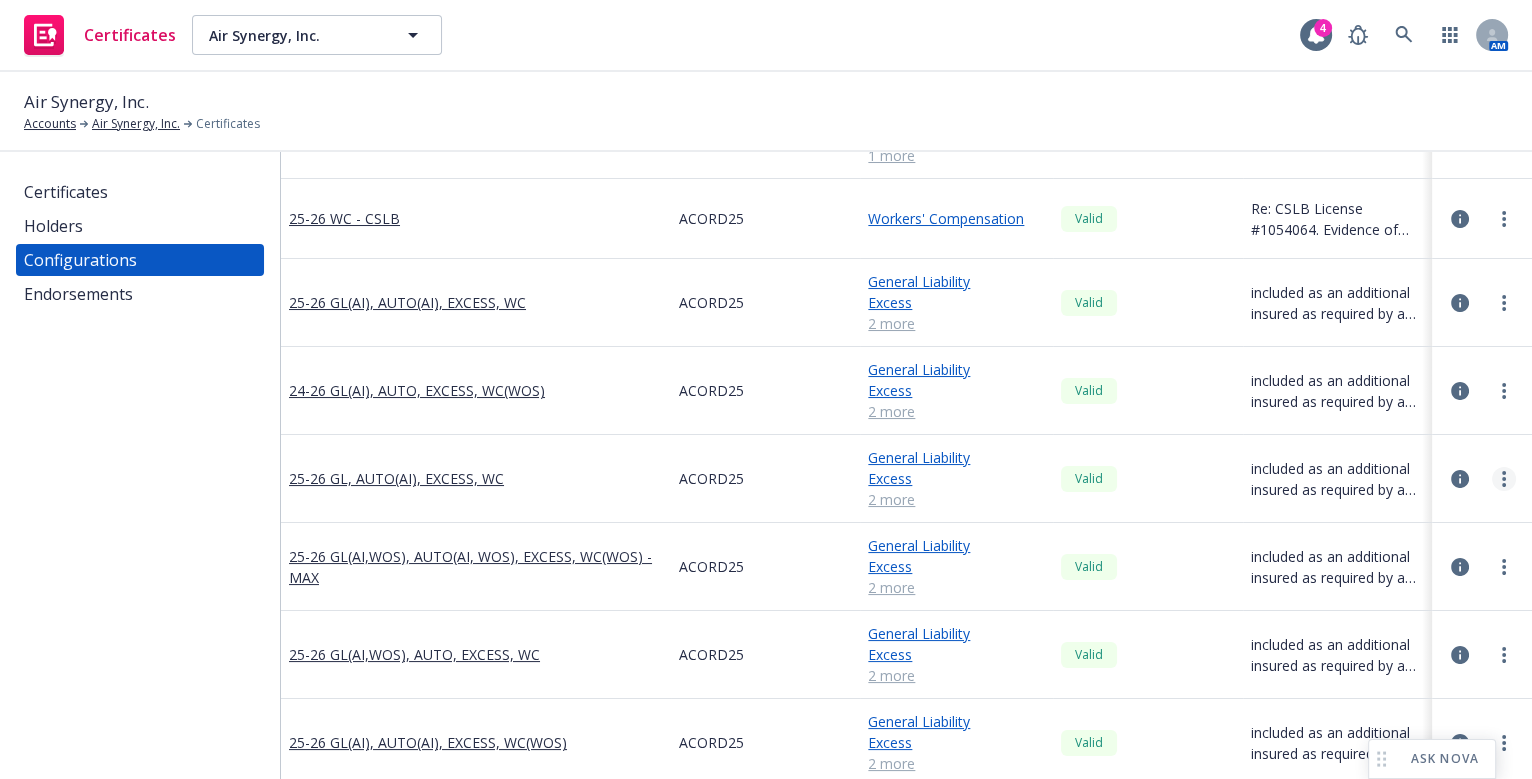 click at bounding box center [1504, 479] 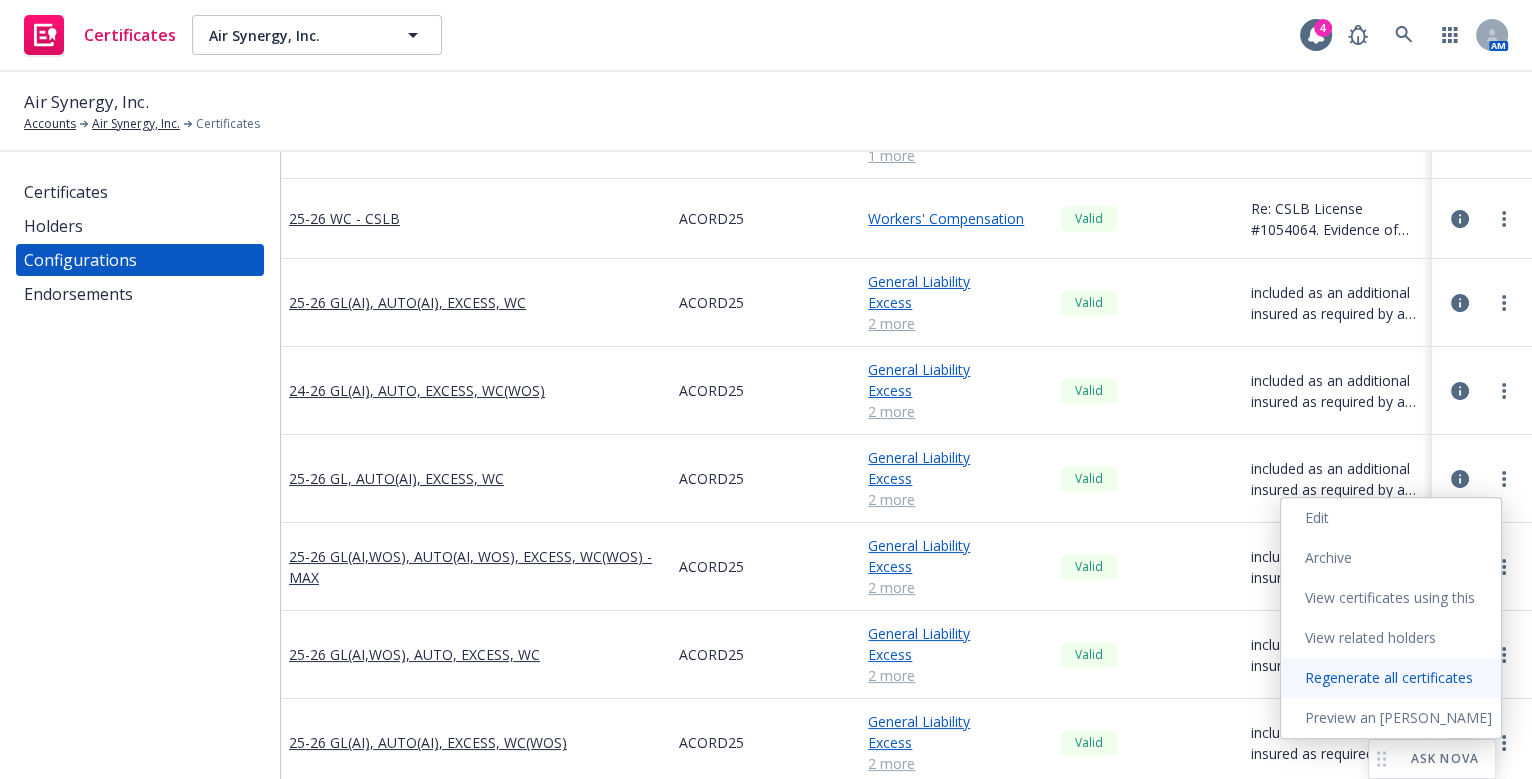 click on "Regenerate all certificates" at bounding box center (1391, 678) 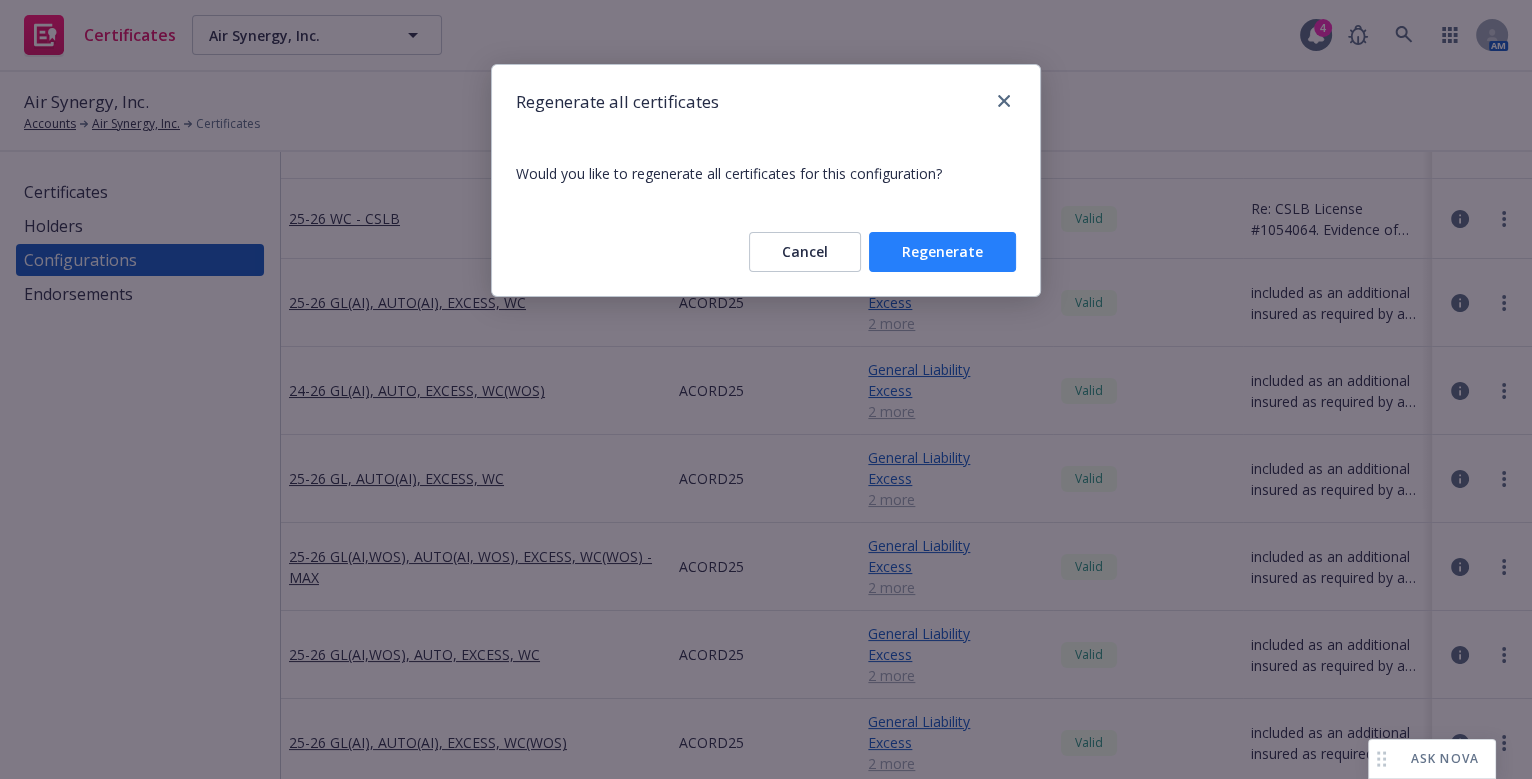 click on "Regenerate" at bounding box center [942, 252] 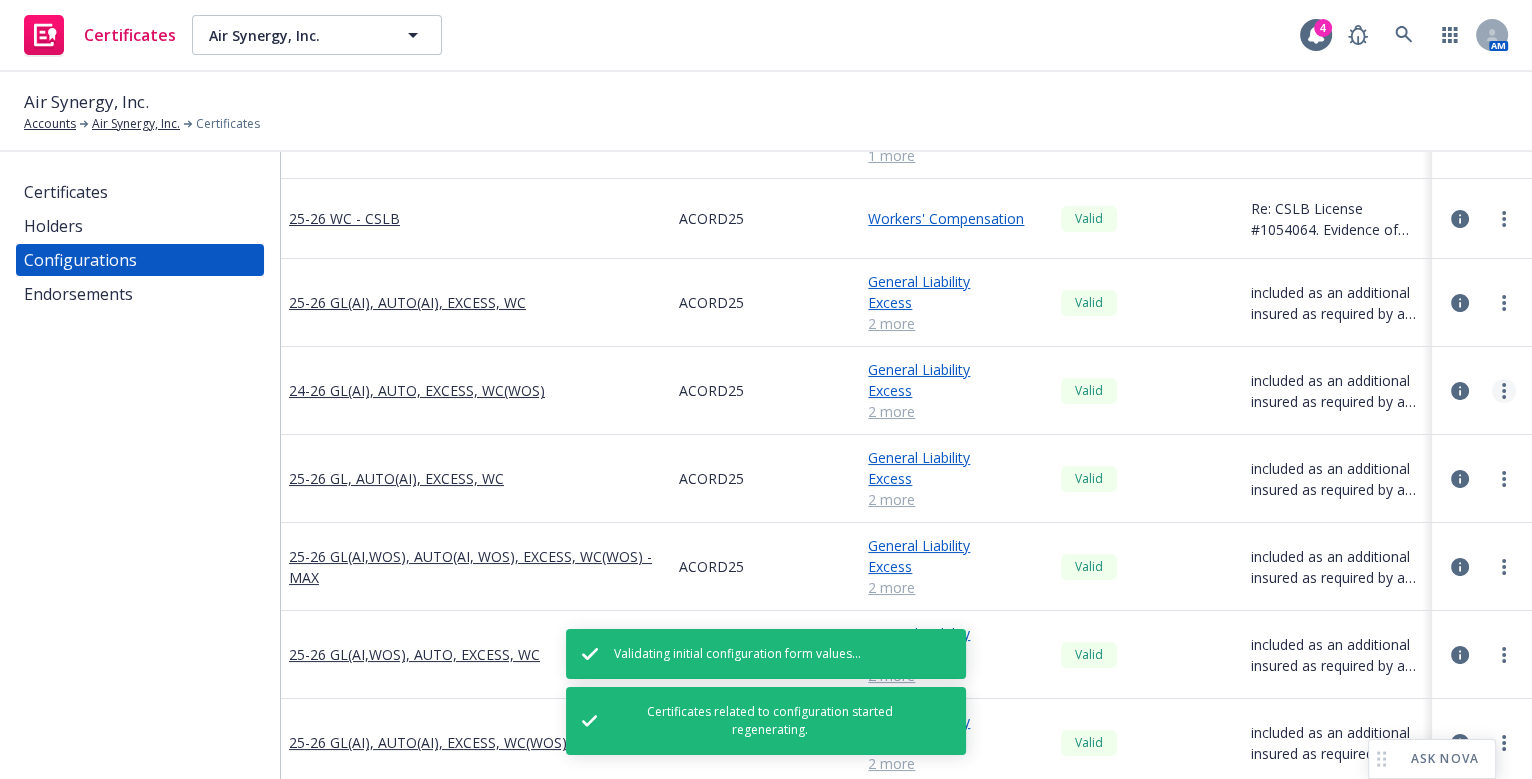 click at bounding box center (1504, 391) 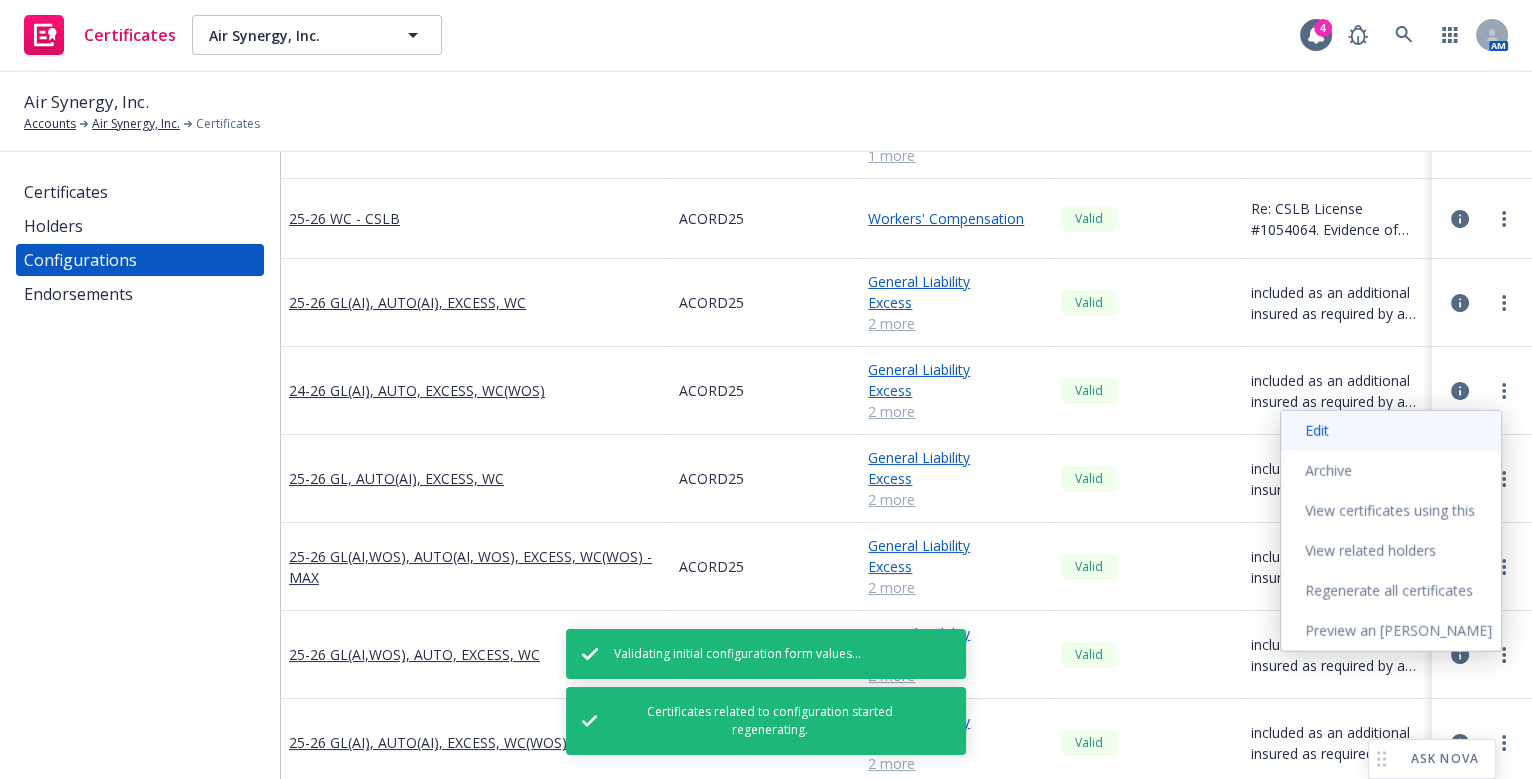 click on "Edit" at bounding box center [1391, 431] 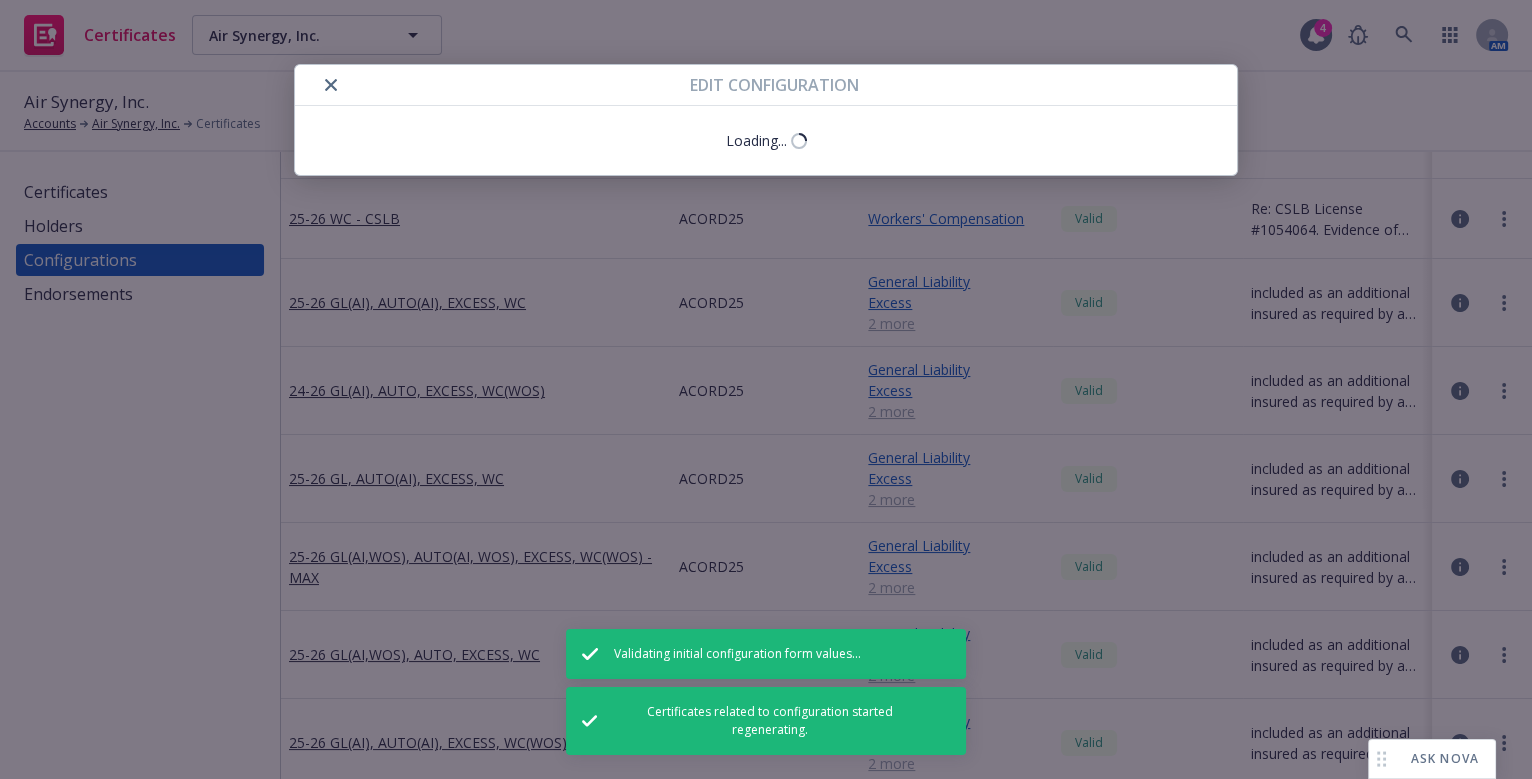 select on "Acord_25" 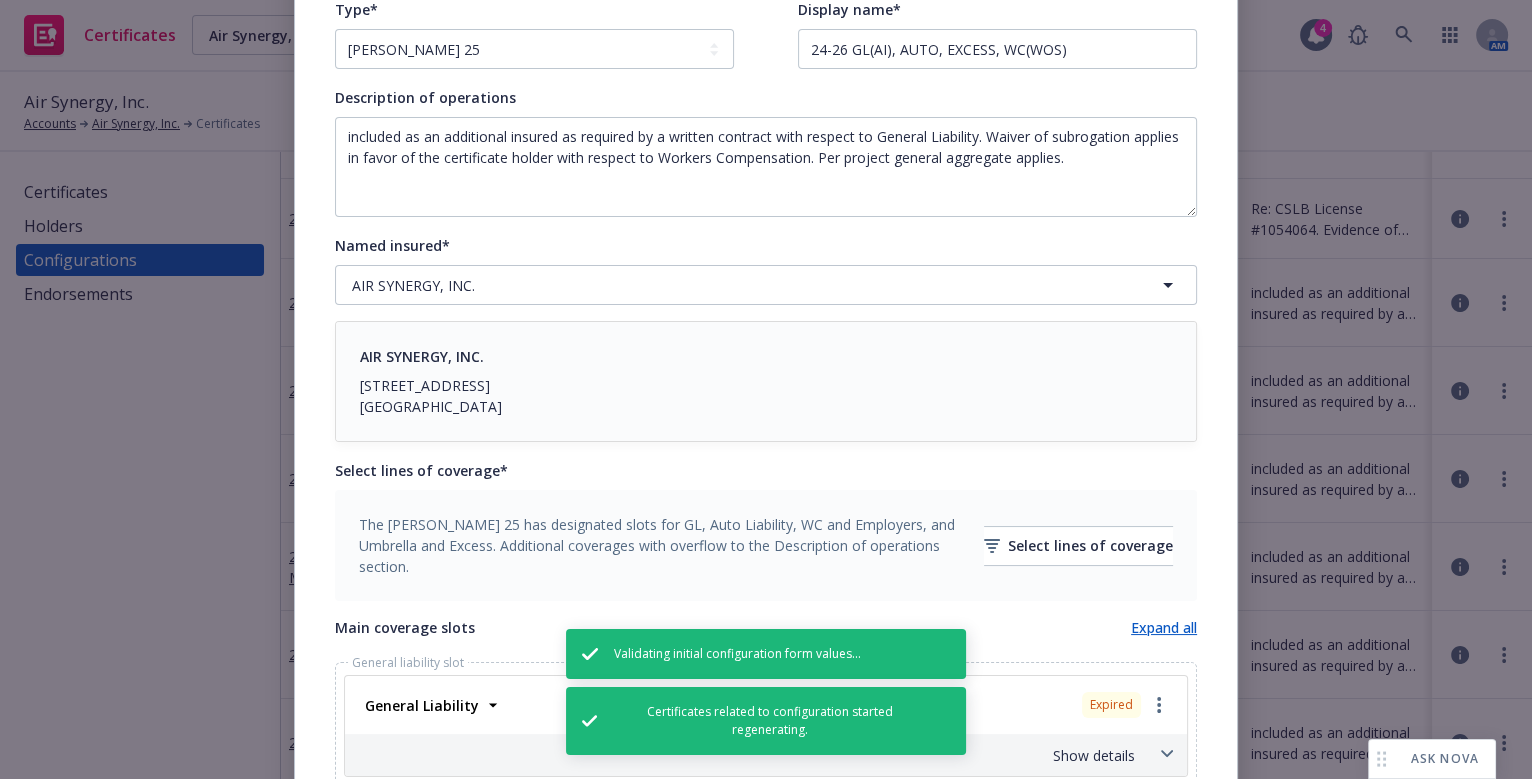 scroll, scrollTop: 545, scrollLeft: 0, axis: vertical 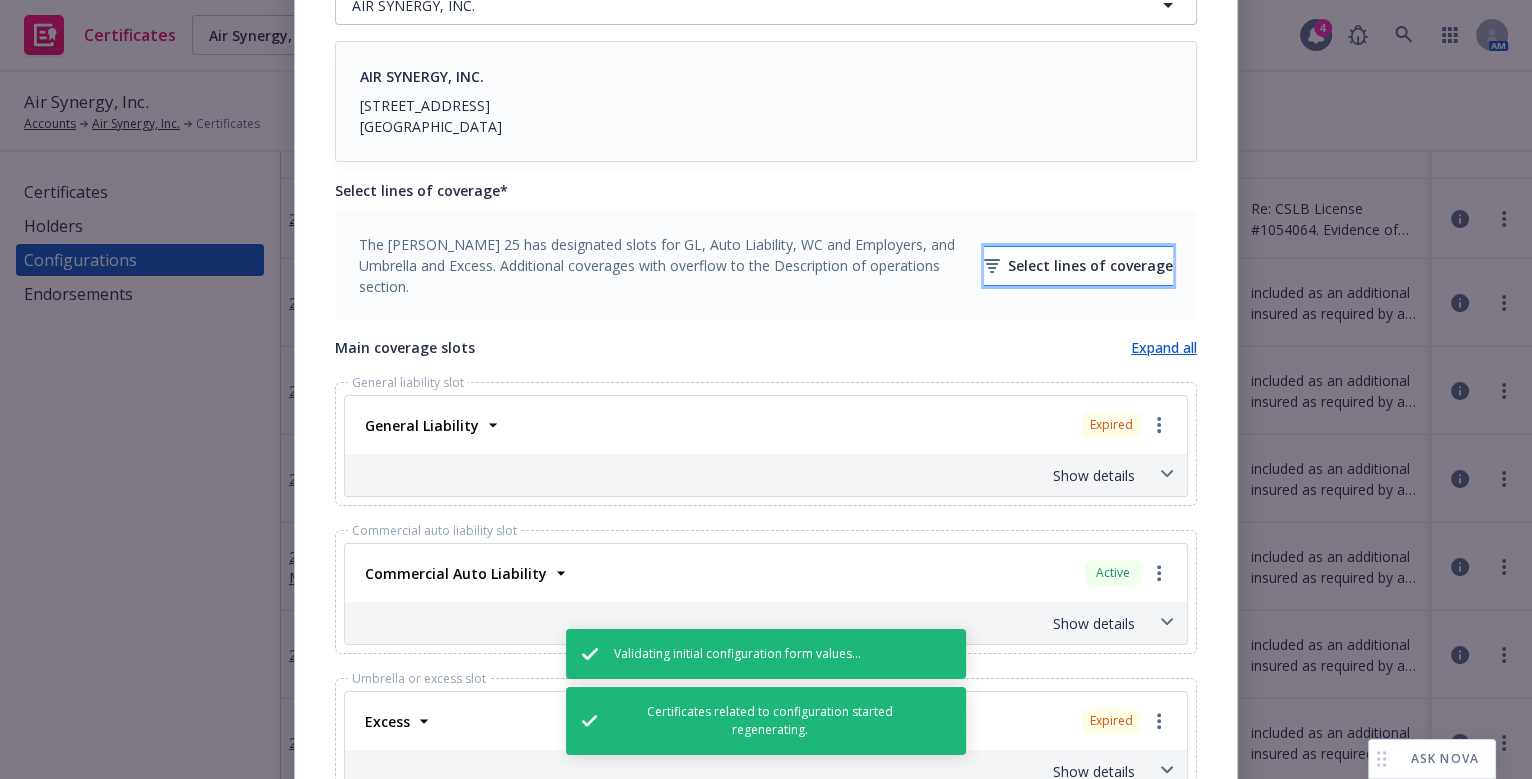 click on "Select lines of coverage" at bounding box center [1078, 266] 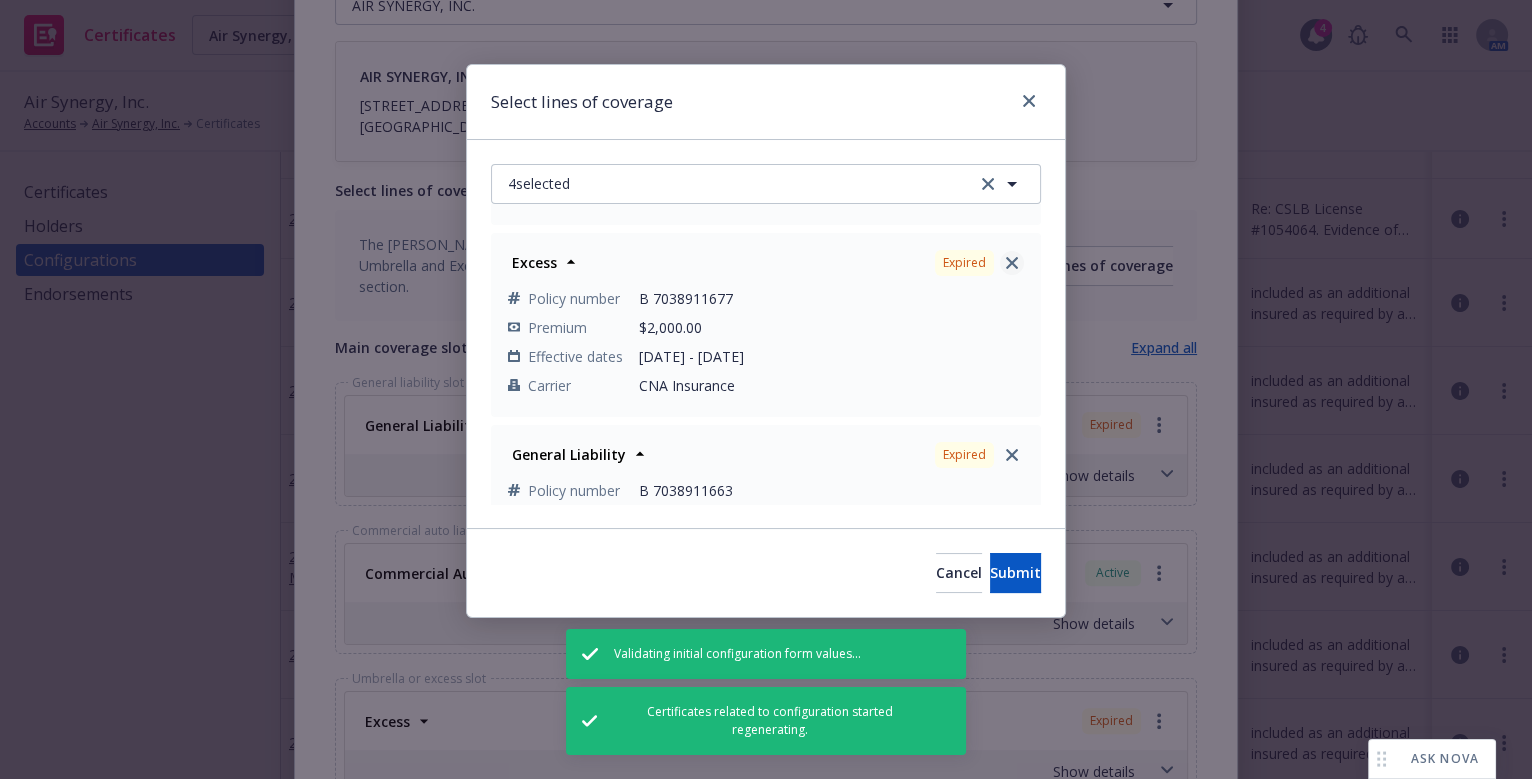 click at bounding box center (1012, 263) 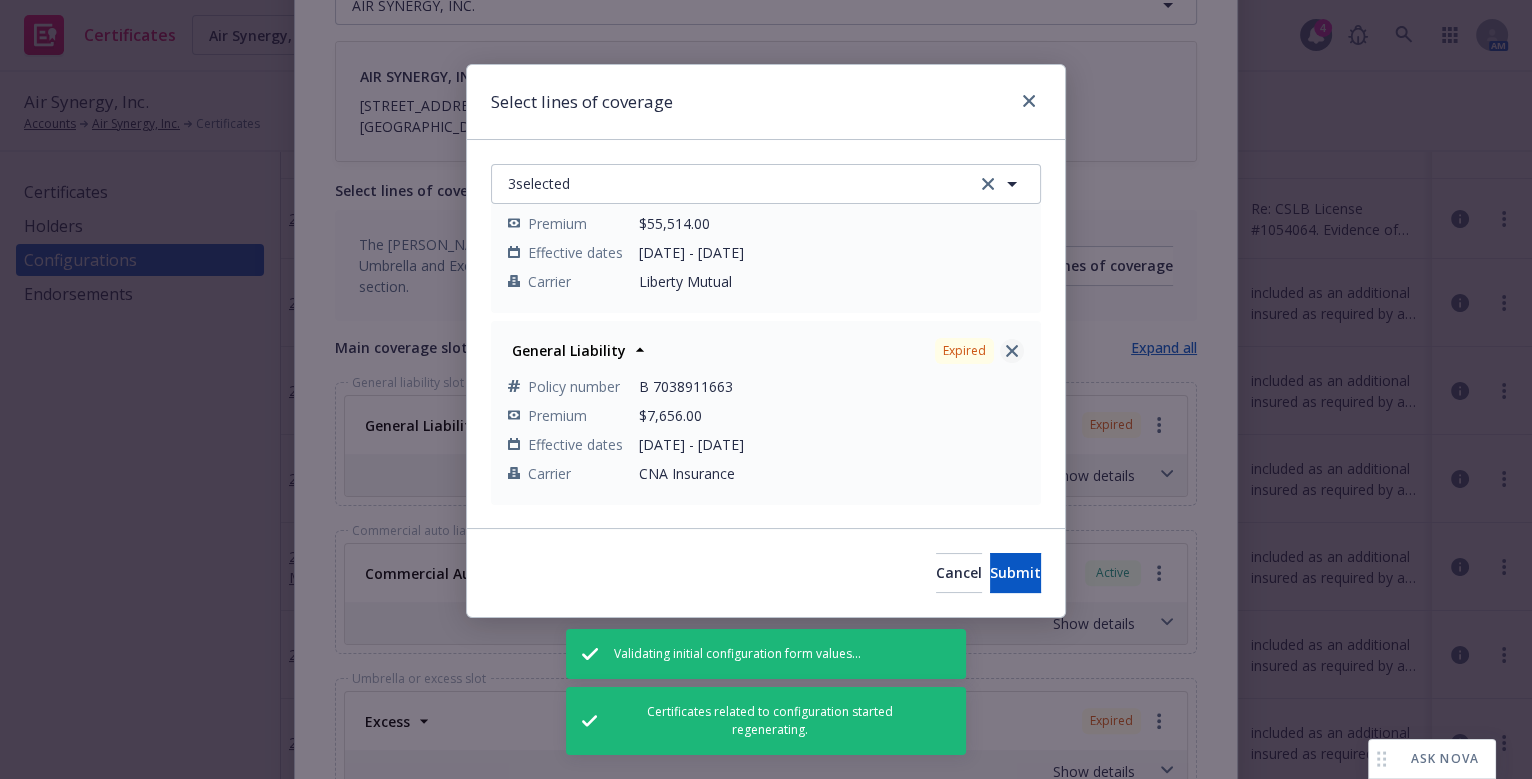 click 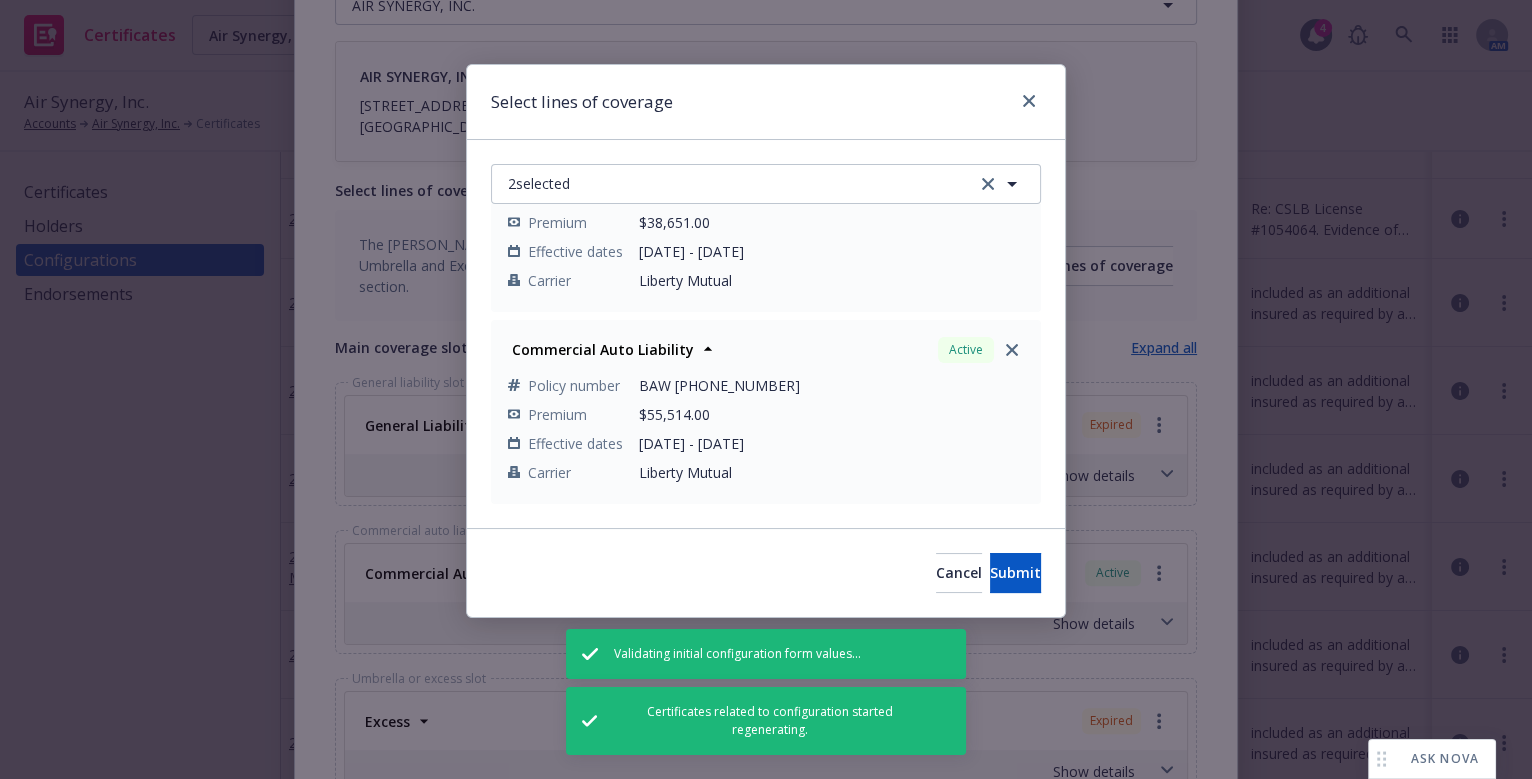scroll, scrollTop: 83, scrollLeft: 0, axis: vertical 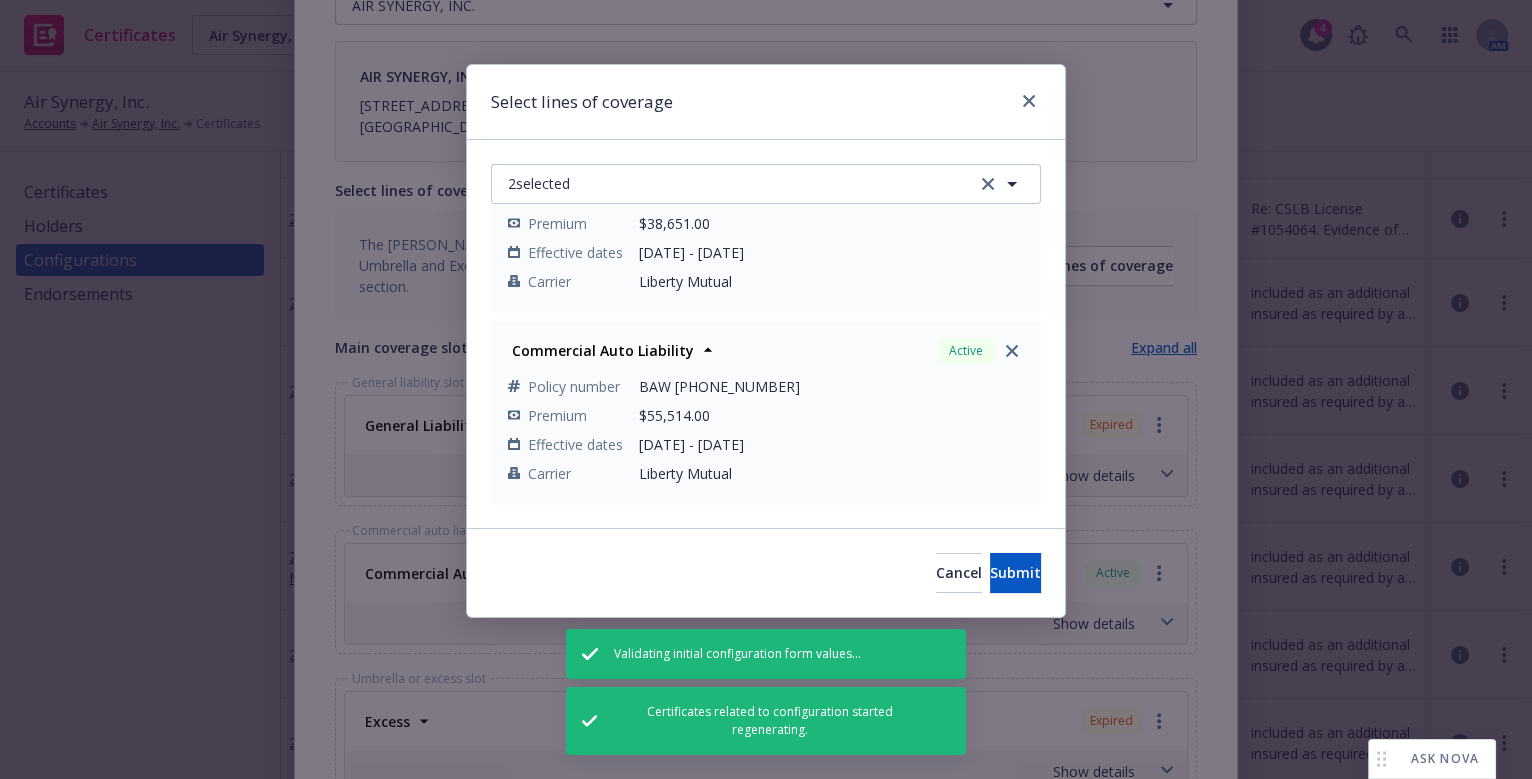 click on "XWS (26) 59 89 48 00" at bounding box center [831, 194] 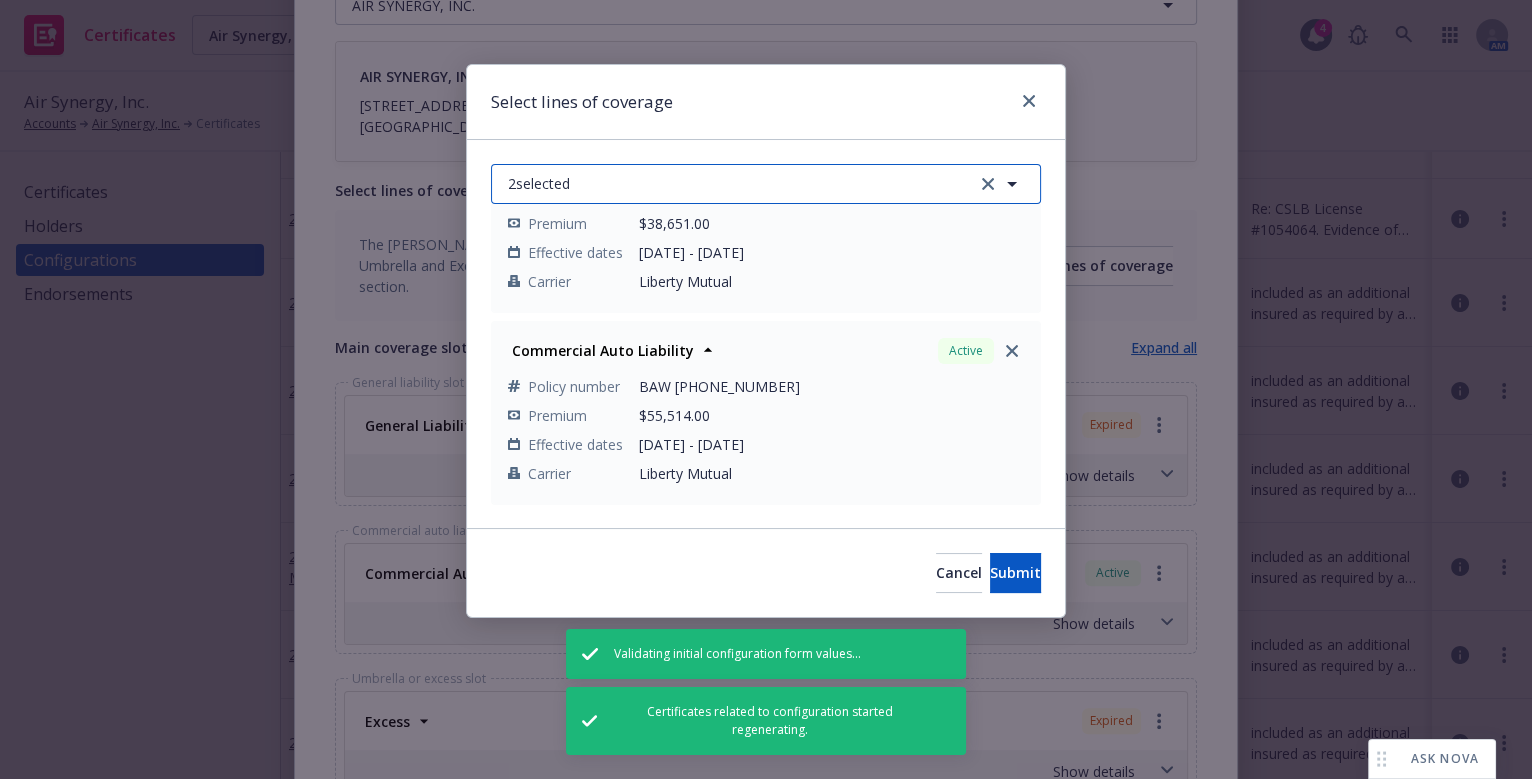 click on "2  selected" at bounding box center [766, 184] 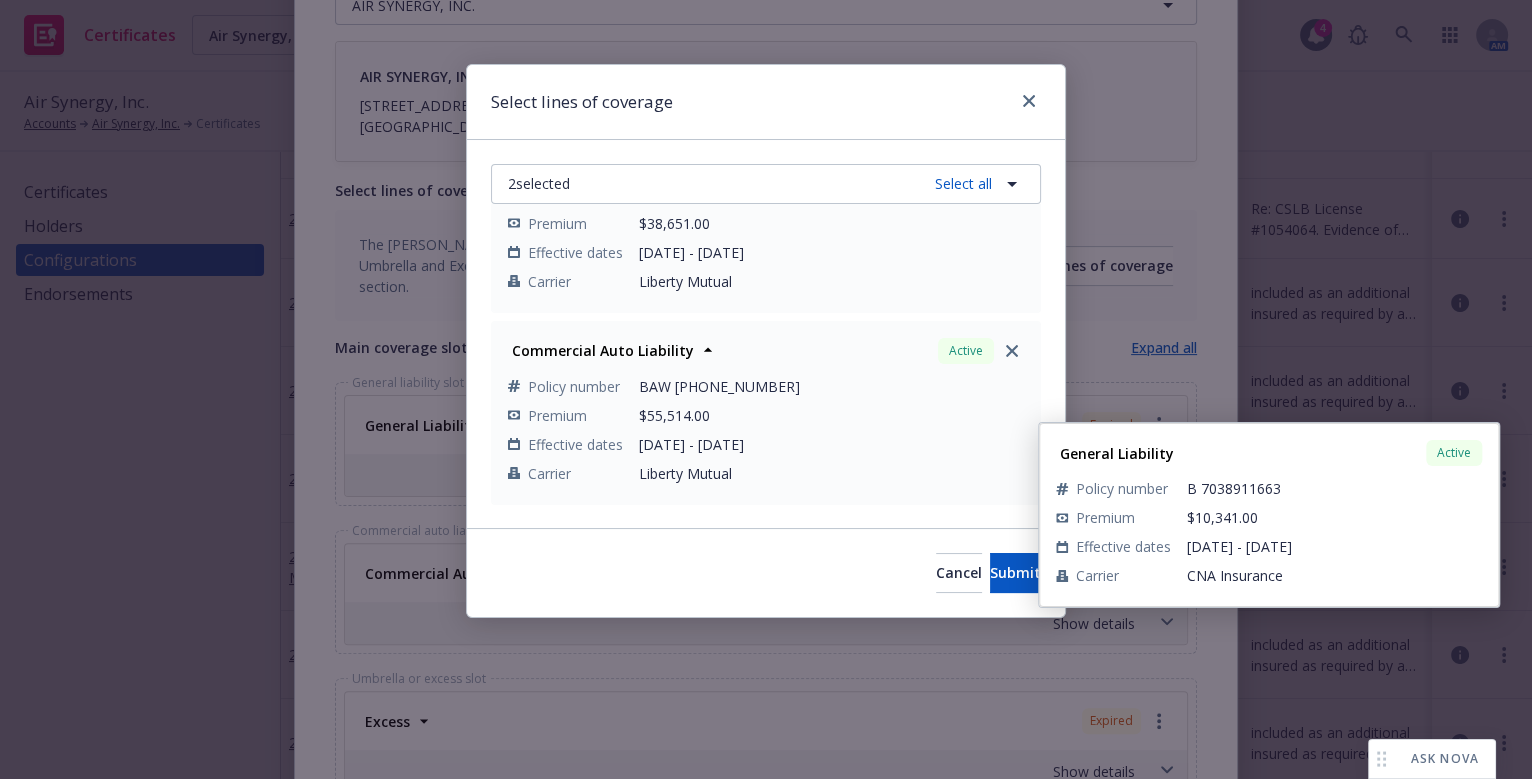 click on "General Liability" at bounding box center (570, 522) 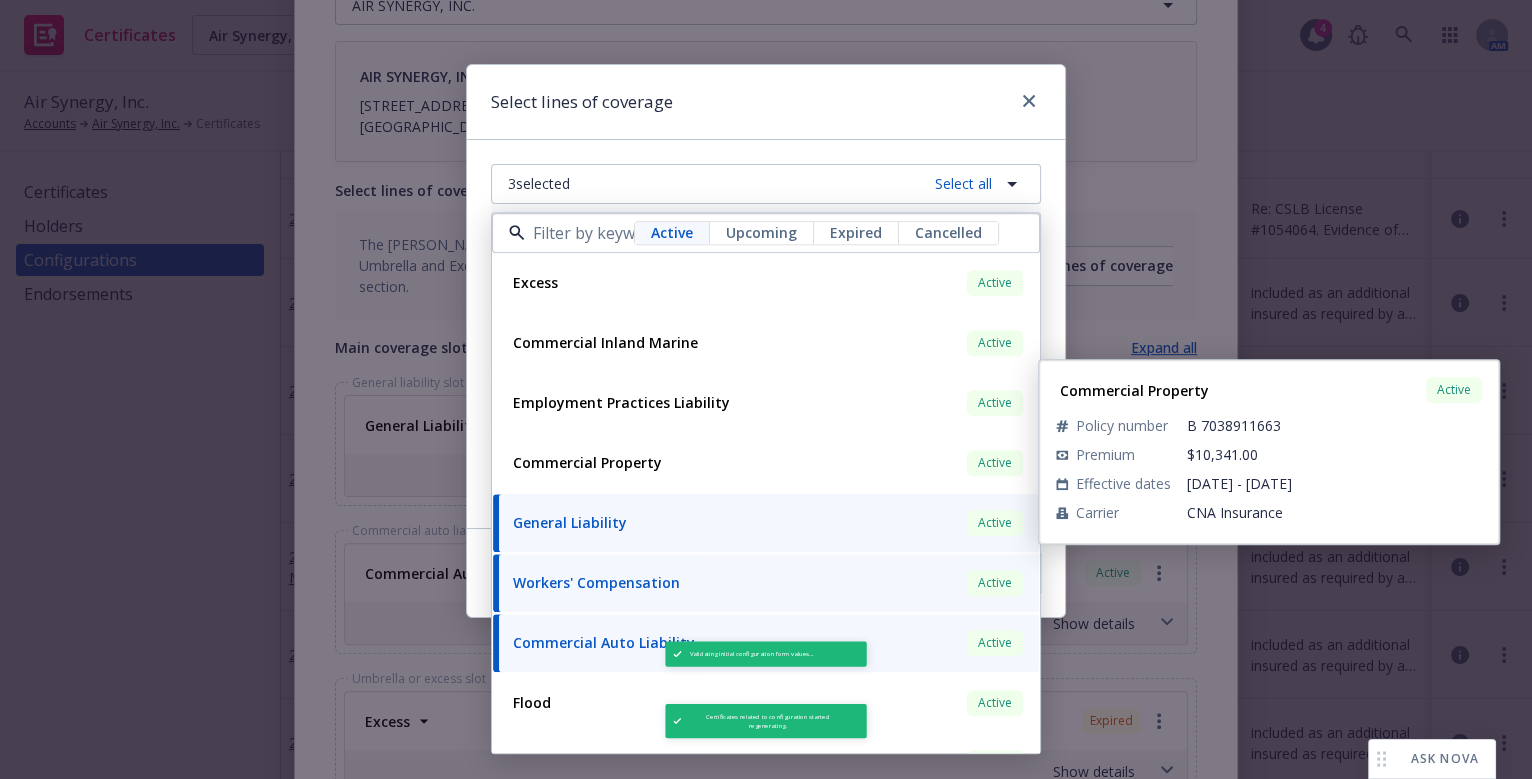 scroll, scrollTop: 275, scrollLeft: 0, axis: vertical 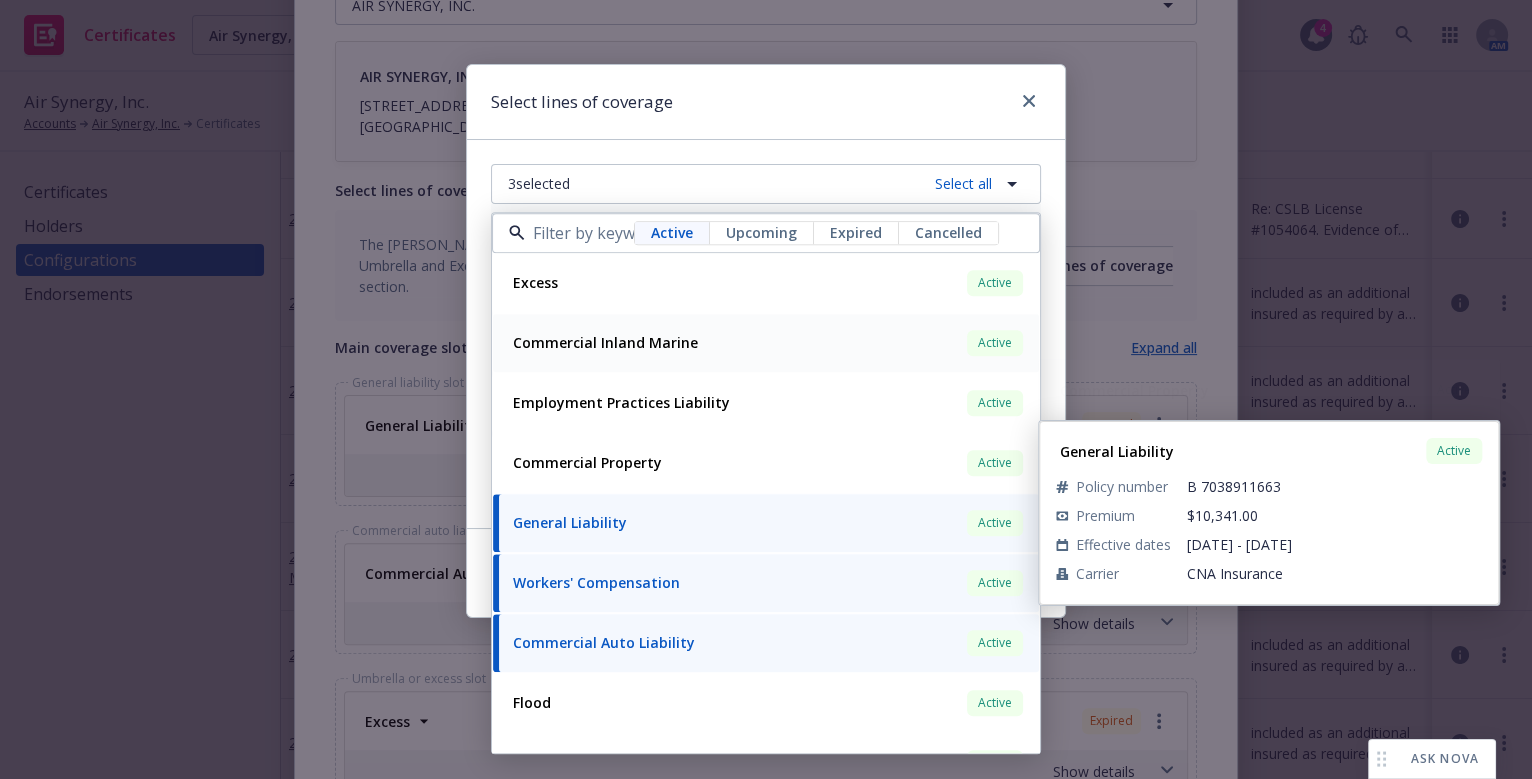 click on "Excess Active Policy number B 7038911677 Premium $1,464.00 Effective dates 07/12/2025 - 07/12/2026 Carrier CNA Insurance" at bounding box center [766, 283] 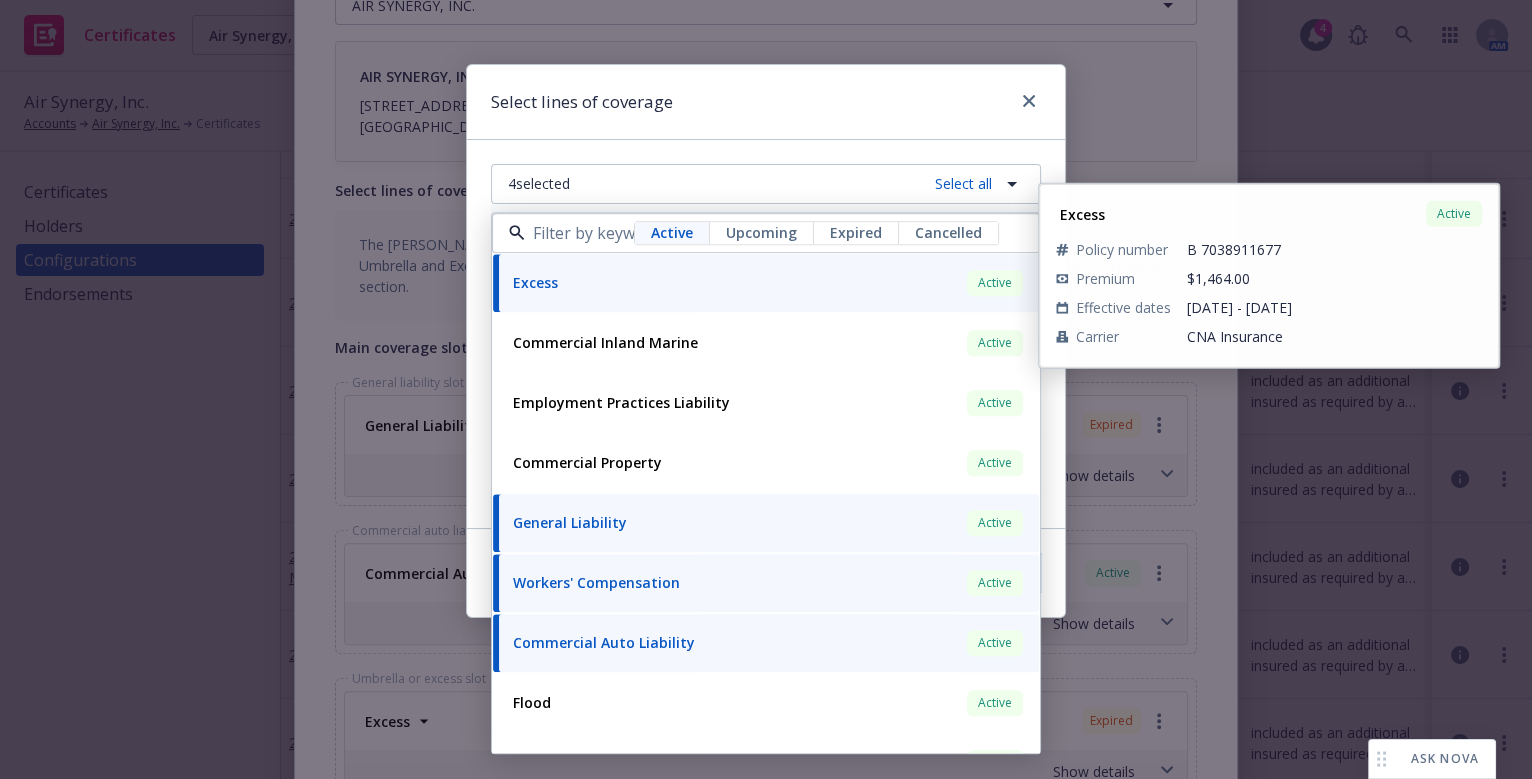 click on "Select lines of coverage" at bounding box center [766, 102] 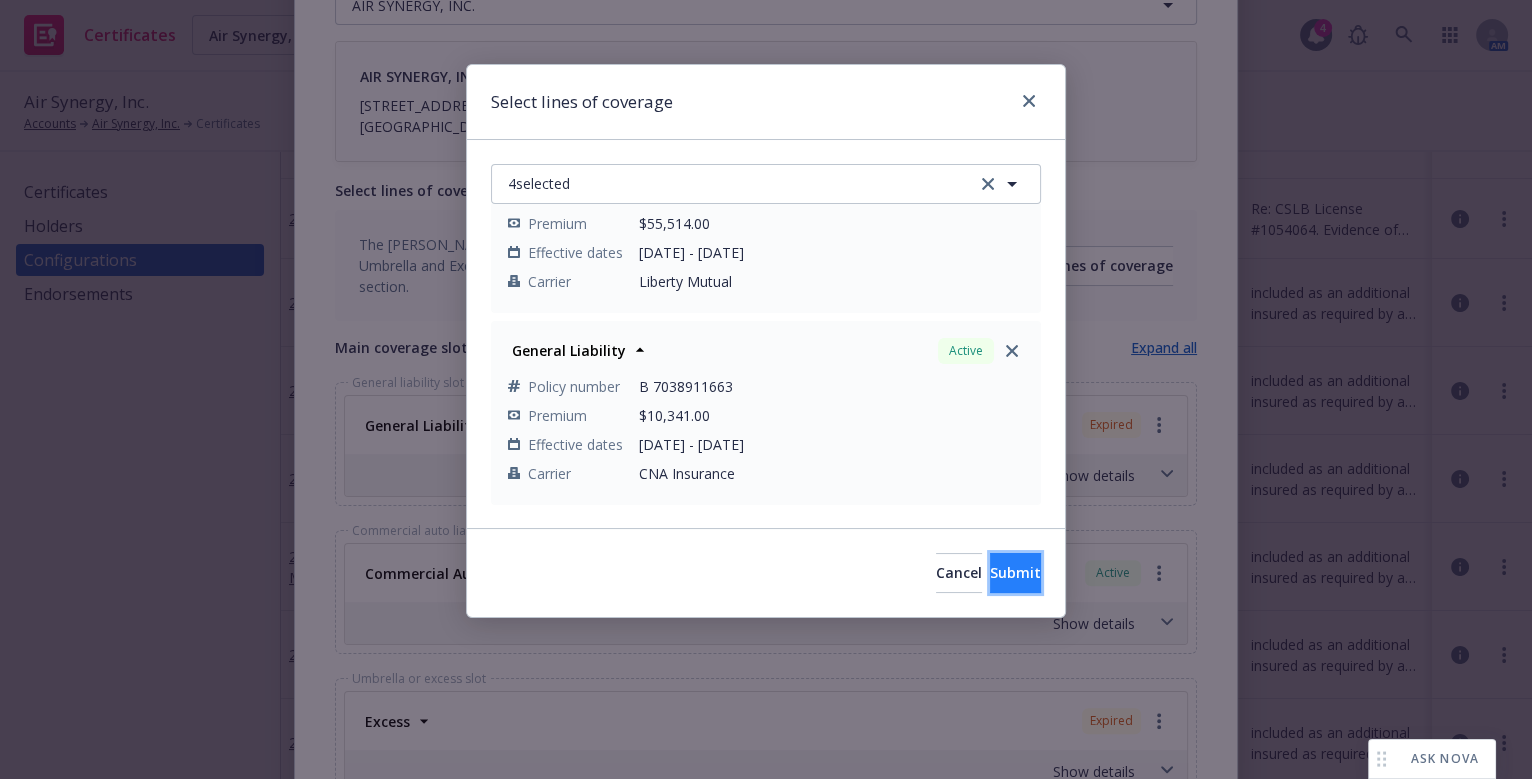 click on "Submit" at bounding box center (1015, 573) 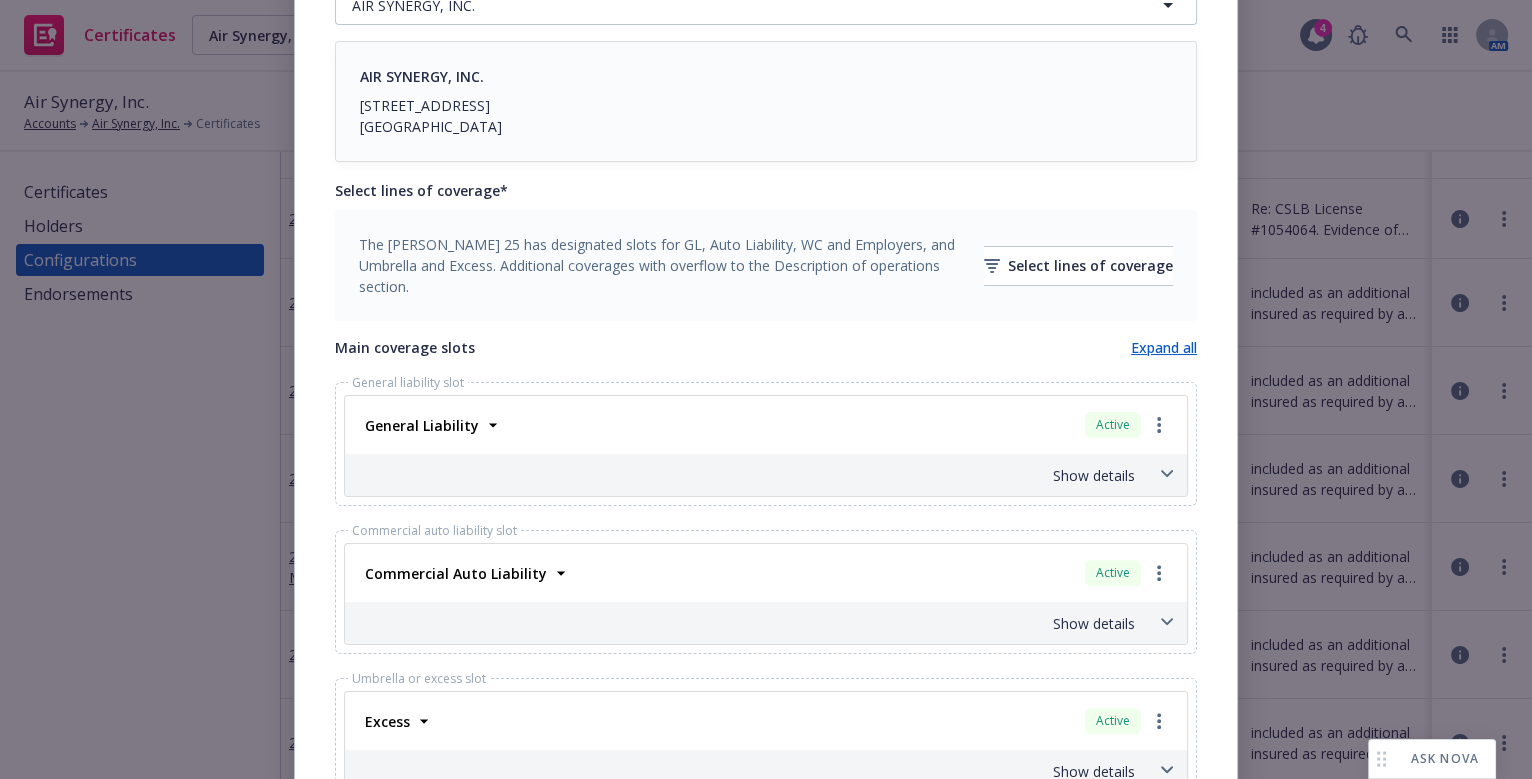 scroll, scrollTop: 0, scrollLeft: 0, axis: both 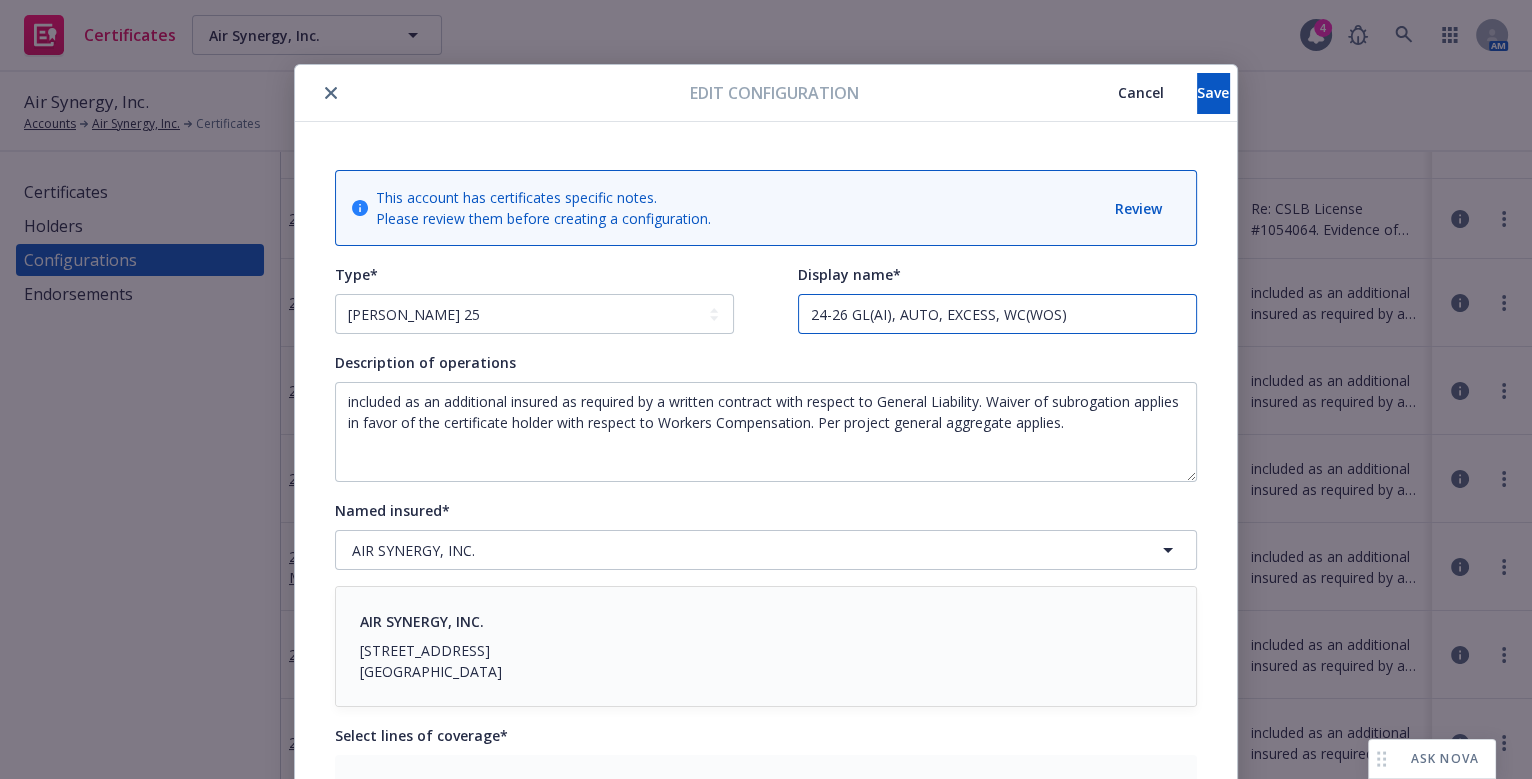 click on "24-26 GL(AI), AUTO, EXCESS, WC(WOS)" at bounding box center [997, 314] 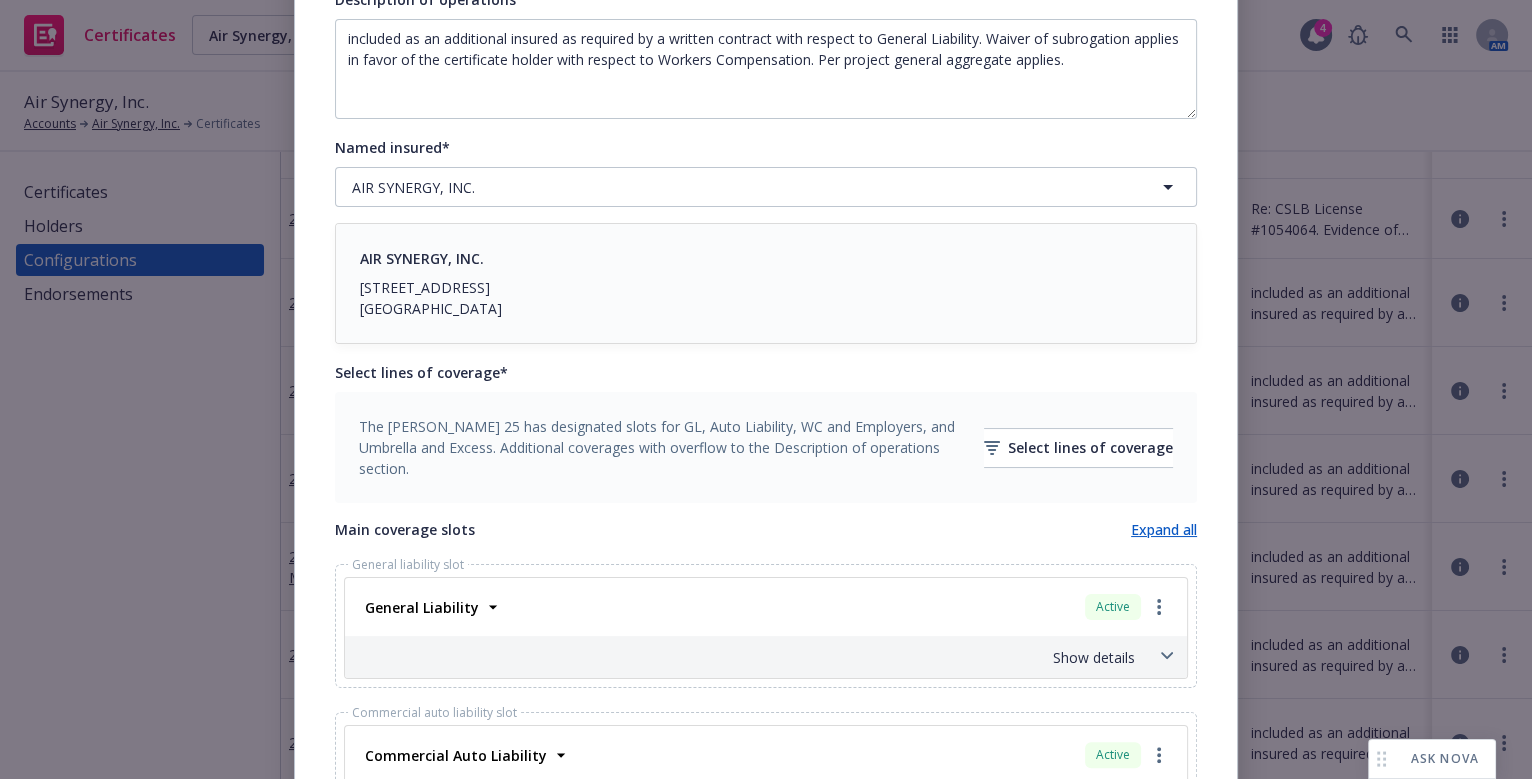scroll, scrollTop: 545, scrollLeft: 0, axis: vertical 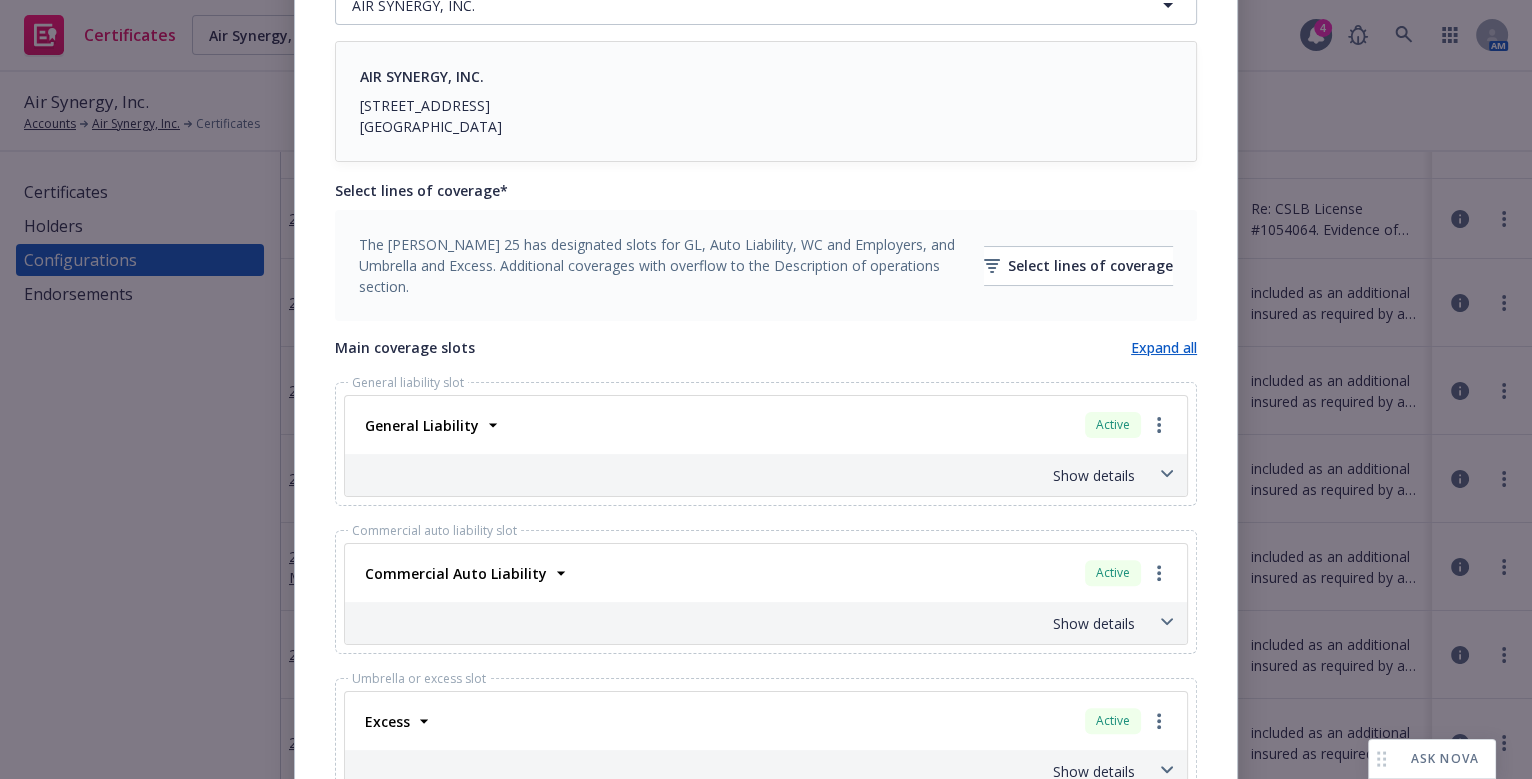 type on "25-26 GL(AI), AUTO, EXCESS, WC(WOS)" 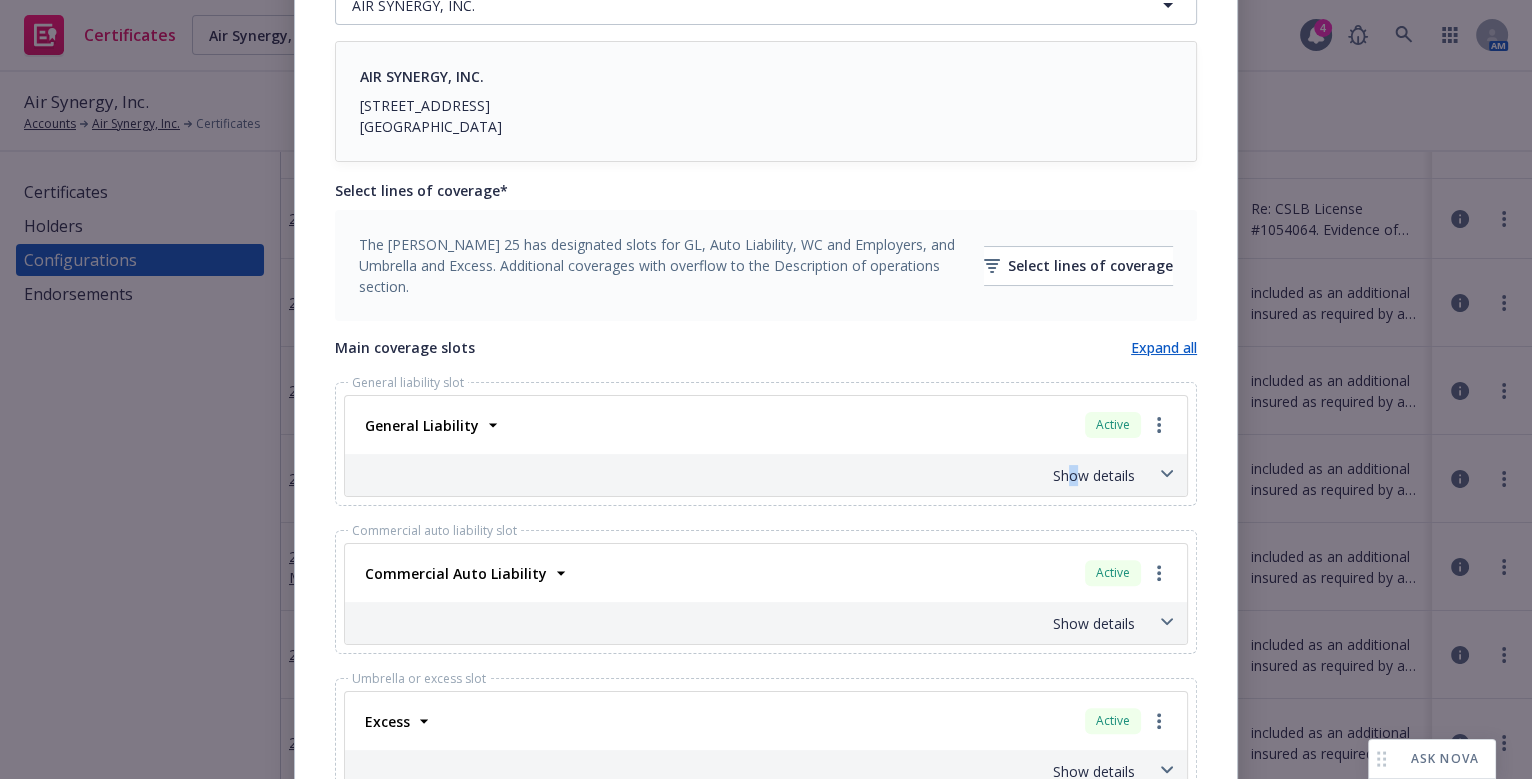 click on "Show details" at bounding box center (742, 475) 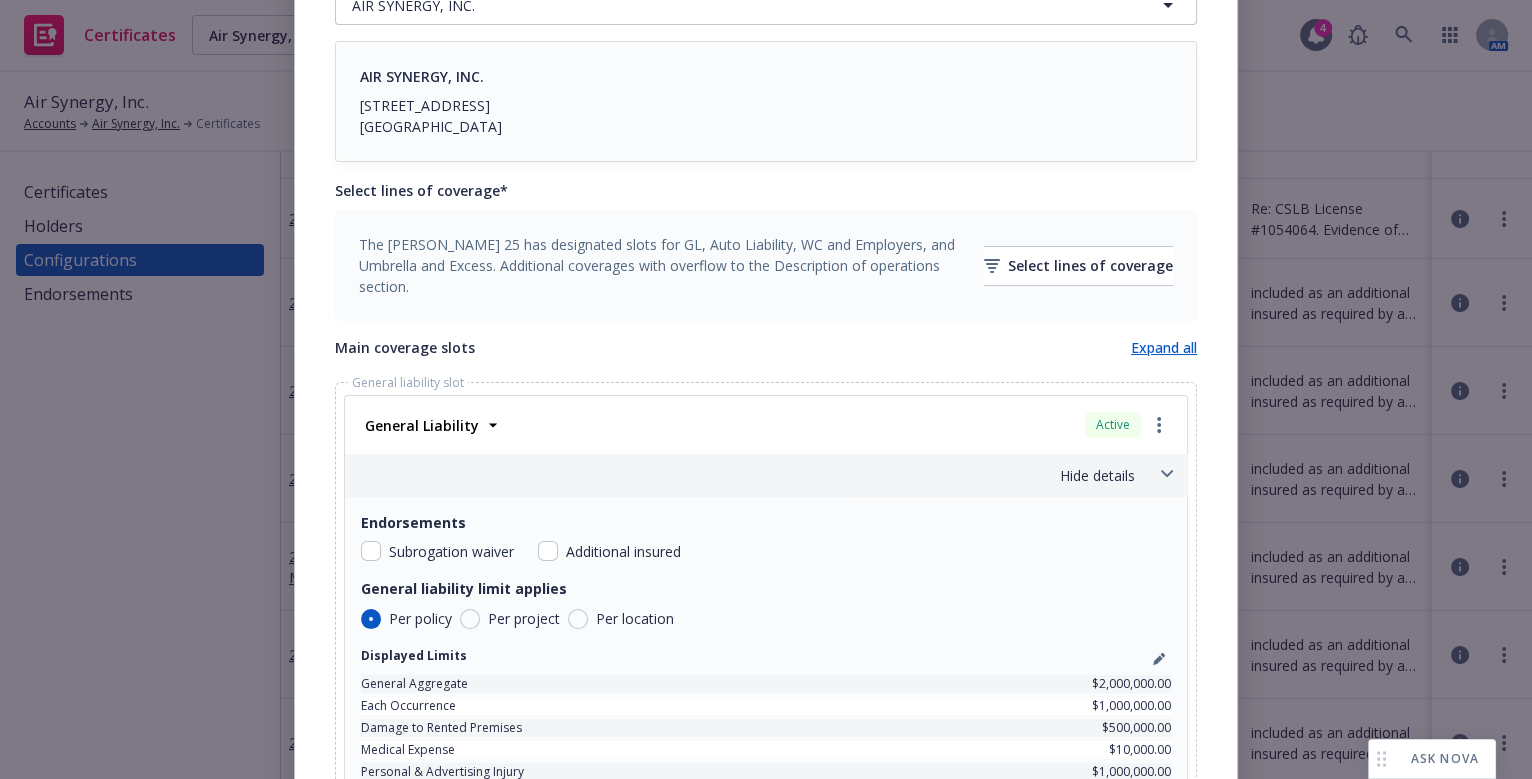 click on "Subrogation waiver Additional insured" at bounding box center (766, 551) 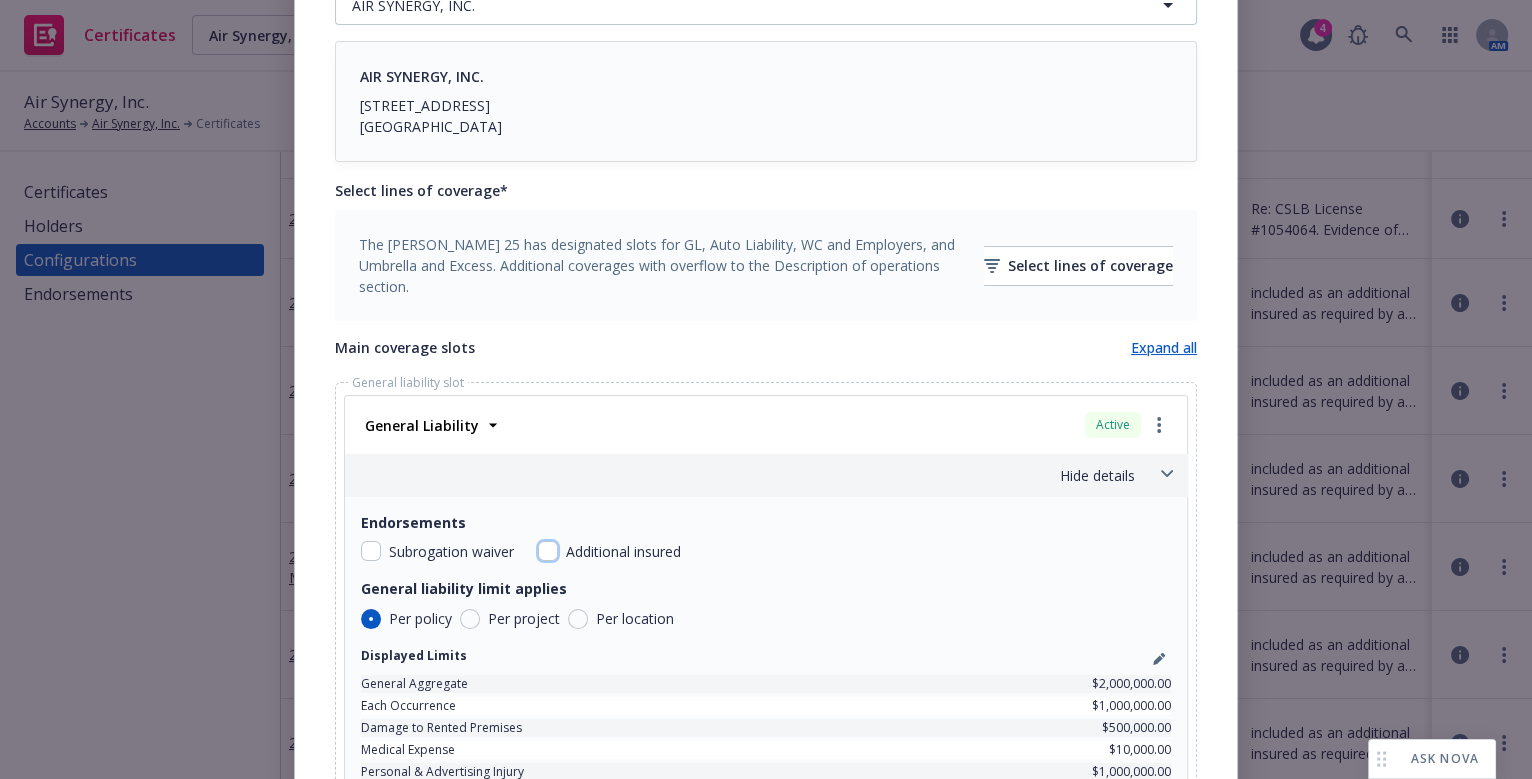 click at bounding box center [548, 551] 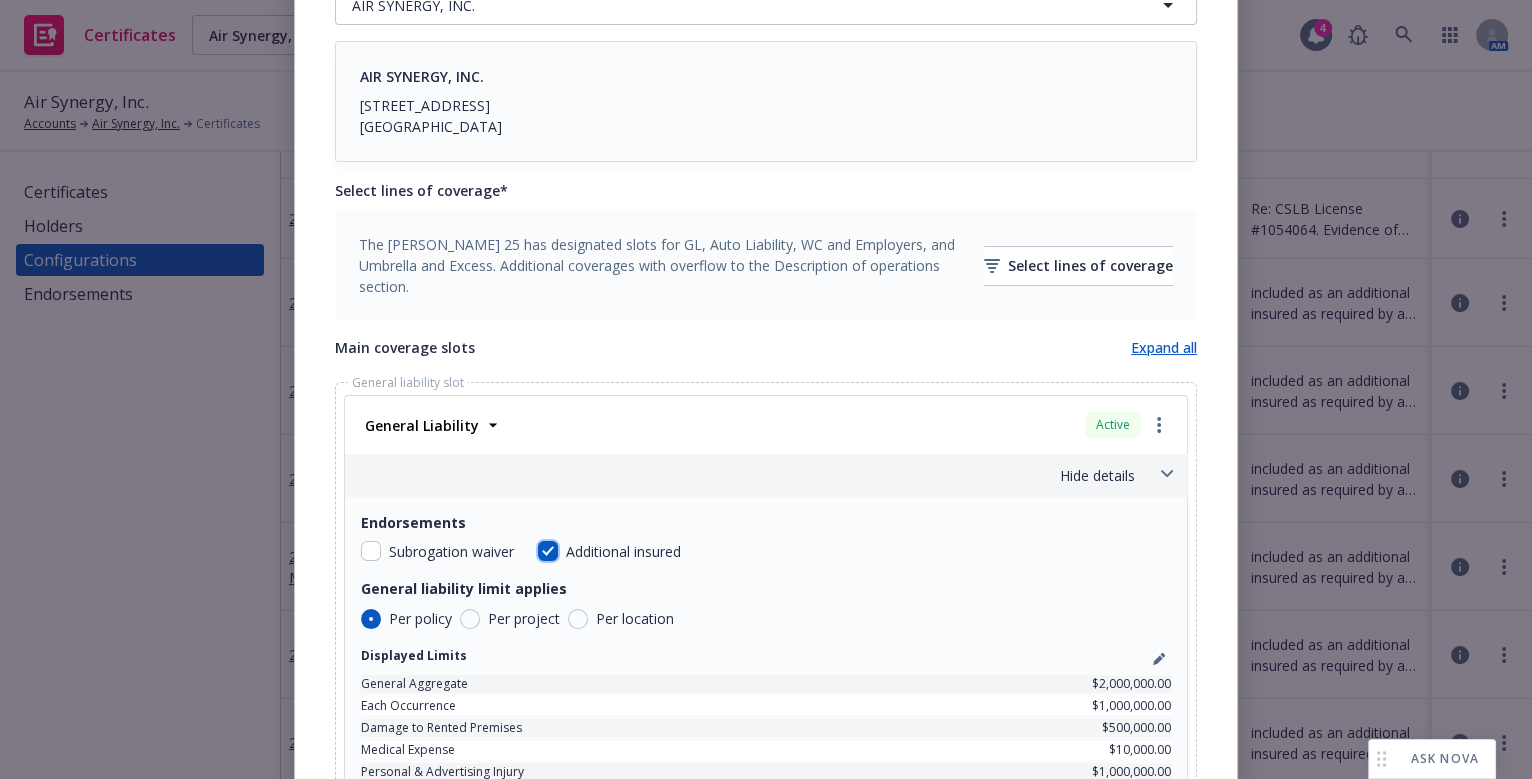 checkbox on "true" 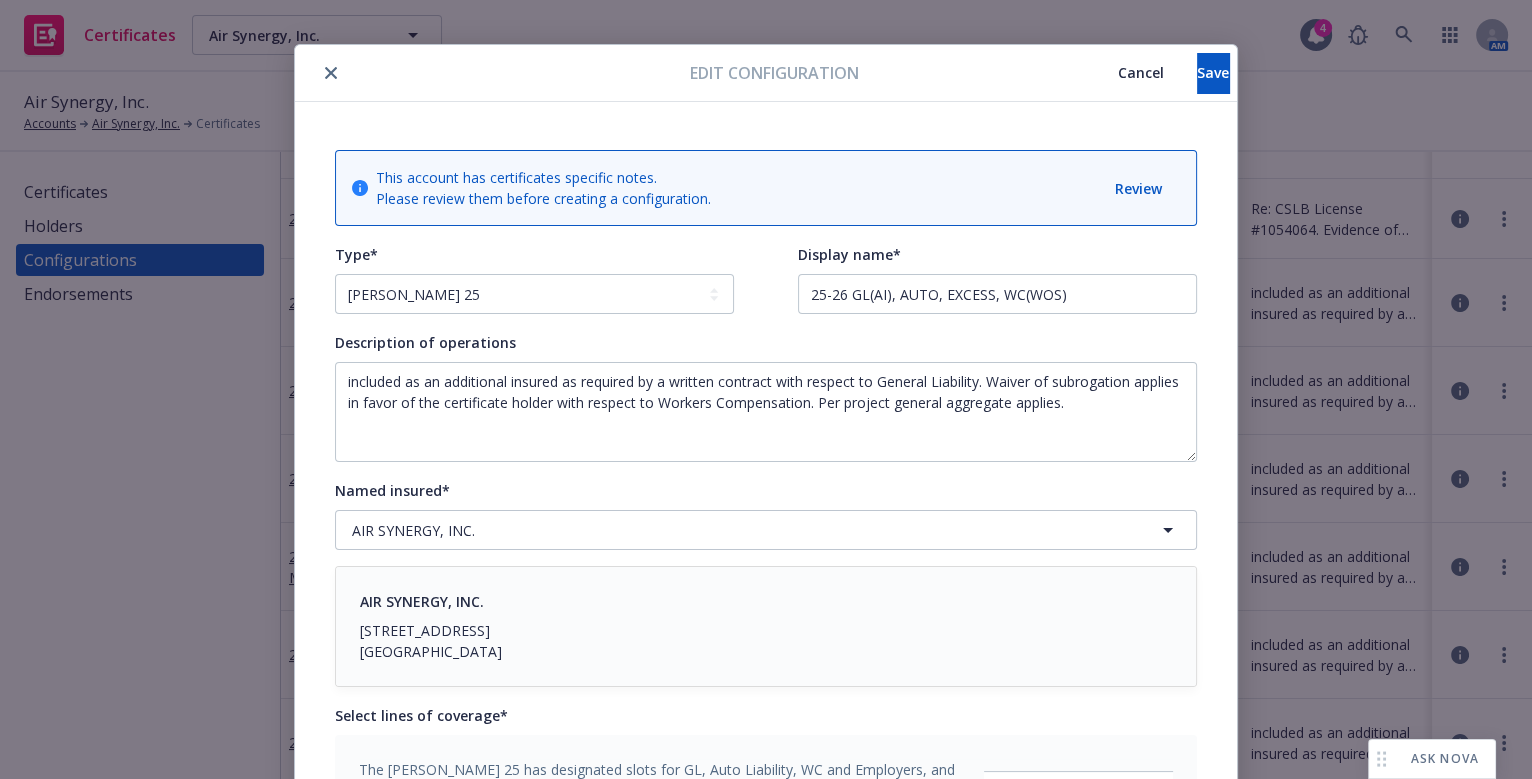 scroll, scrollTop: 0, scrollLeft: 0, axis: both 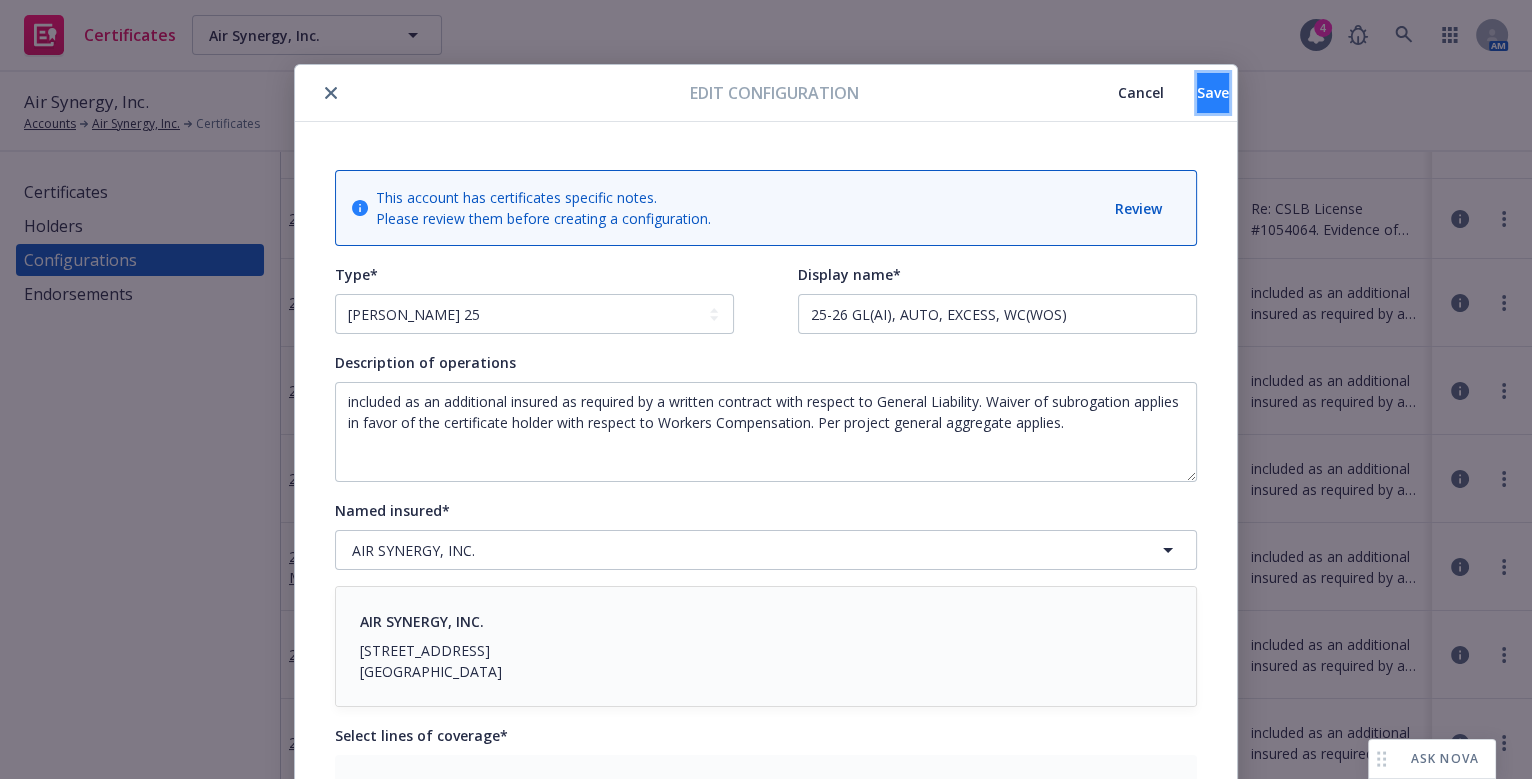 click on "Save" at bounding box center [1213, 93] 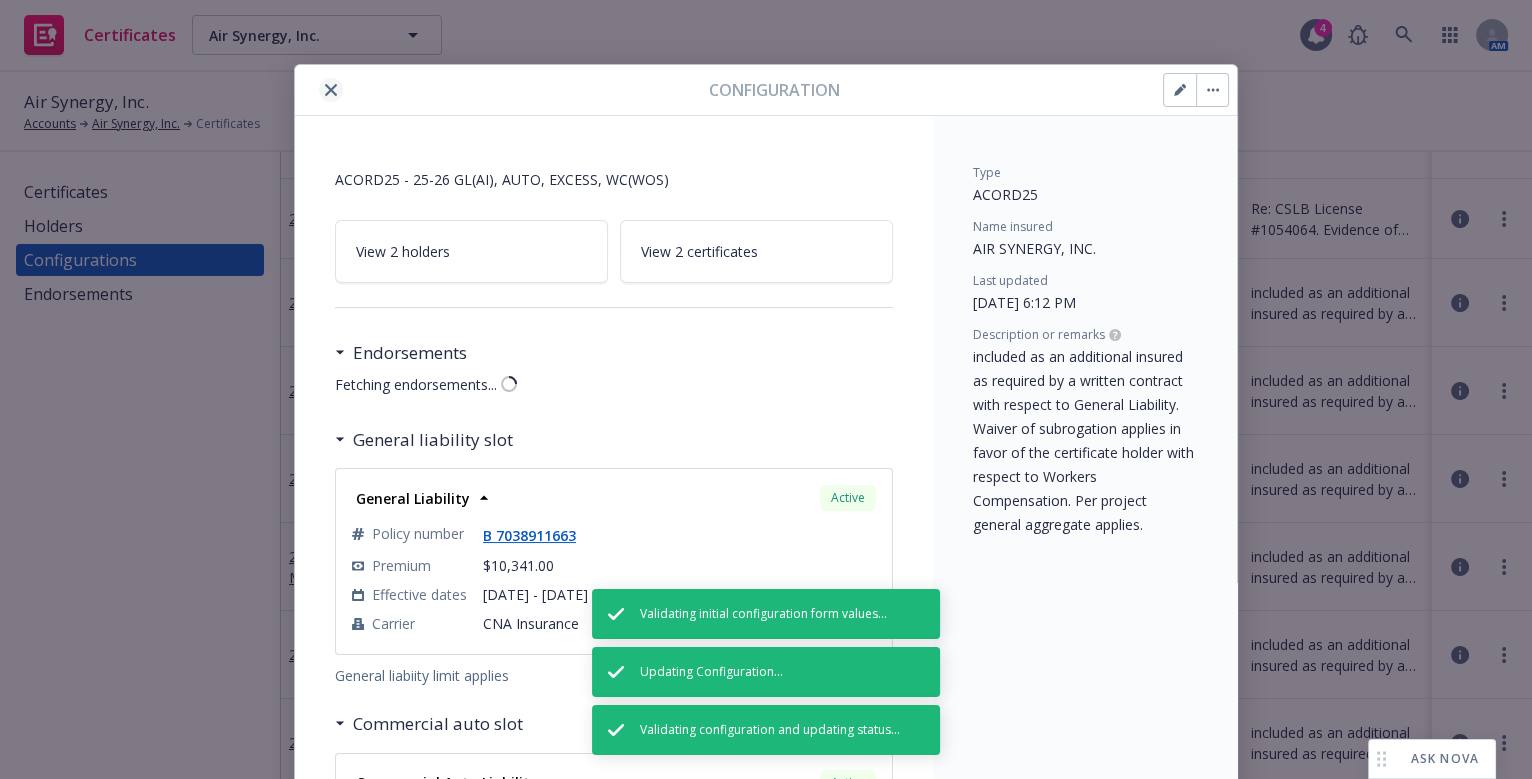 click 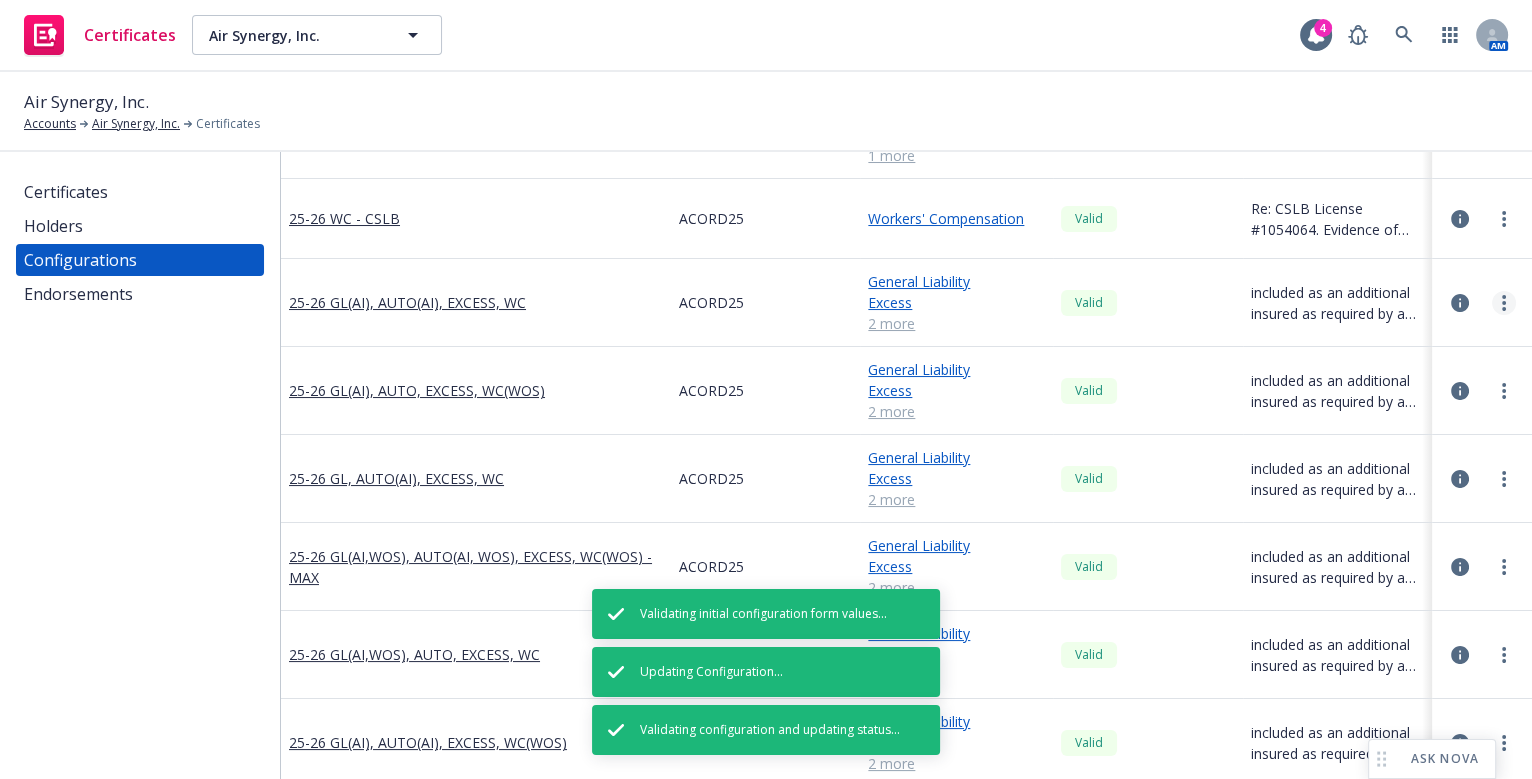 click at bounding box center (1504, 303) 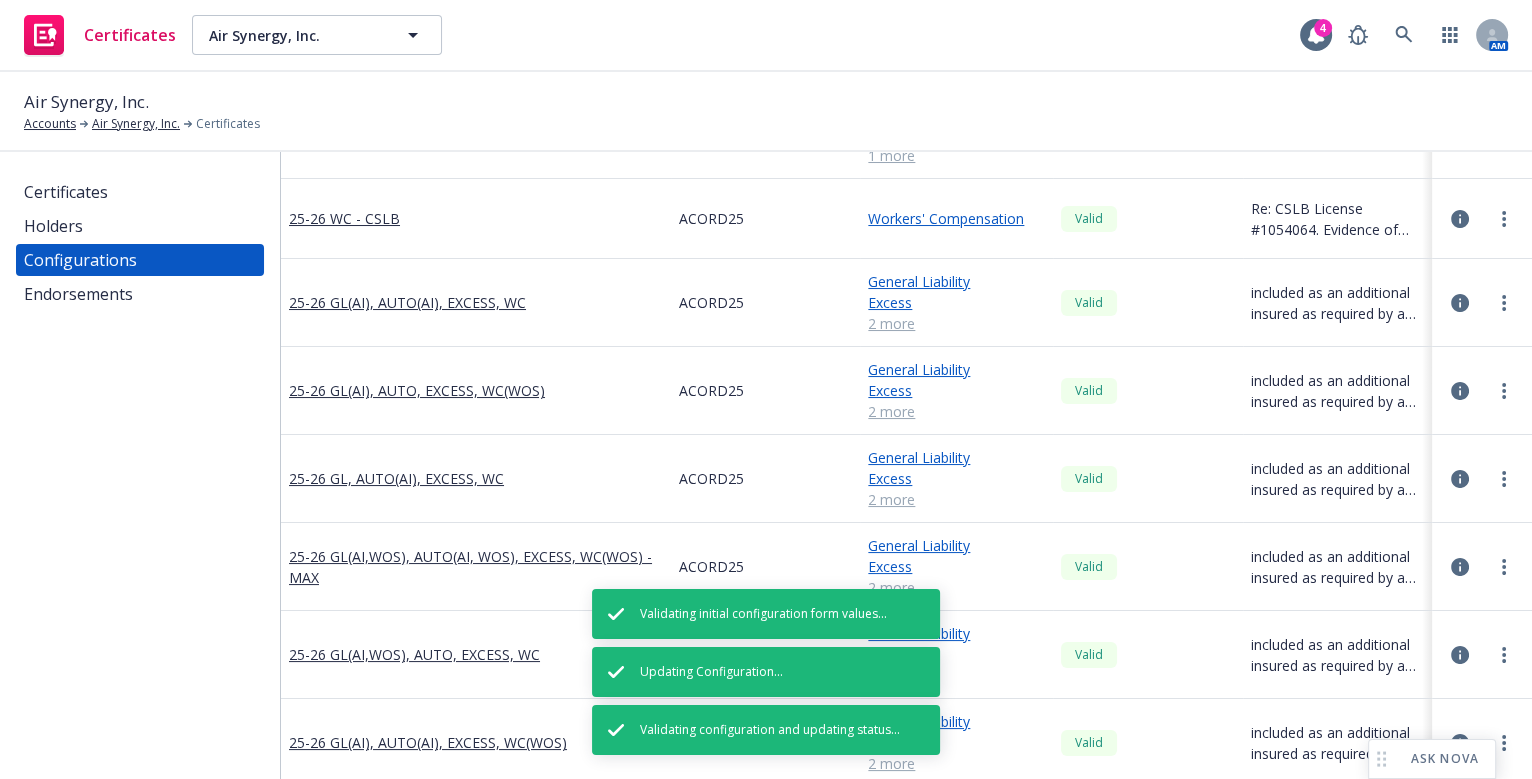 click on "Regenerate all certificates" at bounding box center [1391, 503] 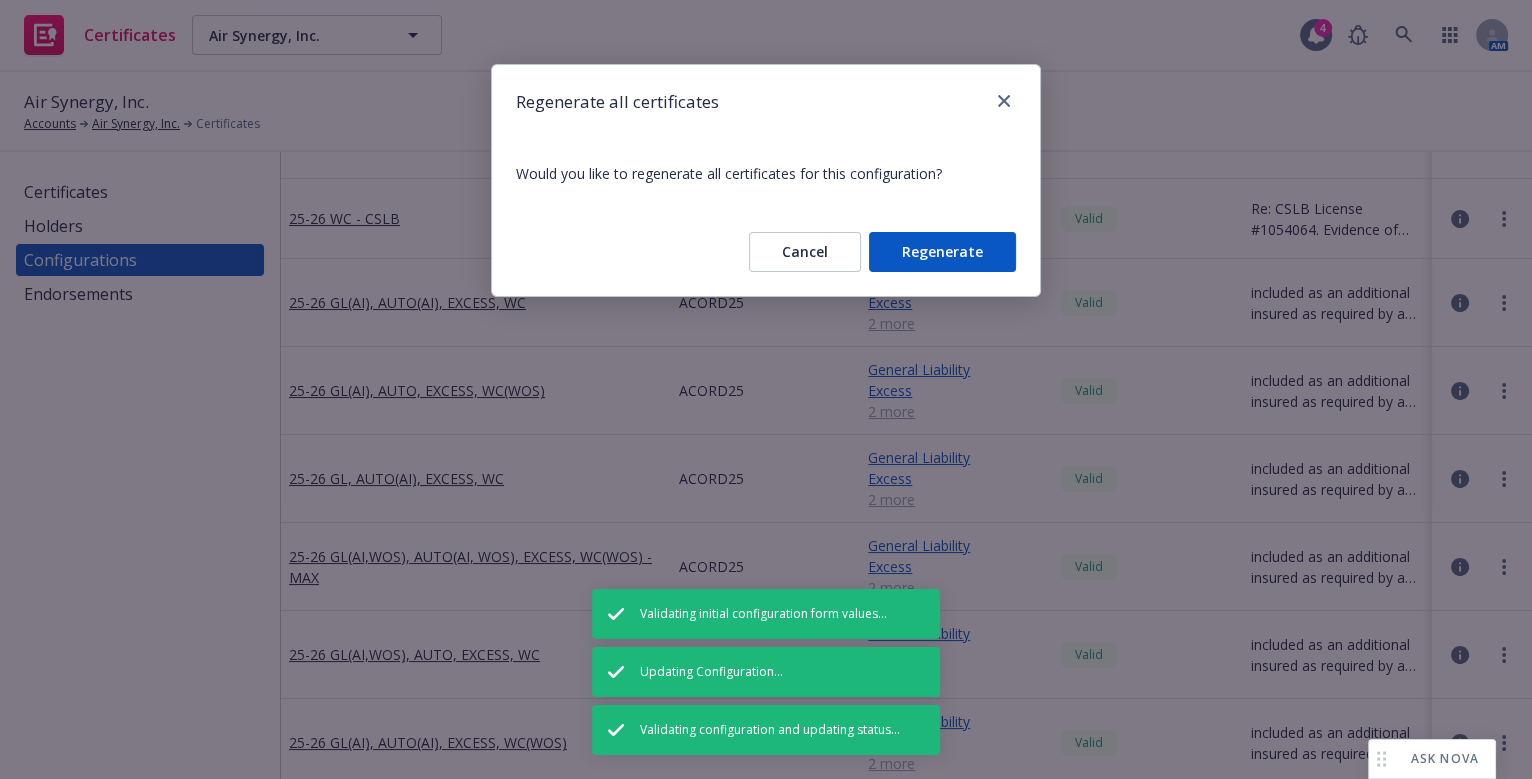click on "Regenerate" at bounding box center (942, 252) 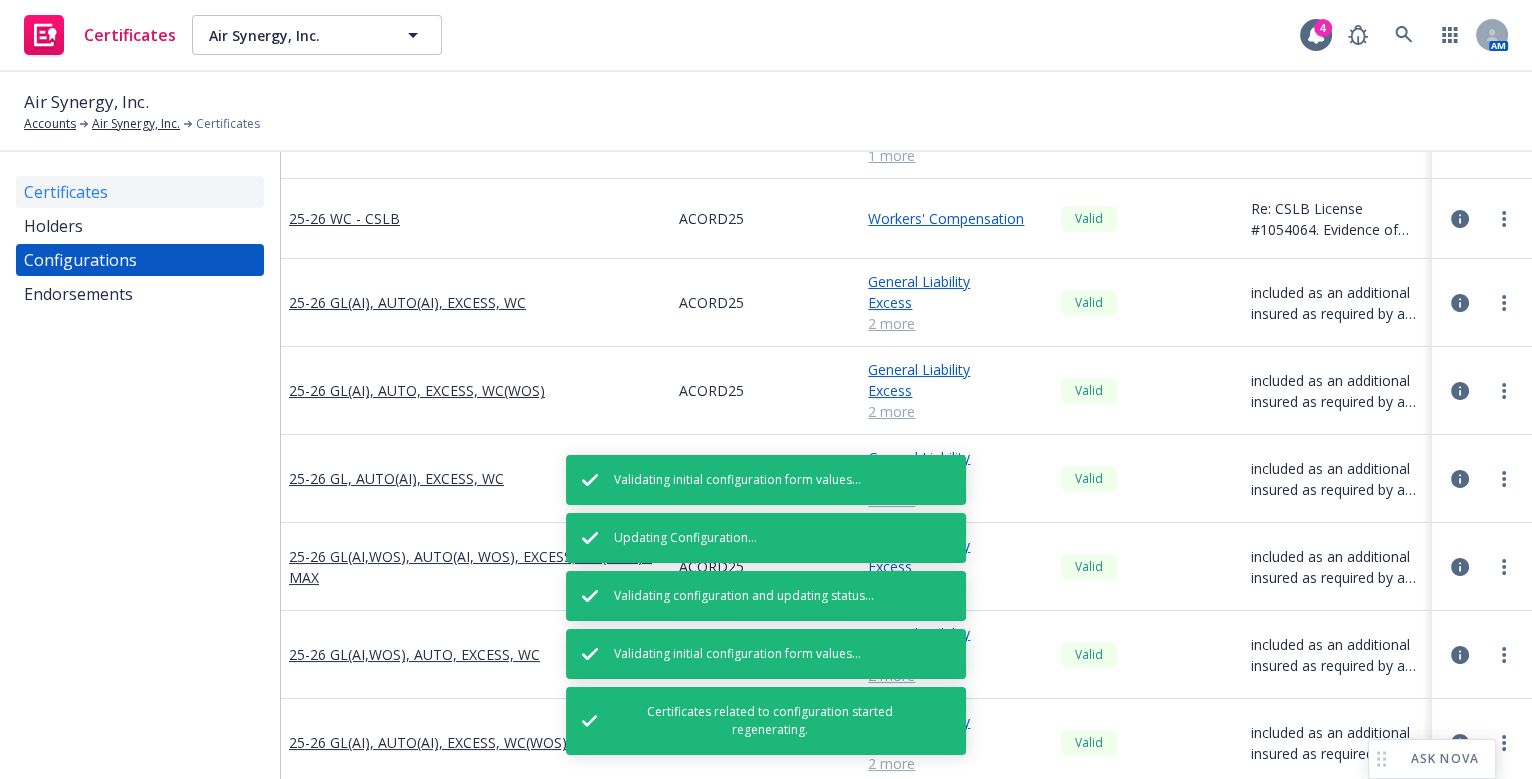 click on "Certificates" at bounding box center (66, 192) 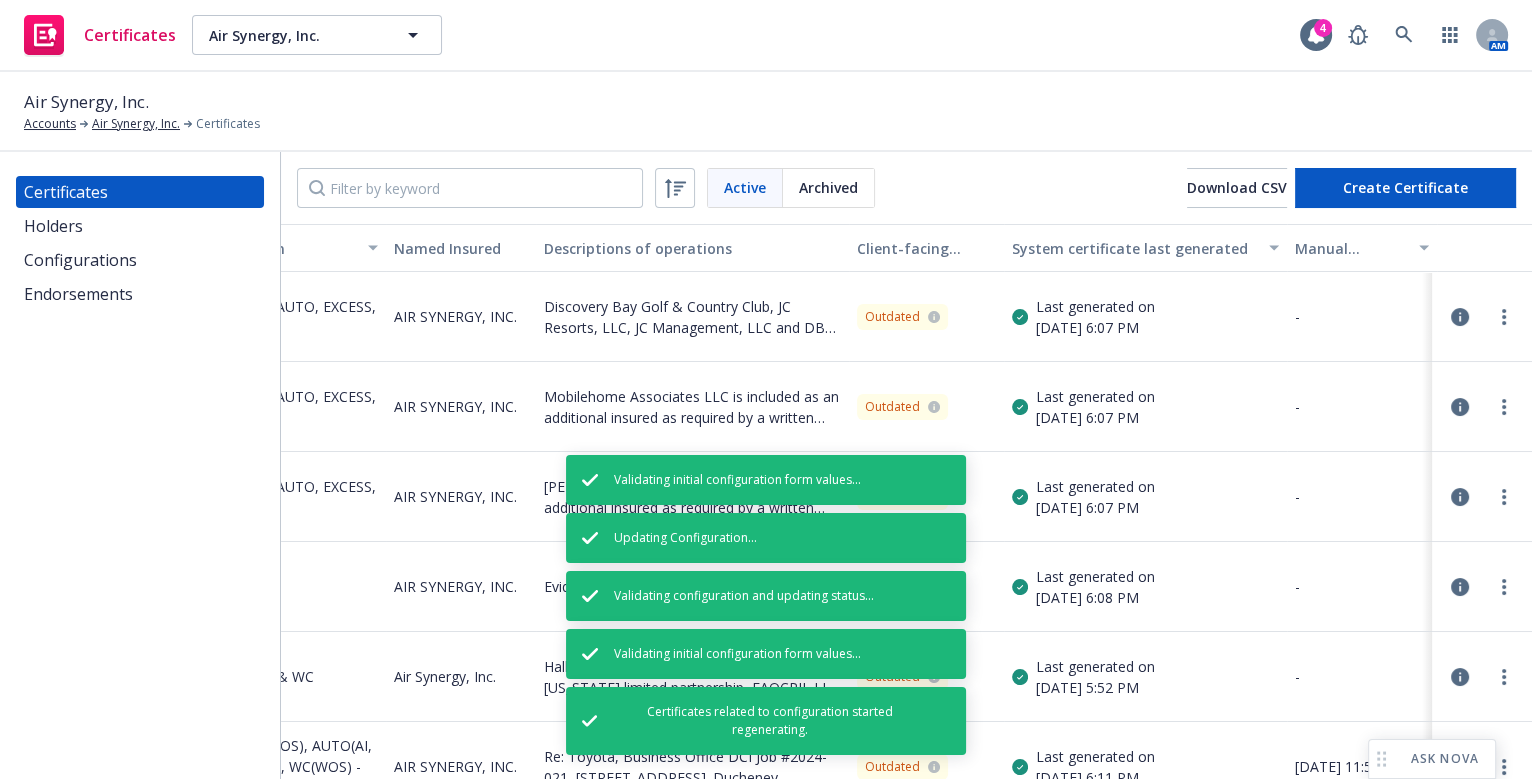 drag, startPoint x: 907, startPoint y: 326, endPoint x: 939, endPoint y: 314, distance: 34.176014 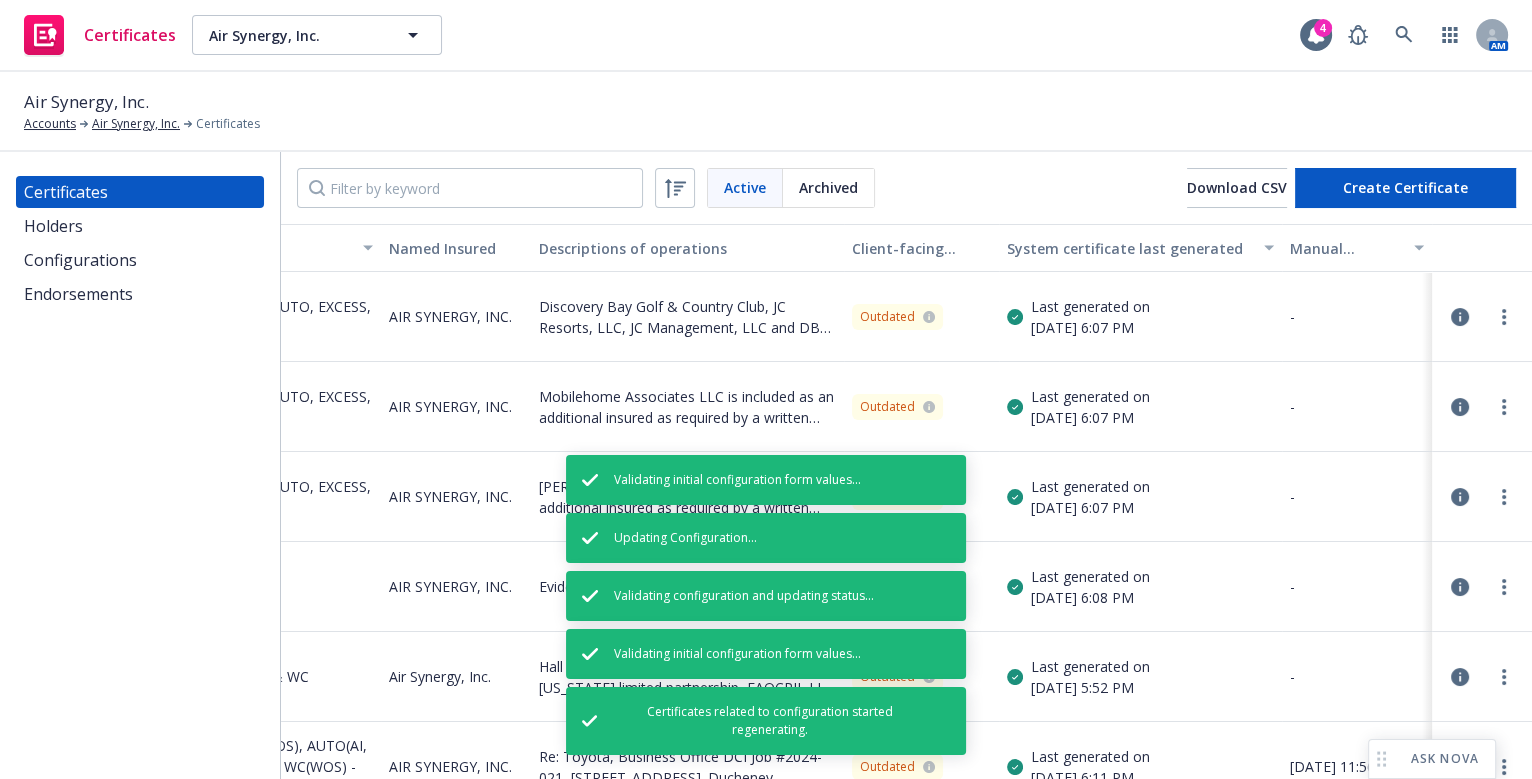 click on "System certificate last generated" at bounding box center (1129, 248) 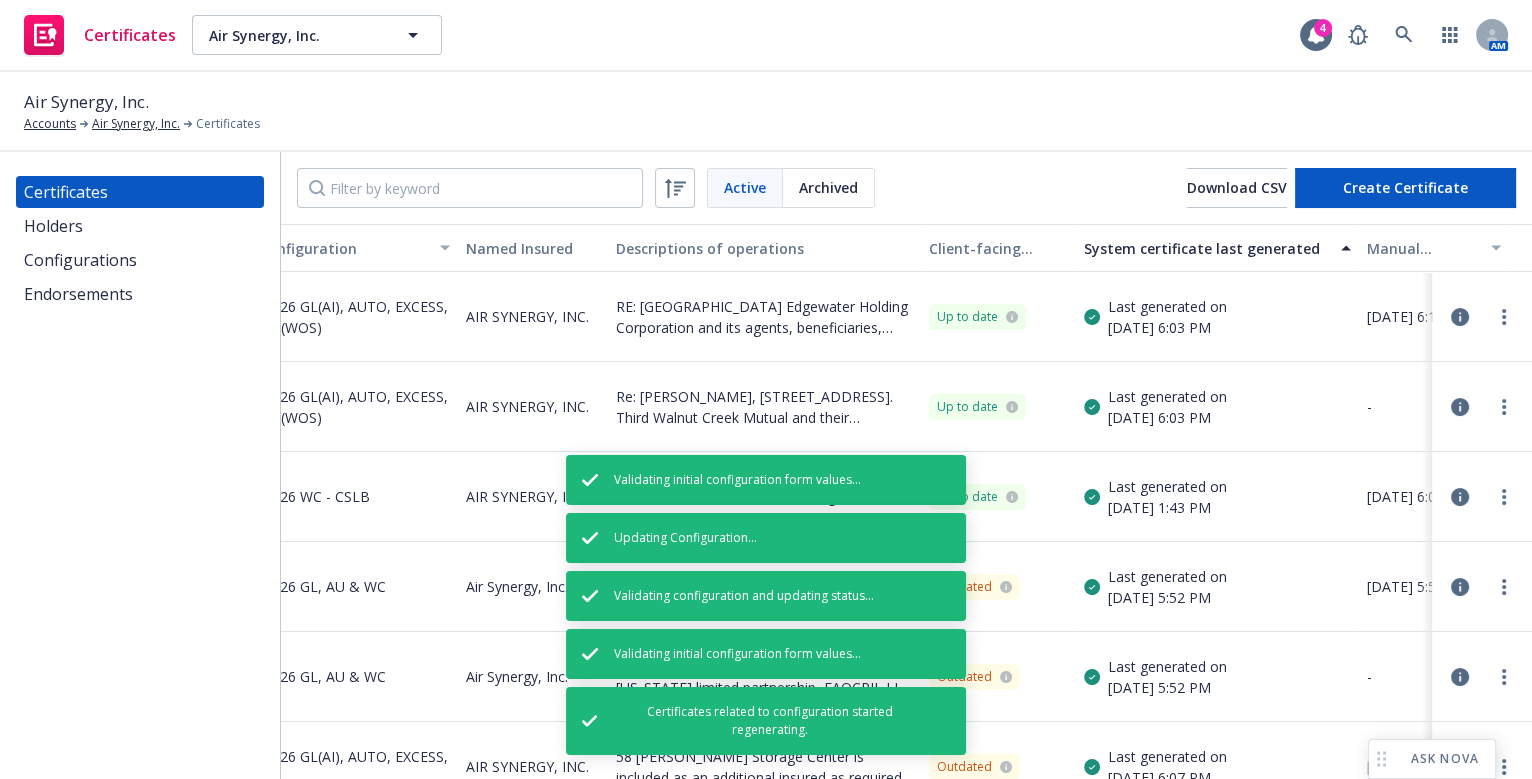 scroll, scrollTop: 0, scrollLeft: 0, axis: both 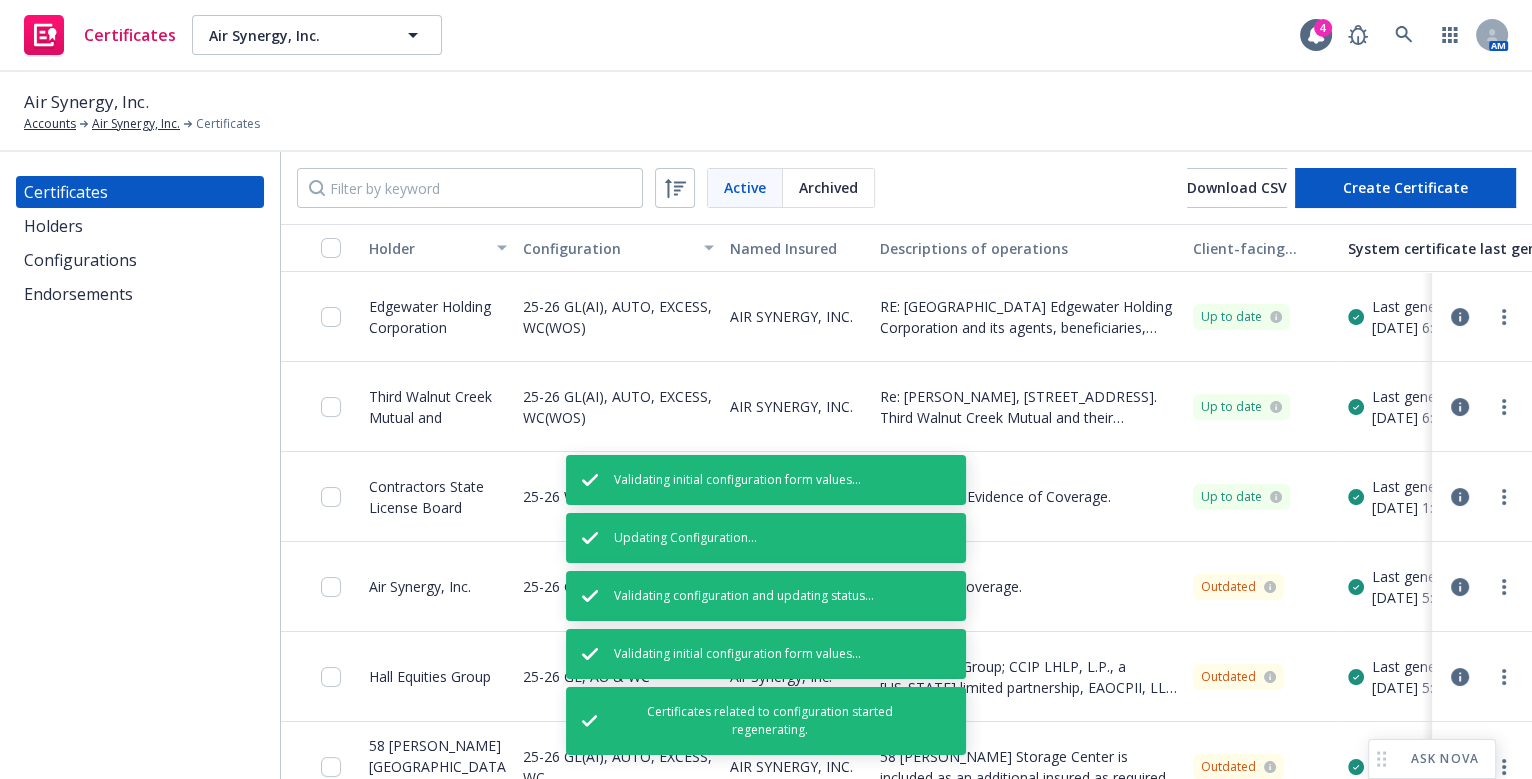 drag, startPoint x: 1191, startPoint y: 371, endPoint x: 1069, endPoint y: 355, distance: 123.04471 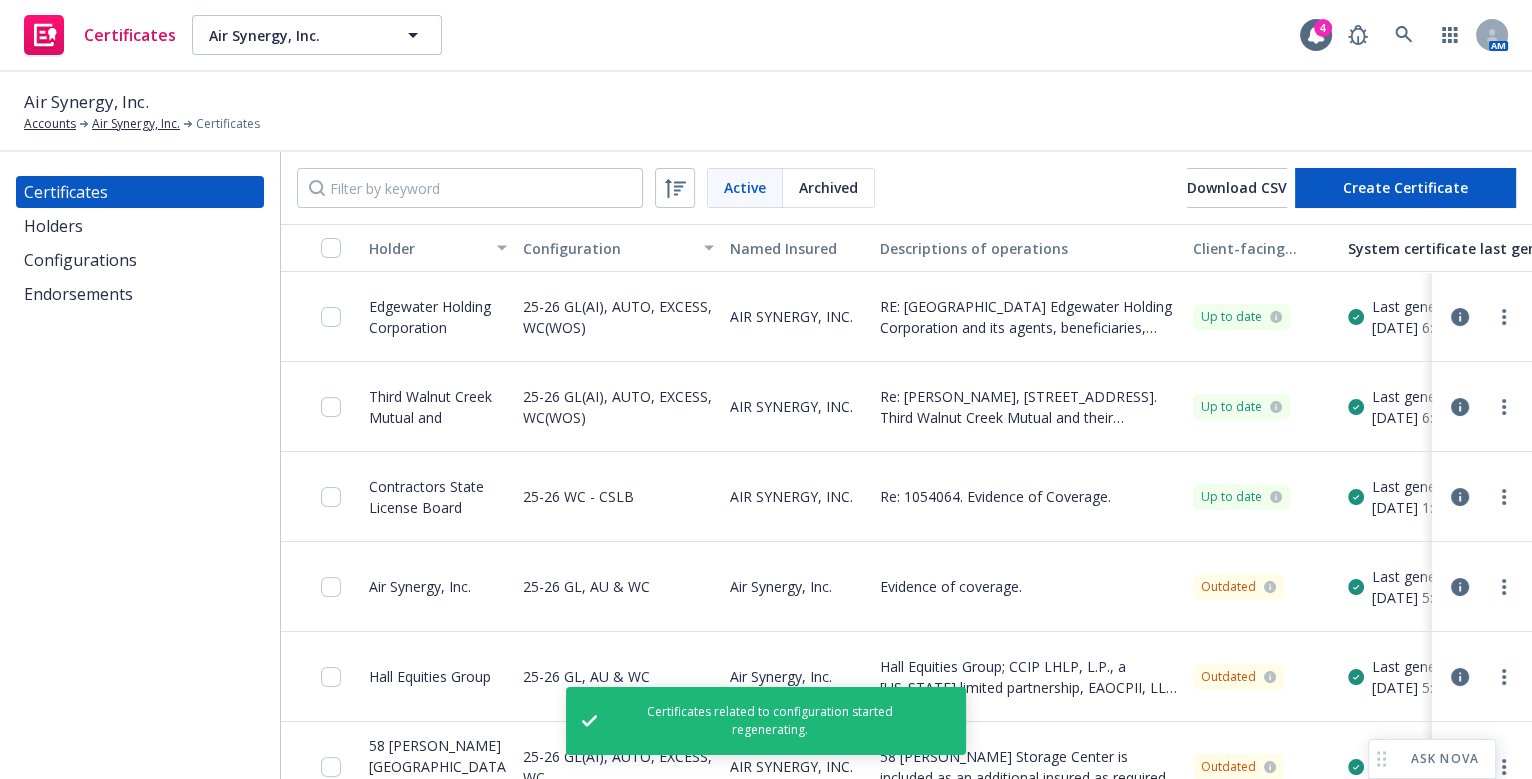 click at bounding box center (1482, 317) 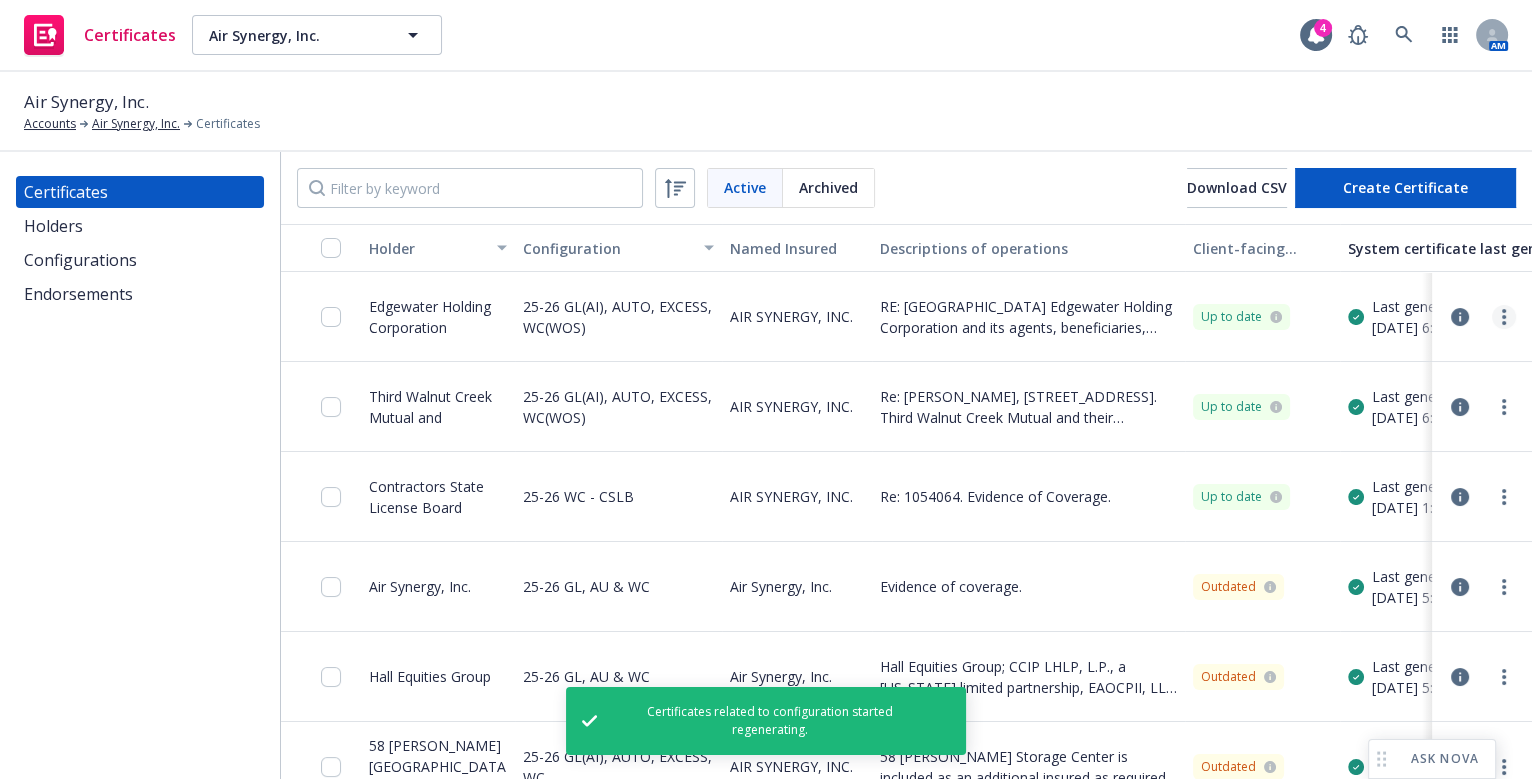 click 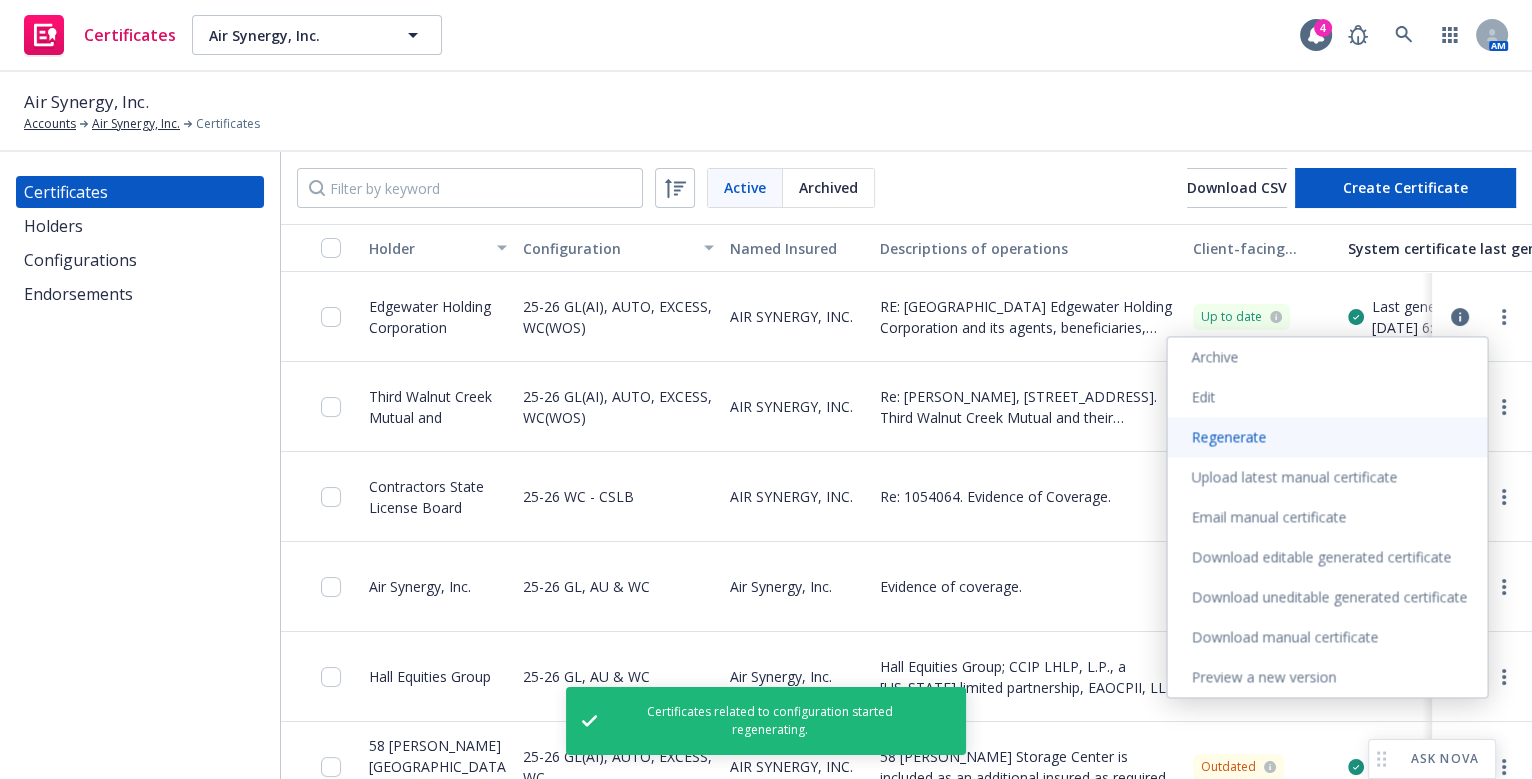 click on "Regenerate" at bounding box center (1327, 437) 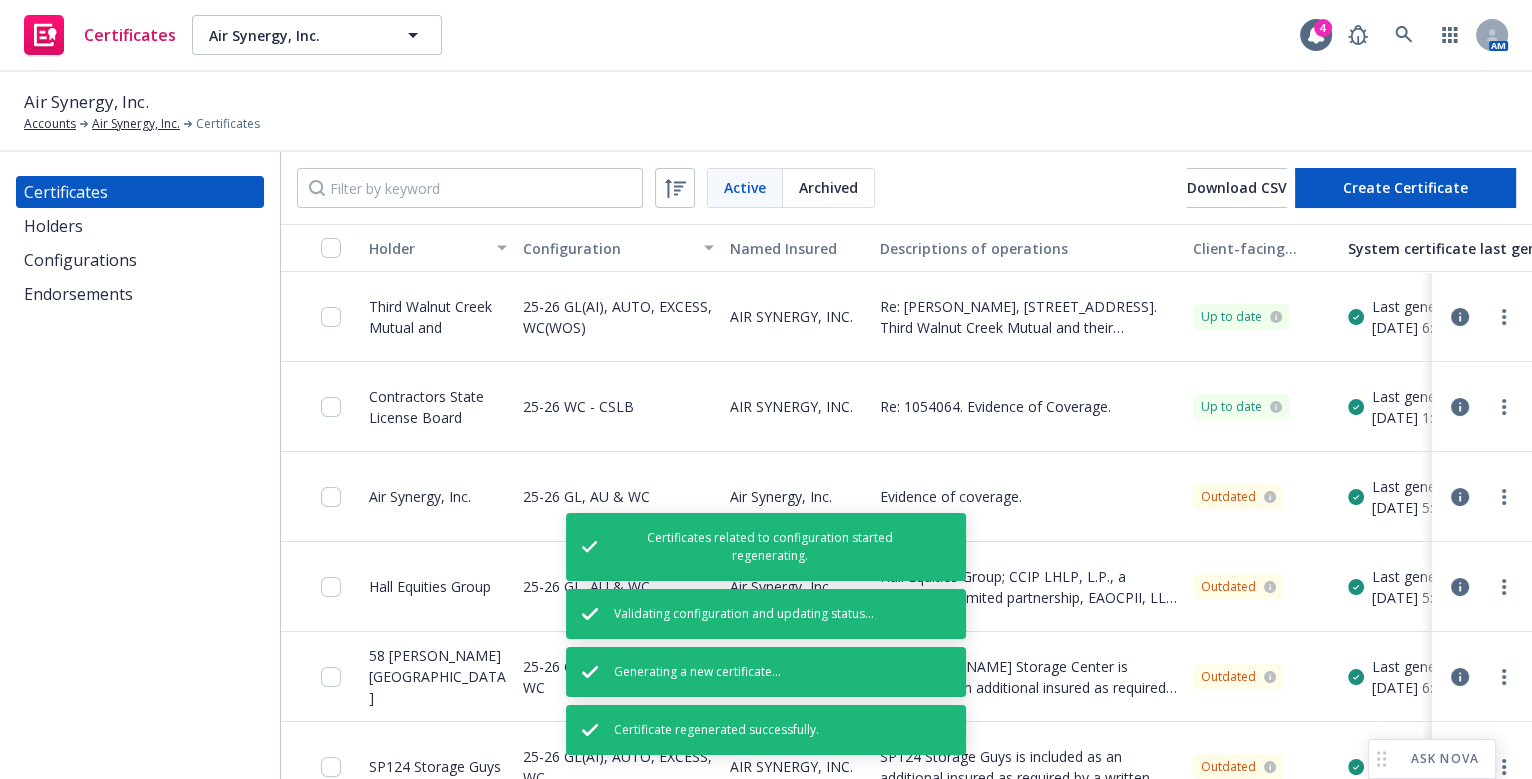 click at bounding box center [1504, 407] 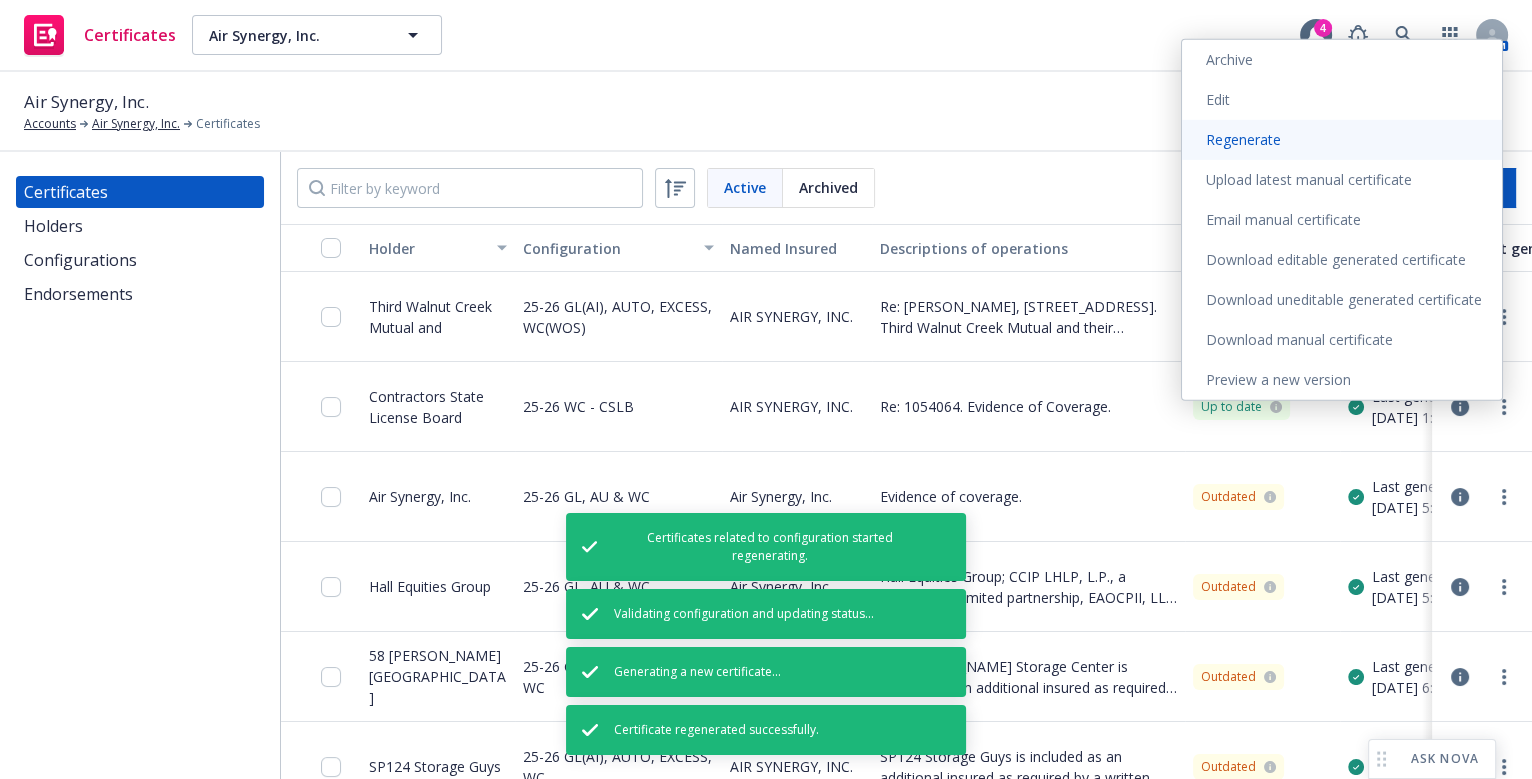 click on "Regenerate" at bounding box center (1342, 140) 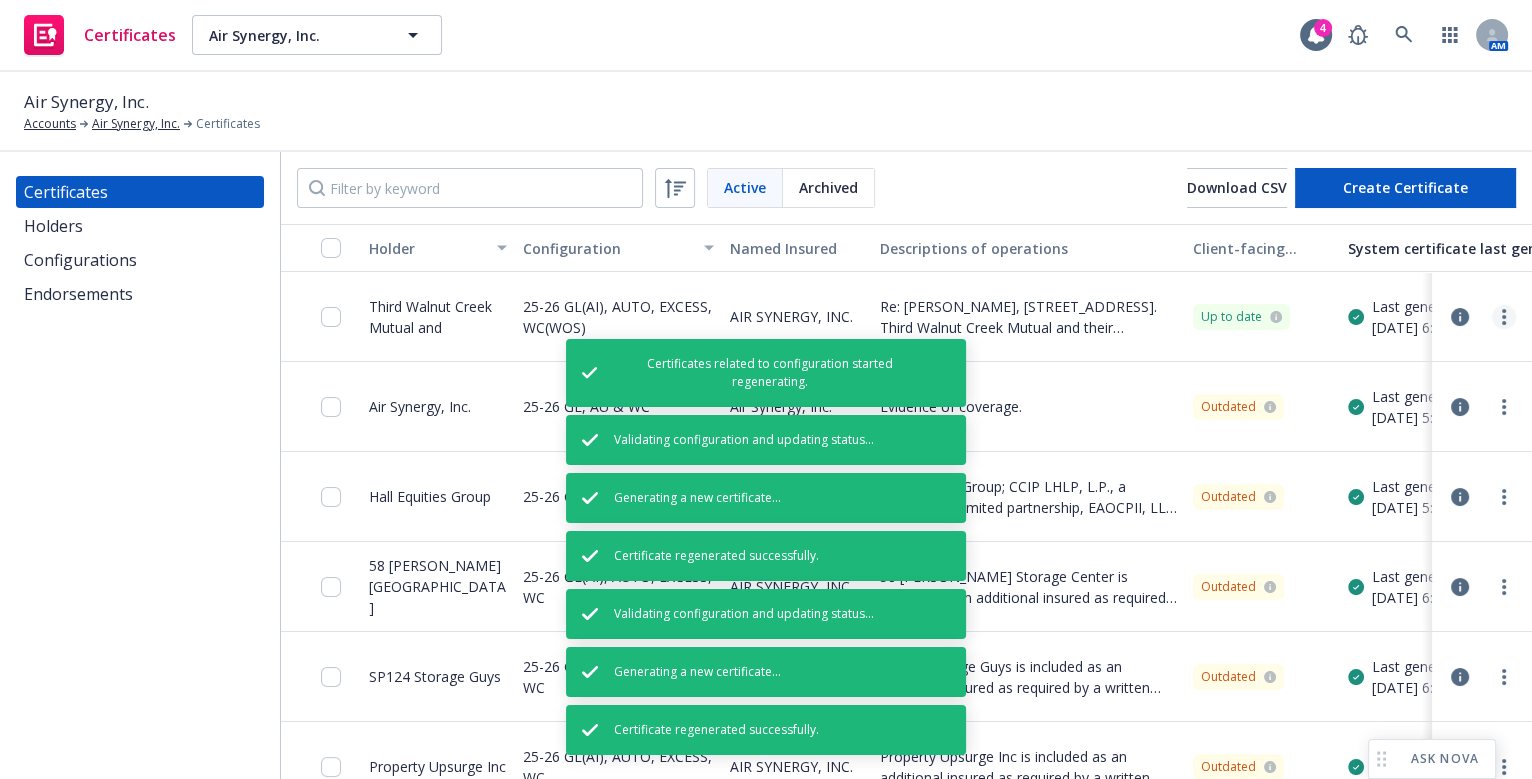 click 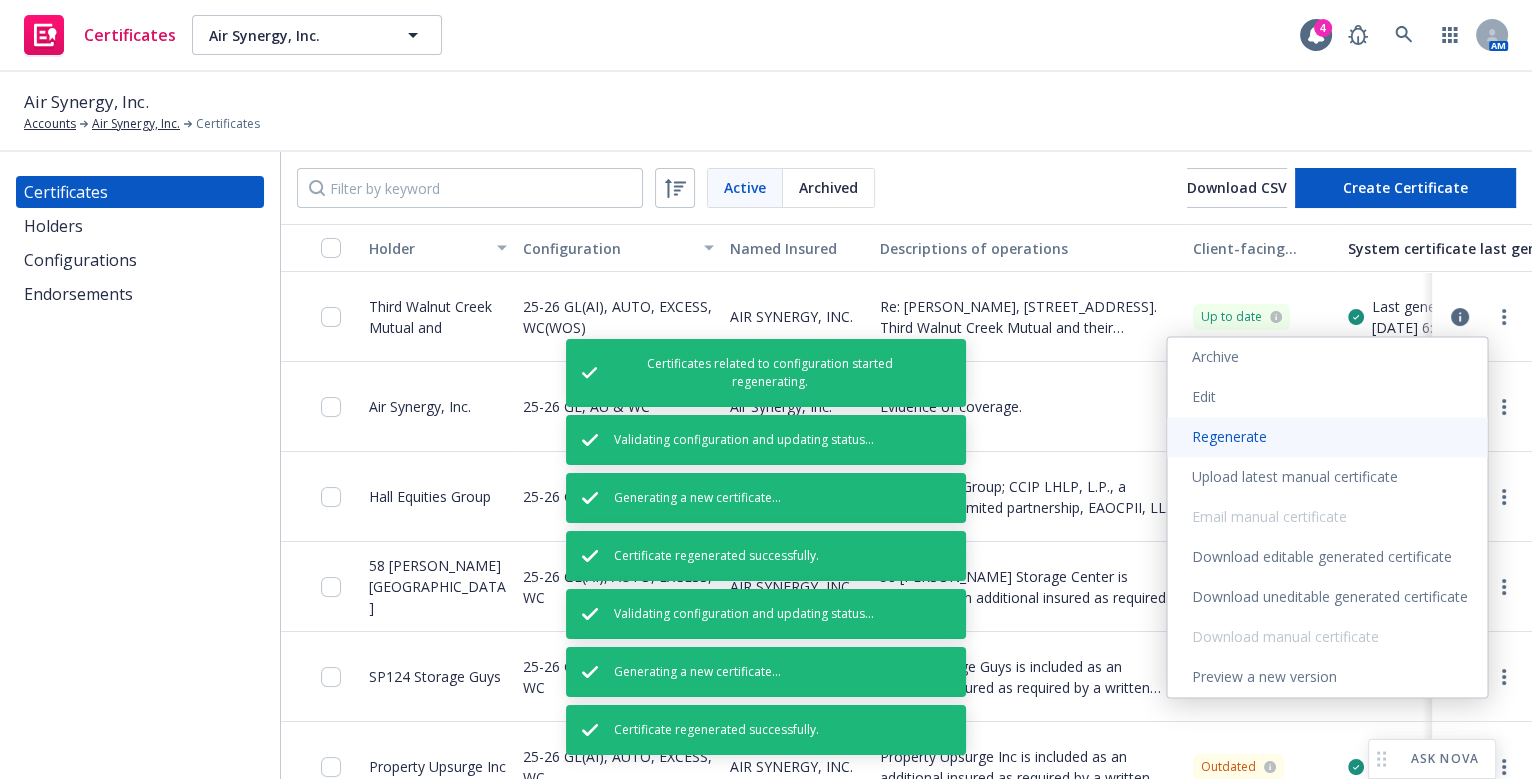 click on "Regenerate" at bounding box center (1327, 437) 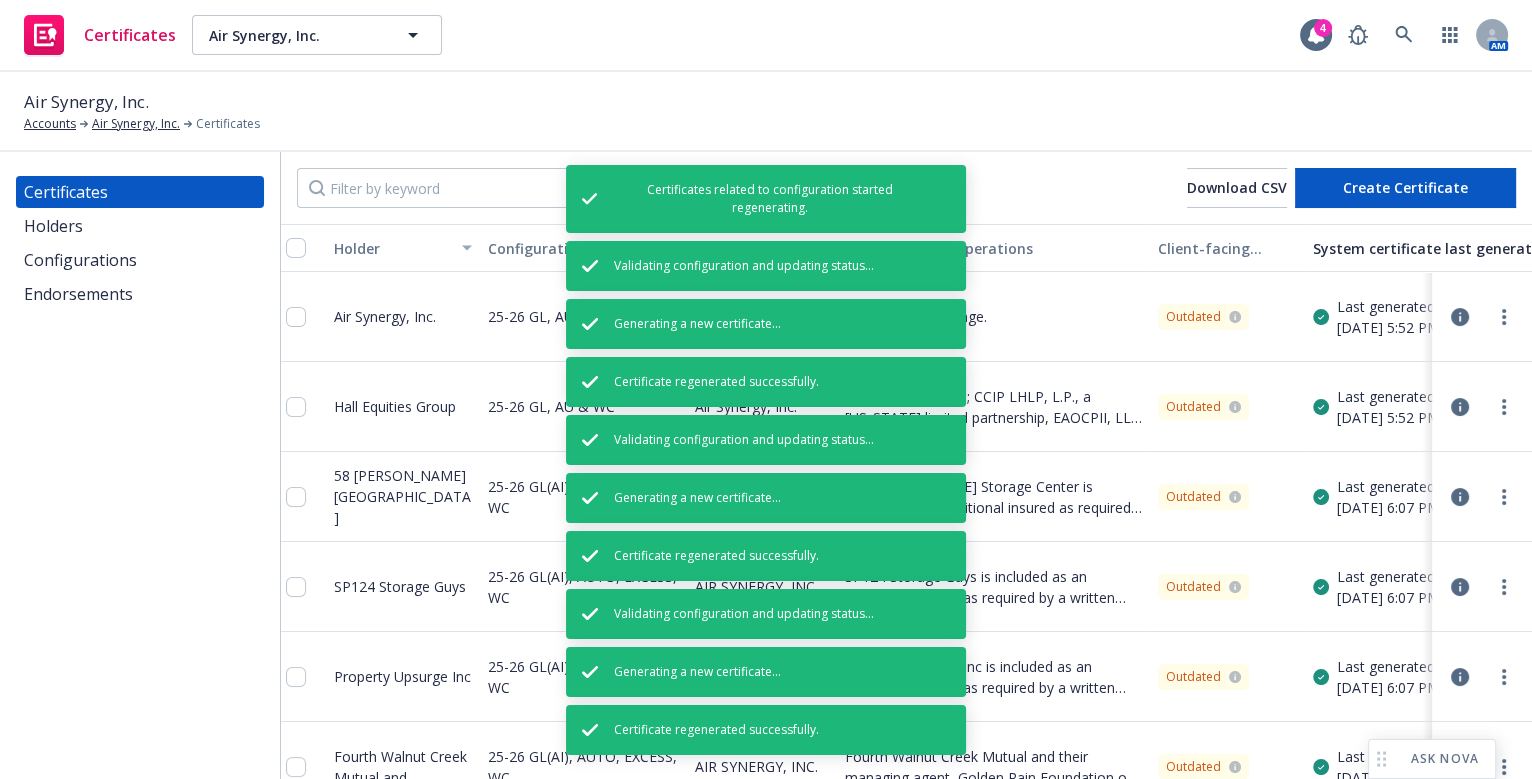 drag, startPoint x: 1225, startPoint y: 370, endPoint x: 1324, endPoint y: 306, distance: 117.88554 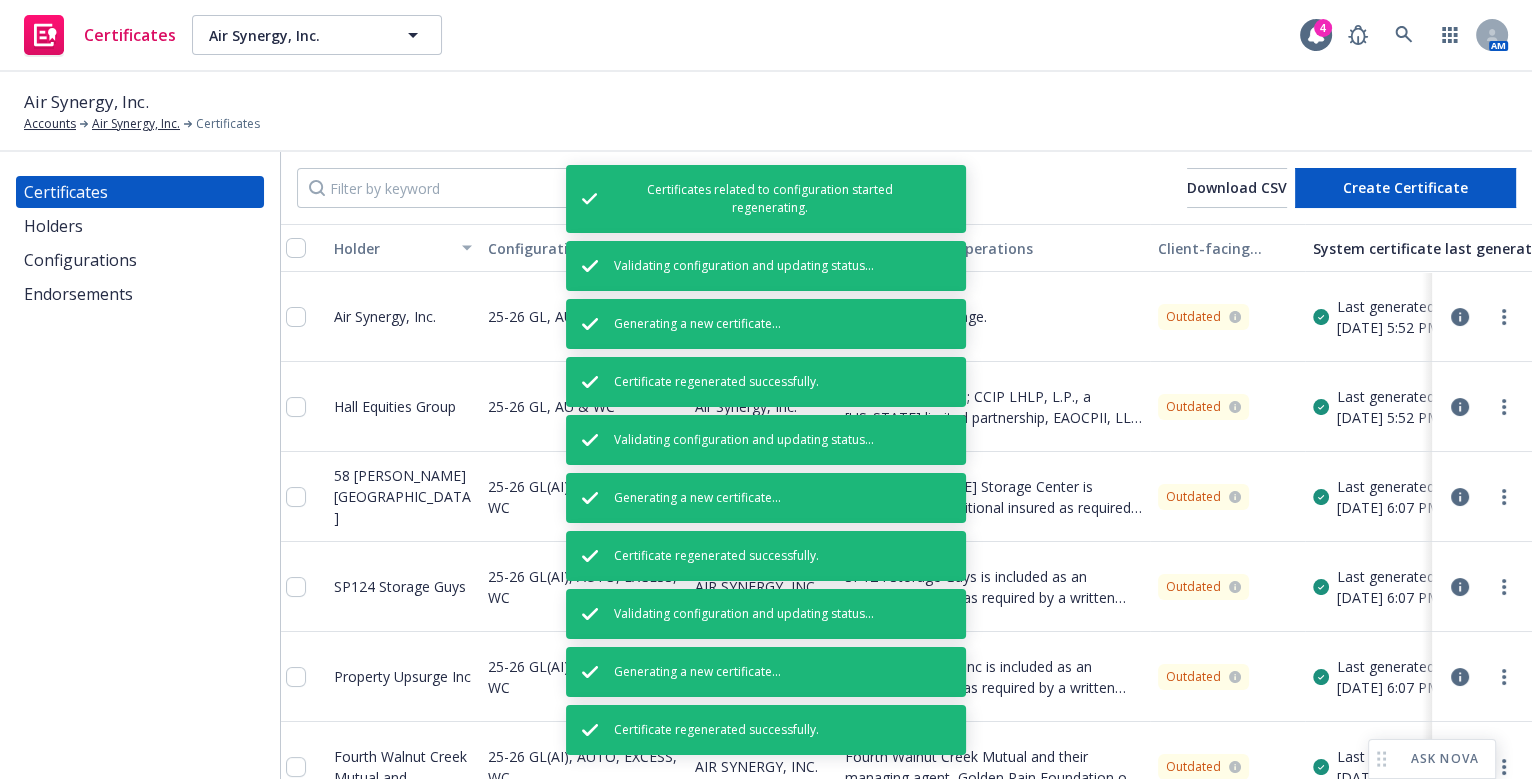 scroll, scrollTop: 0, scrollLeft: 55, axis: horizontal 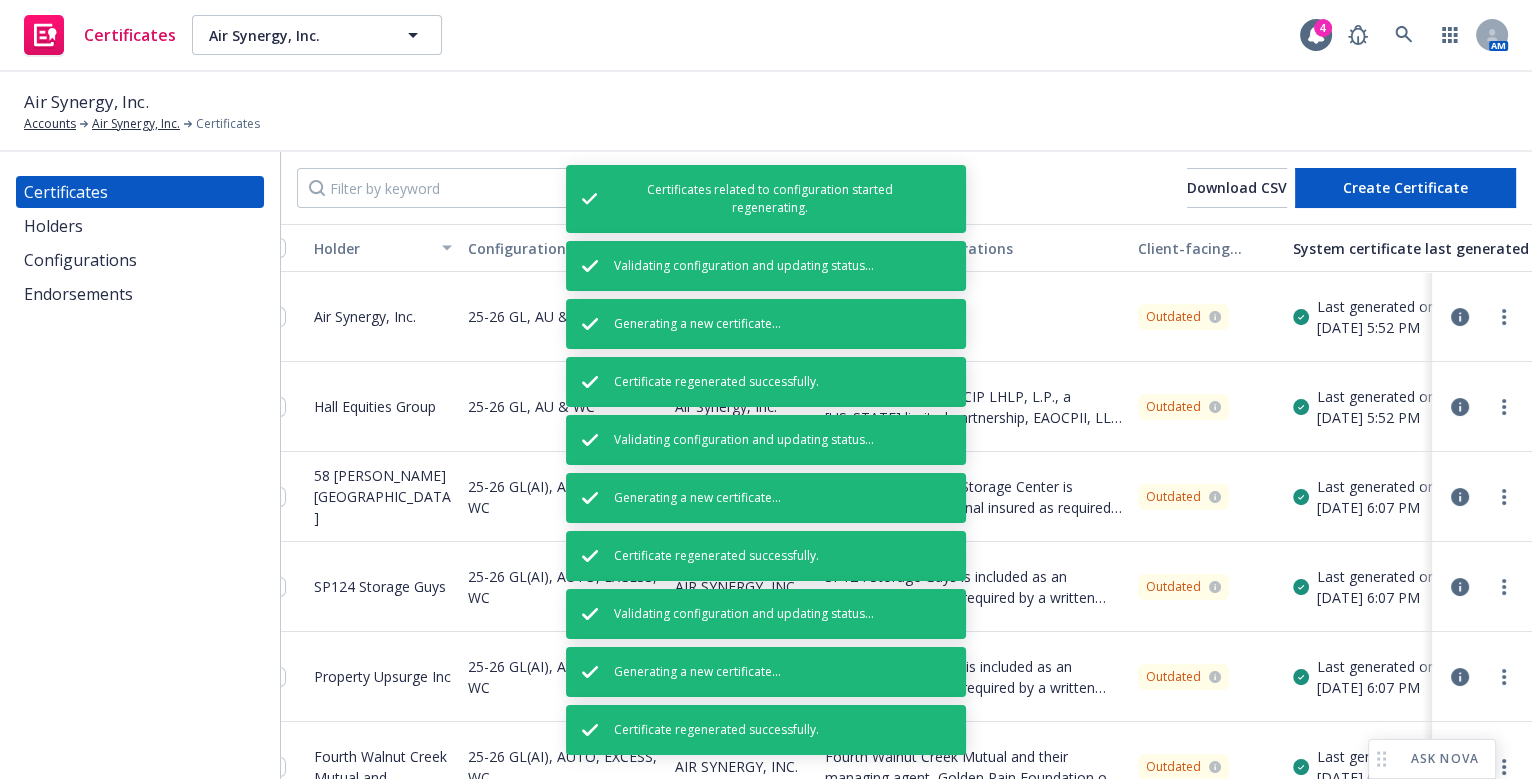 click on "System certificate last generated" 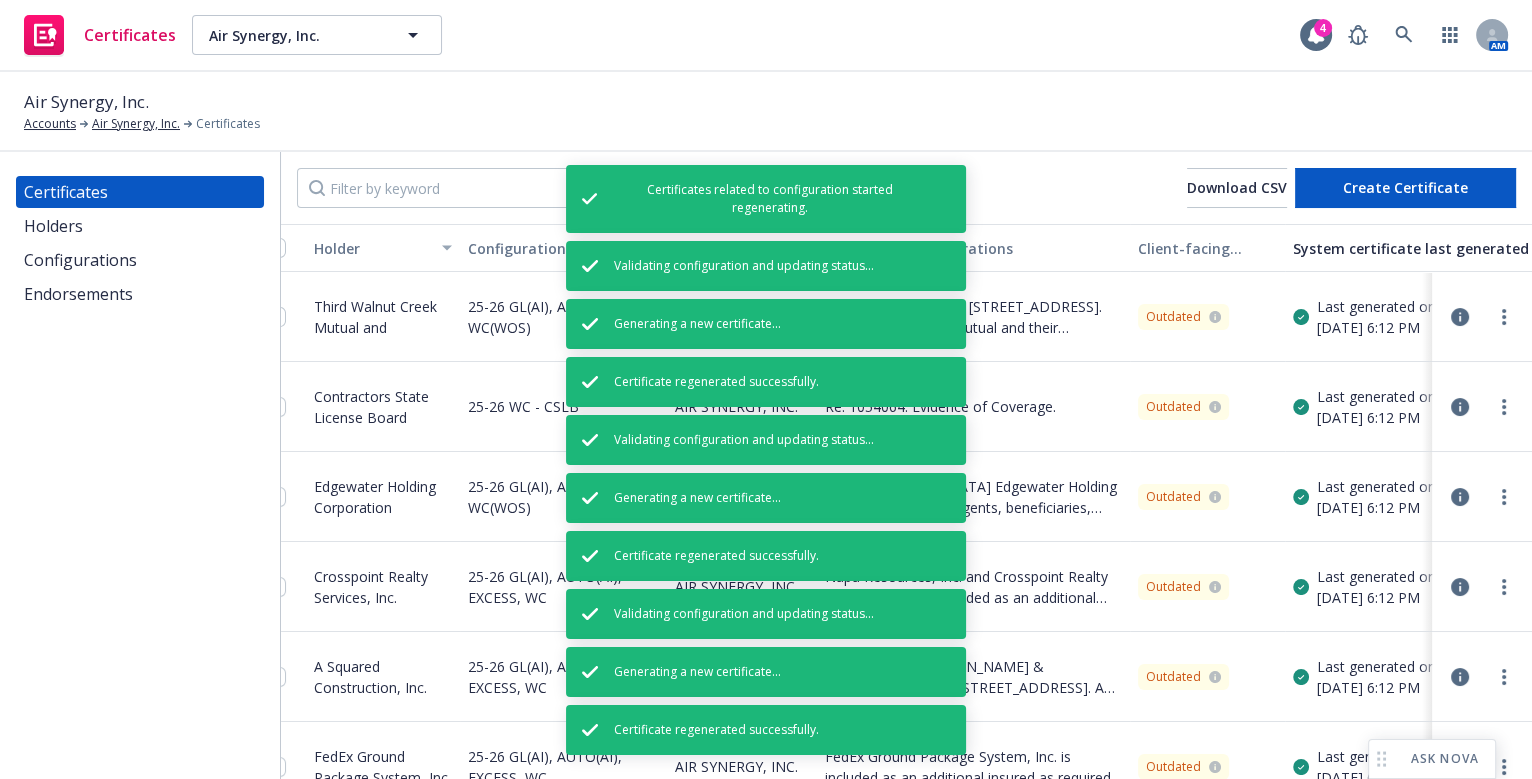 drag, startPoint x: 1358, startPoint y: 246, endPoint x: 1361, endPoint y: 258, distance: 12.369317 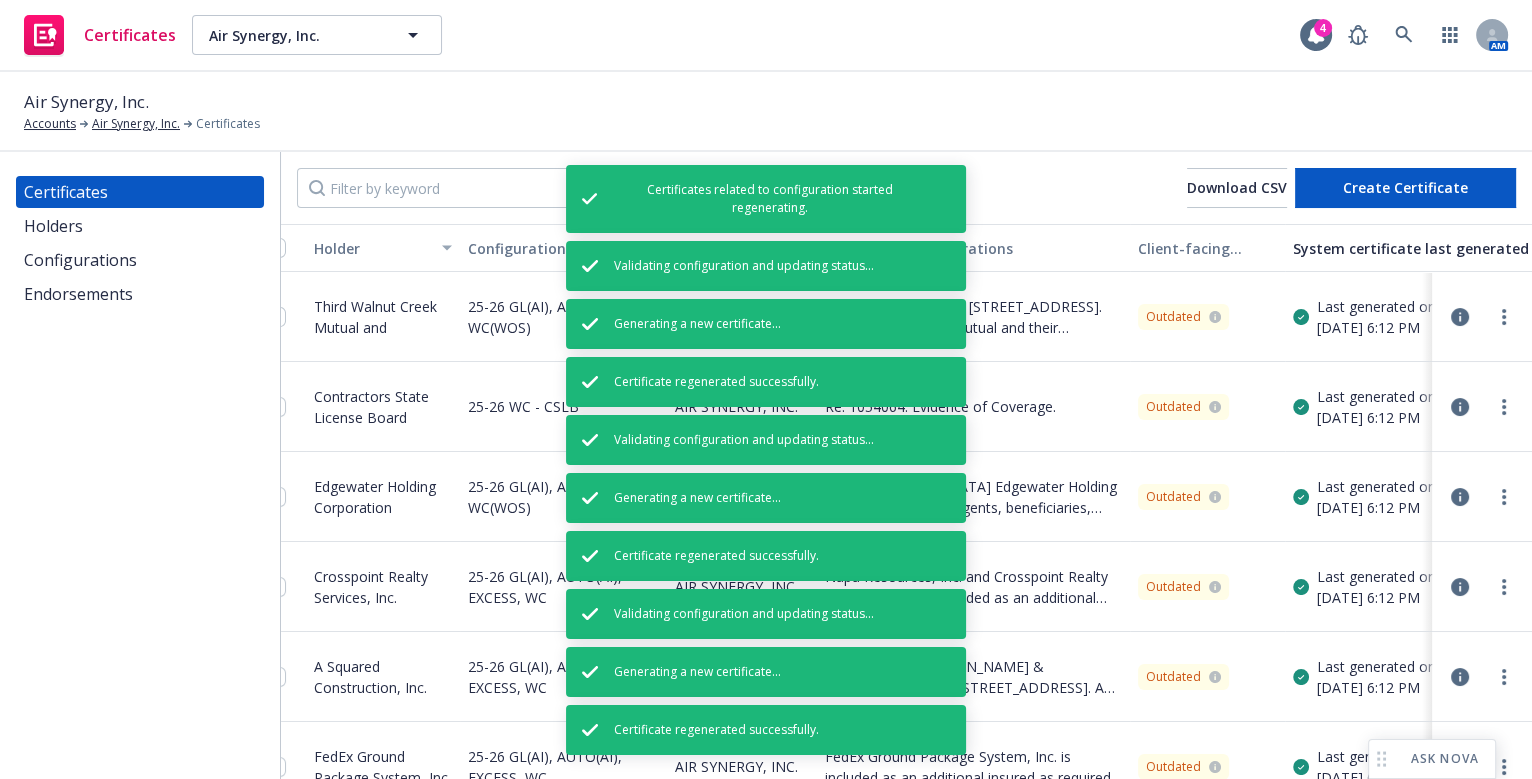 click on "System certificate last generated" 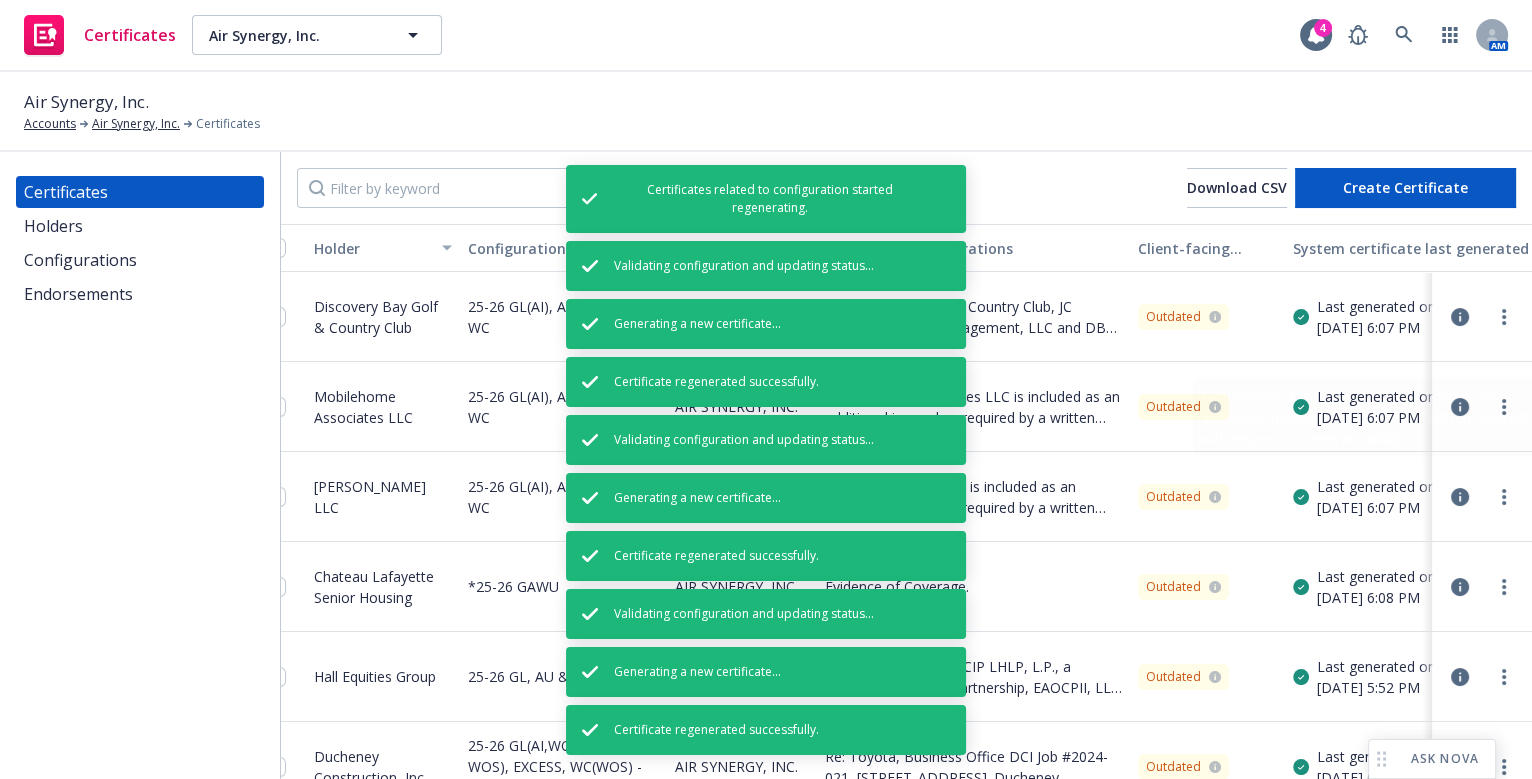 scroll, scrollTop: 0, scrollLeft: 0, axis: both 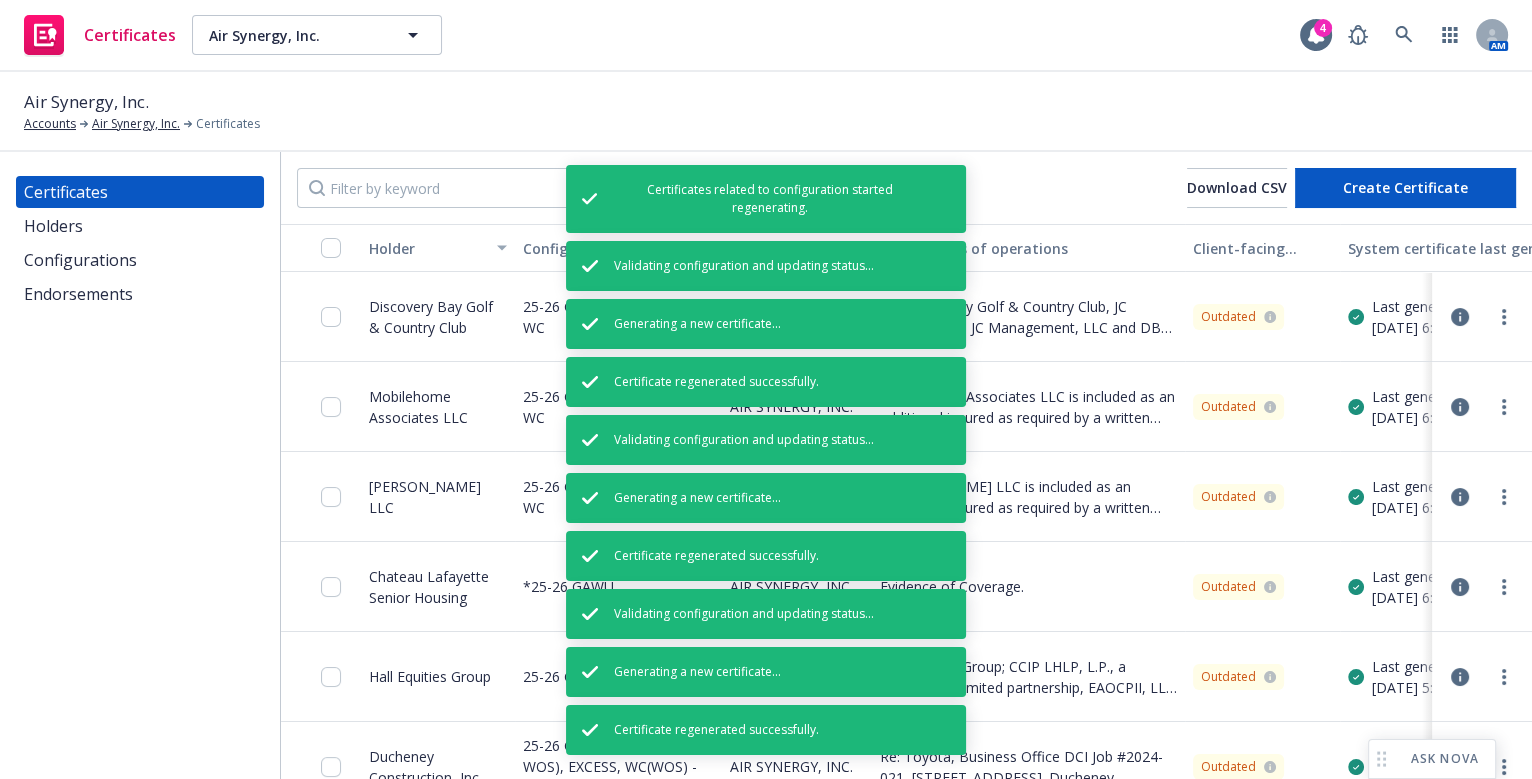 drag, startPoint x: 662, startPoint y: 344, endPoint x: 298, endPoint y: 285, distance: 368.75058 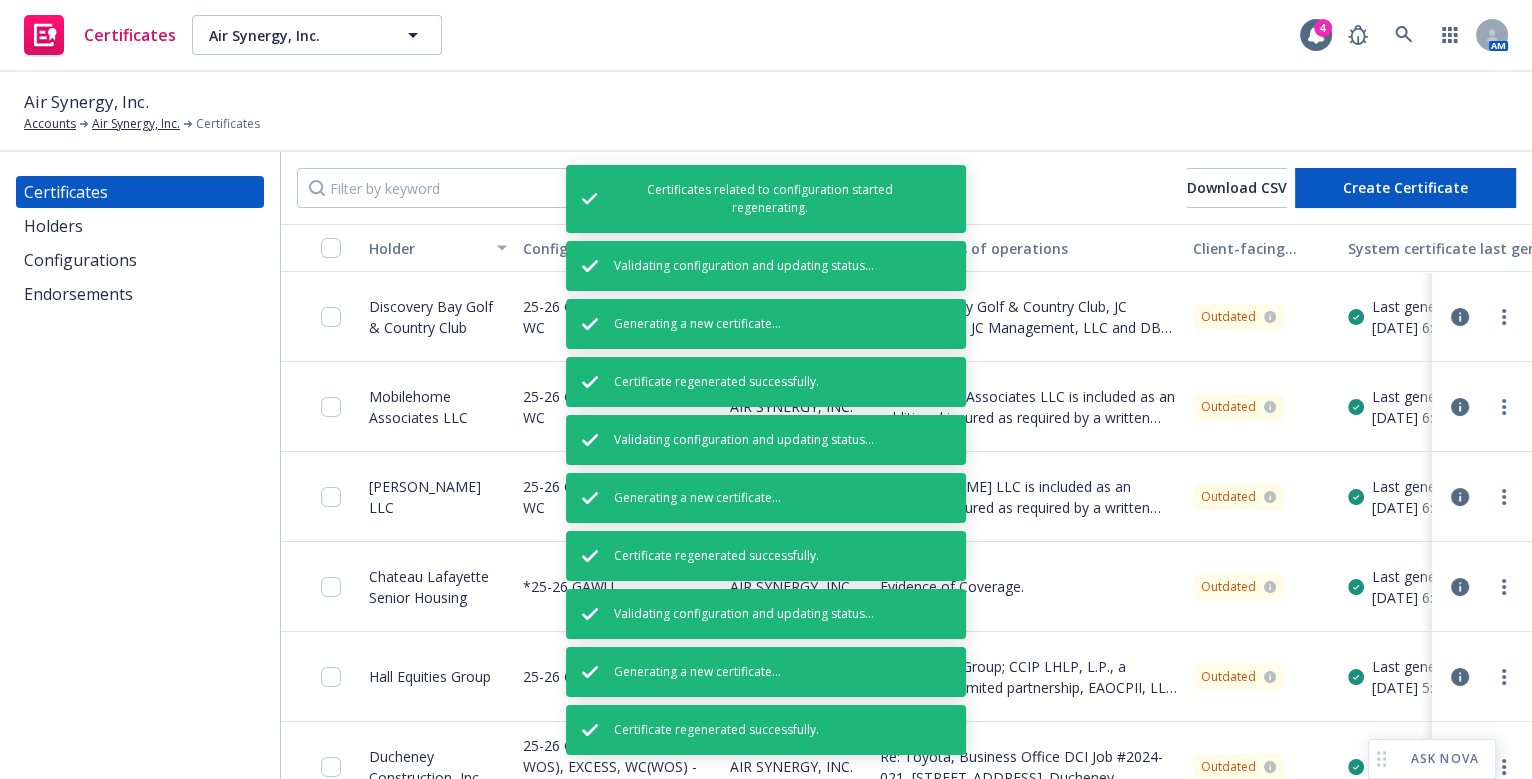 click on "Holder" 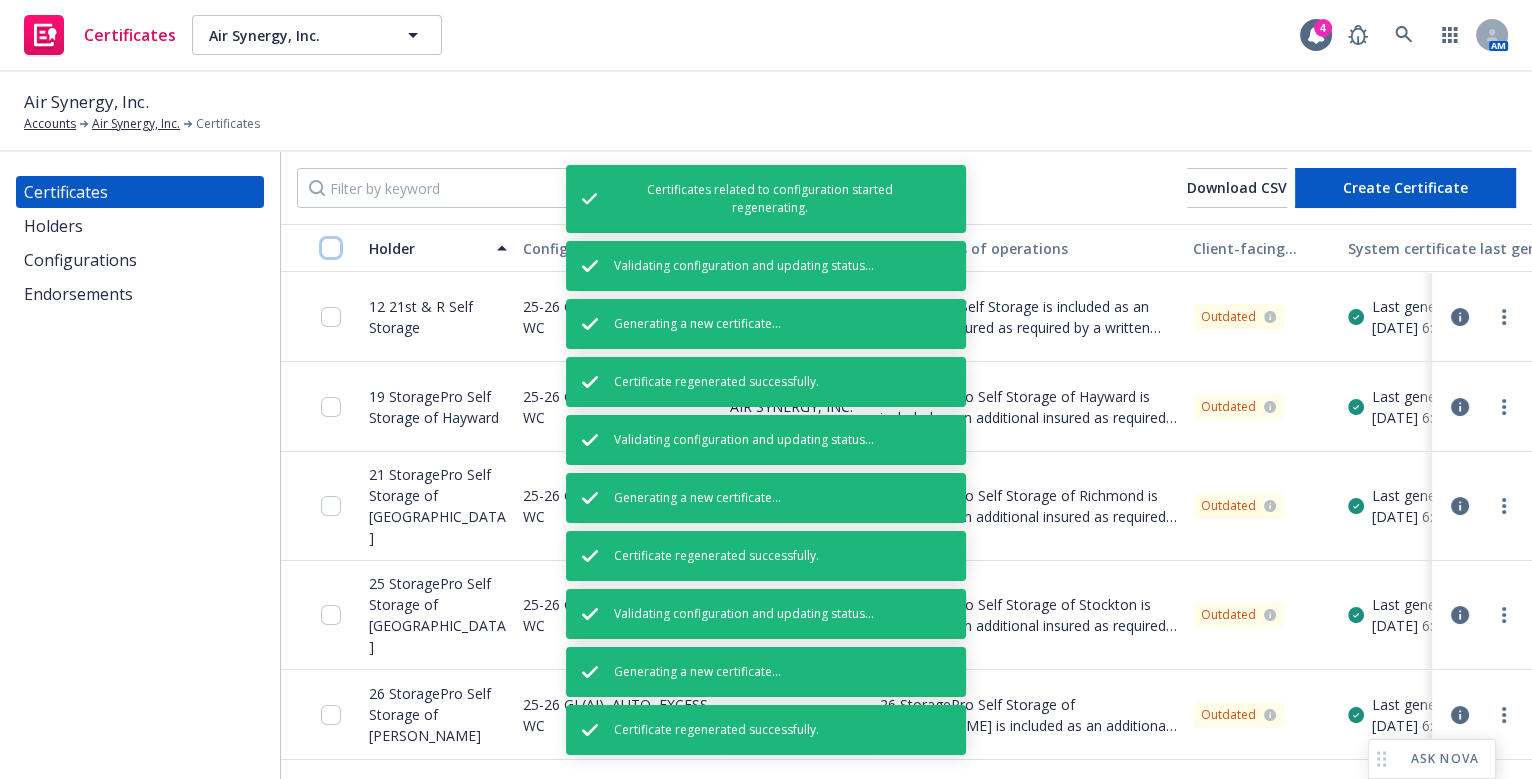 click 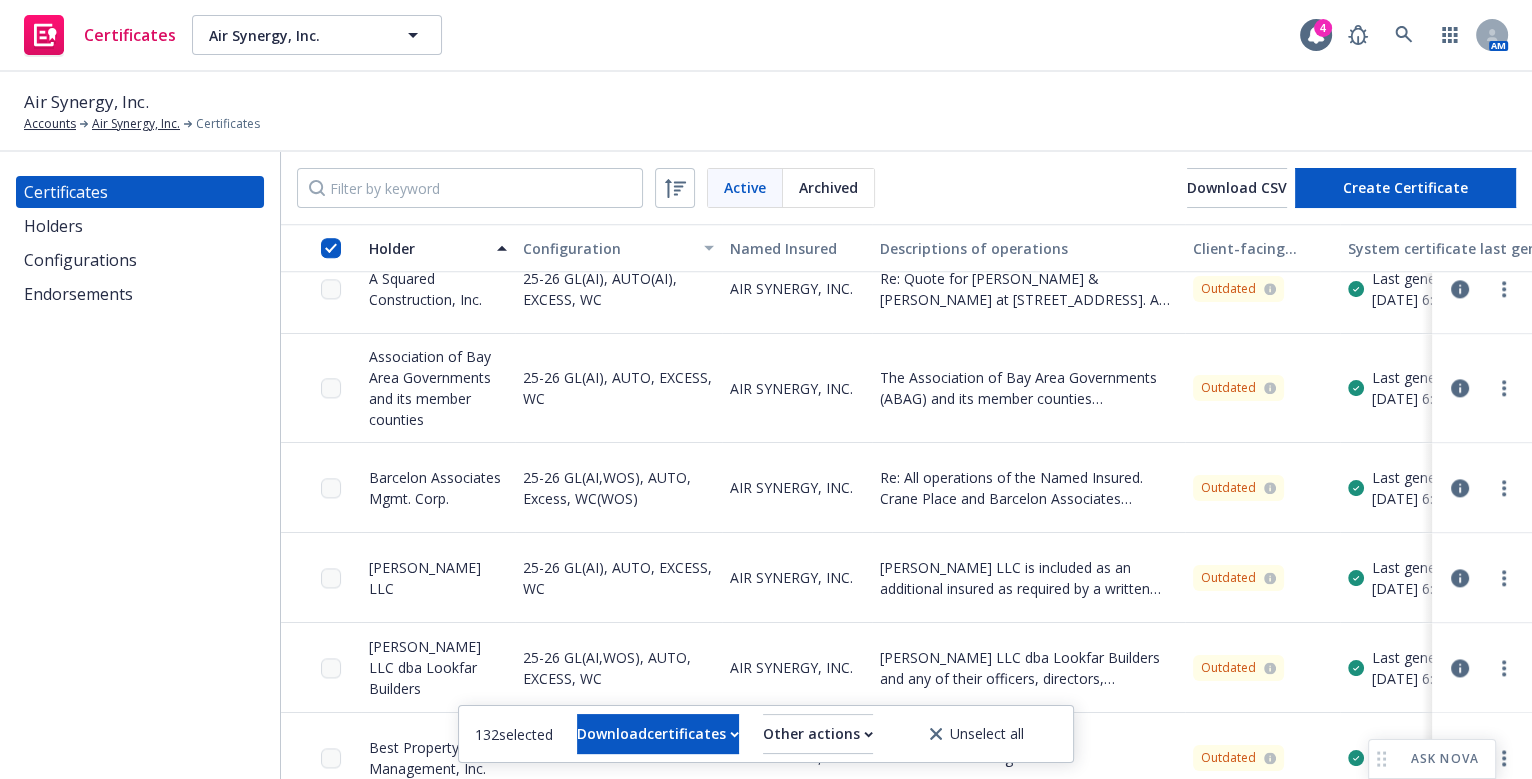 scroll, scrollTop: 3636, scrollLeft: 0, axis: vertical 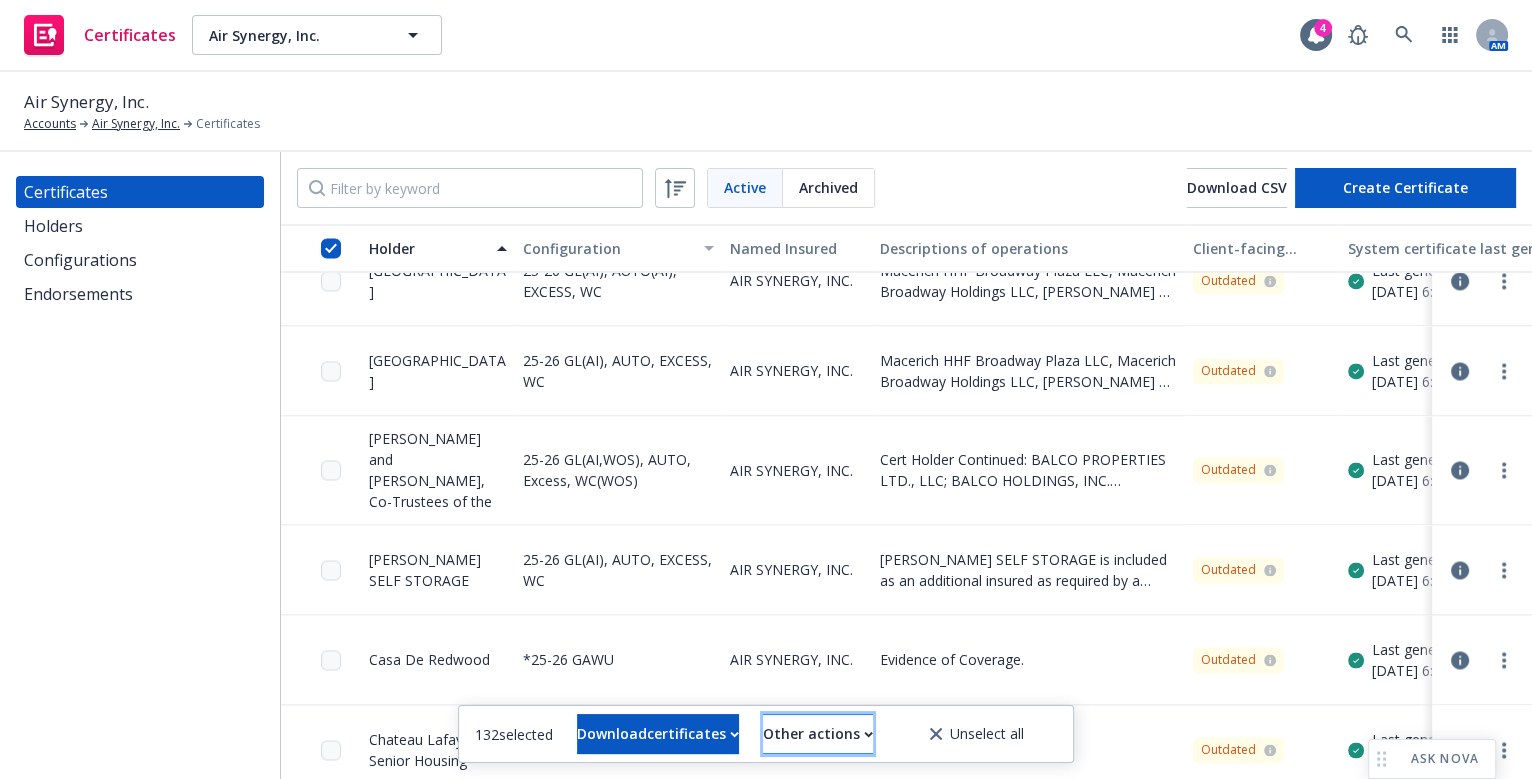 click on "Other actions" 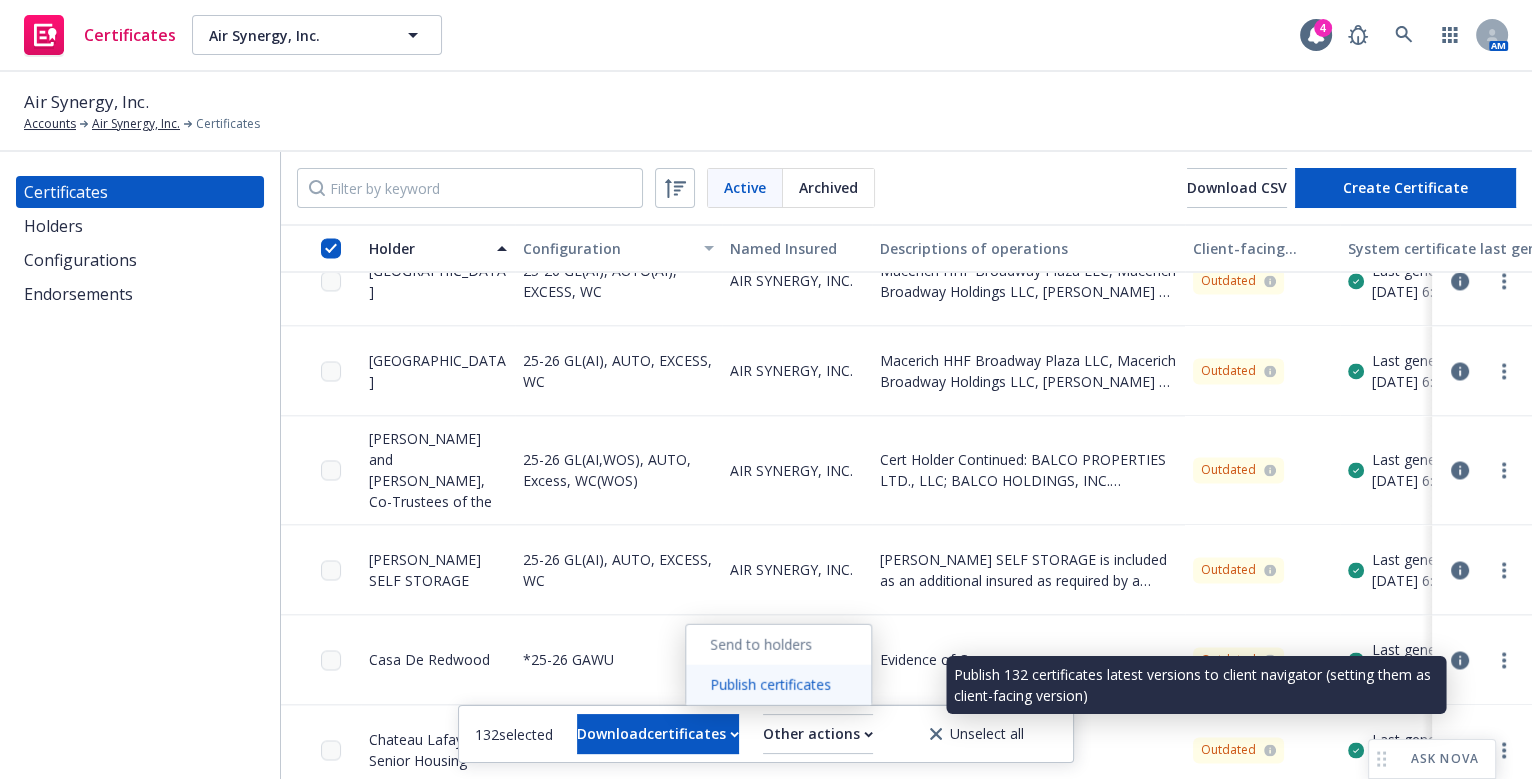 click on "Publish certificates" 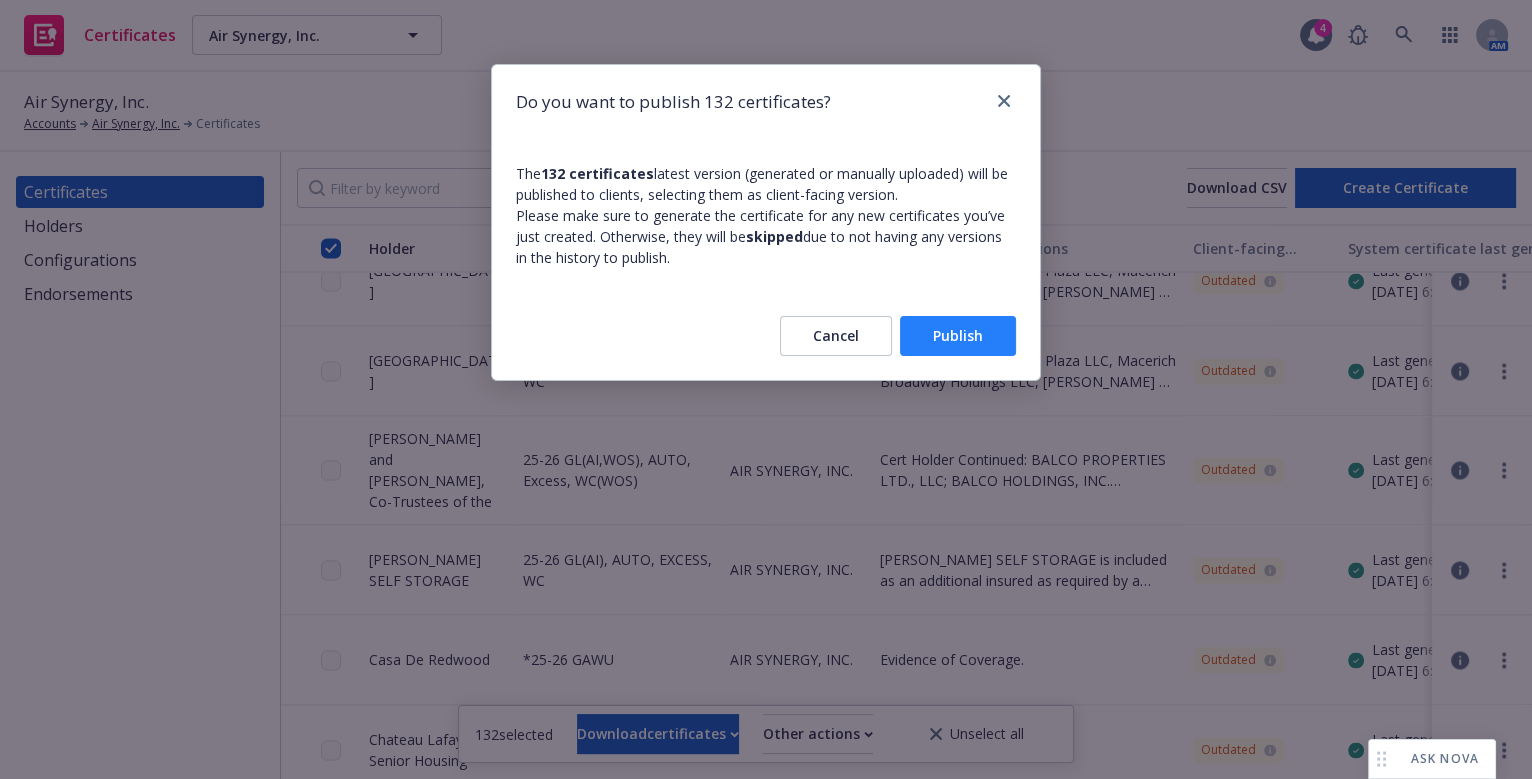 click on "Publish" 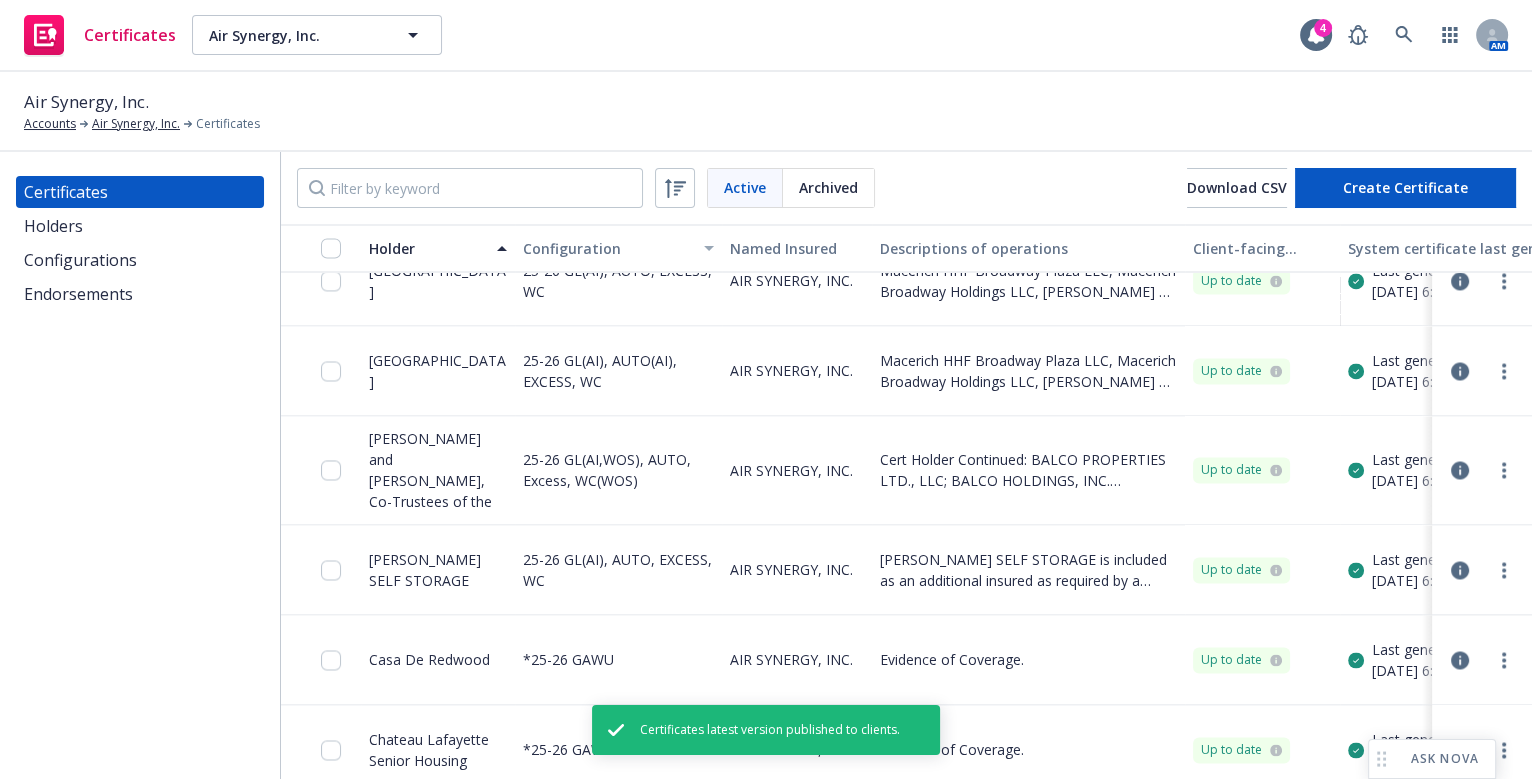 click on "Holders" 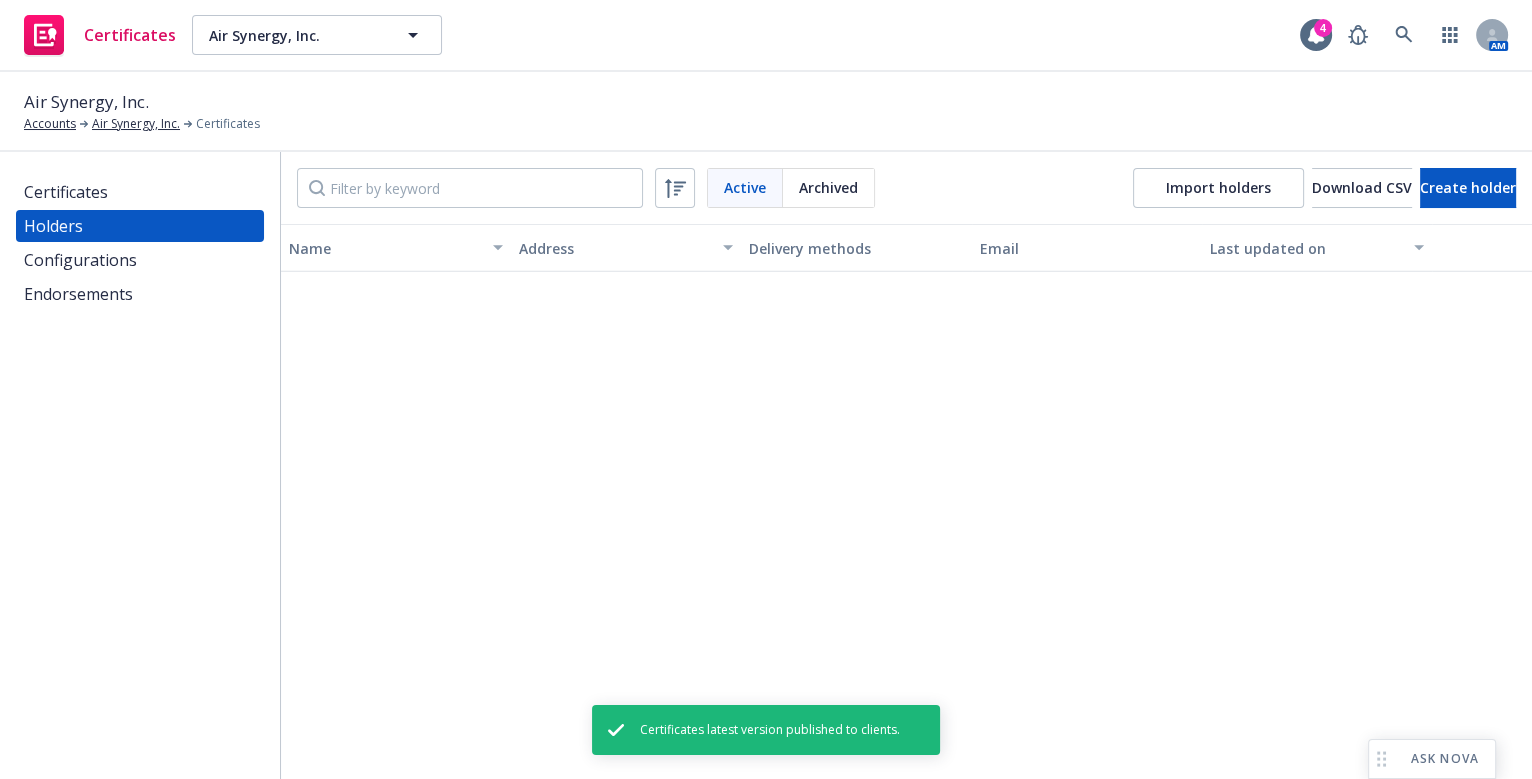 scroll, scrollTop: 7572, scrollLeft: 0, axis: vertical 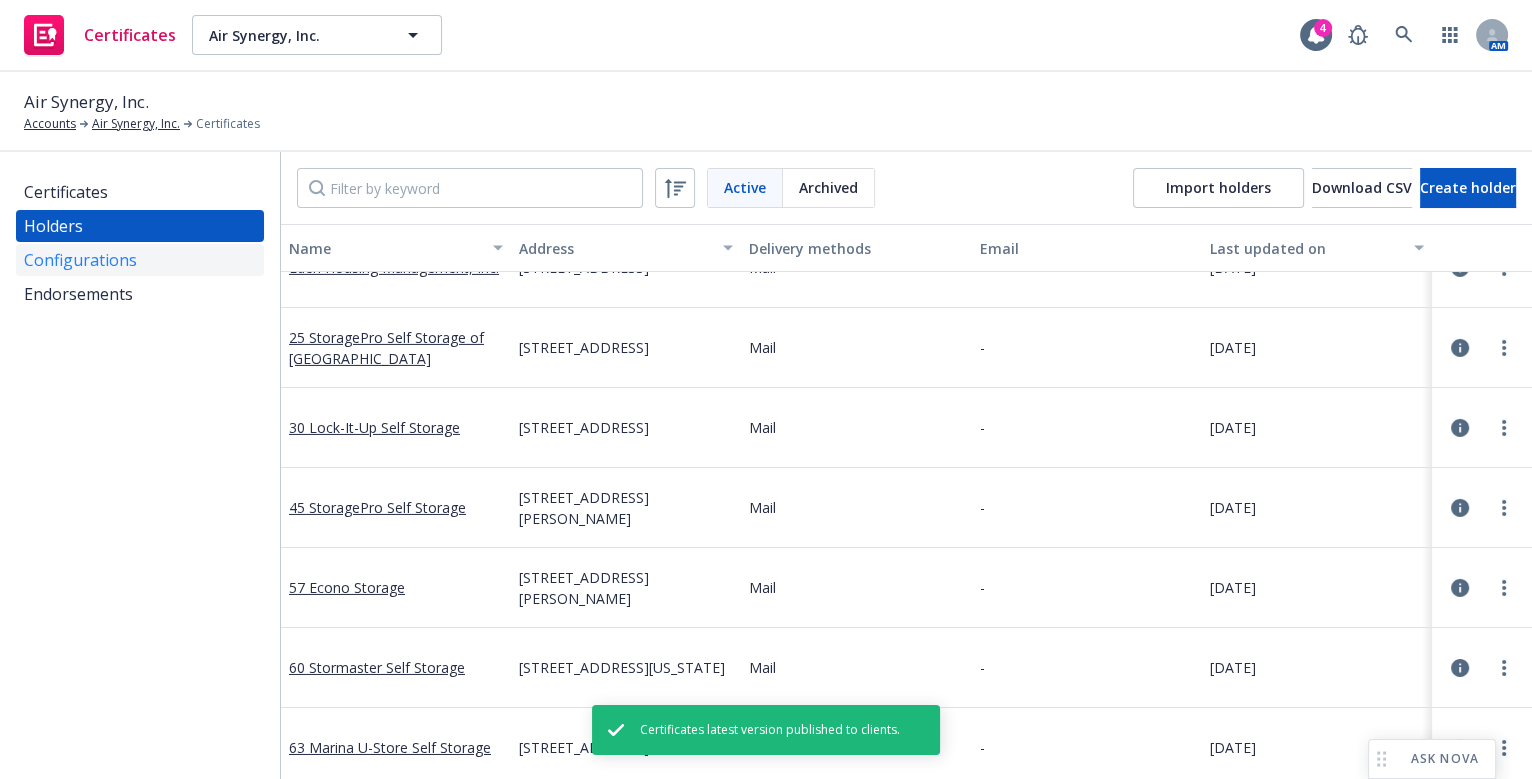 click on "Configurations" 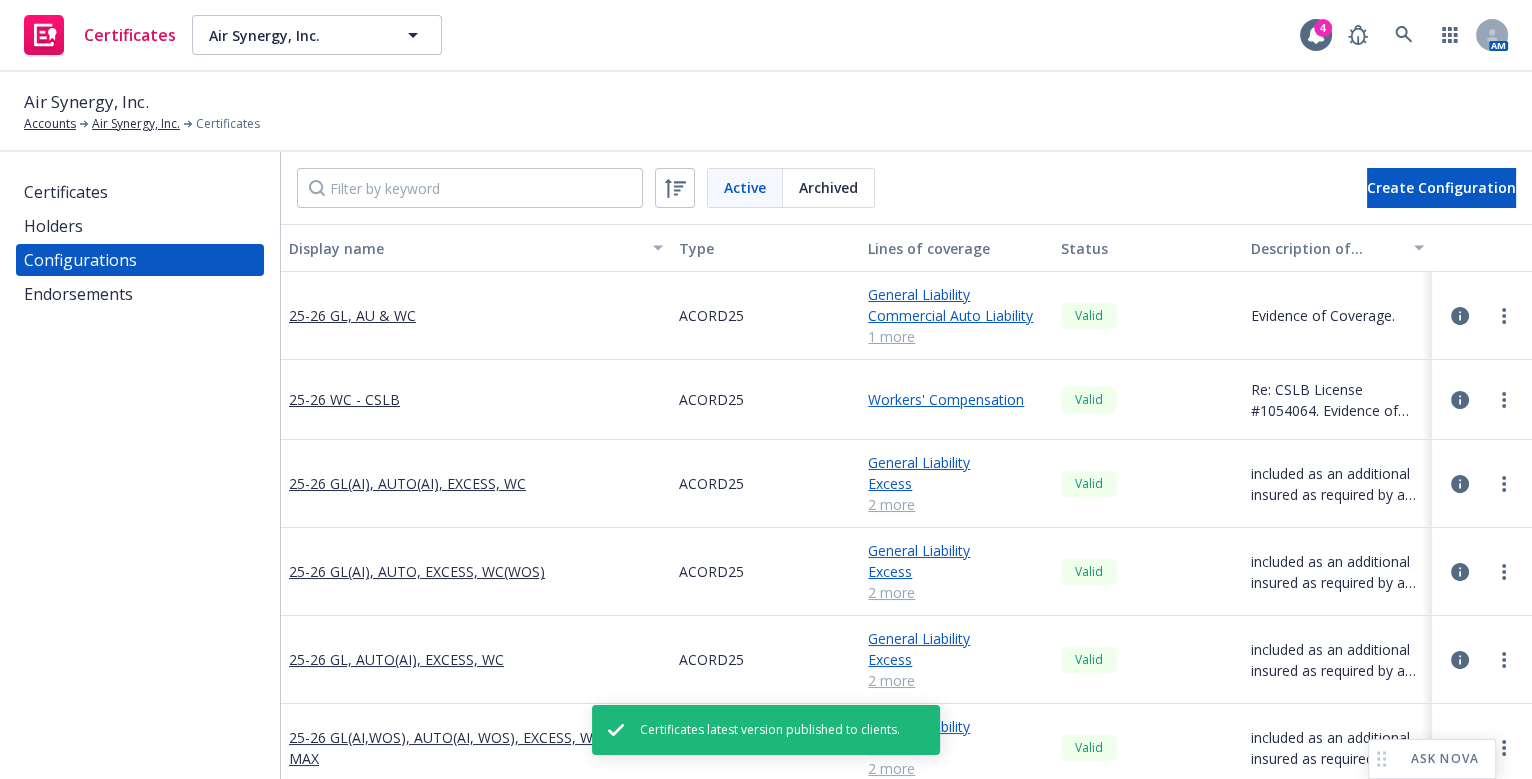 click on "Certificates" 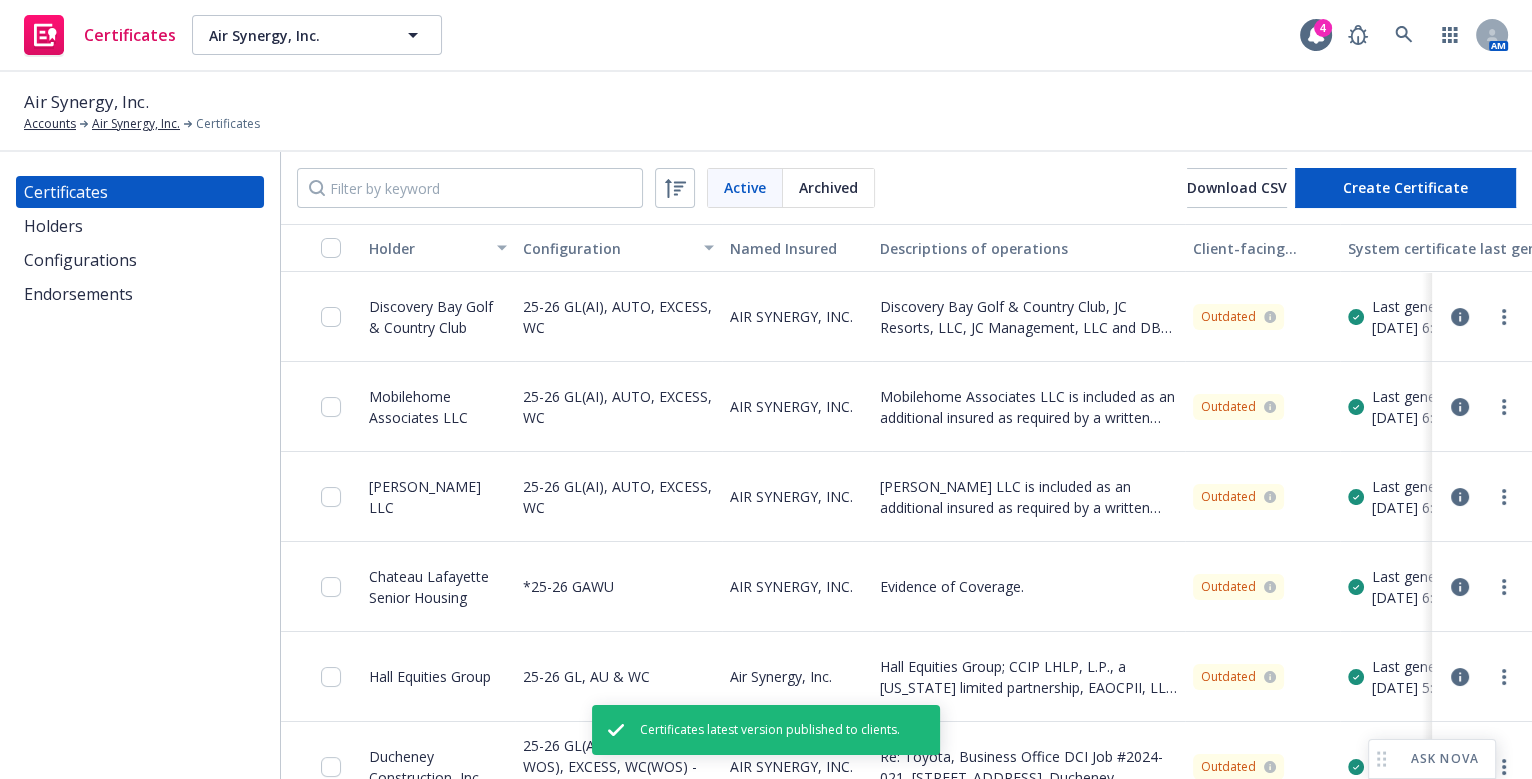 click 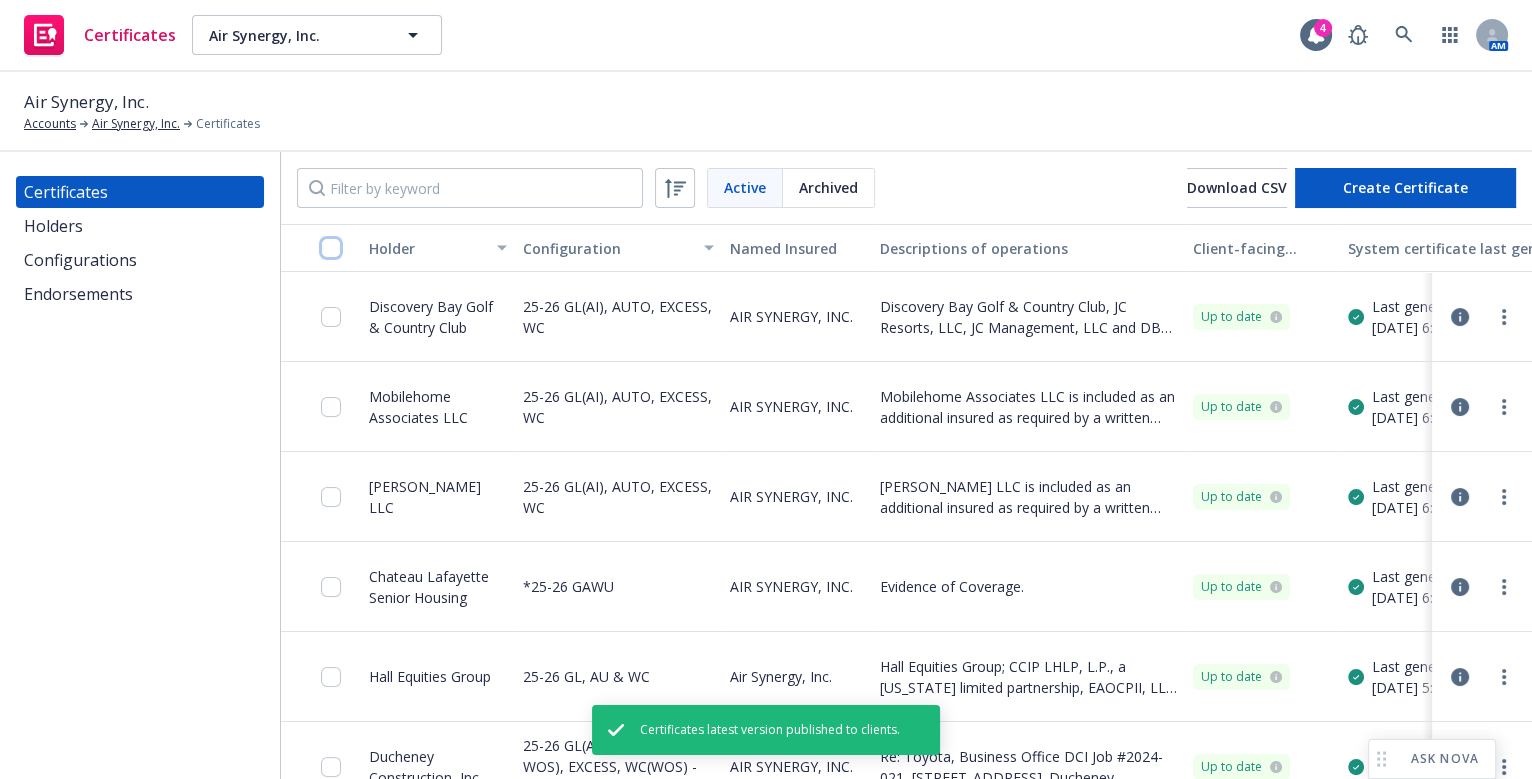click 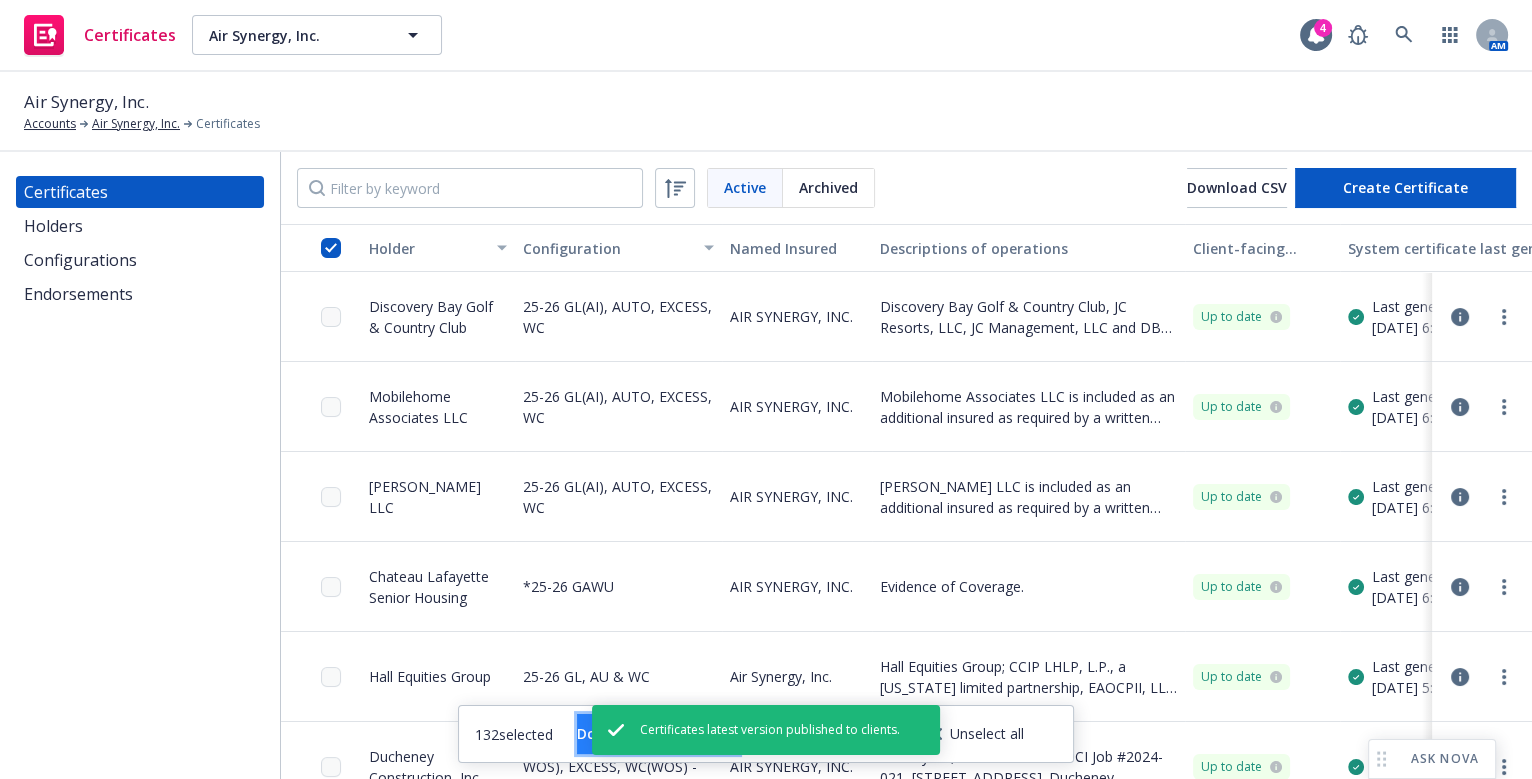 click on "Download  certificates" 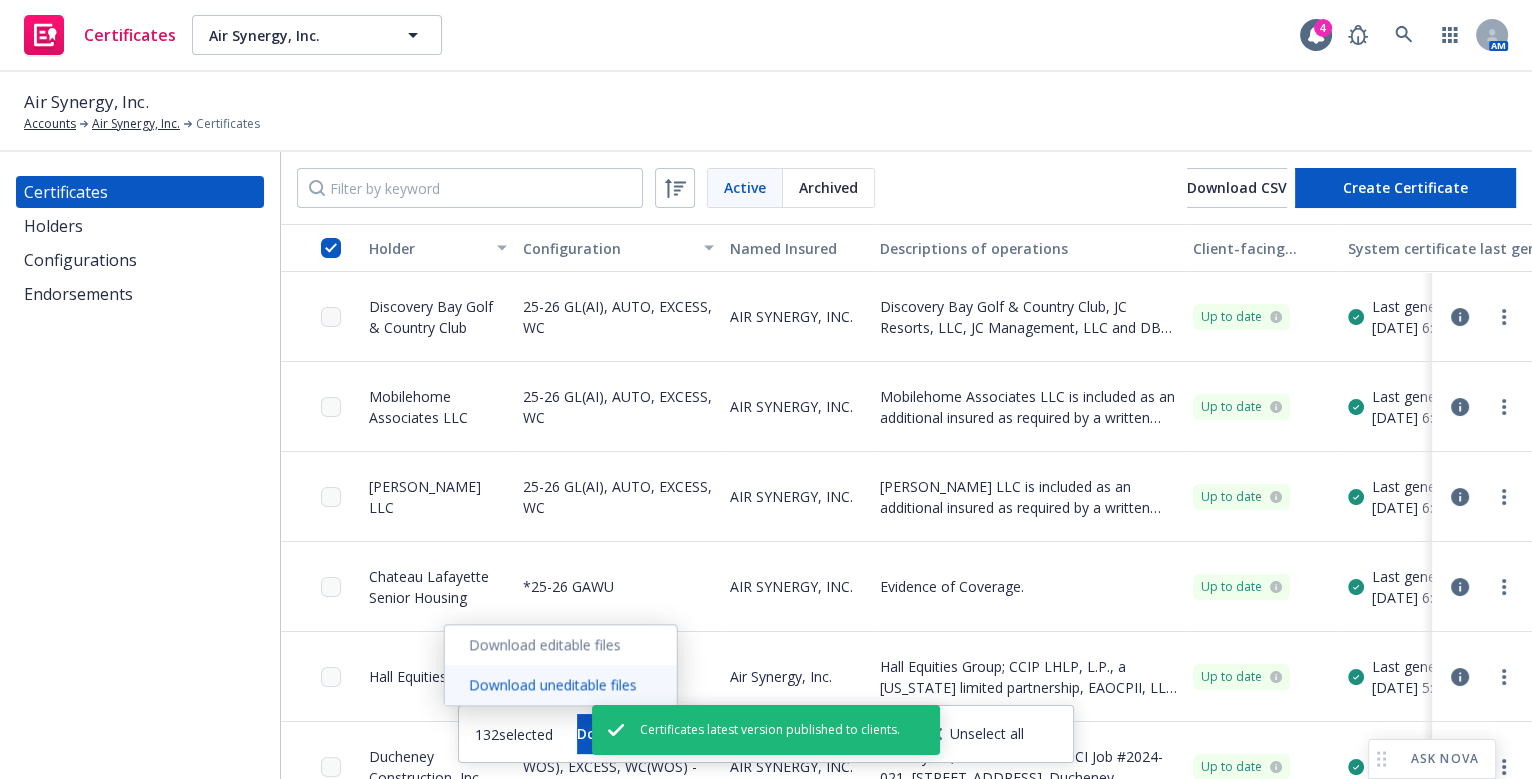 click on "Download uneditable files" 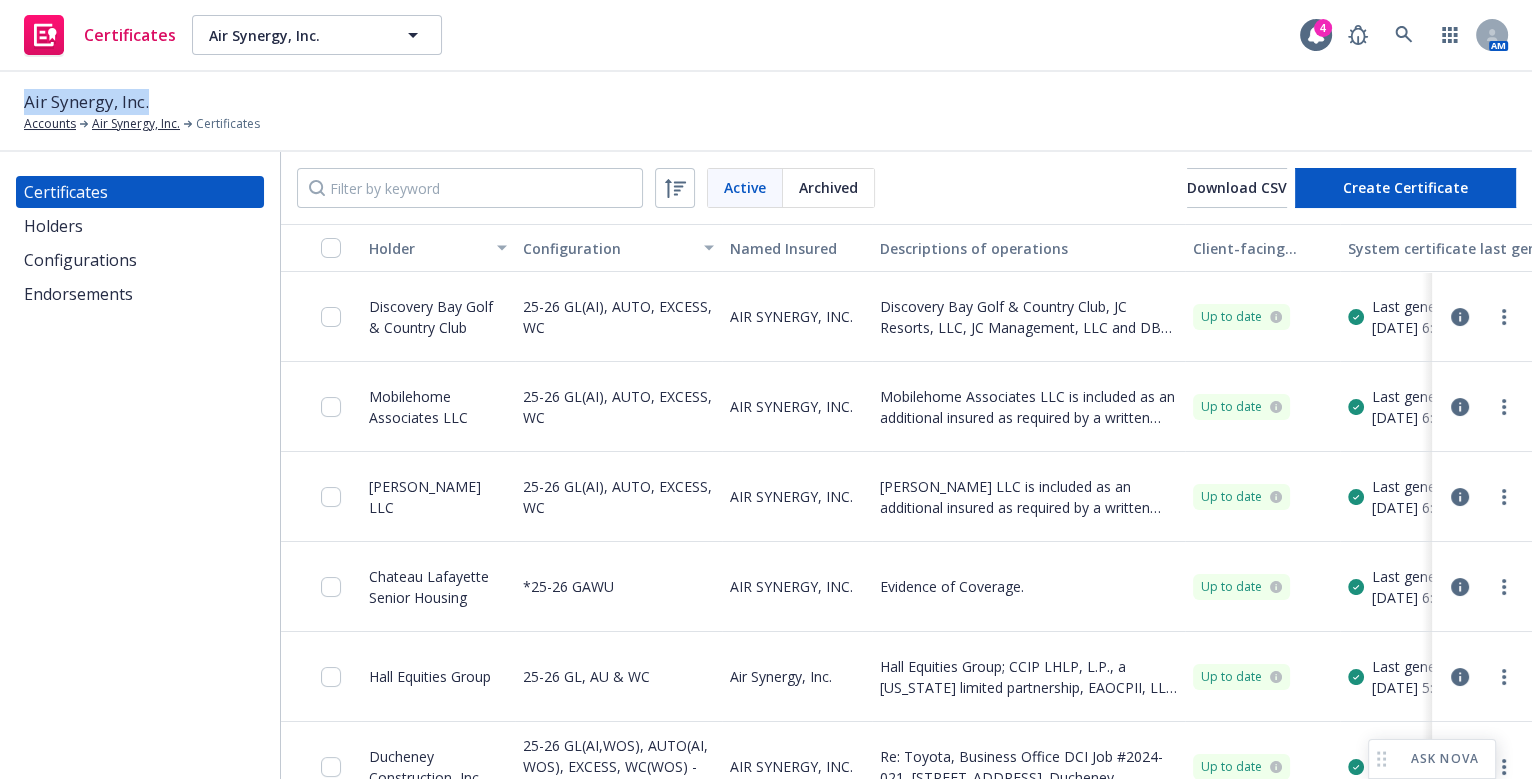 drag, startPoint x: 150, startPoint y: 96, endPoint x: 18, endPoint y: 106, distance: 132.37825 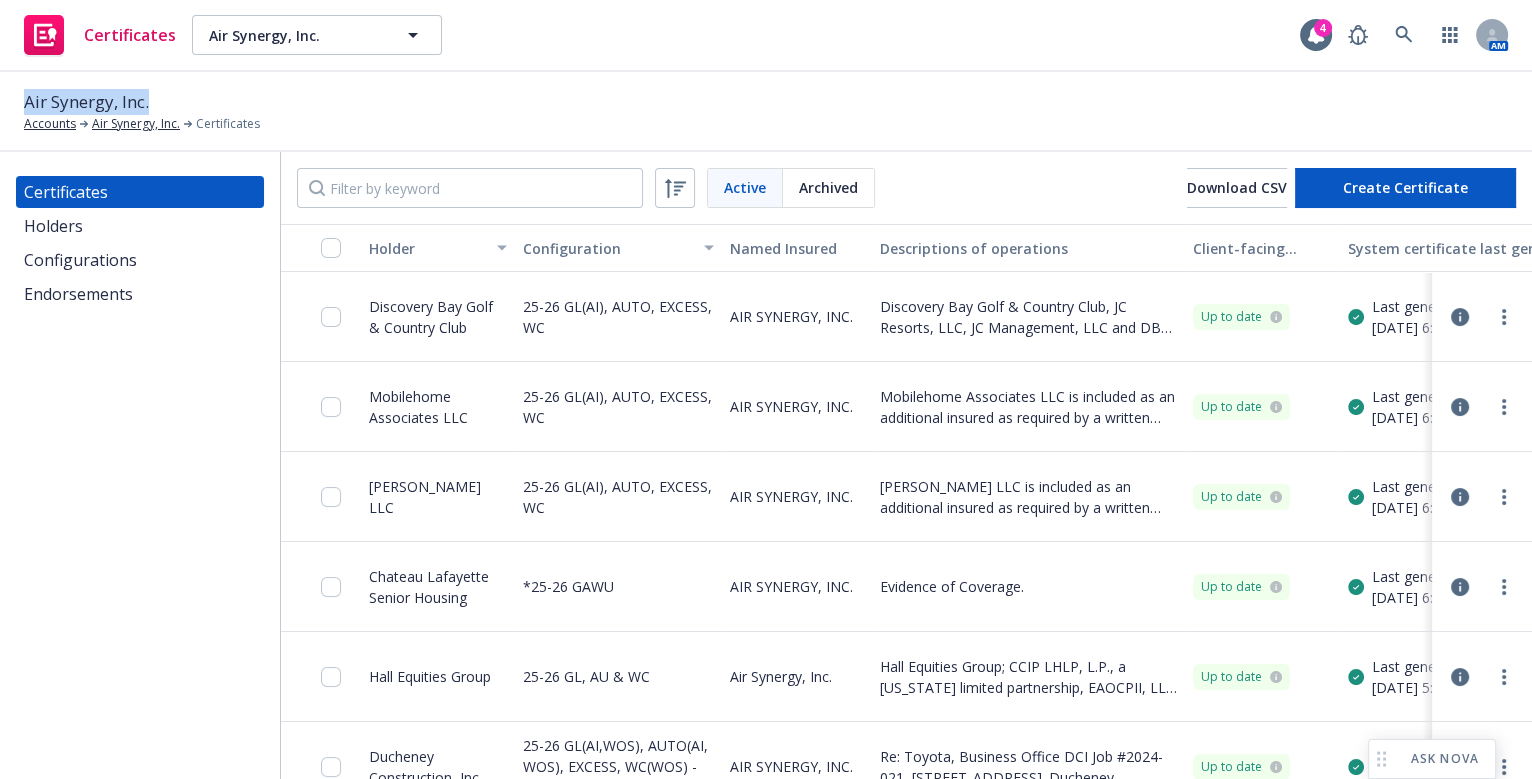 copy on "Air Synergy, Inc." 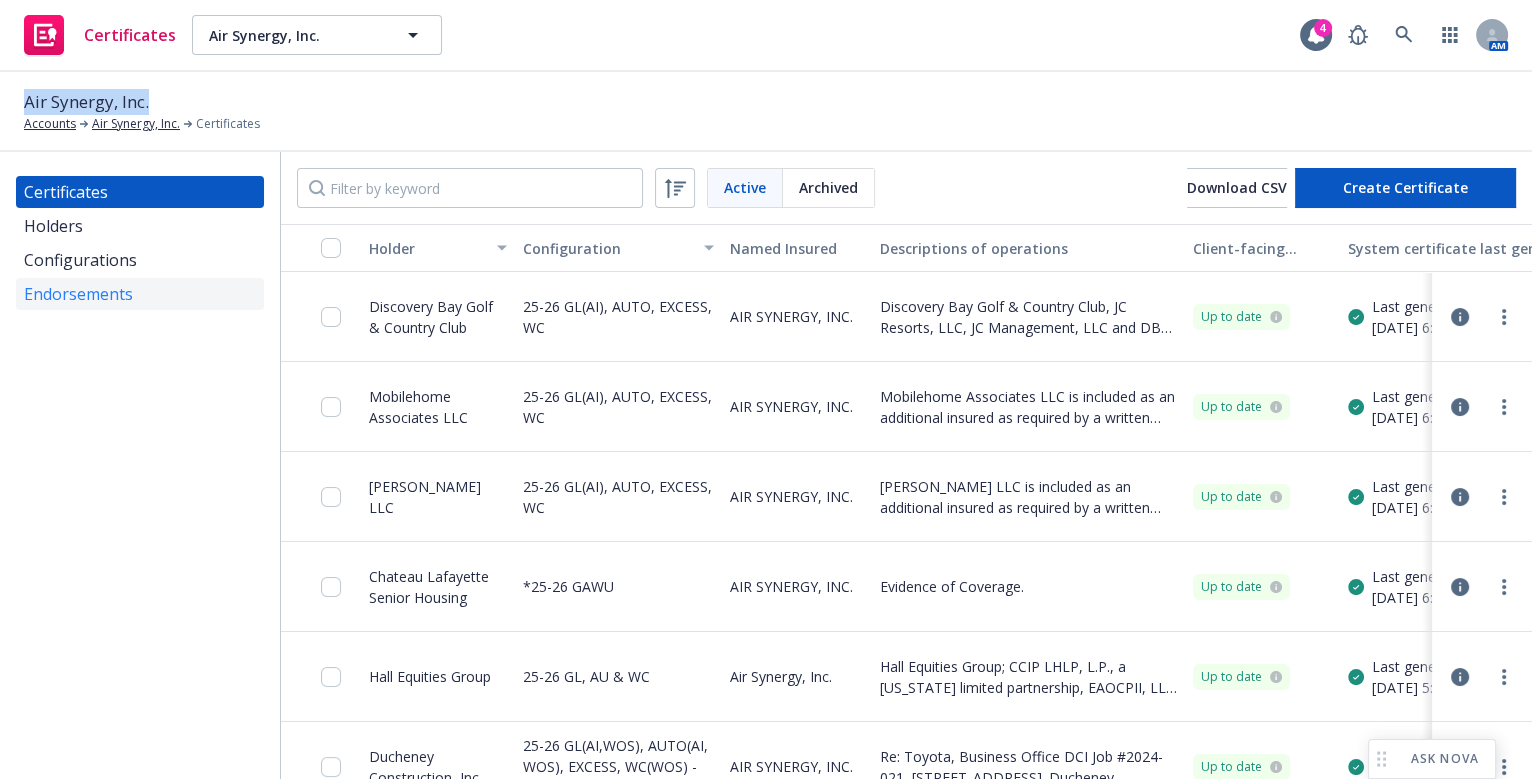click on "Endorsements" 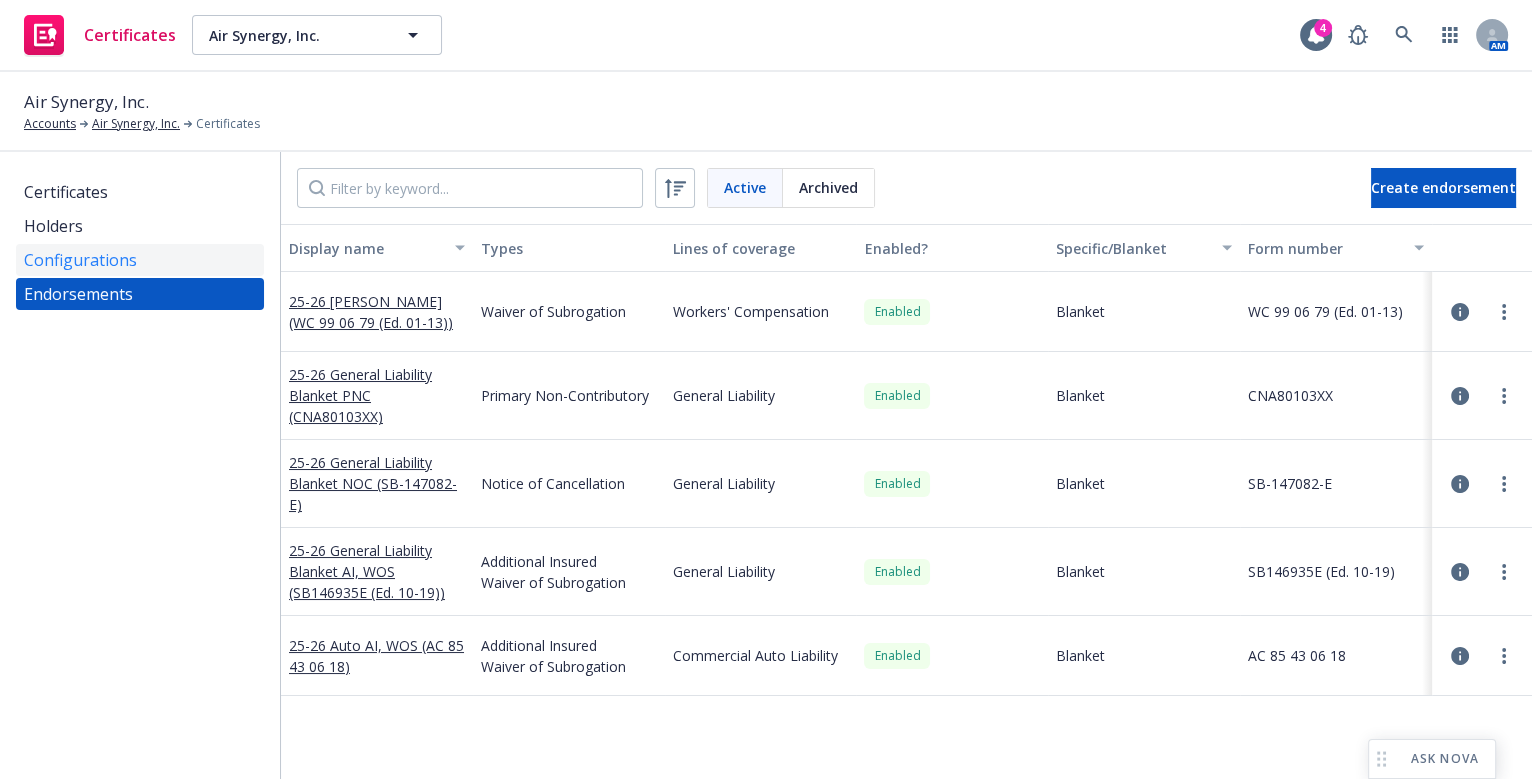 click on "Configurations" 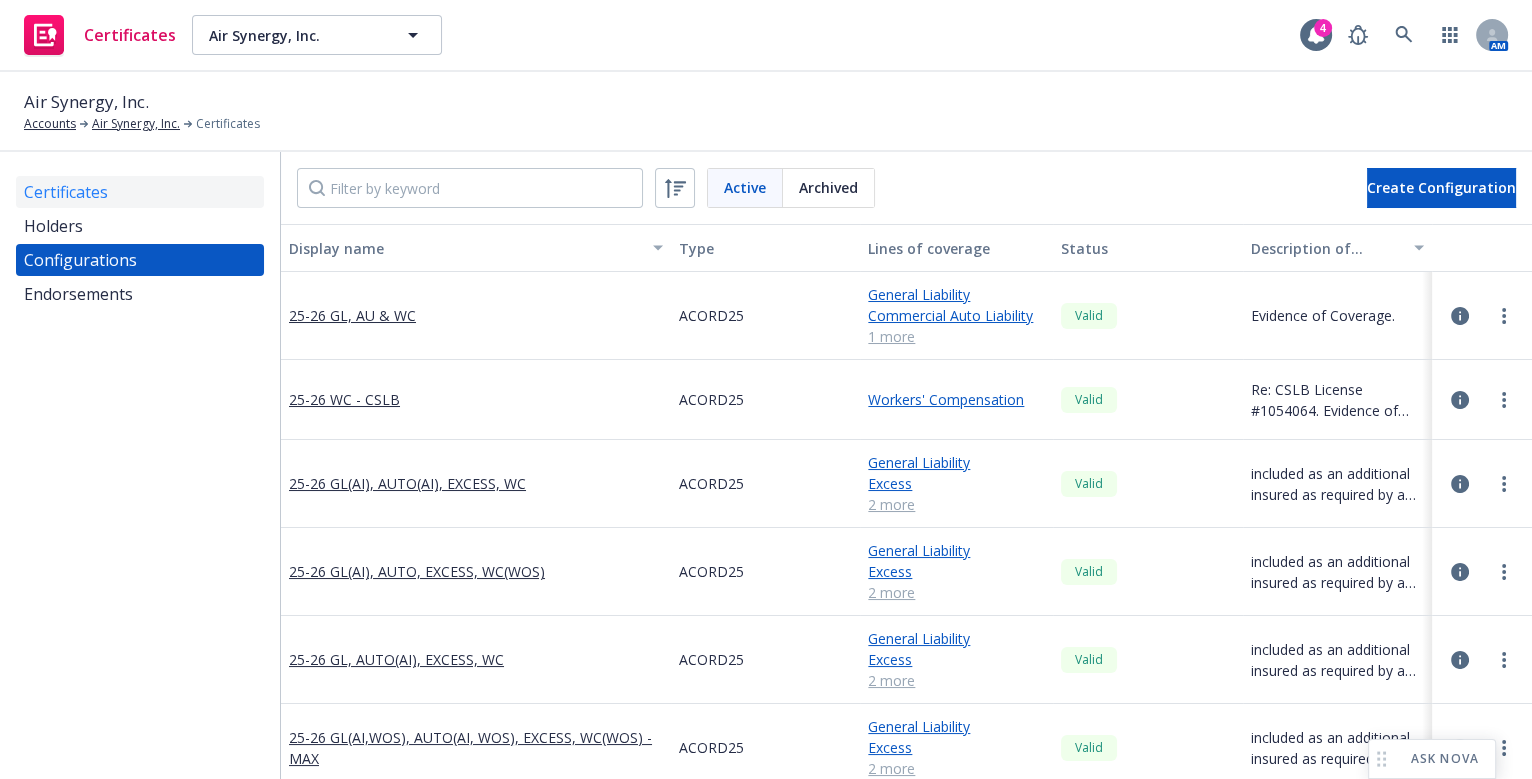 click on "Certificates" 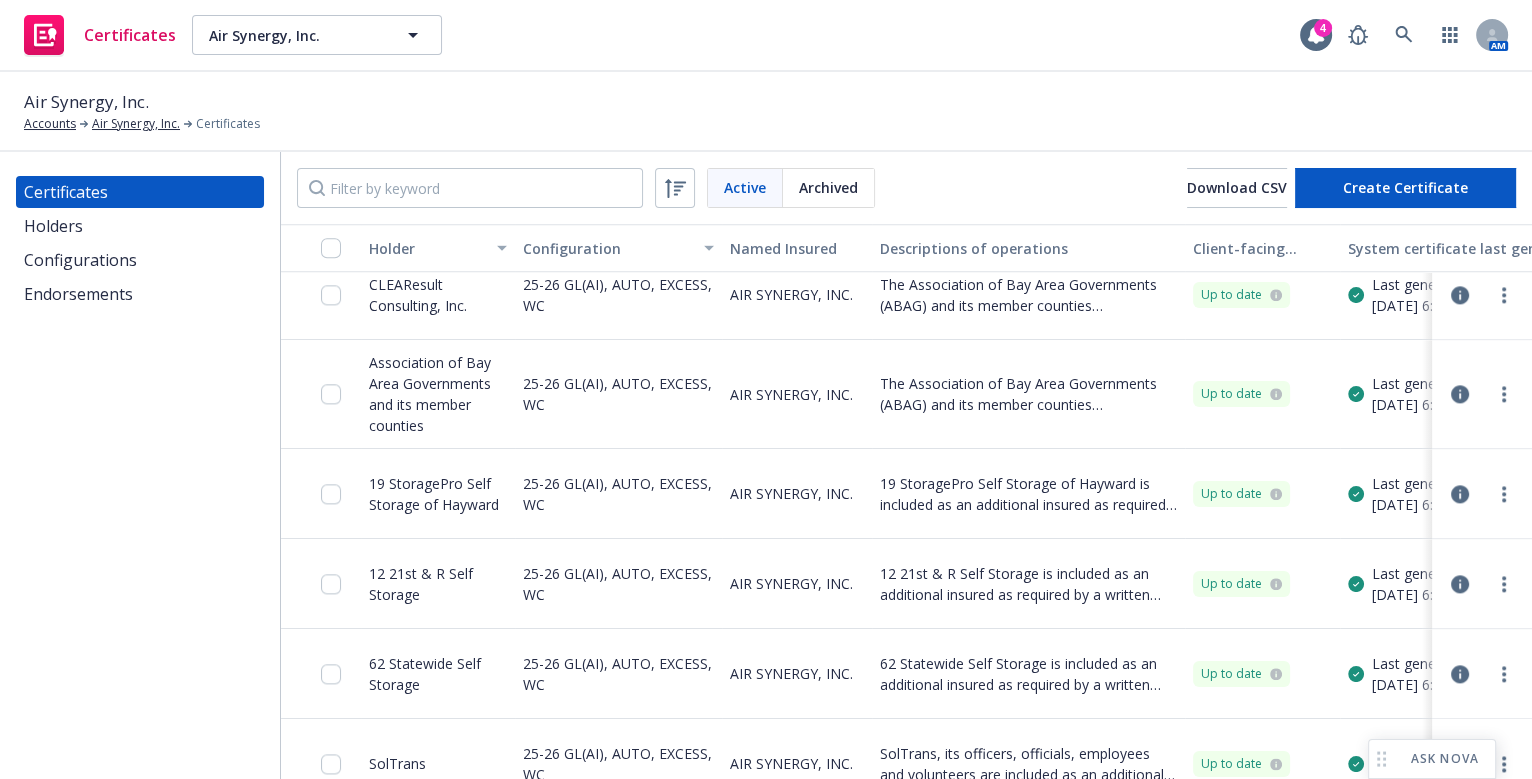 scroll, scrollTop: 11130, scrollLeft: 0, axis: vertical 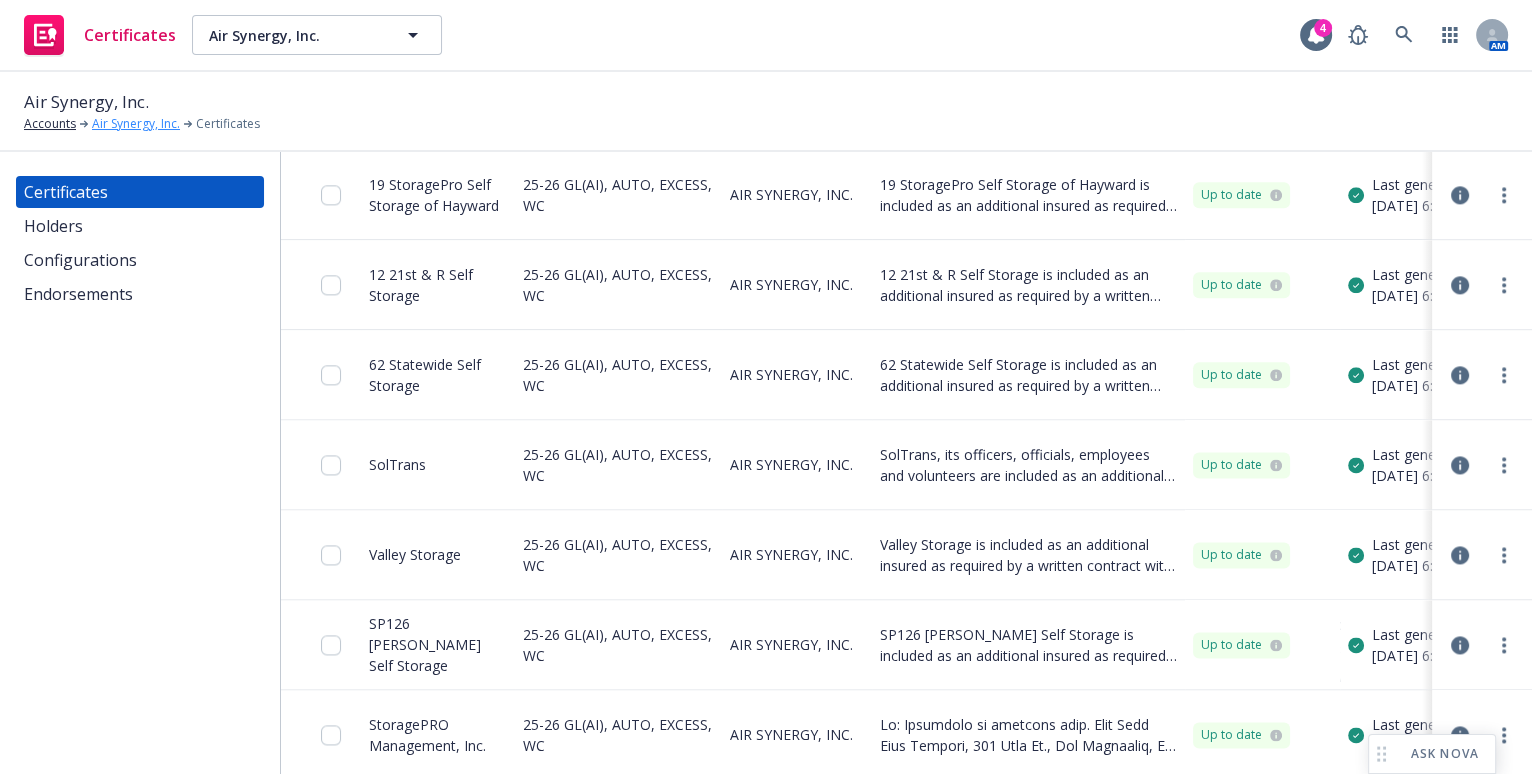 click on "Air Synergy, Inc." 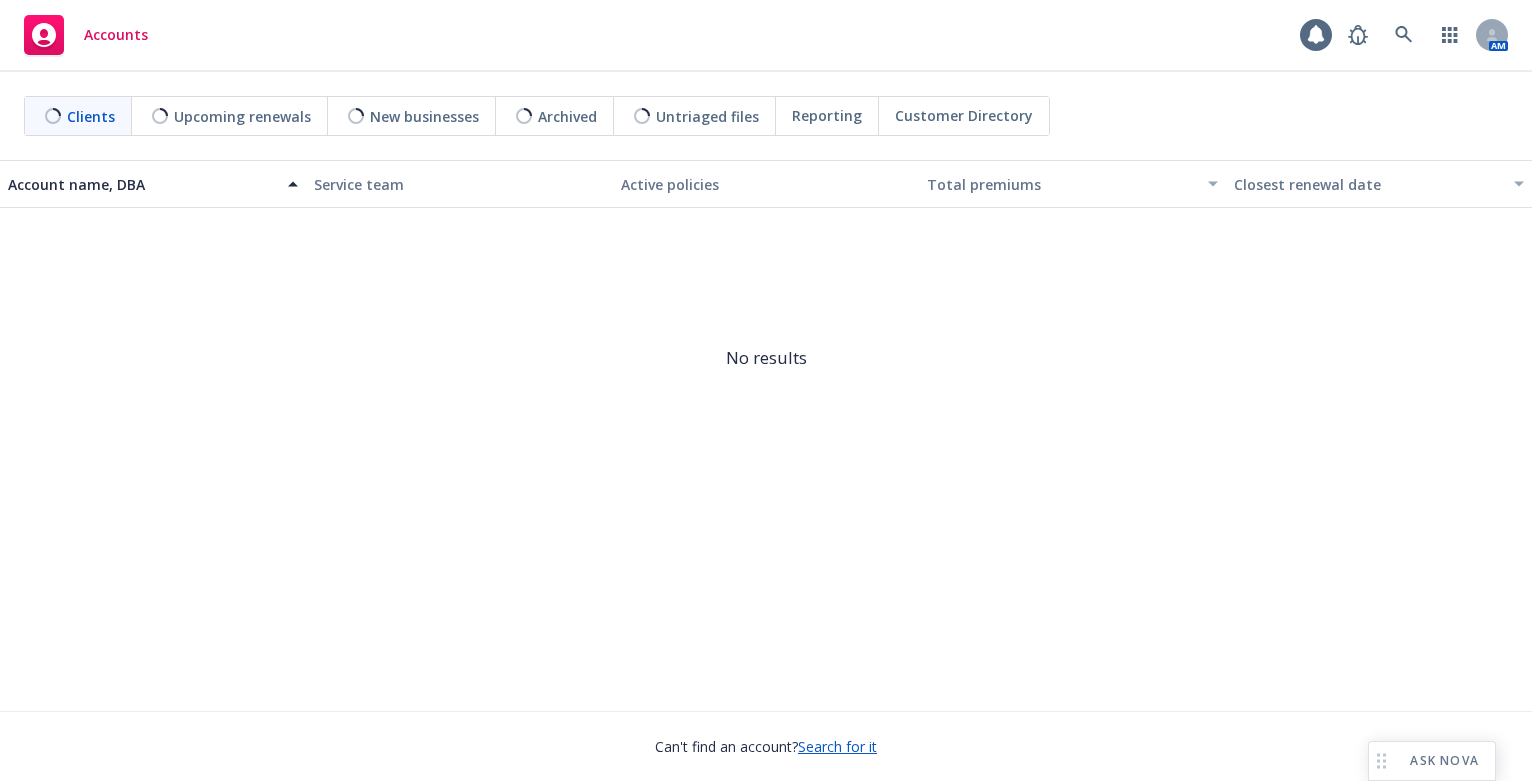 scroll, scrollTop: 0, scrollLeft: 0, axis: both 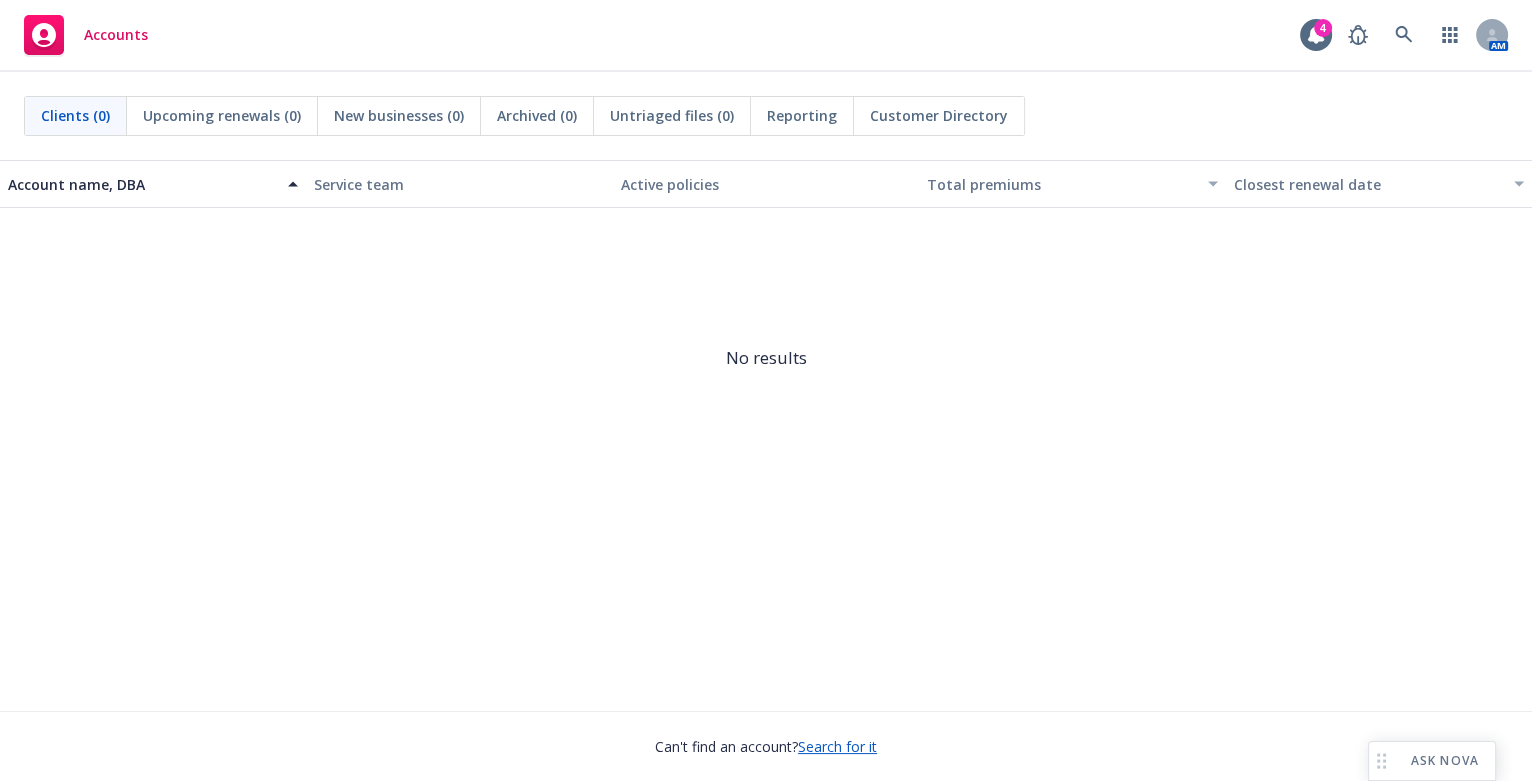 click on "Search for it" at bounding box center (837, 746) 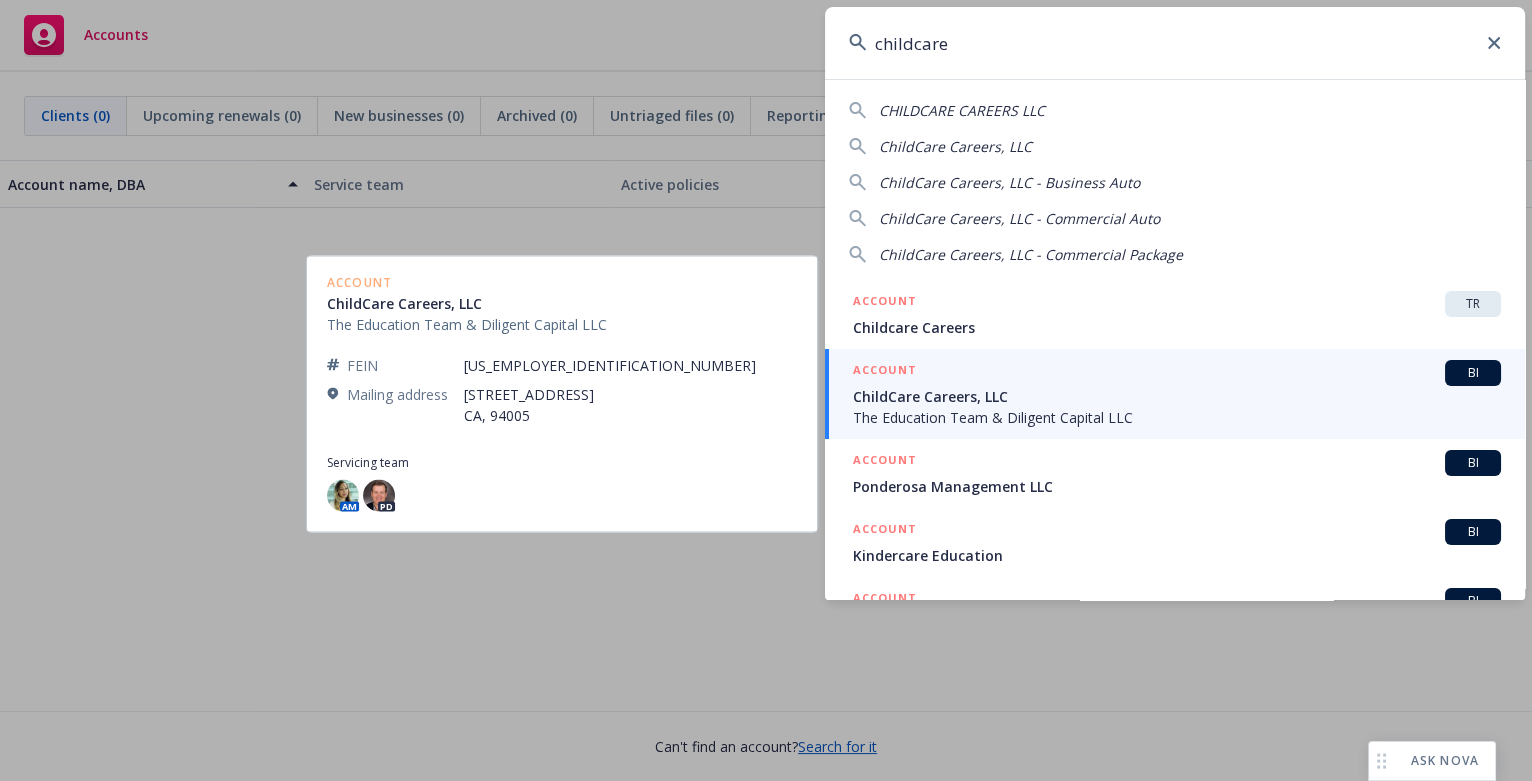 type on "childcare" 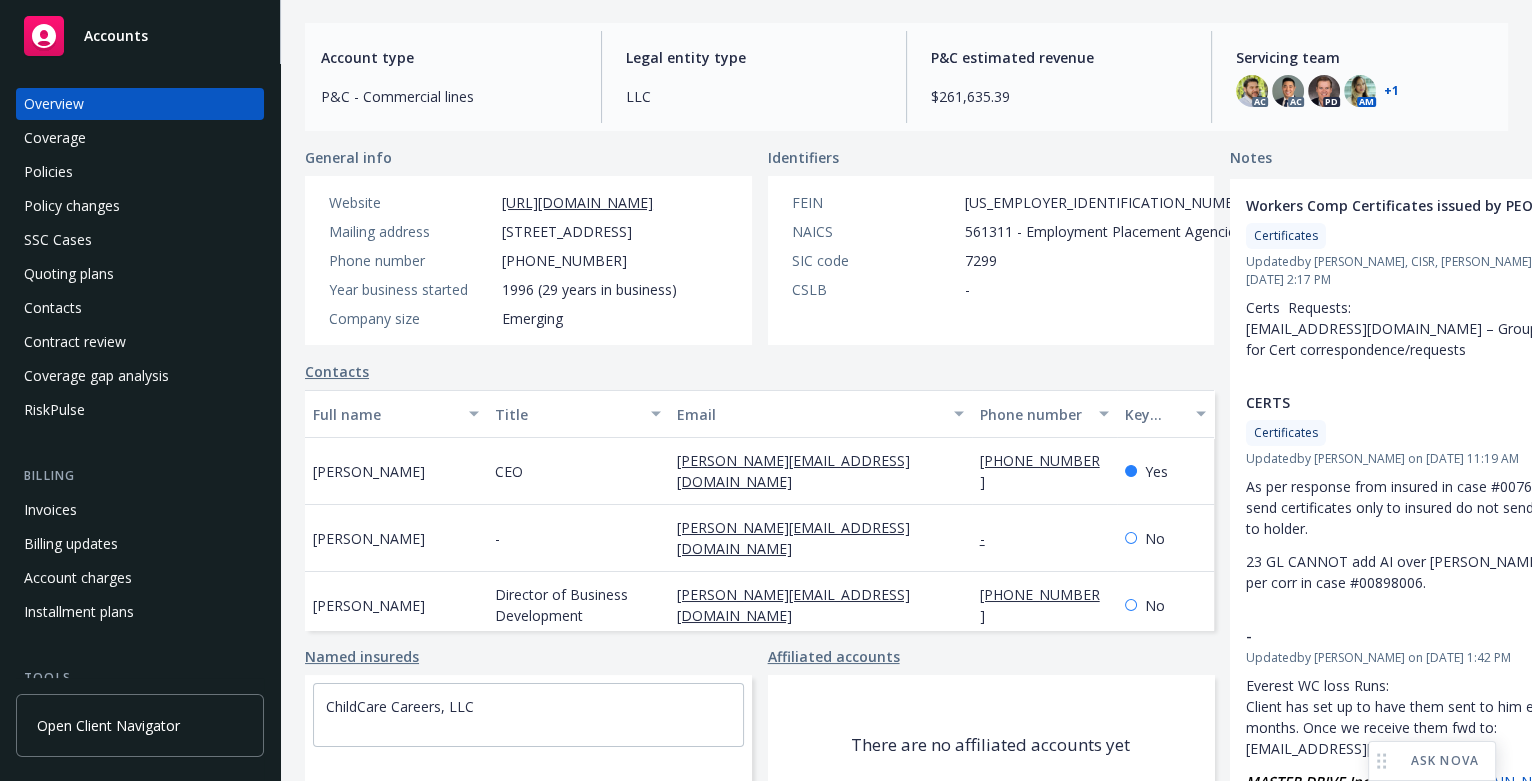 scroll, scrollTop: 551, scrollLeft: 0, axis: vertical 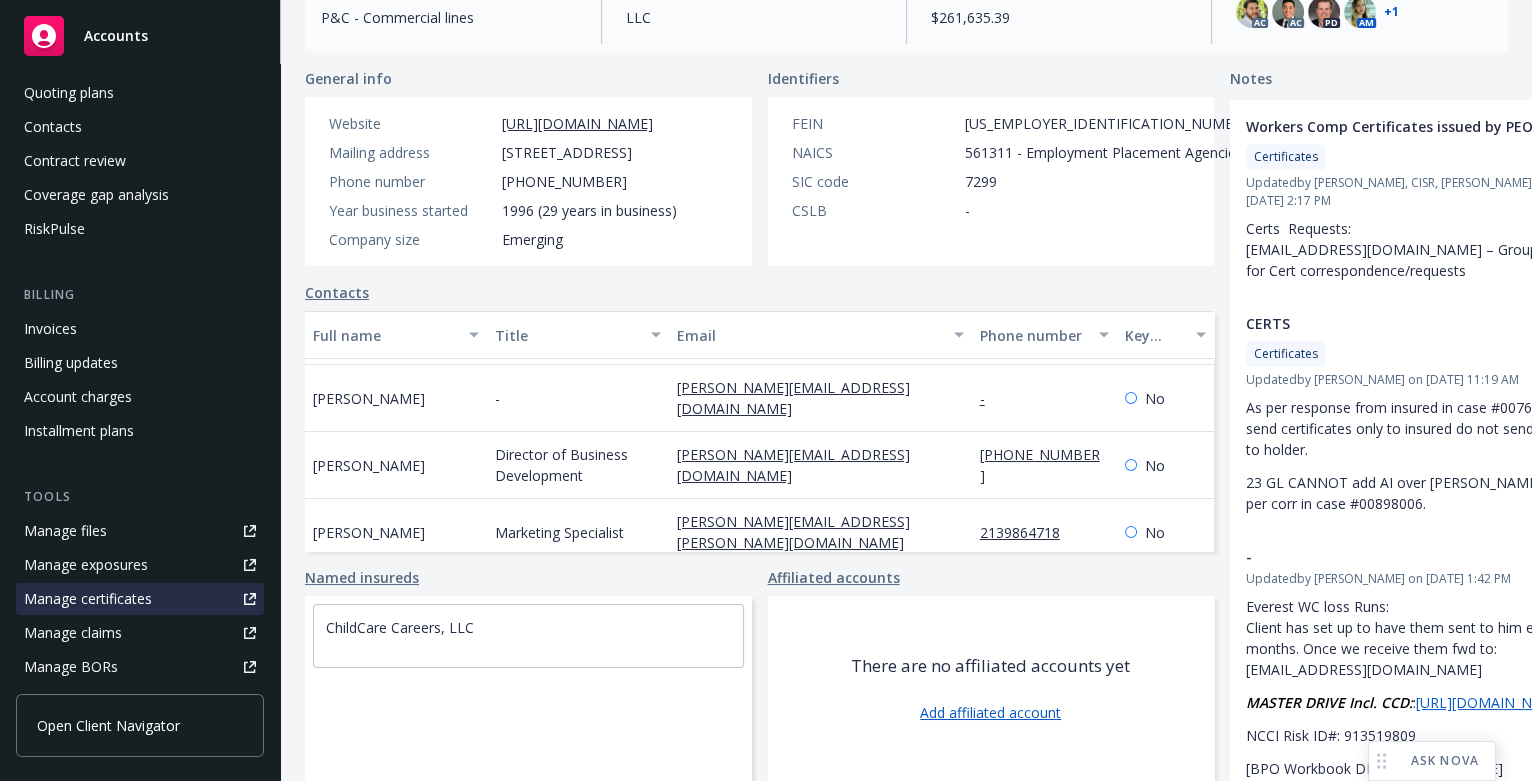 click on "Manage certificates" at bounding box center [88, 599] 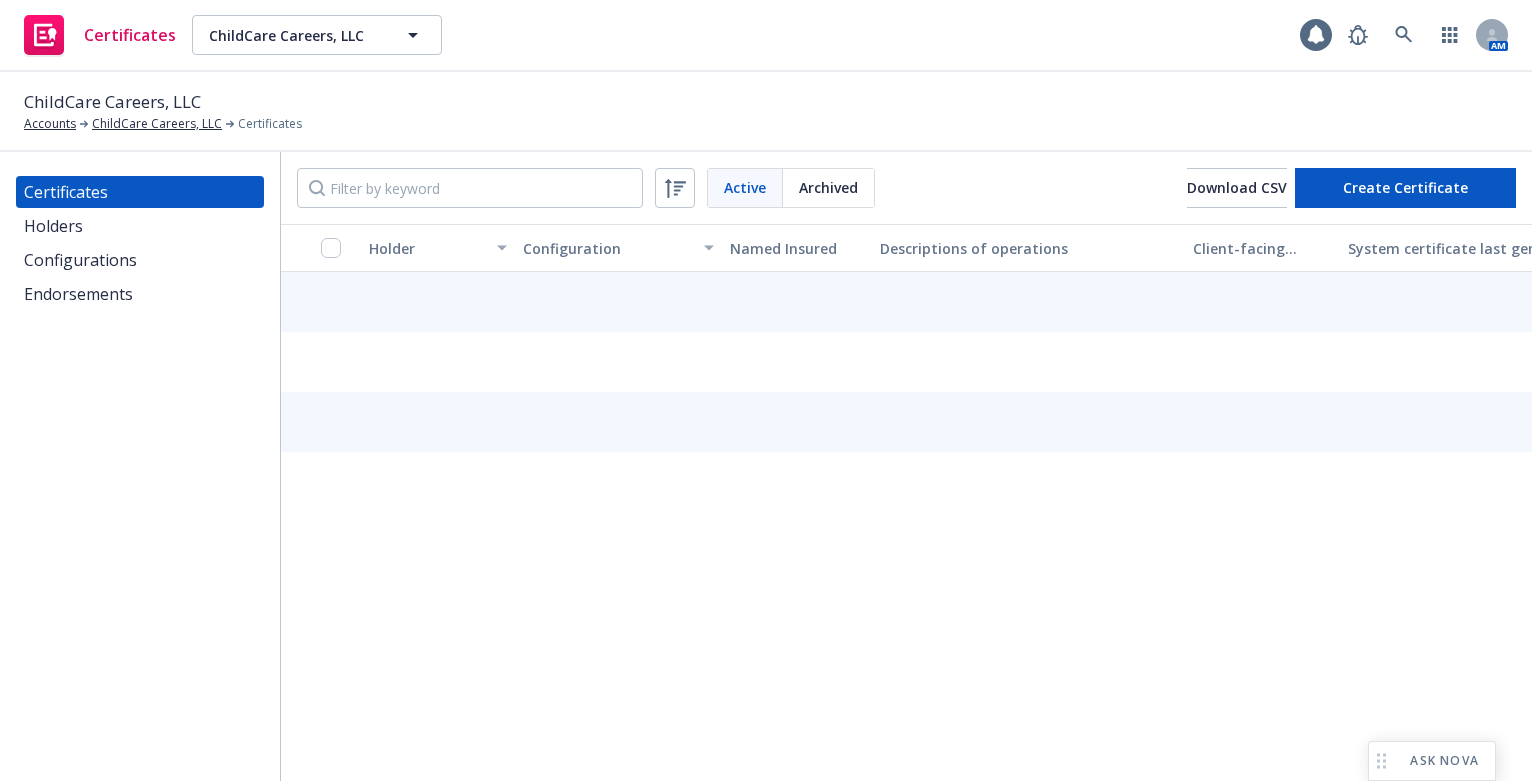 scroll, scrollTop: 0, scrollLeft: 0, axis: both 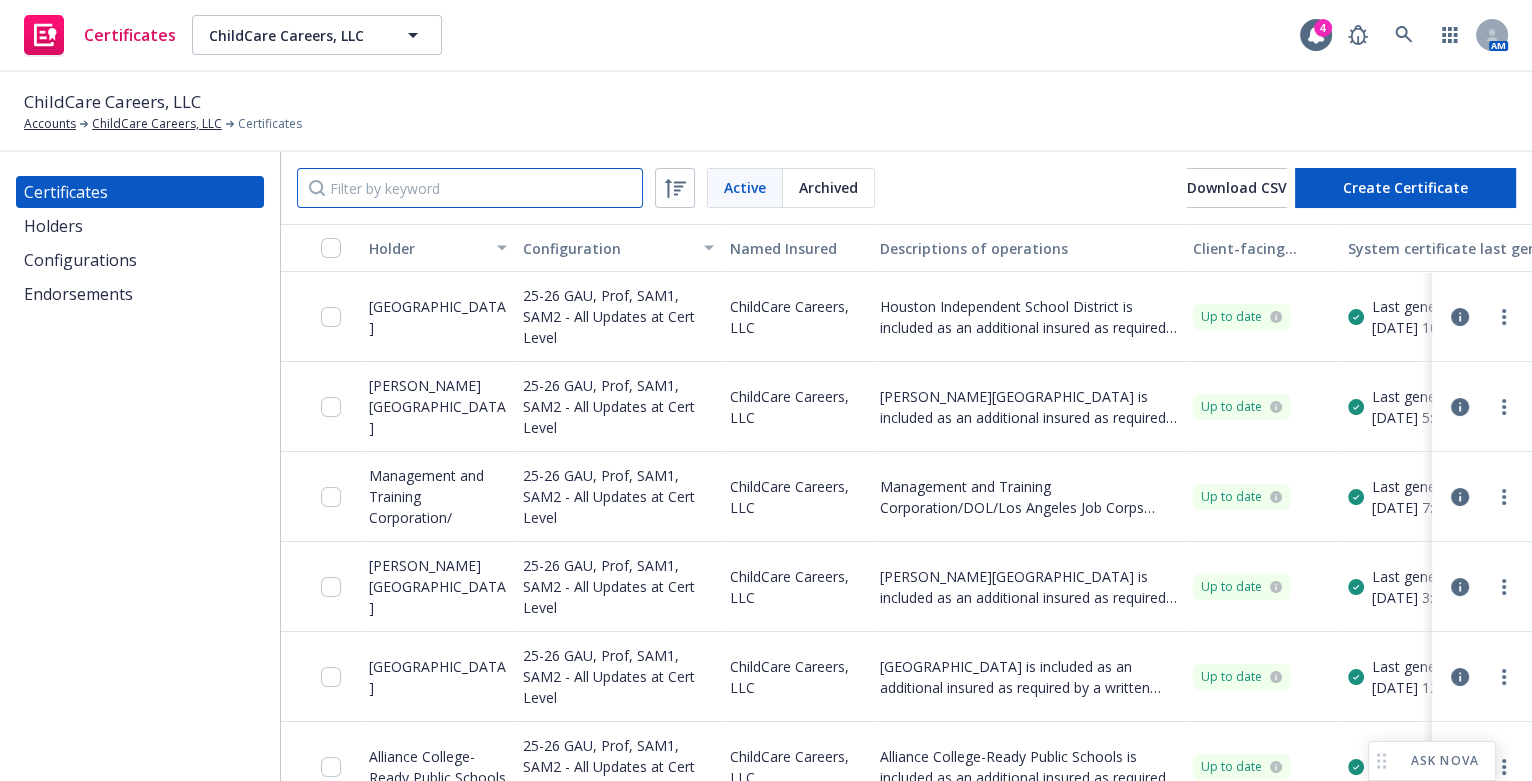 click at bounding box center (470, 188) 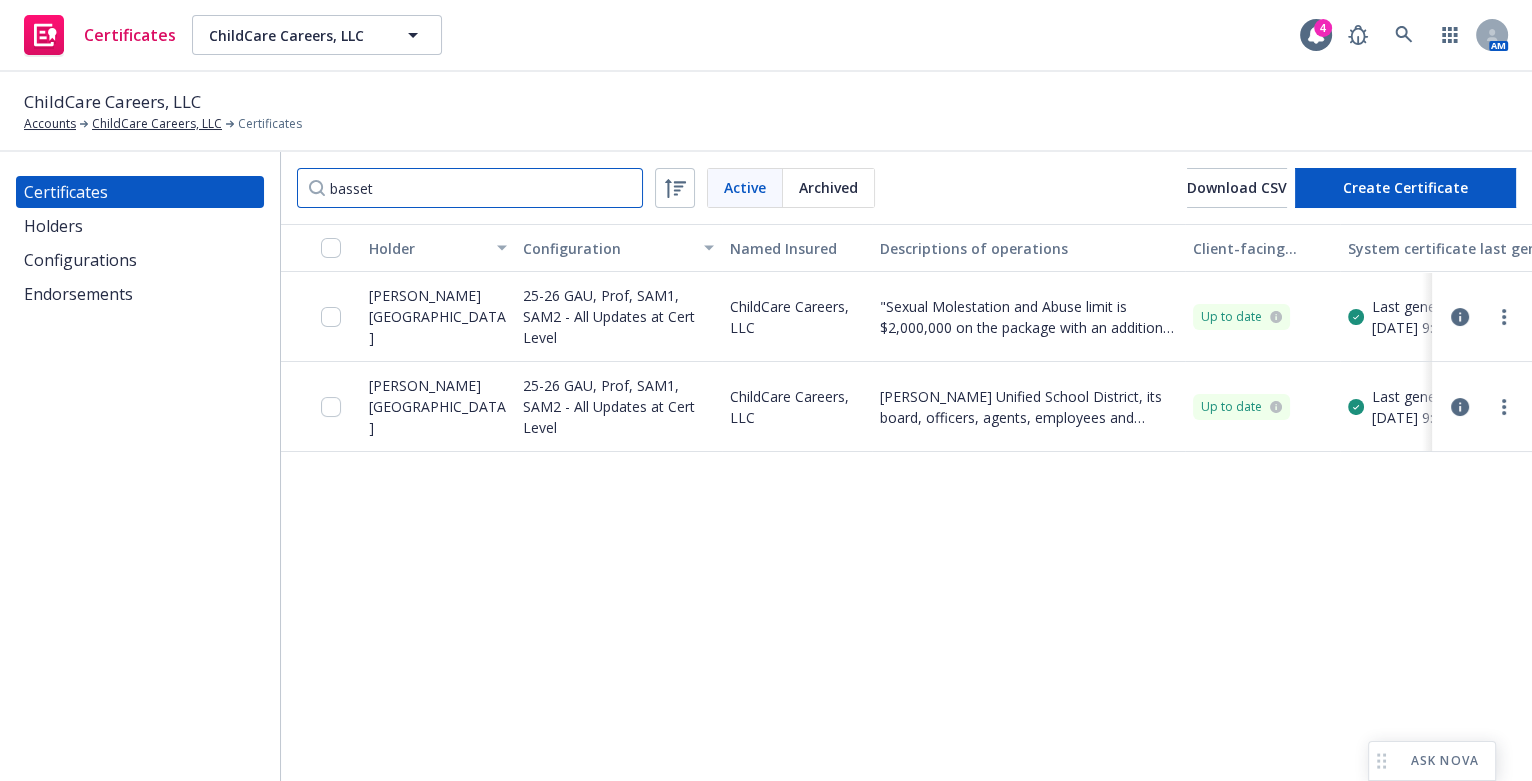type on "basset" 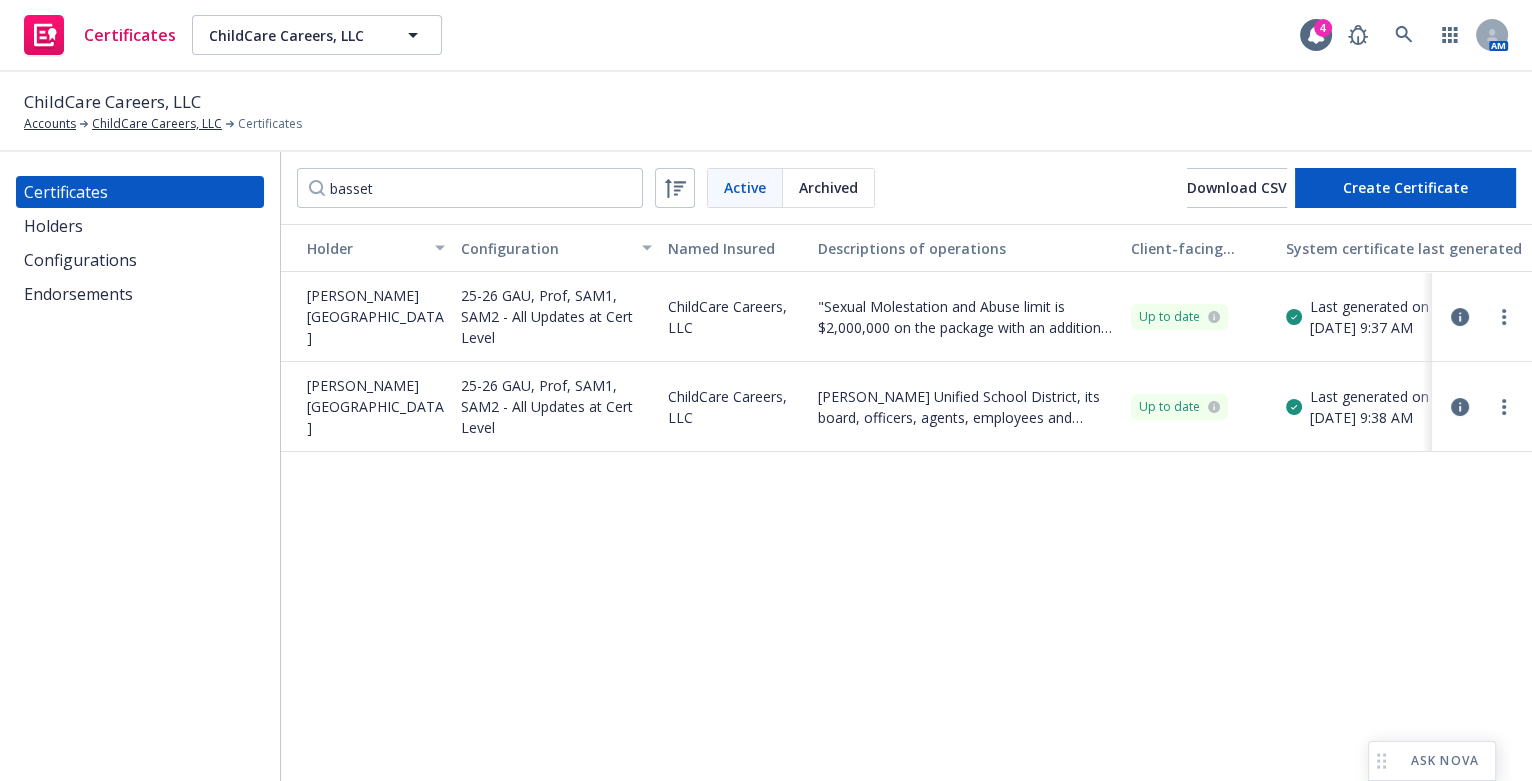 scroll, scrollTop: 0, scrollLeft: 159, axis: horizontal 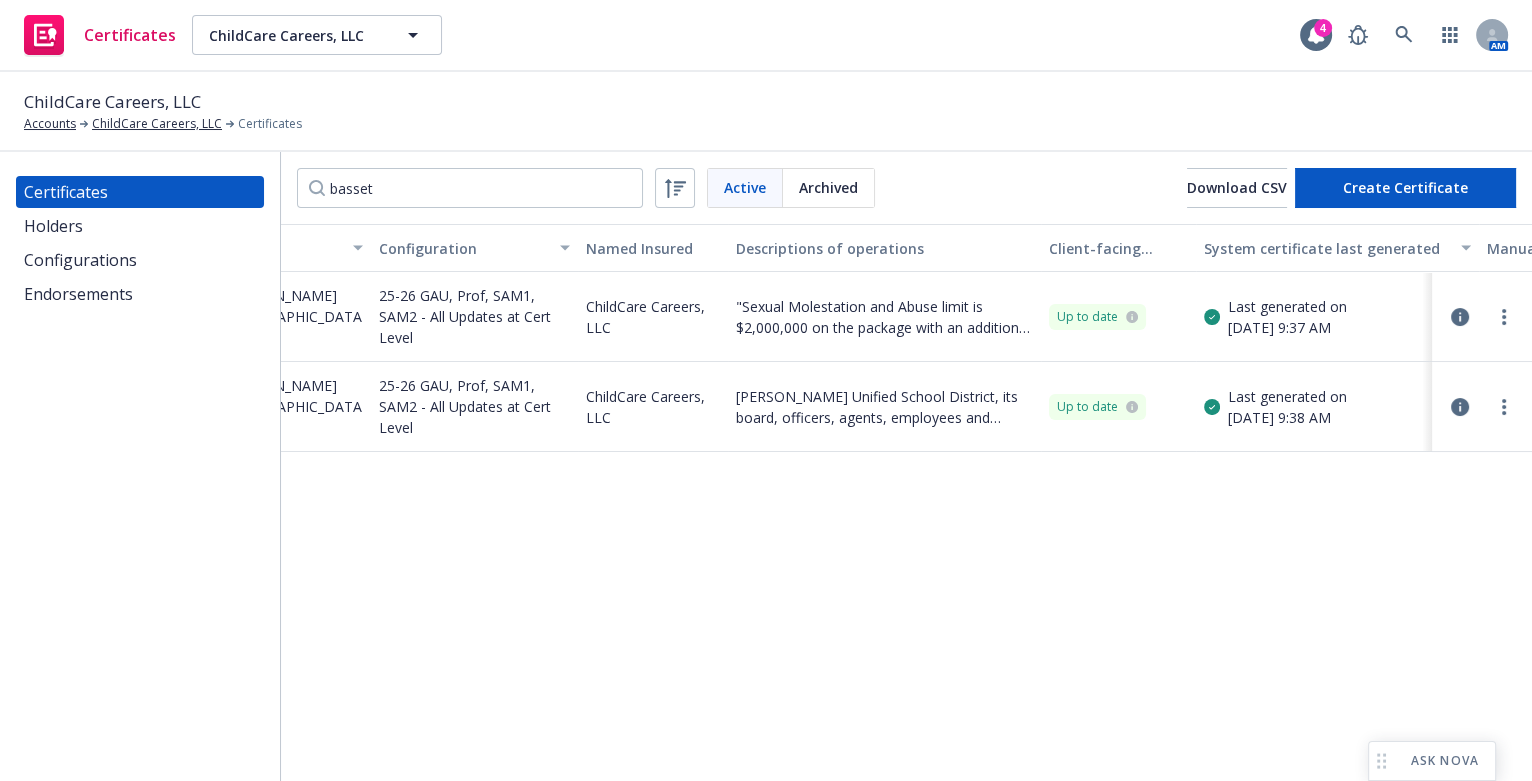 drag, startPoint x: 1223, startPoint y: 378, endPoint x: 1240, endPoint y: 375, distance: 17.262676 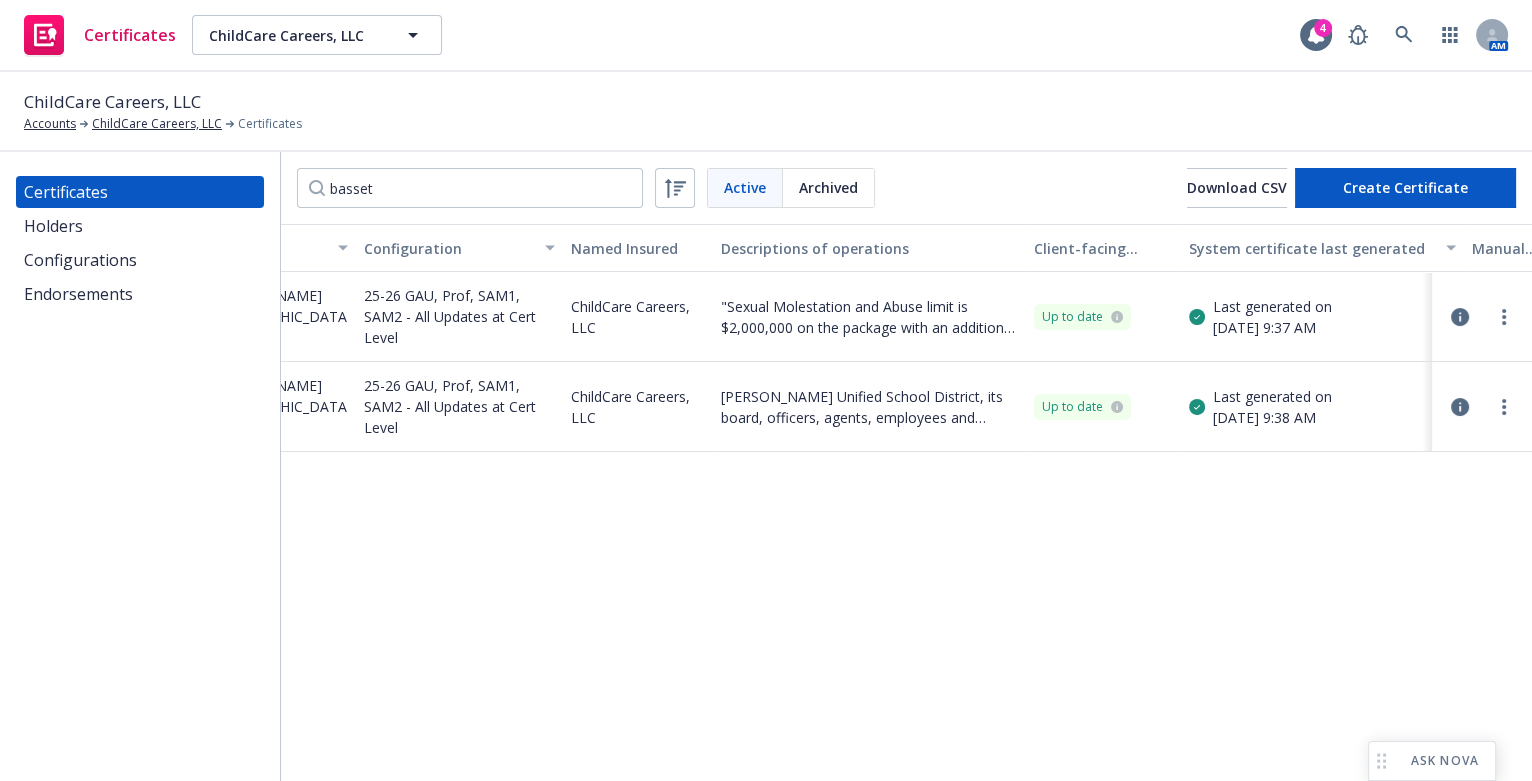 click at bounding box center [1504, 407] 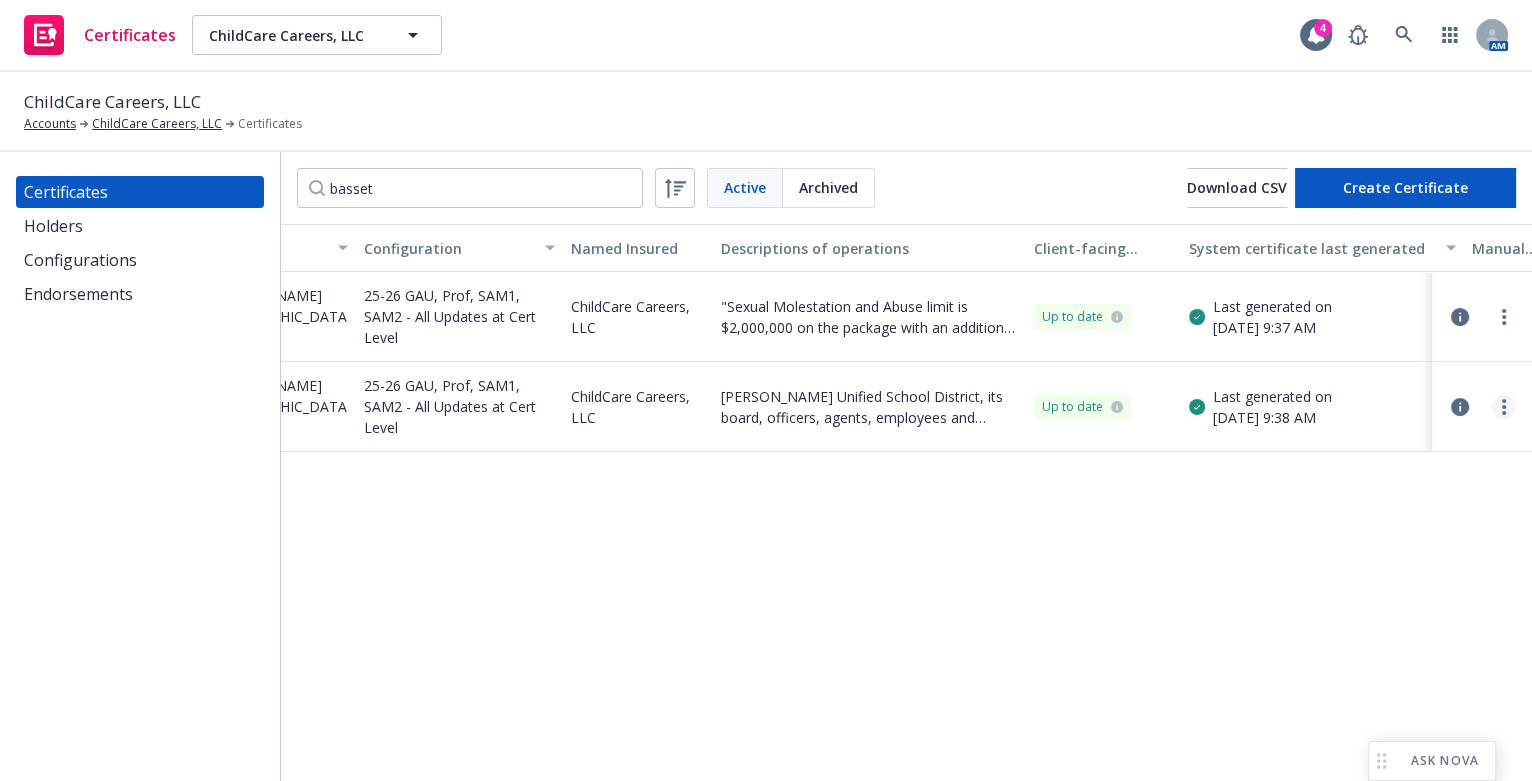 click 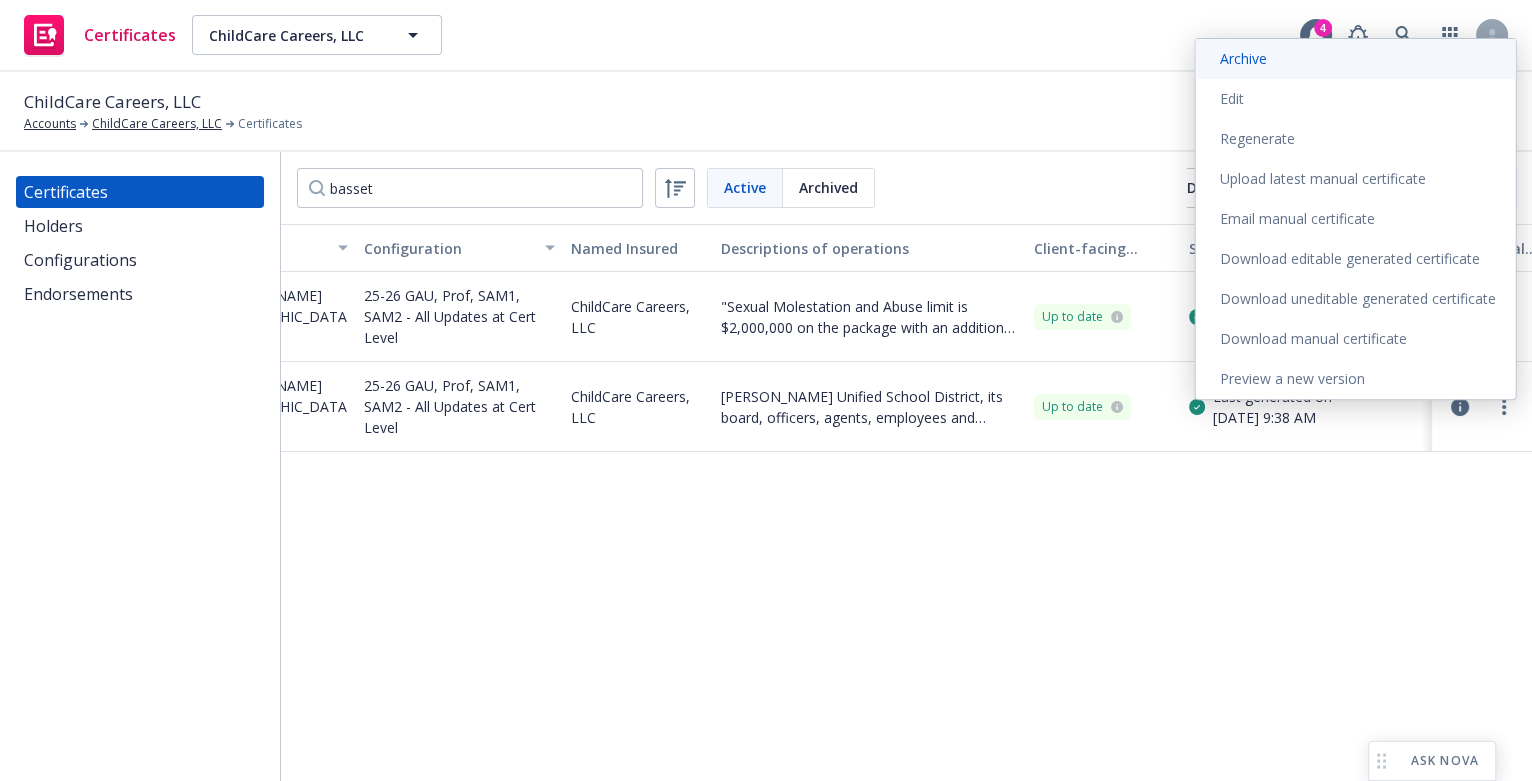 click on "Archive" at bounding box center [1356, 59] 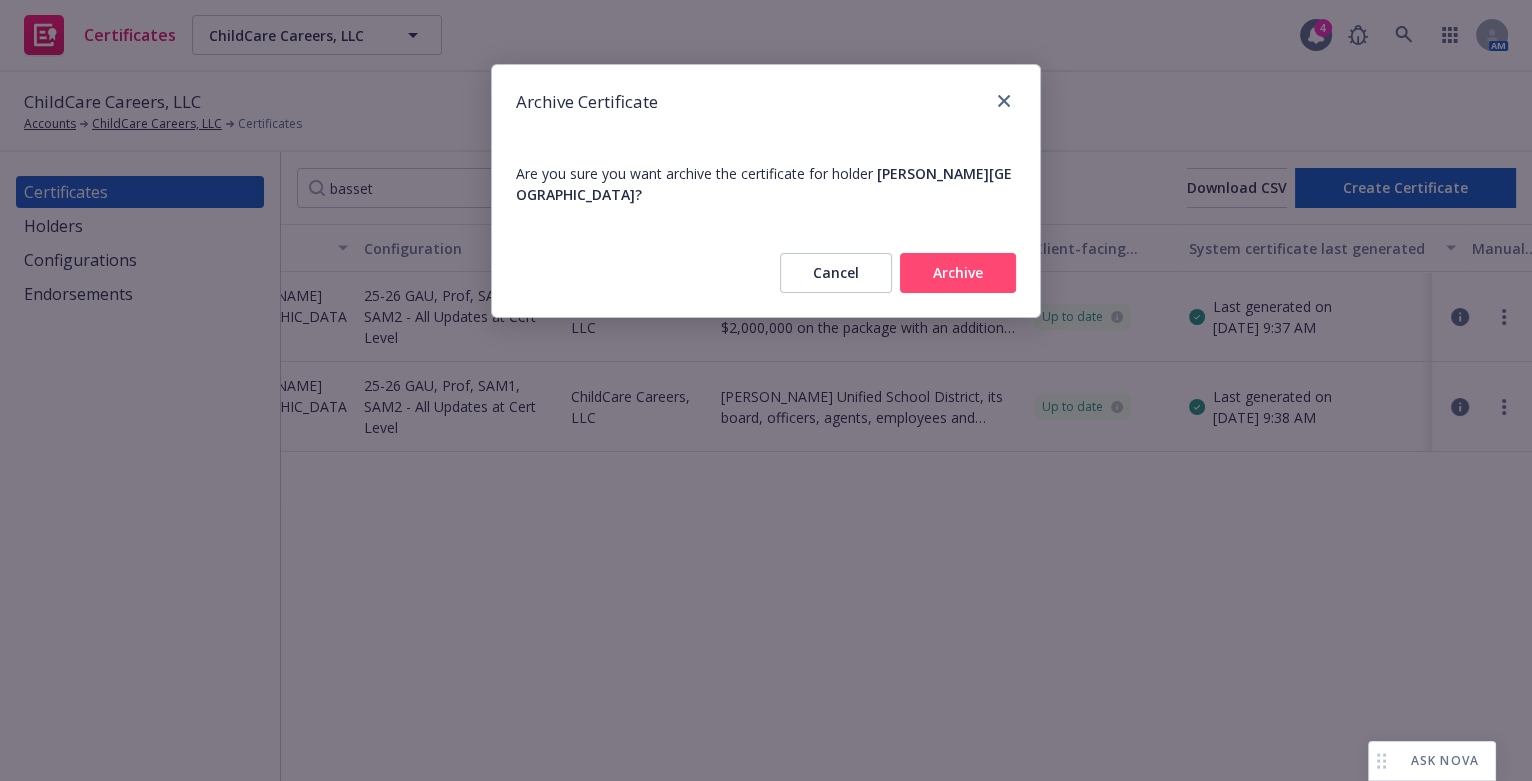 click on "Archive" at bounding box center [958, 273] 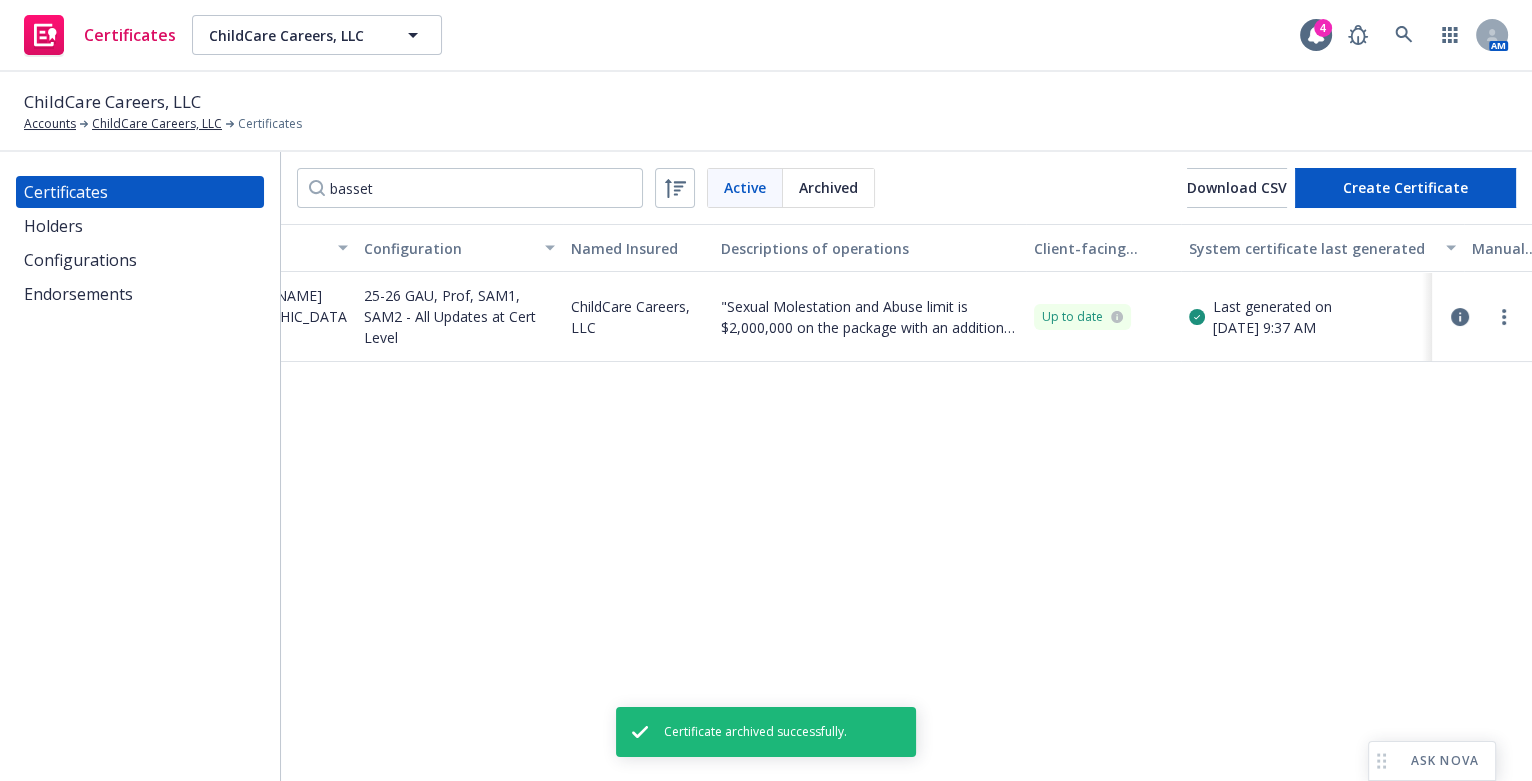 drag, startPoint x: 801, startPoint y: 343, endPoint x: 317, endPoint y: 216, distance: 500.38486 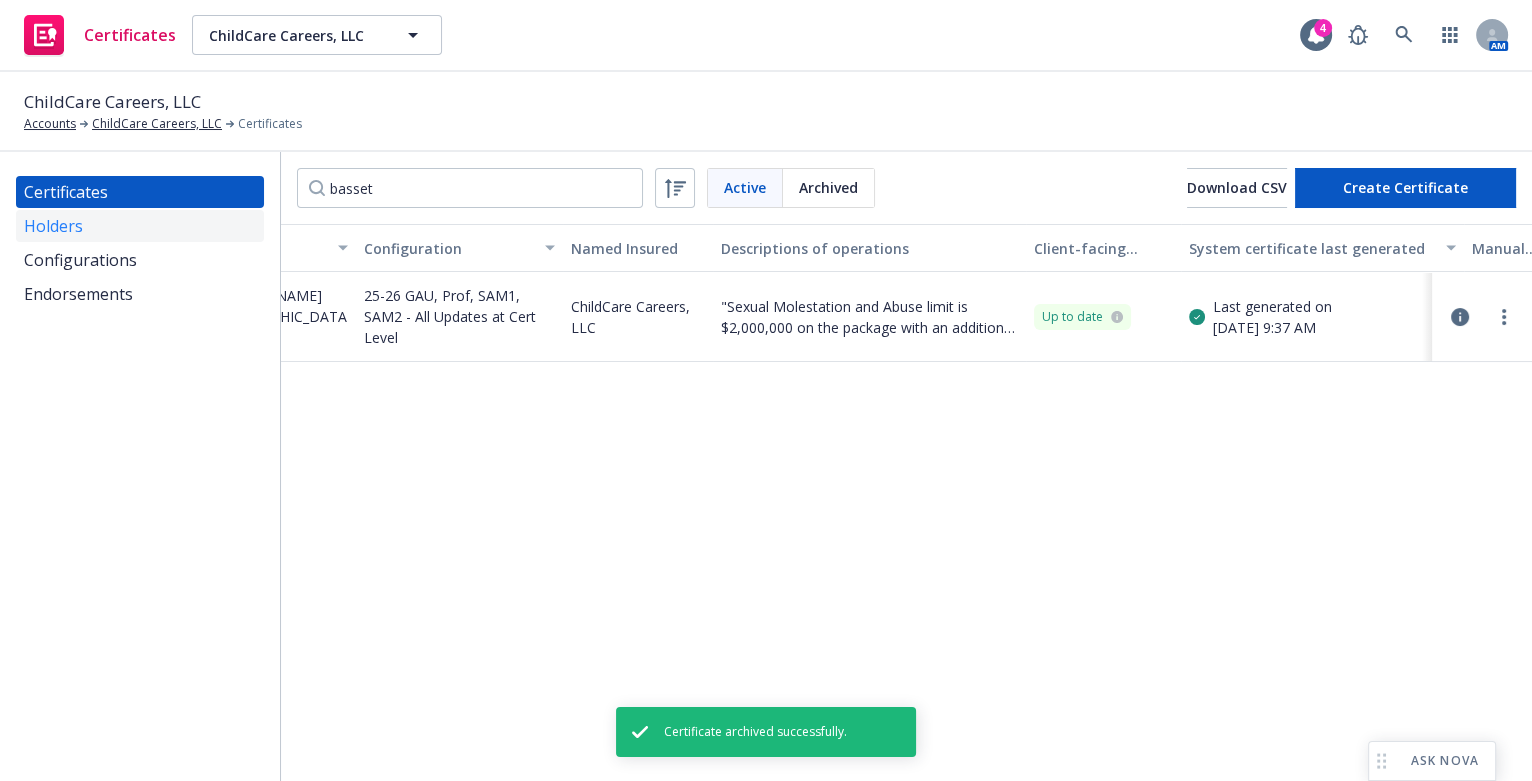 scroll, scrollTop: 0, scrollLeft: 0, axis: both 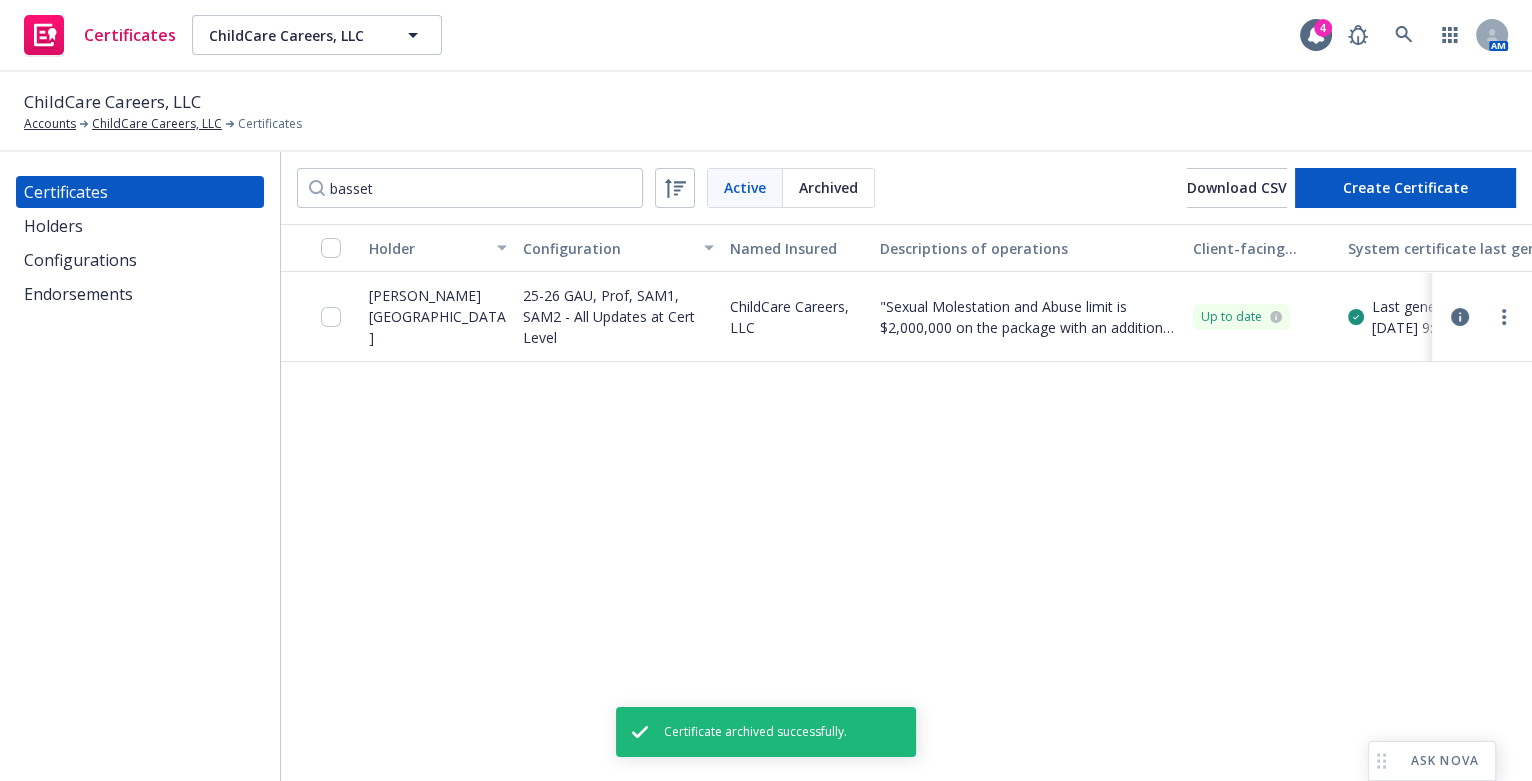 drag, startPoint x: 611, startPoint y: 280, endPoint x: 137, endPoint y: 193, distance: 481.91803 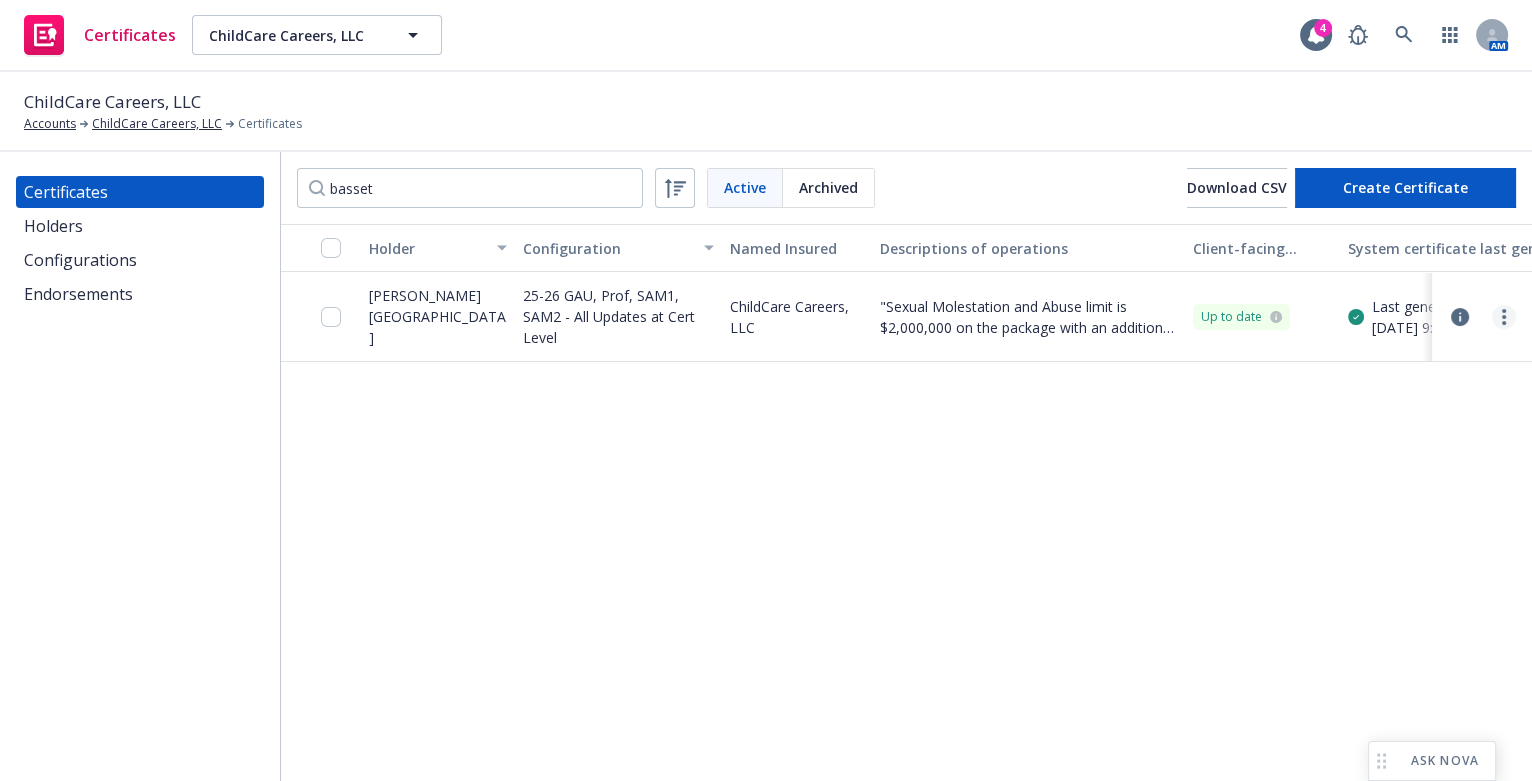 click at bounding box center [1504, 317] 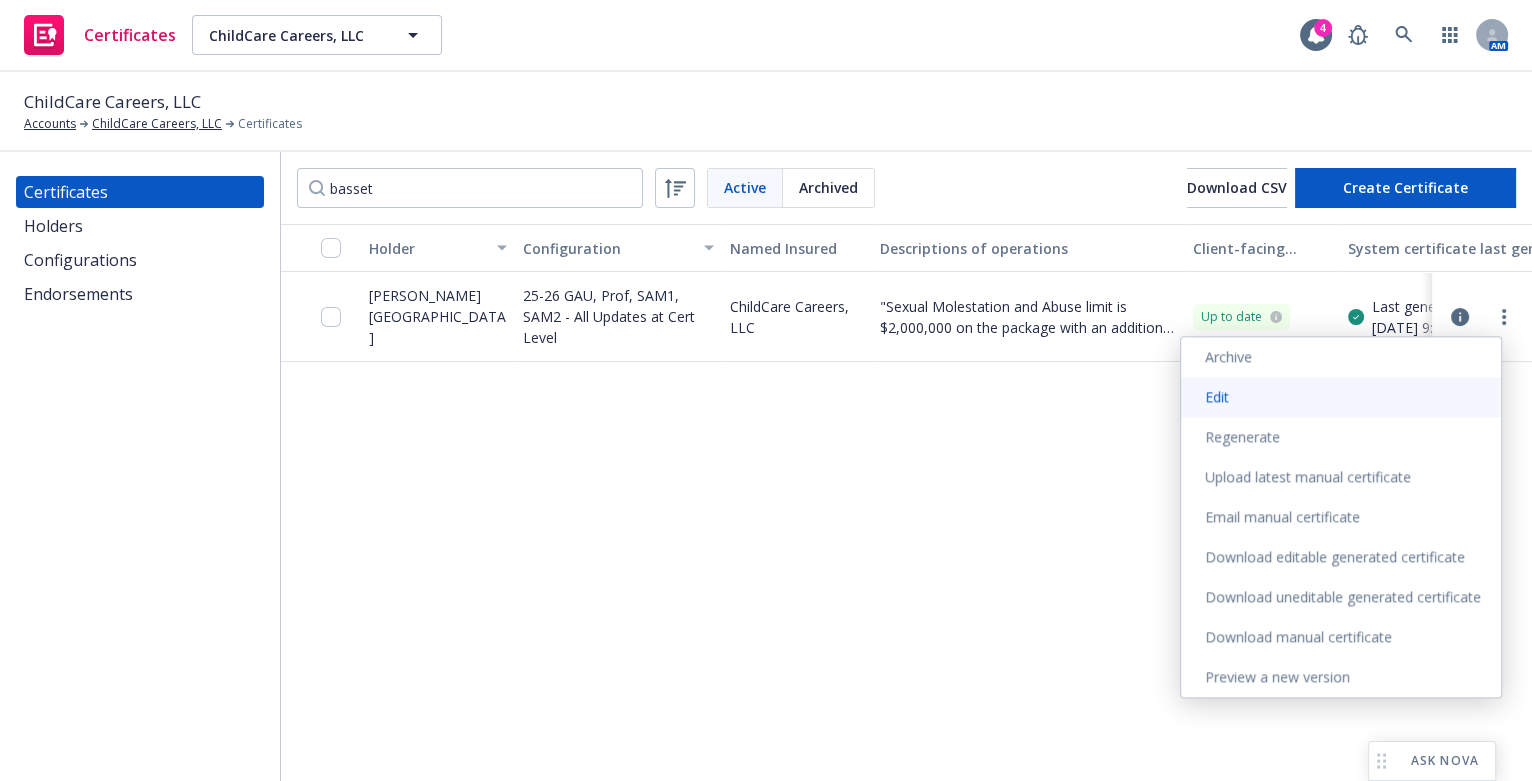 click on "Edit" at bounding box center [1341, 397] 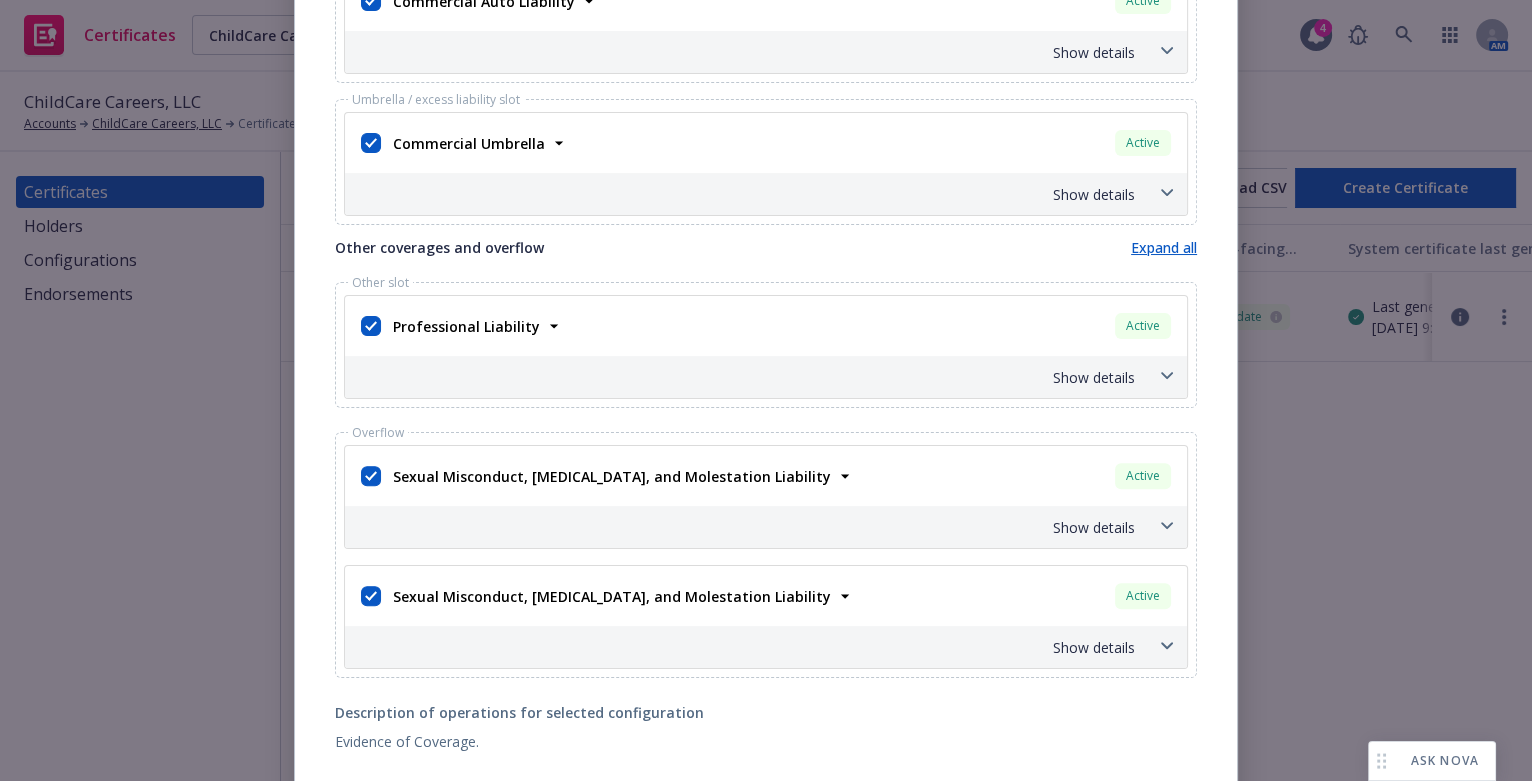 scroll, scrollTop: 1154, scrollLeft: 0, axis: vertical 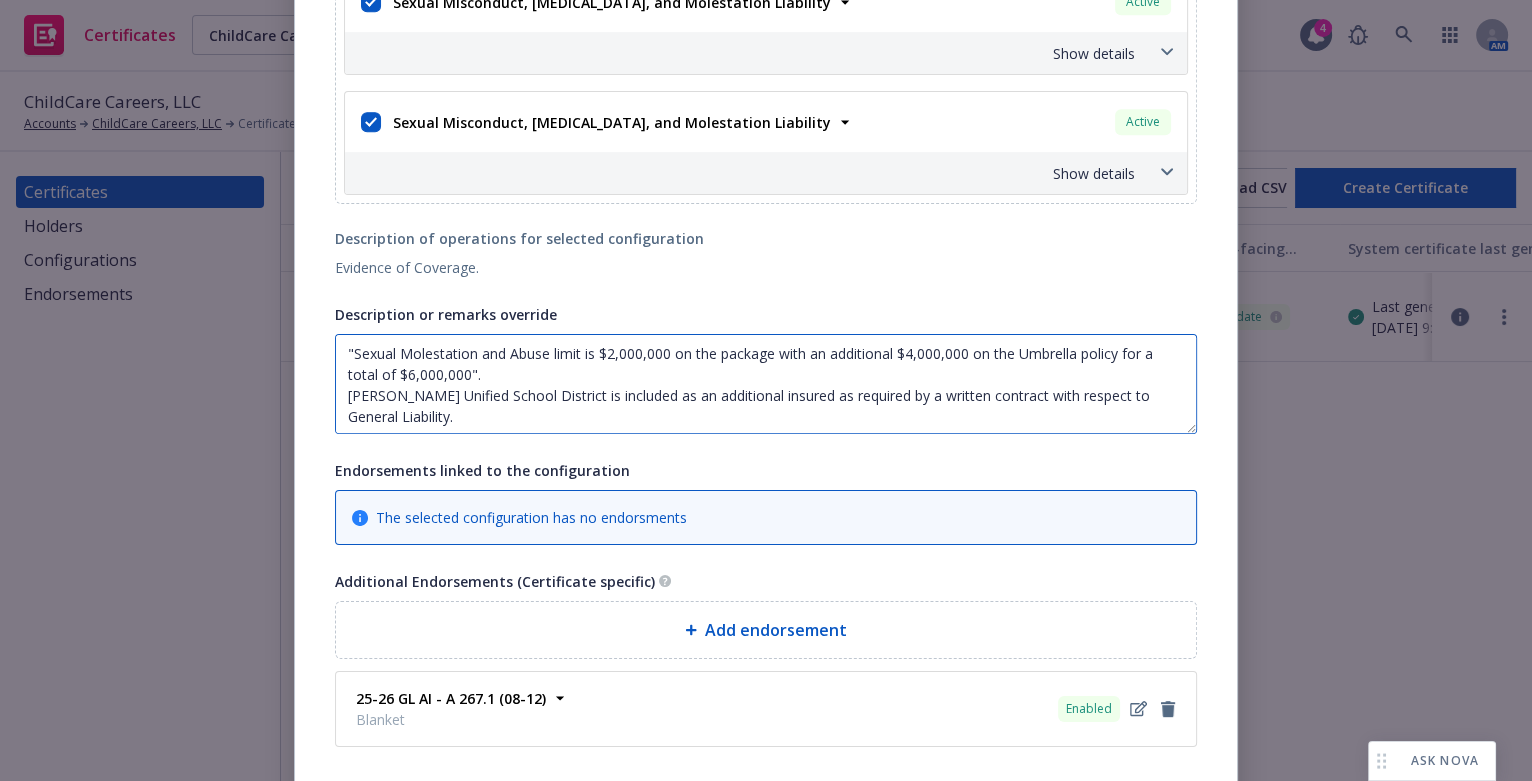 drag, startPoint x: 548, startPoint y: 397, endPoint x: 328, endPoint y: 394, distance: 220.02045 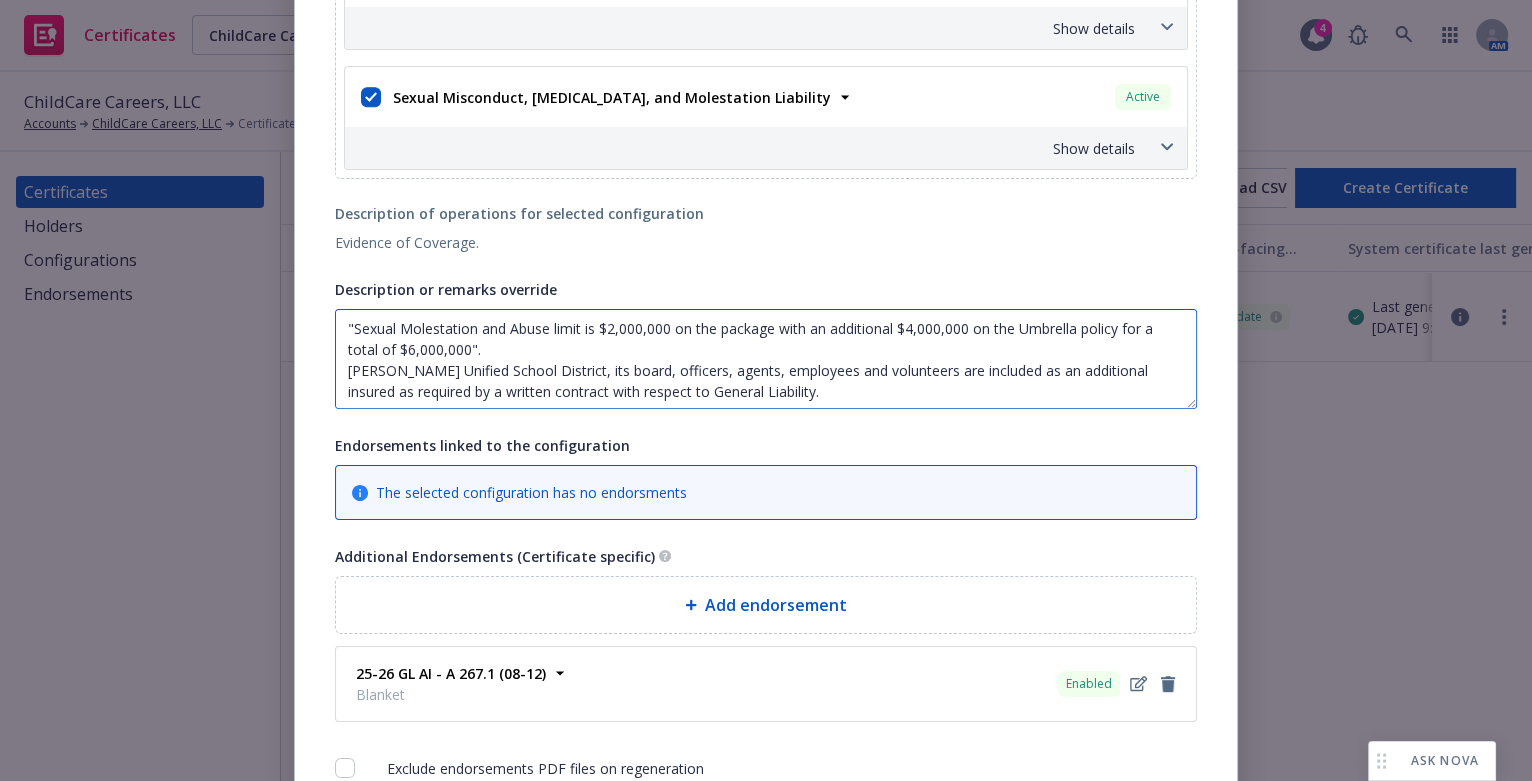 scroll, scrollTop: 1221, scrollLeft: 0, axis: vertical 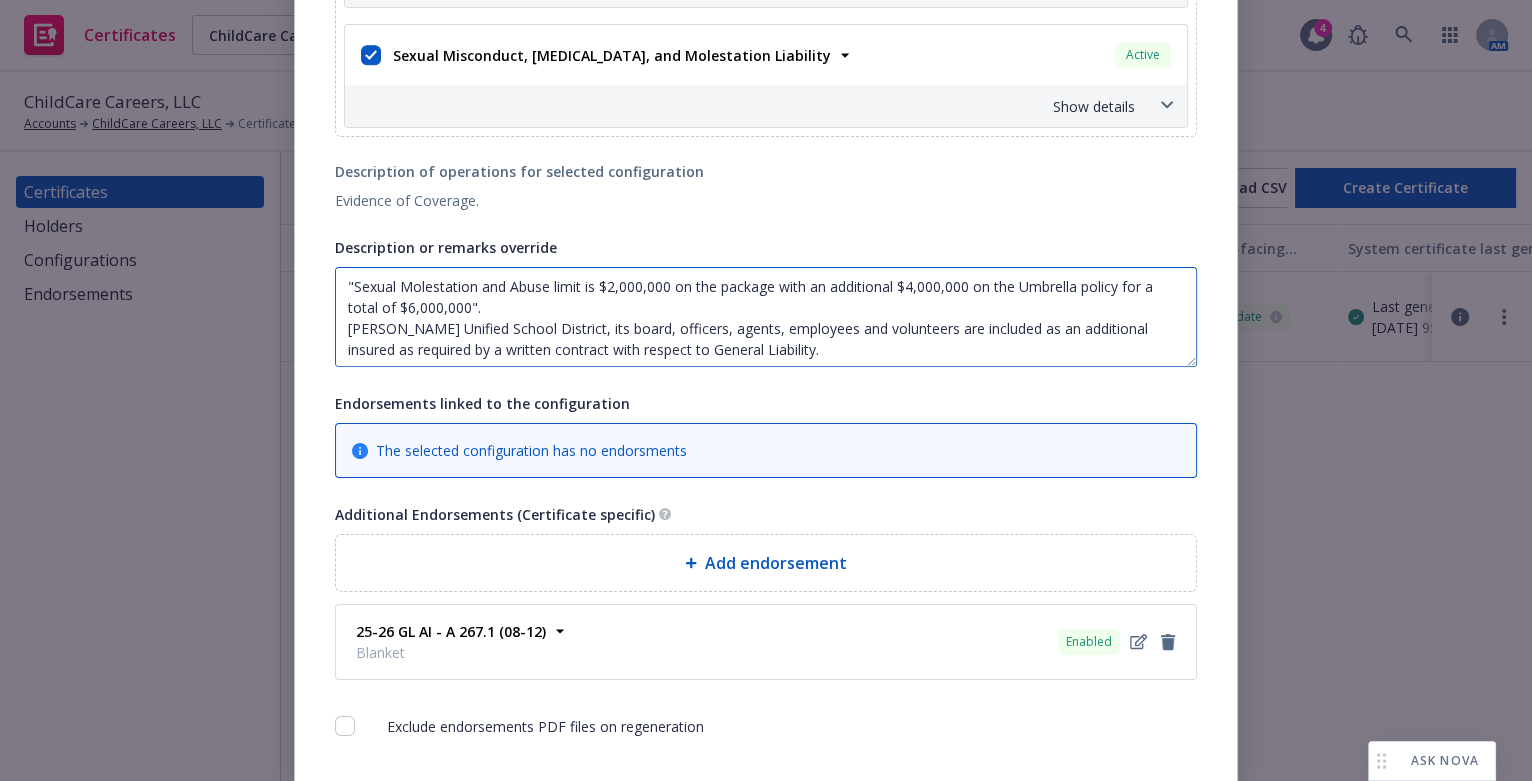 type on ""Sexual Molestation and Abuse limit is $2,000,000 on the package with an additional $4,000,000 on the Umbrella policy for a total of $6,000,000".
Bassett Unified School District, its board, officers, agents, employees and volunteers are included as an additional insured as required by a written contract with respect to General Liability." 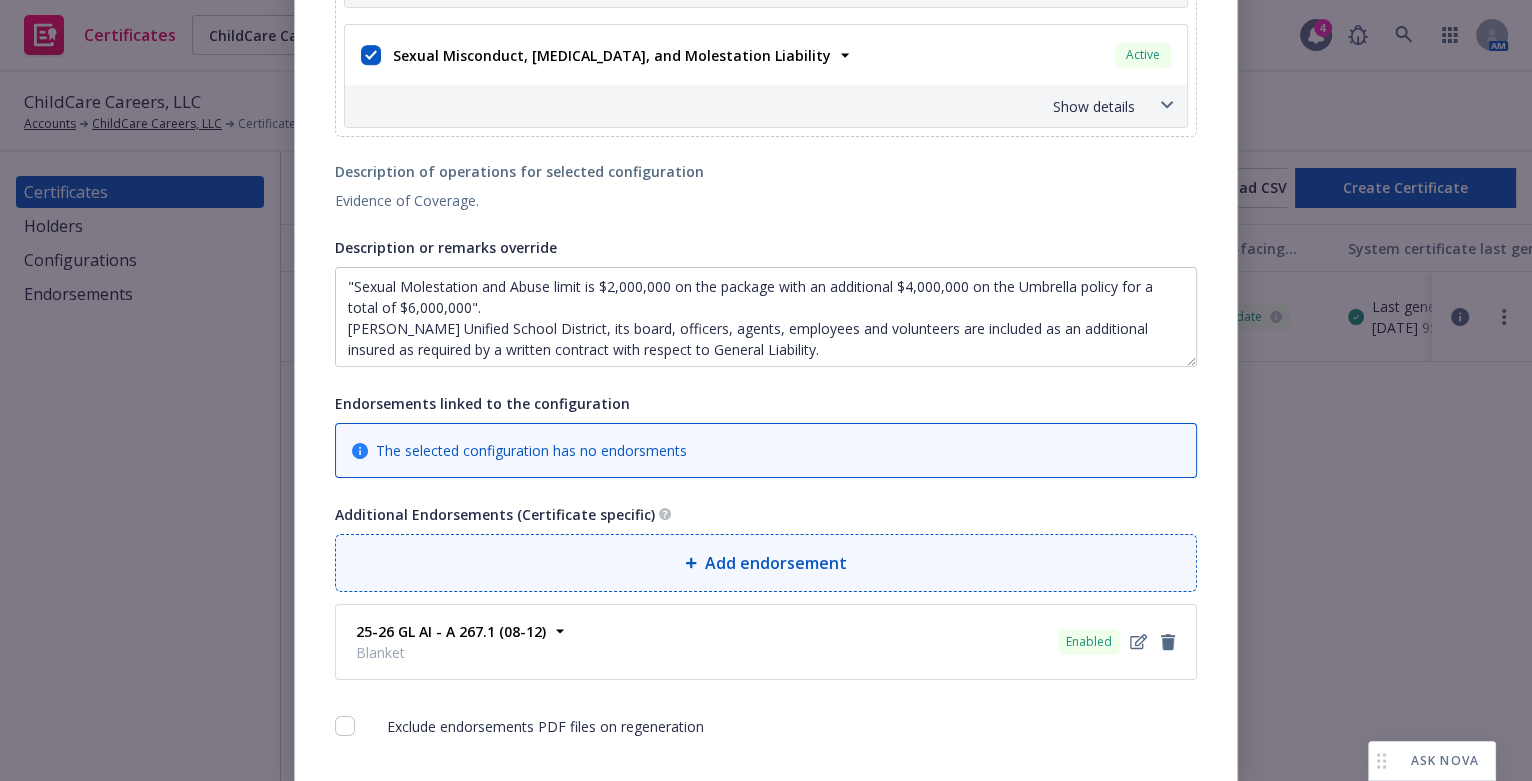 click on "Add endorsement" at bounding box center [766, 563] 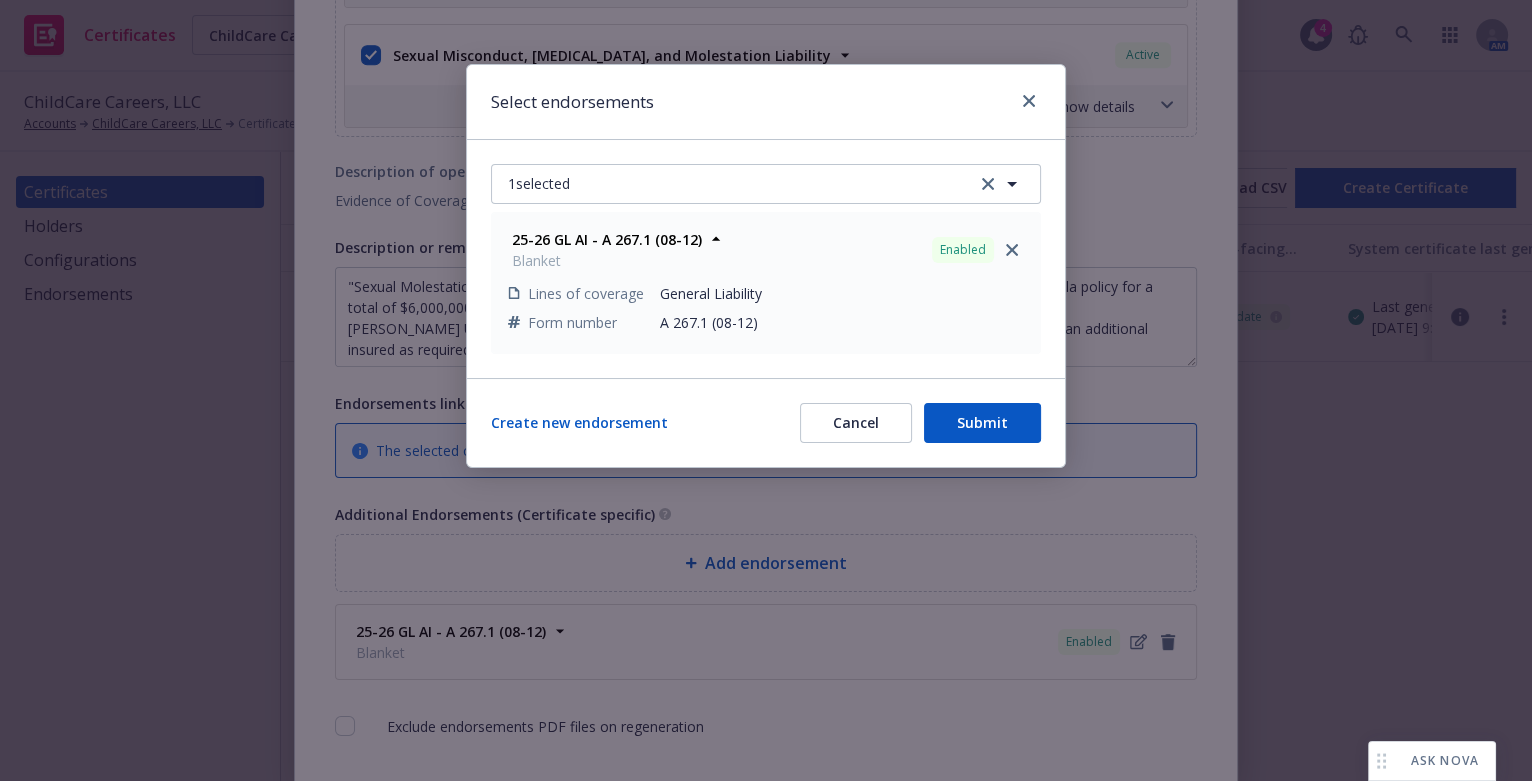 drag, startPoint x: 554, startPoint y: 419, endPoint x: 558, endPoint y: 431, distance: 12.649111 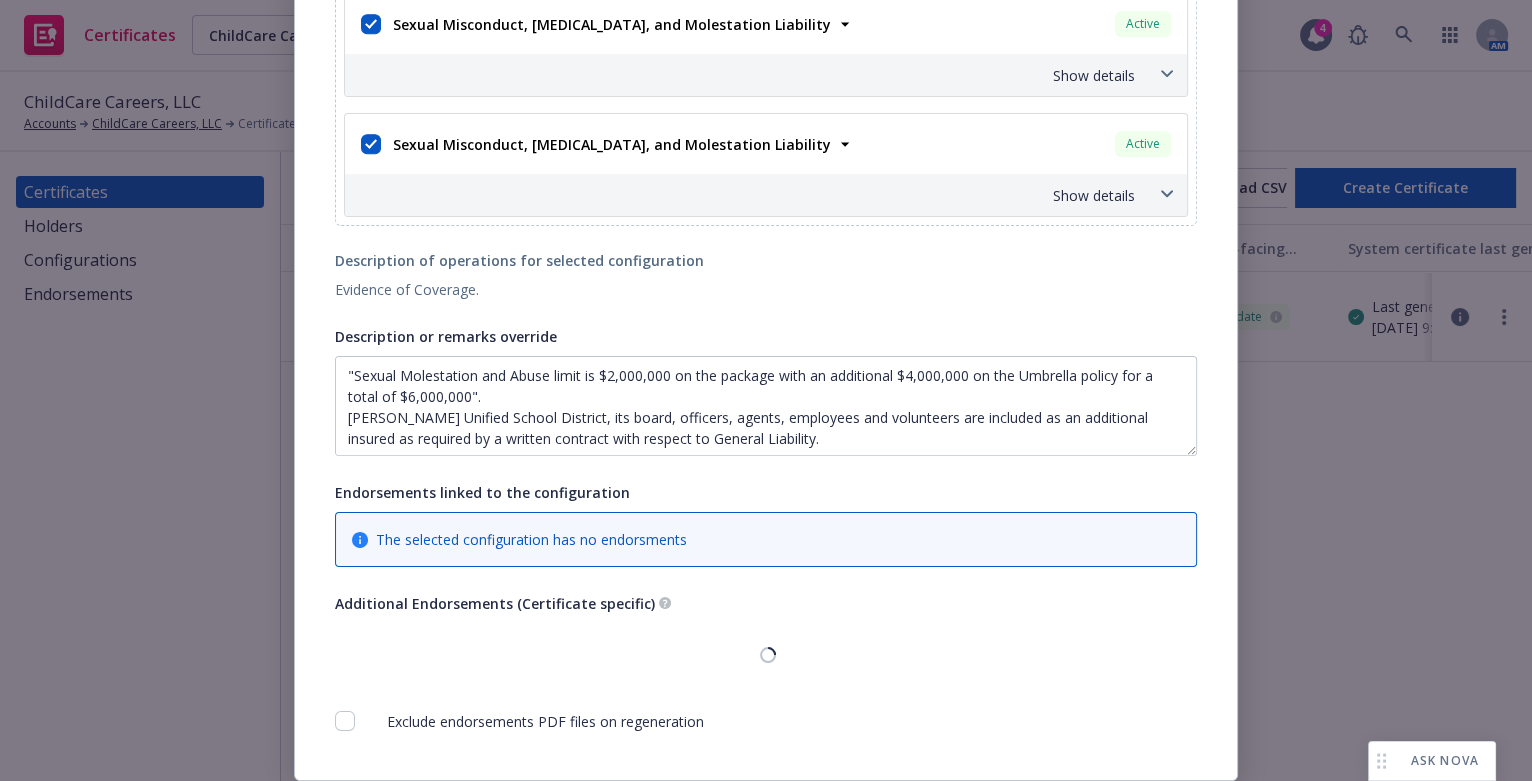 scroll, scrollTop: 1128, scrollLeft: 0, axis: vertical 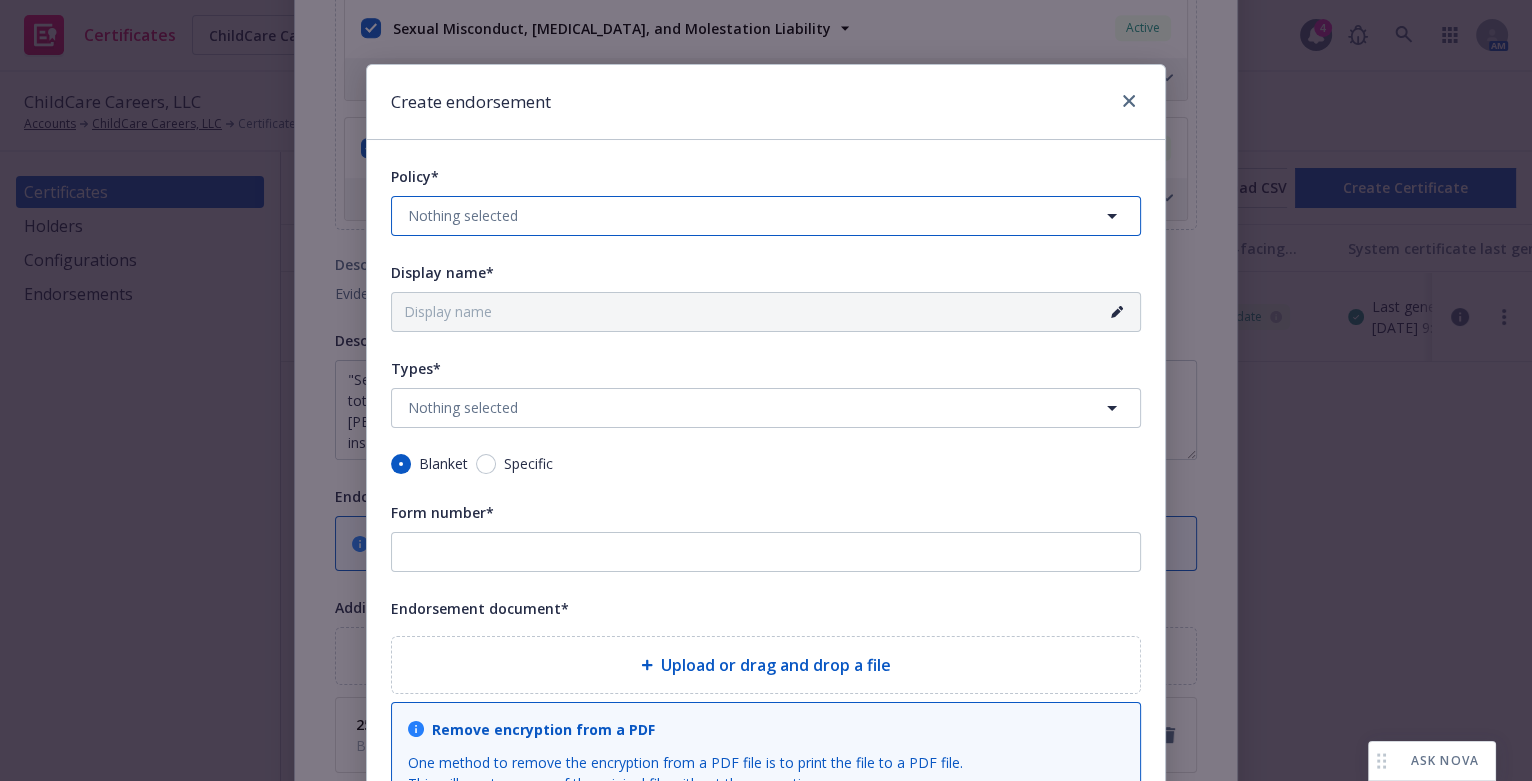 drag, startPoint x: 532, startPoint y: 233, endPoint x: 525, endPoint y: 210, distance: 24.04163 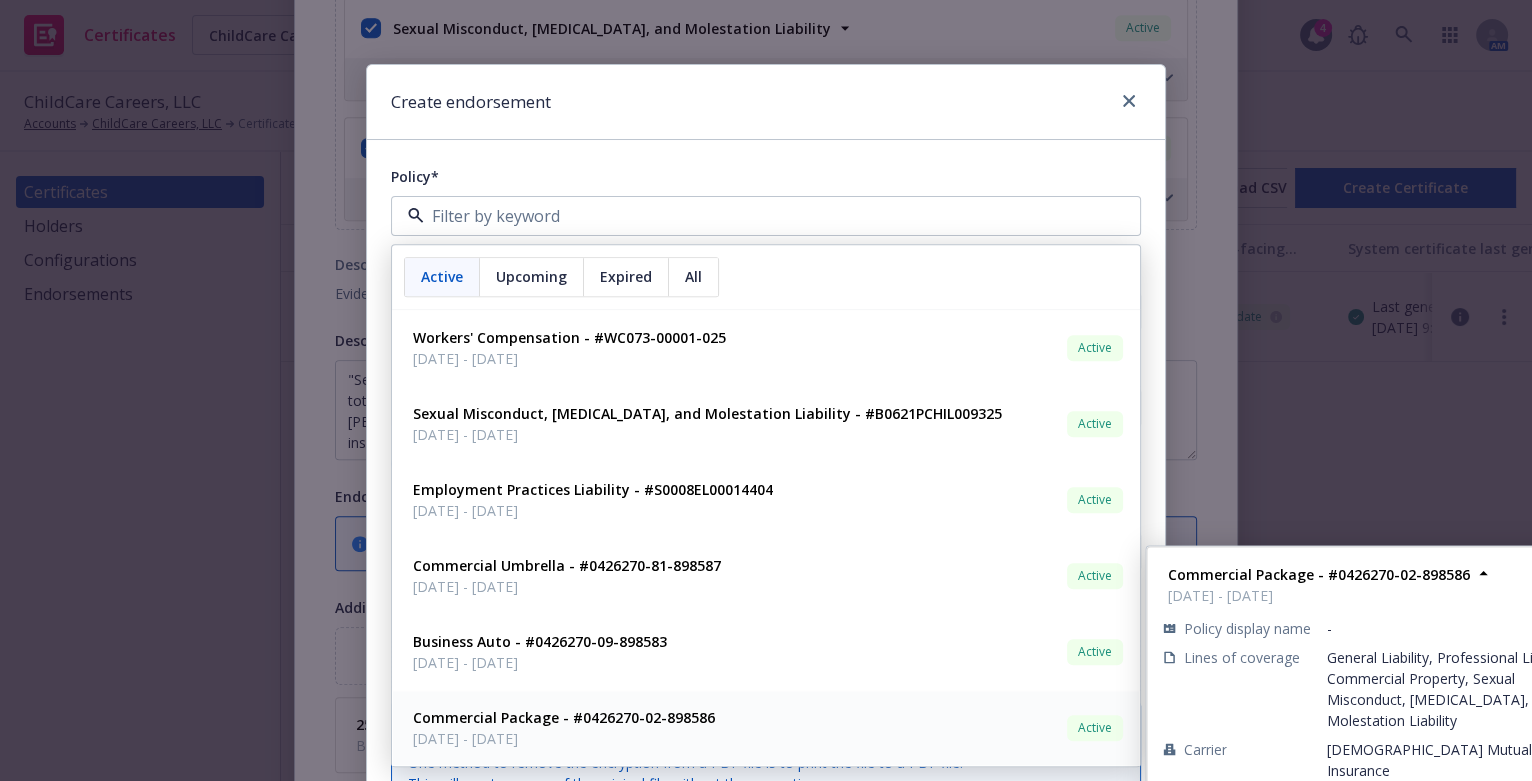click on "Commercial Package - #0426270-02-898586" at bounding box center [564, 717] 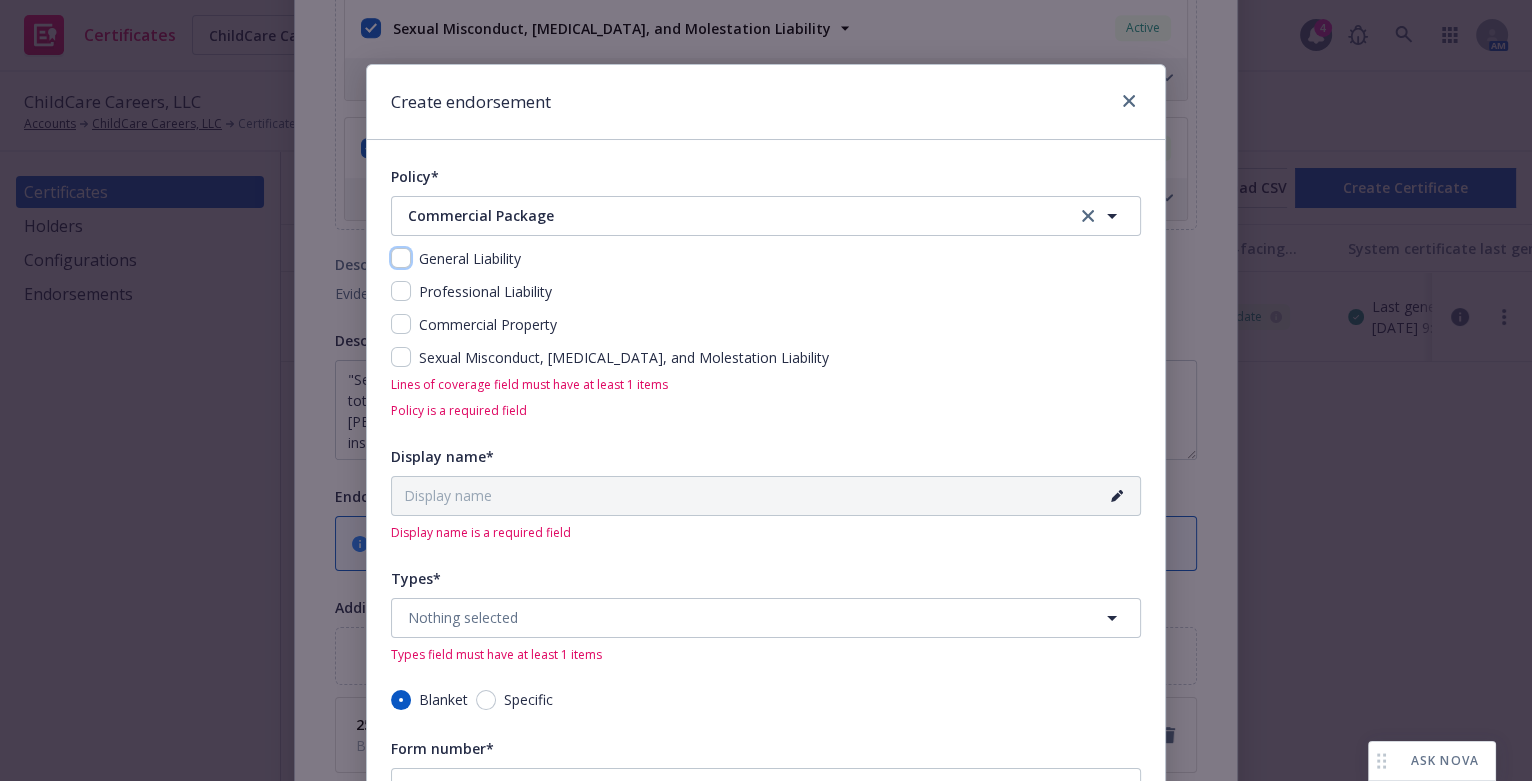 click at bounding box center (401, 258) 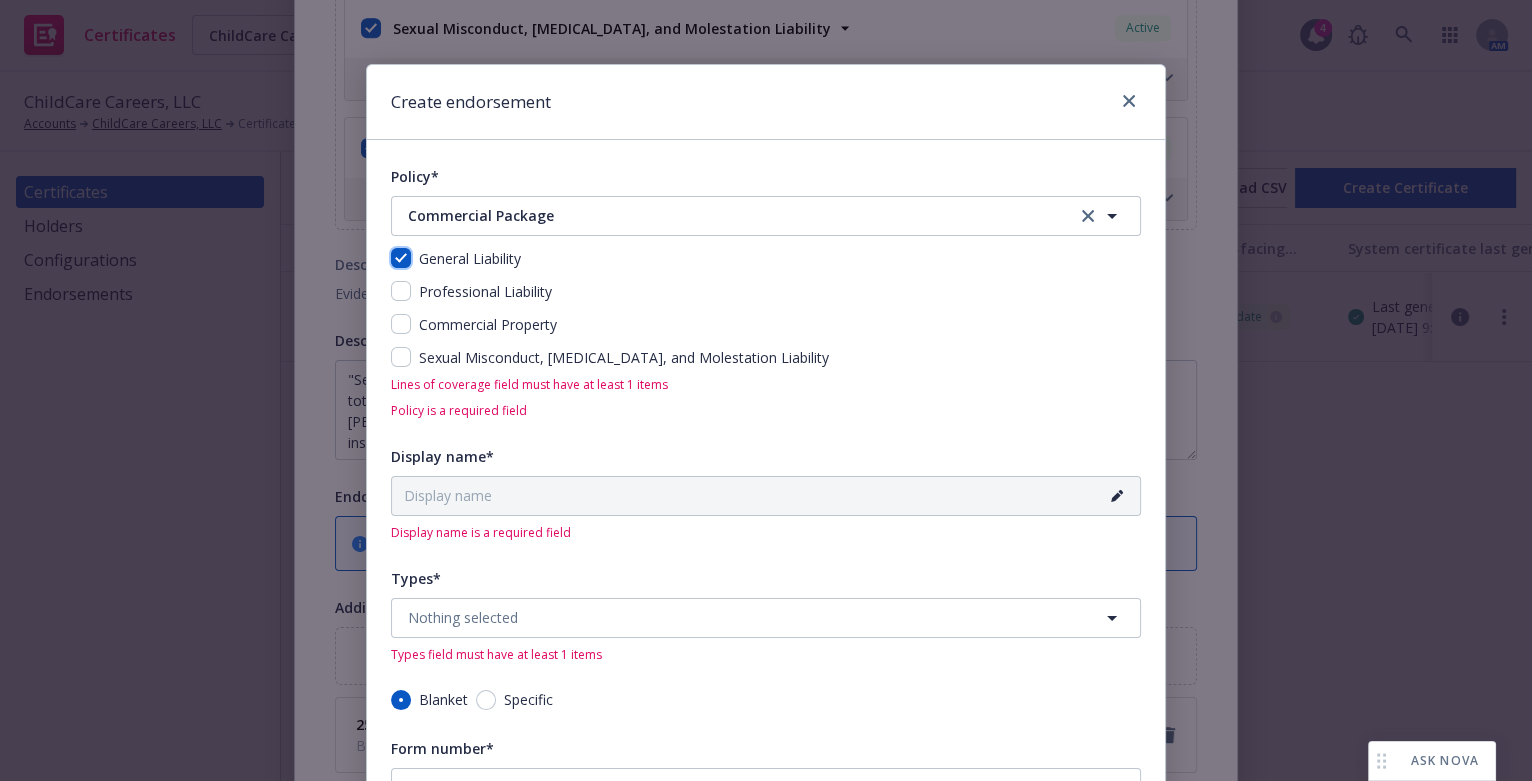 checkbox on "true" 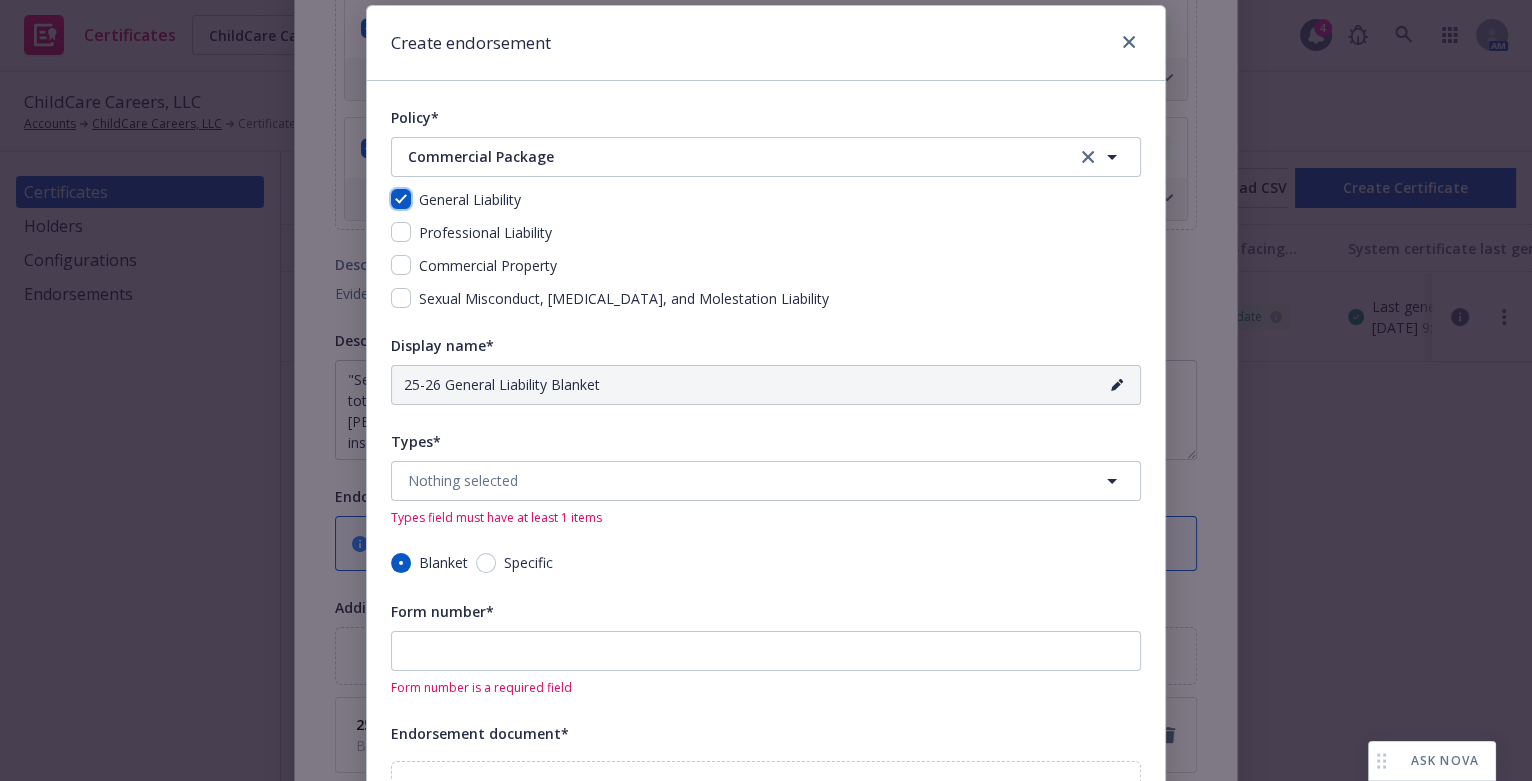 scroll, scrollTop: 90, scrollLeft: 0, axis: vertical 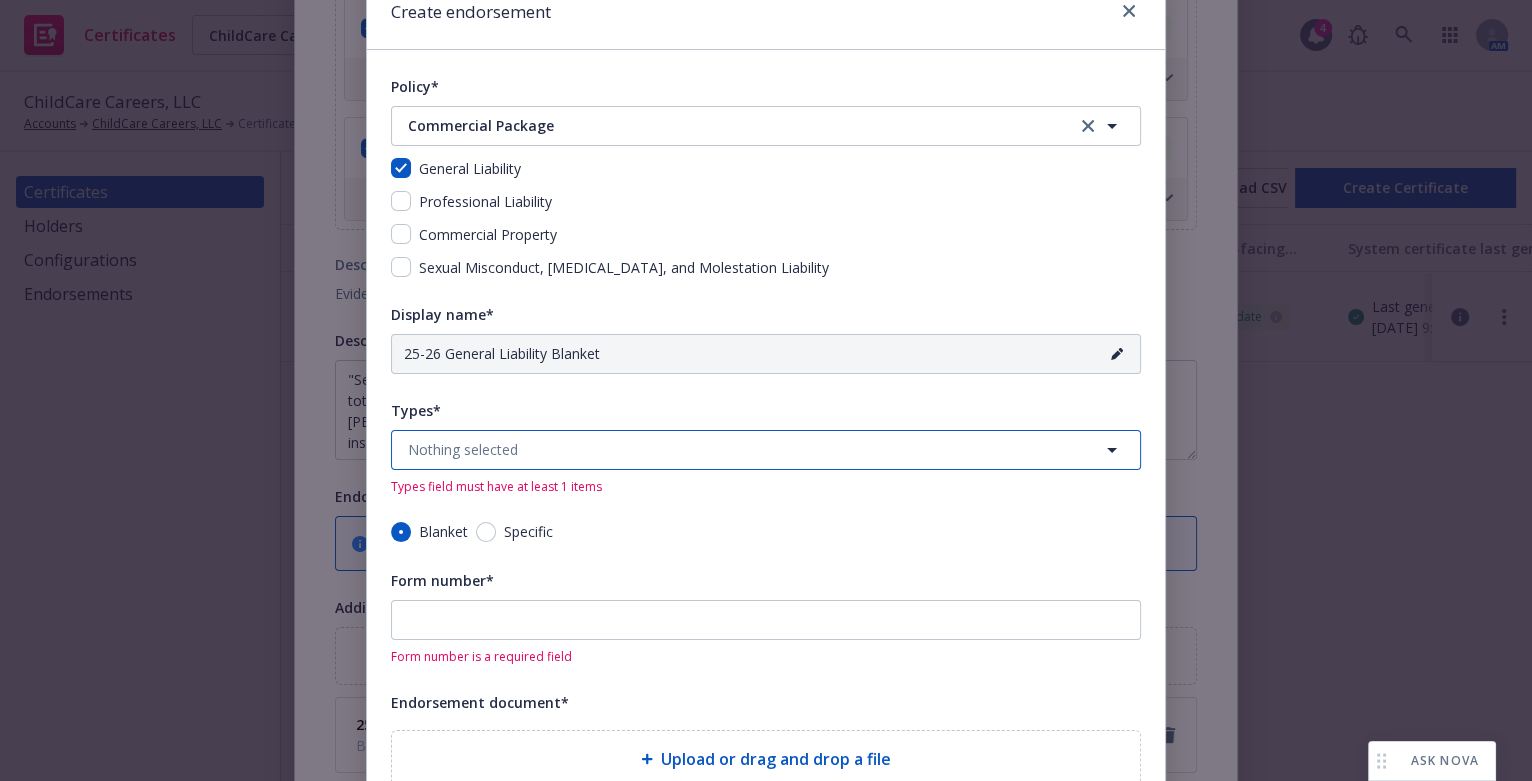 click on "Nothing selected" at bounding box center [463, 449] 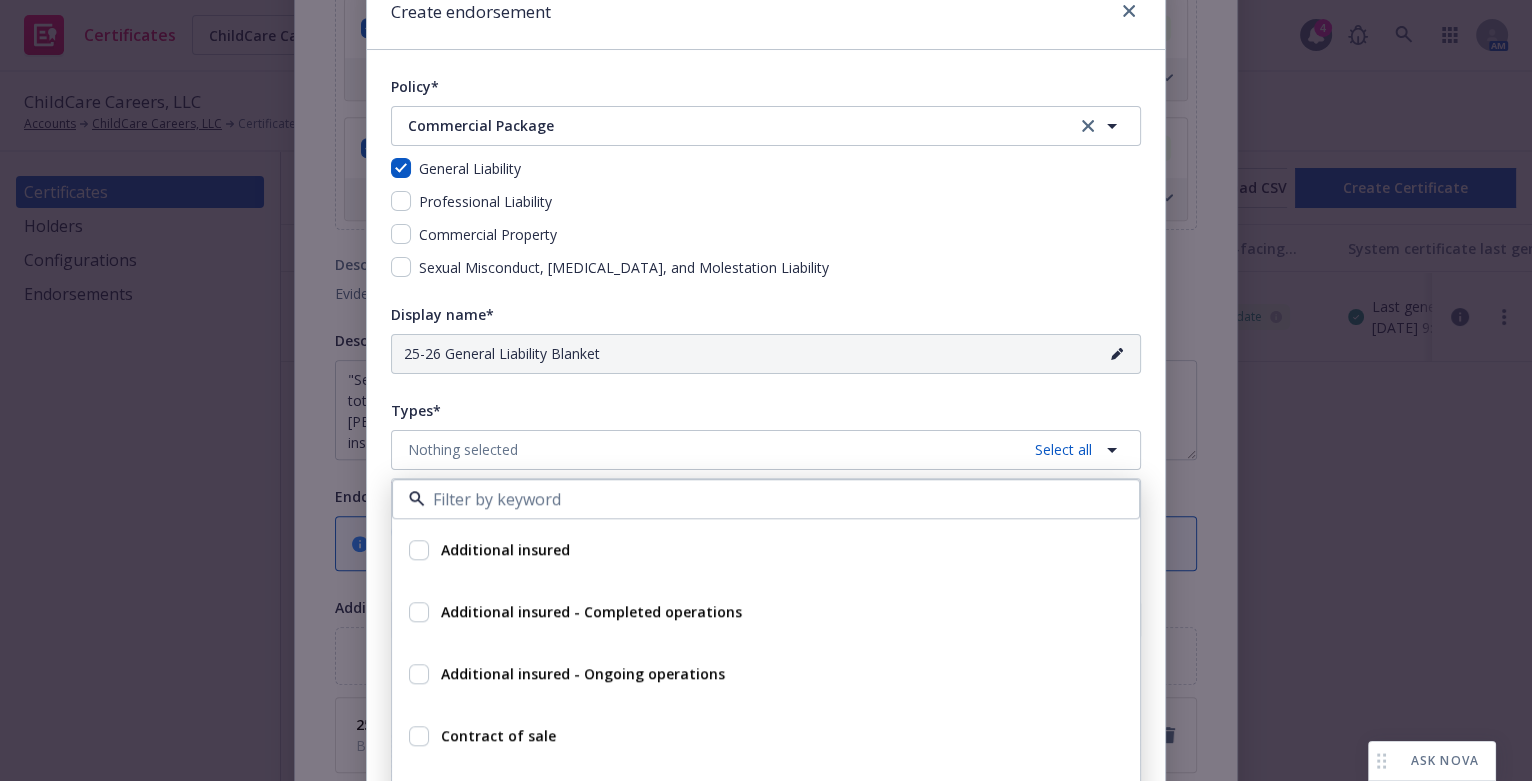 click on "Additional insured" at bounding box center [505, 549] 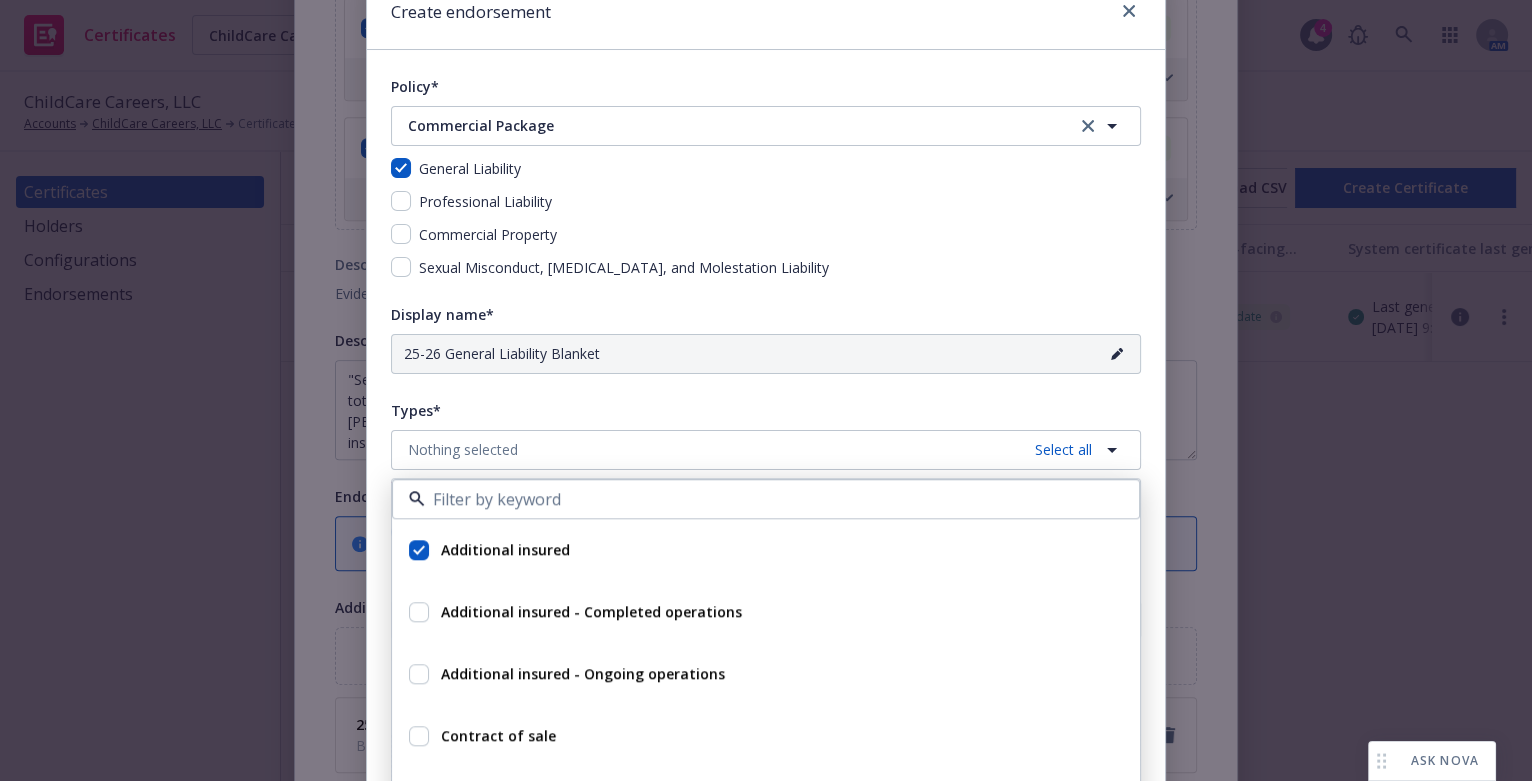 checkbox on "true" 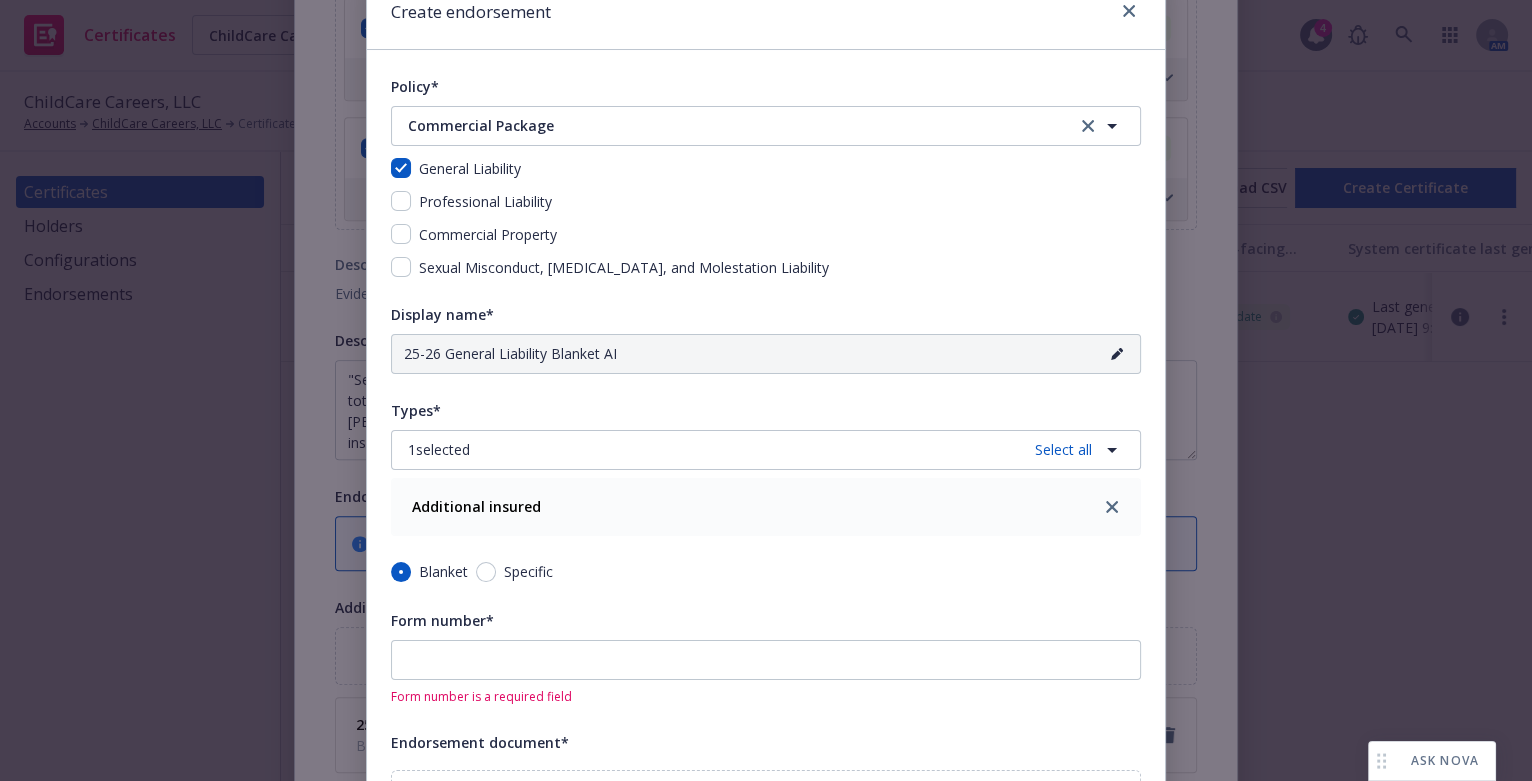 click on "Policy* Commercial Package Commercial Package General Liability Professional Liability Commercial Property Sexual Misconduct, Physical Abuse, and Molestation Liability Display name* 25-26 General Liability Blanket AI Types* 1  selected Select all Additional insured Additional insured - Completed operations Additional insured - Ongoing operations Contract of sale Contractors limitation (including XCU) Contractual liability Cross liability Follow form Legal liability Lender loss payable Additional insured Blanket Specific Form number* Form number is a required field Endorsement document* Upload or drag and drop a file Remove encryption from a PDF One method to remove the encryption from a PDF file is to print the file to a PDF file. This will create a copy of the original file without the encryption. To do this: Open the PDF file in your Google Chrome. Press  " Print "   >  Save as PDF. Save the PDF file in the desired location. The new file will not be encrypted. File is a required field Notes Enabled? Enabled" at bounding box center (766, 666) 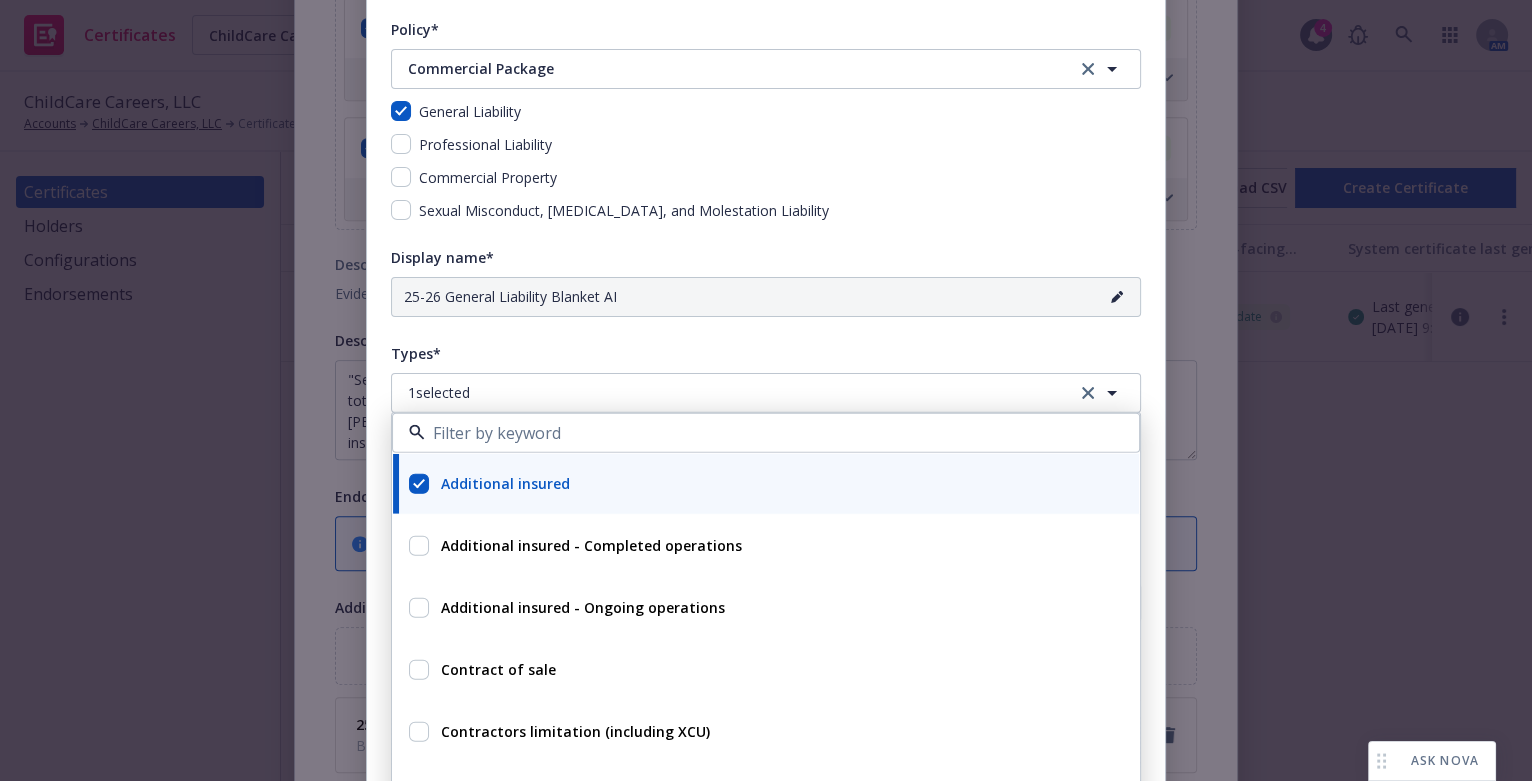 scroll, scrollTop: 272, scrollLeft: 0, axis: vertical 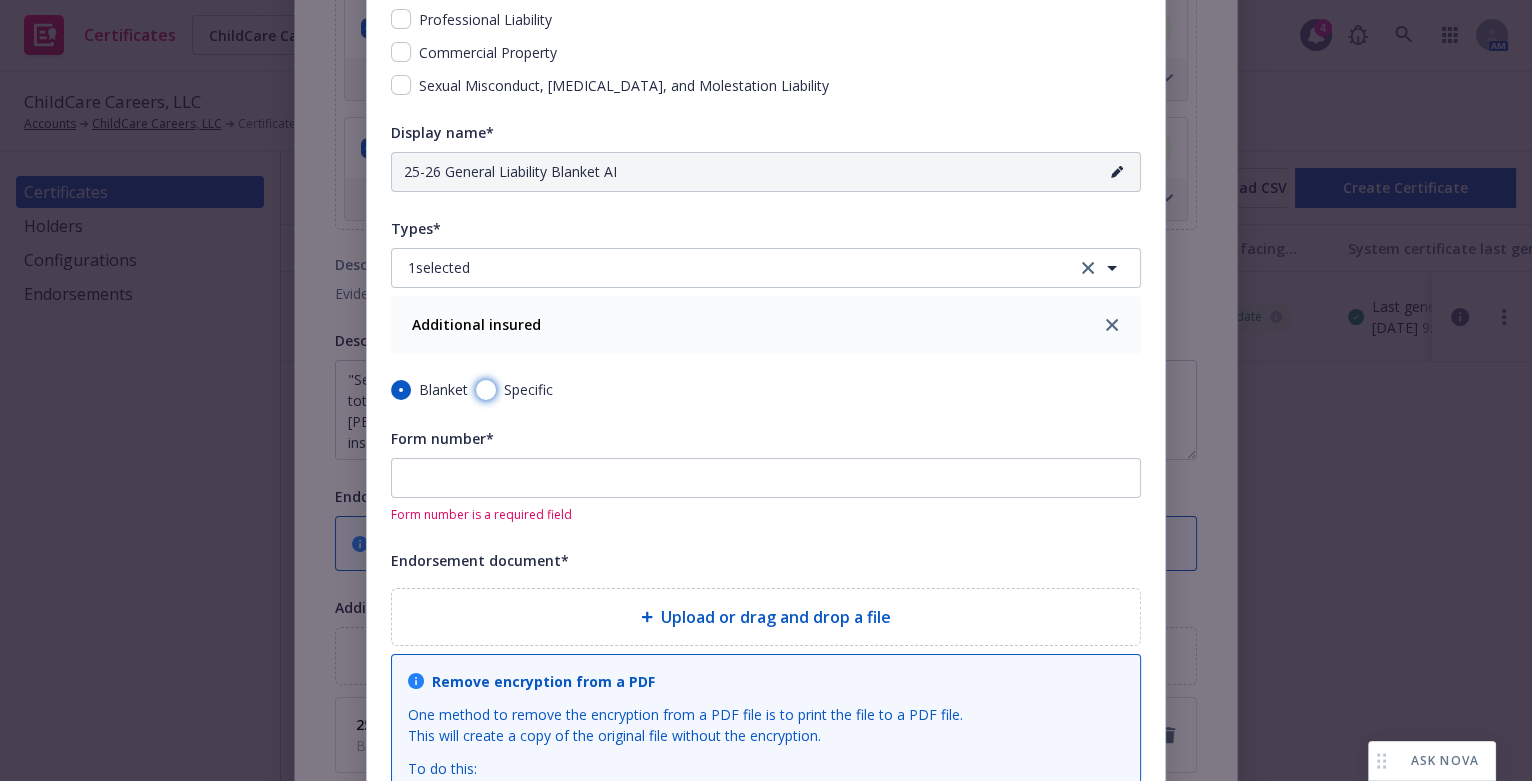 click on "Specific" at bounding box center (486, 390) 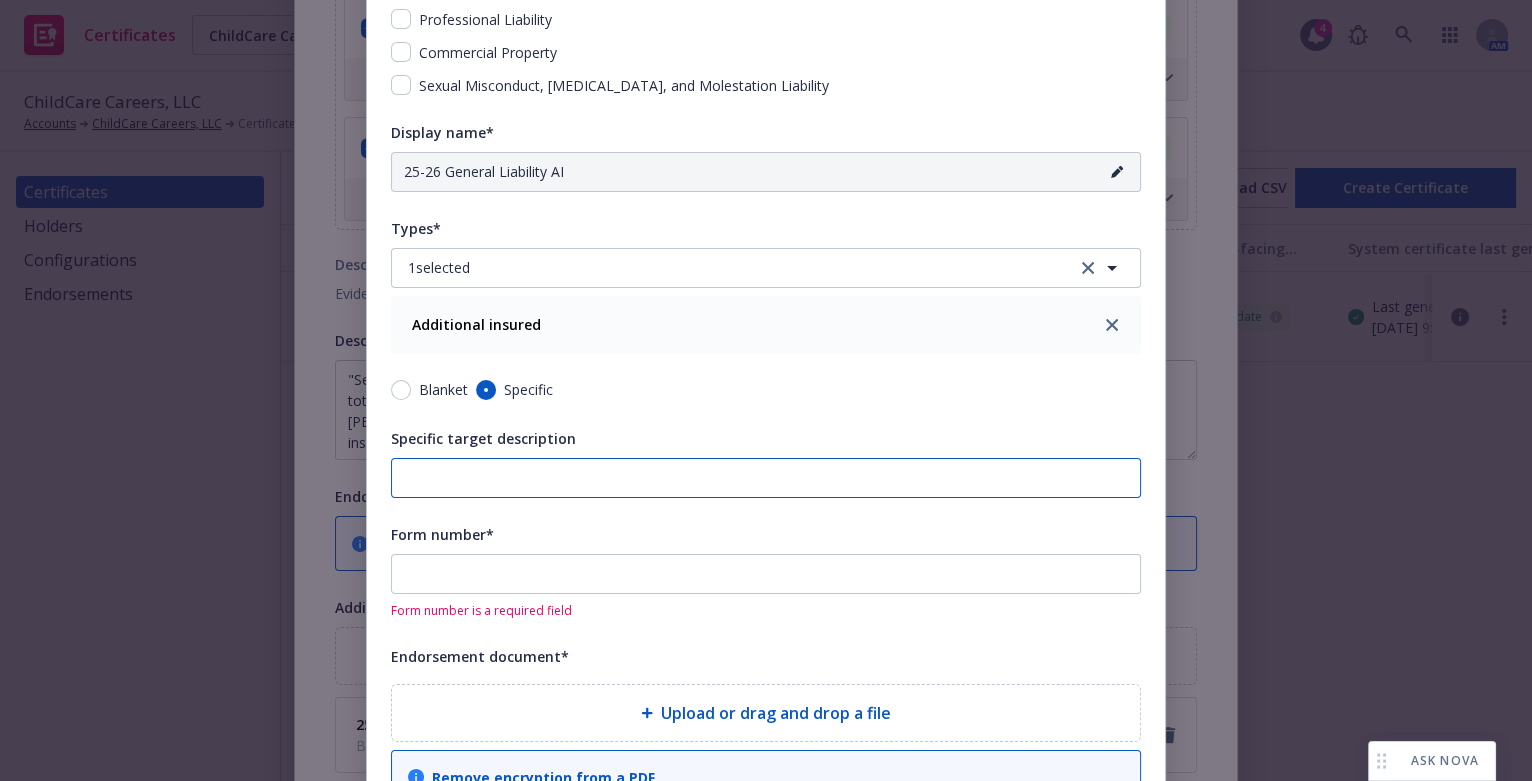 click on "Specific target description" at bounding box center [766, 478] 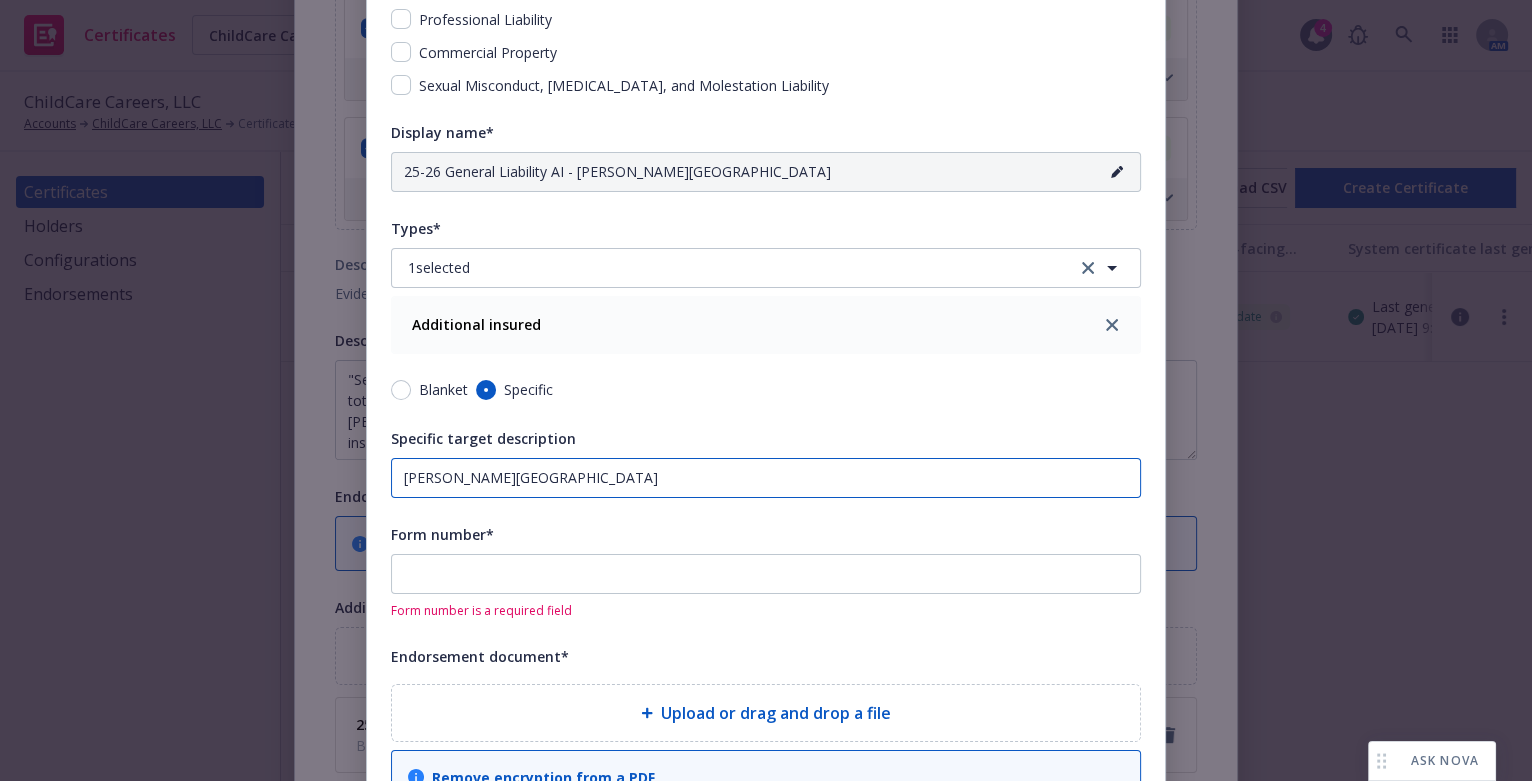 drag, startPoint x: 630, startPoint y: 482, endPoint x: 185, endPoint y: 428, distance: 448.26443 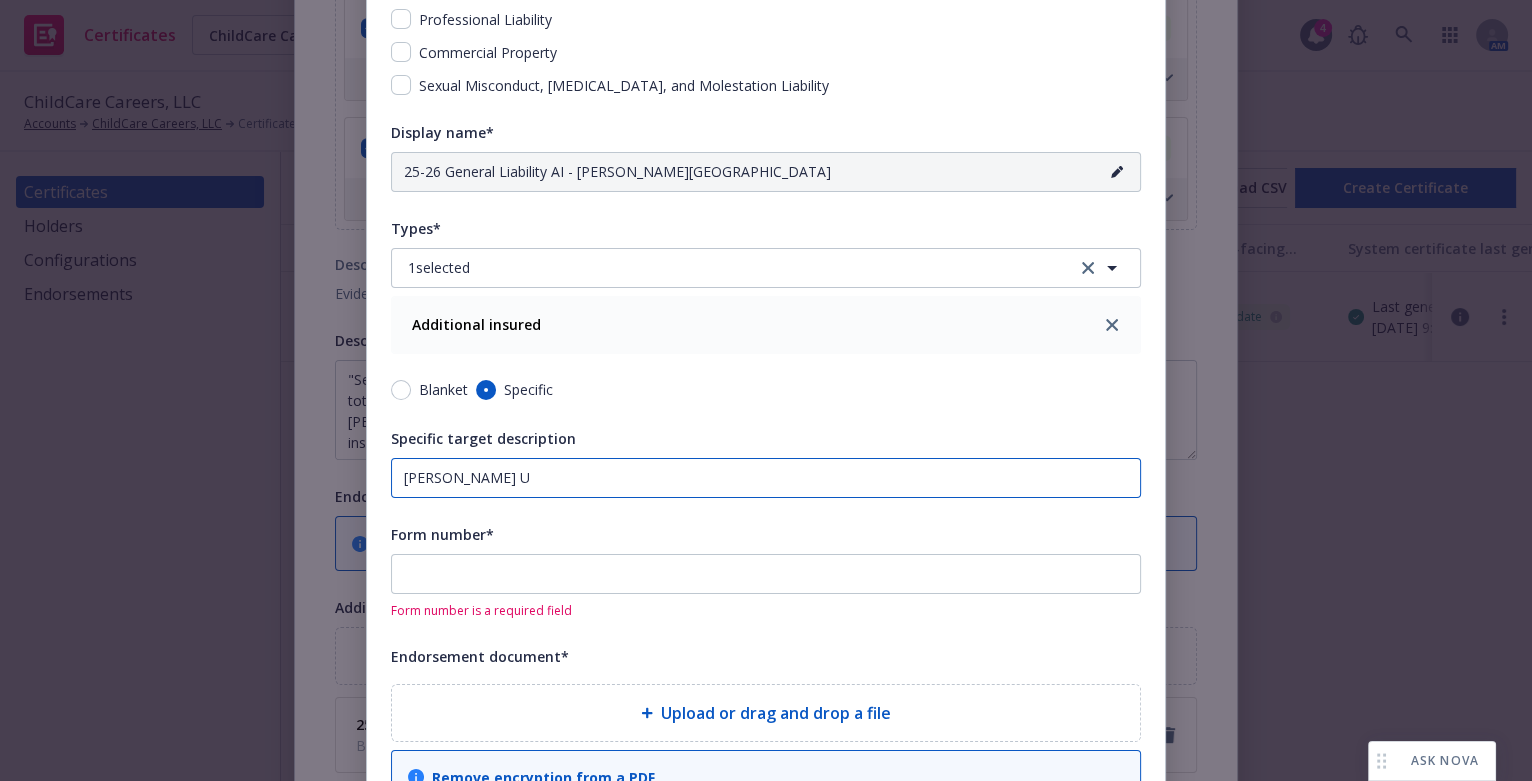 type on "25-26 General Liability AI - Bassett US" 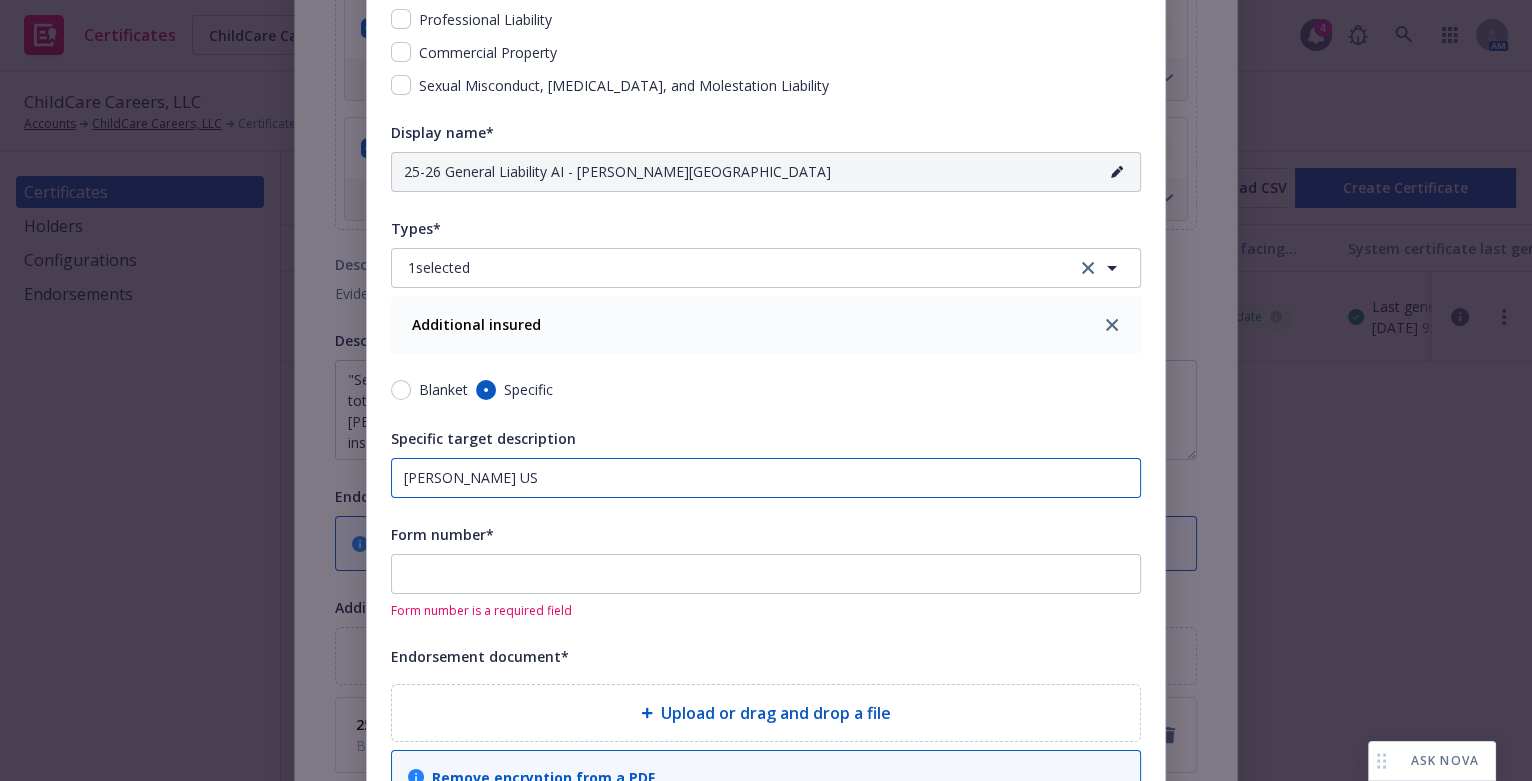 type on "25-26 General Liability AI - Bassett USD" 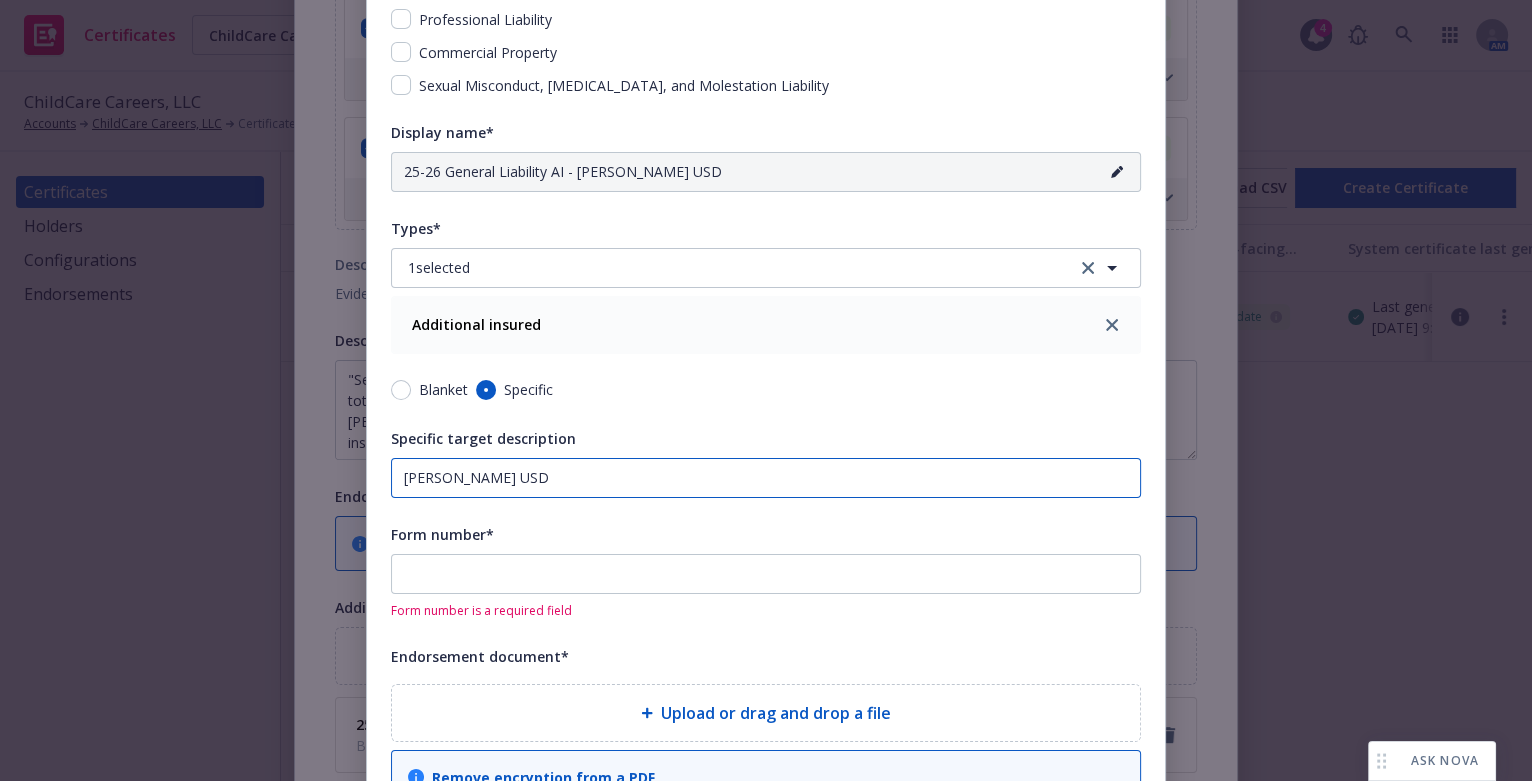 type on "Bassett USD" 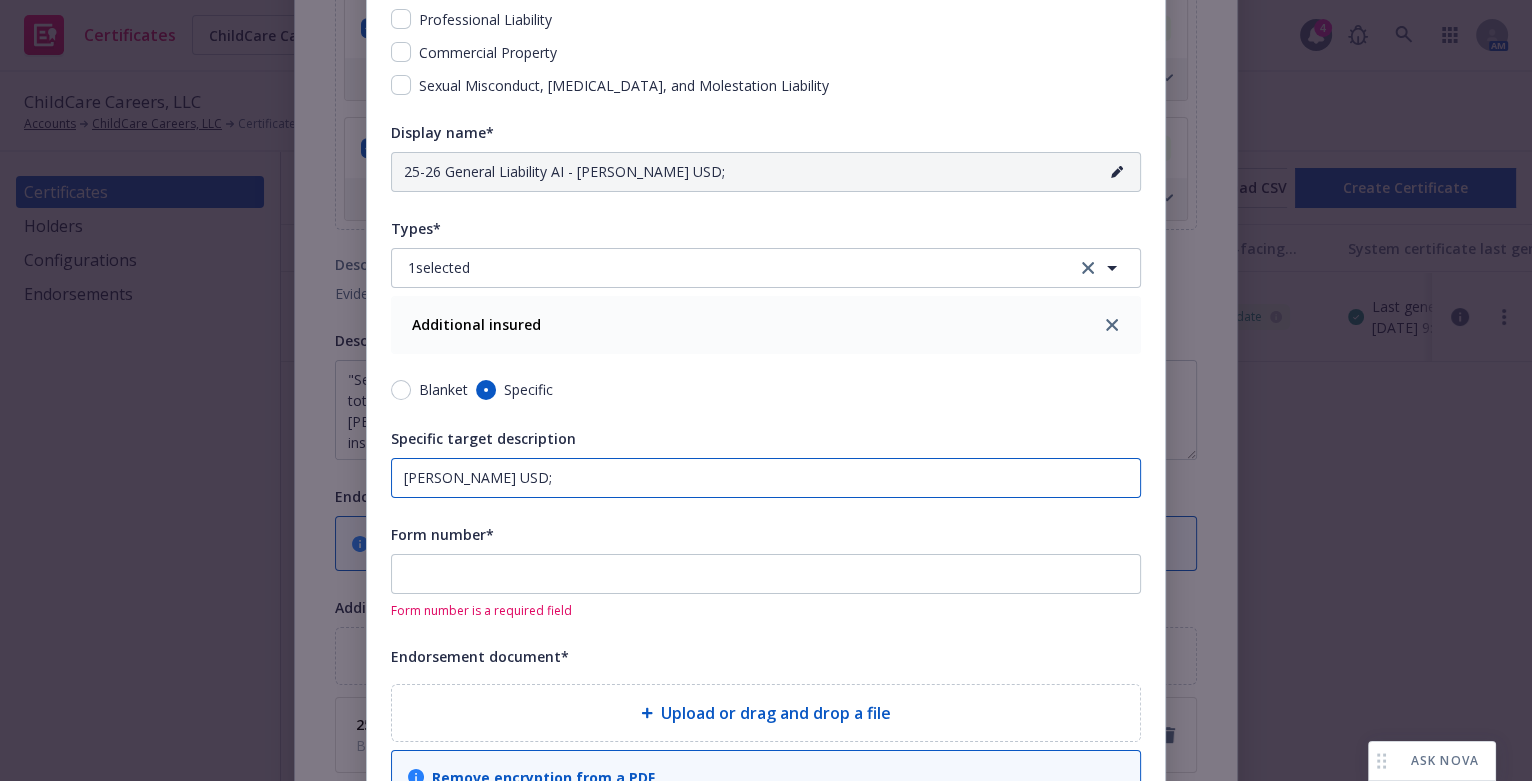 type on "25-26 General Liability AI - Bassett USD;" 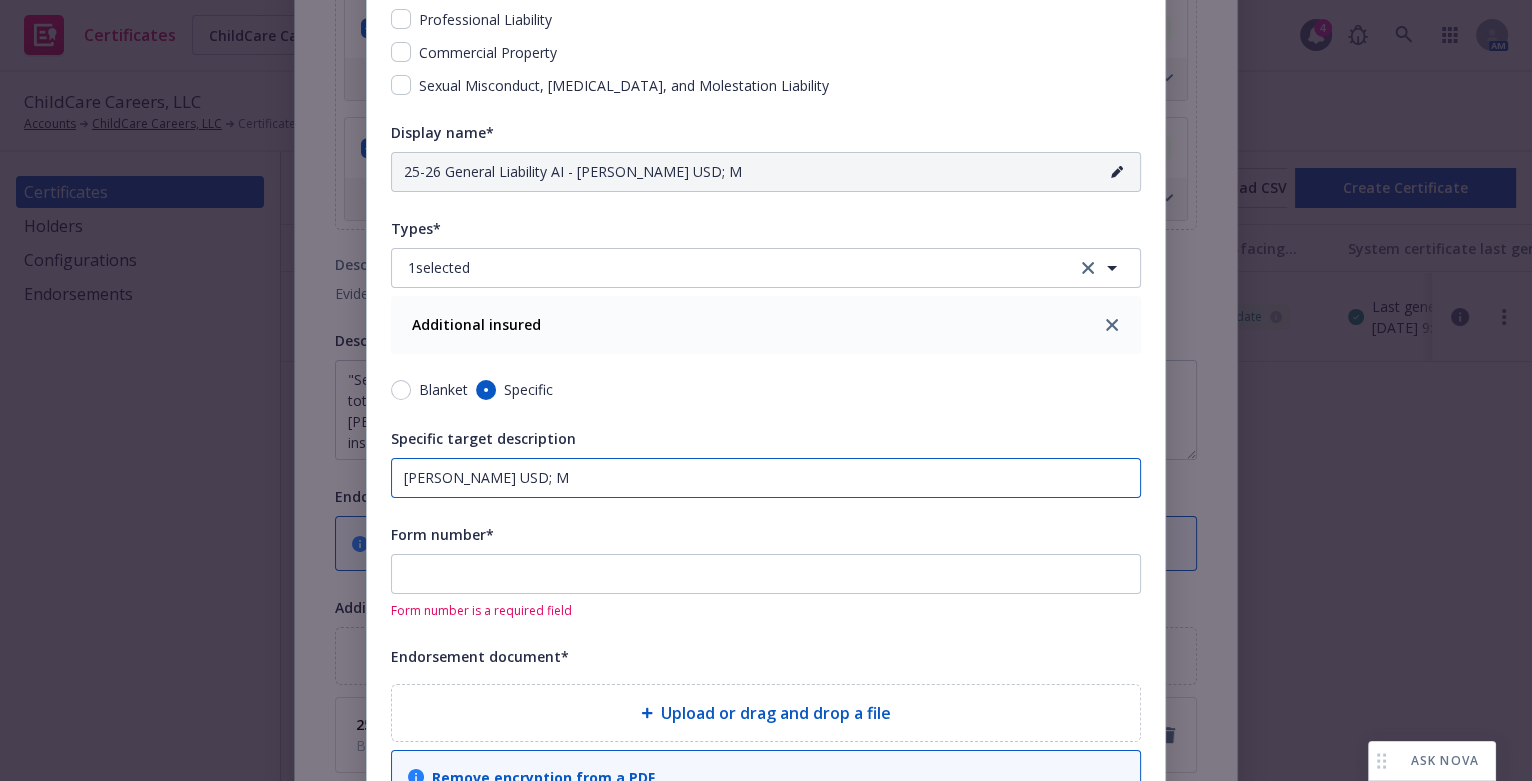 type on "25-26 General Liability AI - Bassett USD; Mo" 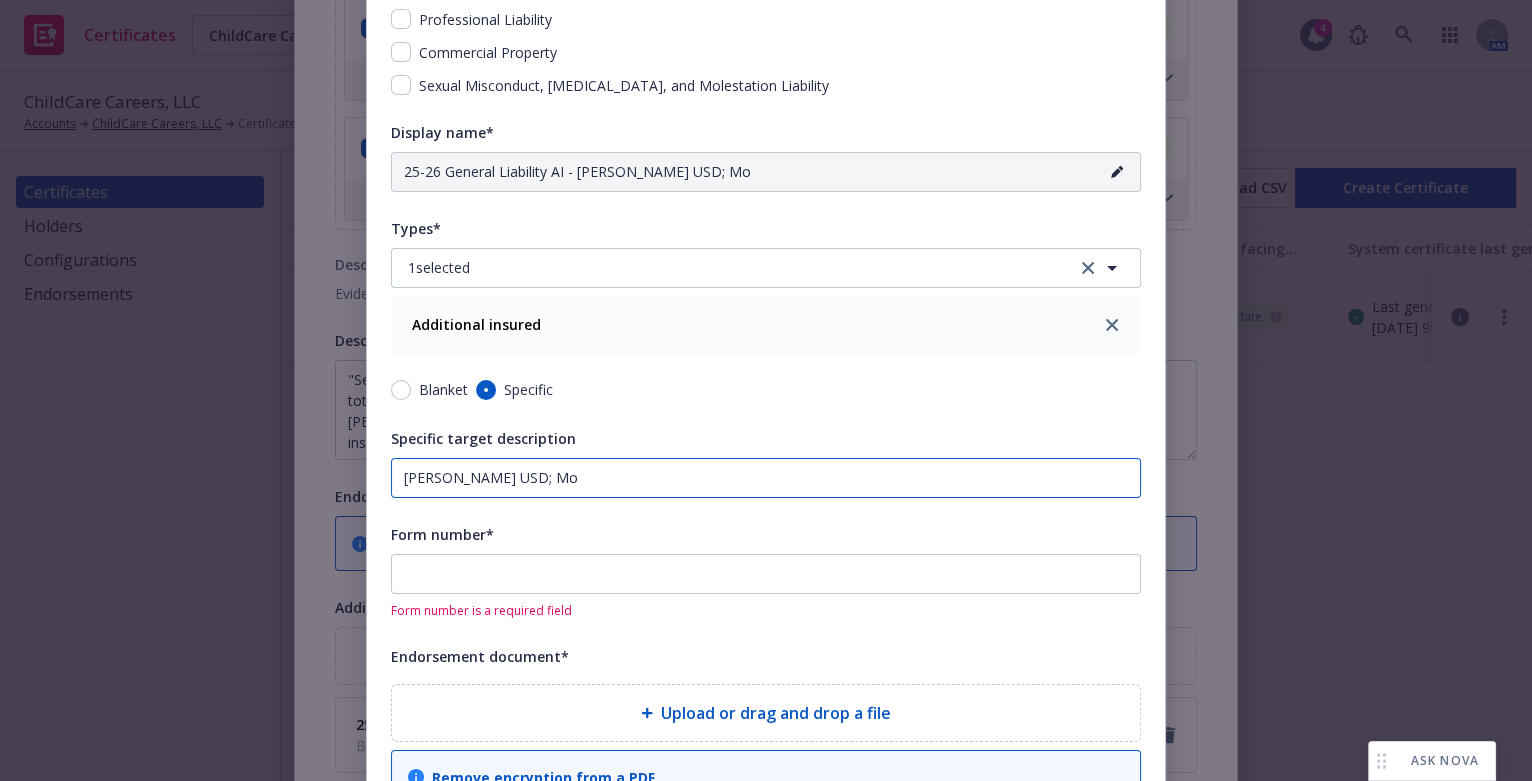 type on "25-26 General Liability AI - Bassett USD; Mon" 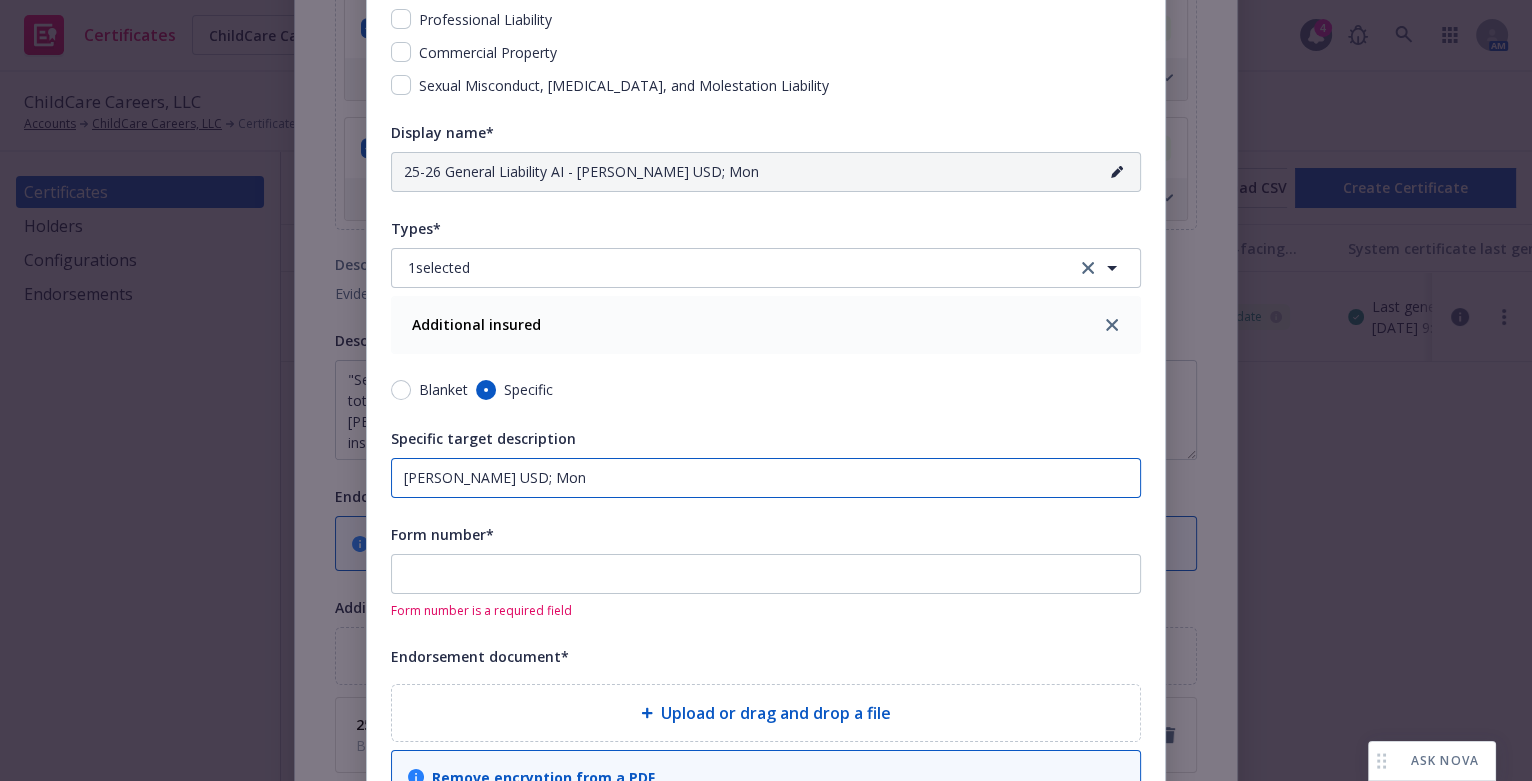 type on "Bassett USD; Mont" 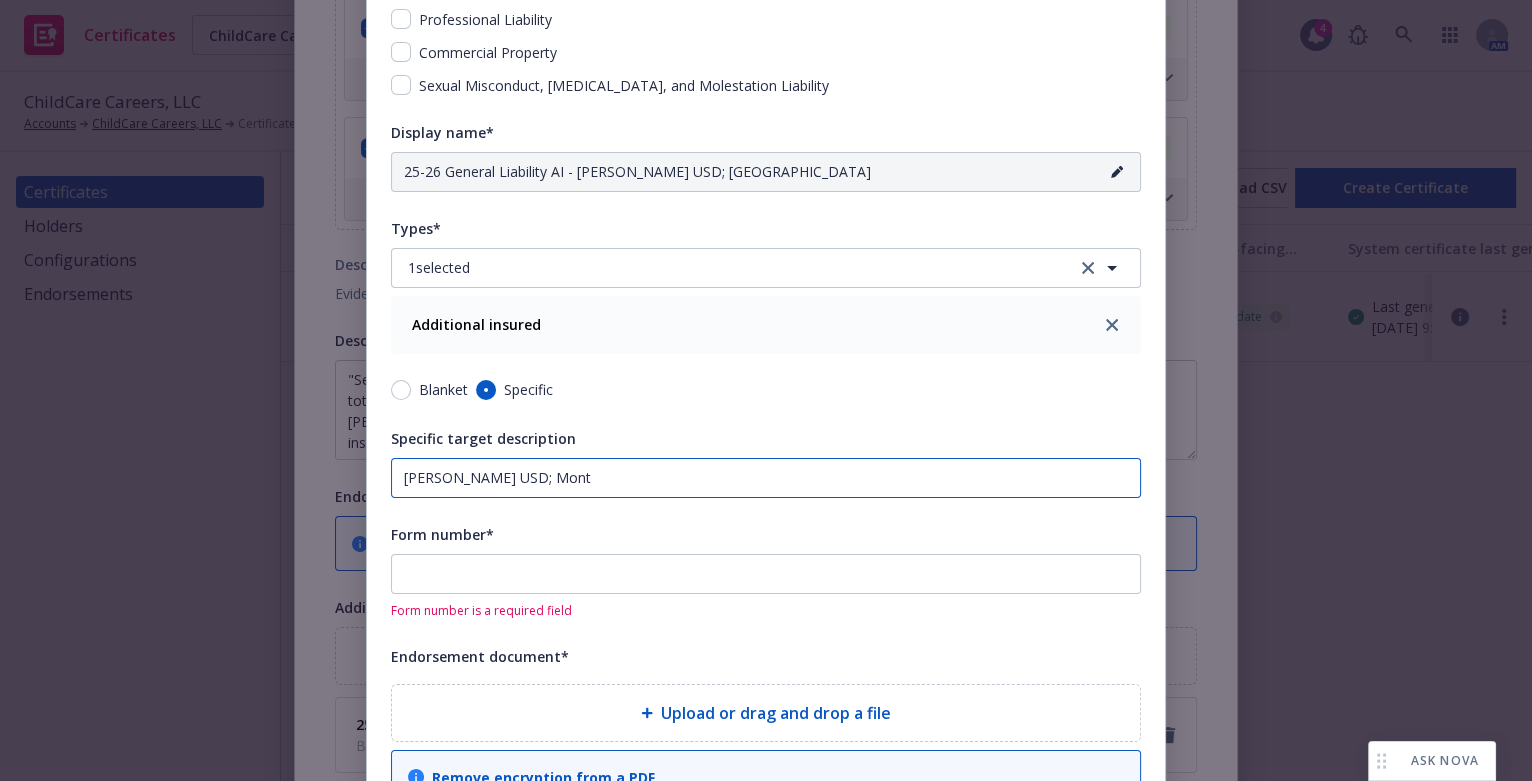 type on "25-26 General Liability AI - Bassett USD; Monte" 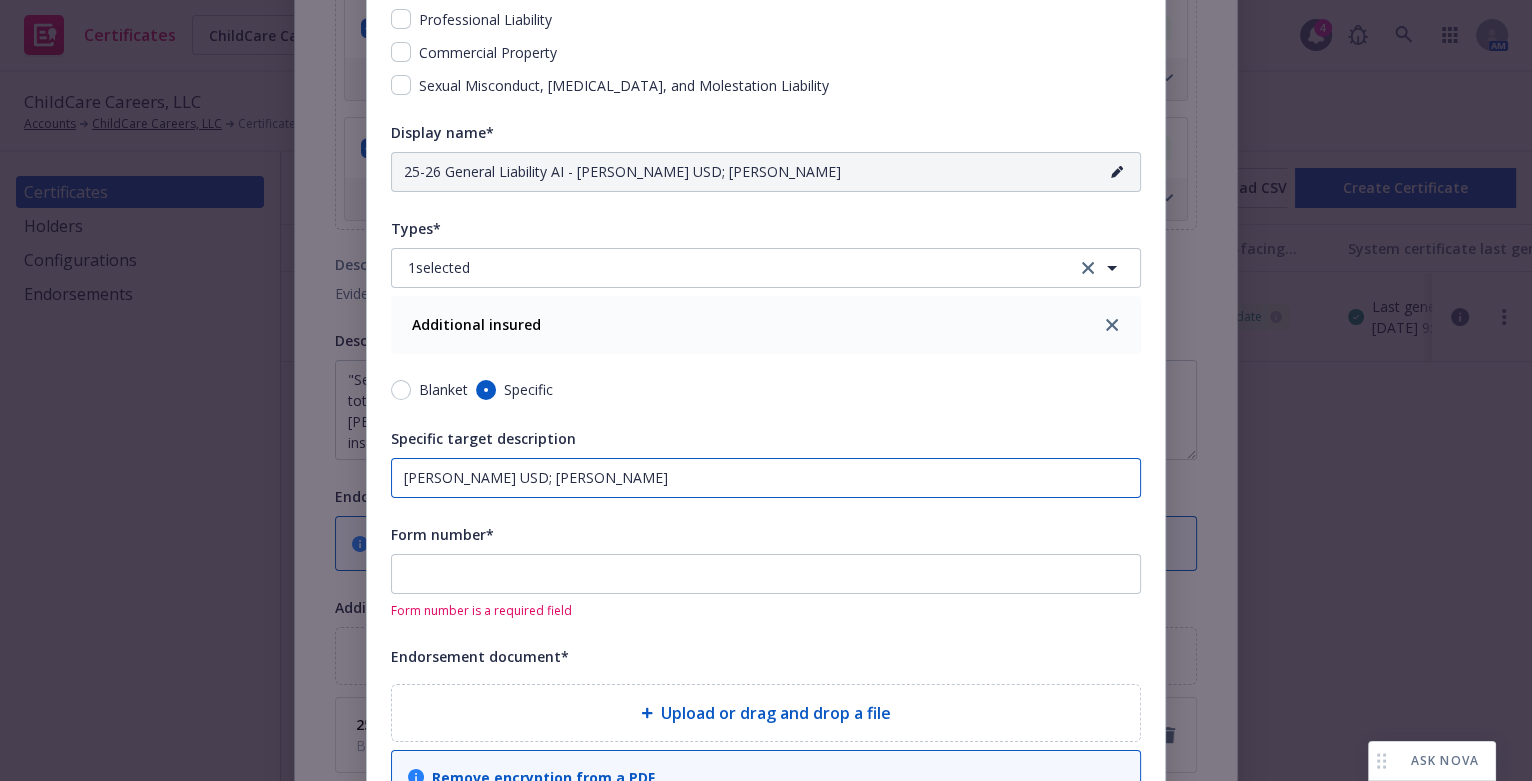 type on "25-26 General Liability AI - Bassett USD; Monteb" 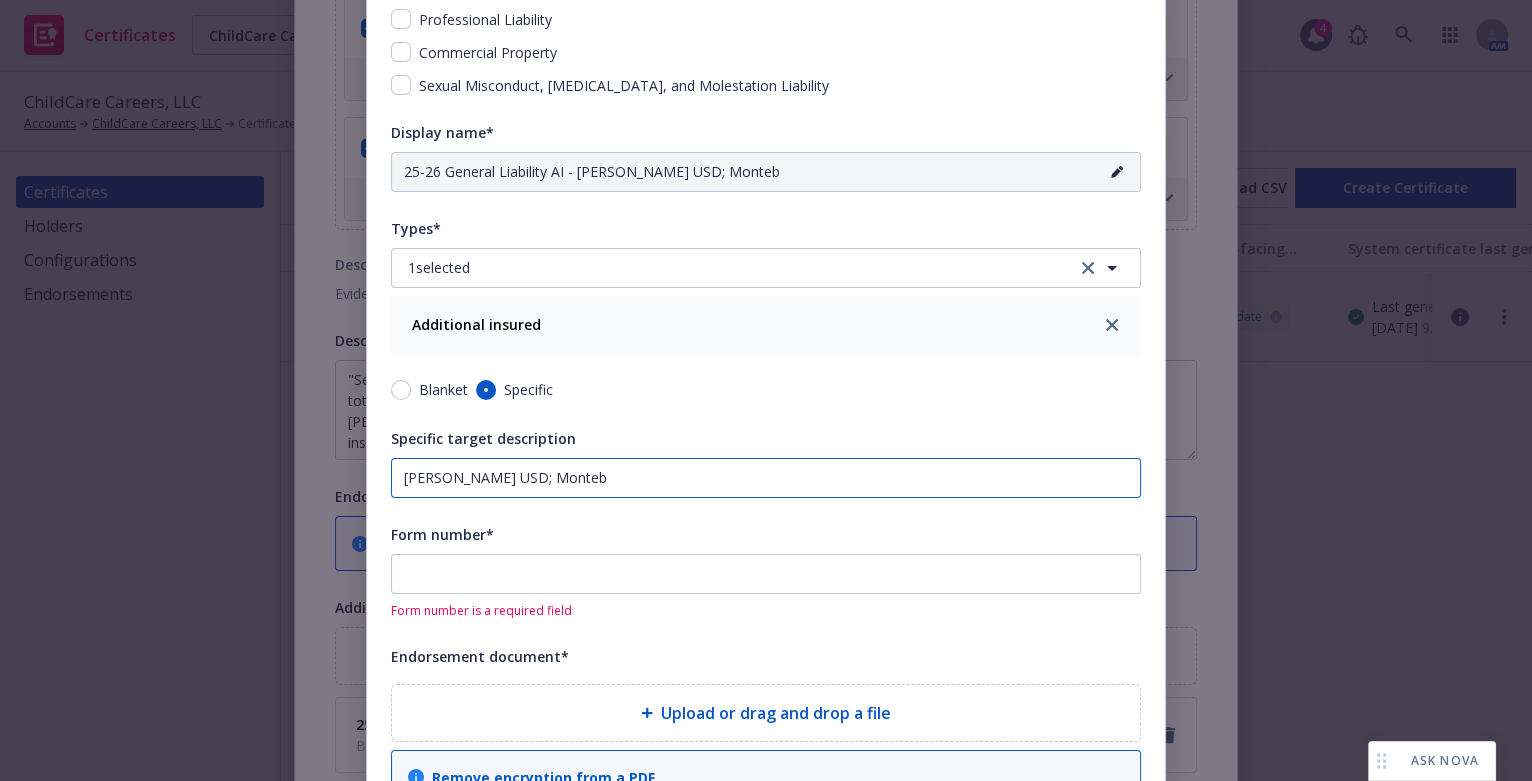 type on "25-26 General Liability AI - Bassett USD; Montebe" 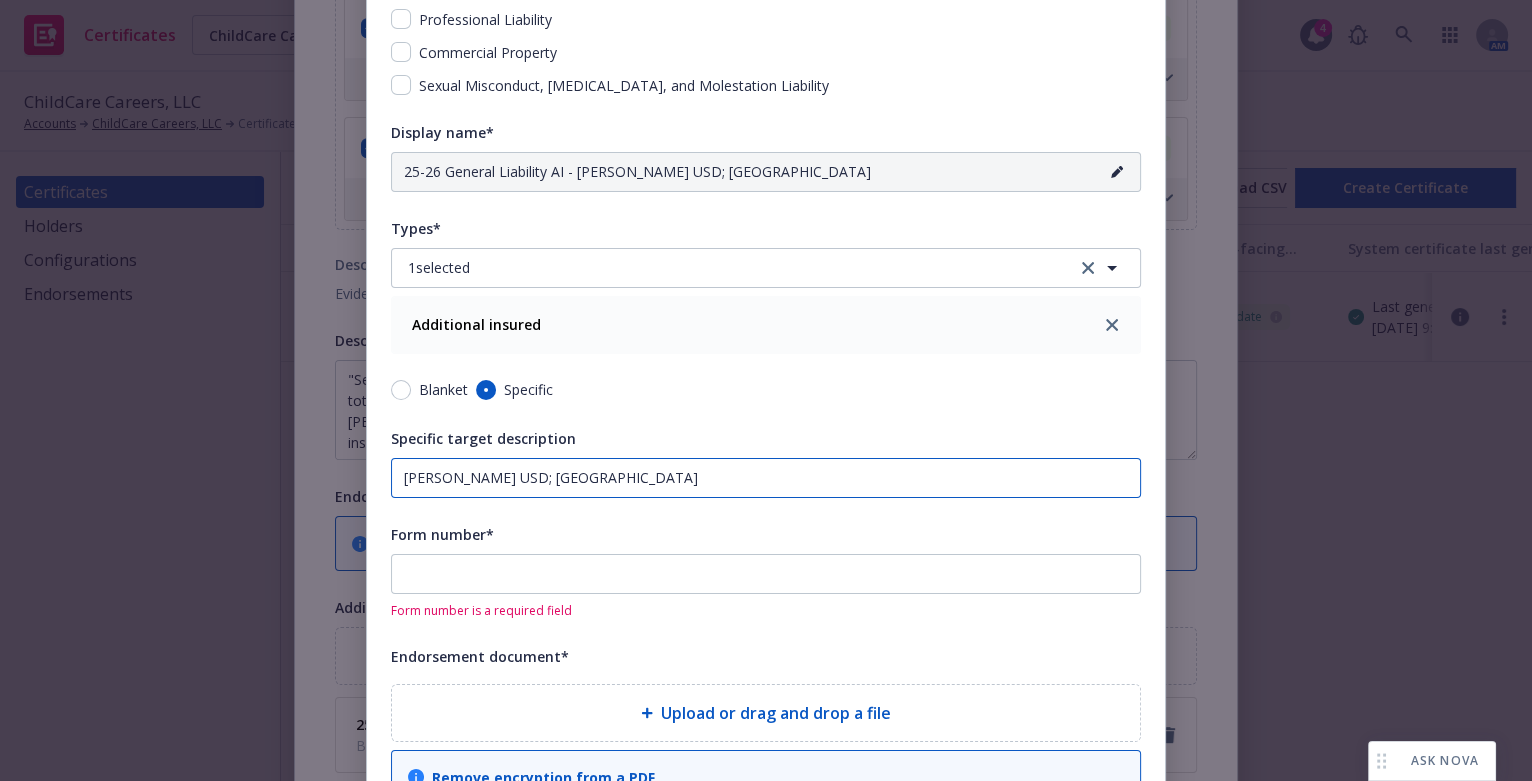 type on "25-26 General Liability AI - Bassett USD; Montebel" 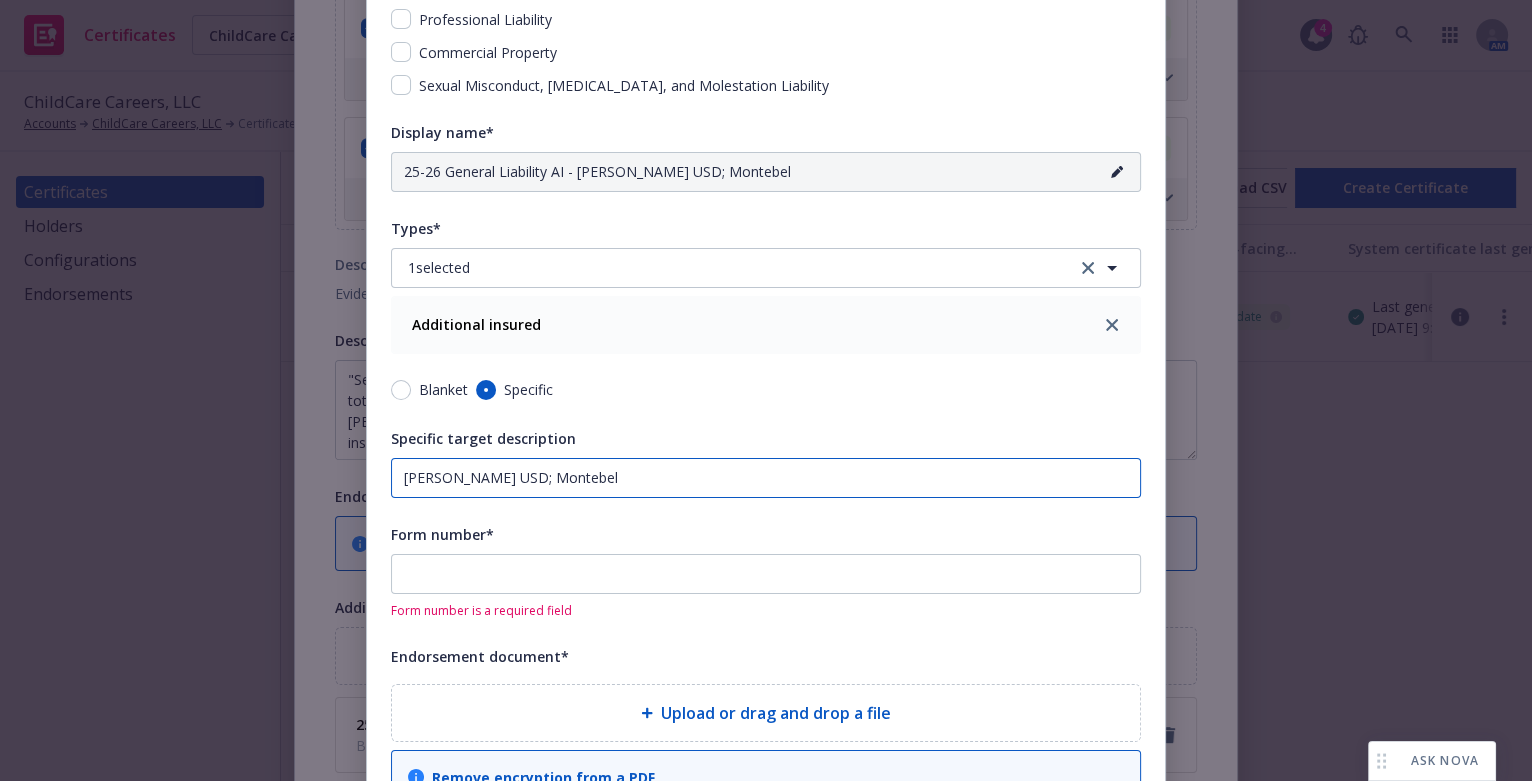 type on "25-26 General Liability AI - Bassett USD; Montebell" 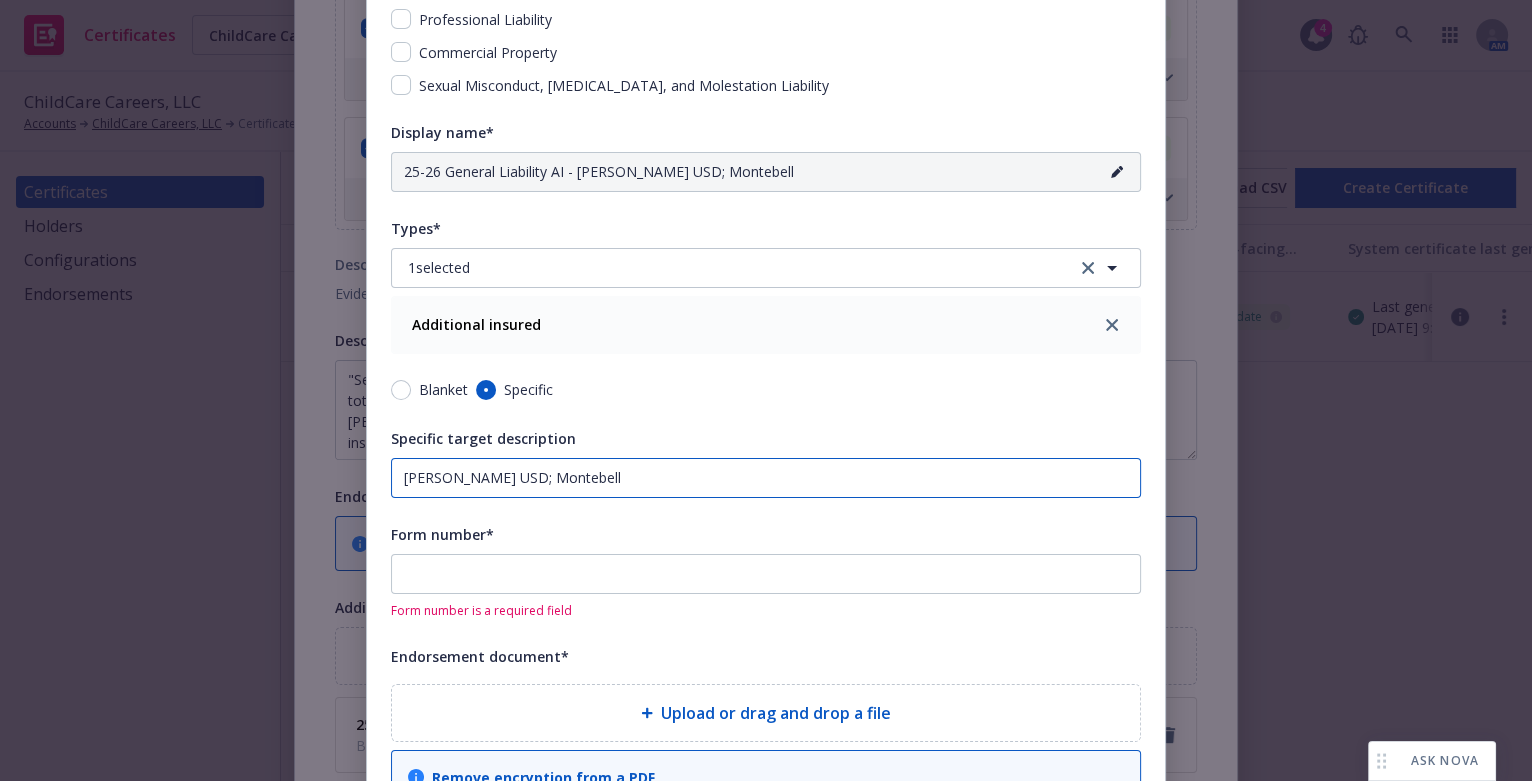 type on "25-26 General Liability AI - Bassett USD; Montebello" 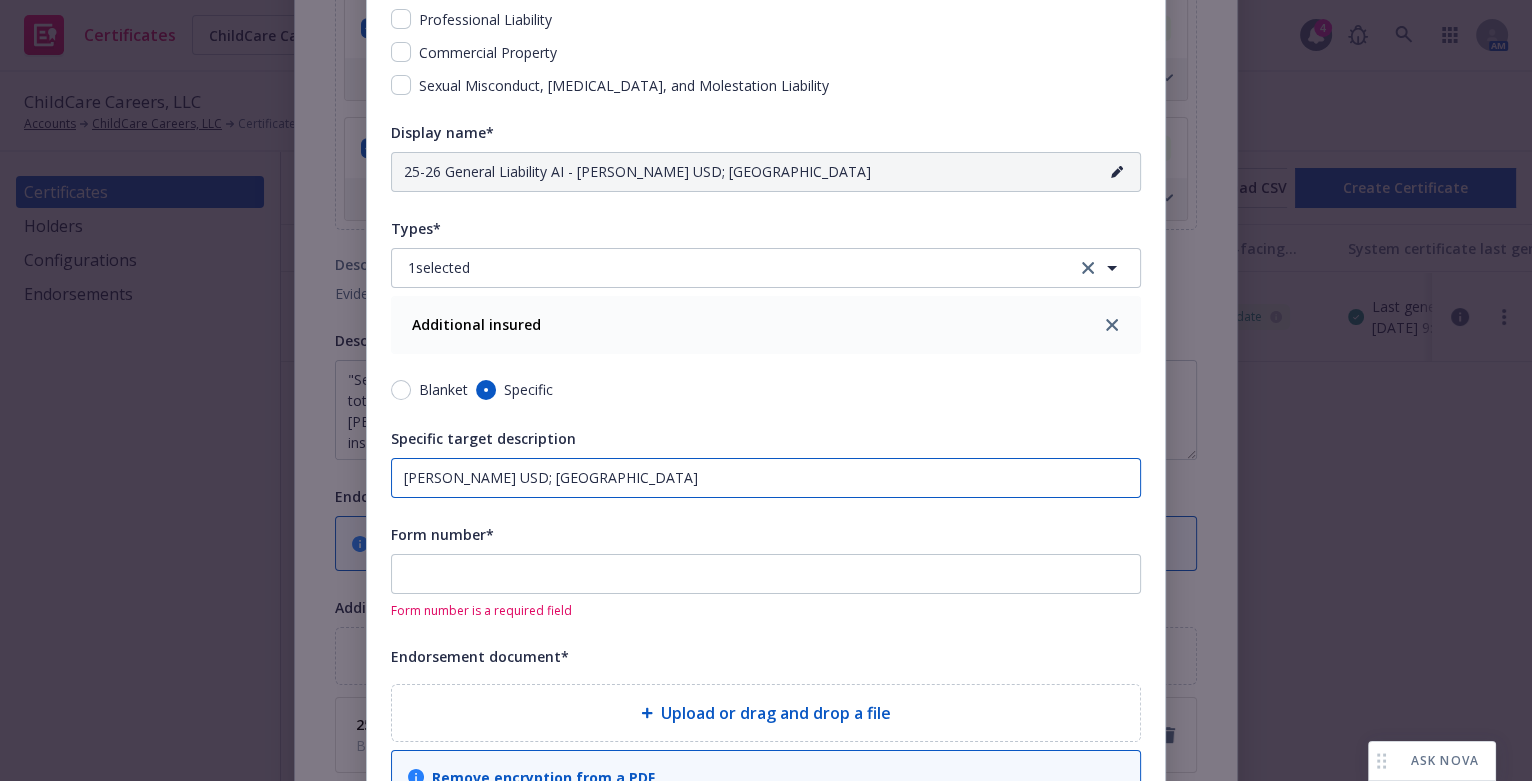 type on "25-26 General Liability AI - Bassett USD; Montebello" 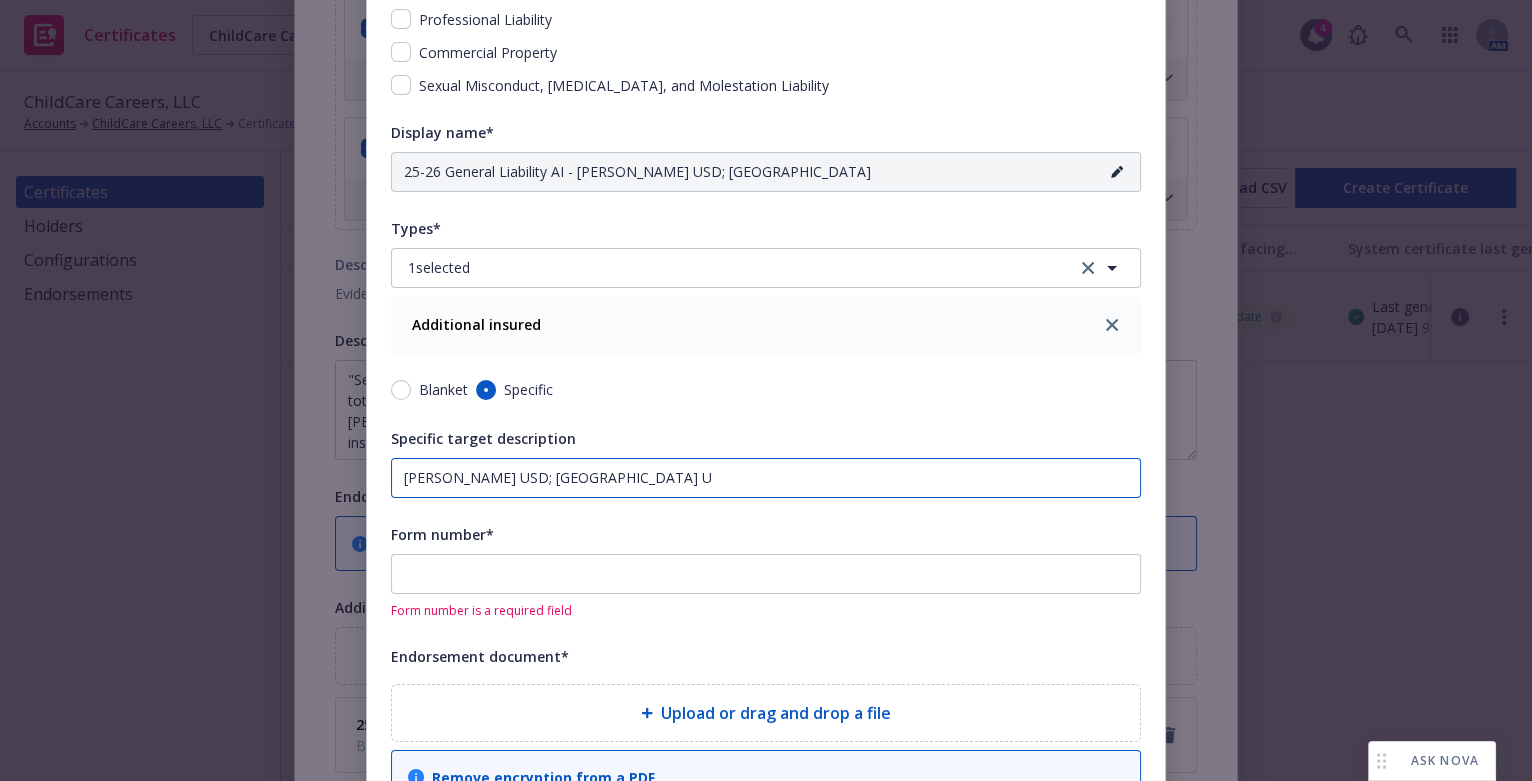 type on "25-26 General Liability AI - Bassett USD; Montebello US" 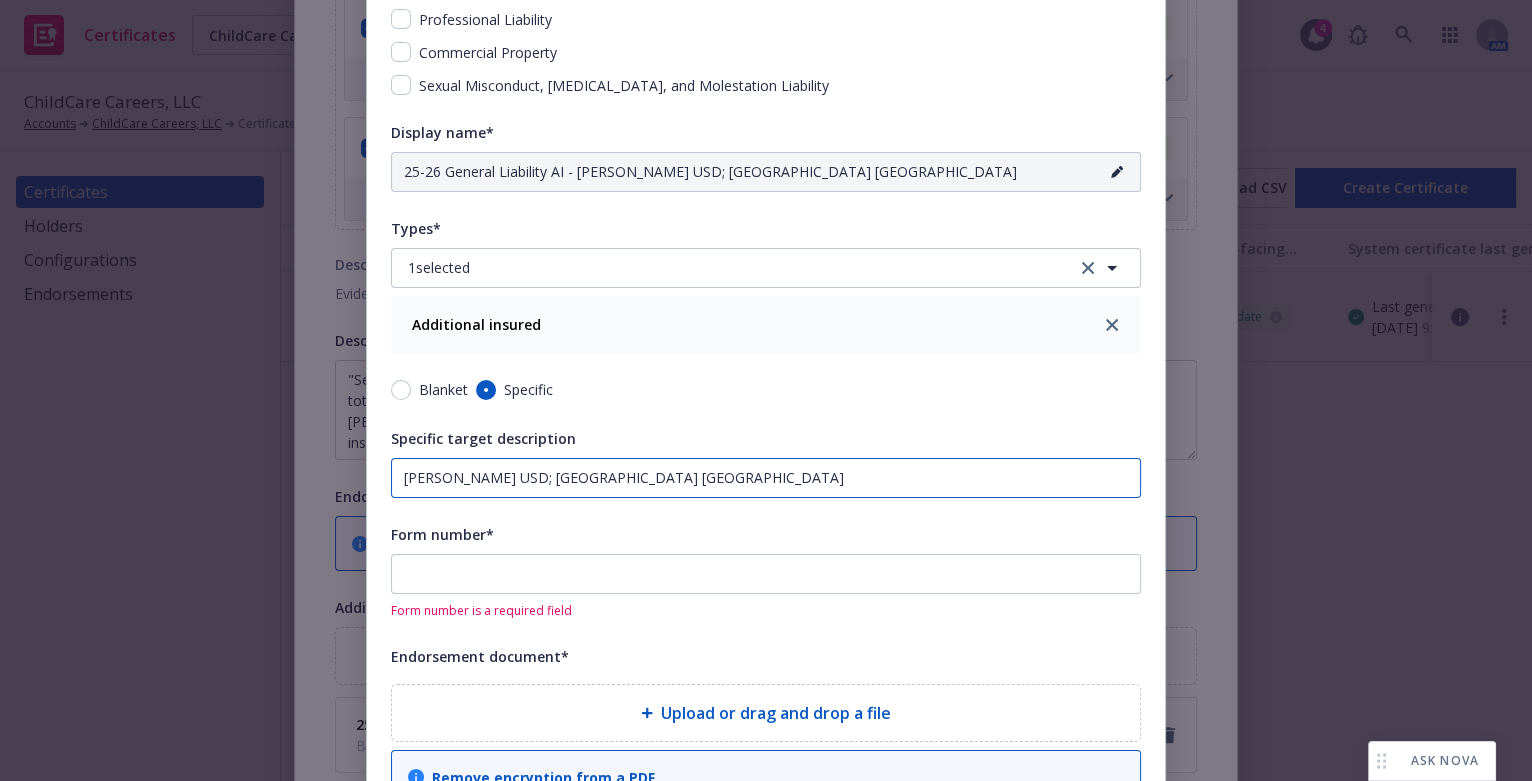 type on "25-26 General Liability AI - Bassett USD; Montebello USD" 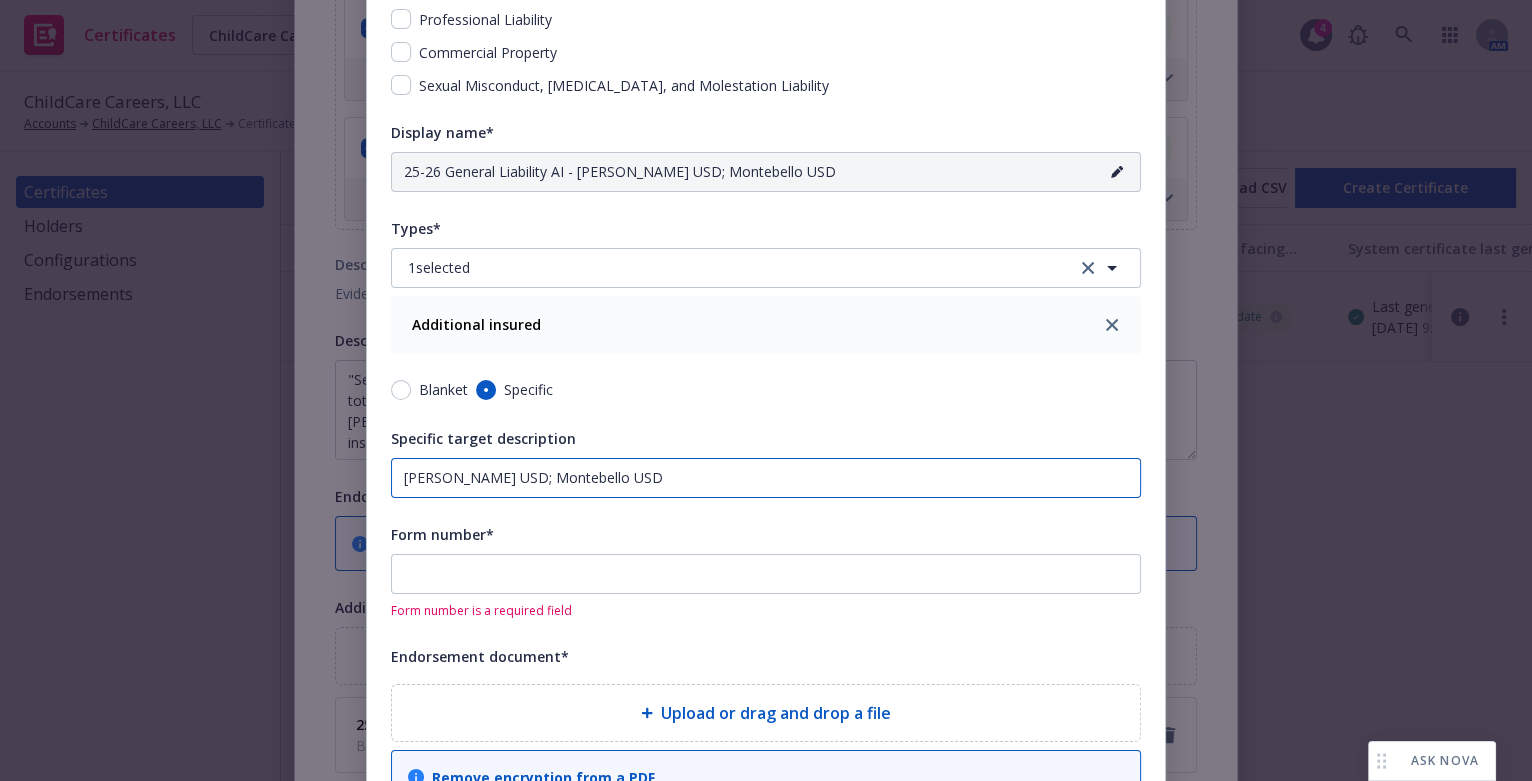 type on "Bassett USD; Montebello USD" 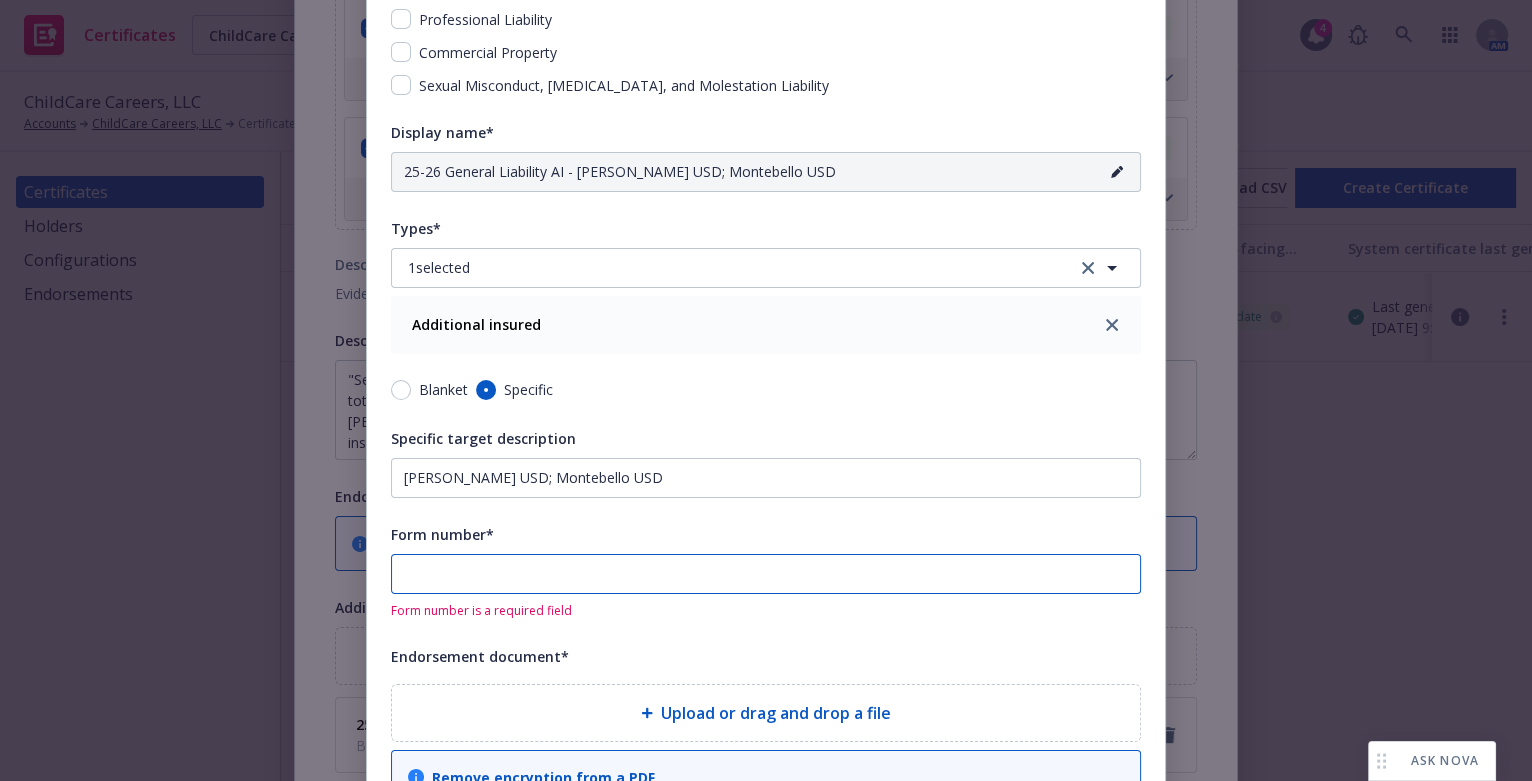 type on "25-26 General Liability AI (0) - Bassett USD; Montebello USD" 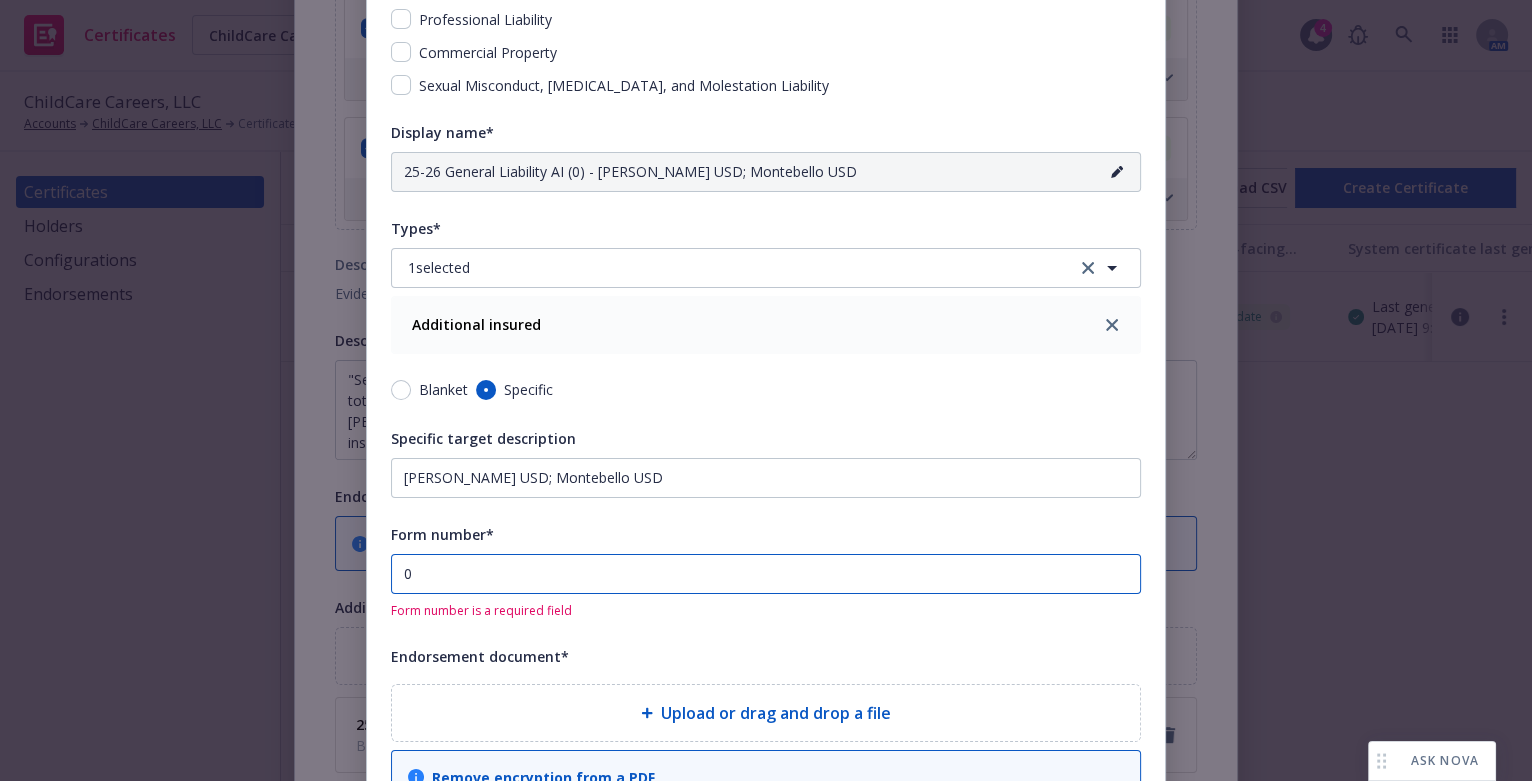type on "25-26 General Liability AI (00) - Bassett USD; Montebello USD" 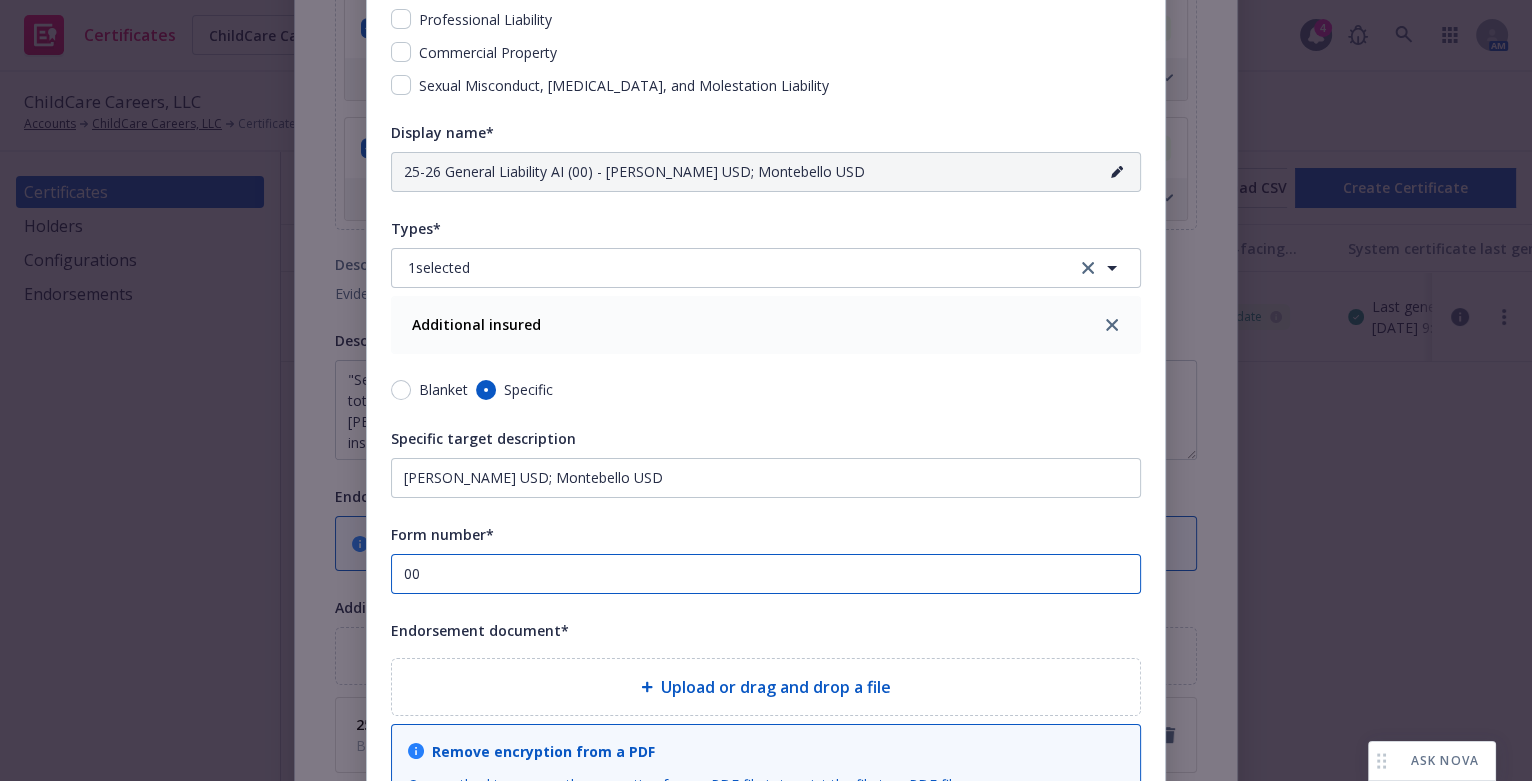 type on "25-26 General Liability AI (000) - Bassett USD; Montebello USD" 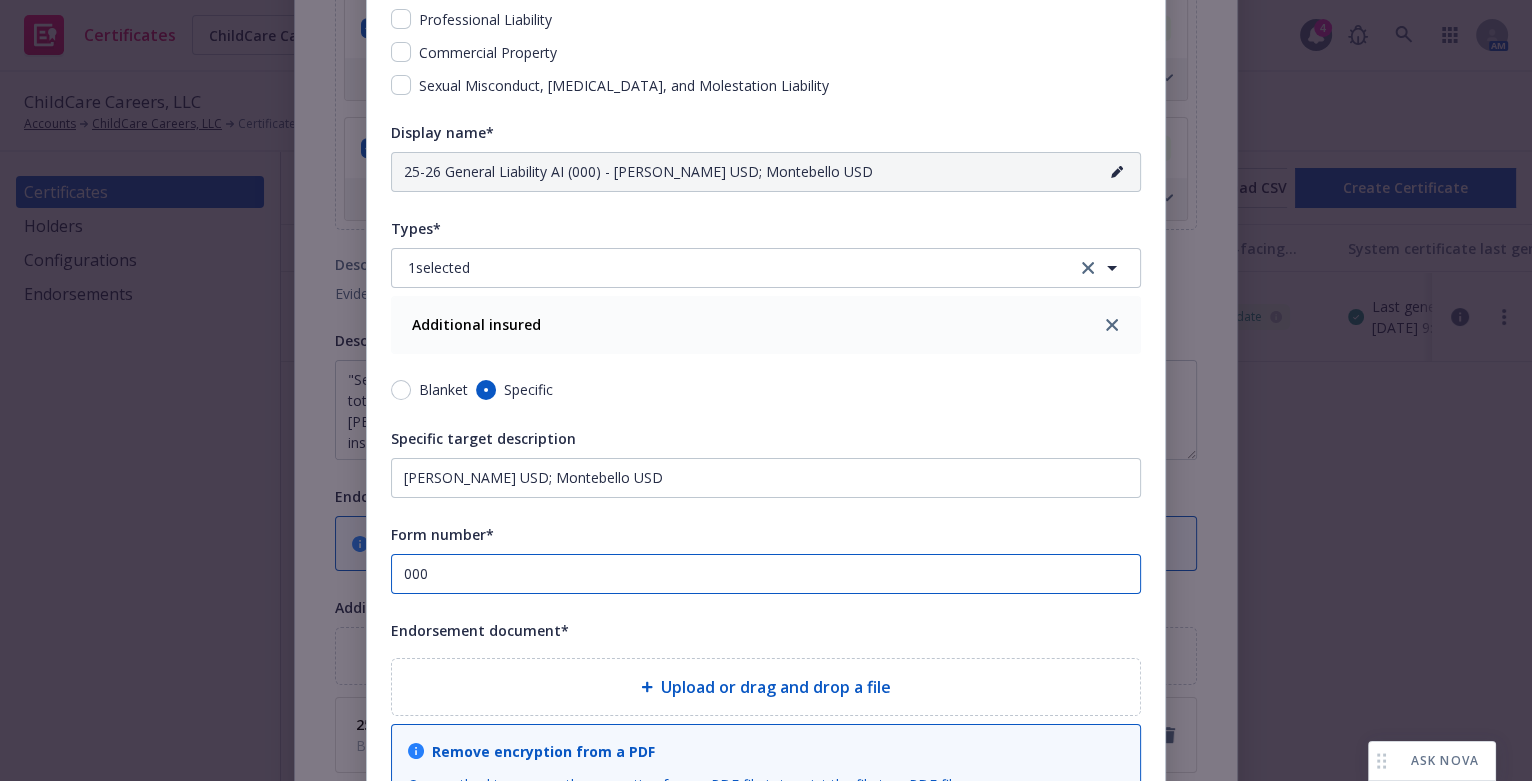 type on "25-26 General Liability AI (0000) - Bassett USD; Montebello USD" 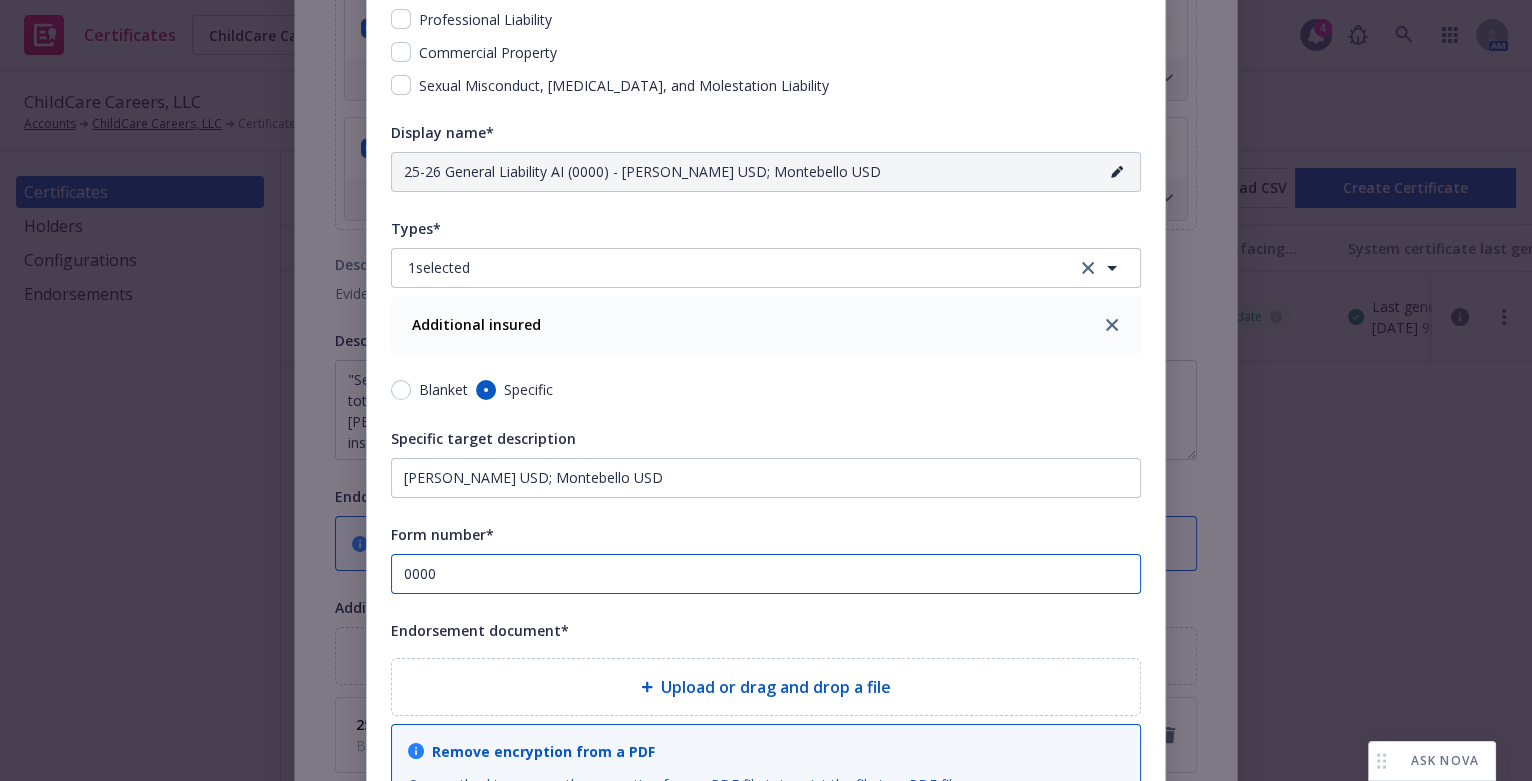 type on "0000" 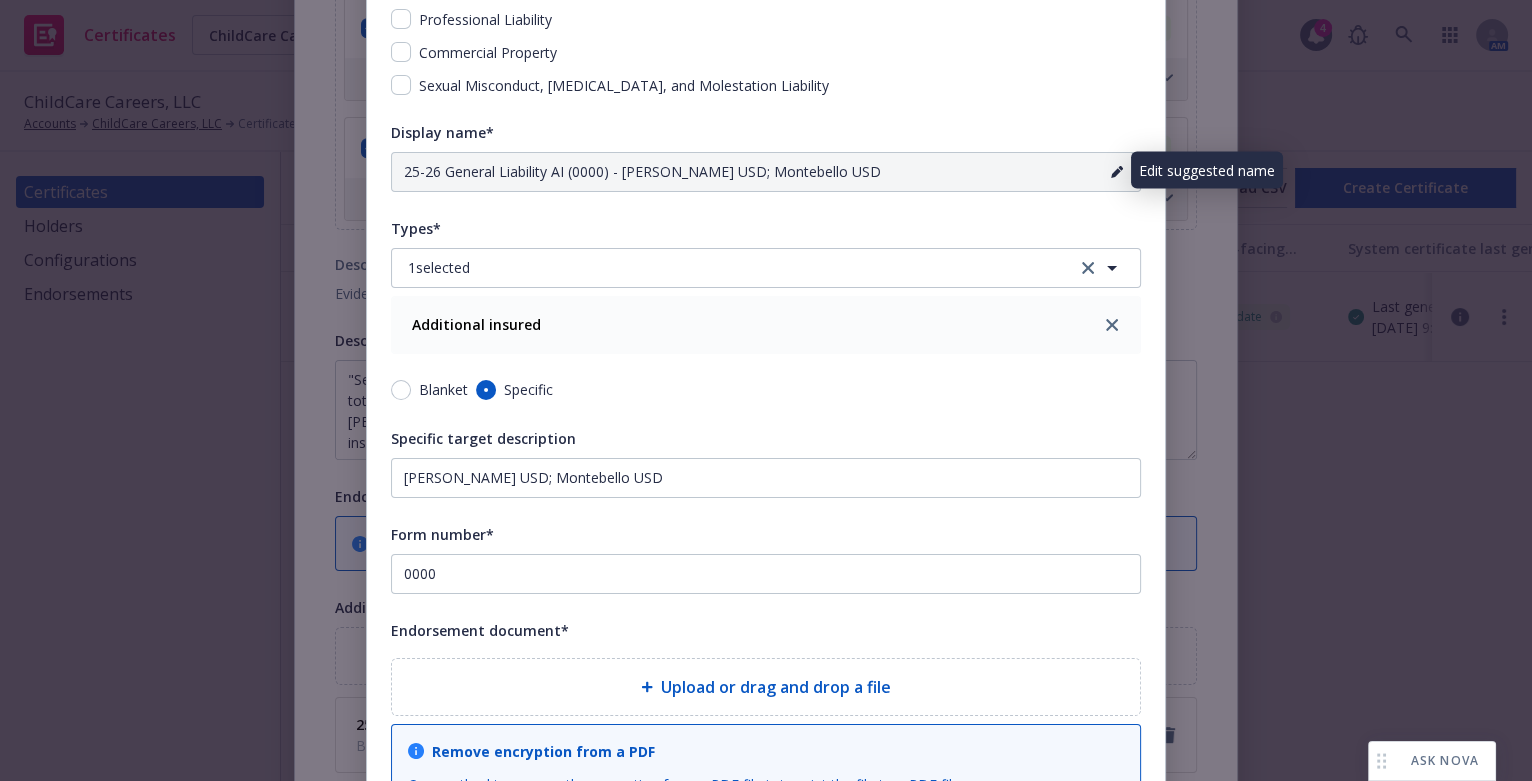 click 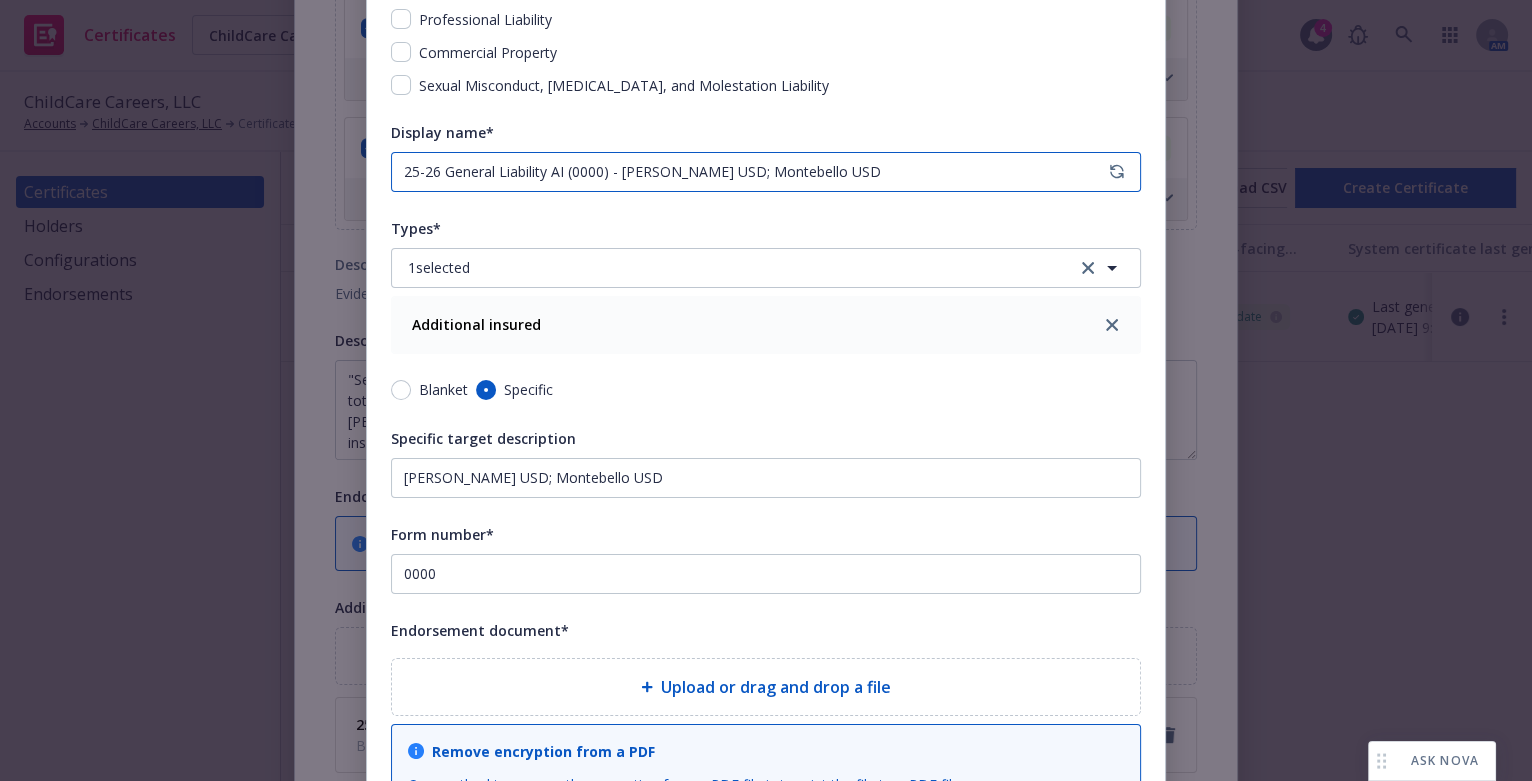 drag, startPoint x: 559, startPoint y: 170, endPoint x: 603, endPoint y: 176, distance: 44.407207 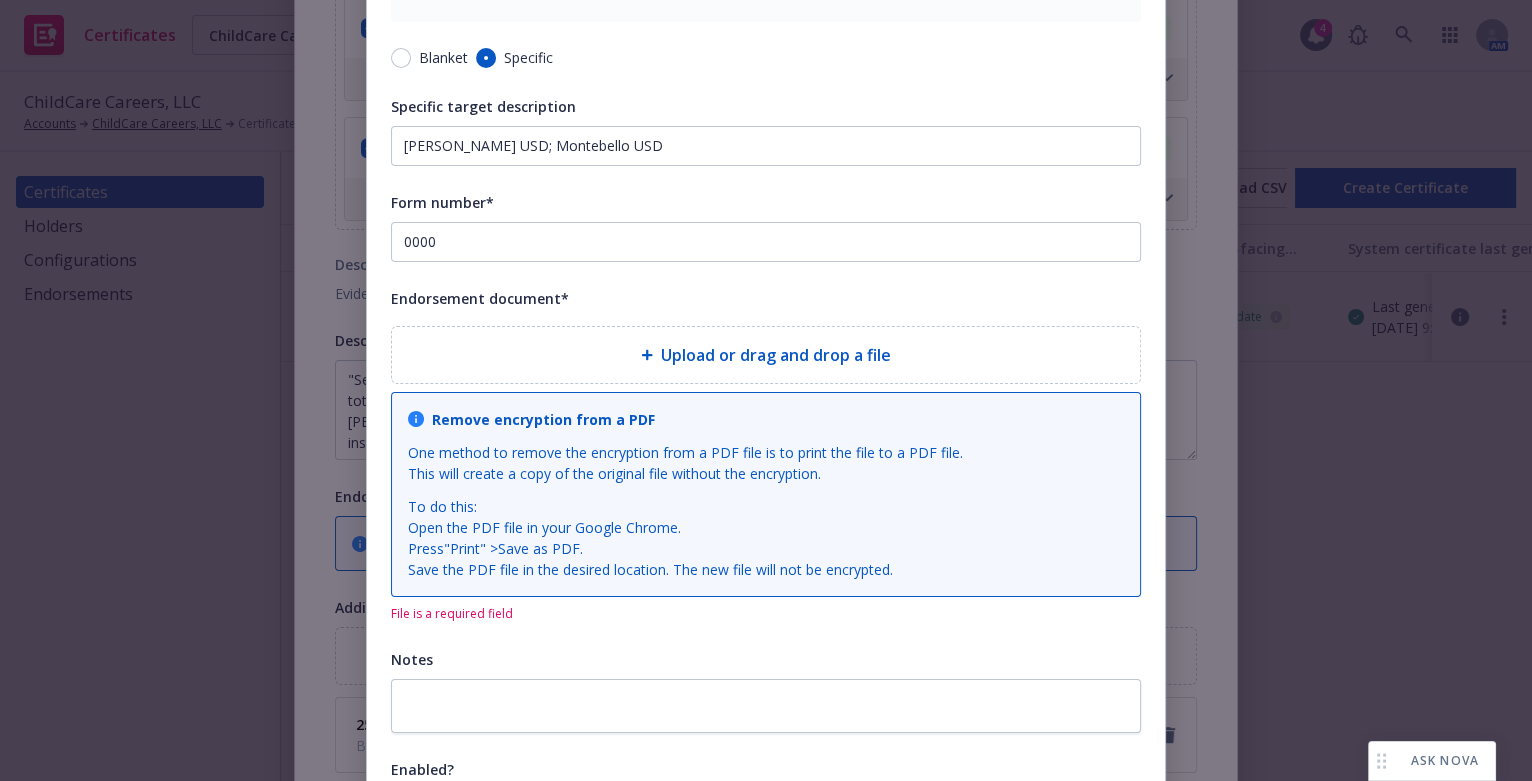 scroll, scrollTop: 636, scrollLeft: 0, axis: vertical 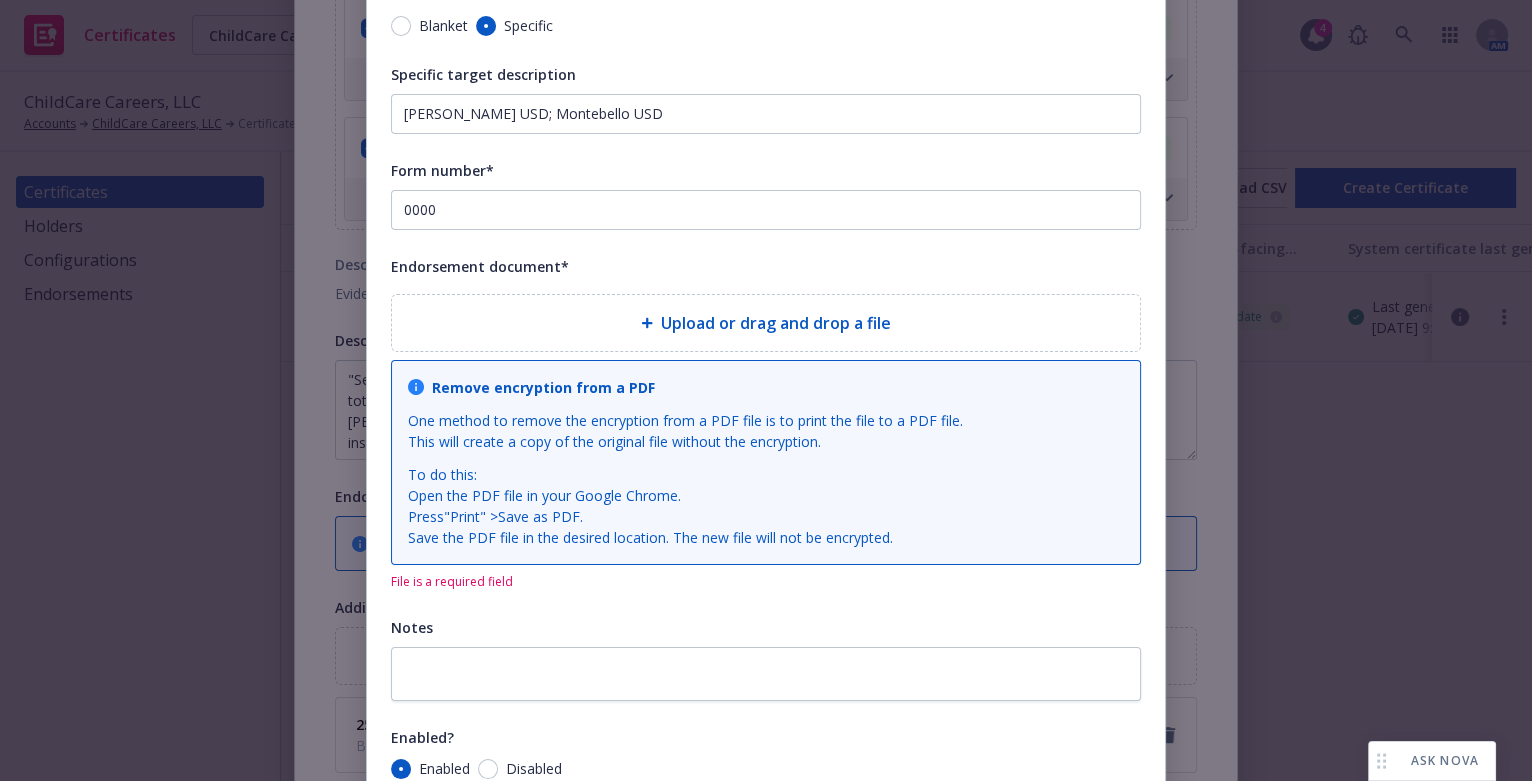 type on "25-26 General Liability AI - Bassett USD; Montebello USD" 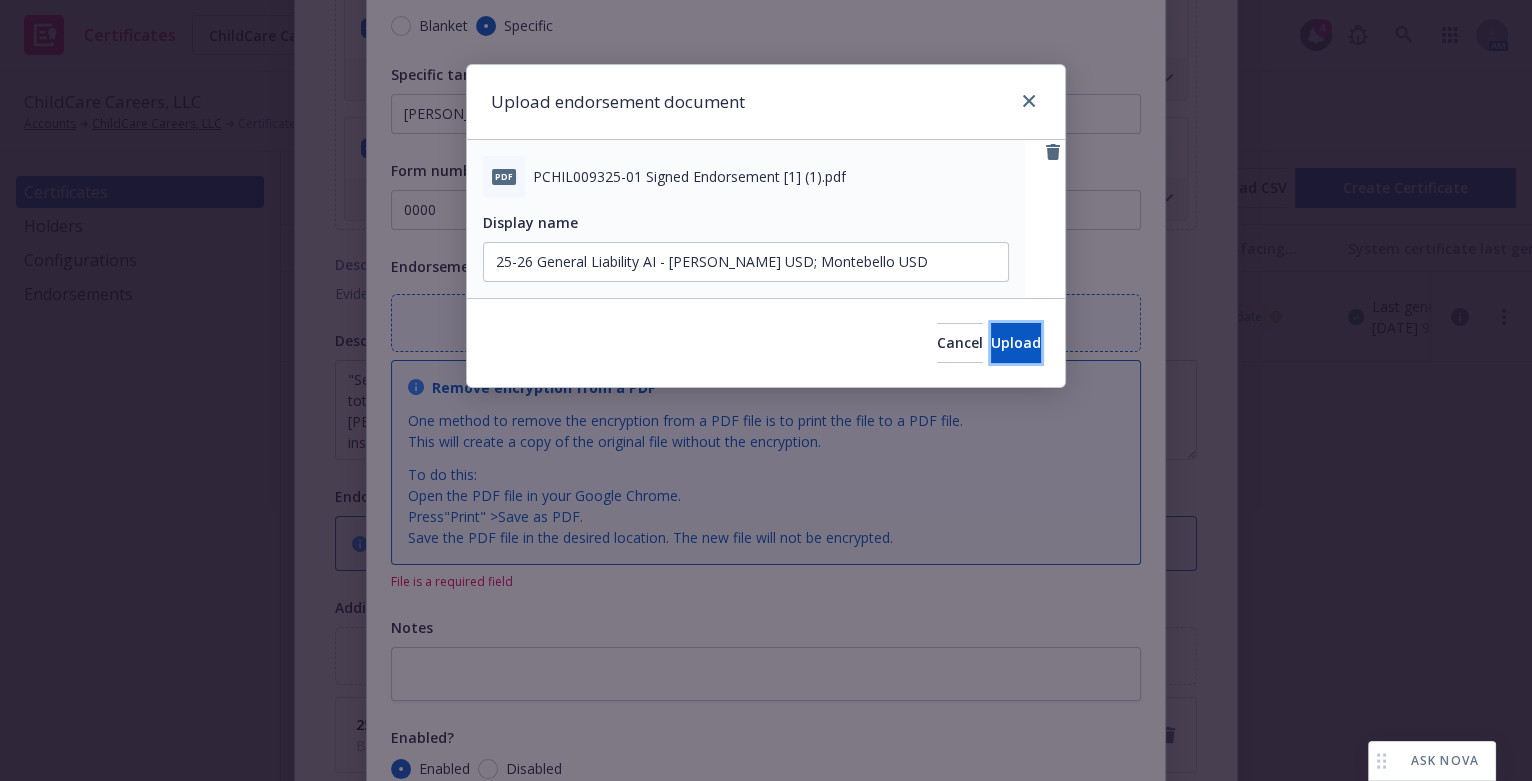 click on "Upload" at bounding box center [1016, 343] 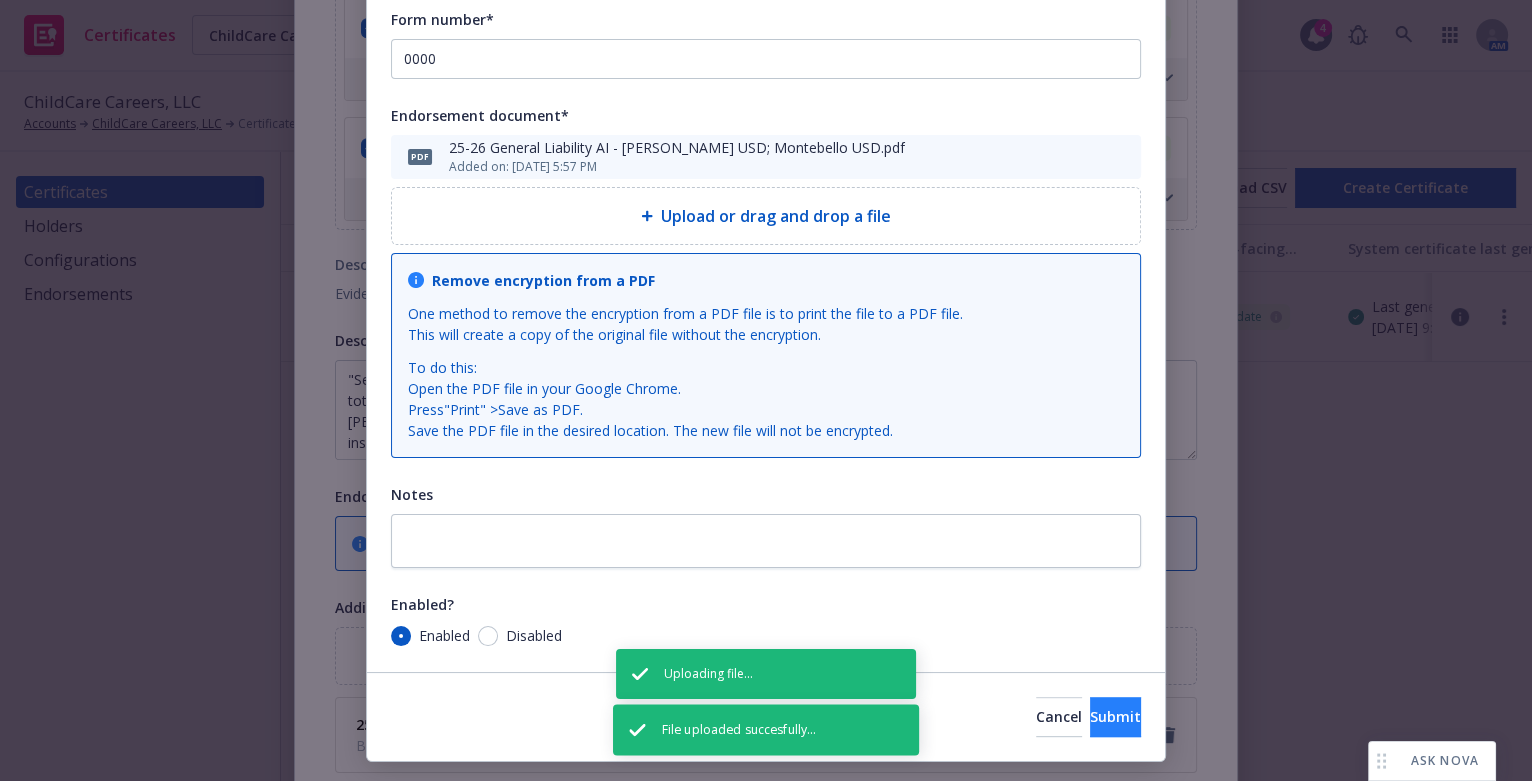 scroll, scrollTop: 830, scrollLeft: 0, axis: vertical 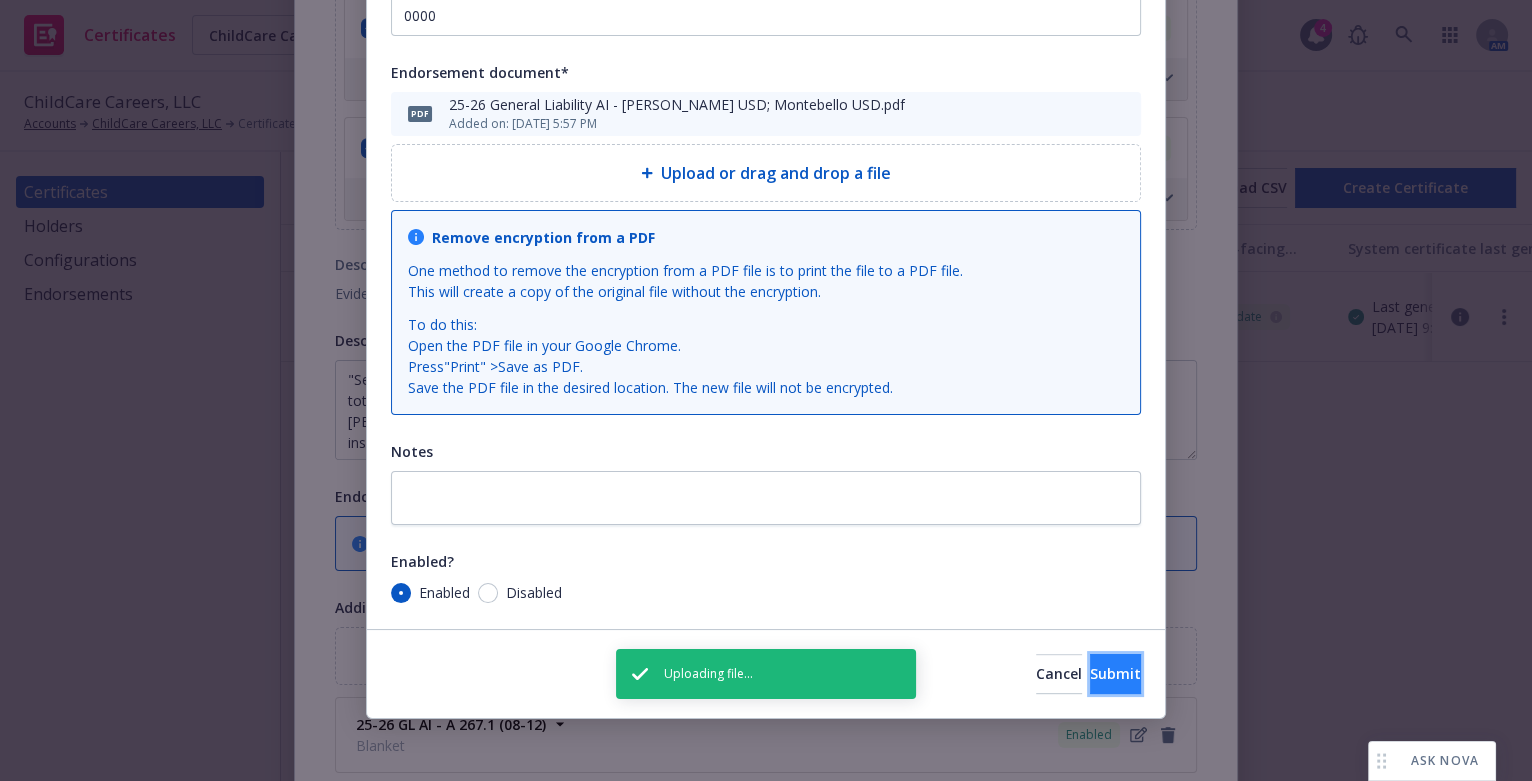 click on "Submit" at bounding box center (1115, 673) 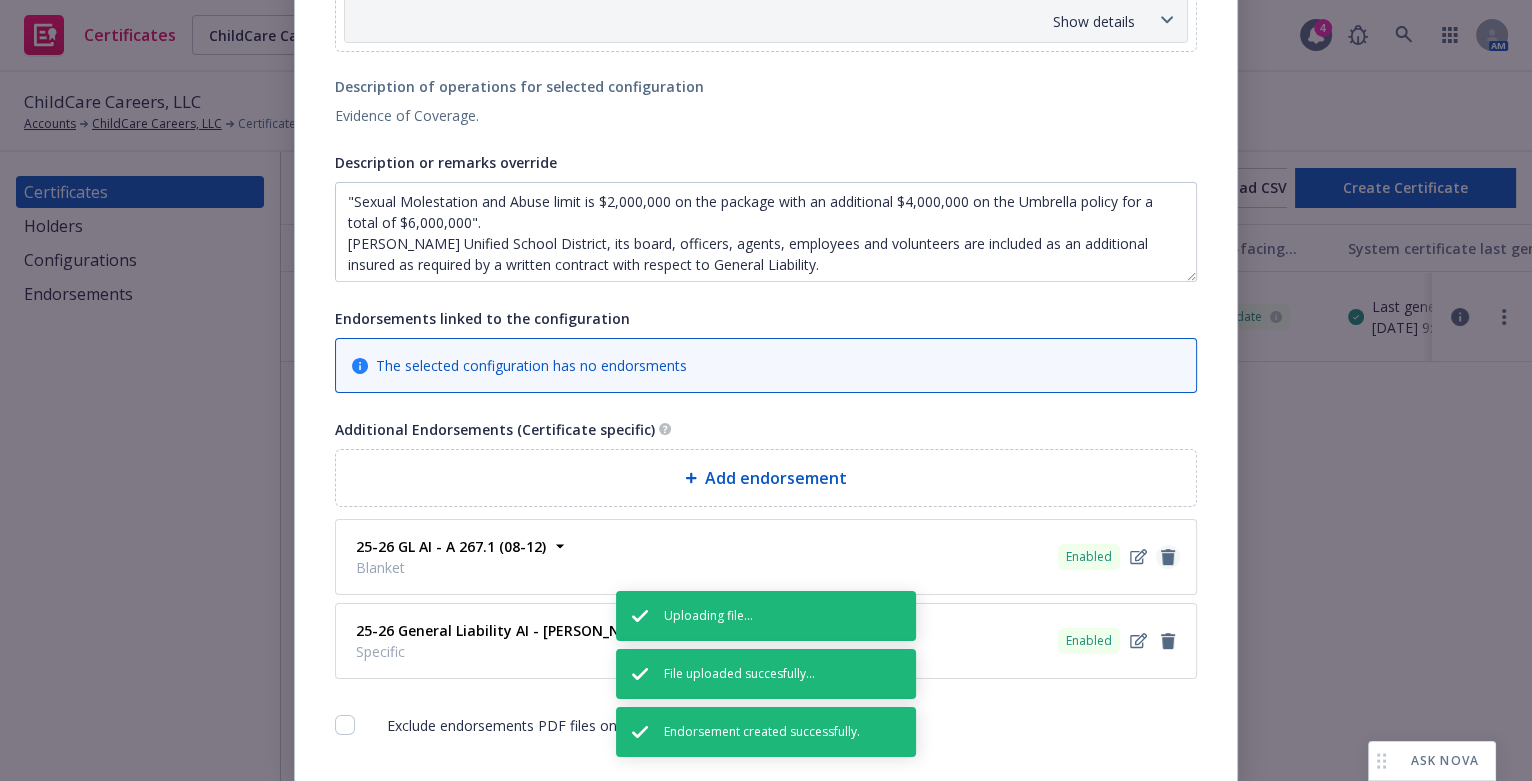click 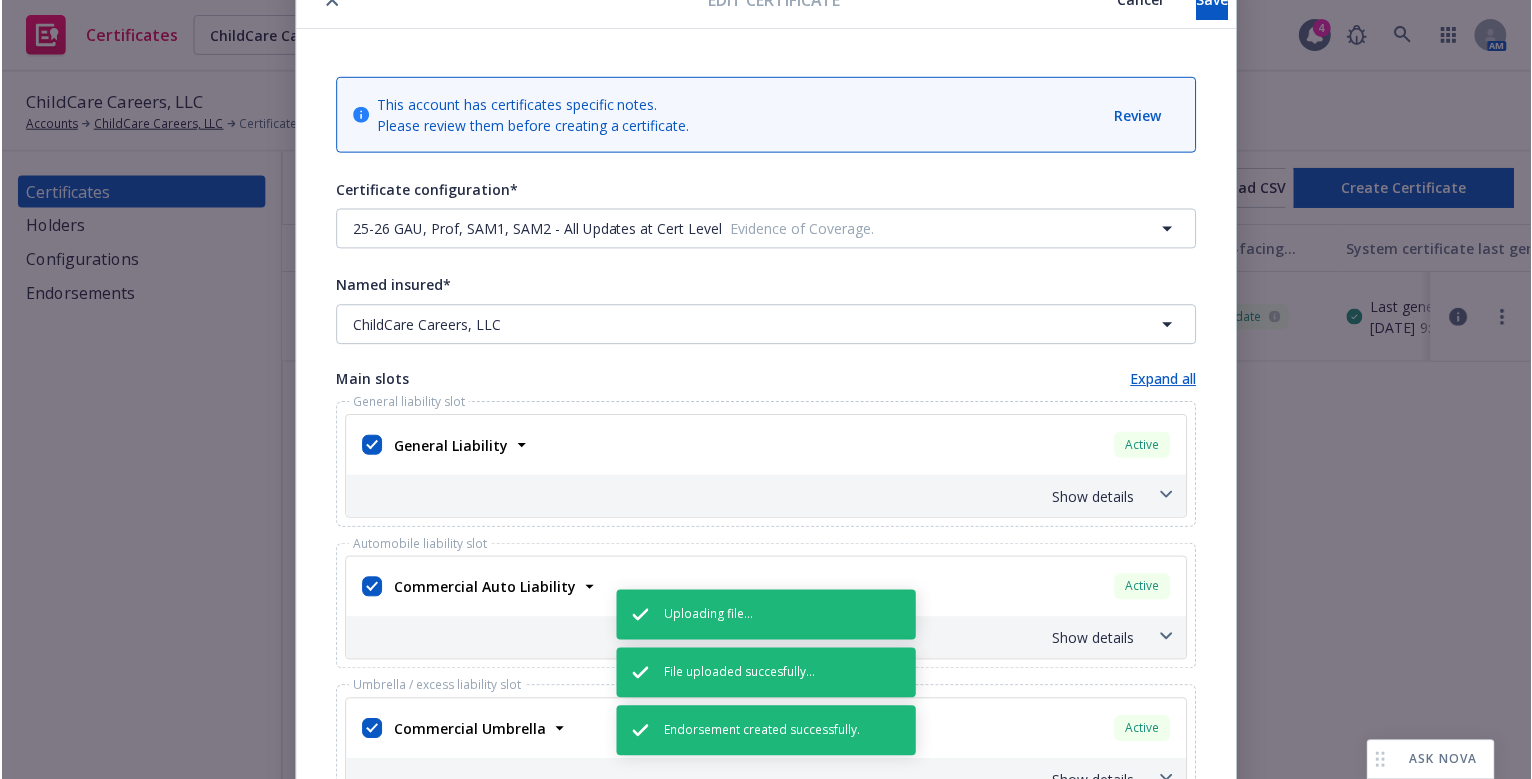 scroll, scrollTop: 0, scrollLeft: 0, axis: both 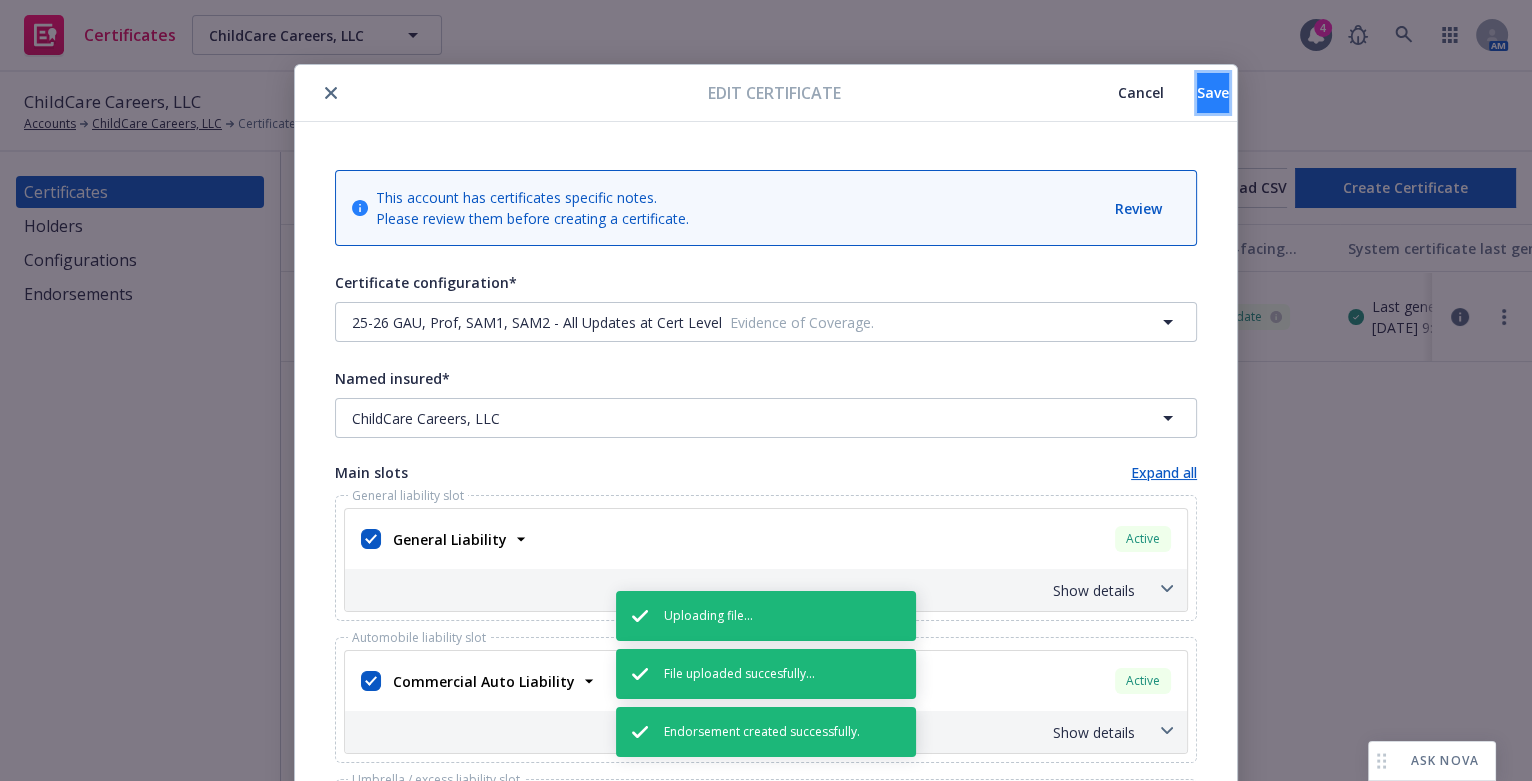 click on "Save" at bounding box center [1213, 93] 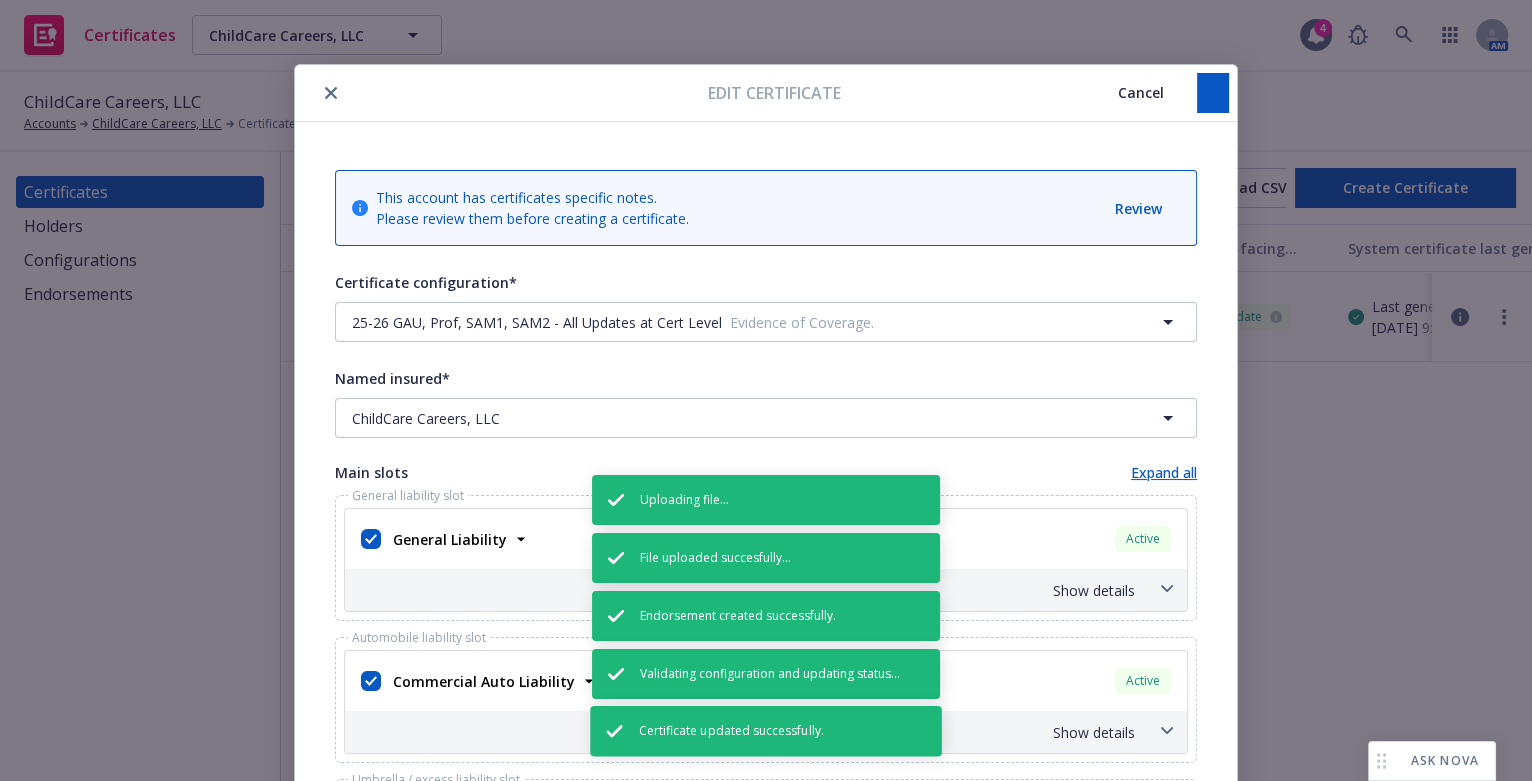 type on ""Sexual Molestation and Abuse limit is $2,000,000 on the package with an additional $4,000,000 on the Umbrella policy for a total of $6,000,000".
Bassett Unified School District, its board, officers, agents, employees and volunteers are included as an additional insured as required by a written contract with respect to General Liability." 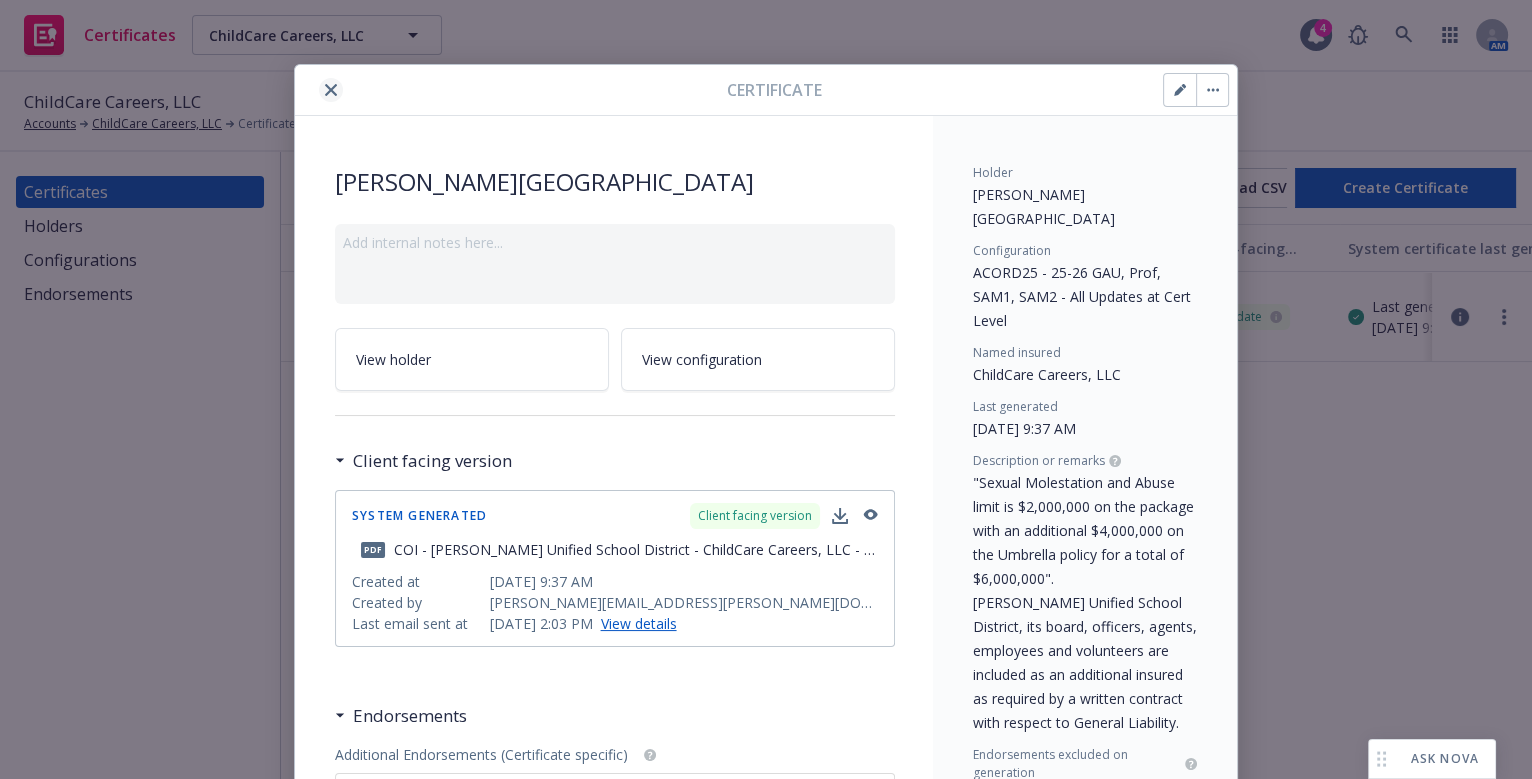 click at bounding box center [331, 90] 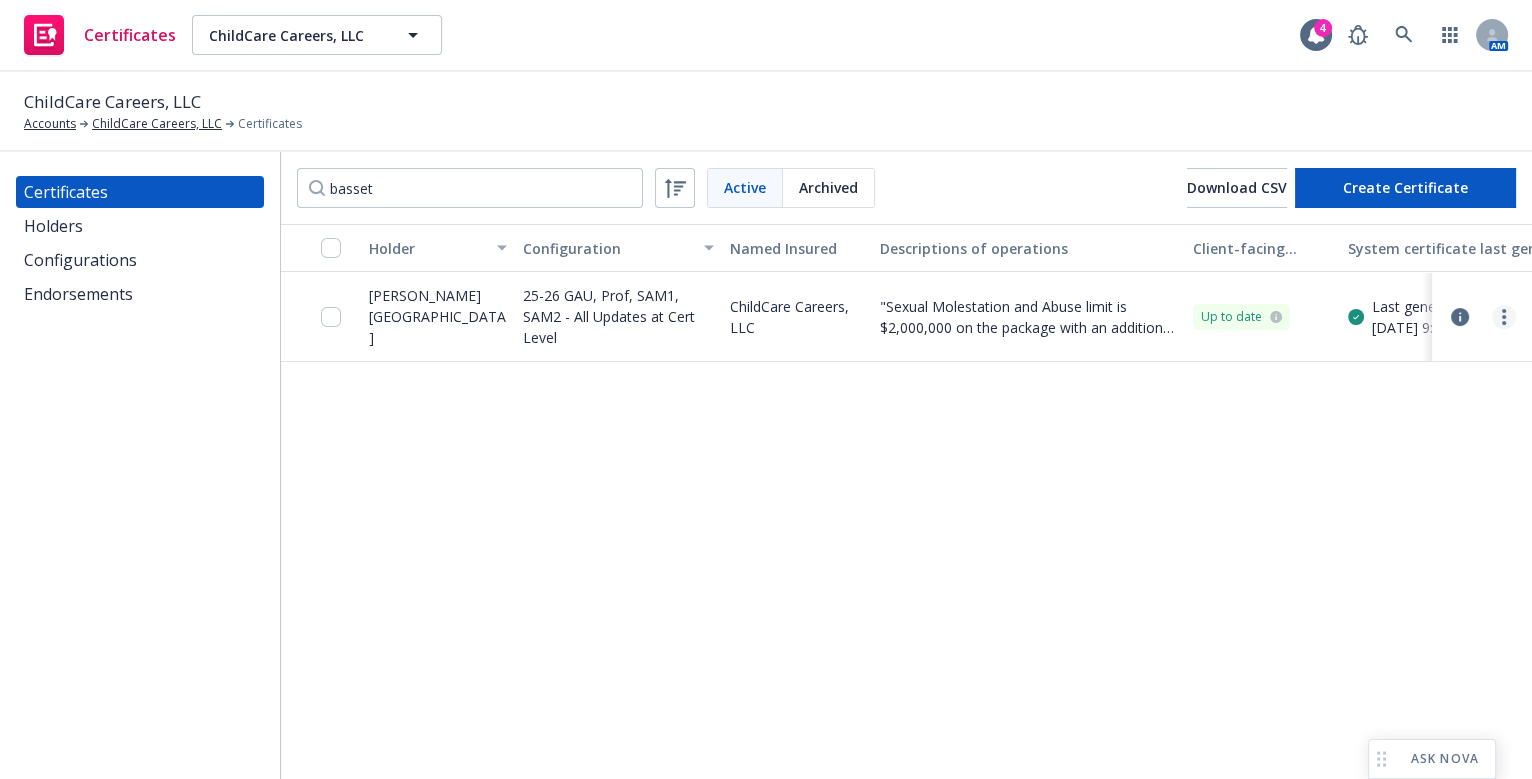 click at bounding box center [1504, 317] 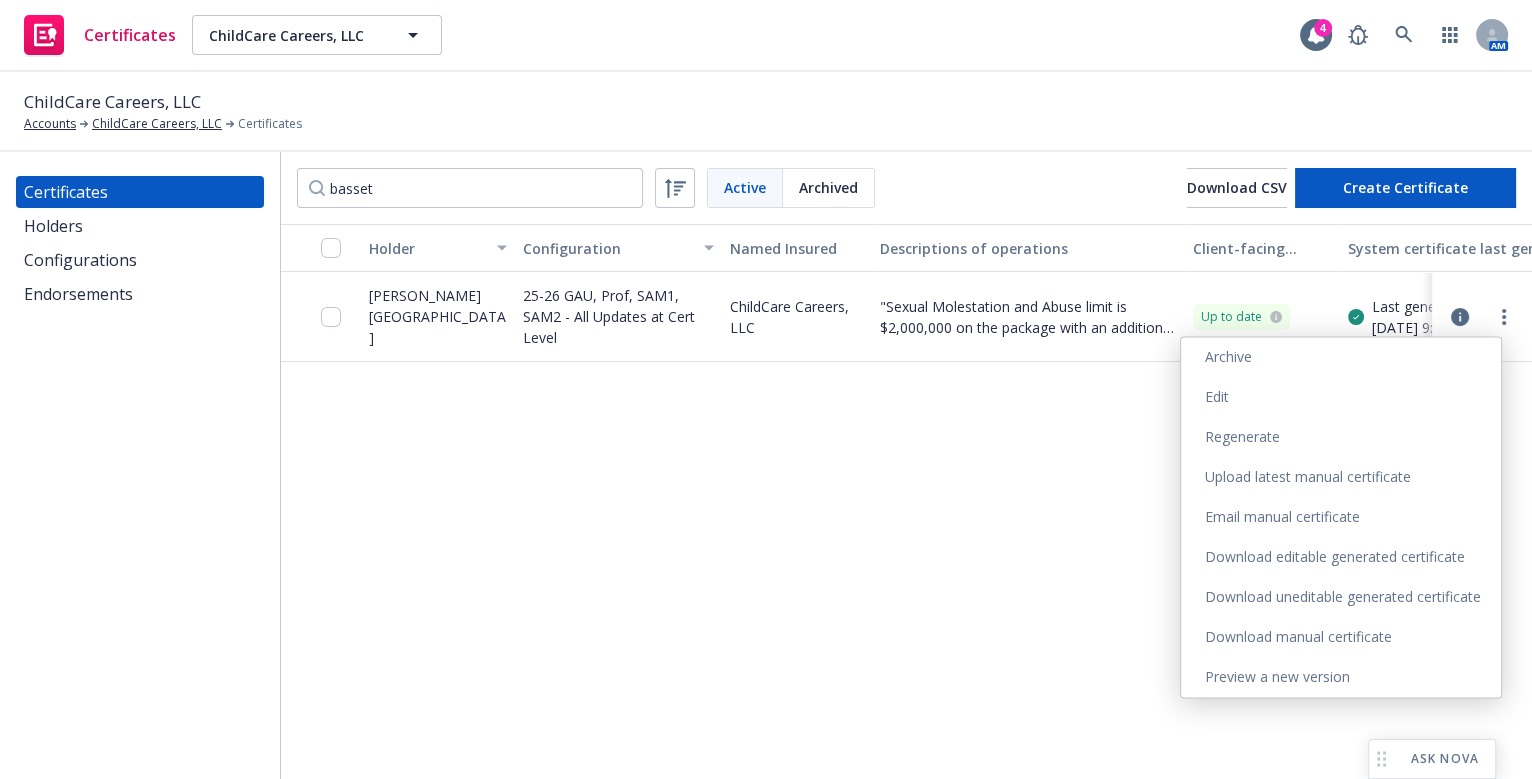 click on "Download uneditable generated certificate" at bounding box center (1341, 597) 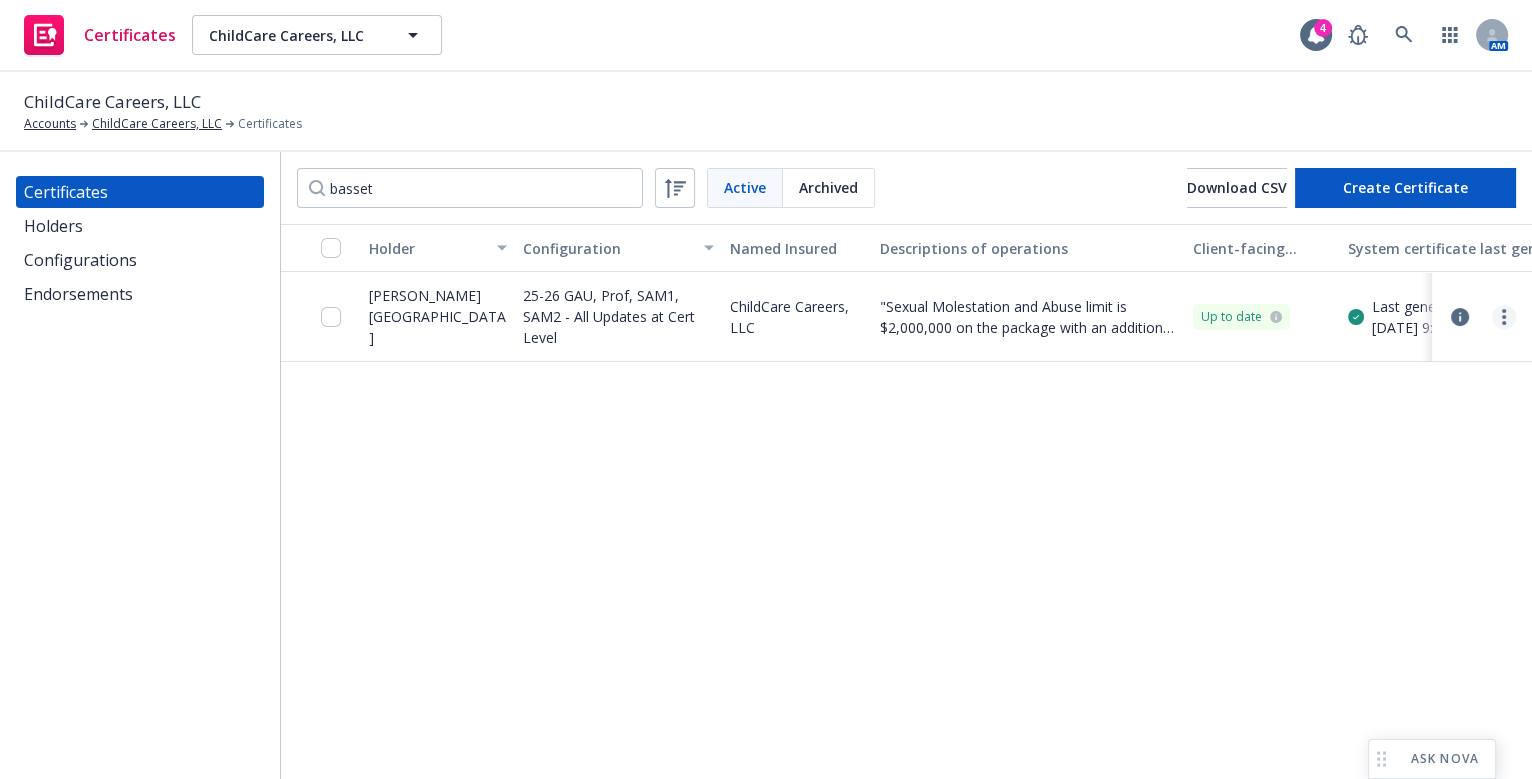 click at bounding box center (1504, 317) 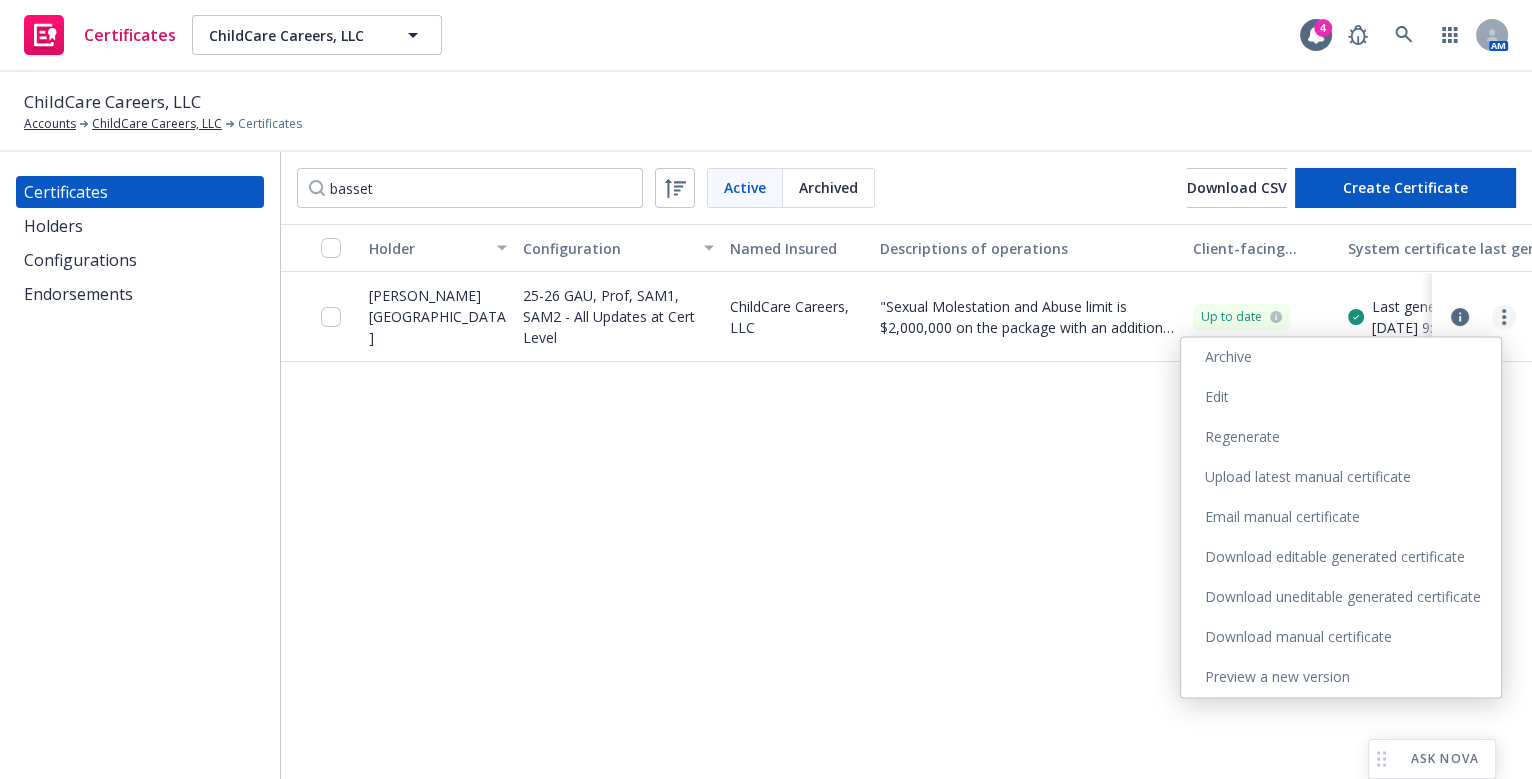 click on "Edit" at bounding box center (1341, 397) 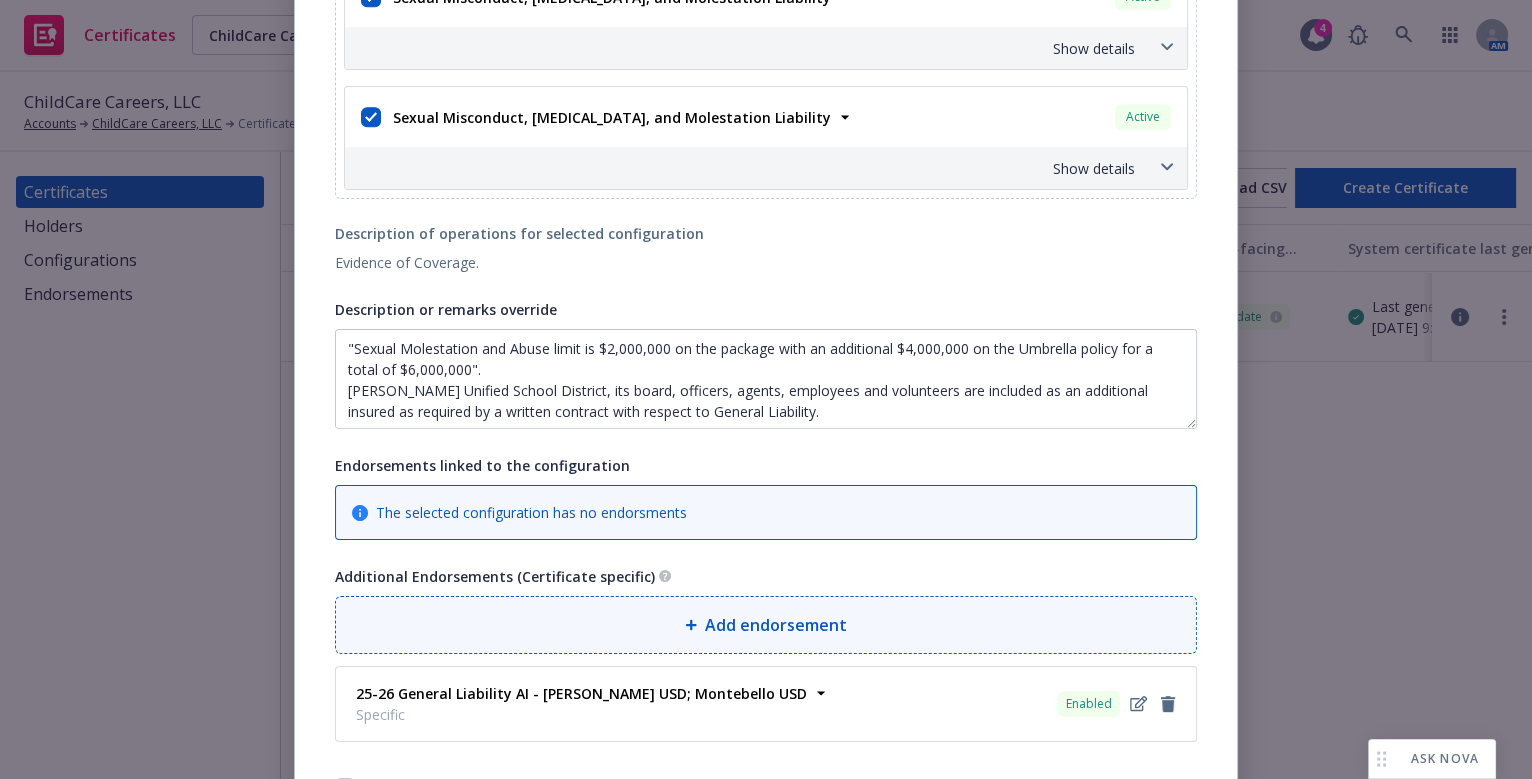 scroll, scrollTop: 1223, scrollLeft: 0, axis: vertical 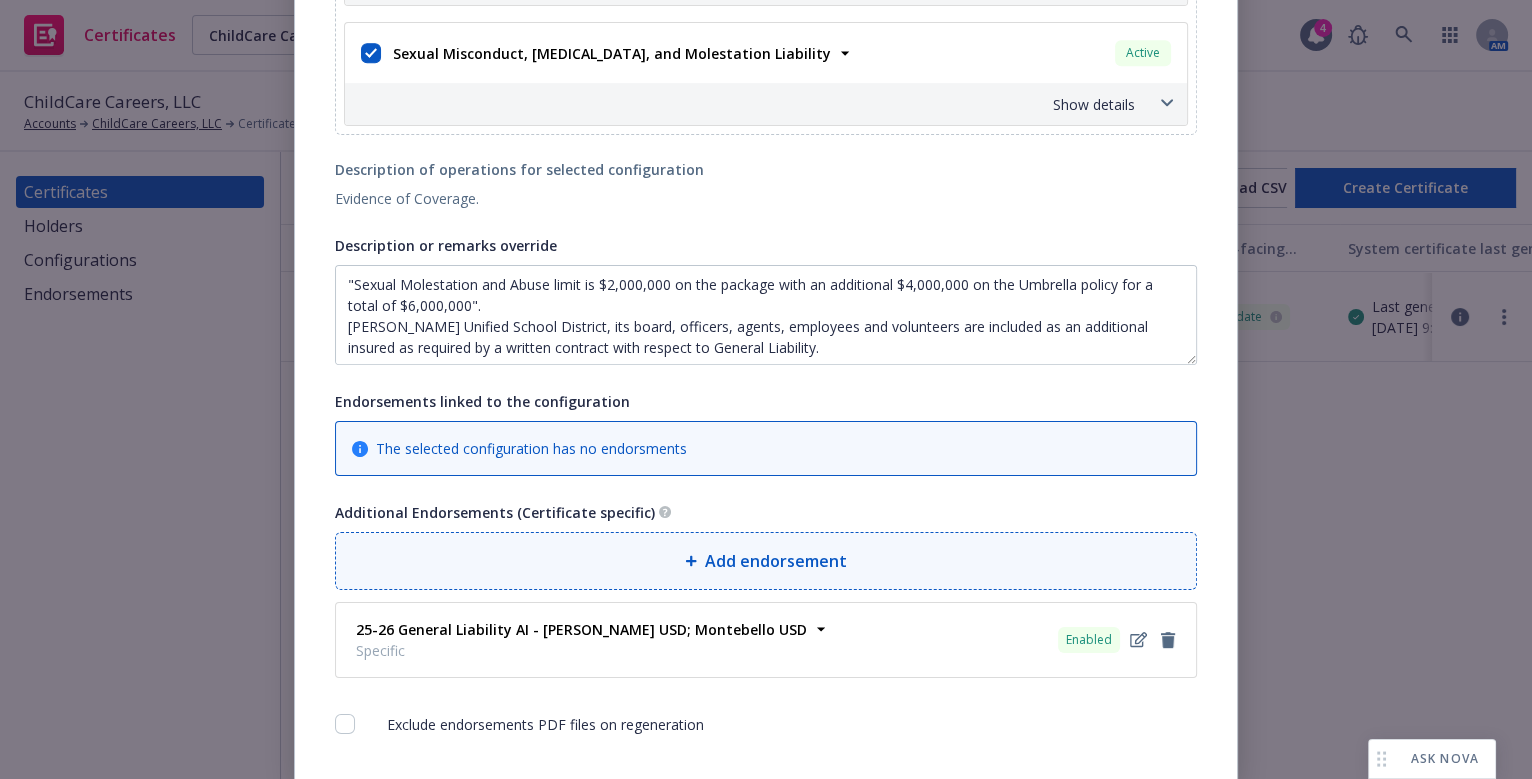 click on "Add endorsement" at bounding box center (766, 561) 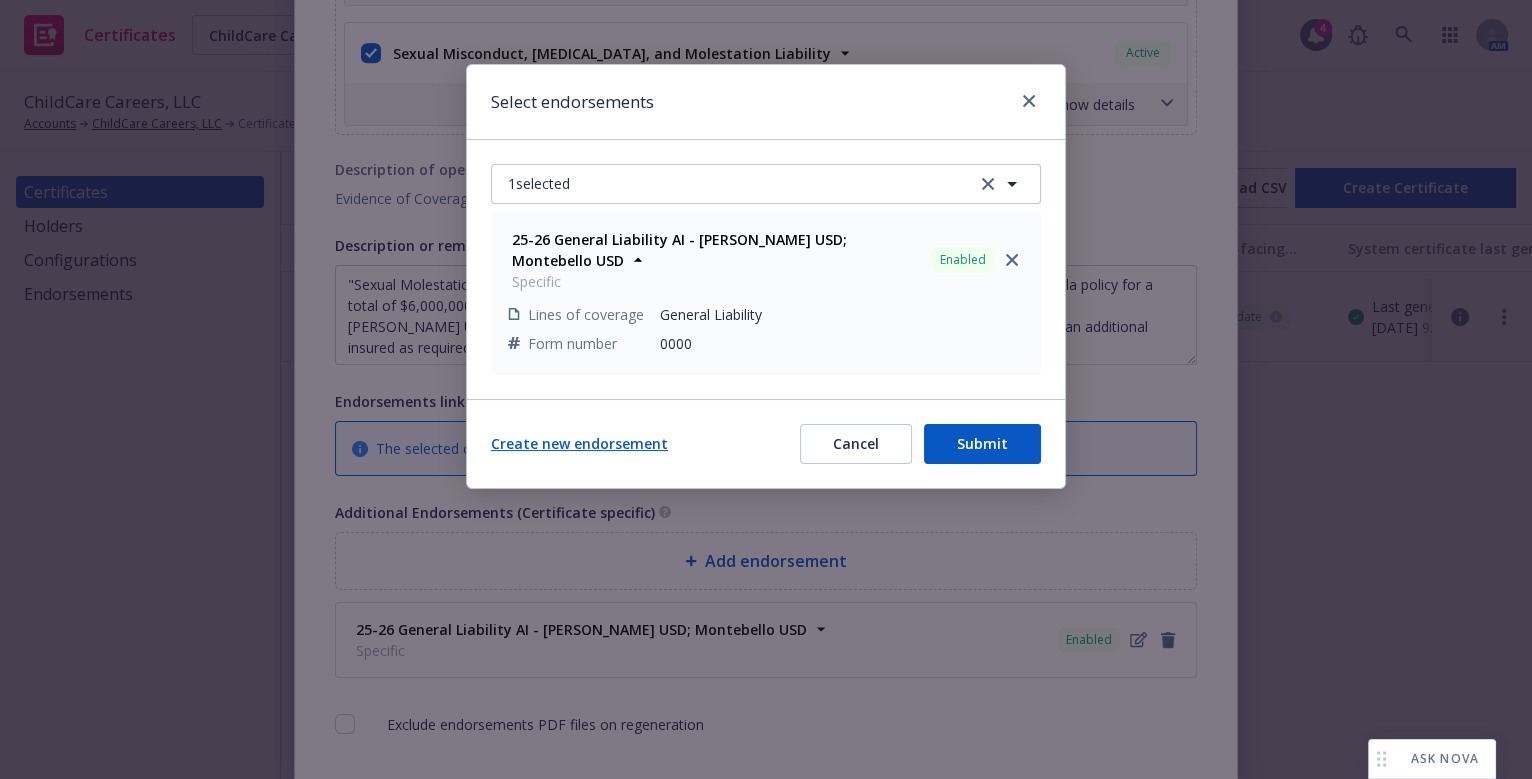 click on "Create new endorsement" at bounding box center [579, 443] 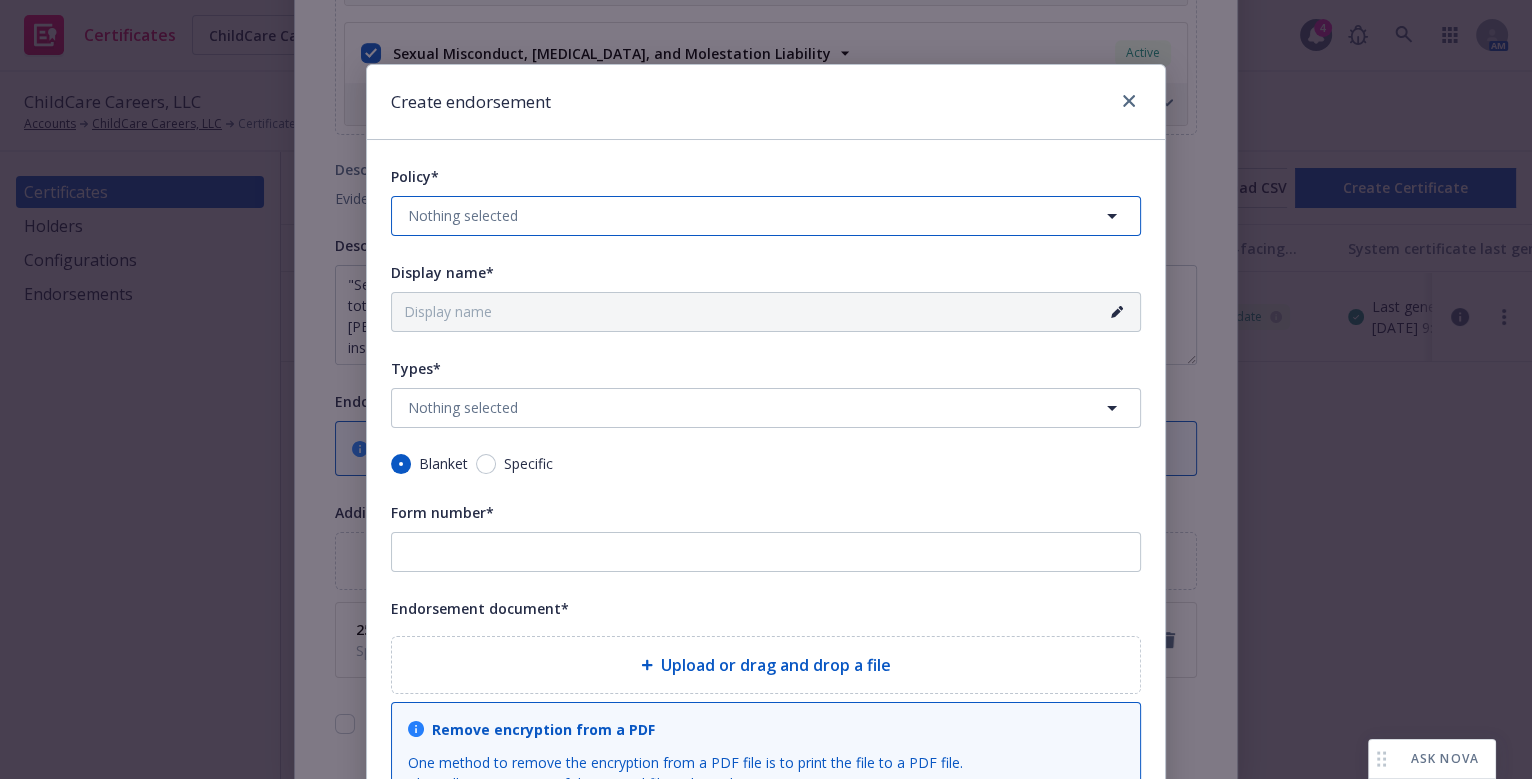 click on "Nothing selected" at bounding box center [766, 216] 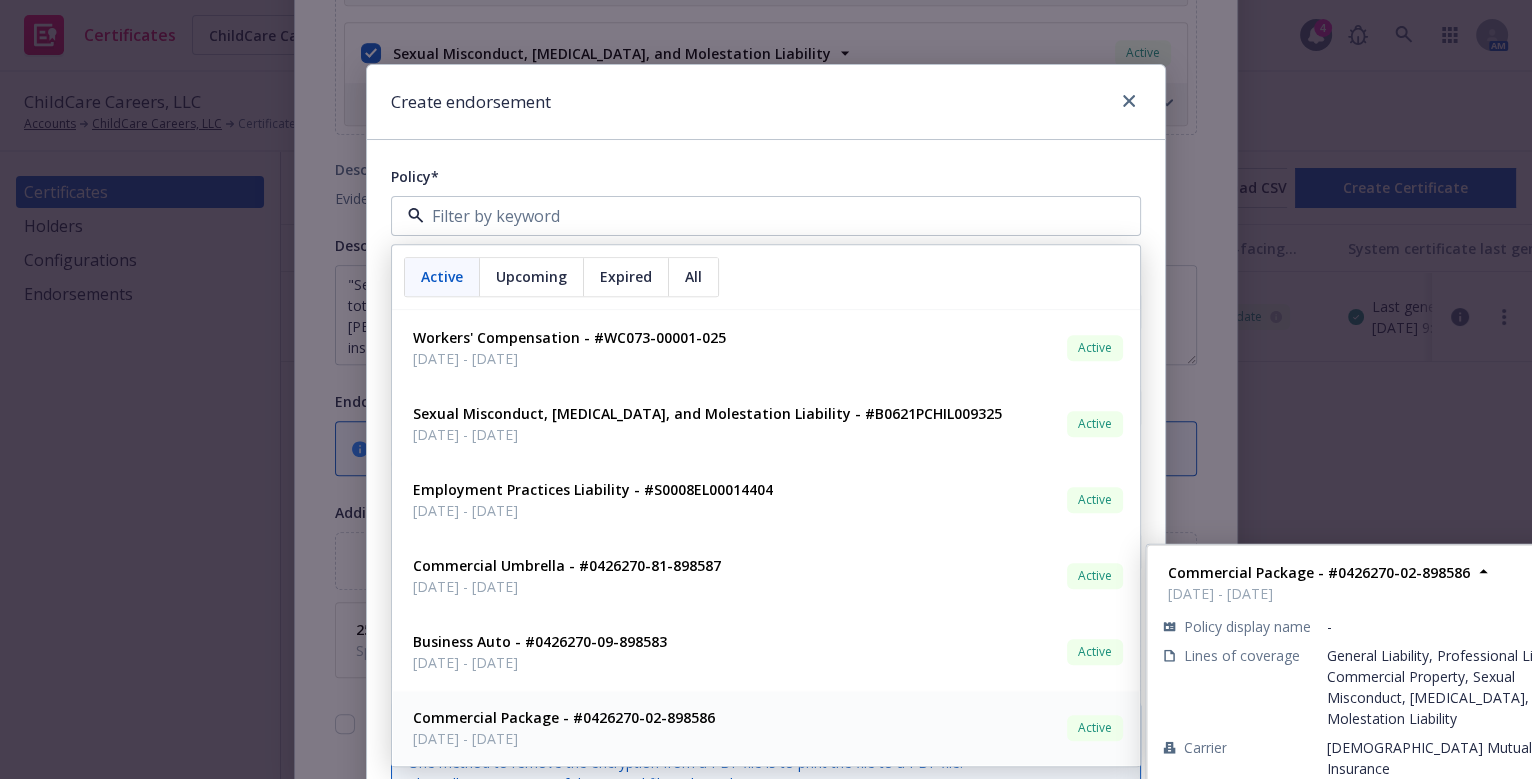 click on "Commercial Package - #0426270-02-898586" at bounding box center (564, 717) 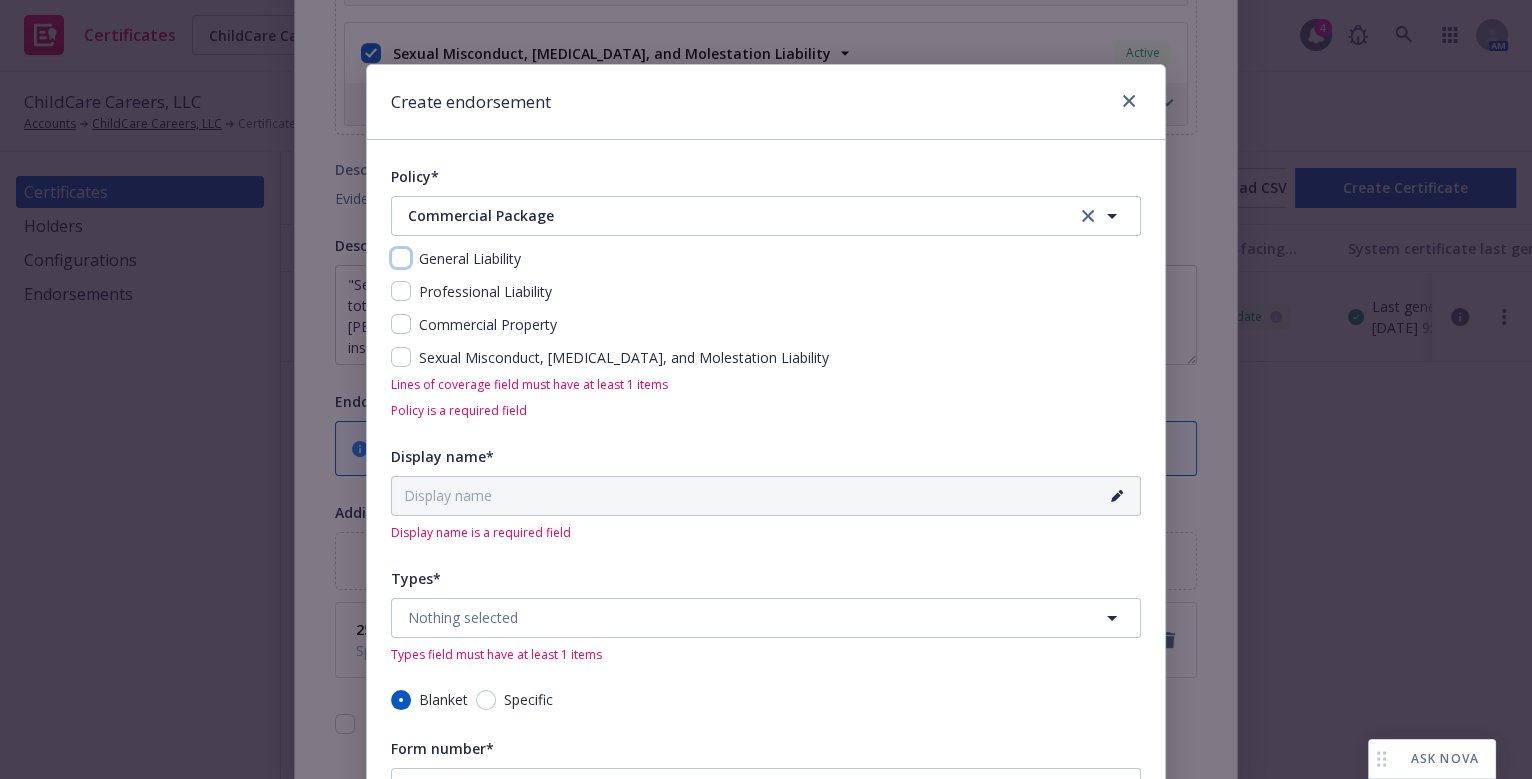 click at bounding box center (401, 258) 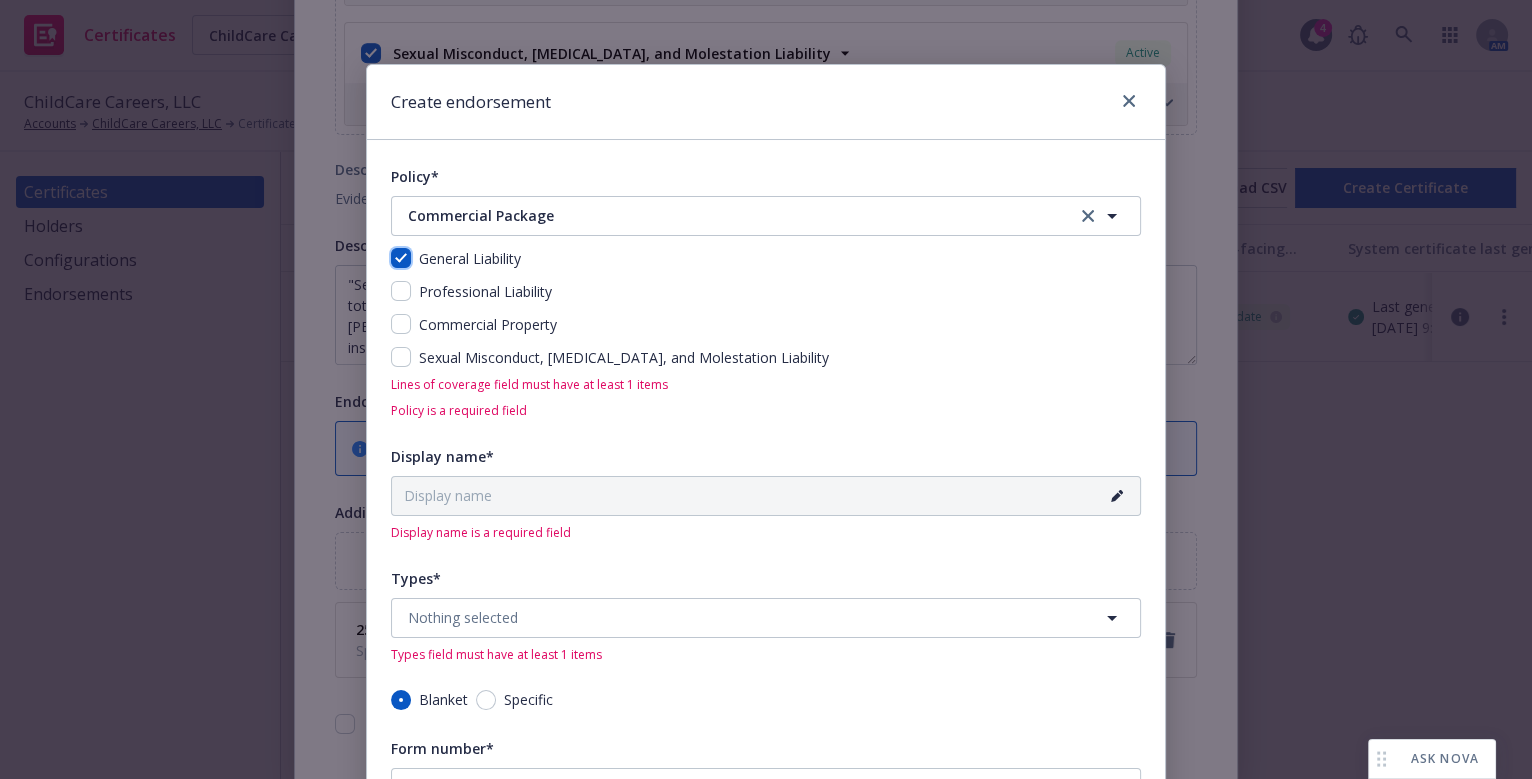 checkbox on "true" 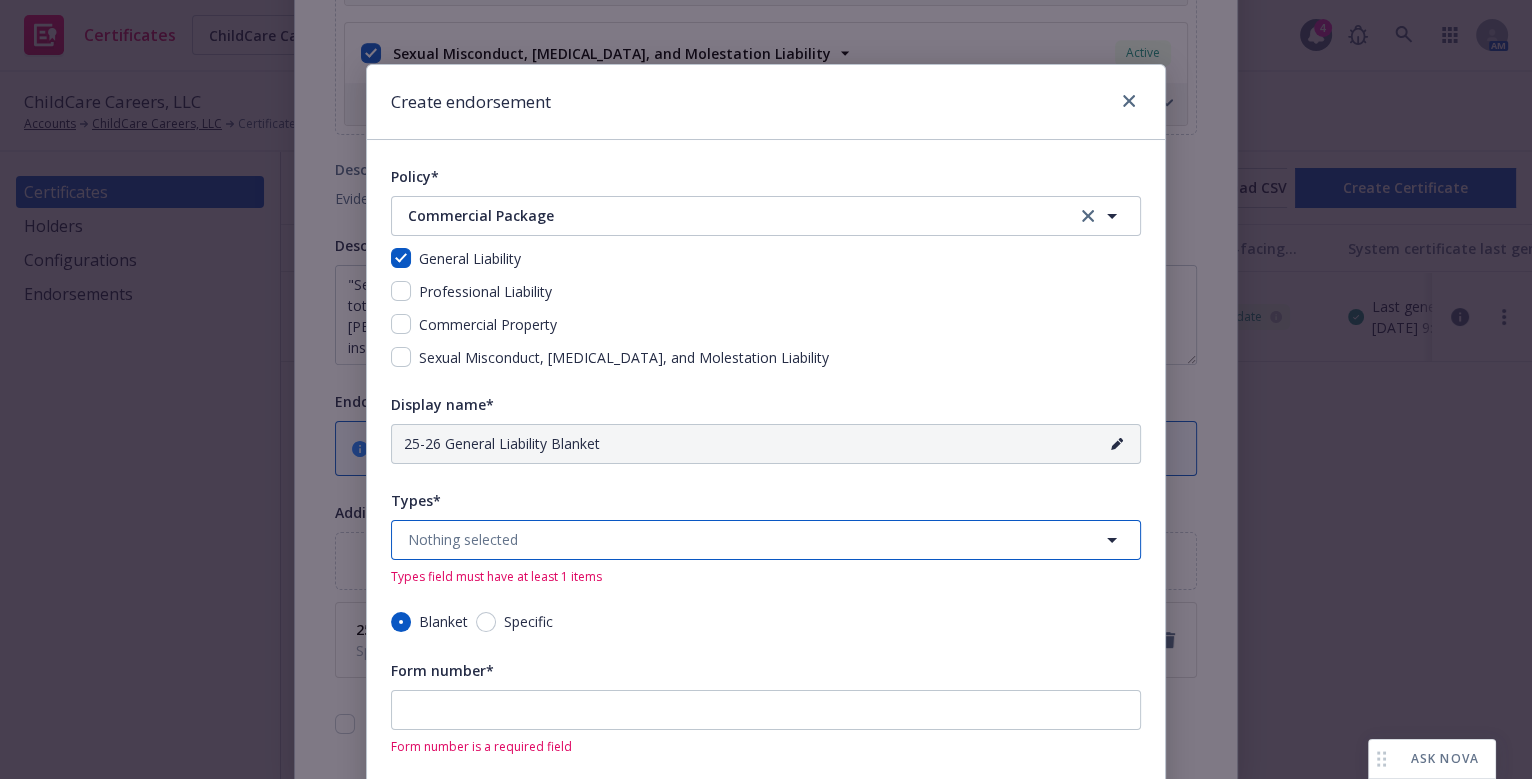 click on "Nothing selected" at bounding box center (463, 539) 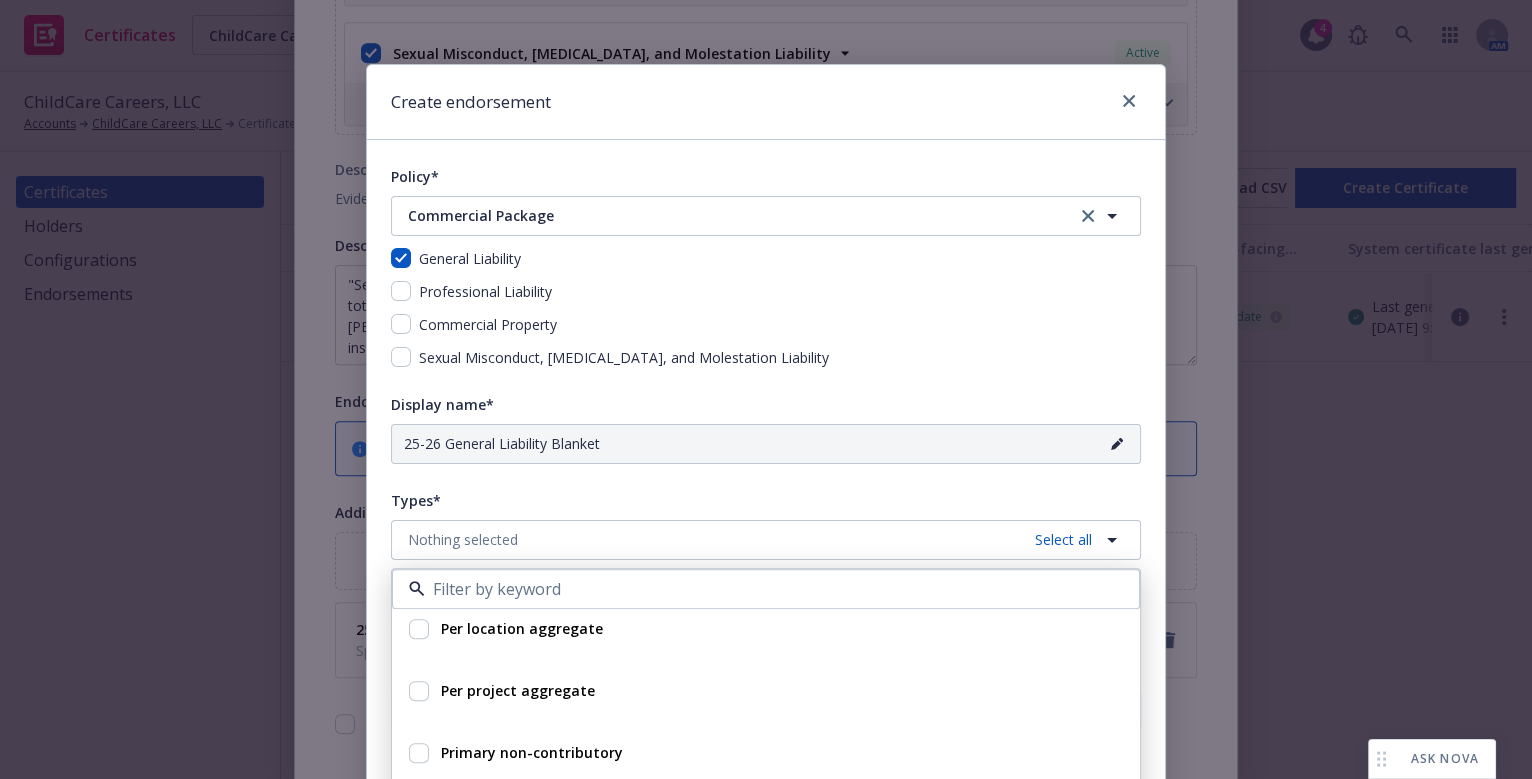 scroll, scrollTop: 818, scrollLeft: 0, axis: vertical 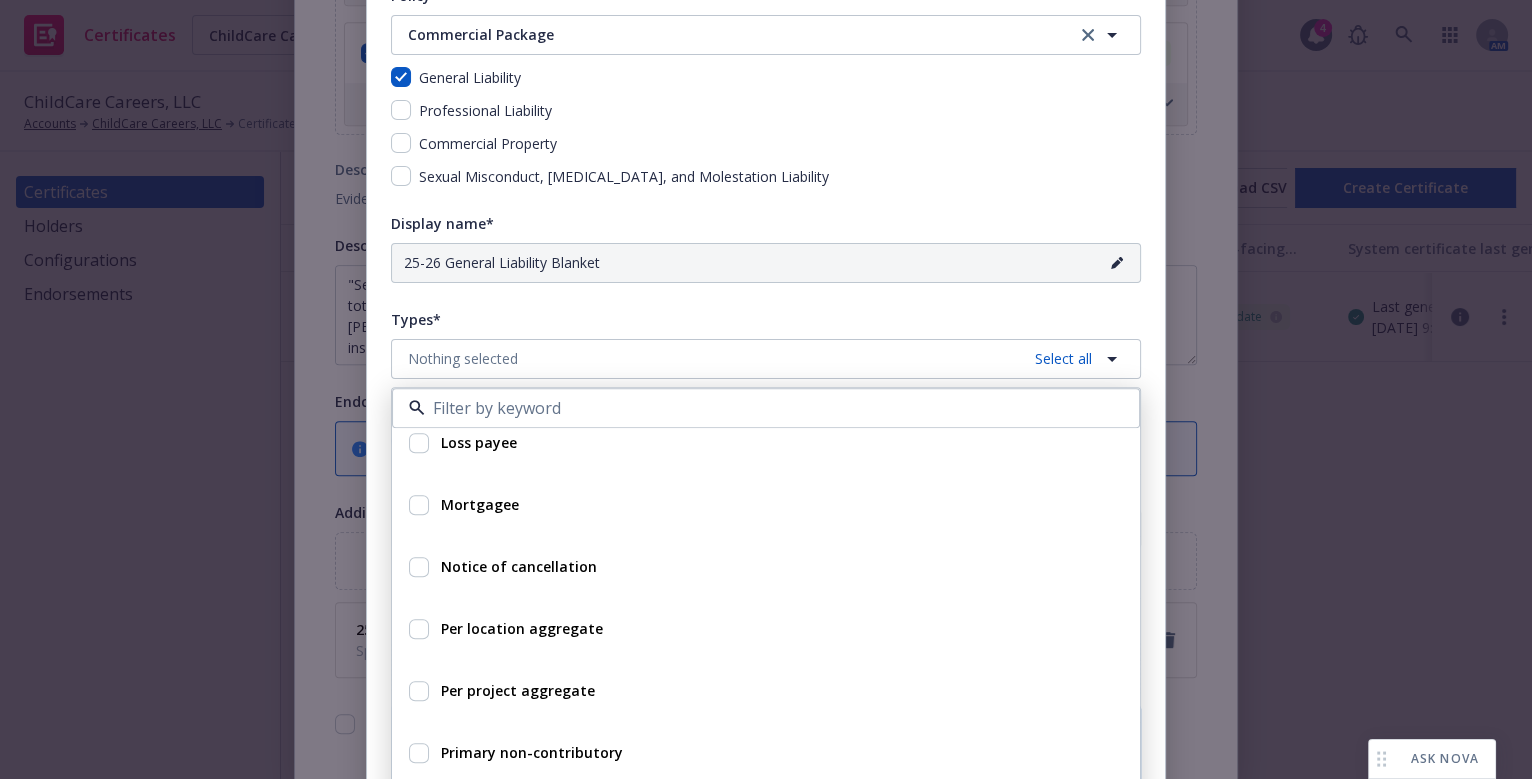 click on "Notice of cancellation" at bounding box center [519, 566] 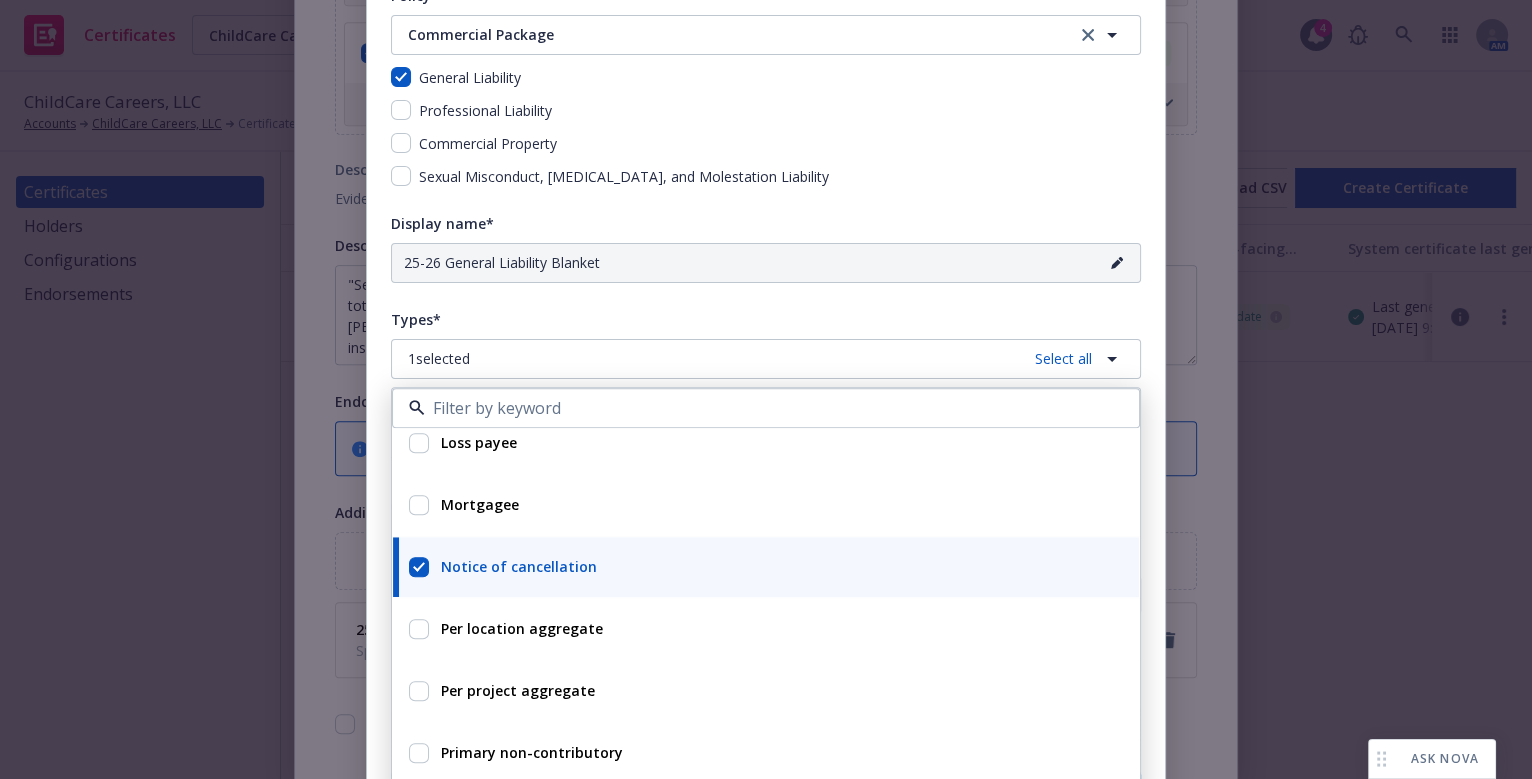checkbox on "true" 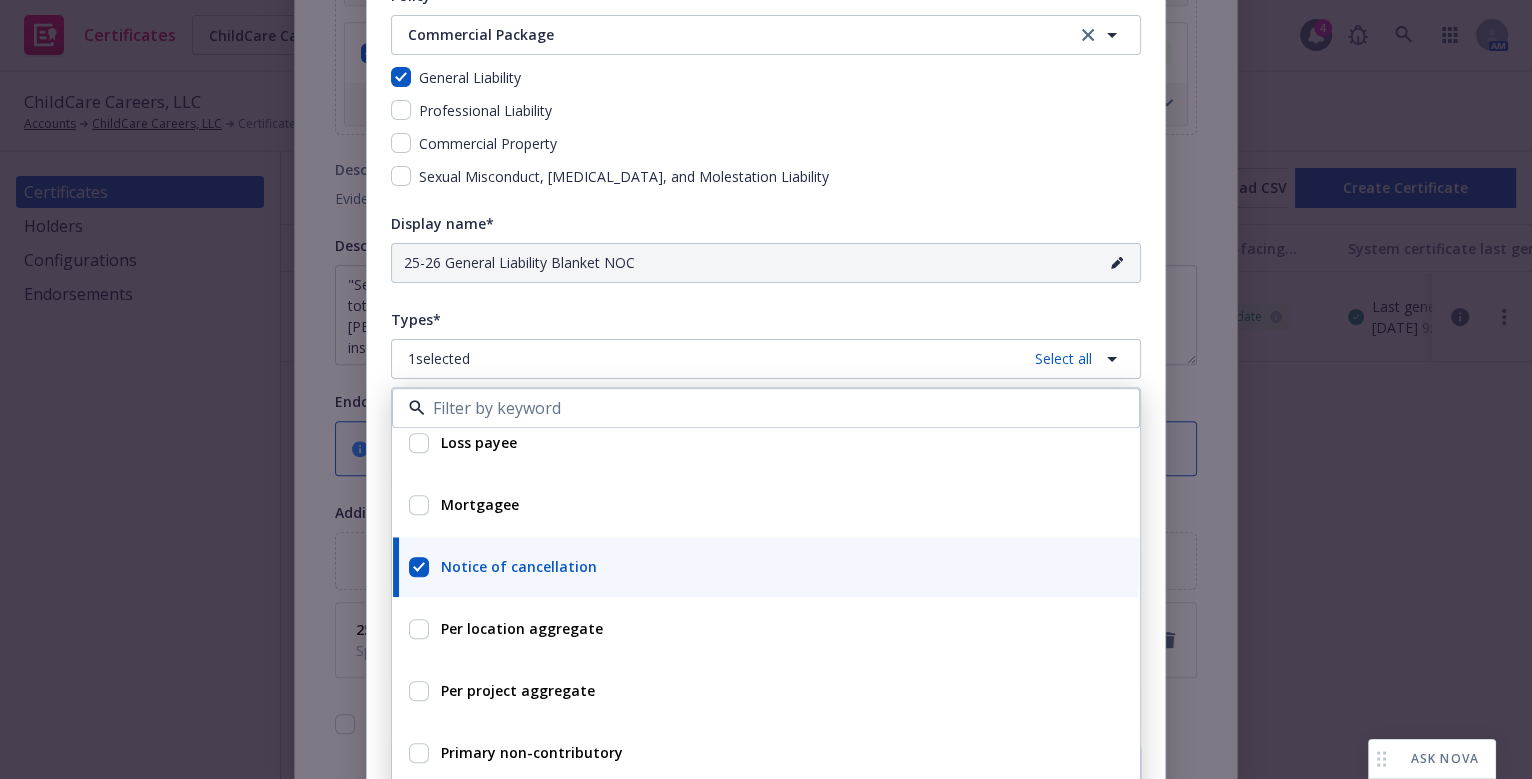click on "Policy* Commercial Package Commercial Package General Liability Professional Liability Commercial Property Sexual Misconduct, Physical Abuse, and Molestation Liability Display name* 25-26 General Liability Blanket NOC Types* 1  selected Select all Lender loss payable Loss payee Mortgagee Notice of cancellation Per location aggregate Per project aggregate Primary non-contributory Residential exclusion Separation of insureds Stop Gap Subcontractor's warranty Notice of cancellation Blanket Specific Form number* Form number is a required field Endorsement document* Upload or drag and drop a file Remove encryption from a PDF One method to remove the encryption from a PDF file is to print the file to a PDF file. This will create a copy of the original file without the encryption. To do this: Open the PDF file in your Google Chrome. Press  " Print "   >  Save as PDF. Save the PDF file in the desired location. The new file will not be encrypted. File is a required field Notes Enabled? Enabled Disabled" at bounding box center (766, 575) 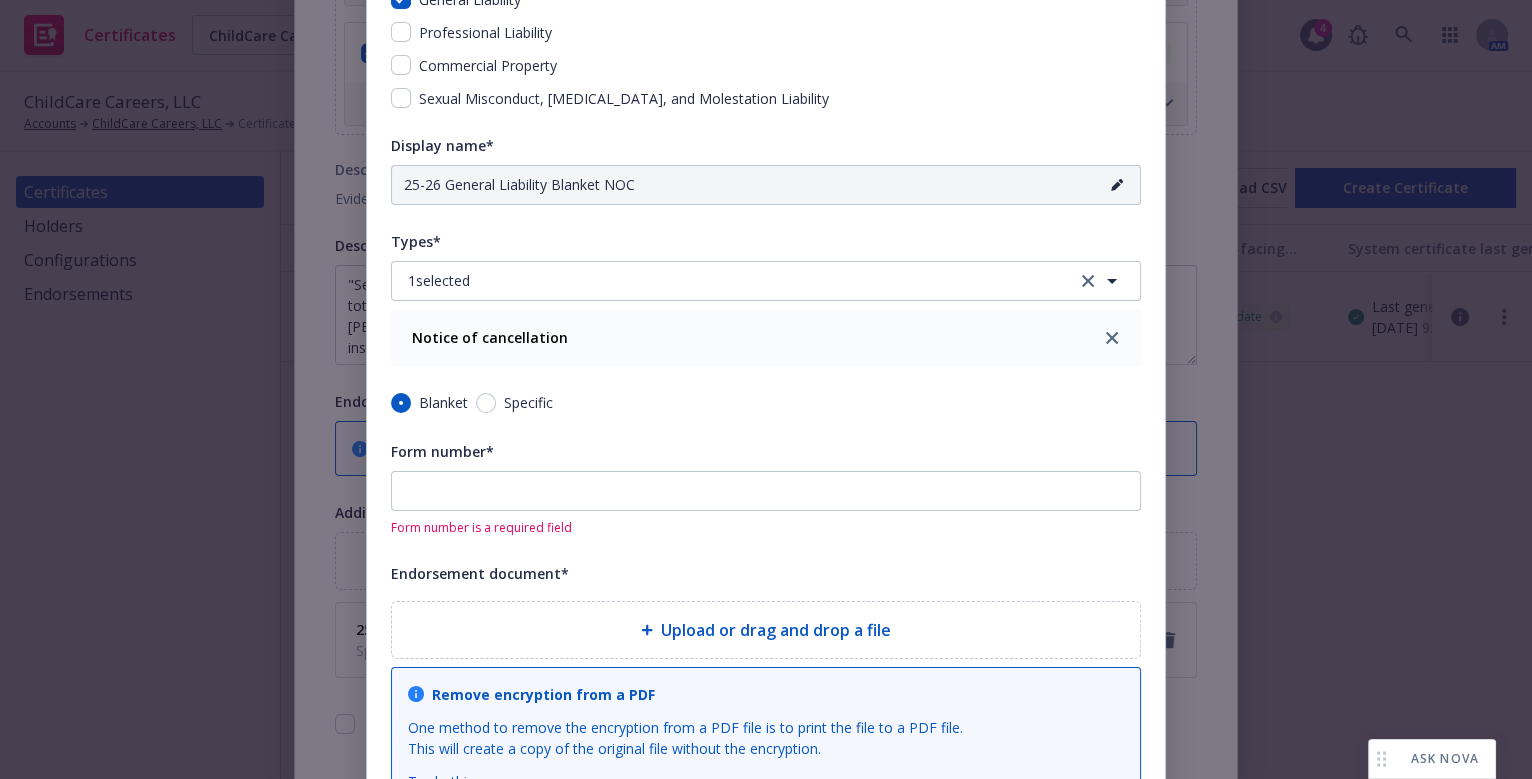 scroll, scrollTop: 363, scrollLeft: 0, axis: vertical 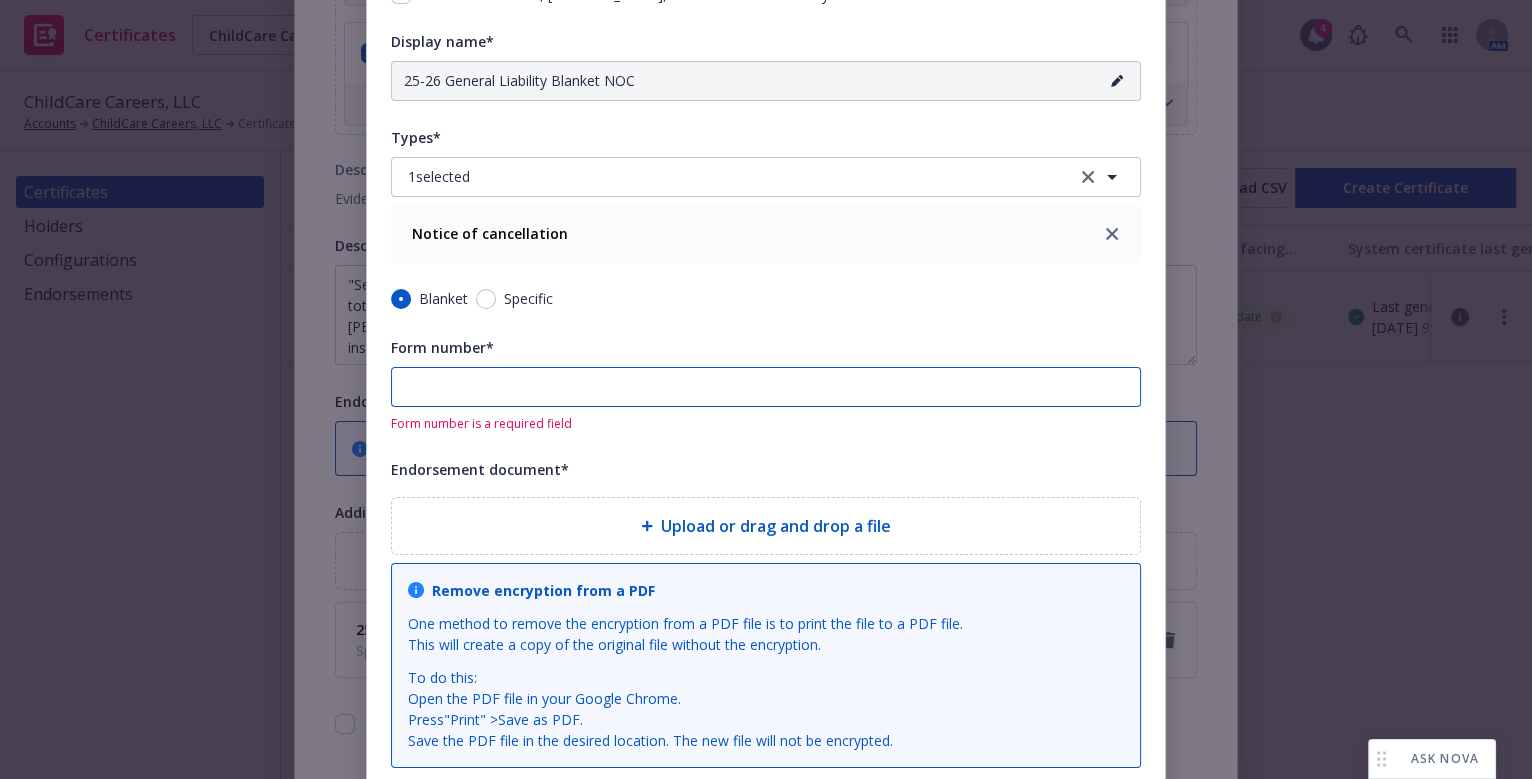 click on "Form number*" at bounding box center [766, 387] 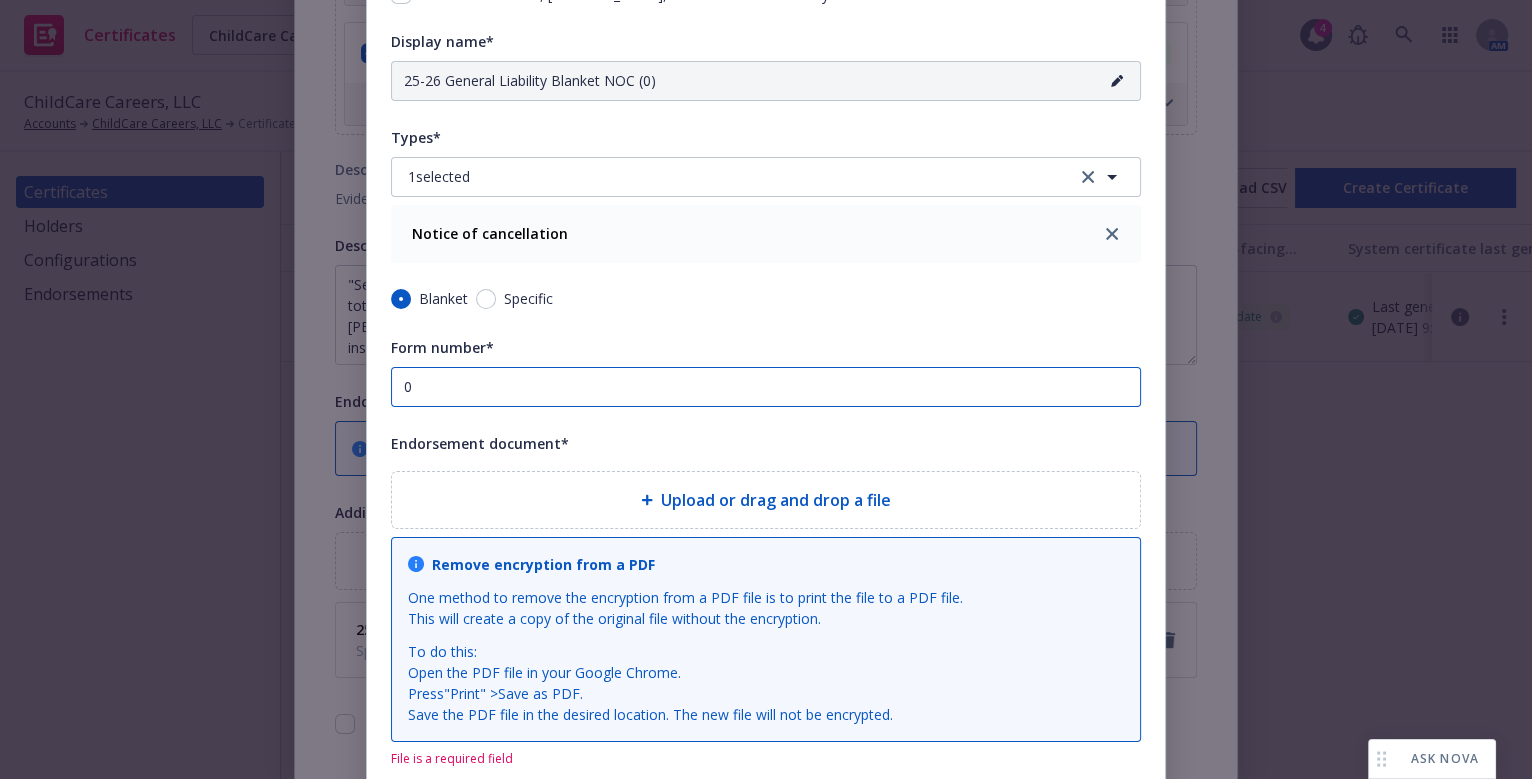 type on "25-26 General Liability Blanket NOC (00)" 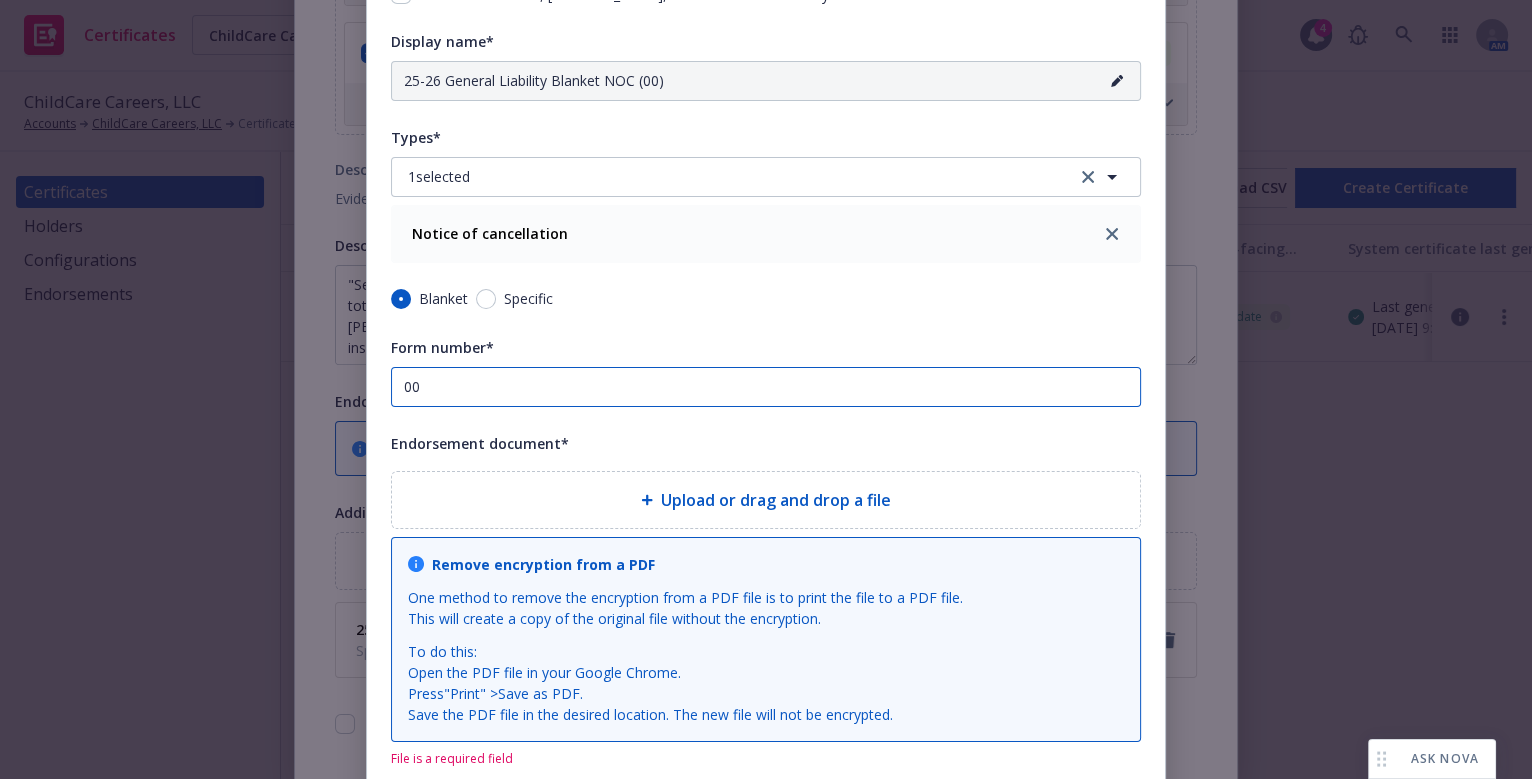 type on "25-26 General Liability Blanket NOC (000)" 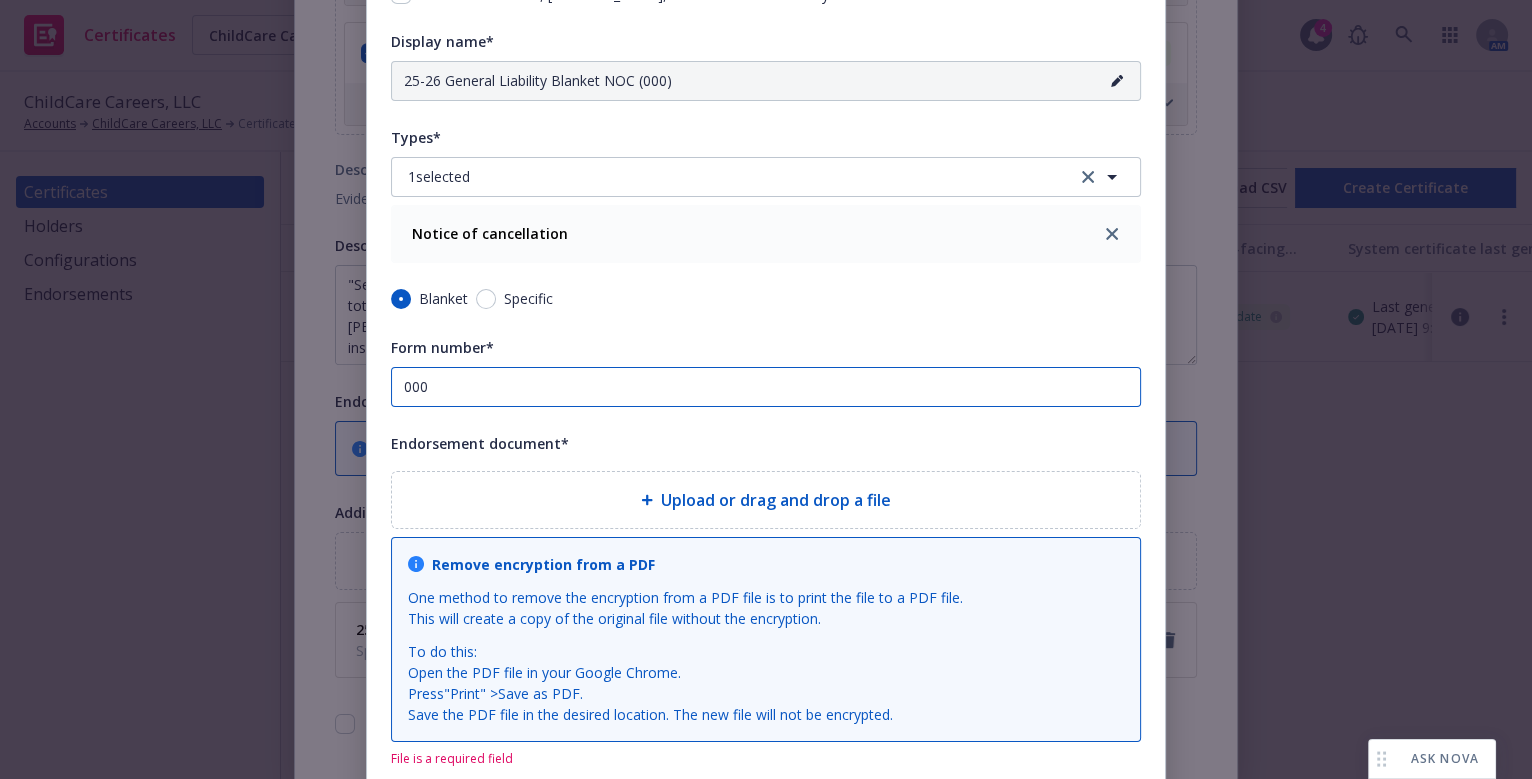 type on "25-26 General Liability Blanket NOC (0000)" 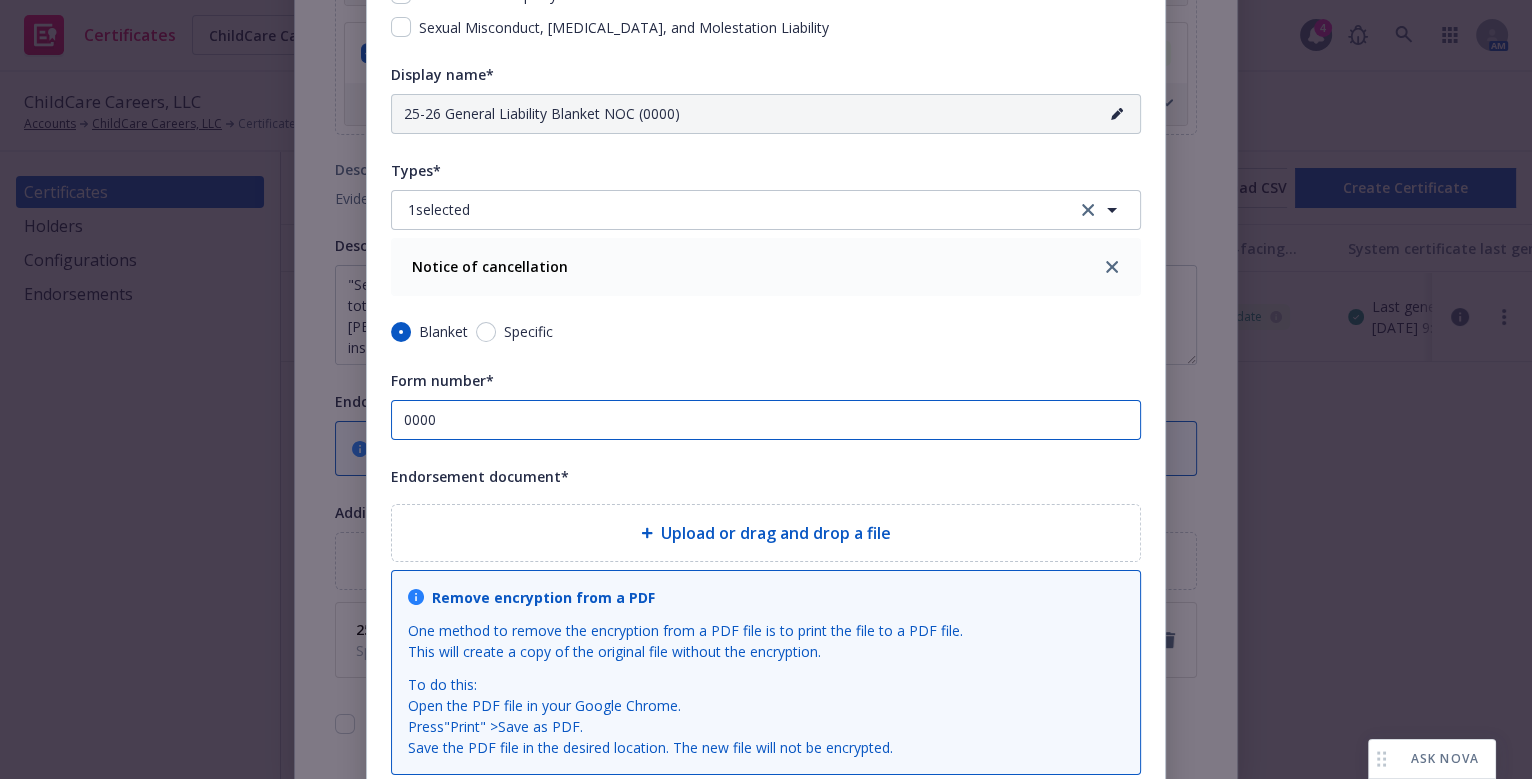 scroll, scrollTop: 272, scrollLeft: 0, axis: vertical 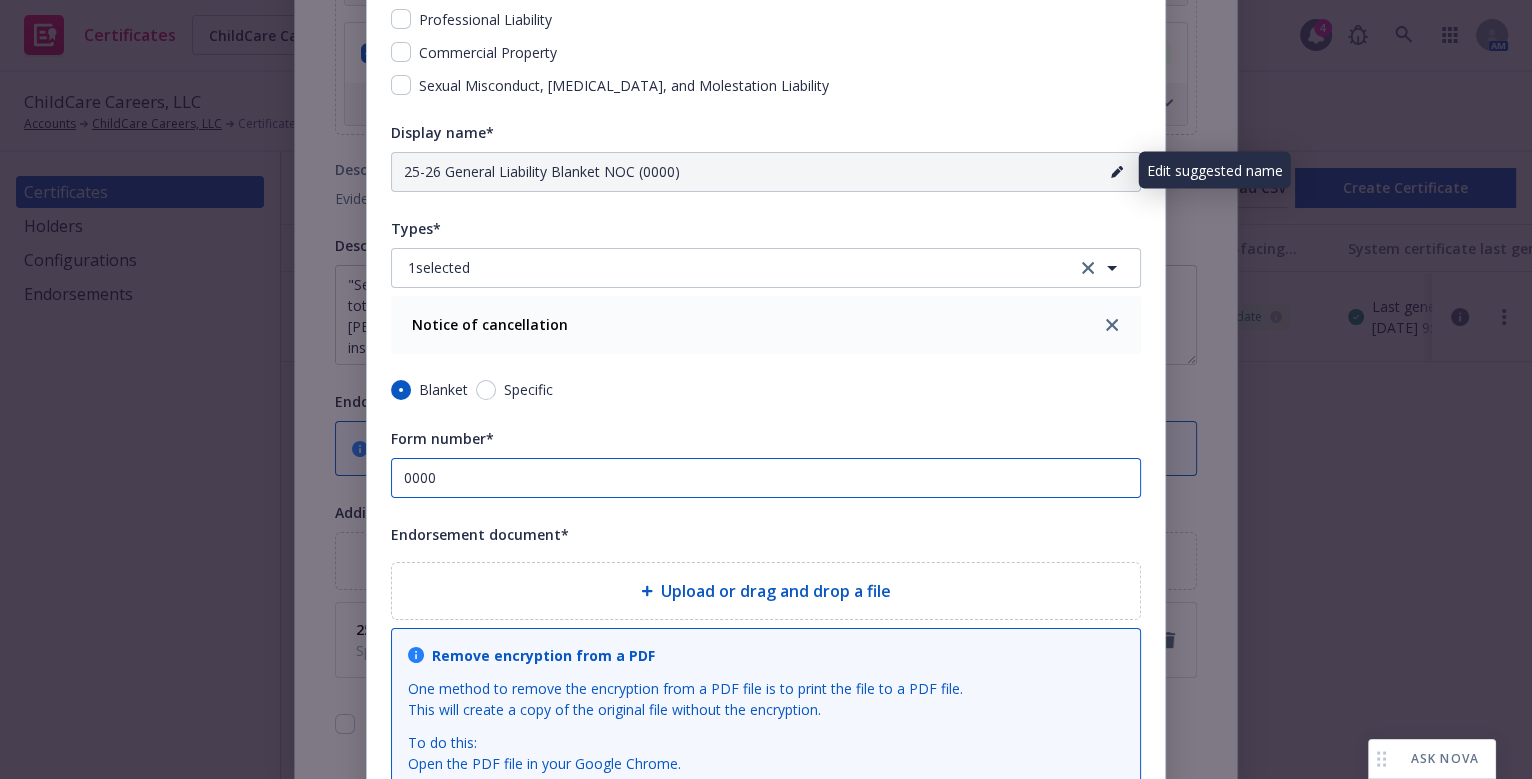 type on "0000" 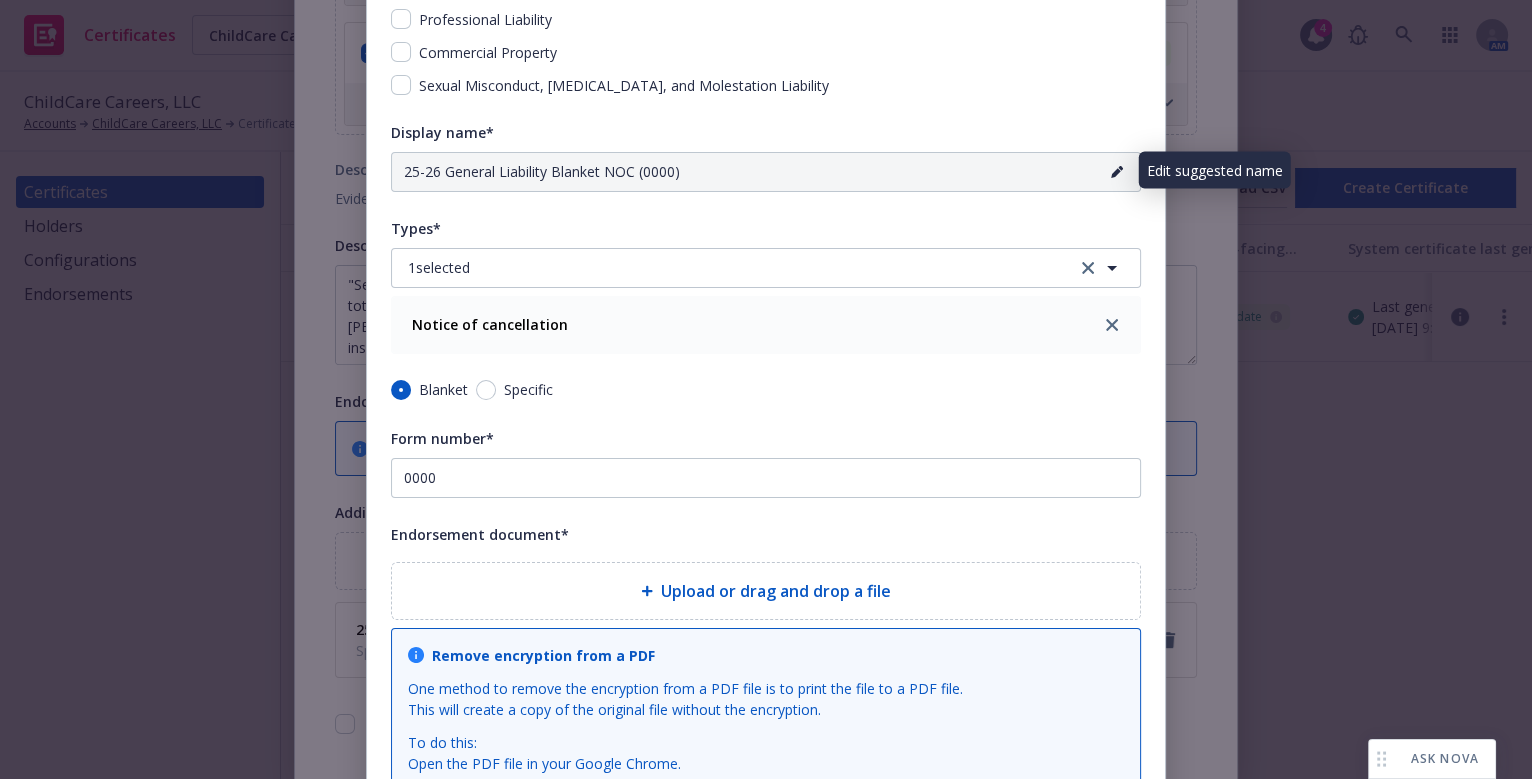click at bounding box center [1117, 172] 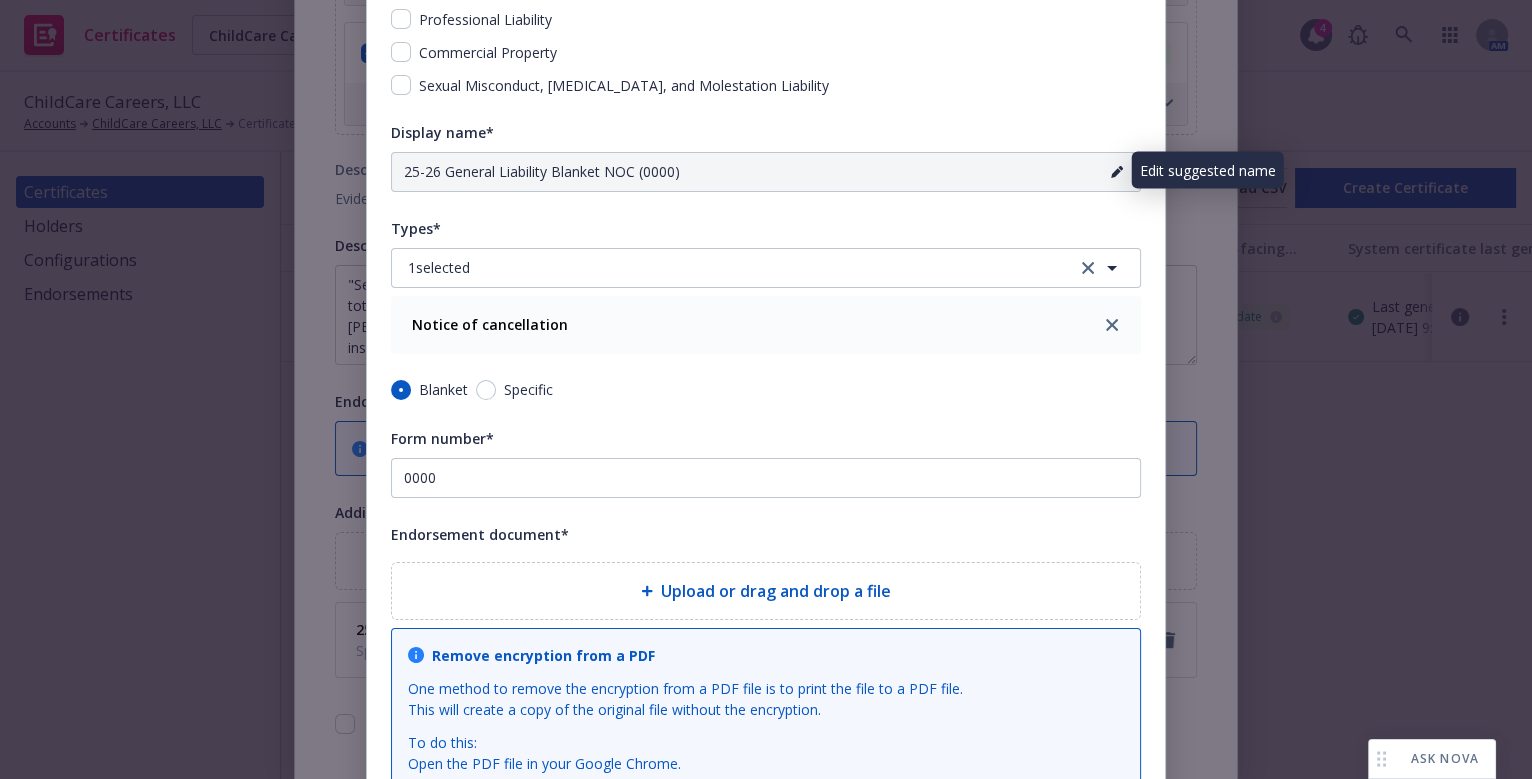click at bounding box center [1117, 172] 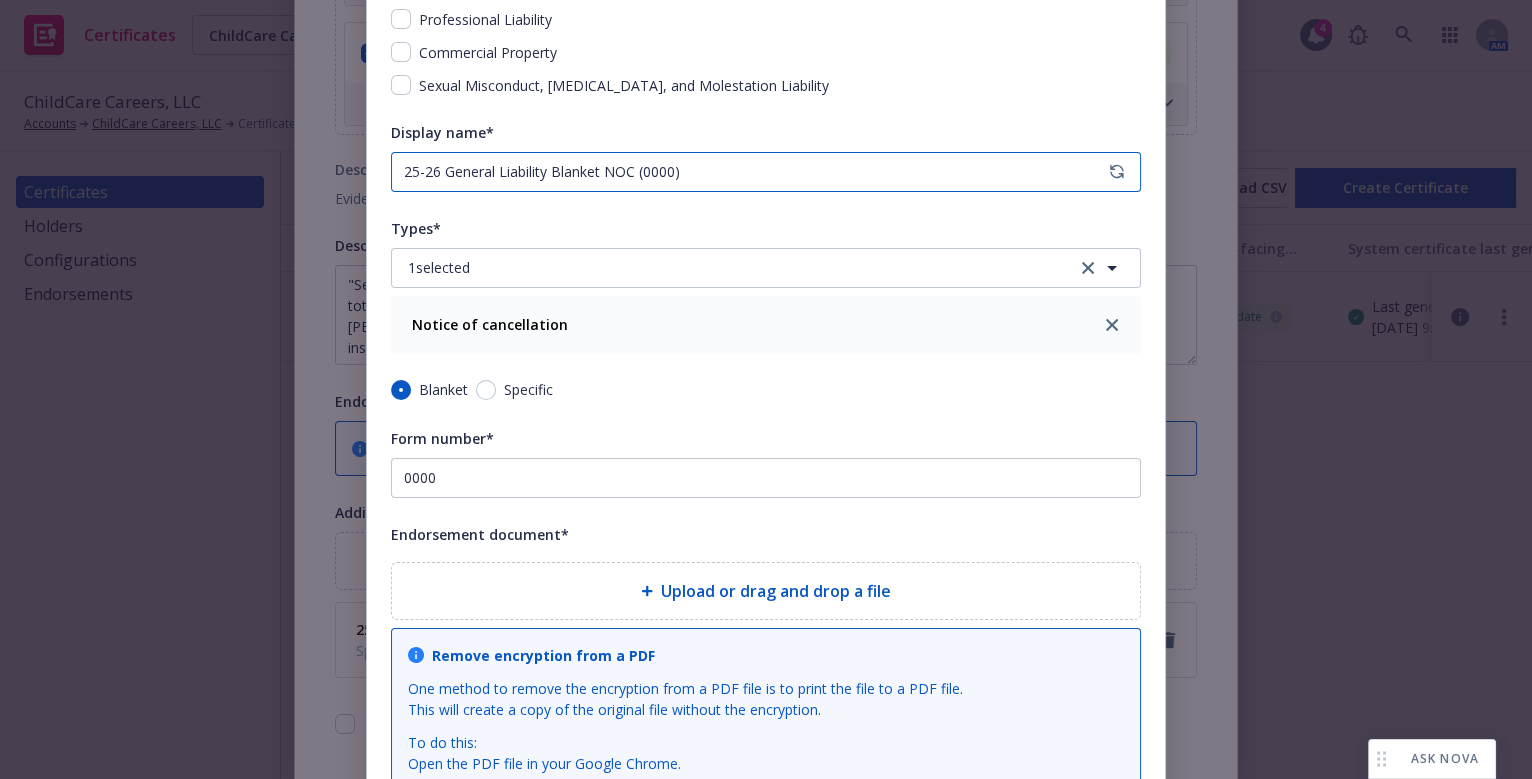 drag, startPoint x: 632, startPoint y: 180, endPoint x: 810, endPoint y: 166, distance: 178.54971 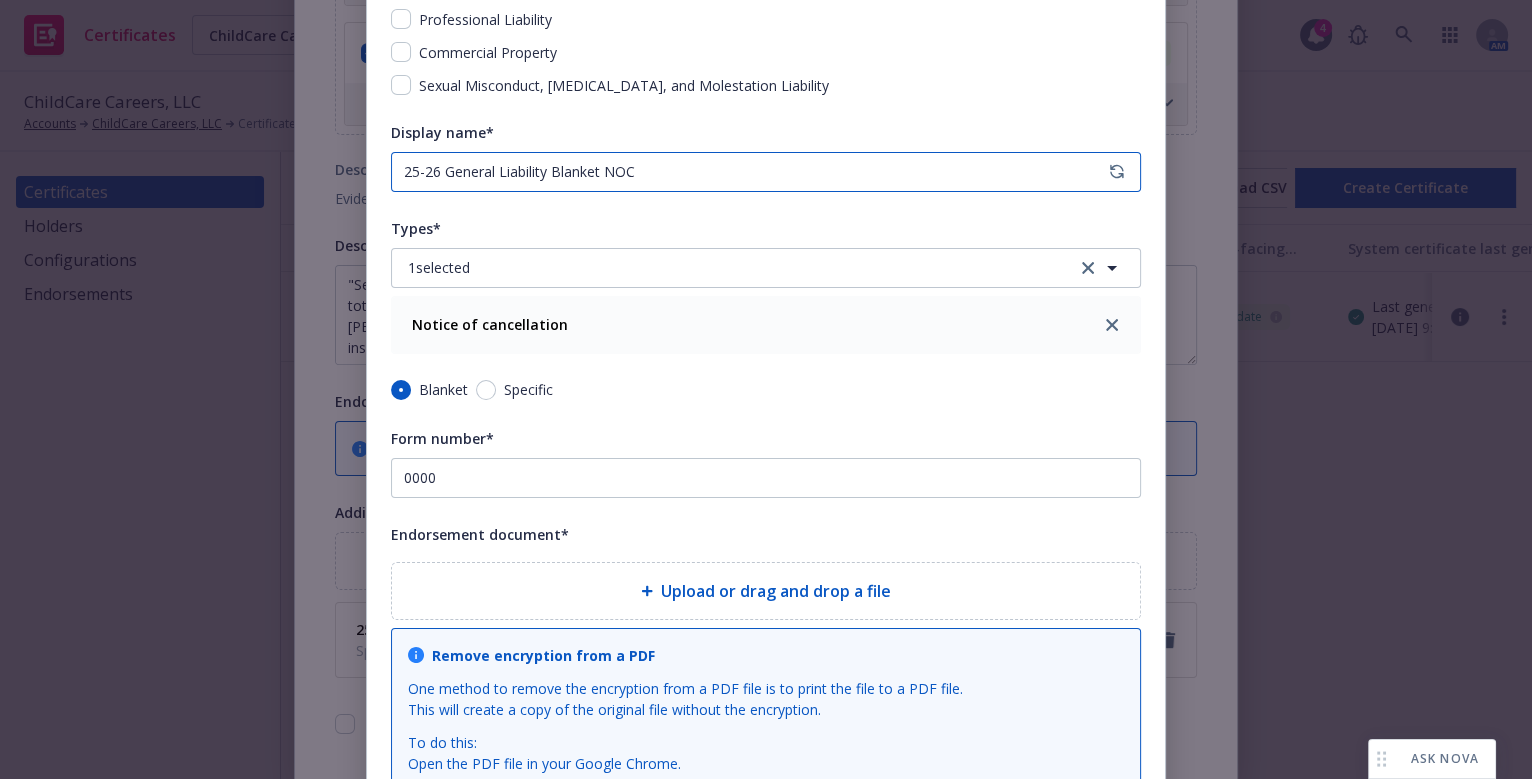 type on "25-26 General Liability Blanket NOC" 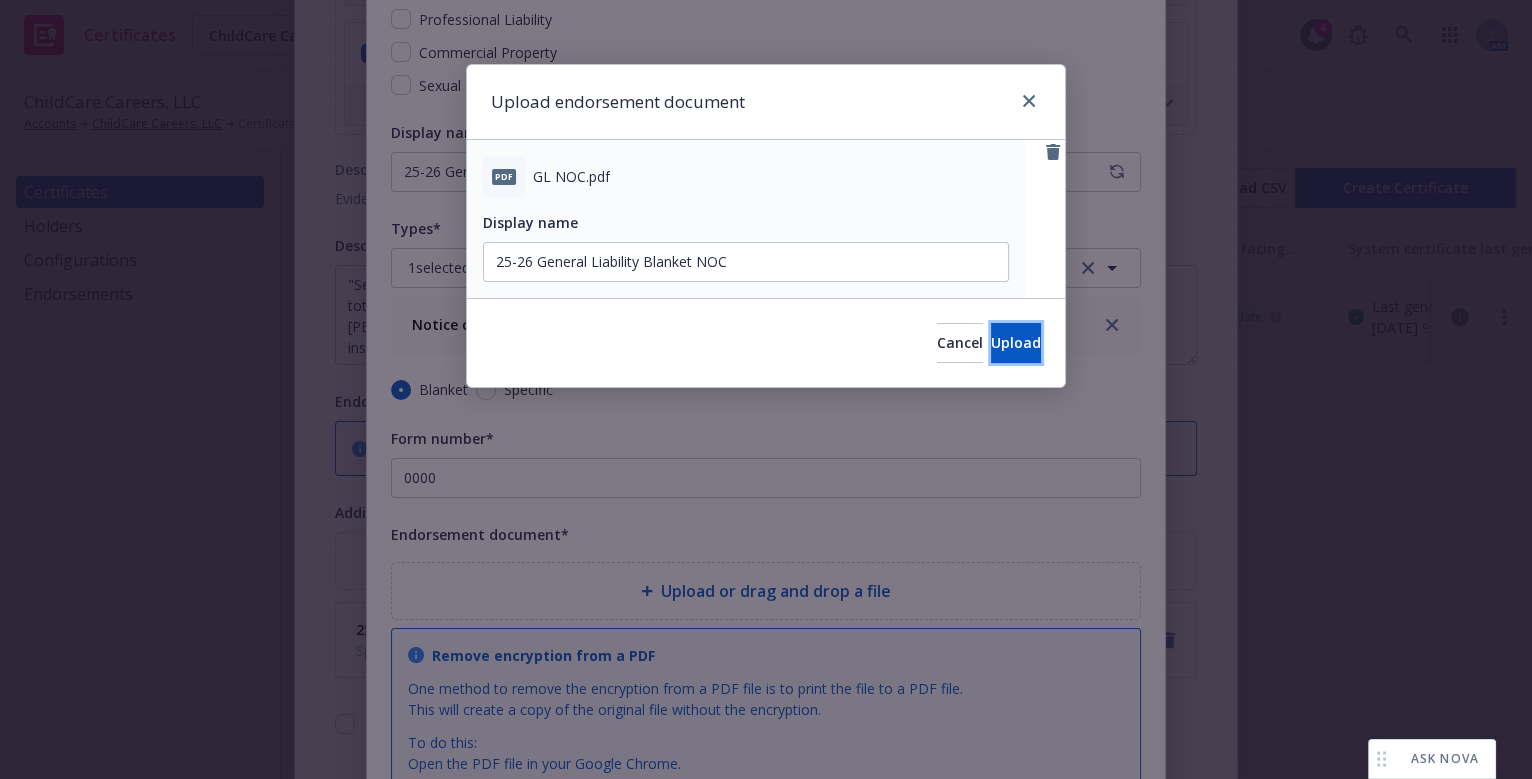 click on "Upload" at bounding box center [1016, 343] 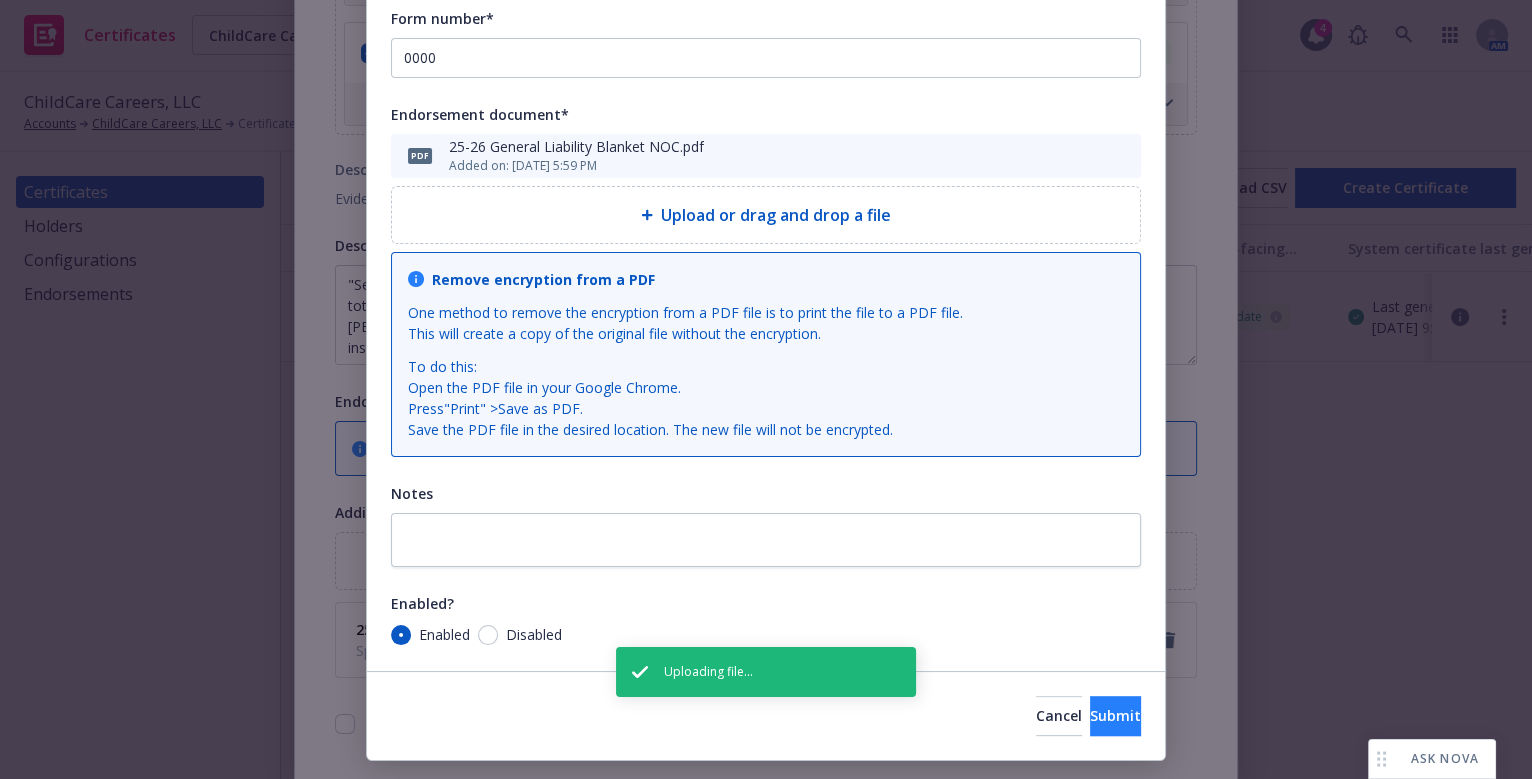 scroll, scrollTop: 737, scrollLeft: 0, axis: vertical 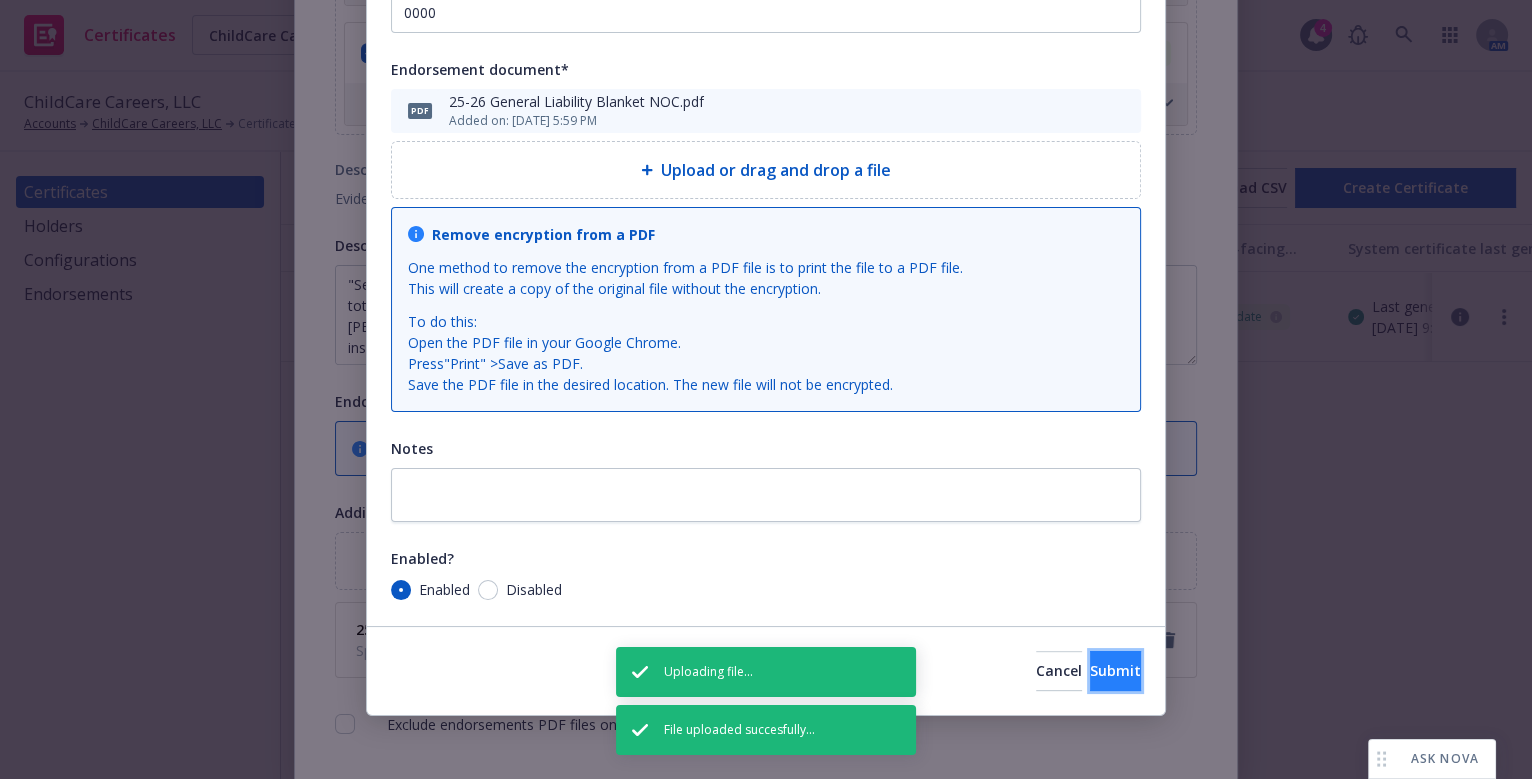 click on "Submit" at bounding box center (1115, 671) 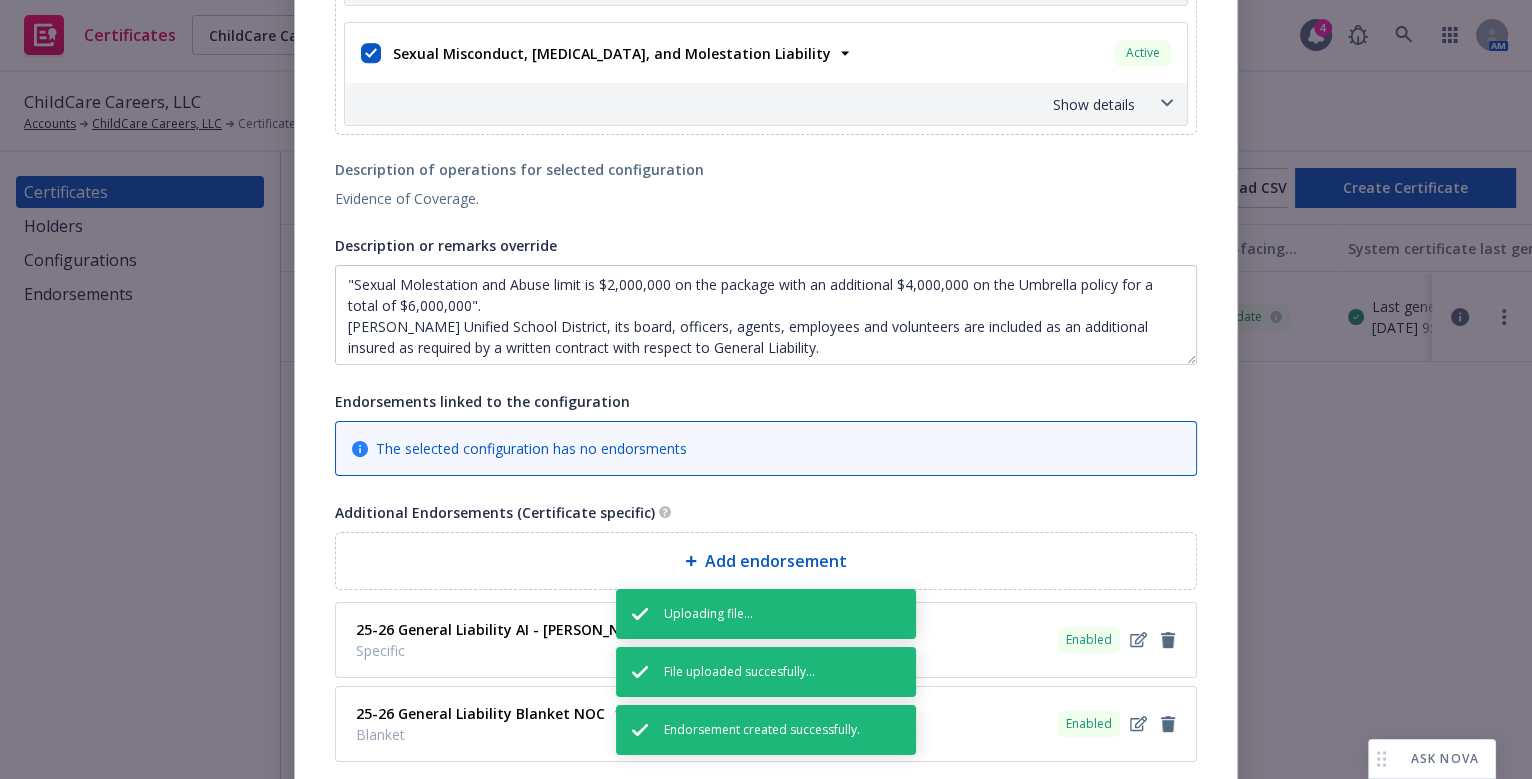 scroll, scrollTop: 1, scrollLeft: 0, axis: vertical 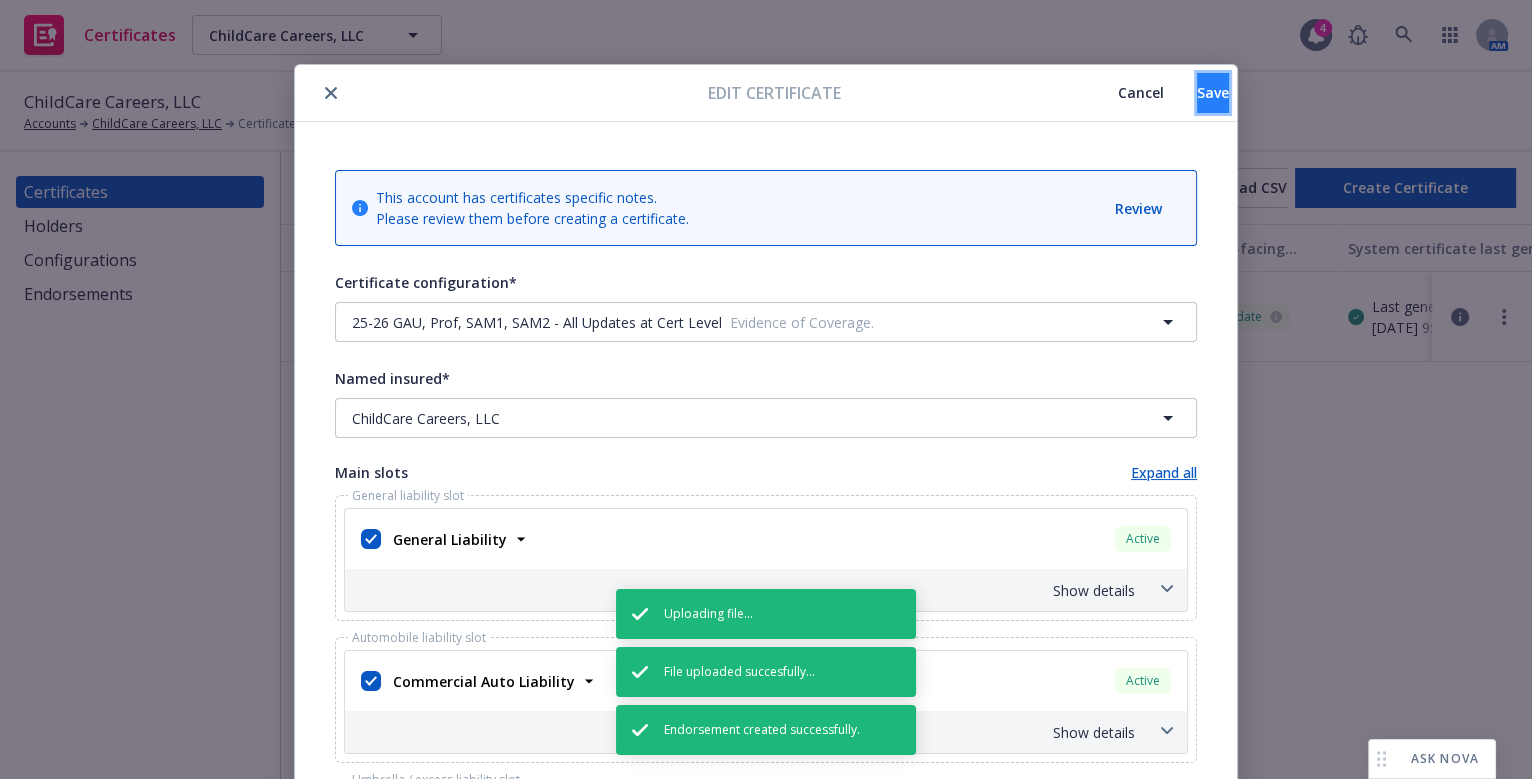 click on "Save" at bounding box center [1213, 92] 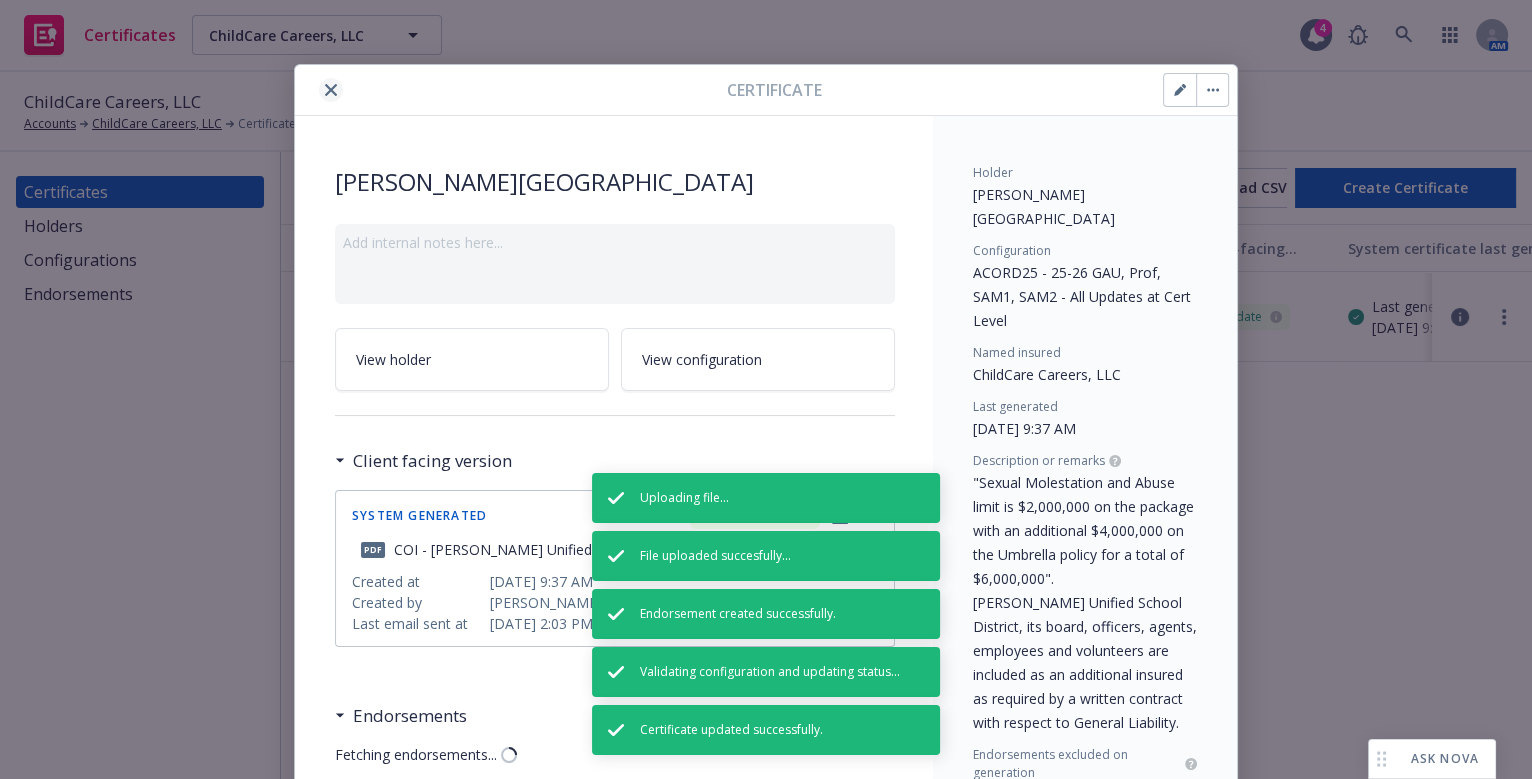 click 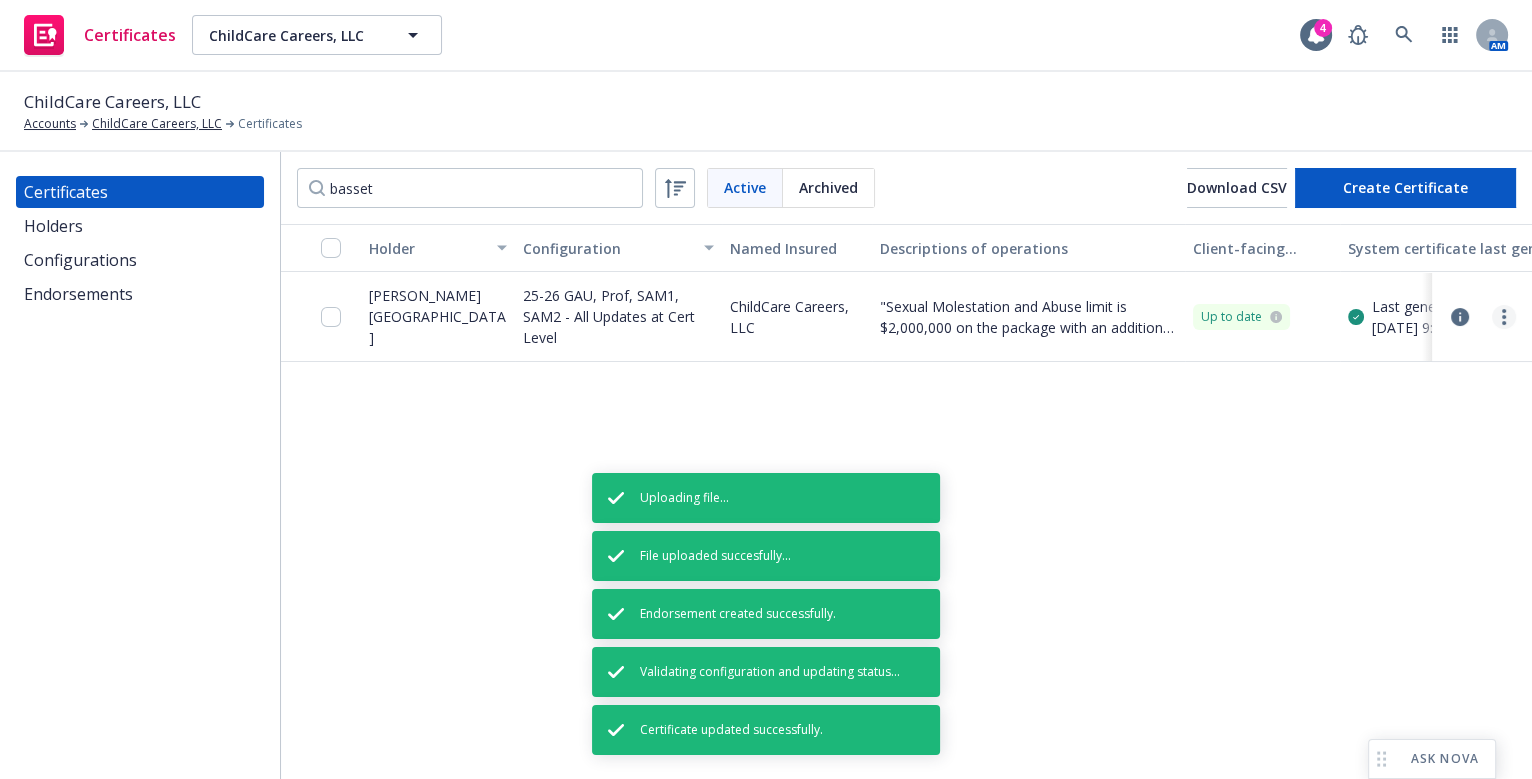click at bounding box center (1504, 317) 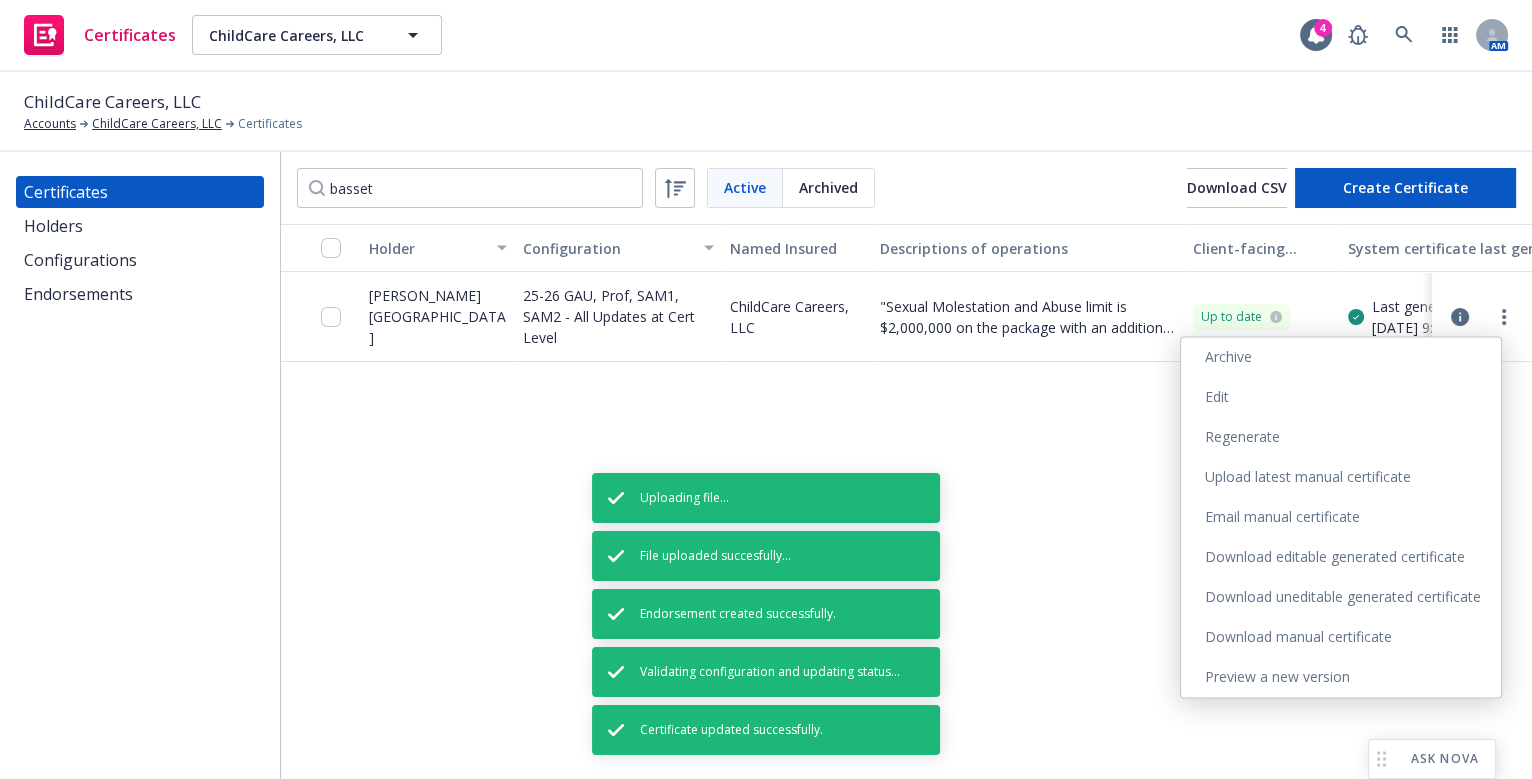 click on "Regenerate" at bounding box center [1341, 437] 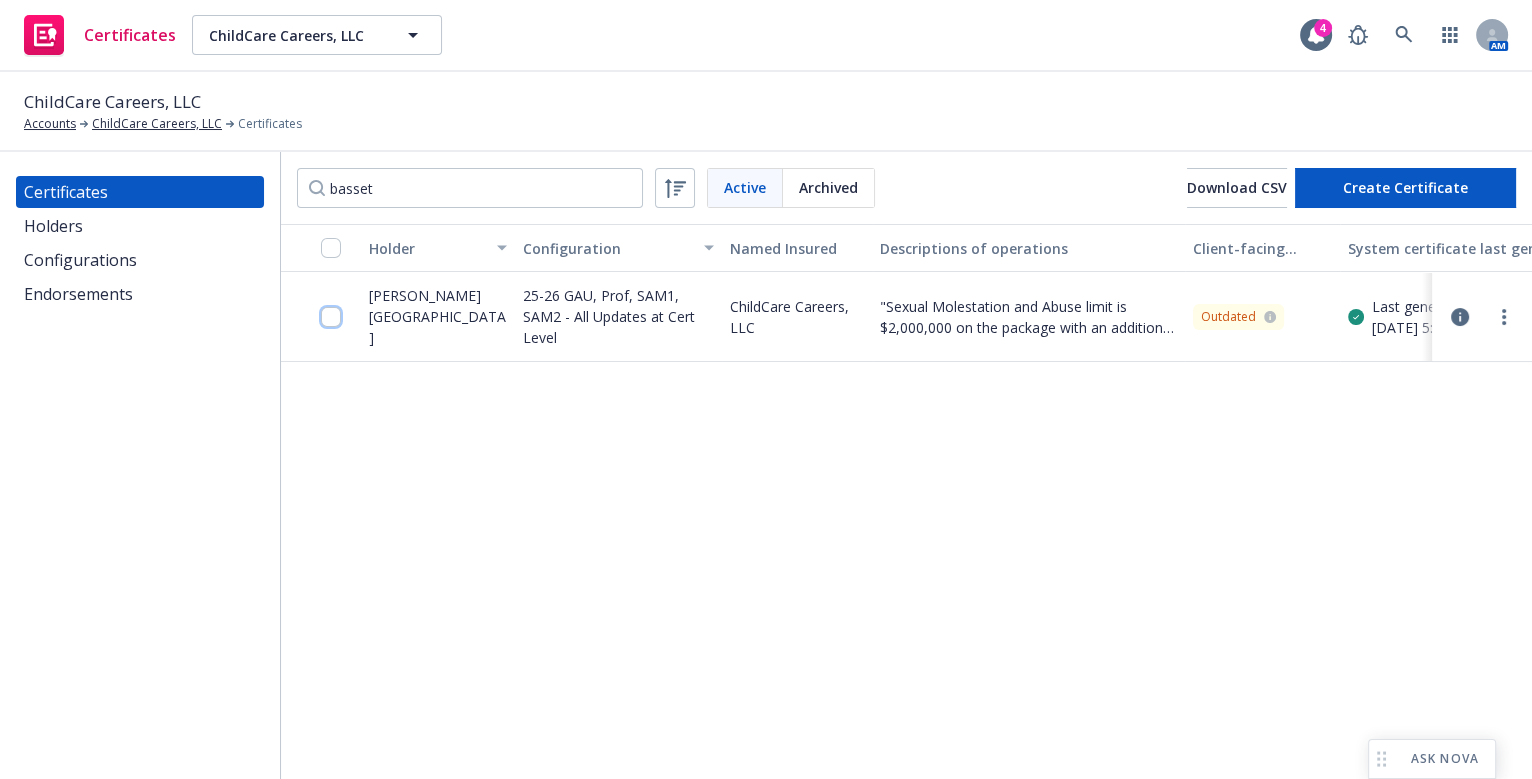 click at bounding box center (331, 317) 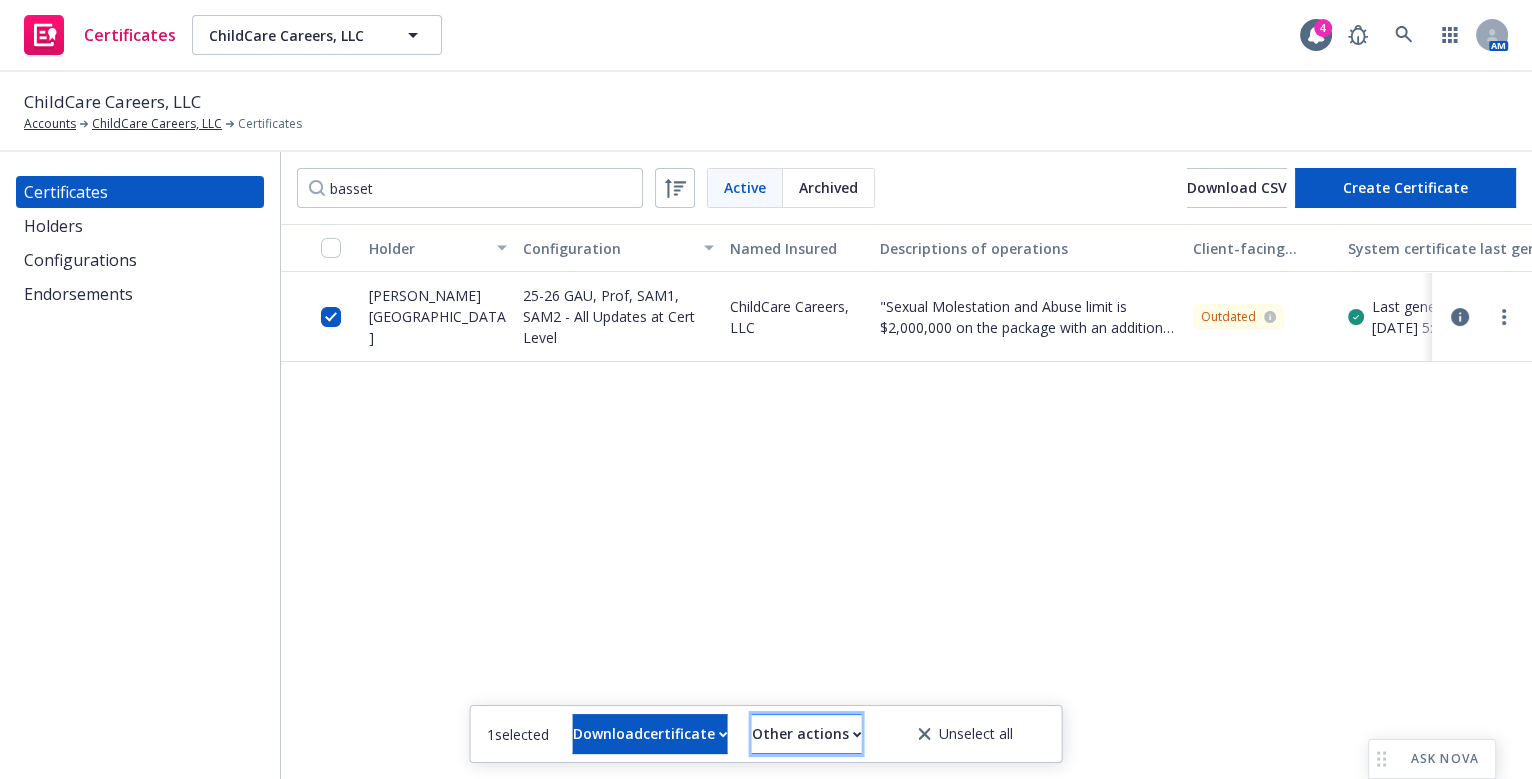 click on "Other actions" at bounding box center [807, 734] 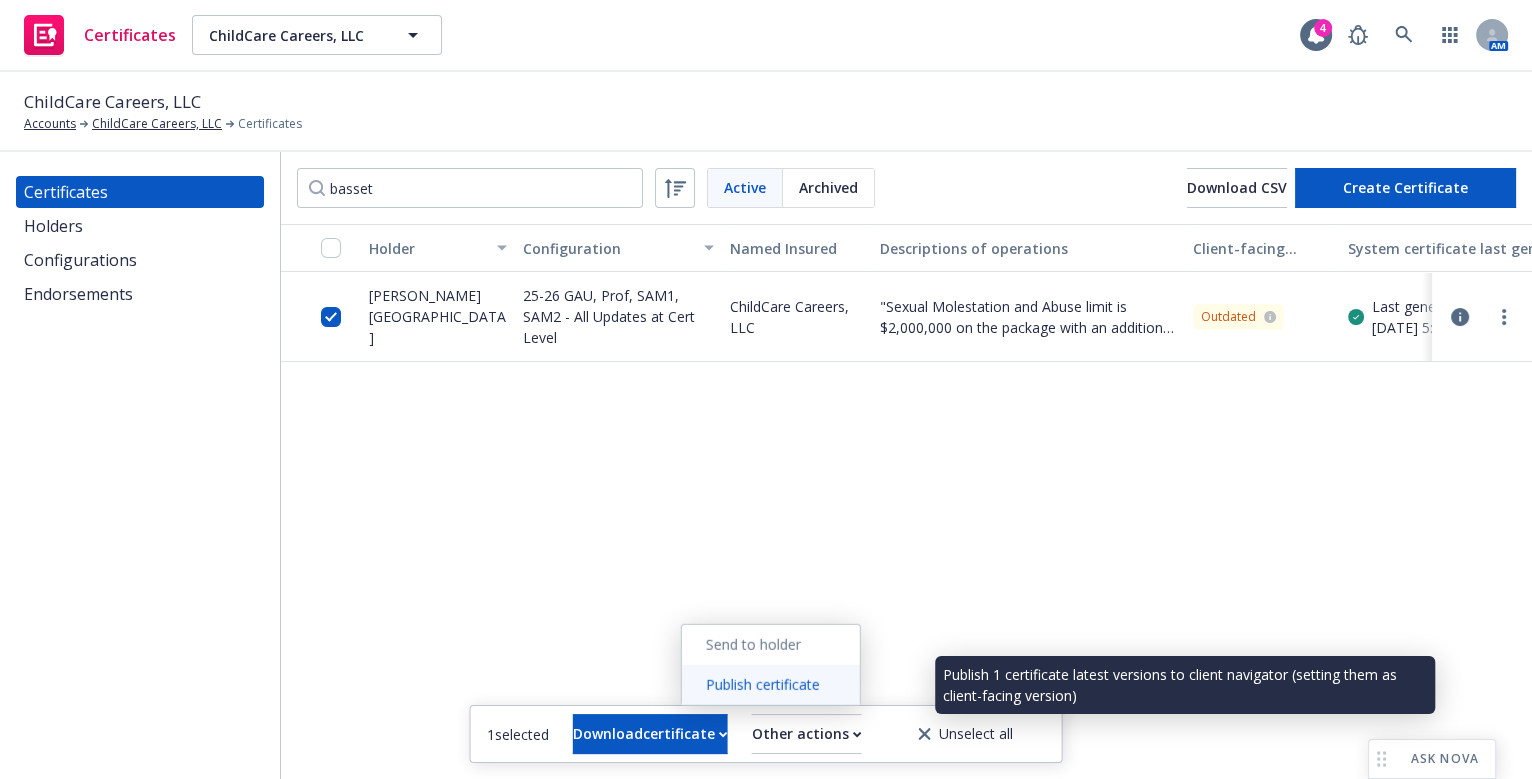 click on "Publish certificate" at bounding box center (771, 685) 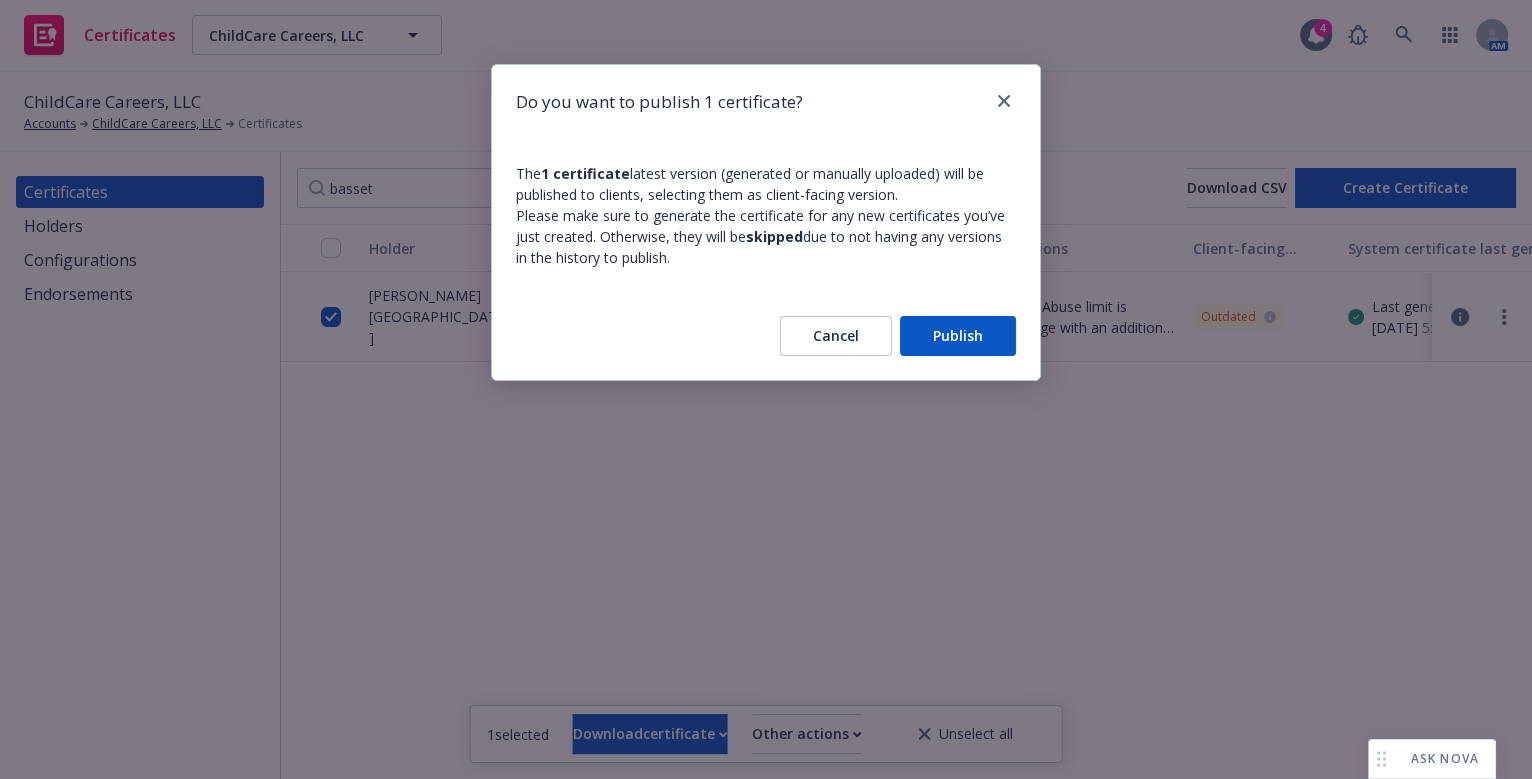 drag, startPoint x: 986, startPoint y: 340, endPoint x: 994, endPoint y: 354, distance: 16.124516 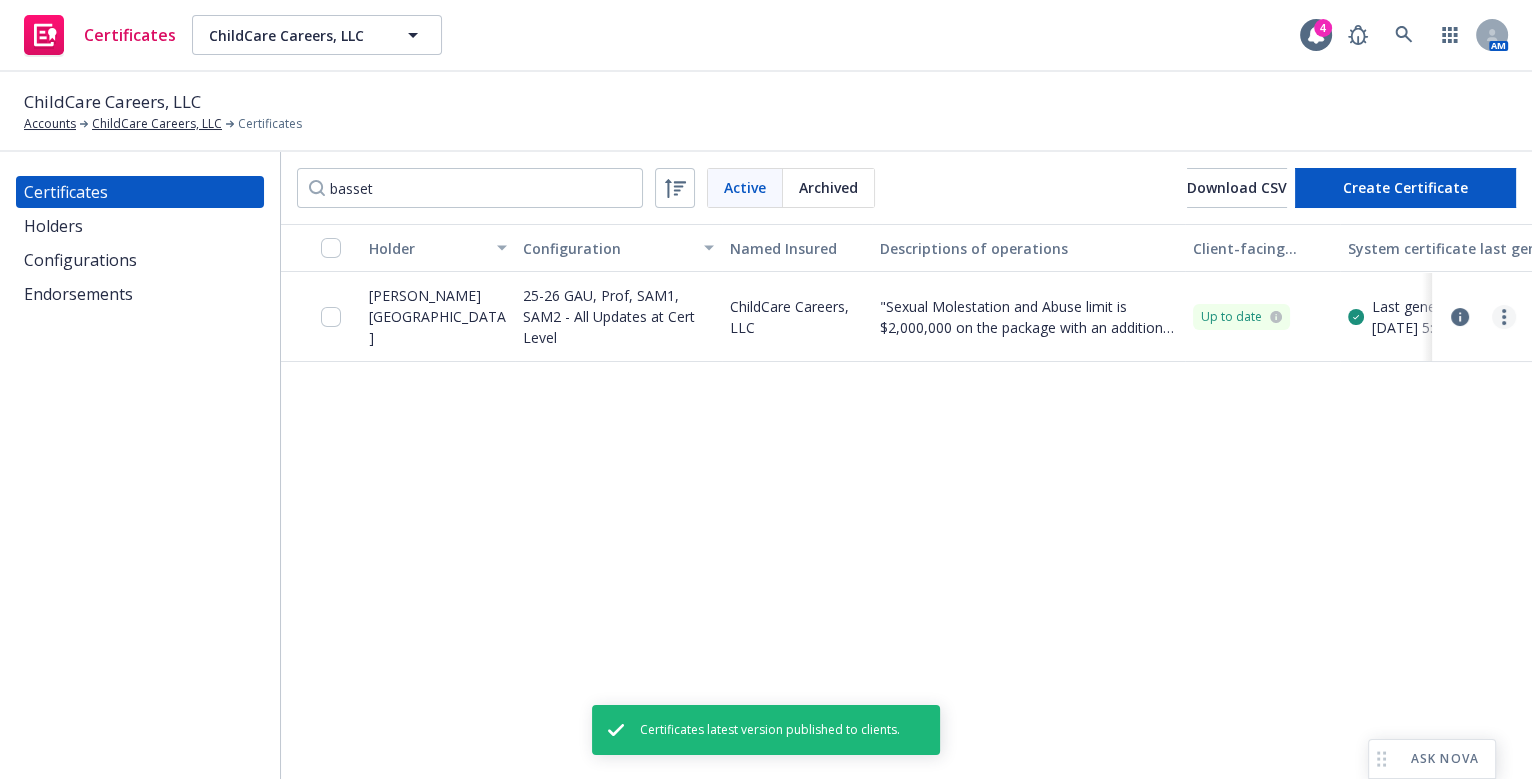 click at bounding box center [1504, 317] 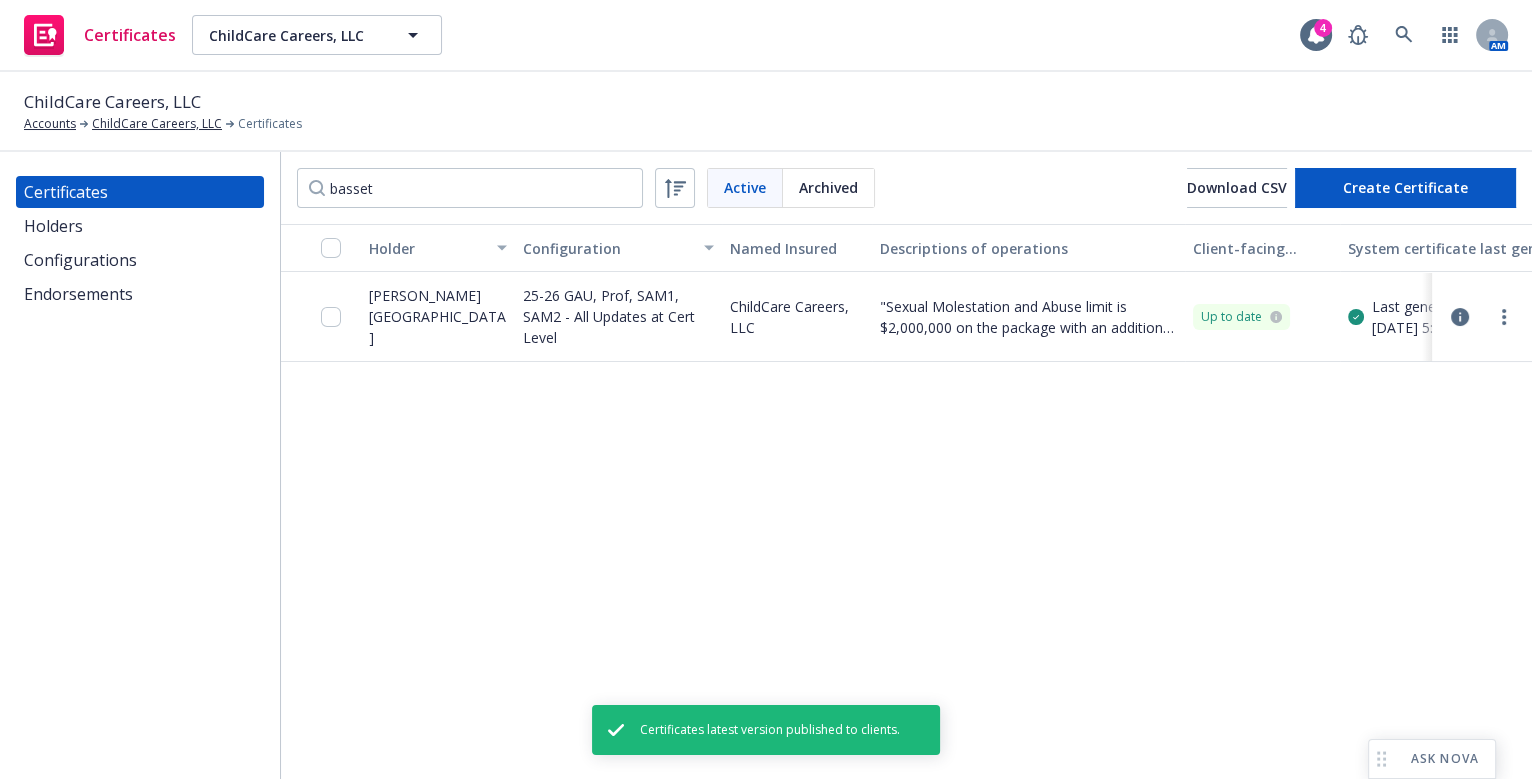 click on "Download uneditable generated certificate" at bounding box center [1341, 597] 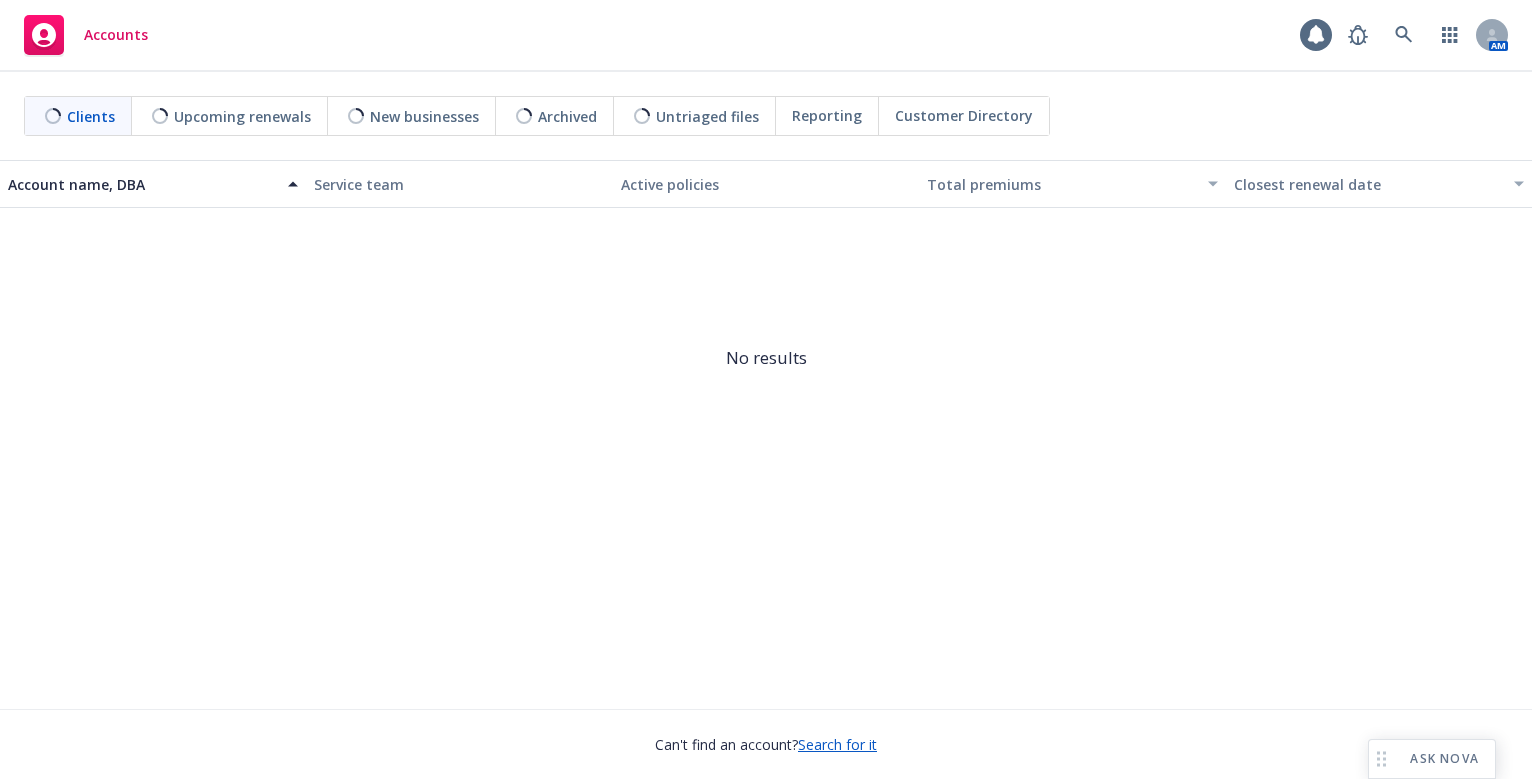 scroll, scrollTop: 0, scrollLeft: 0, axis: both 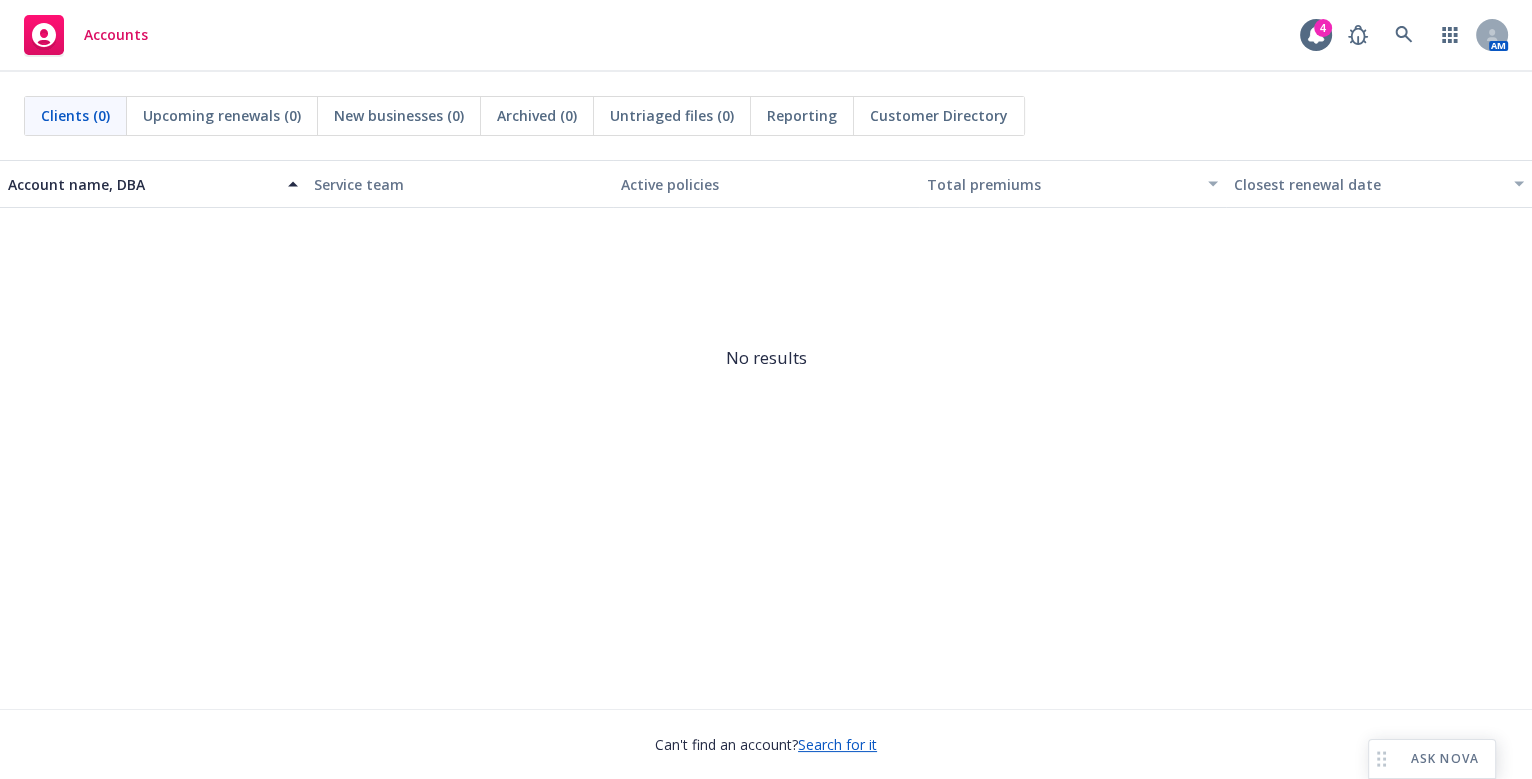 click on "Search for it" at bounding box center (837, 744) 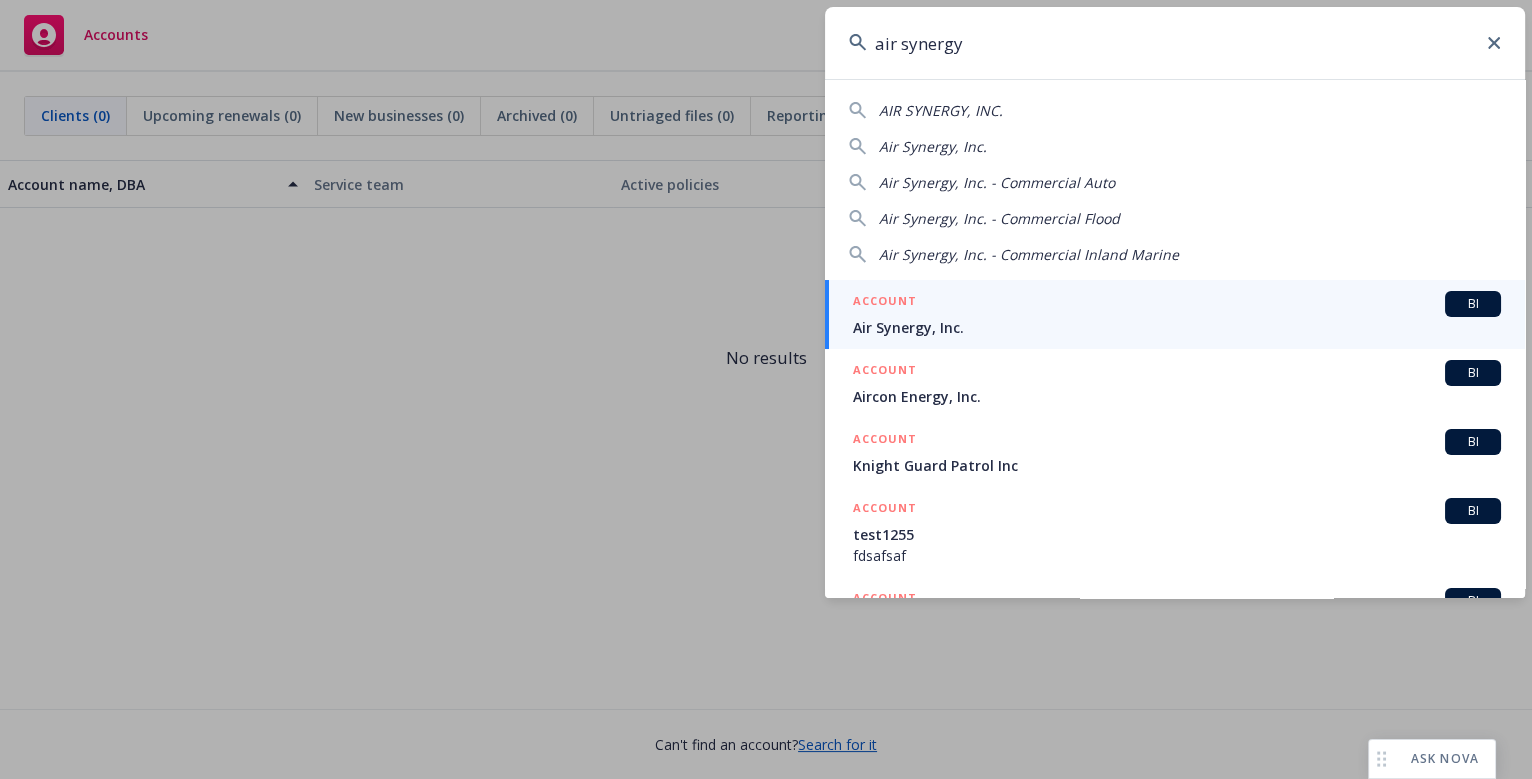 type on "air synergy" 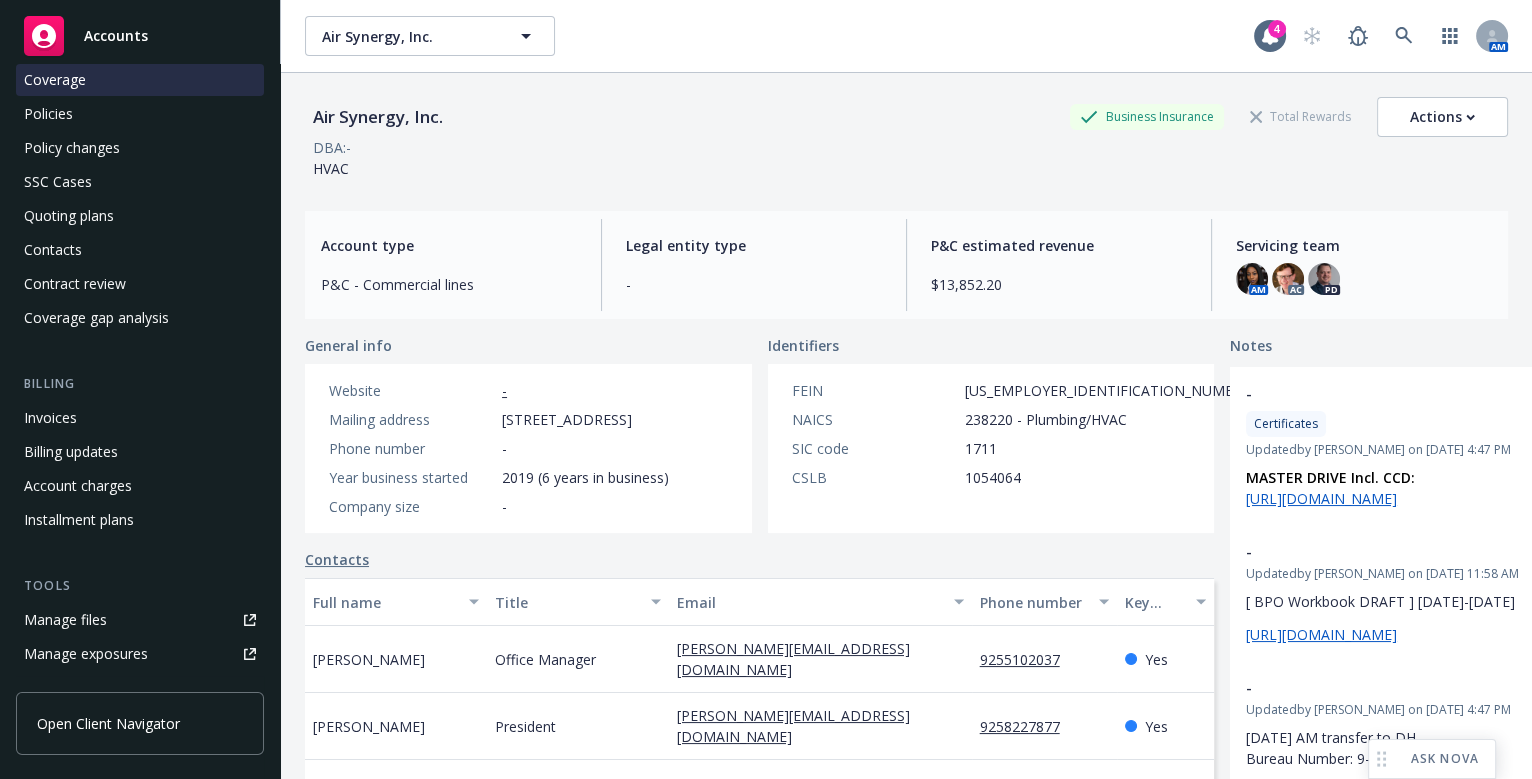 scroll, scrollTop: 0, scrollLeft: 0, axis: both 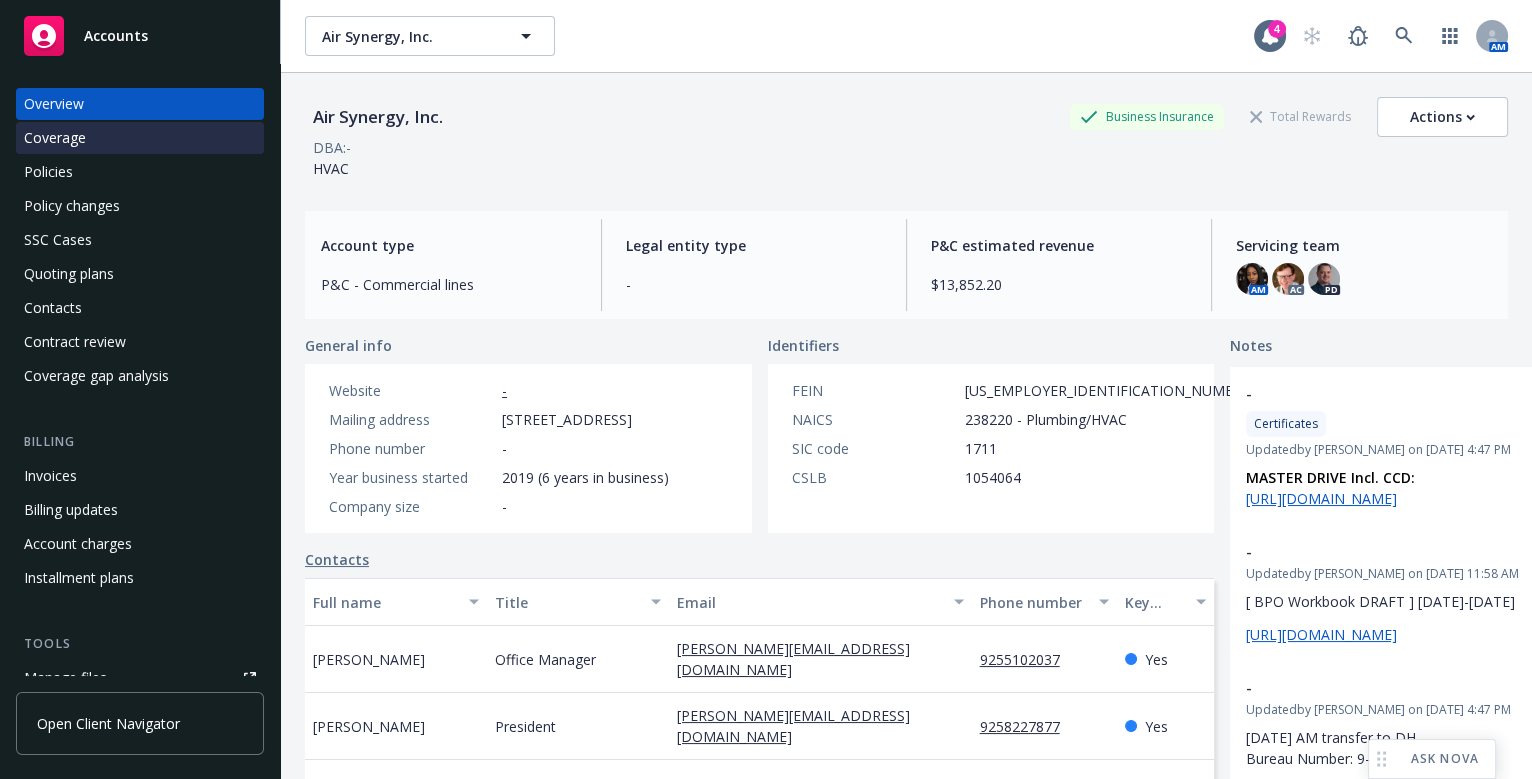 click on "Coverage" at bounding box center (140, 138) 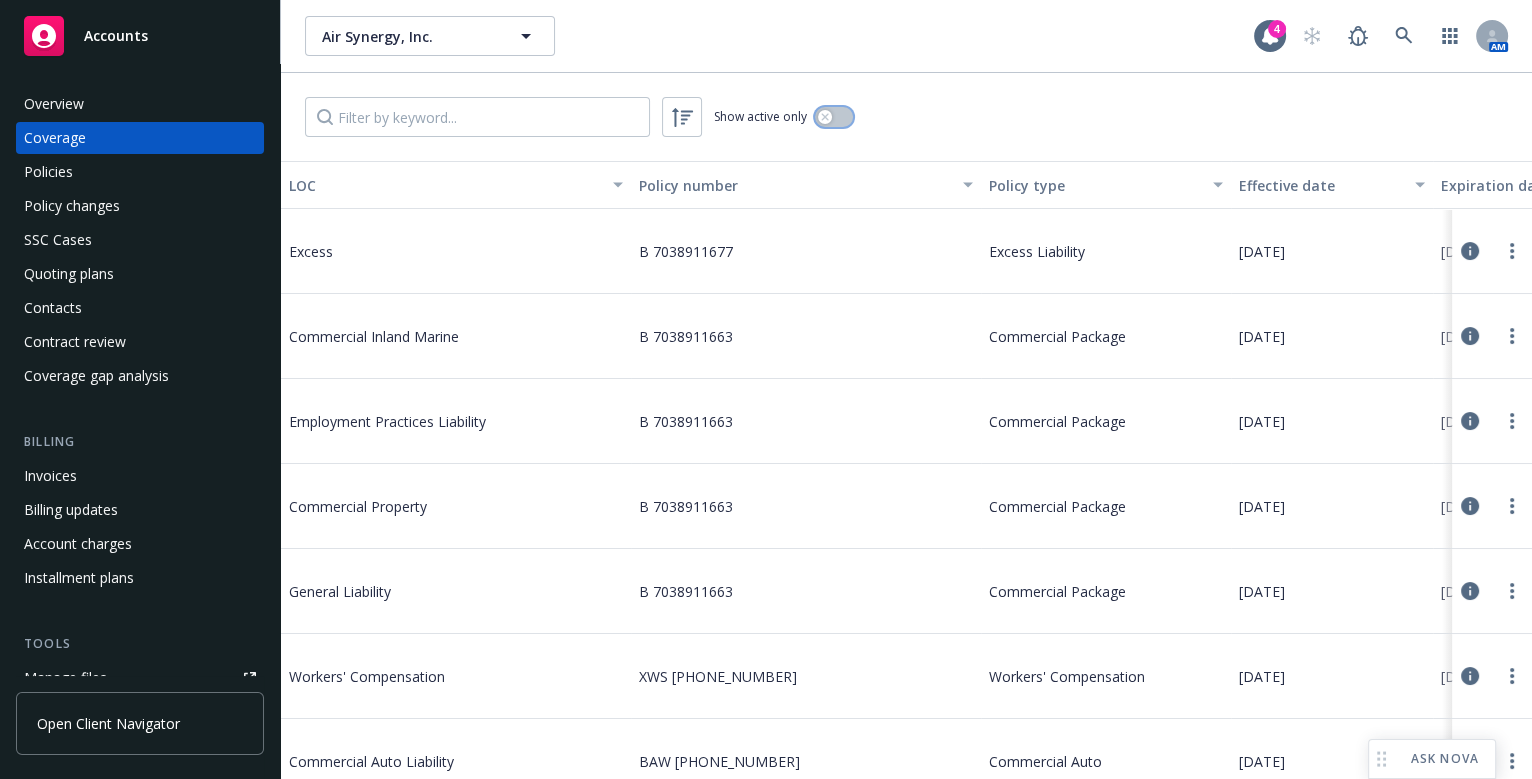 click at bounding box center (834, 117) 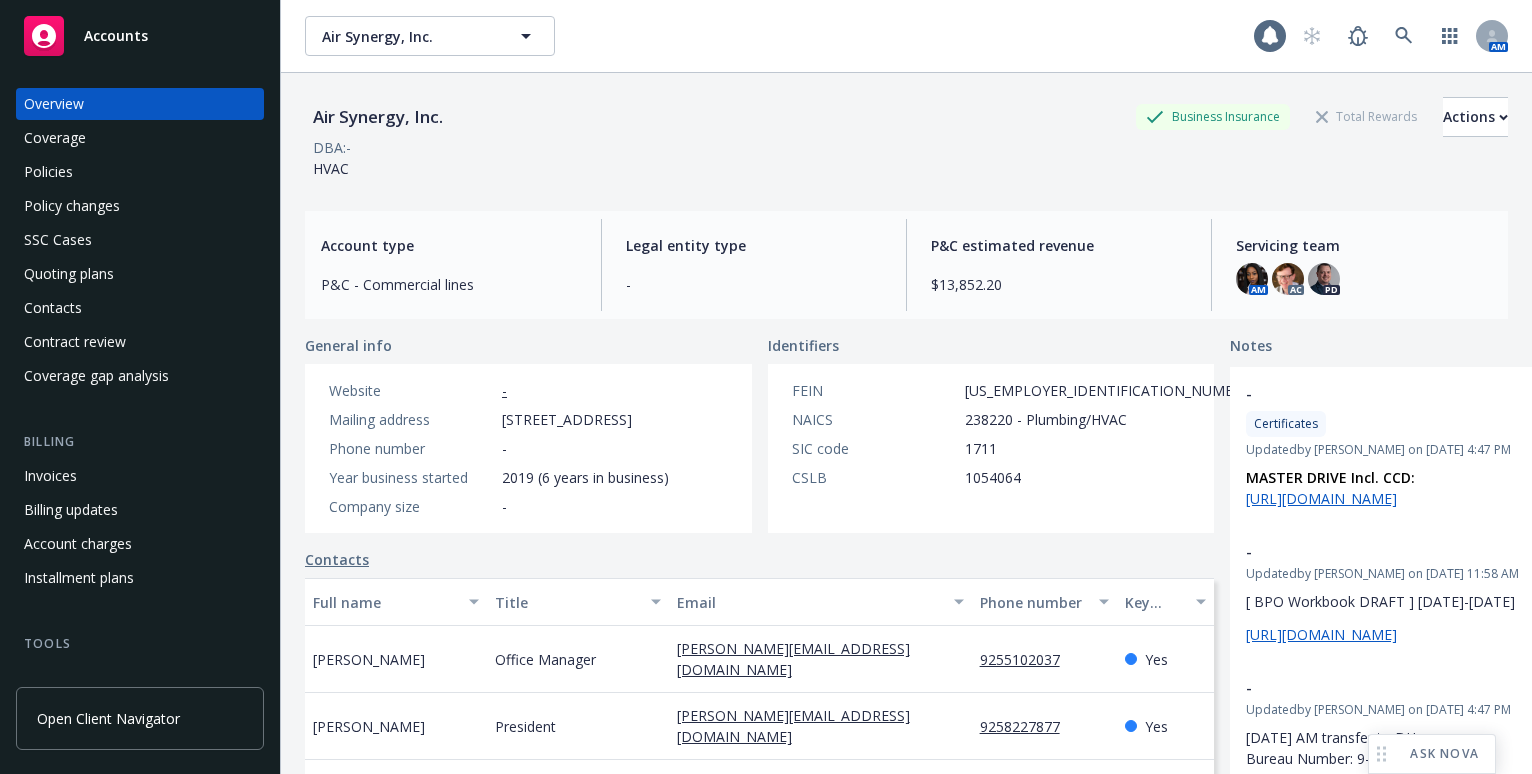 scroll, scrollTop: 0, scrollLeft: 0, axis: both 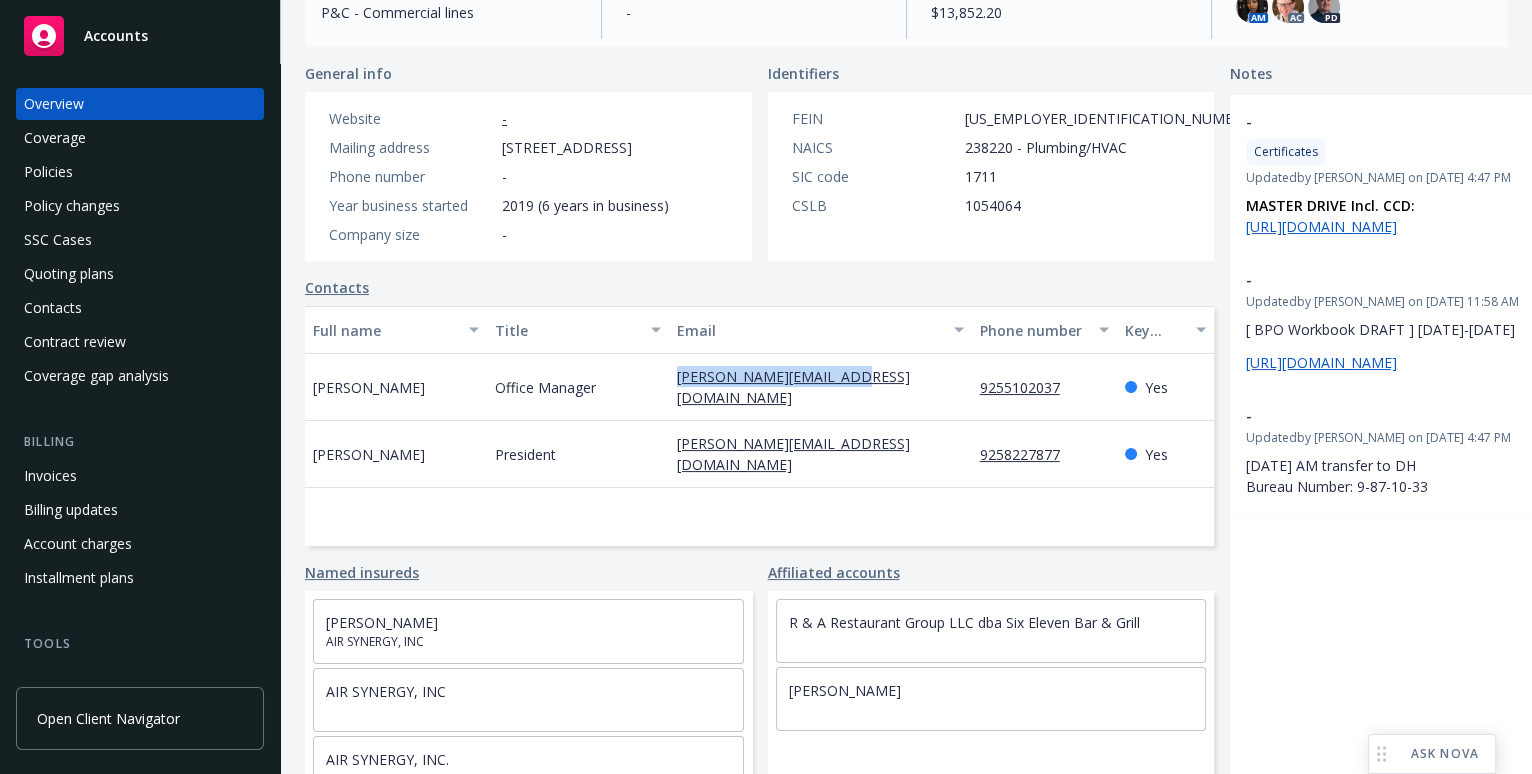 drag, startPoint x: 664, startPoint y: 389, endPoint x: 580, endPoint y: 398, distance: 84.48077 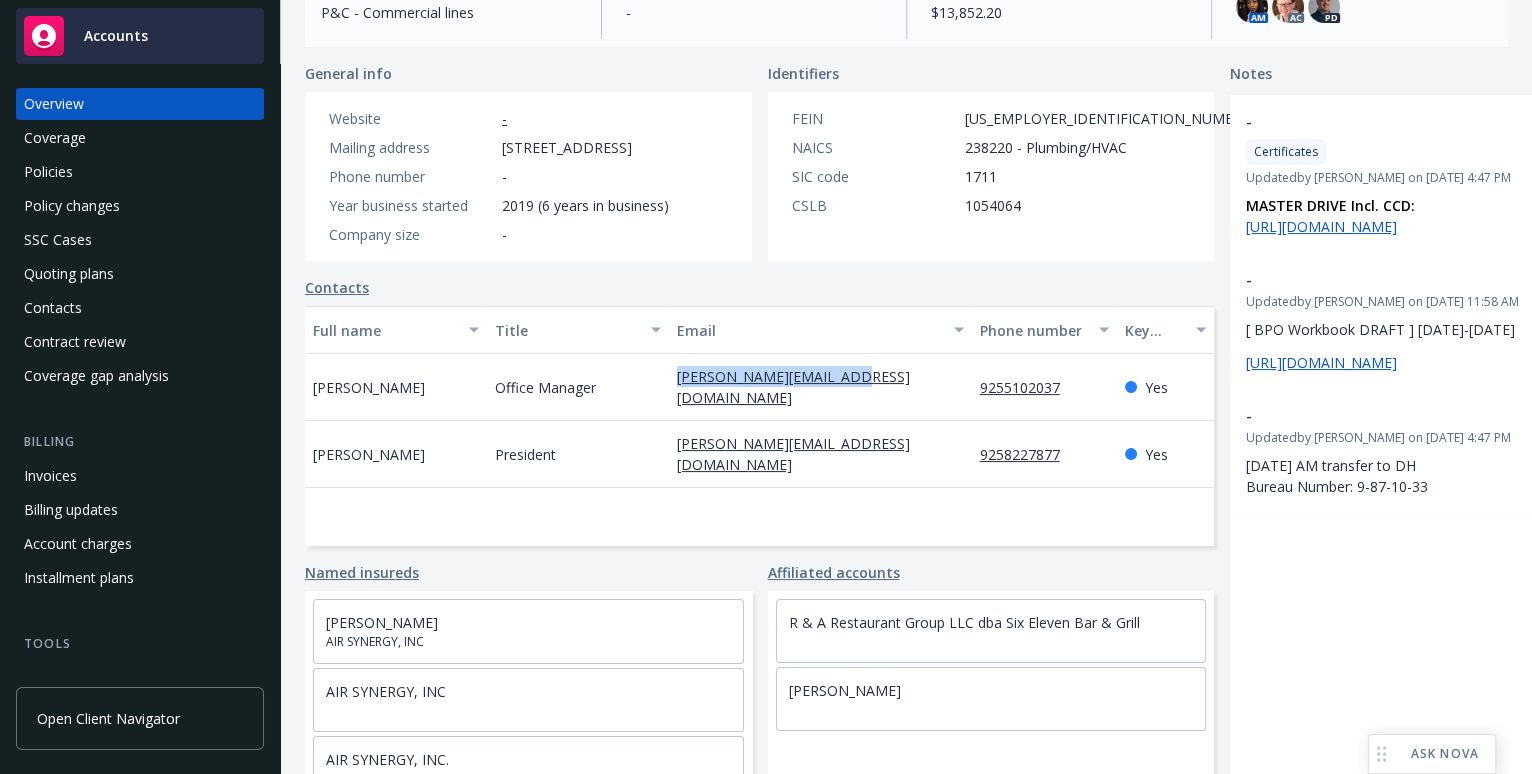copy on "[PERSON_NAME][EMAIL_ADDRESS][DOMAIN_NAME]" 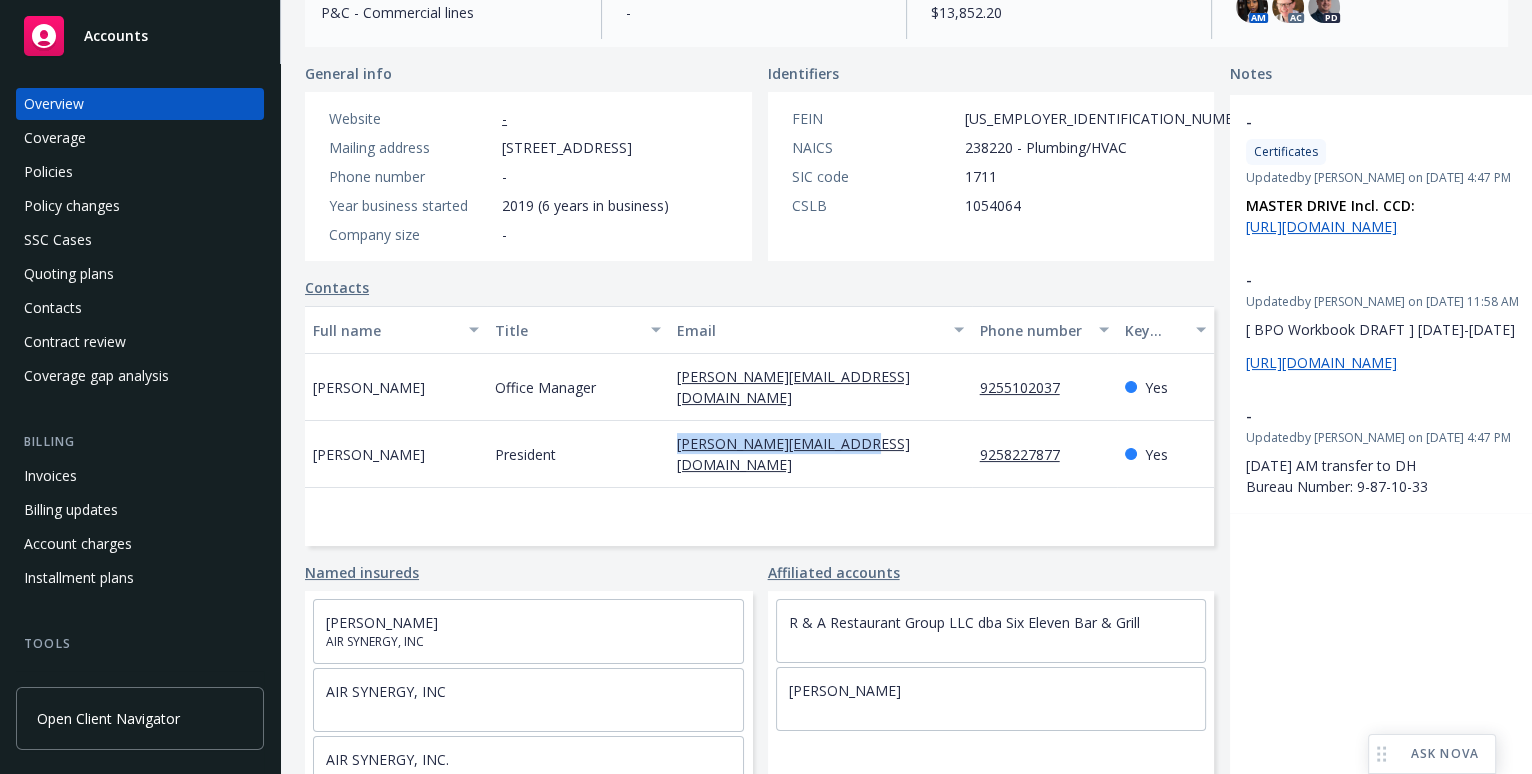drag, startPoint x: 809, startPoint y: 443, endPoint x: 615, endPoint y: 452, distance: 194.20865 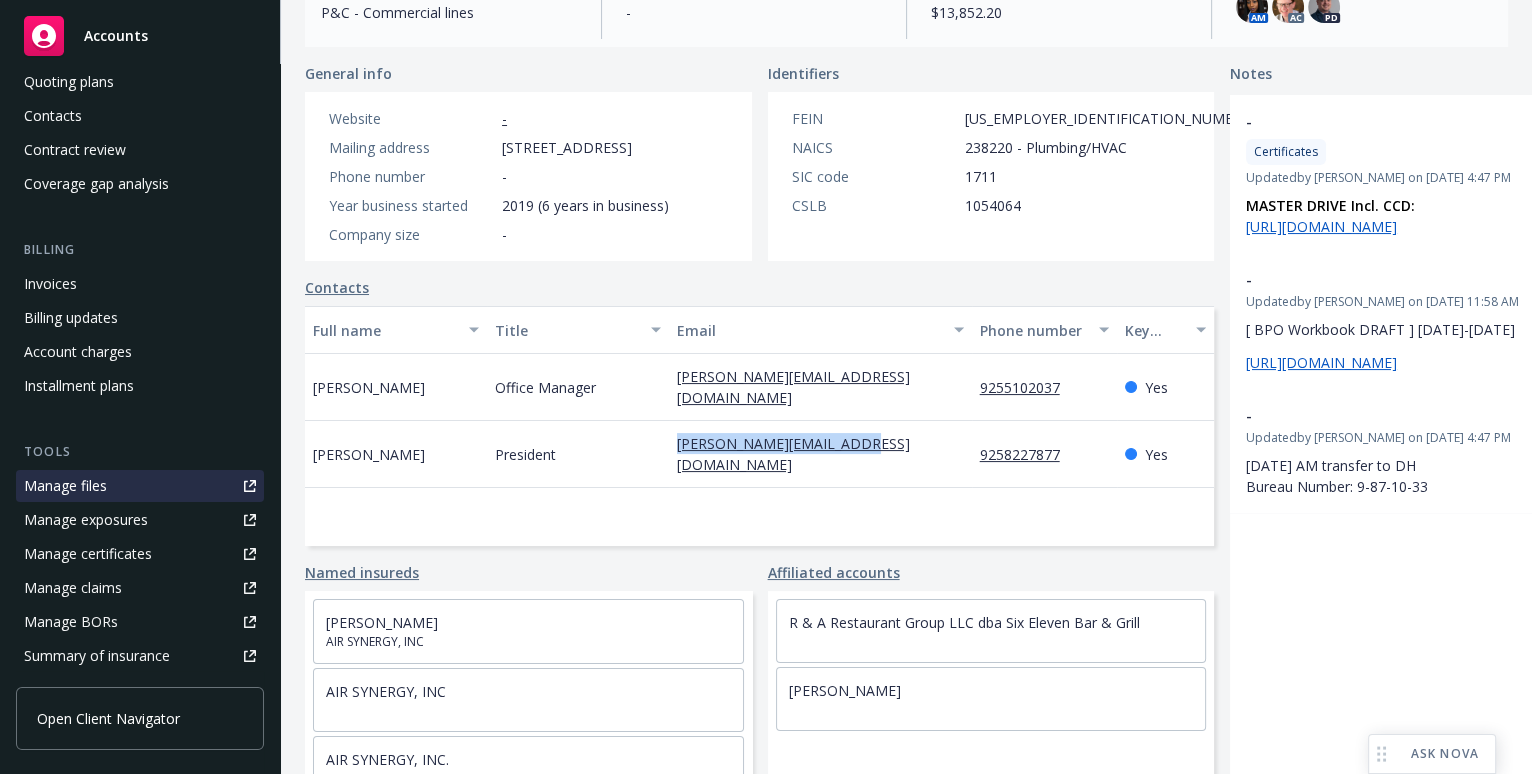 scroll, scrollTop: 363, scrollLeft: 0, axis: vertical 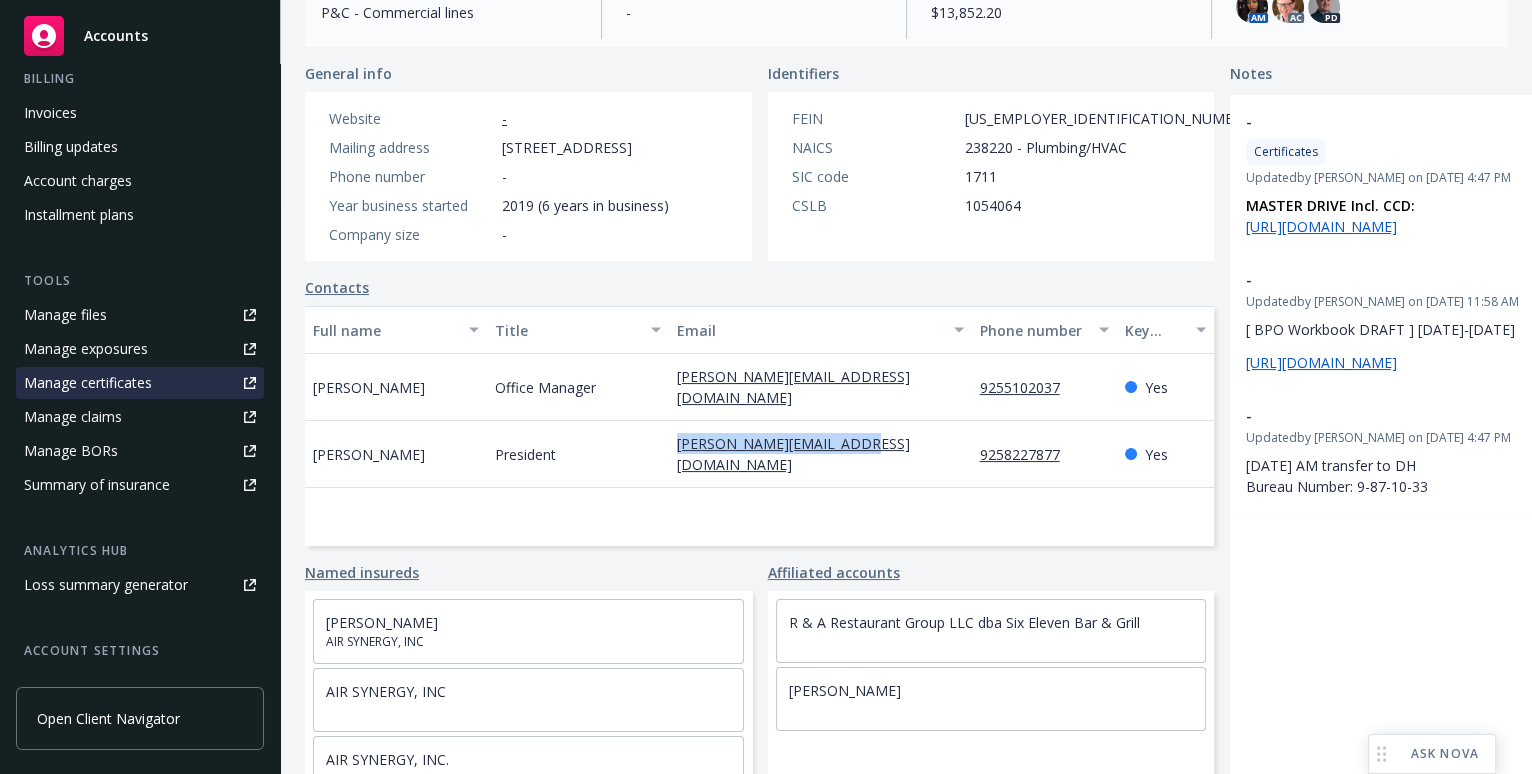 click on "Manage certificates" at bounding box center [88, 383] 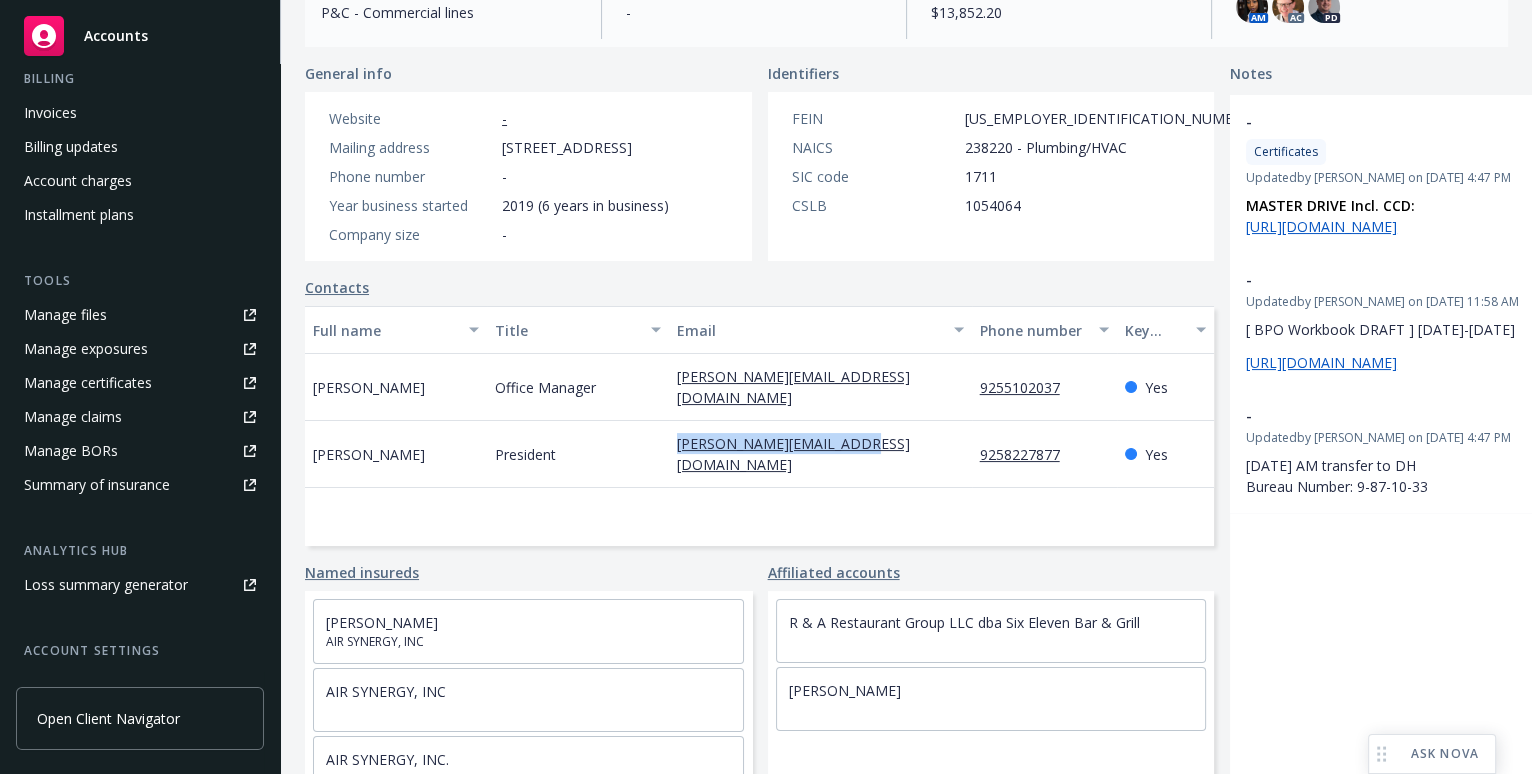 scroll, scrollTop: 0, scrollLeft: 0, axis: both 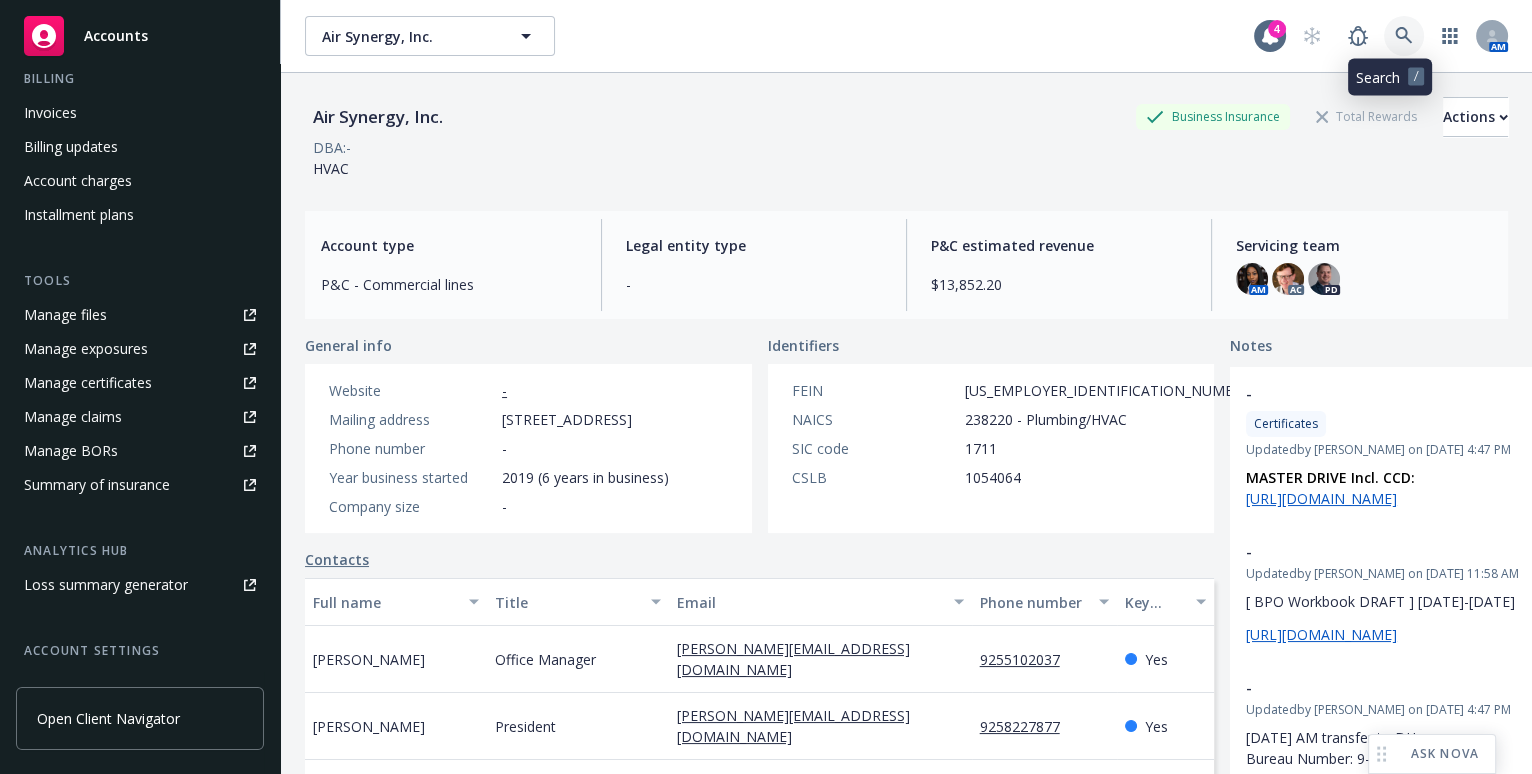 click at bounding box center [1404, 36] 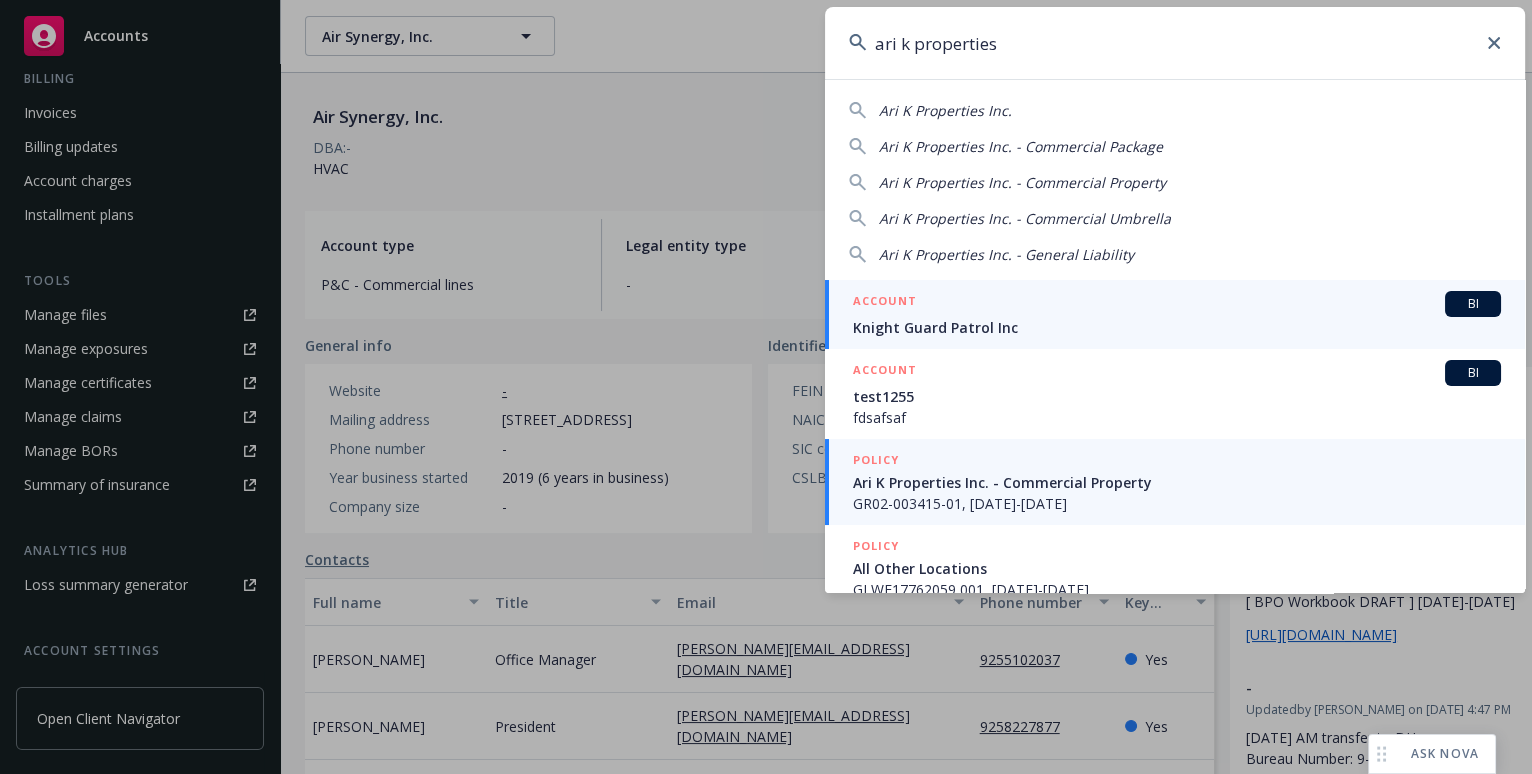 type on "ari k properties" 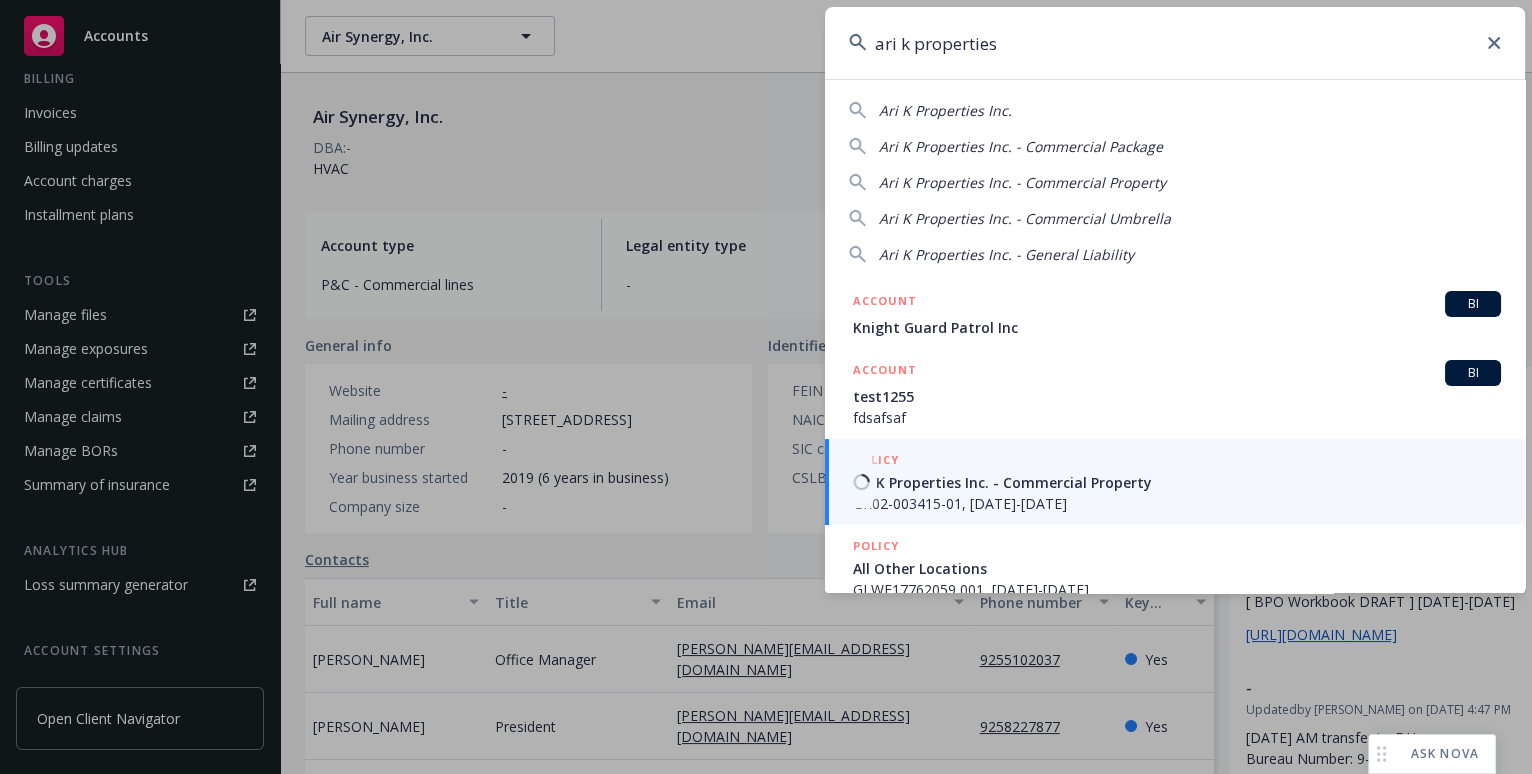 click on "Ari K Properties Inc.  - Commercial Property" at bounding box center (1177, 482) 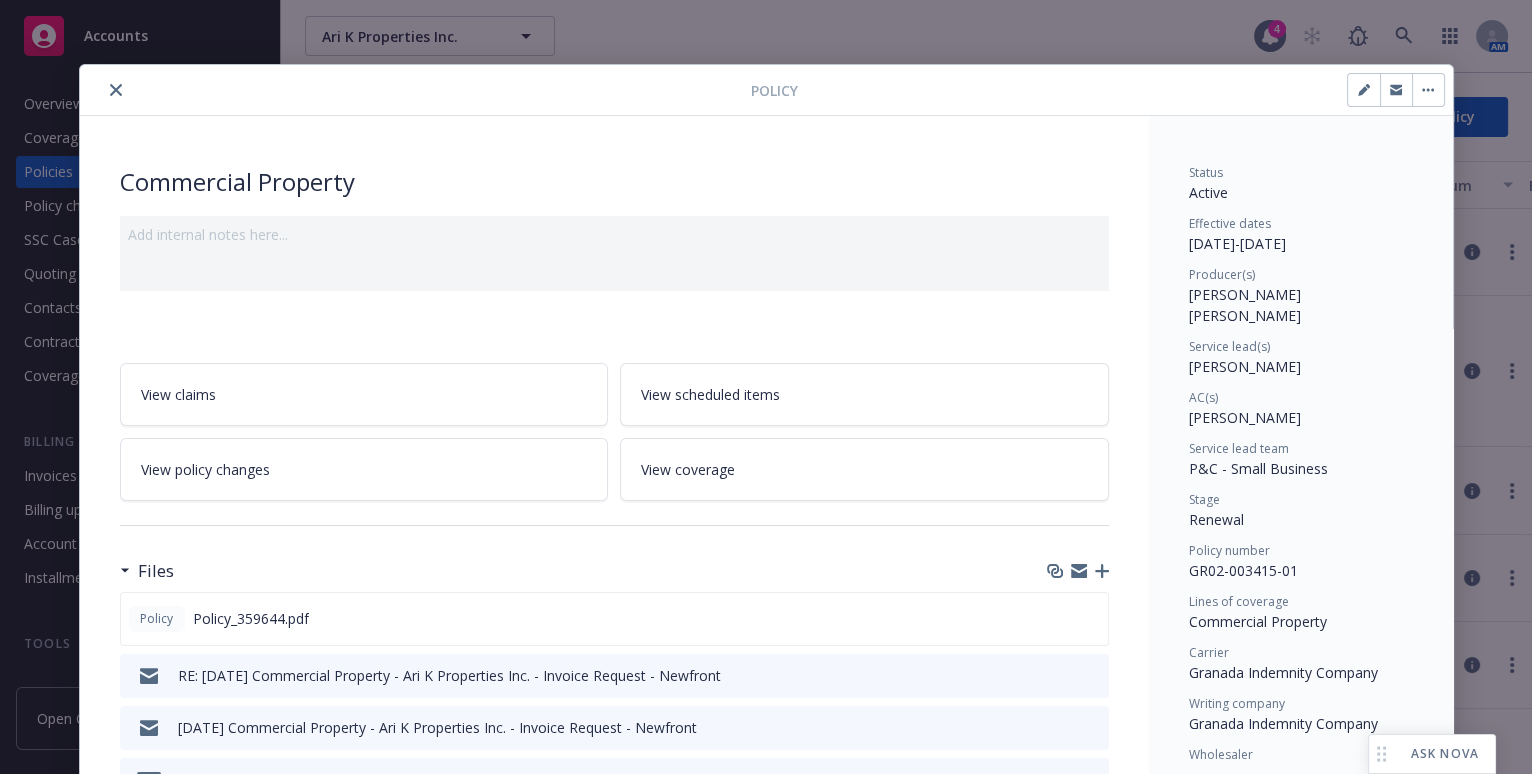 click on "Policy" at bounding box center (766, 90) 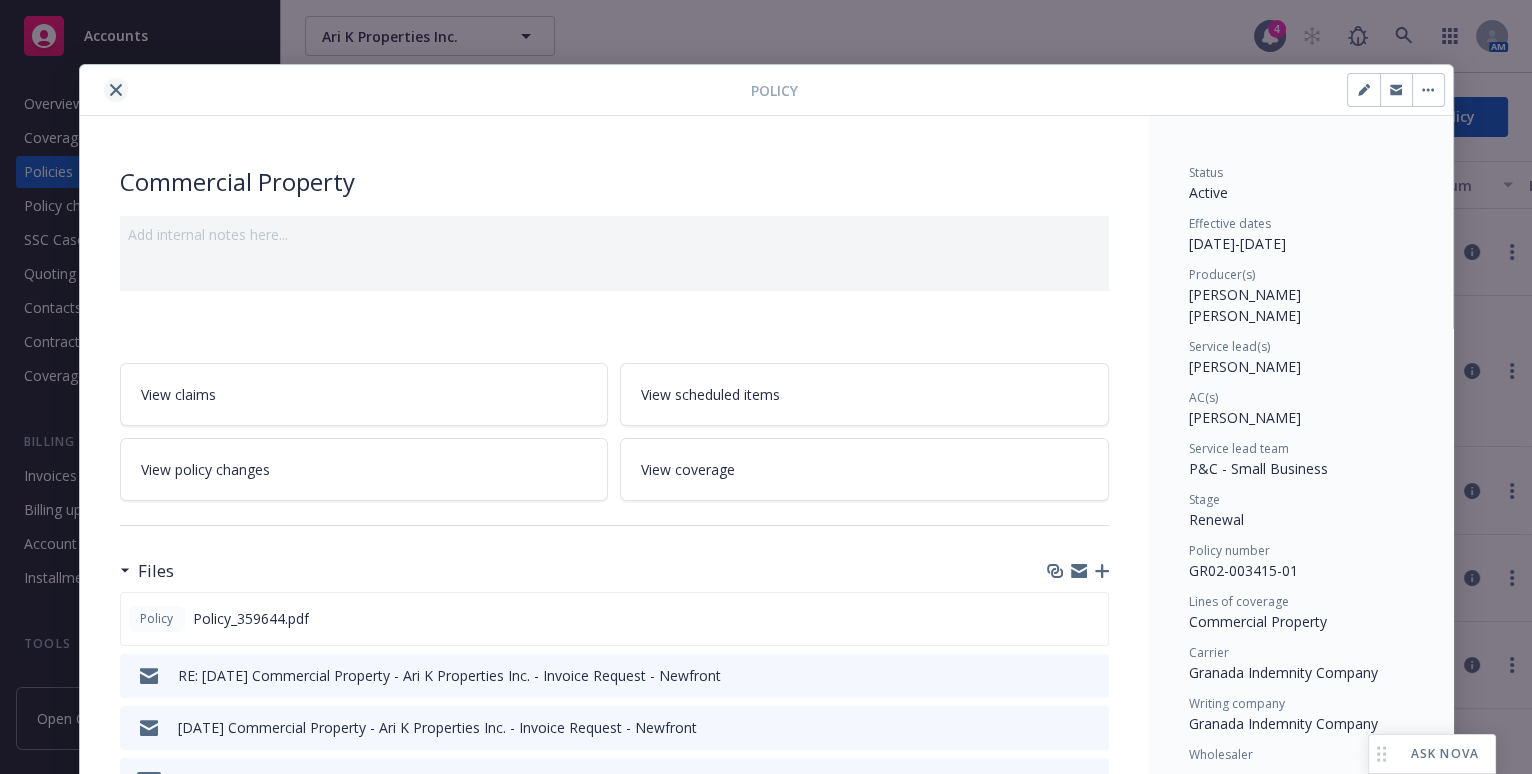 click 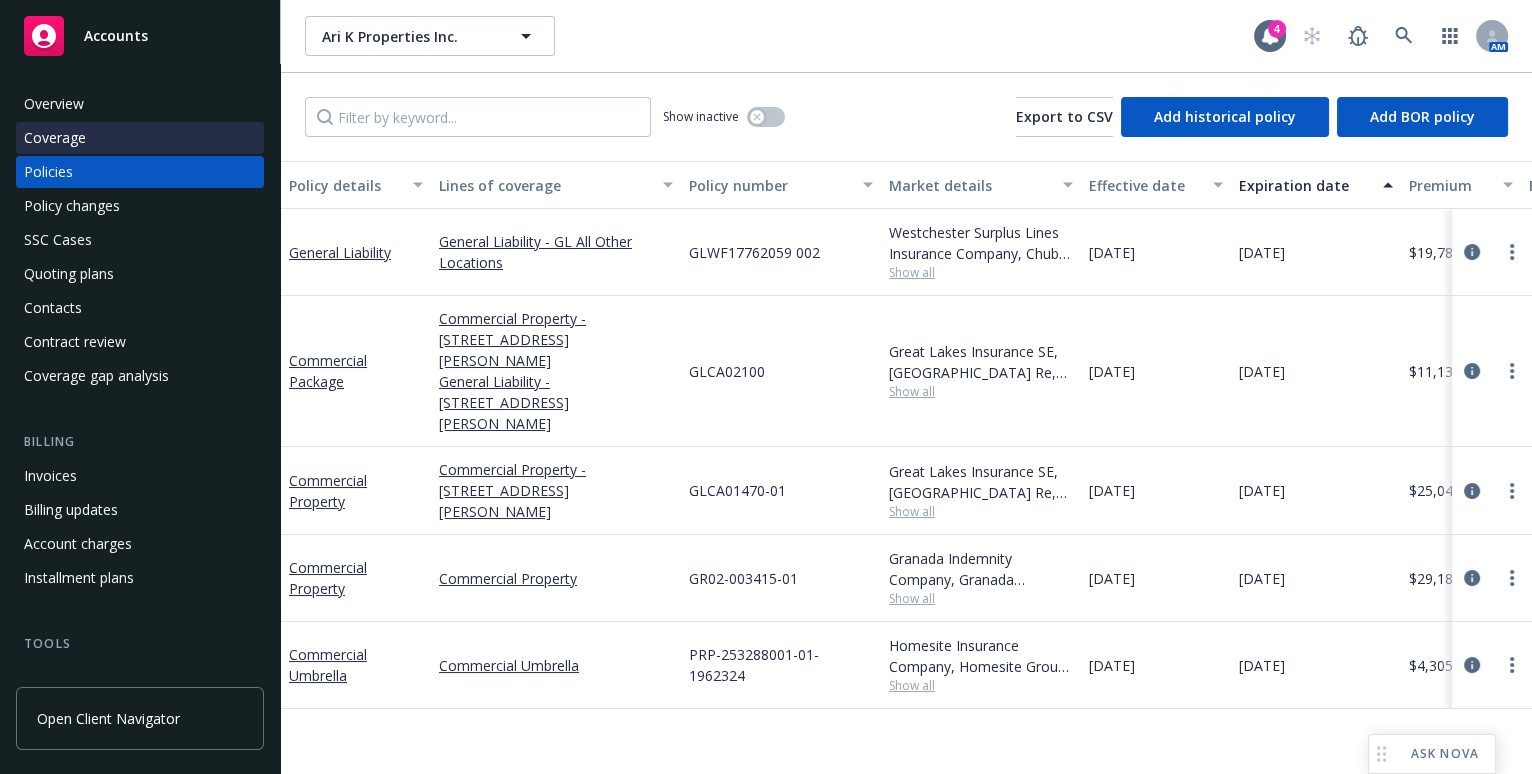click on "Coverage" at bounding box center [55, 138] 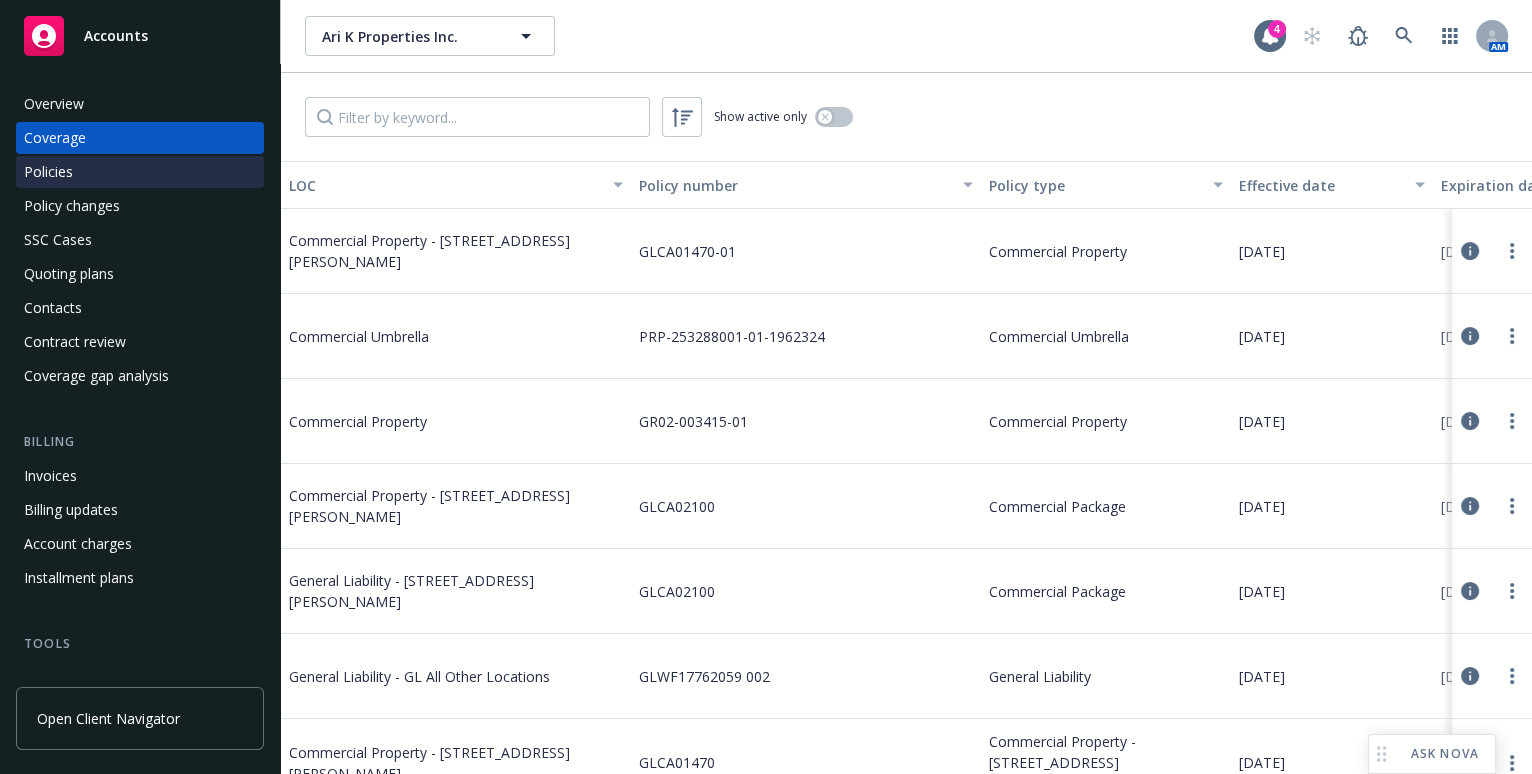 click on "Policies" at bounding box center [48, 172] 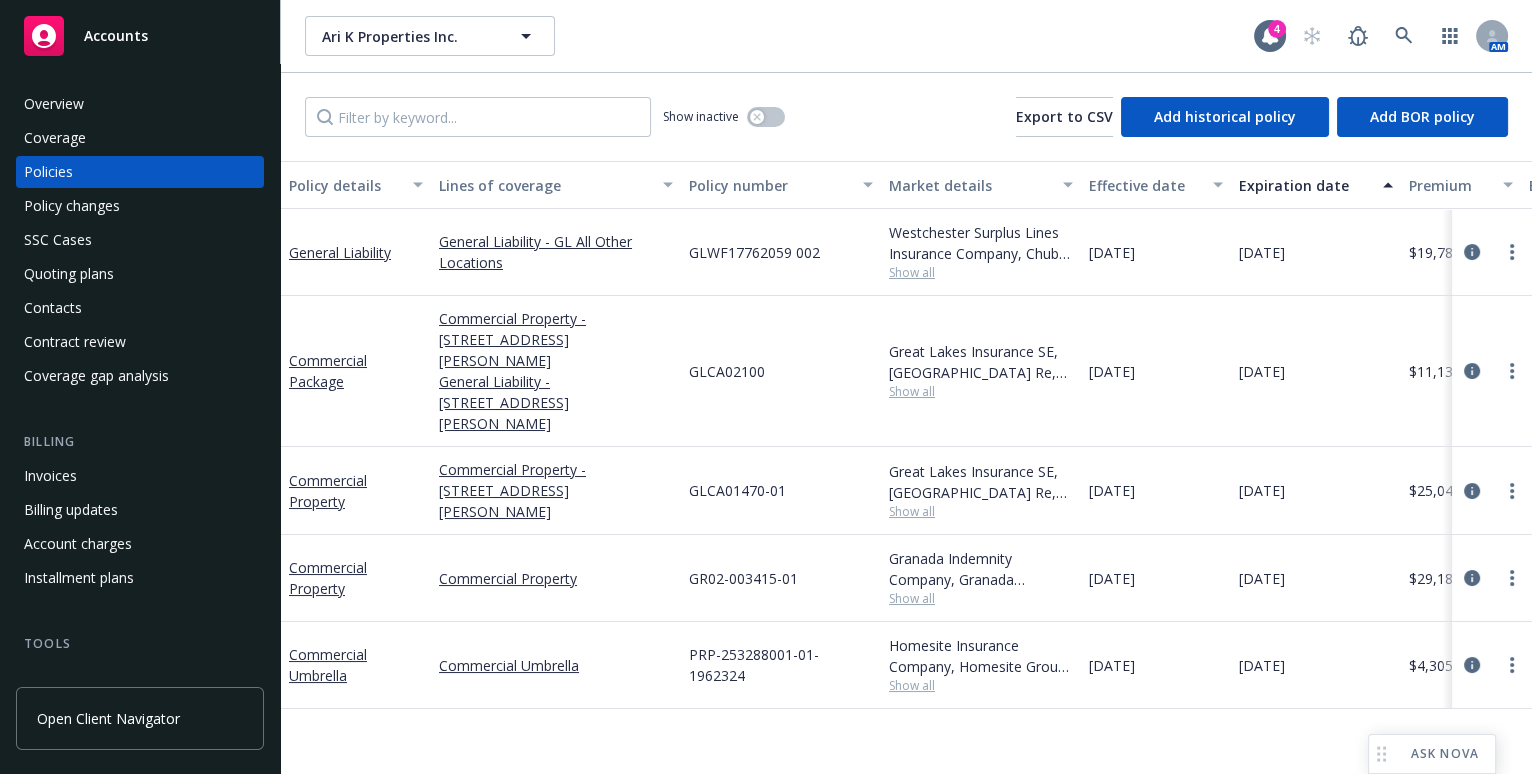 click on "Effective date" at bounding box center [1145, 185] 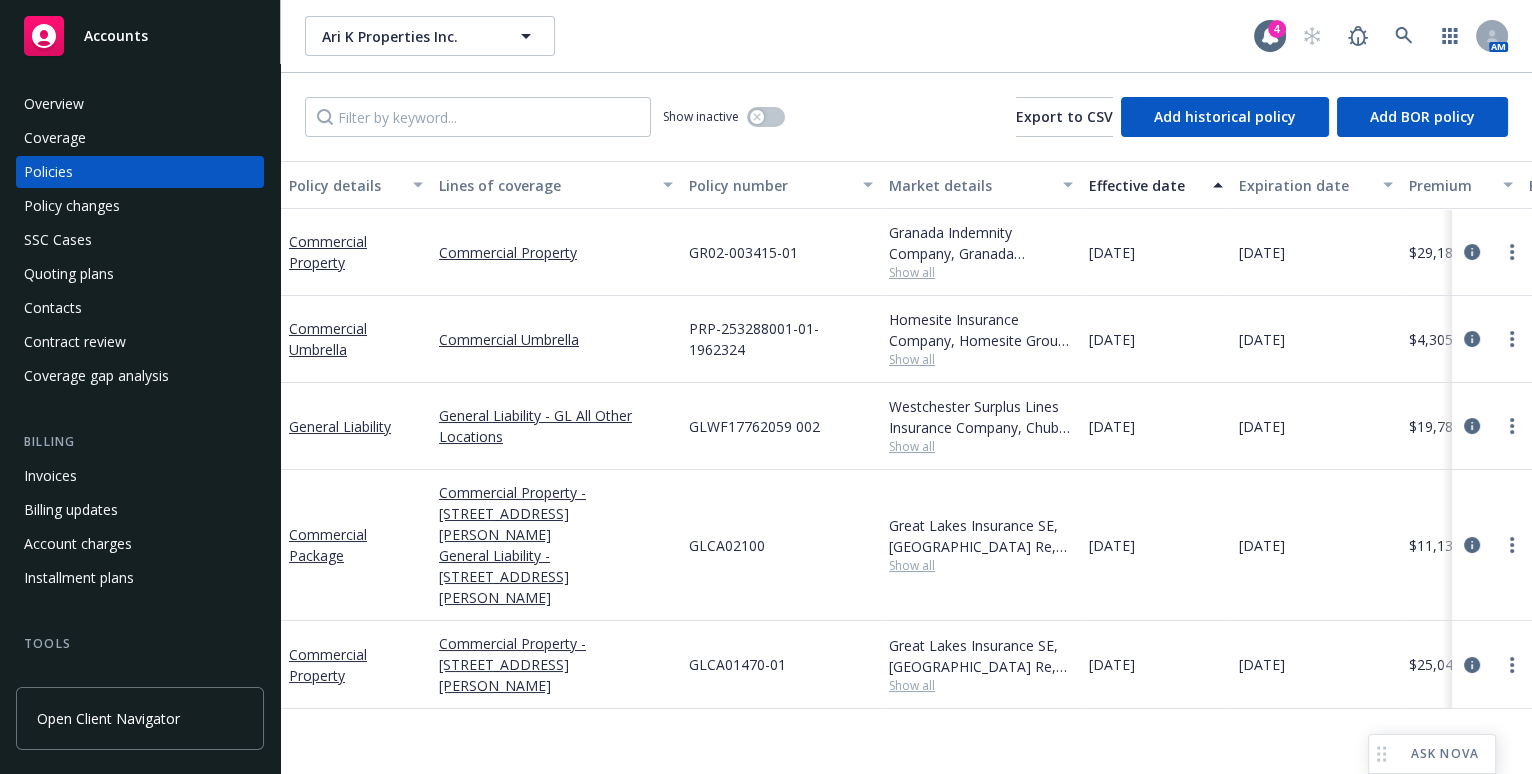 click on "Show inactive" at bounding box center [724, 117] 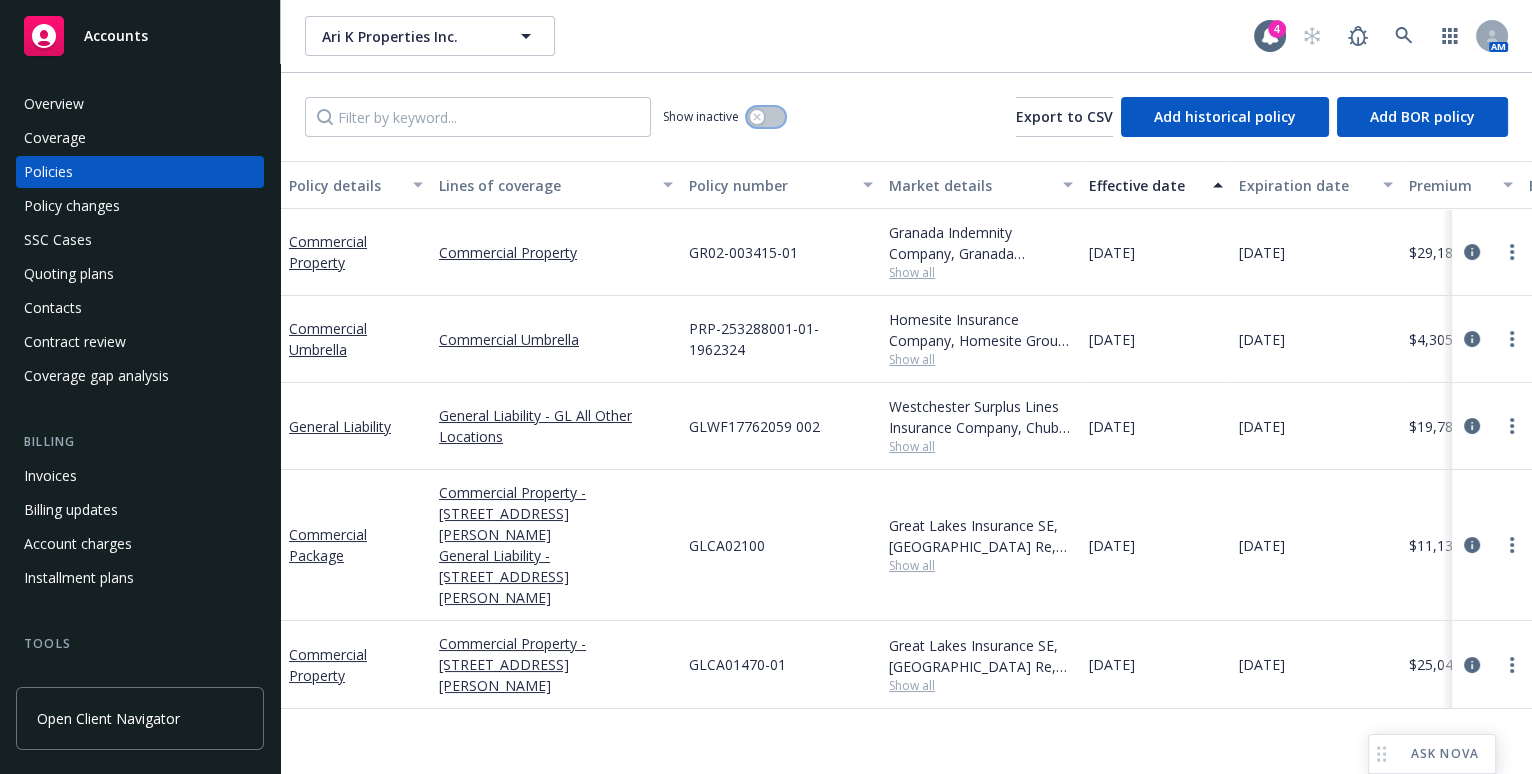 click at bounding box center (766, 117) 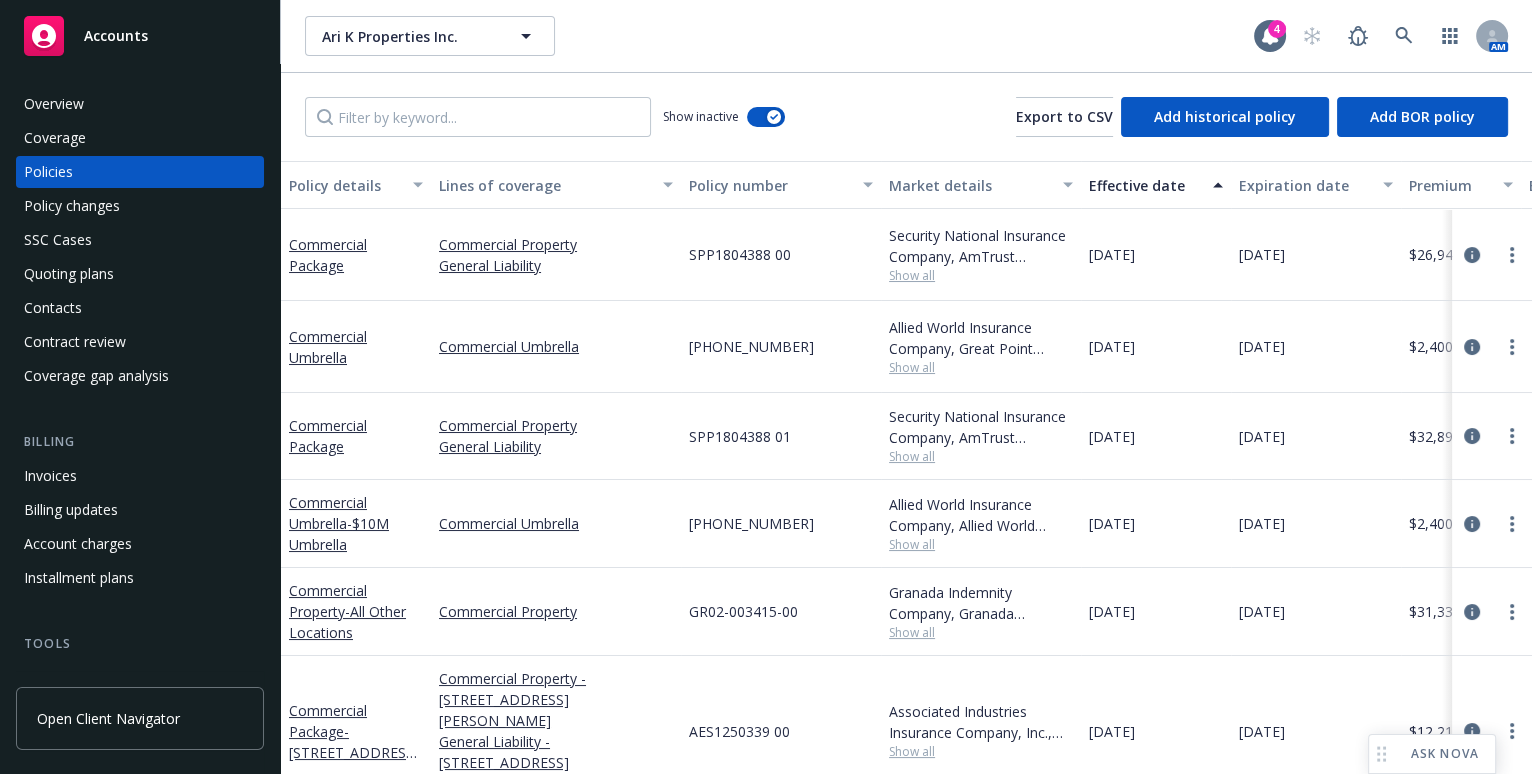 click on "Effective date" at bounding box center (1156, 185) 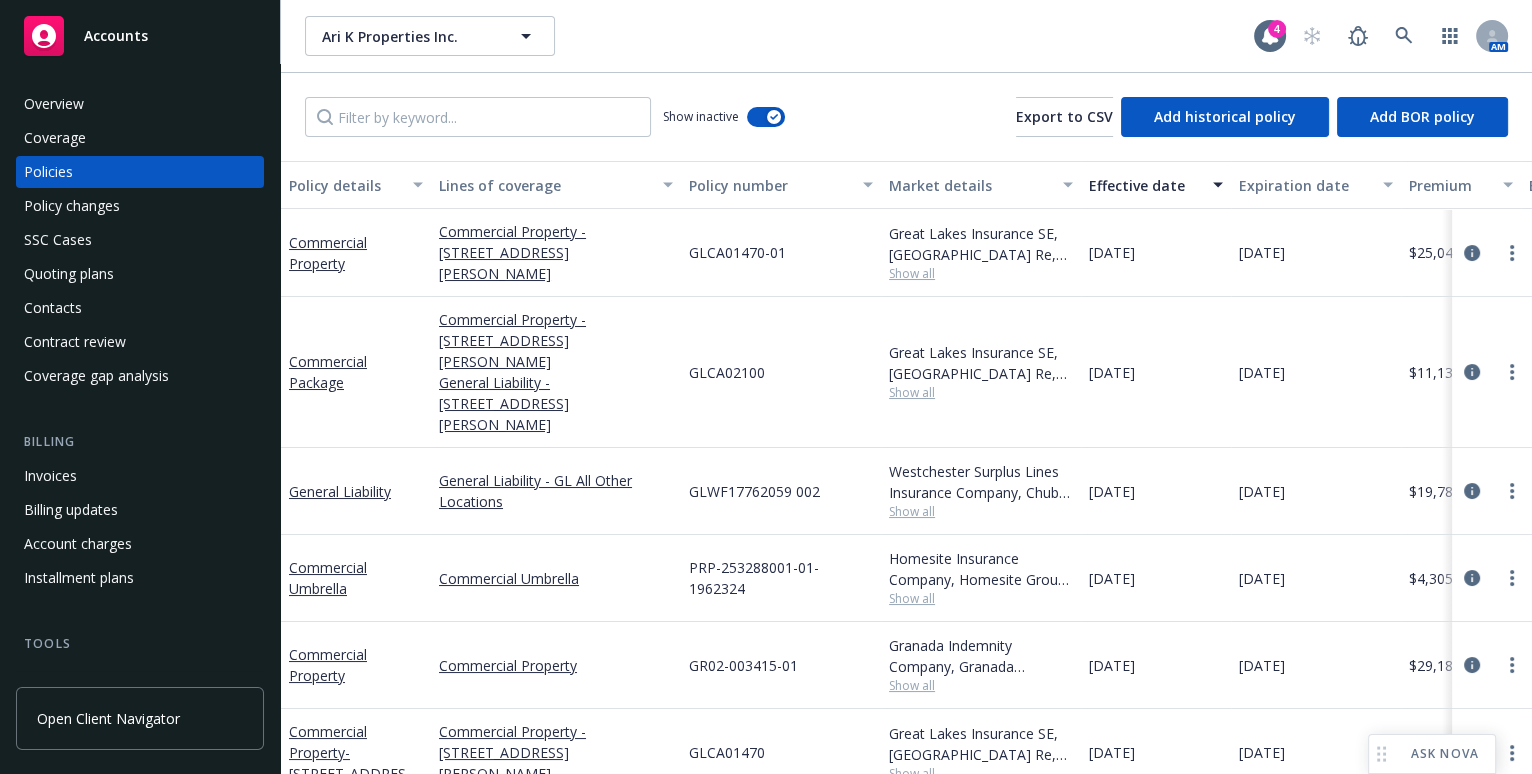 click on "Effective date" at bounding box center [1145, 185] 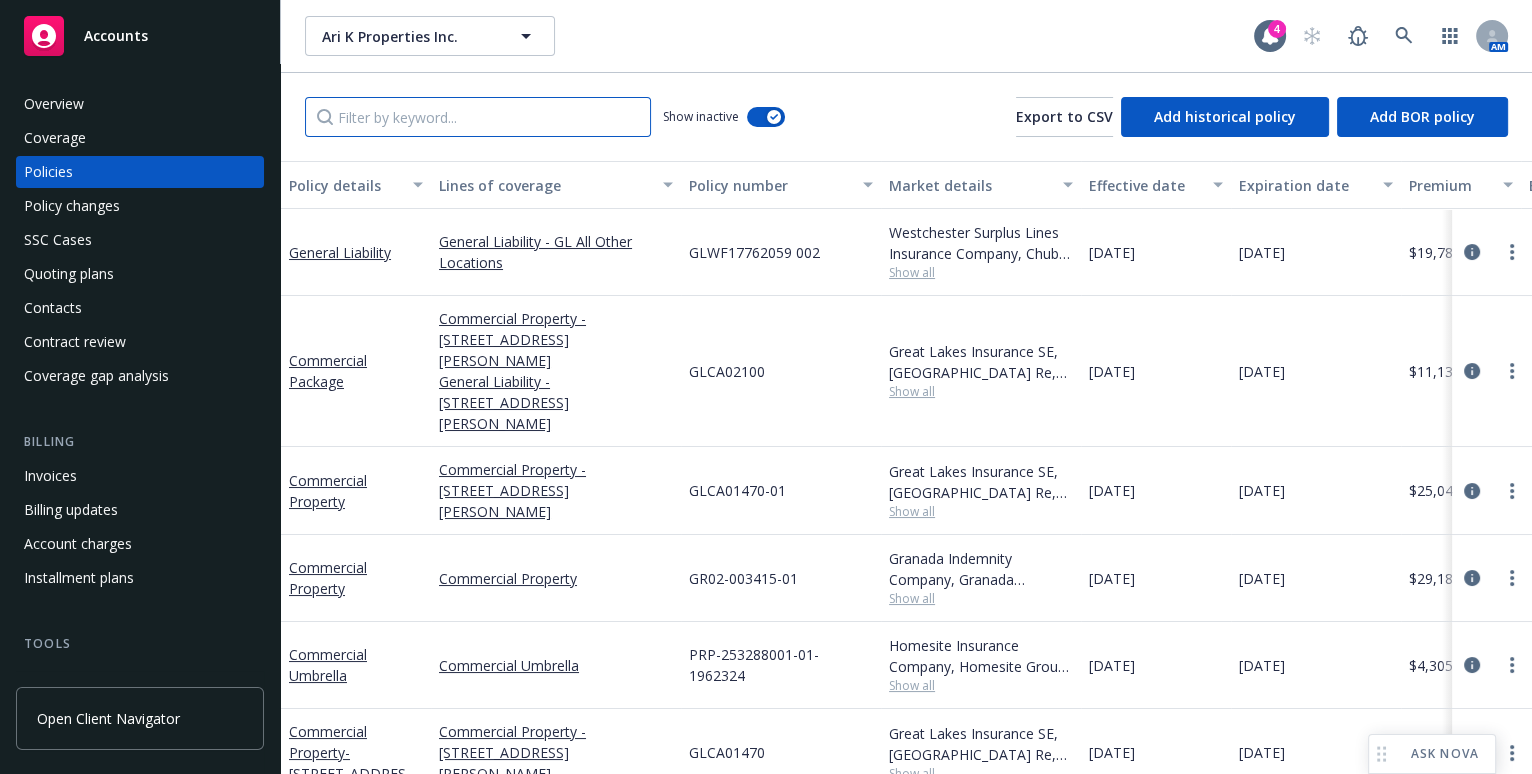 click at bounding box center (478, 117) 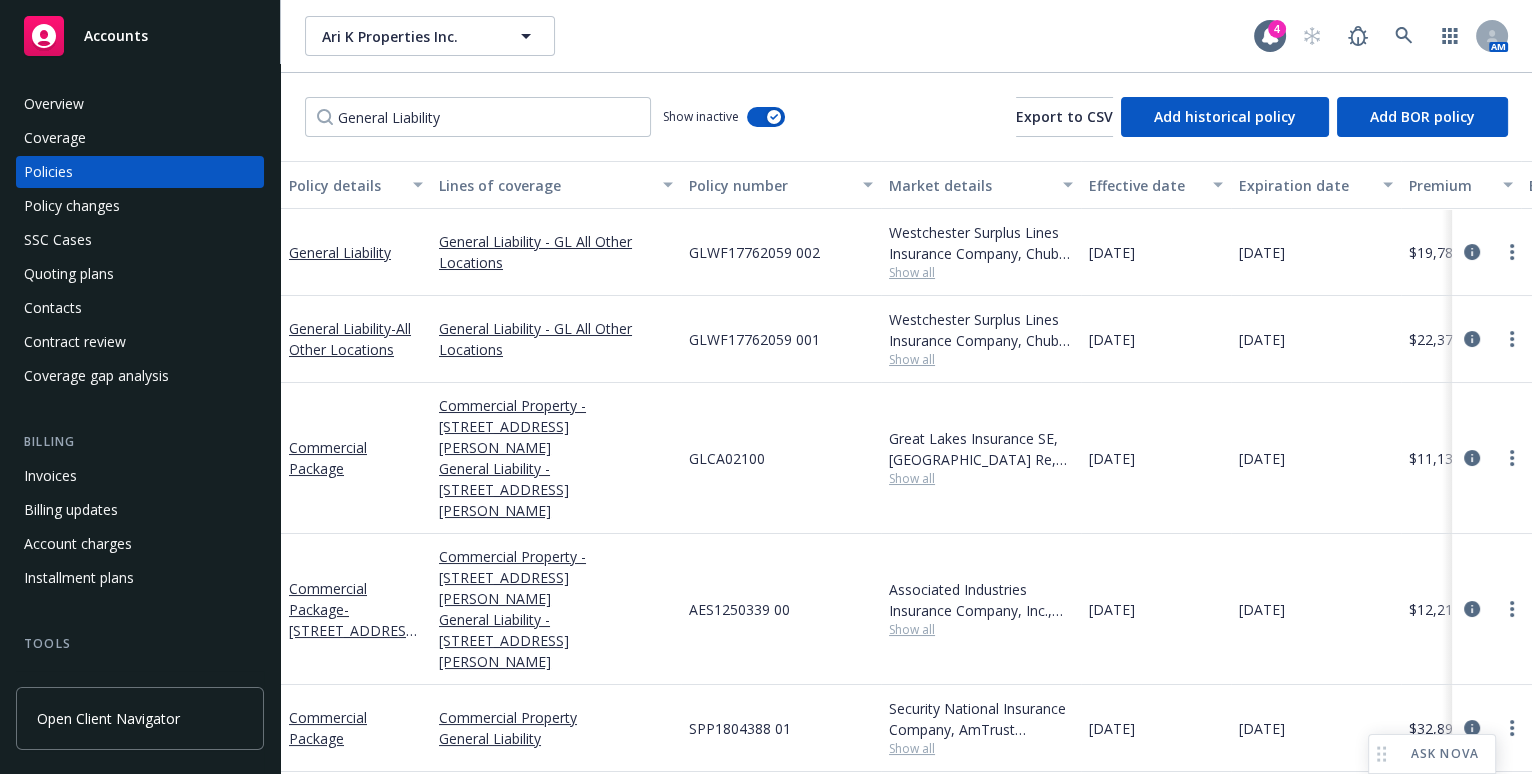 click on "Effective date" at bounding box center [1145, 185] 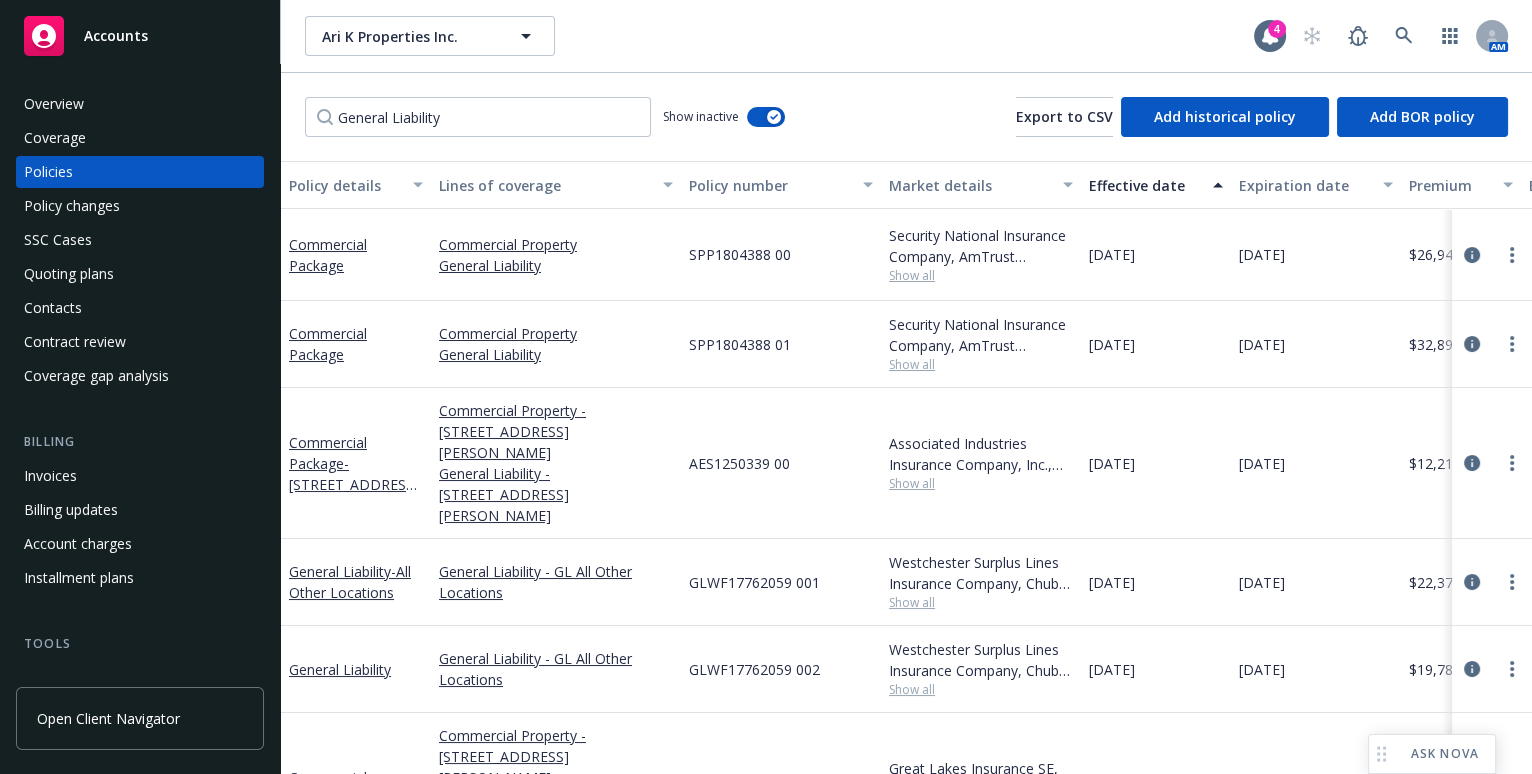 click on "Effective date" at bounding box center (1145, 185) 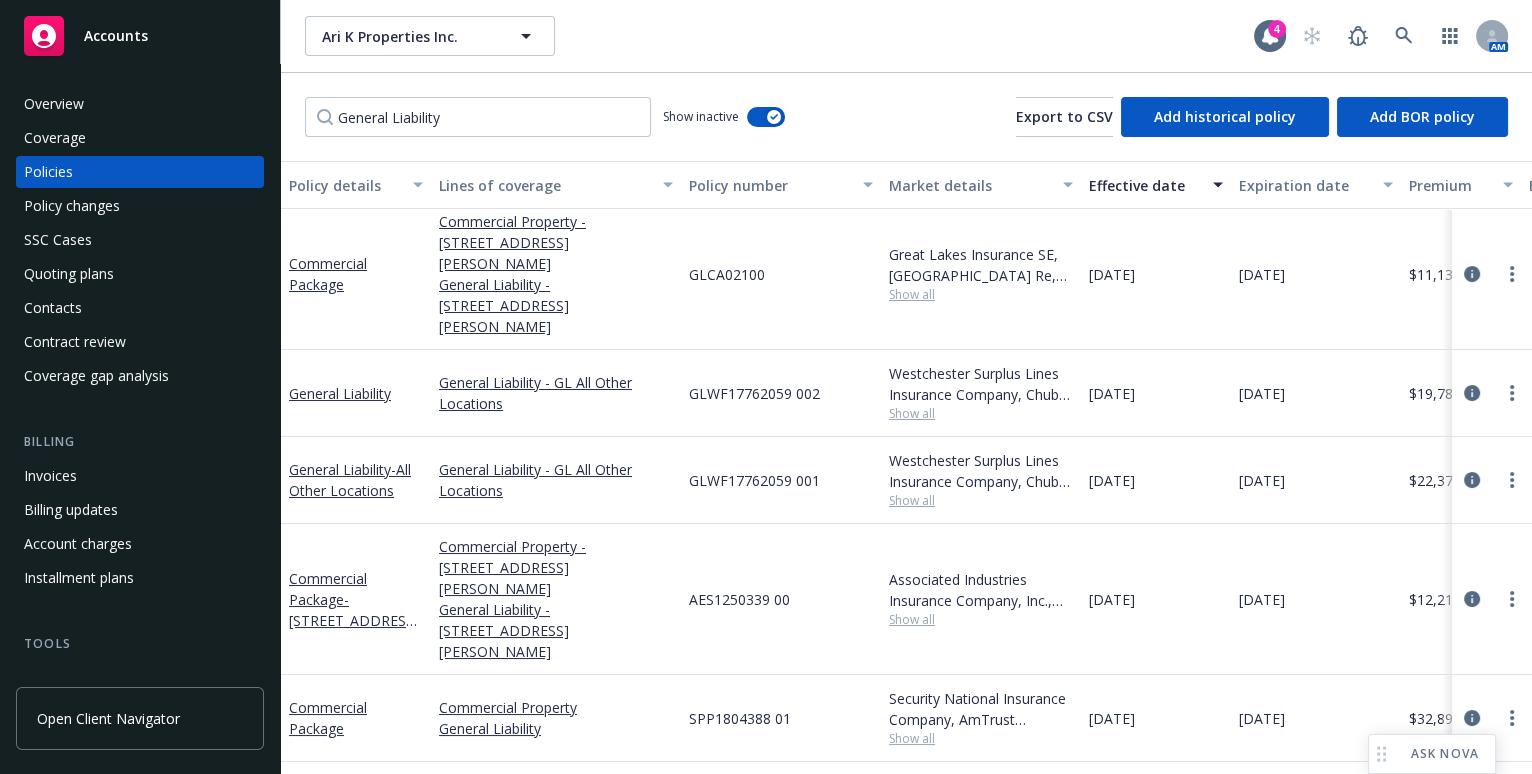scroll, scrollTop: 11, scrollLeft: 0, axis: vertical 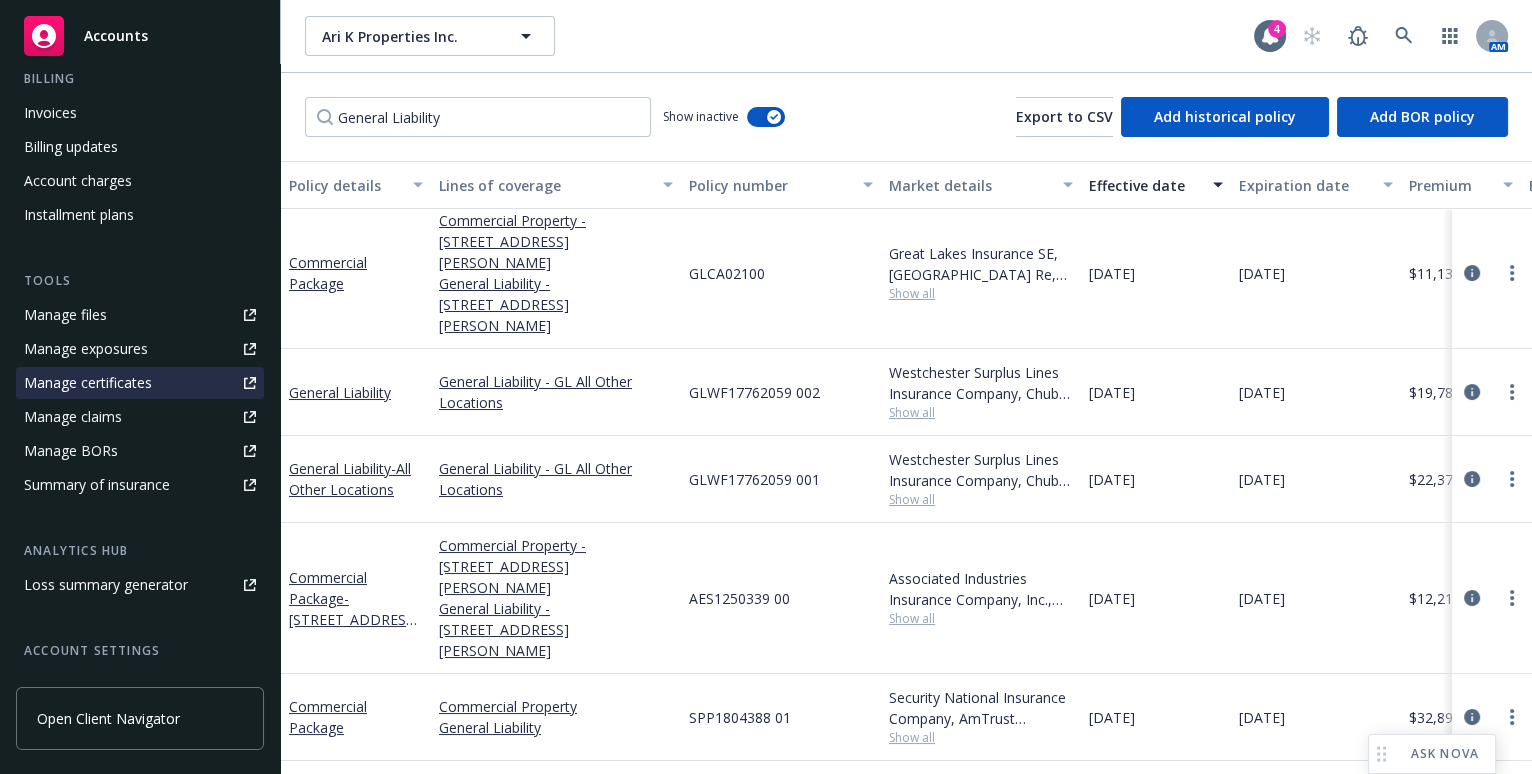 click on "Manage certificates" at bounding box center [88, 383] 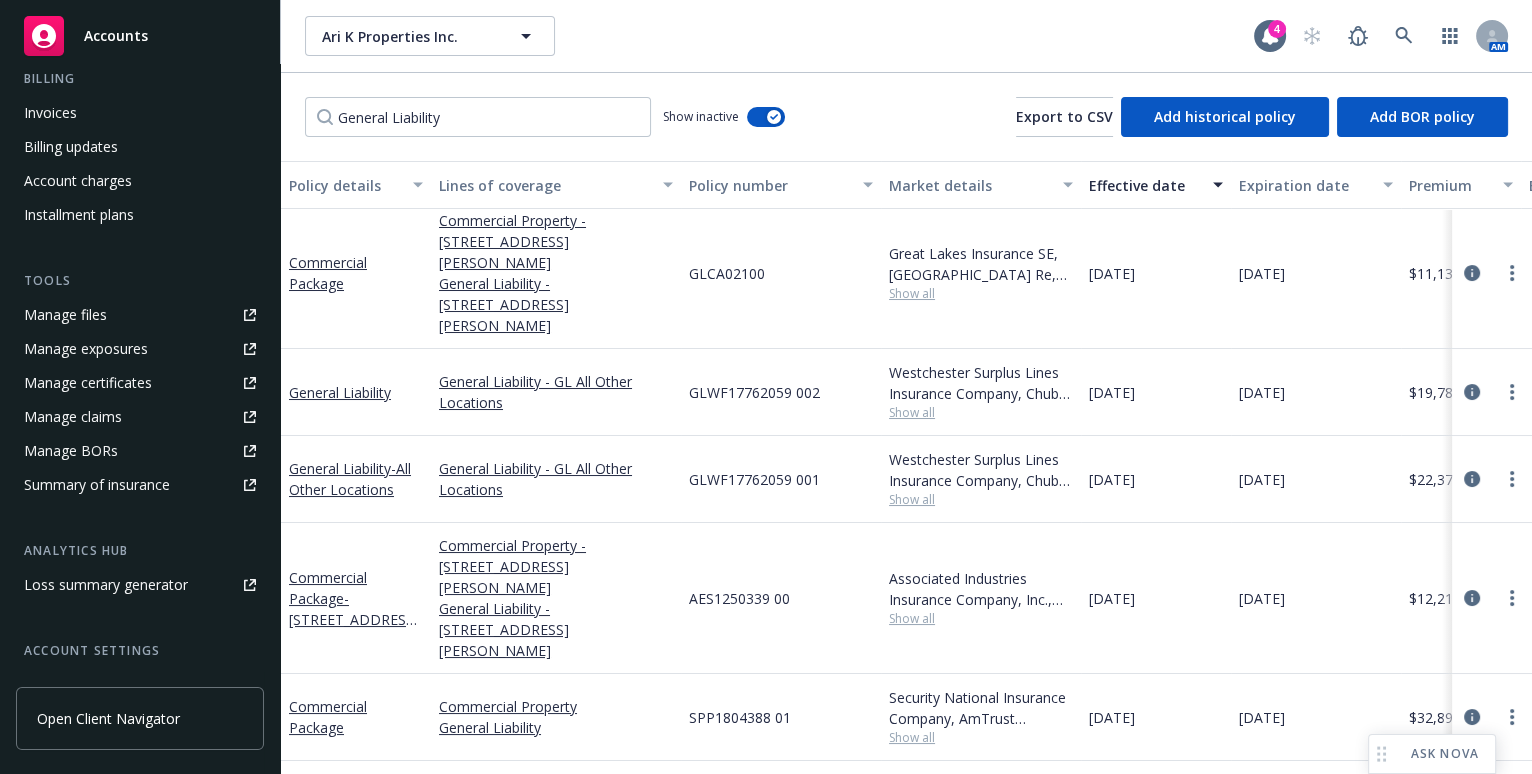 scroll, scrollTop: 0, scrollLeft: 0, axis: both 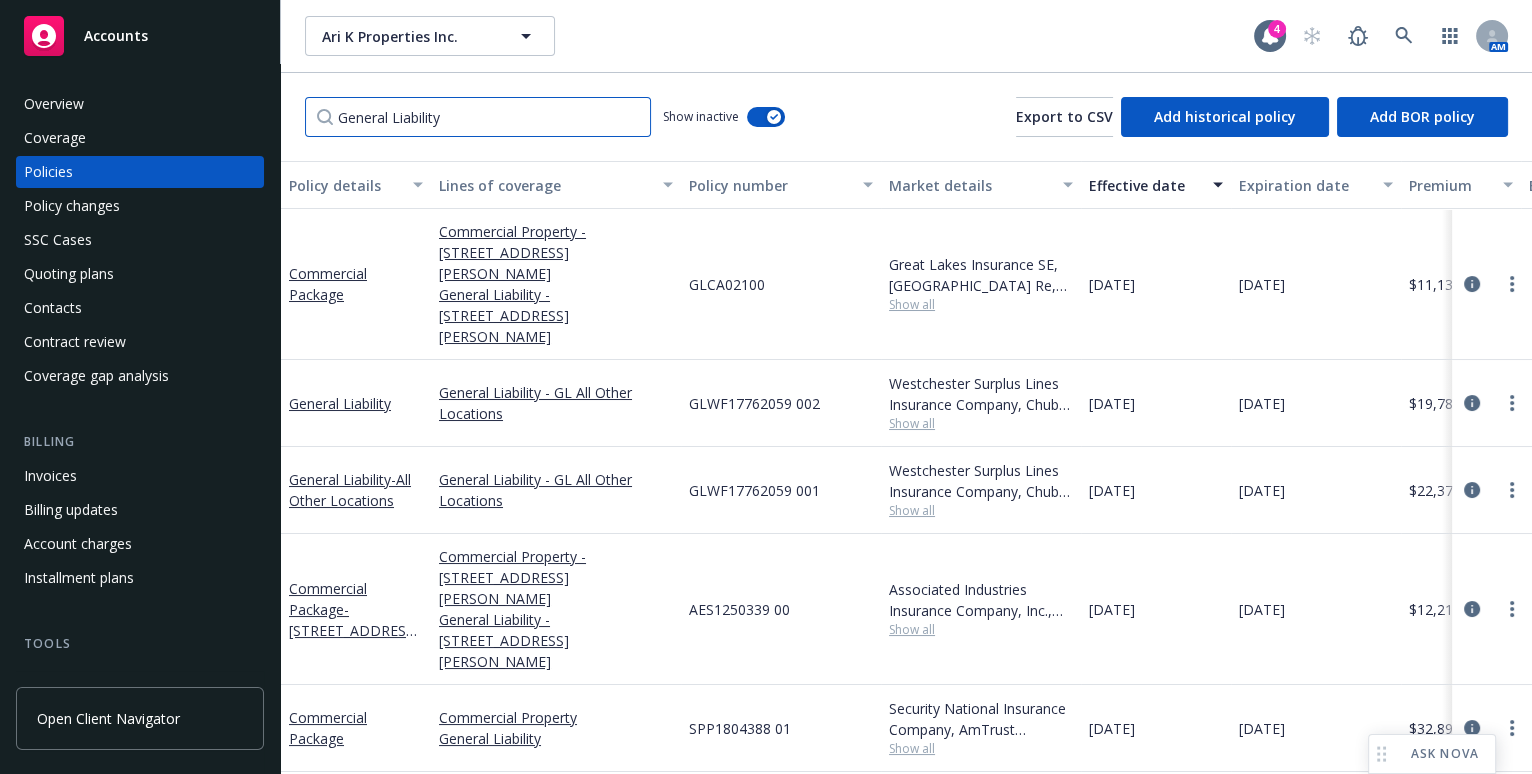 click on "General Liability" at bounding box center [478, 117] 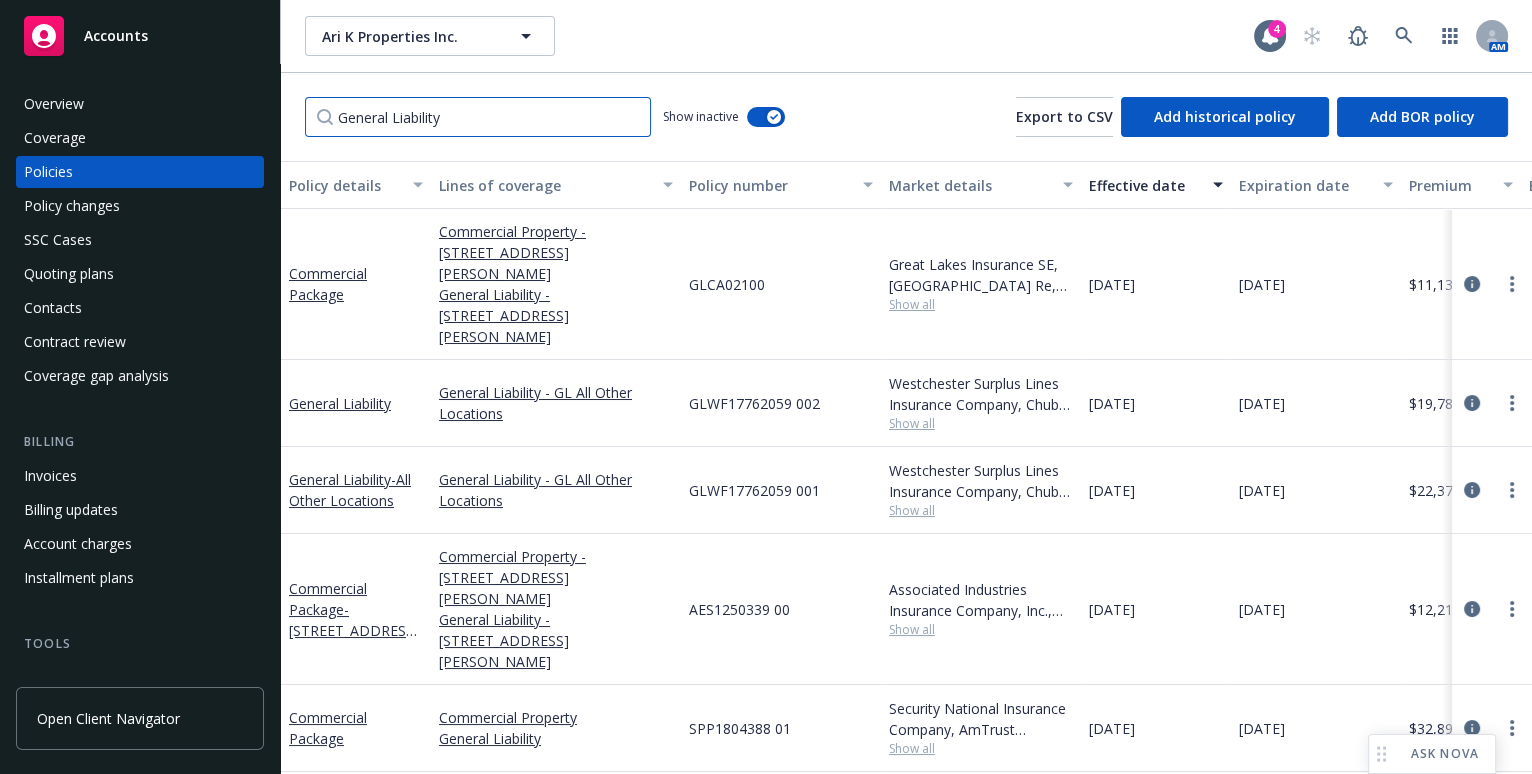 drag, startPoint x: 429, startPoint y: 107, endPoint x: 0, endPoint y: 45, distance: 433.45703 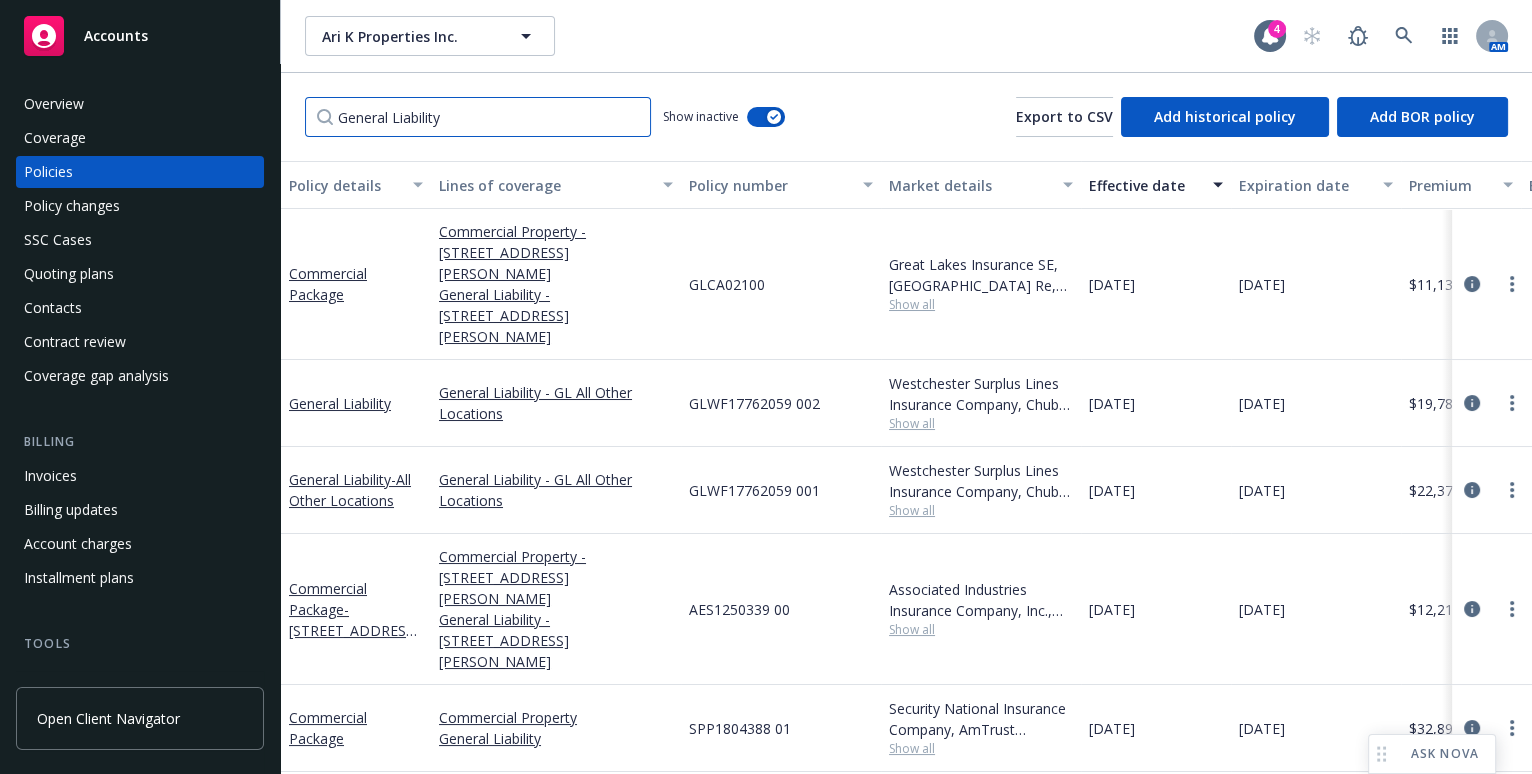 click on "Accounts Overview Coverage Policies Policy changes SSC Cases Quoting plans Contacts Contract review Coverage gap analysis Billing Invoices Billing updates Account charges Installment plans Tools Manage files Manage exposures Manage certificates Manage claims Manage BORs Summary of insurance Analytics hub Loss summary generator Account settings Service team Sales relationships Related accounts Client navigator features Client access Open Client Navigator Ari K Properties Inc. Ari K Properties Inc.  4 AM General Liability Show inactive Export to CSV Add historical policy Add BOR policy Policy details Lines of coverage Policy number Market details Effective date Expiration date Premium Billing method Stage Status Service team leaders Commercial Package Commercial Property - 6326 Kester Ave - PKG General Liability - 6326 Kester Ave - PKG GLCA02100 Great Lakes Insurance SE, Munich Re, Hinterland Insurance (fka FTP) Show all 06/15/2025 05/15/2026 $11,136.00 Agency - Pay in full Renewal Active Nolan Ross AC AM AC AM" at bounding box center (766, 387) 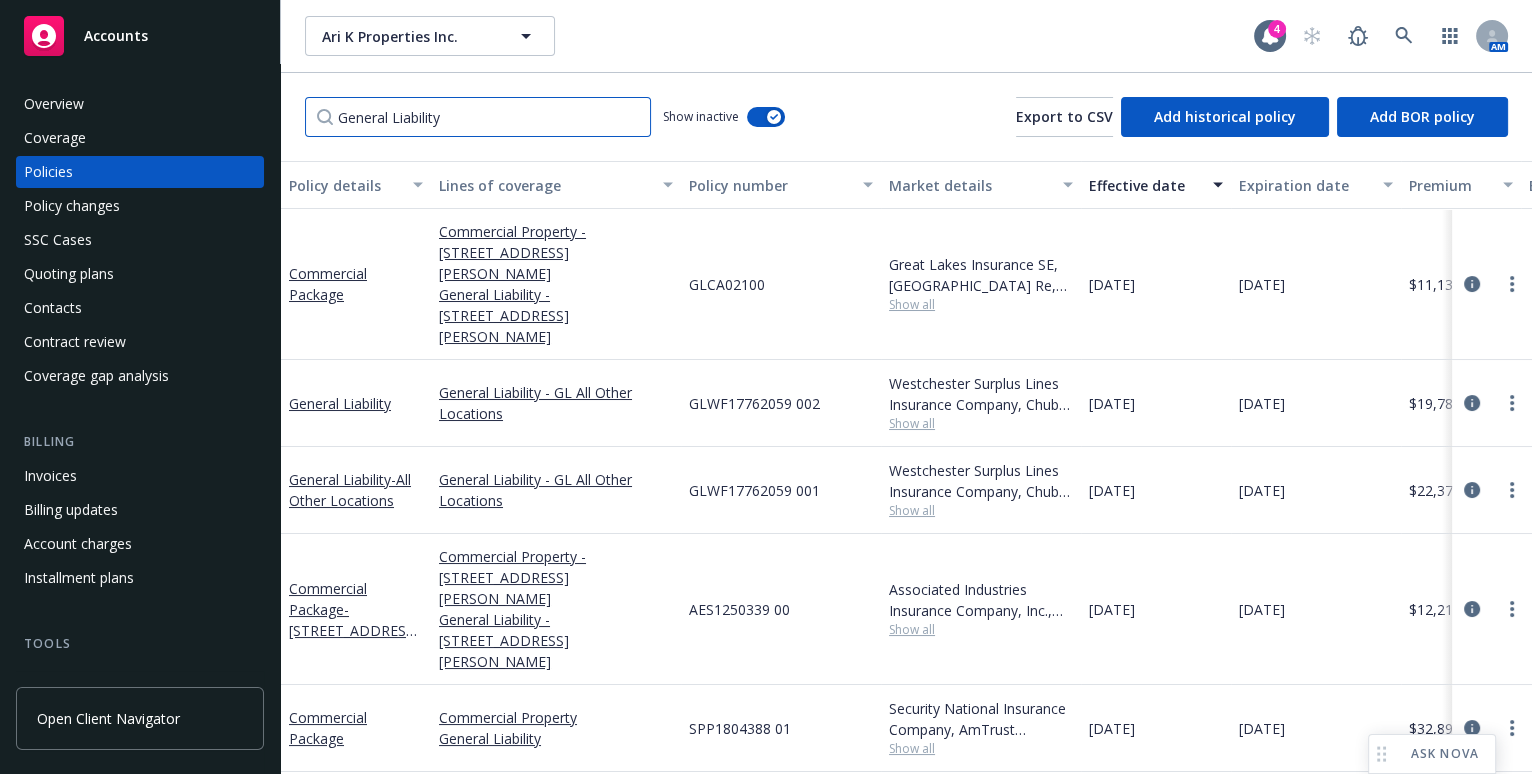 paste on "LWF17762059 001" 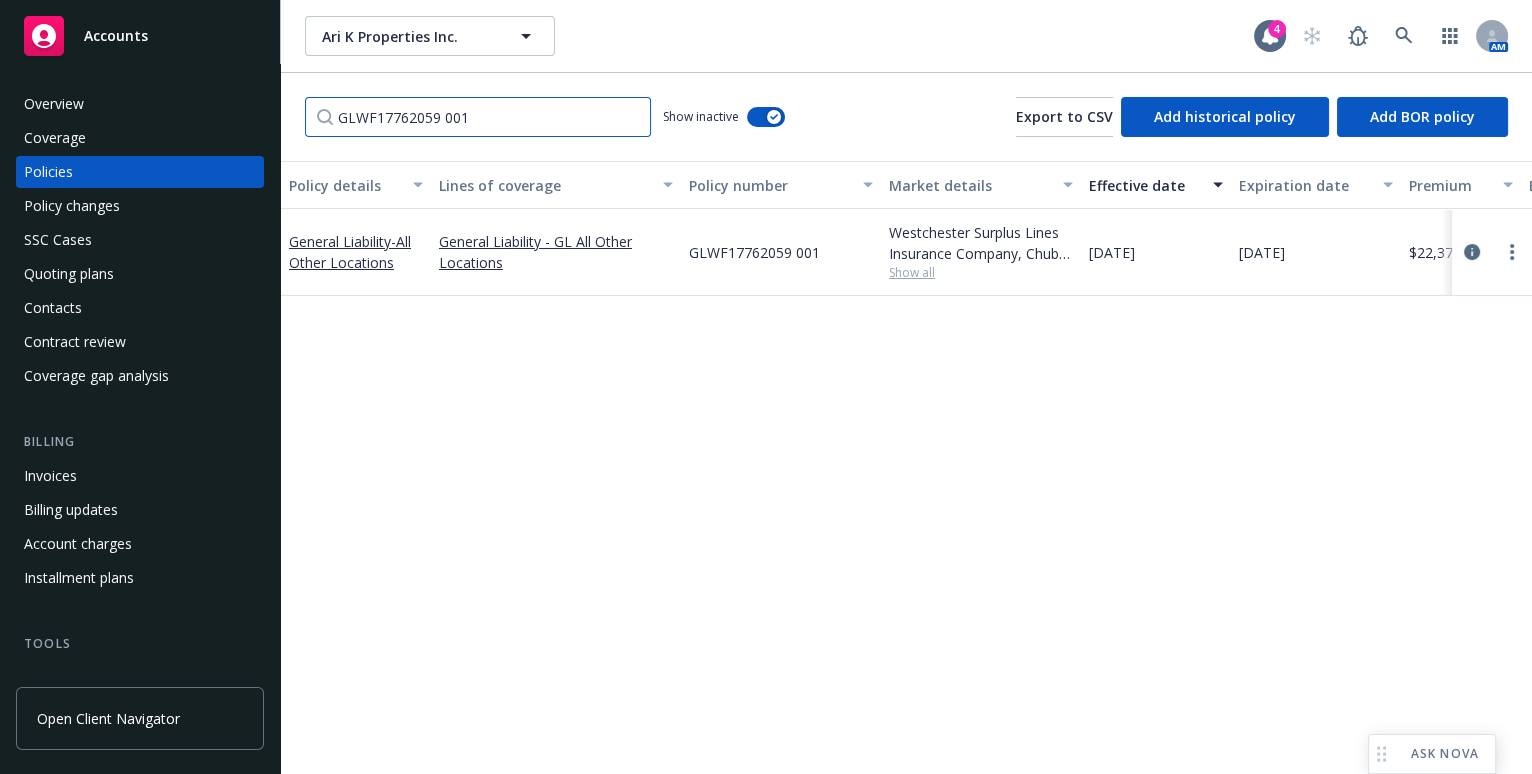 drag, startPoint x: 542, startPoint y: 114, endPoint x: -114, endPoint y: 70, distance: 657.47394 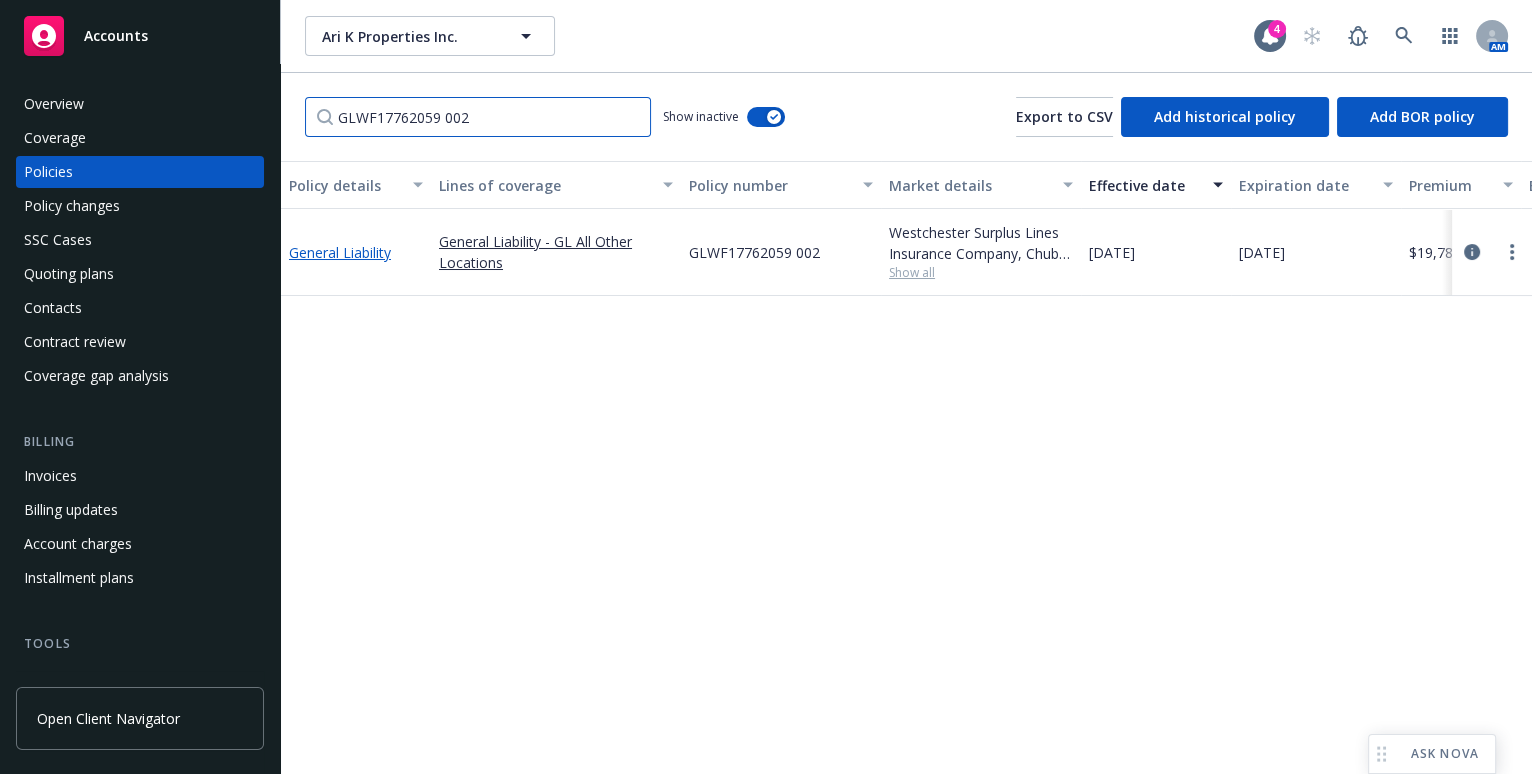 type on "GLWF17762059 002" 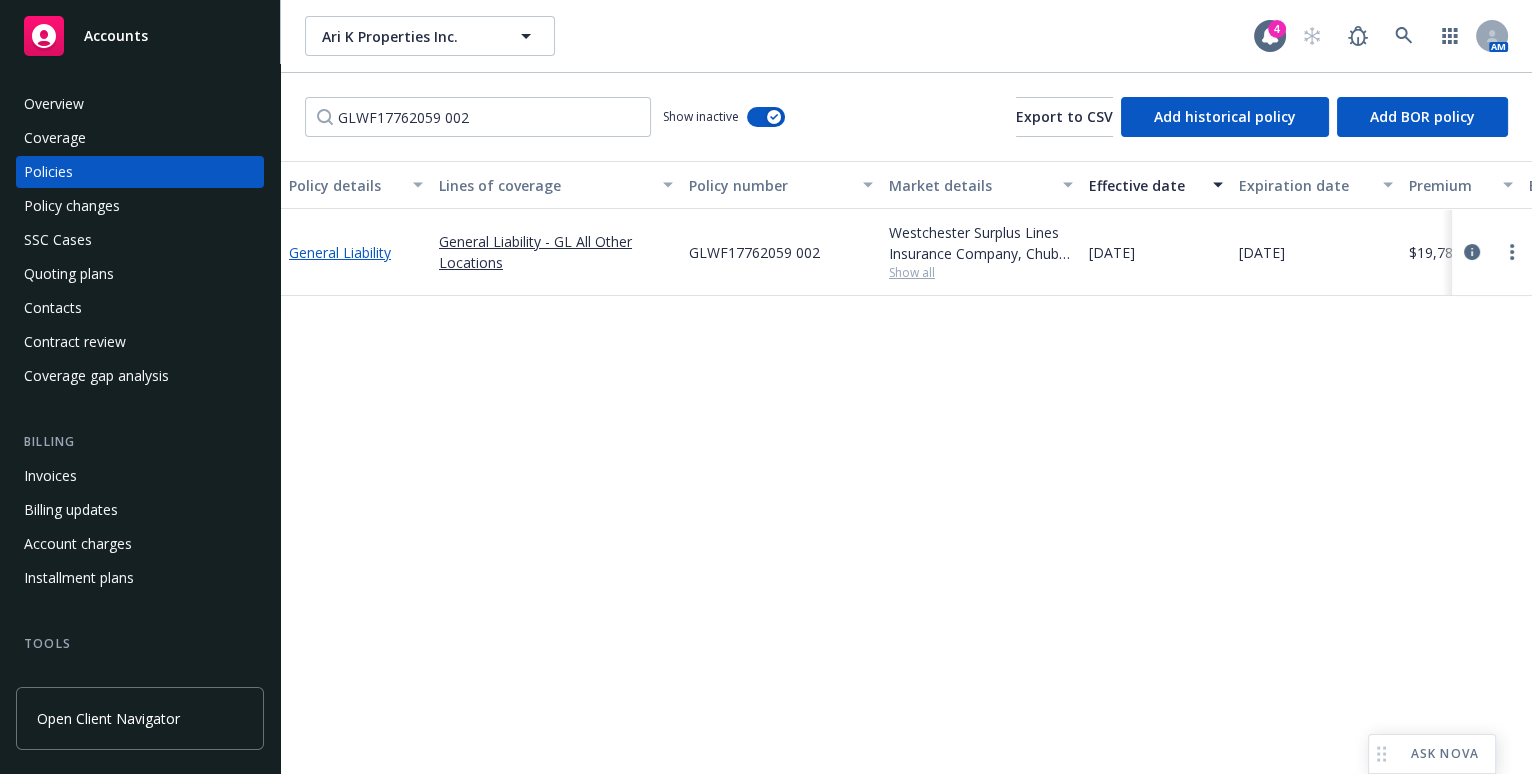 click on "General Liability" at bounding box center (340, 252) 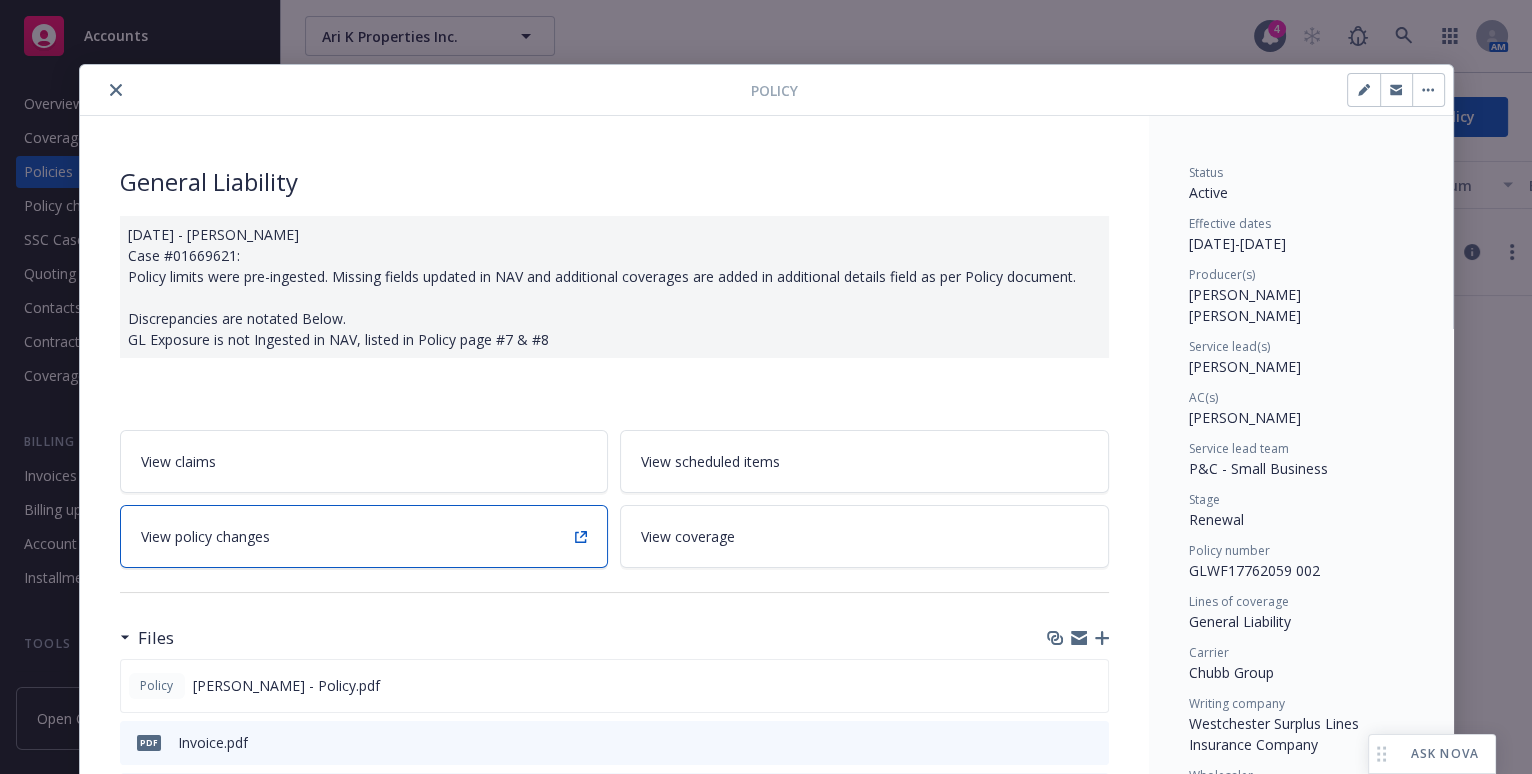 scroll, scrollTop: 181, scrollLeft: 0, axis: vertical 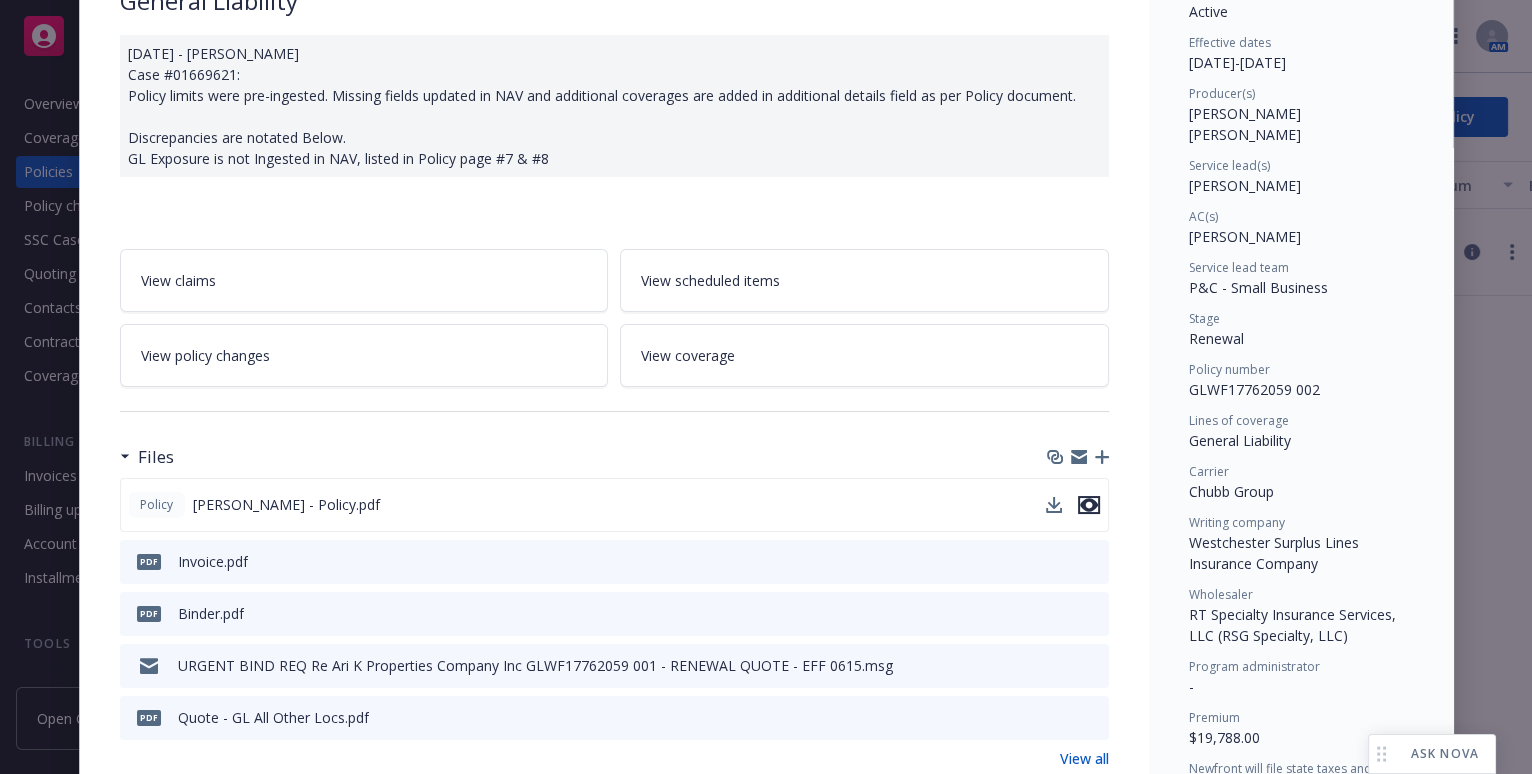 click 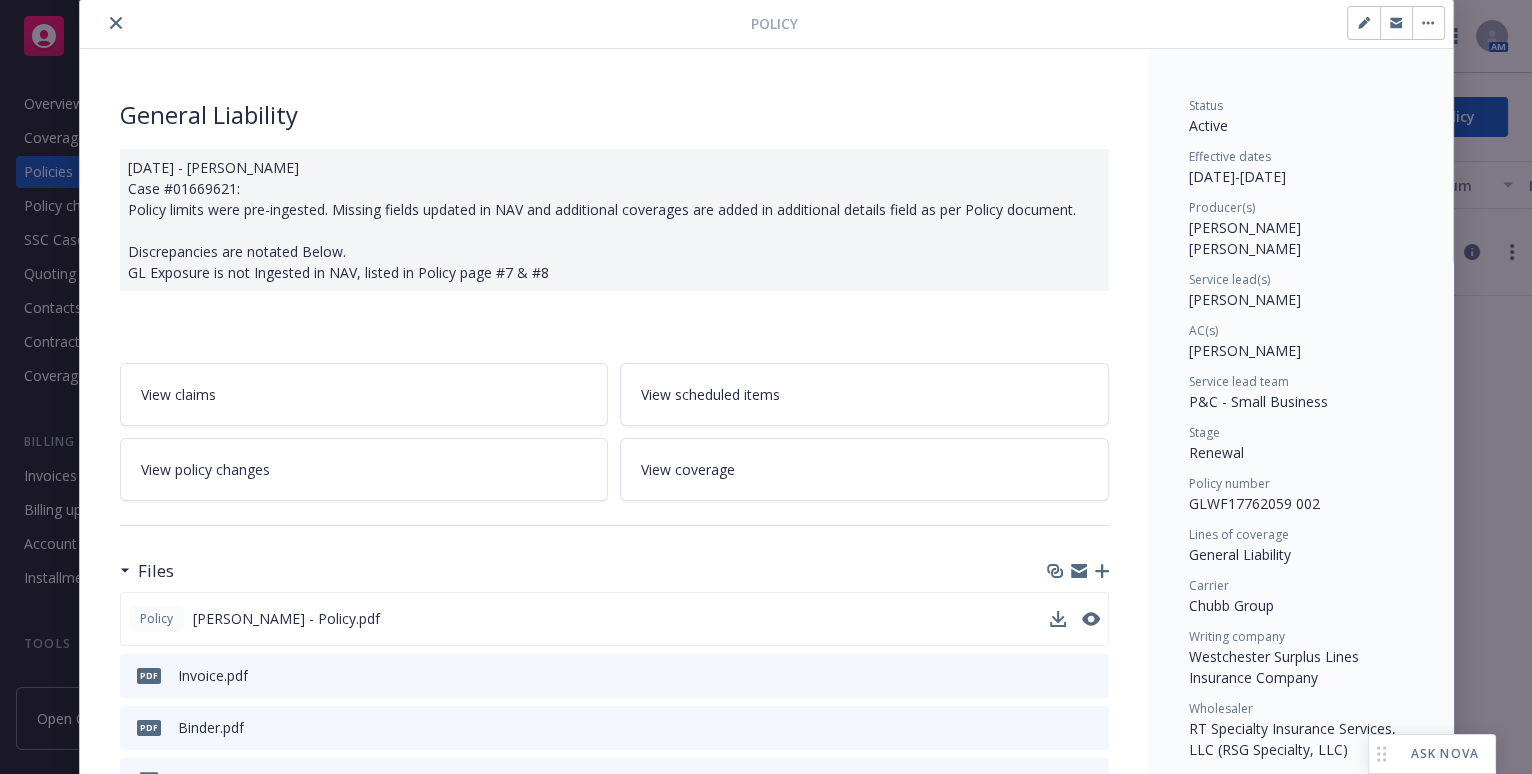 scroll, scrollTop: 0, scrollLeft: 0, axis: both 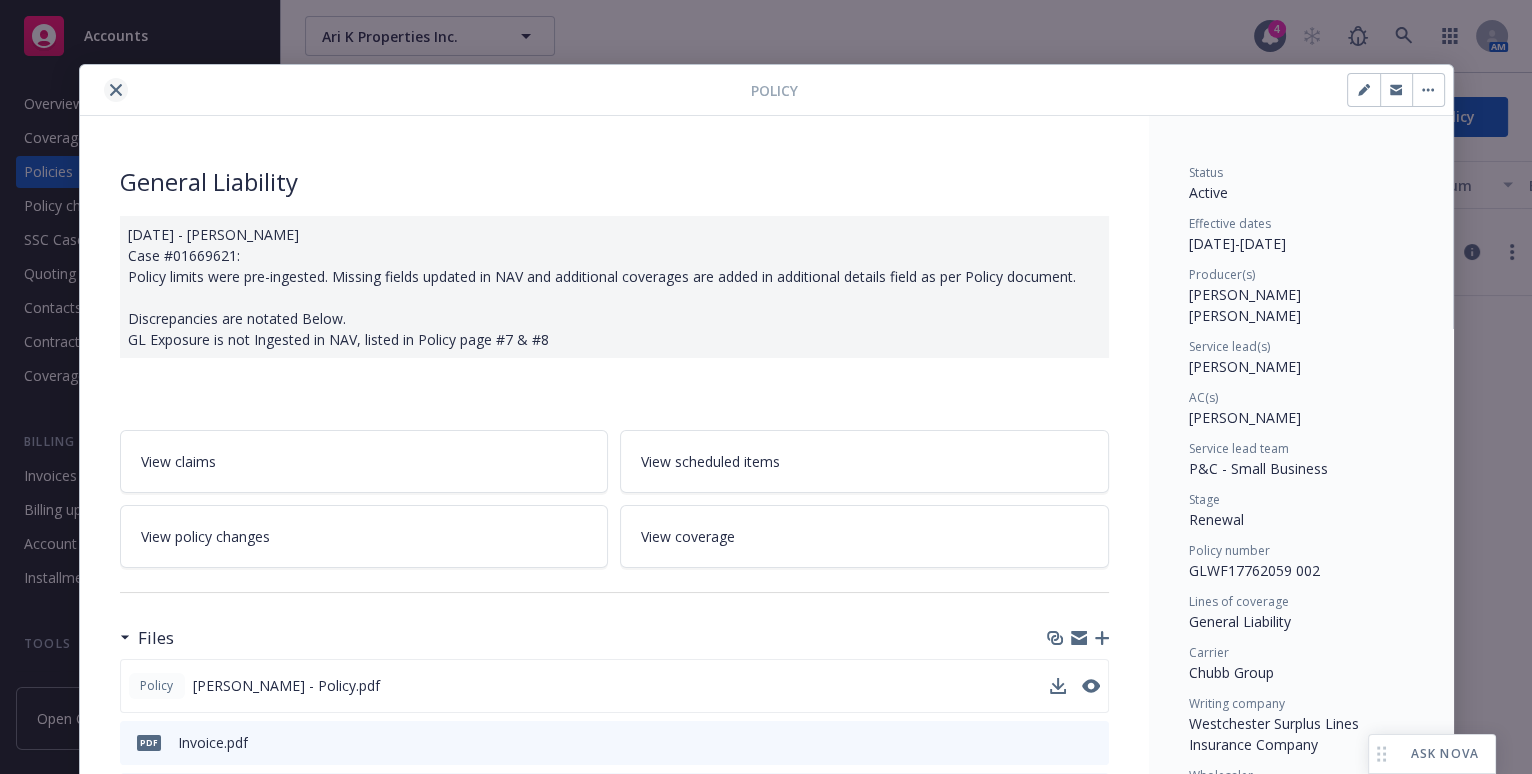 click 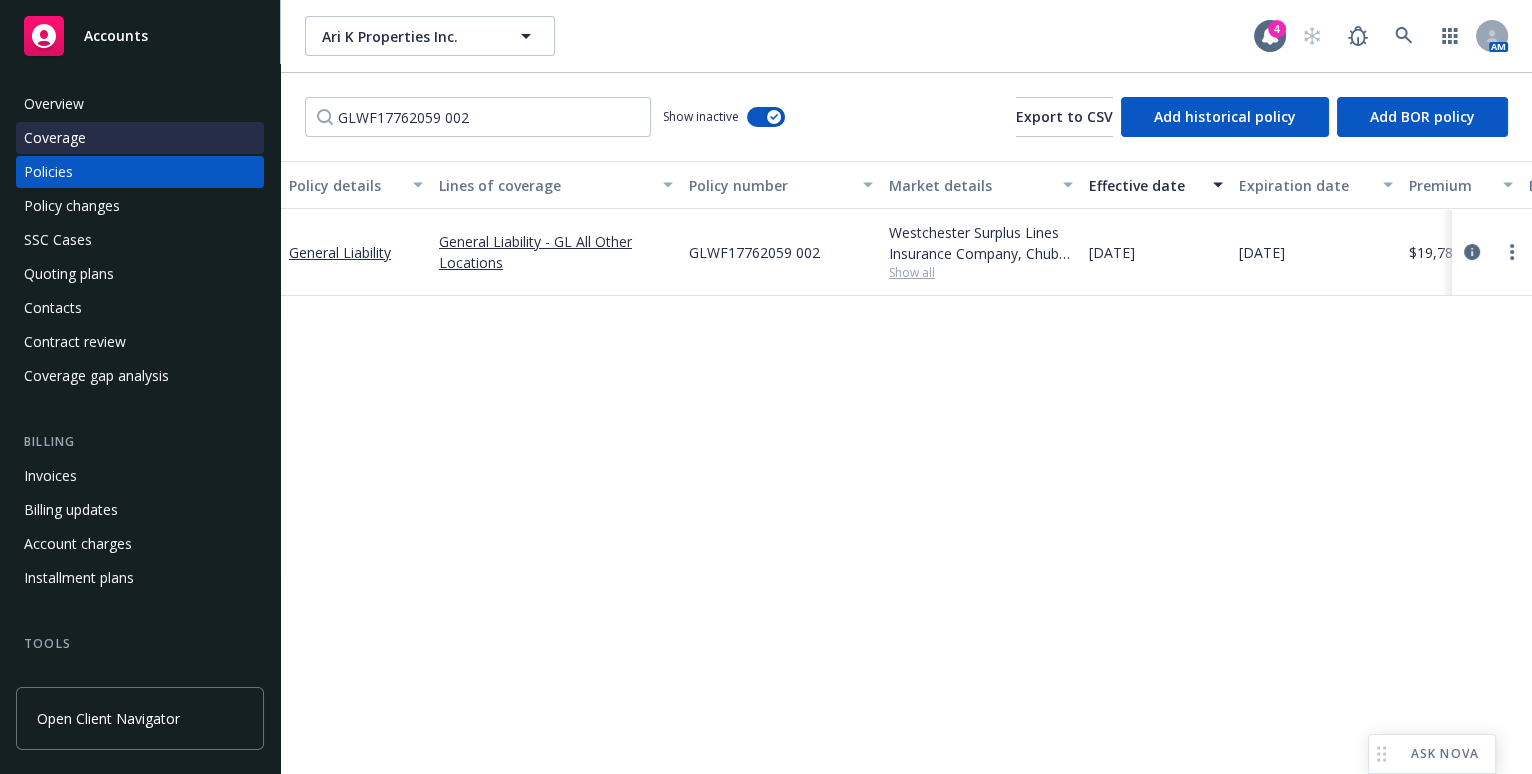 click on "Coverage" at bounding box center (140, 138) 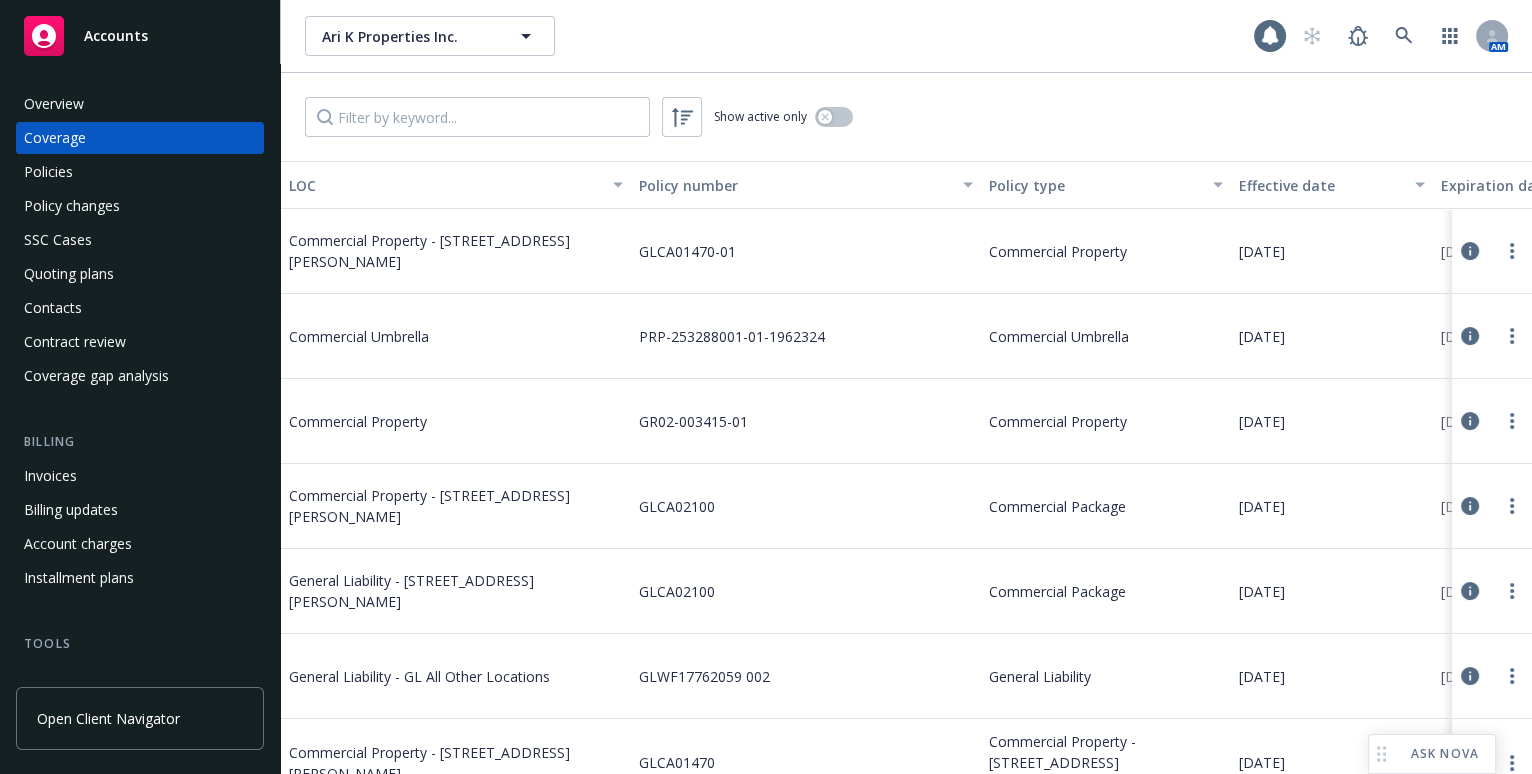 click on "Overview" at bounding box center (54, 104) 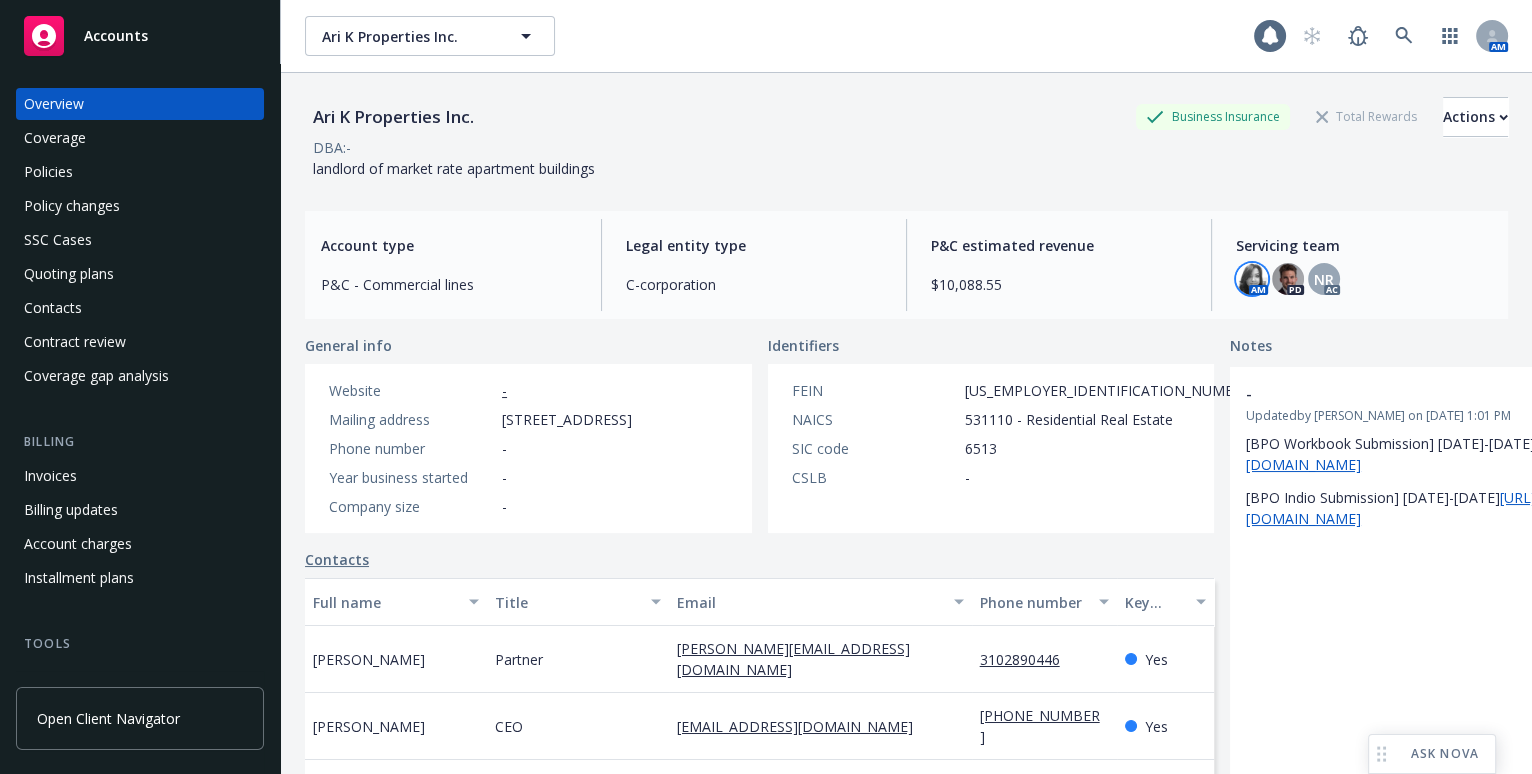 click at bounding box center (1252, 279) 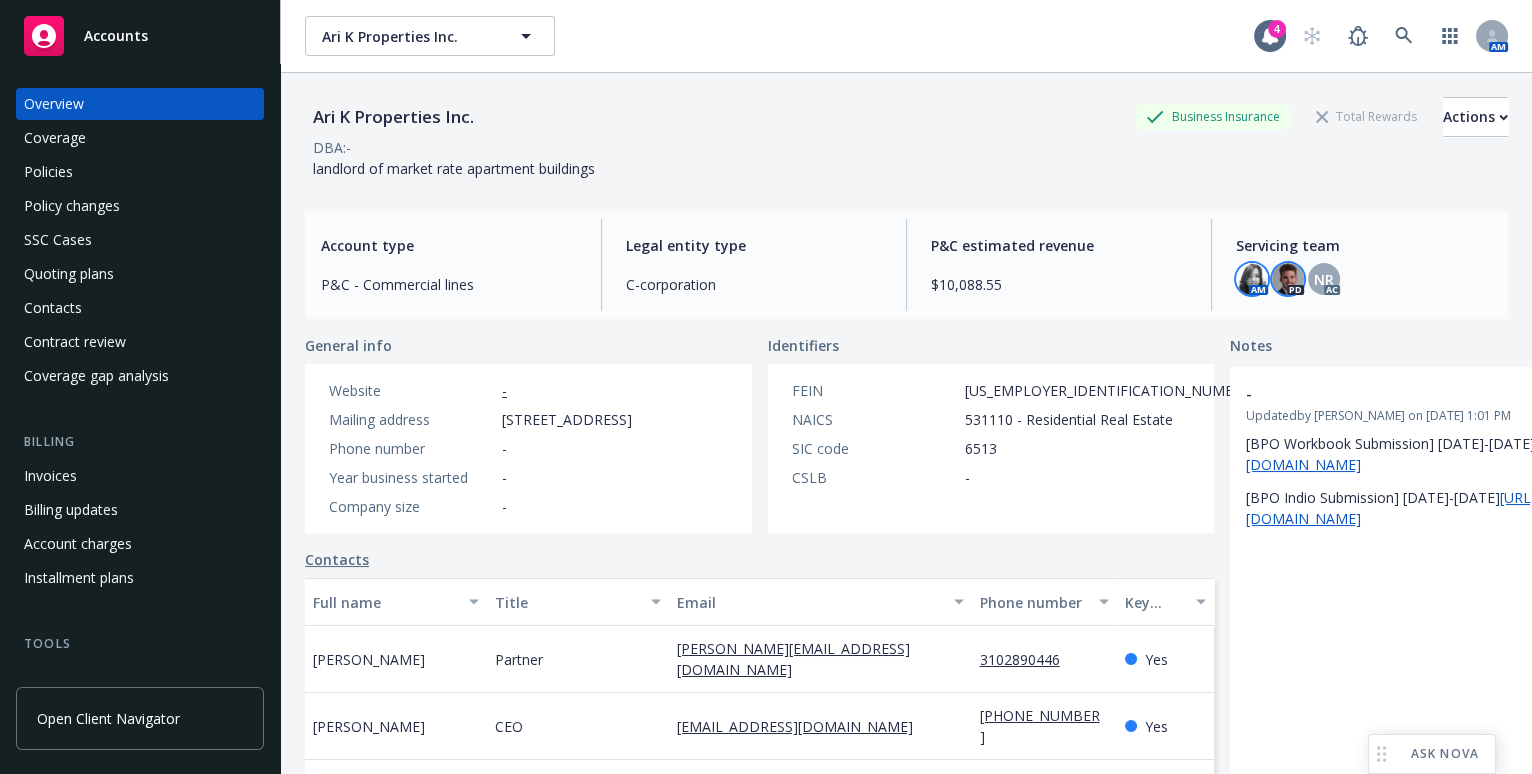 click at bounding box center (1288, 279) 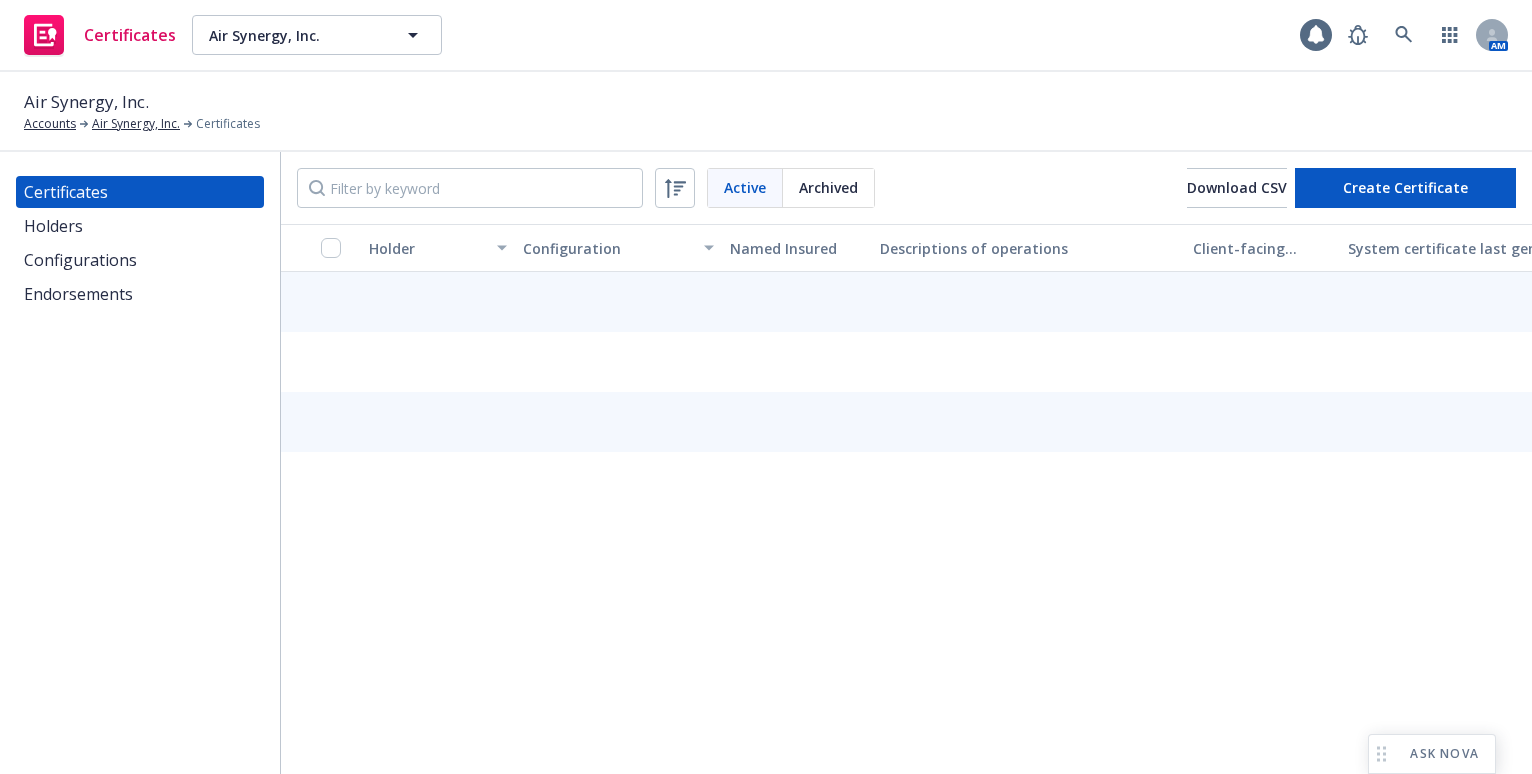 scroll, scrollTop: 0, scrollLeft: 0, axis: both 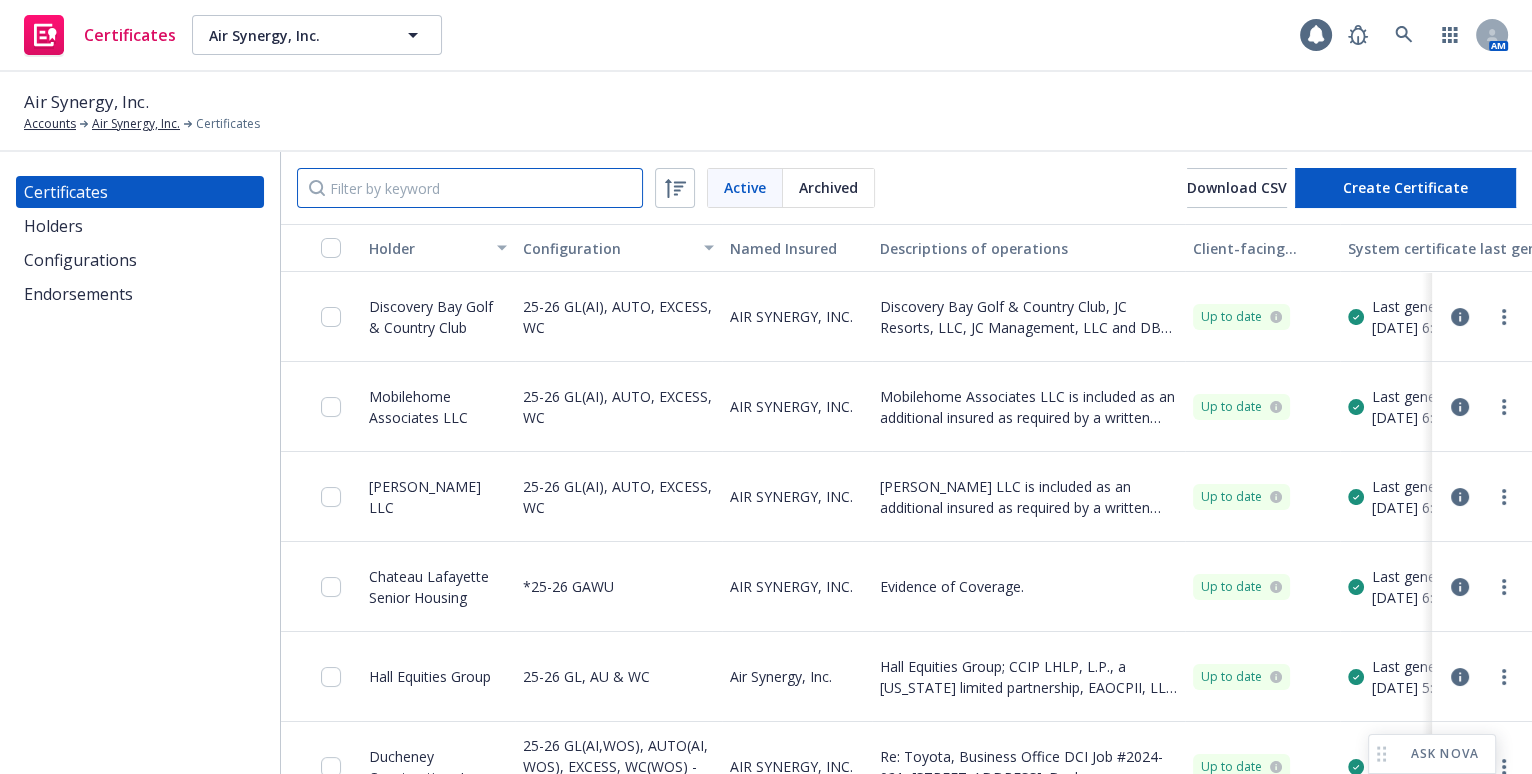 click at bounding box center (470, 188) 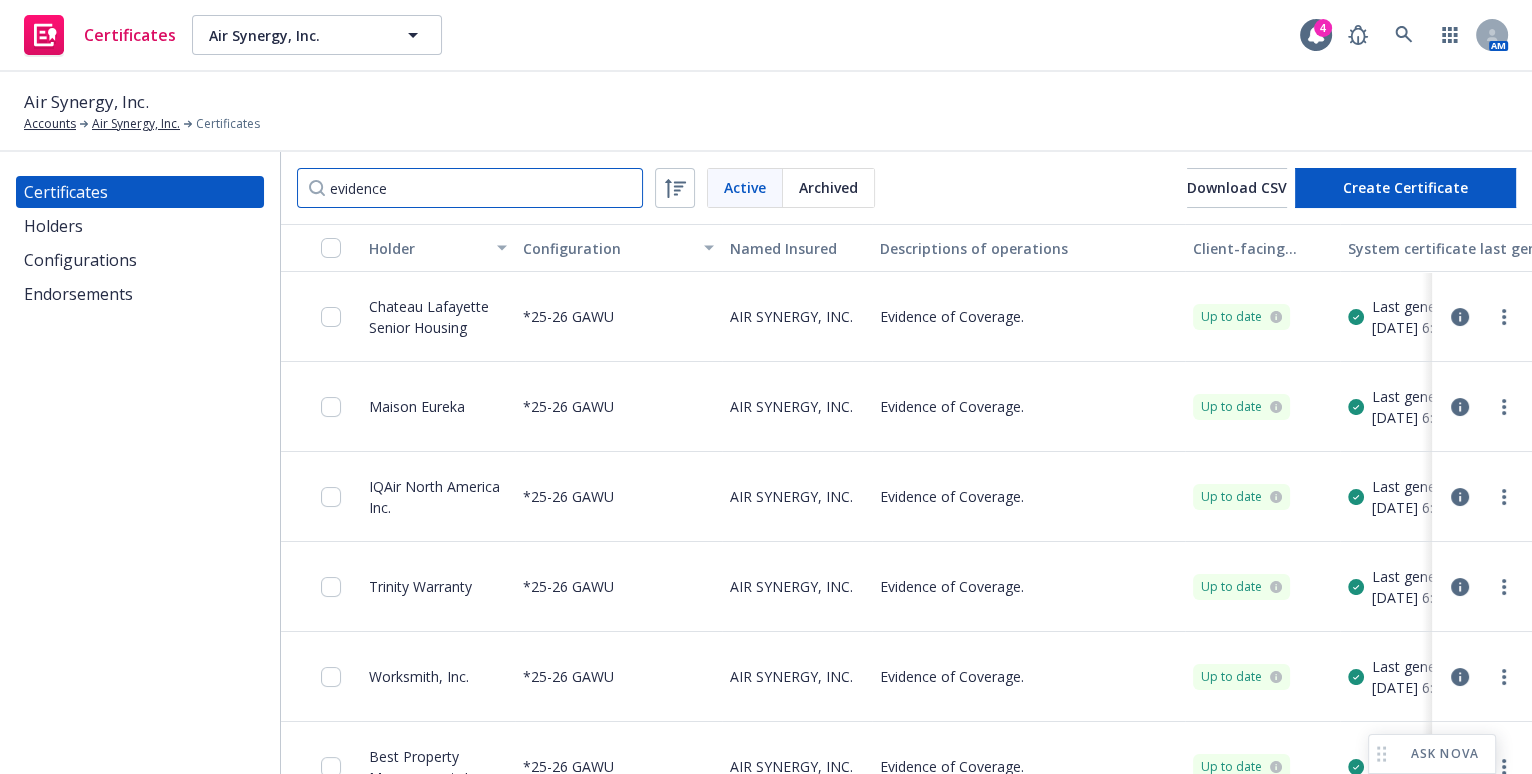 type on "evidence" 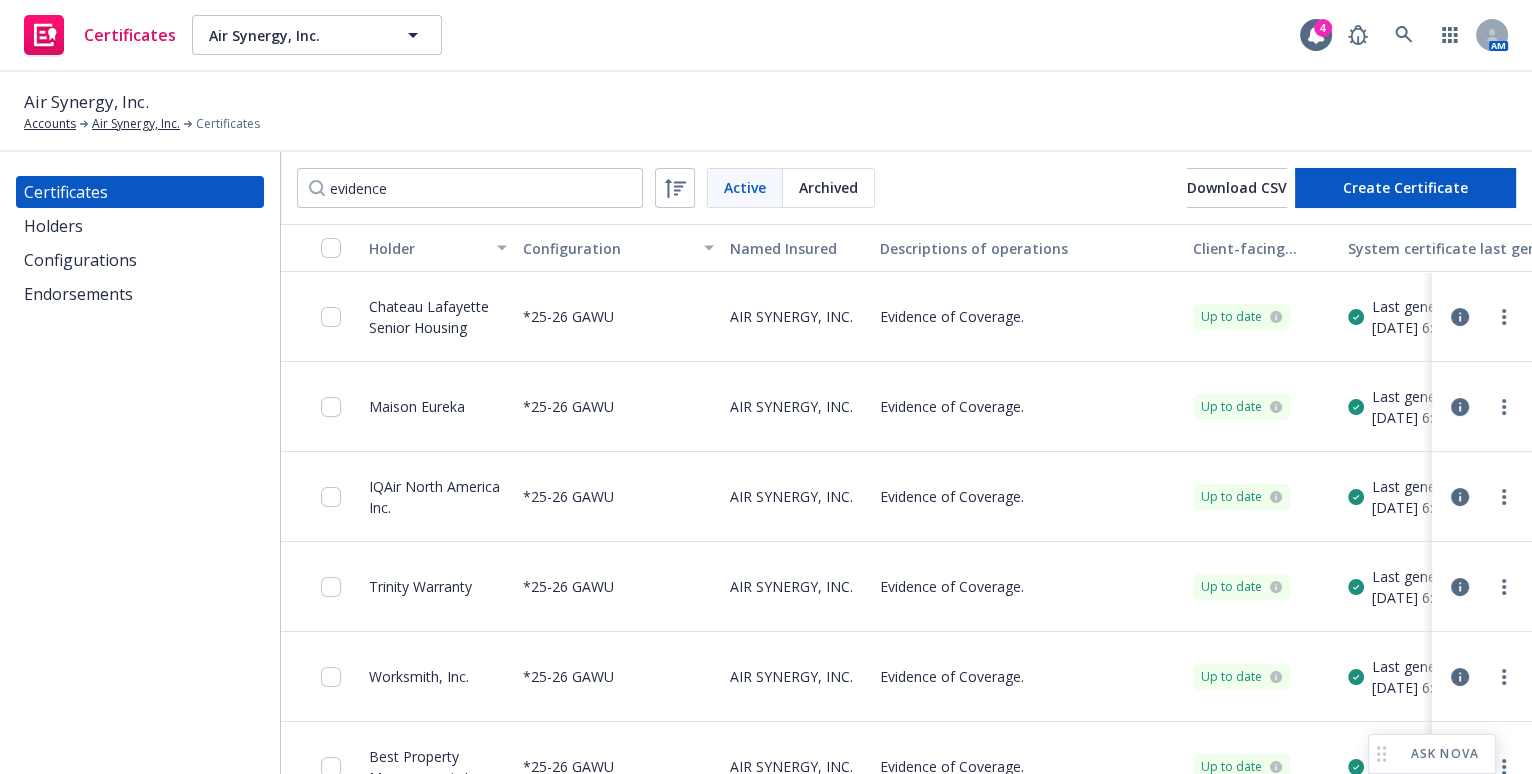 click on "evidence Active Archived Download CSV Create Certificate" at bounding box center [906, 188] 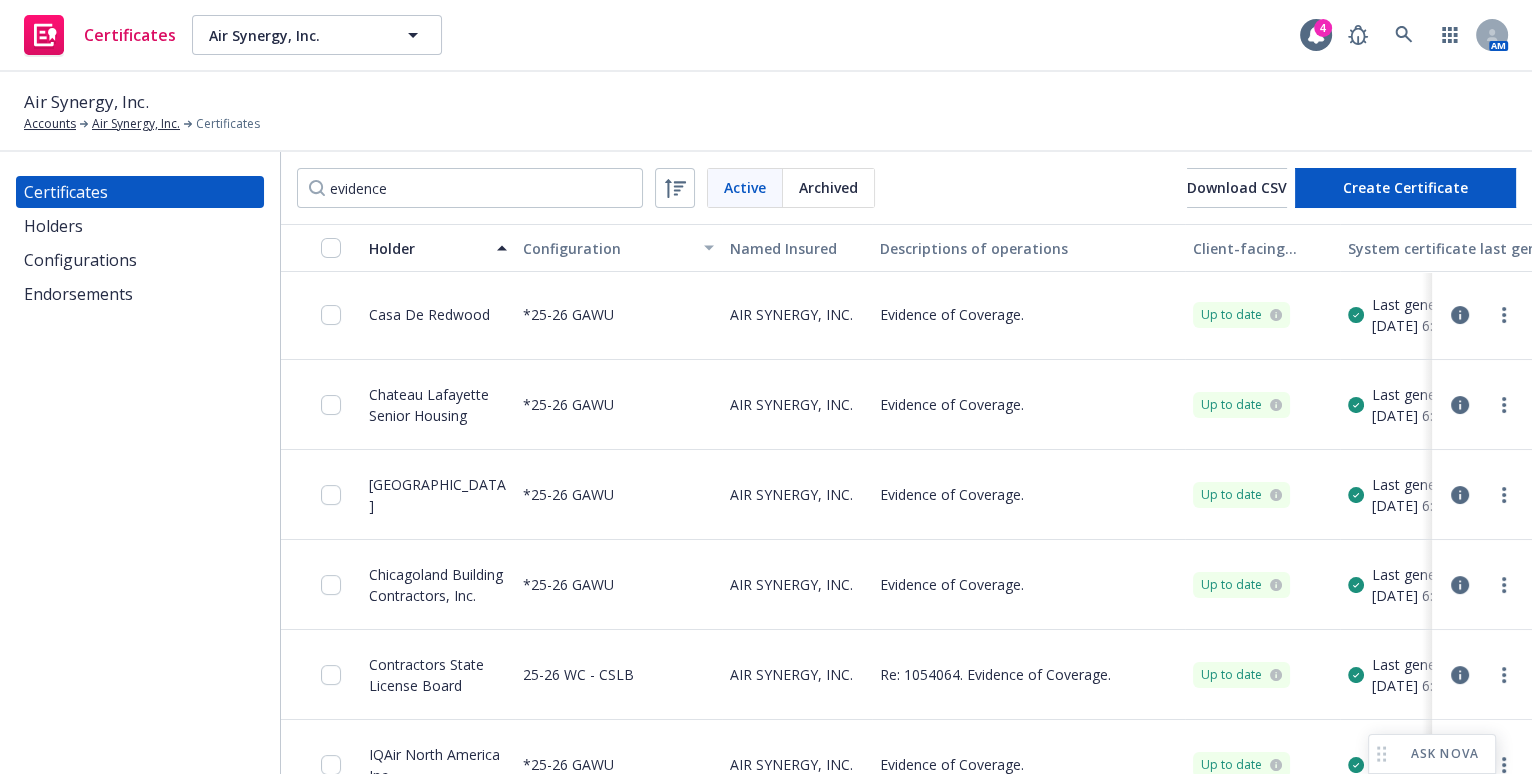 scroll, scrollTop: 0, scrollLeft: 0, axis: both 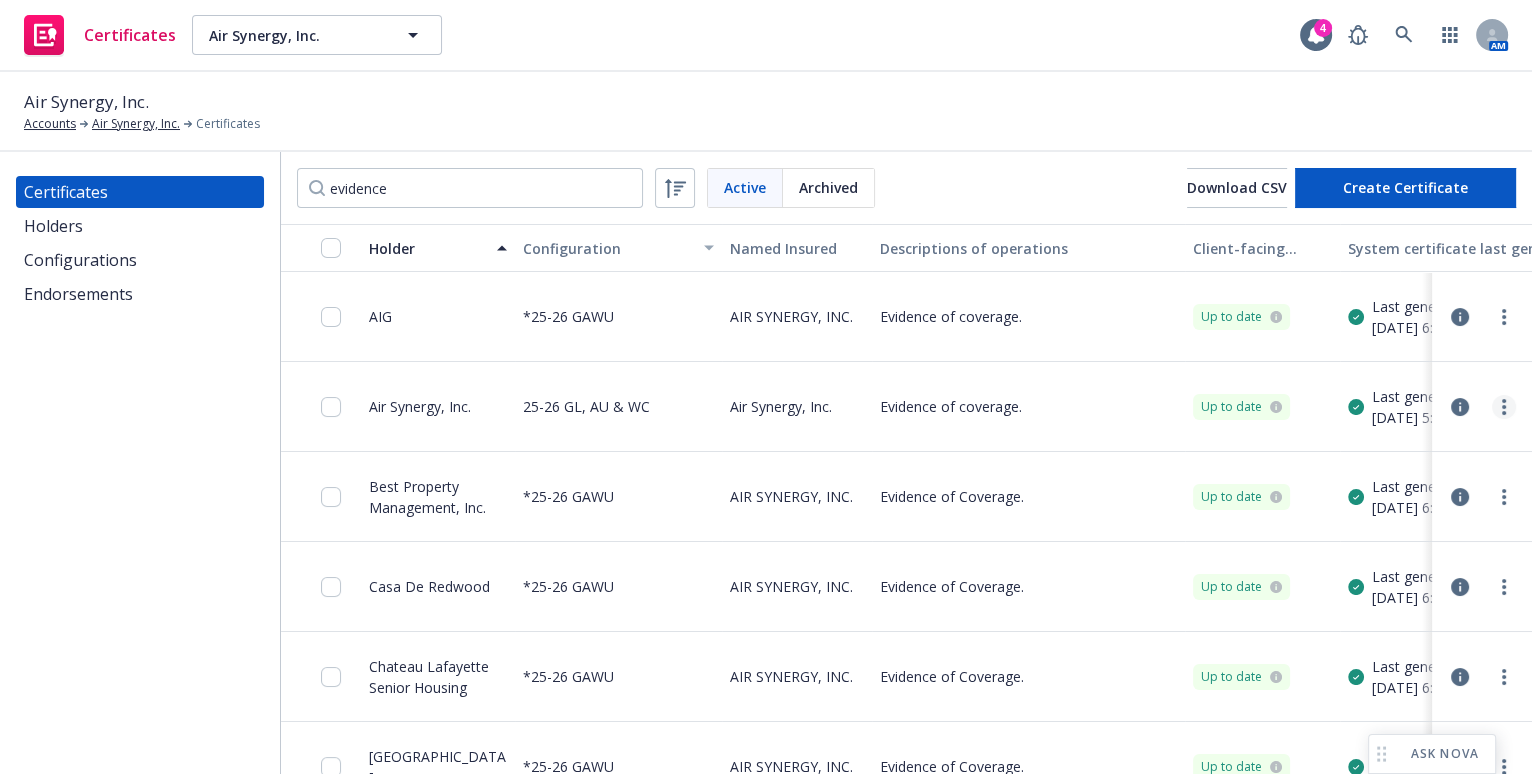 click at bounding box center (1504, 407) 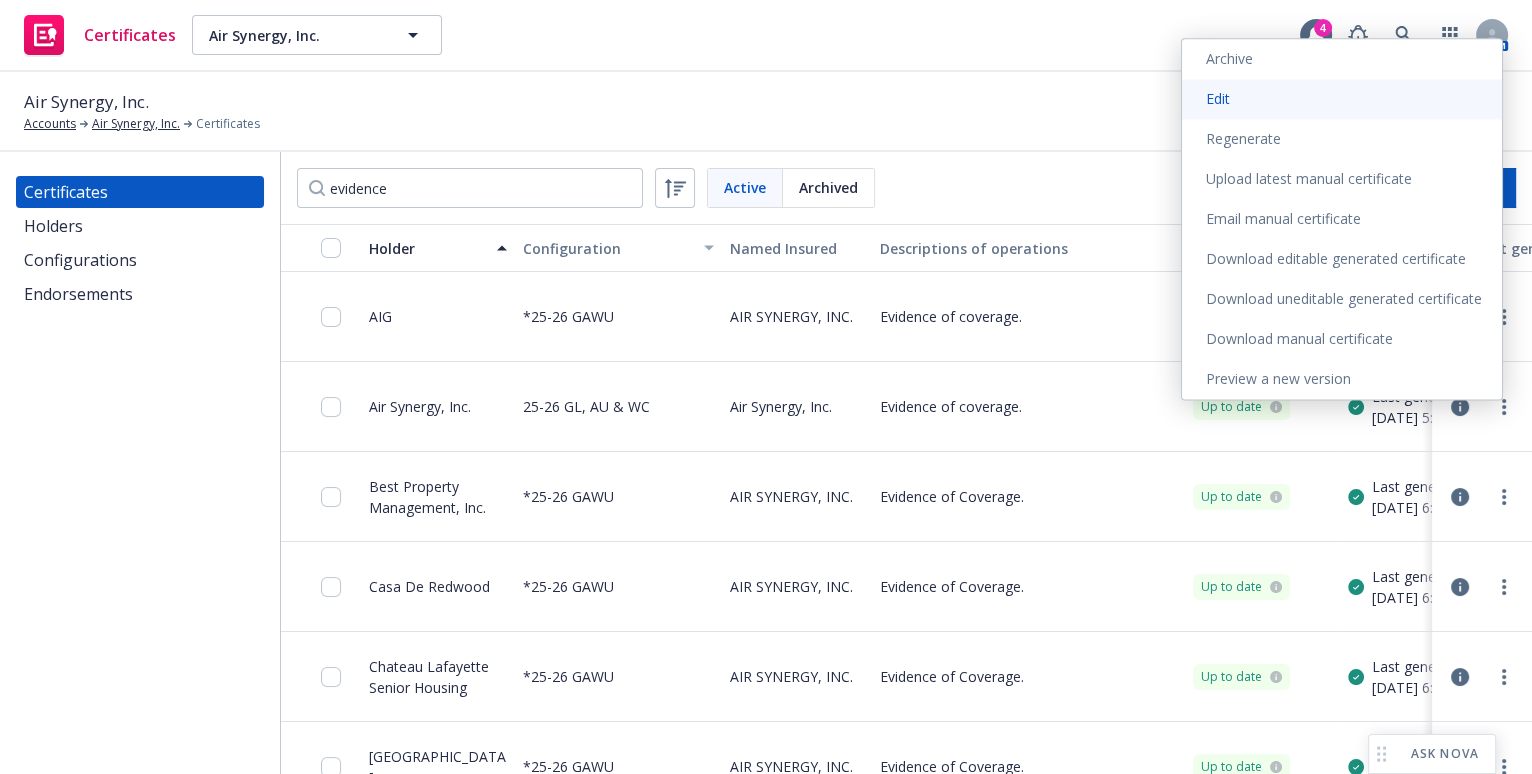 click on "Edit" at bounding box center (1342, 99) 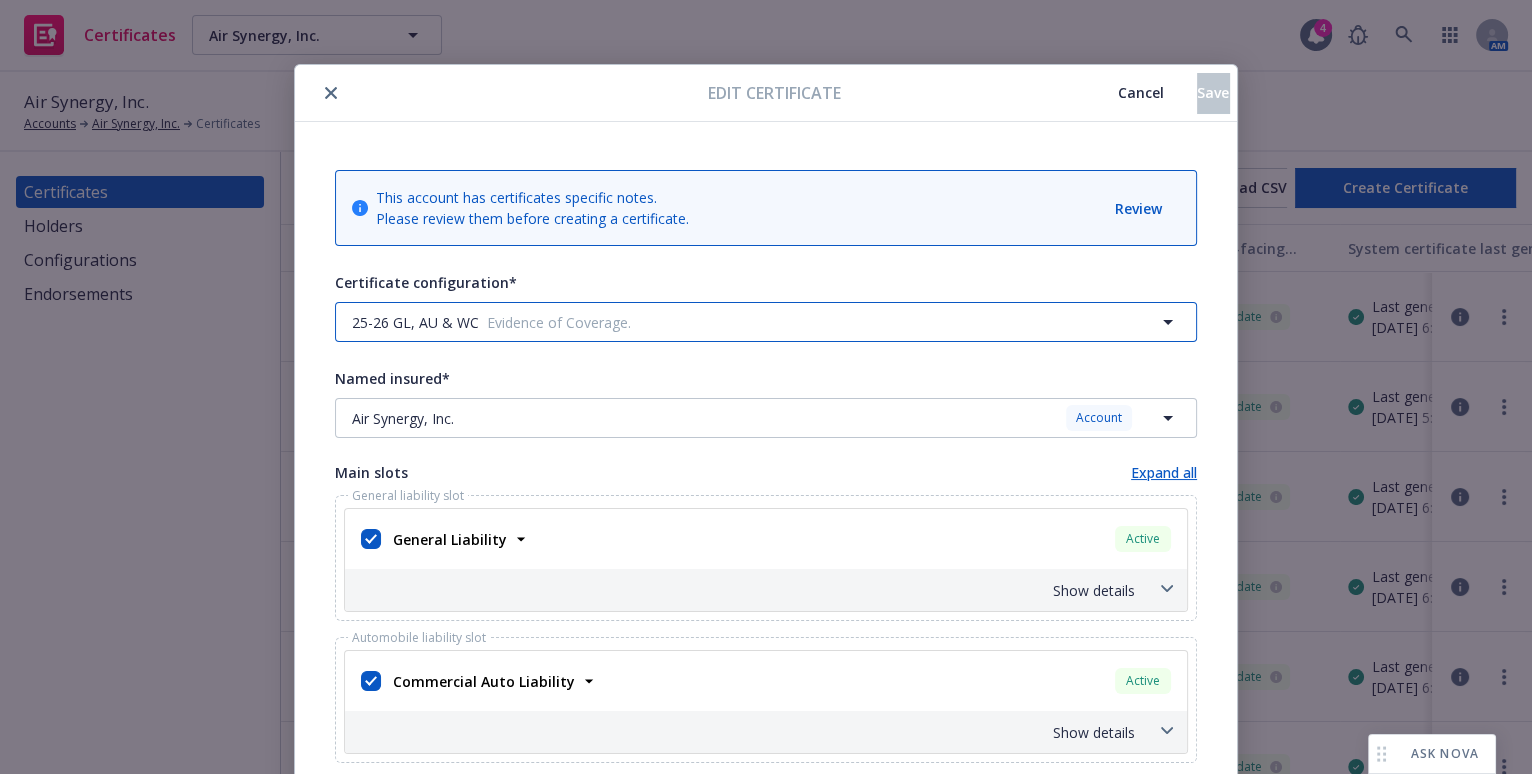 click on "25-26 GL, AU & WC" at bounding box center (415, 322) 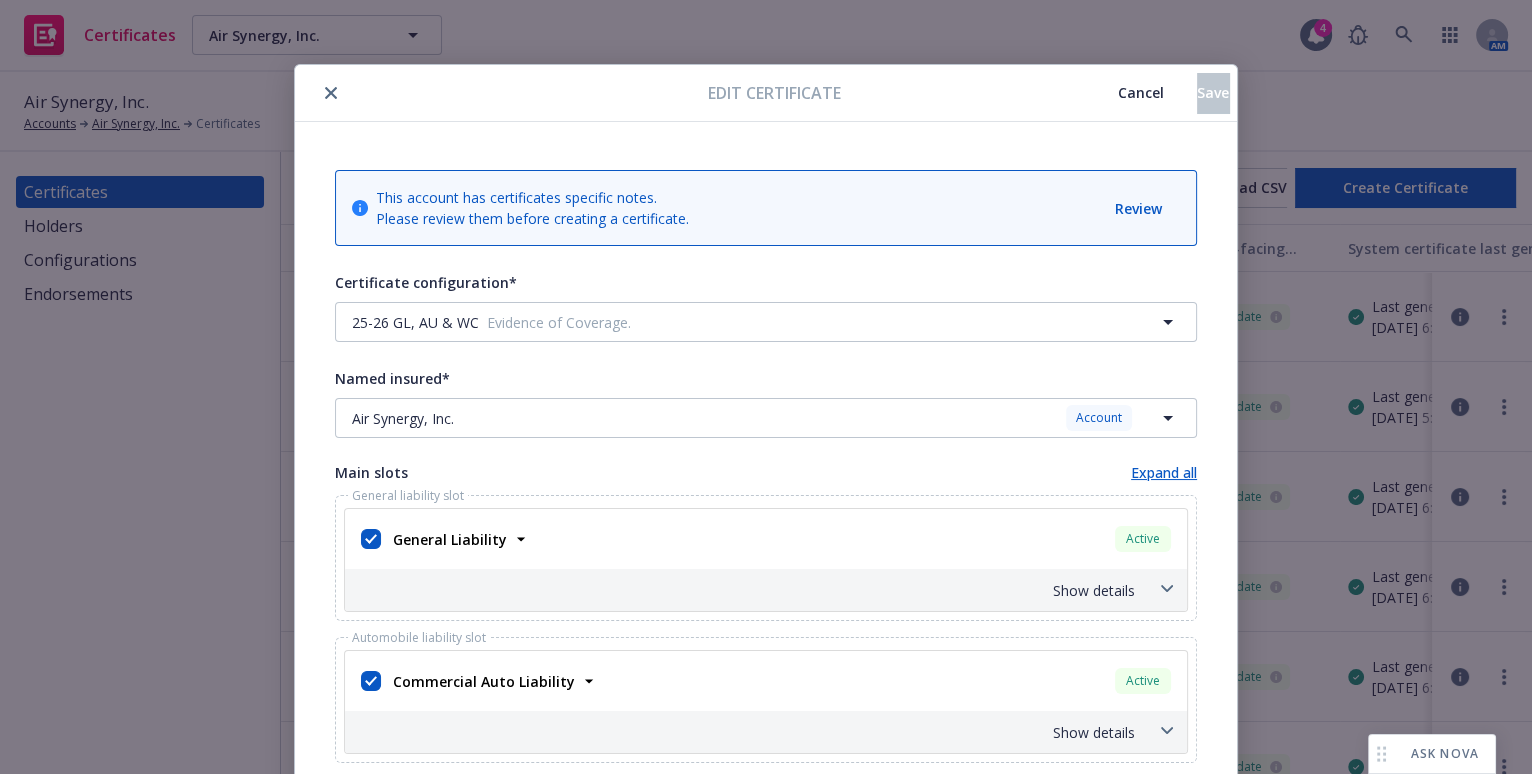 type 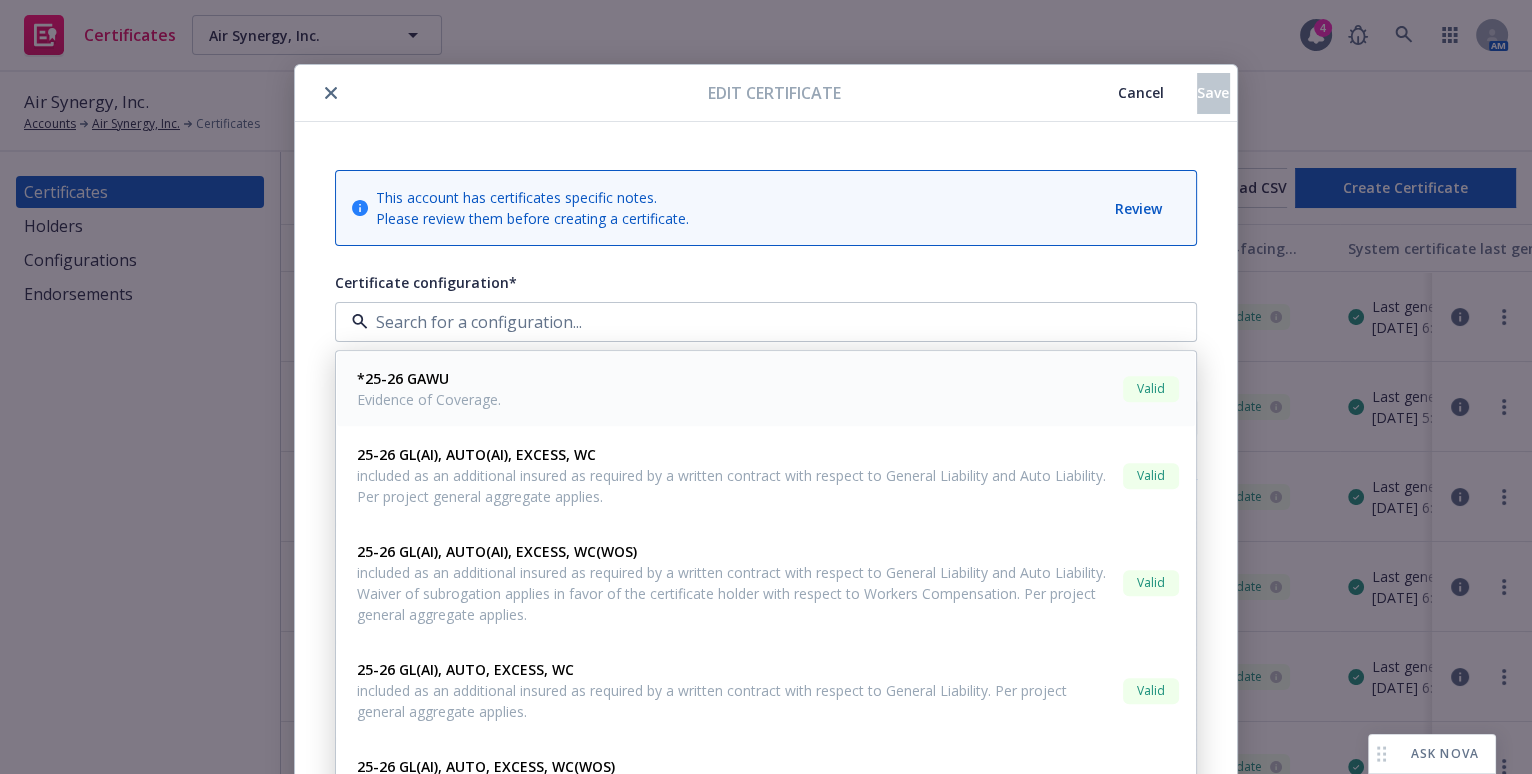 click on "Evidence of Coverage." at bounding box center (429, 399) 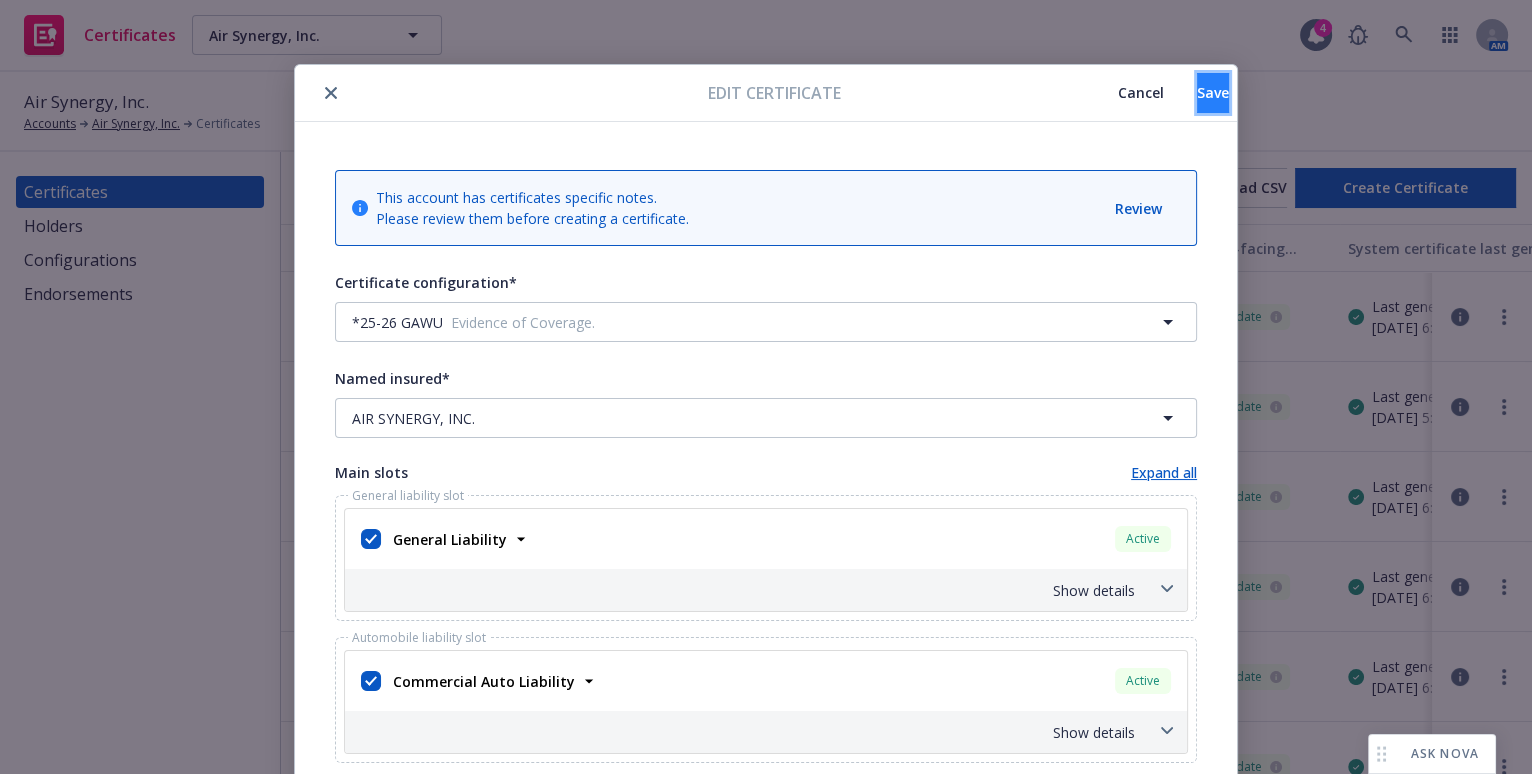 click on "Save" at bounding box center [1213, 93] 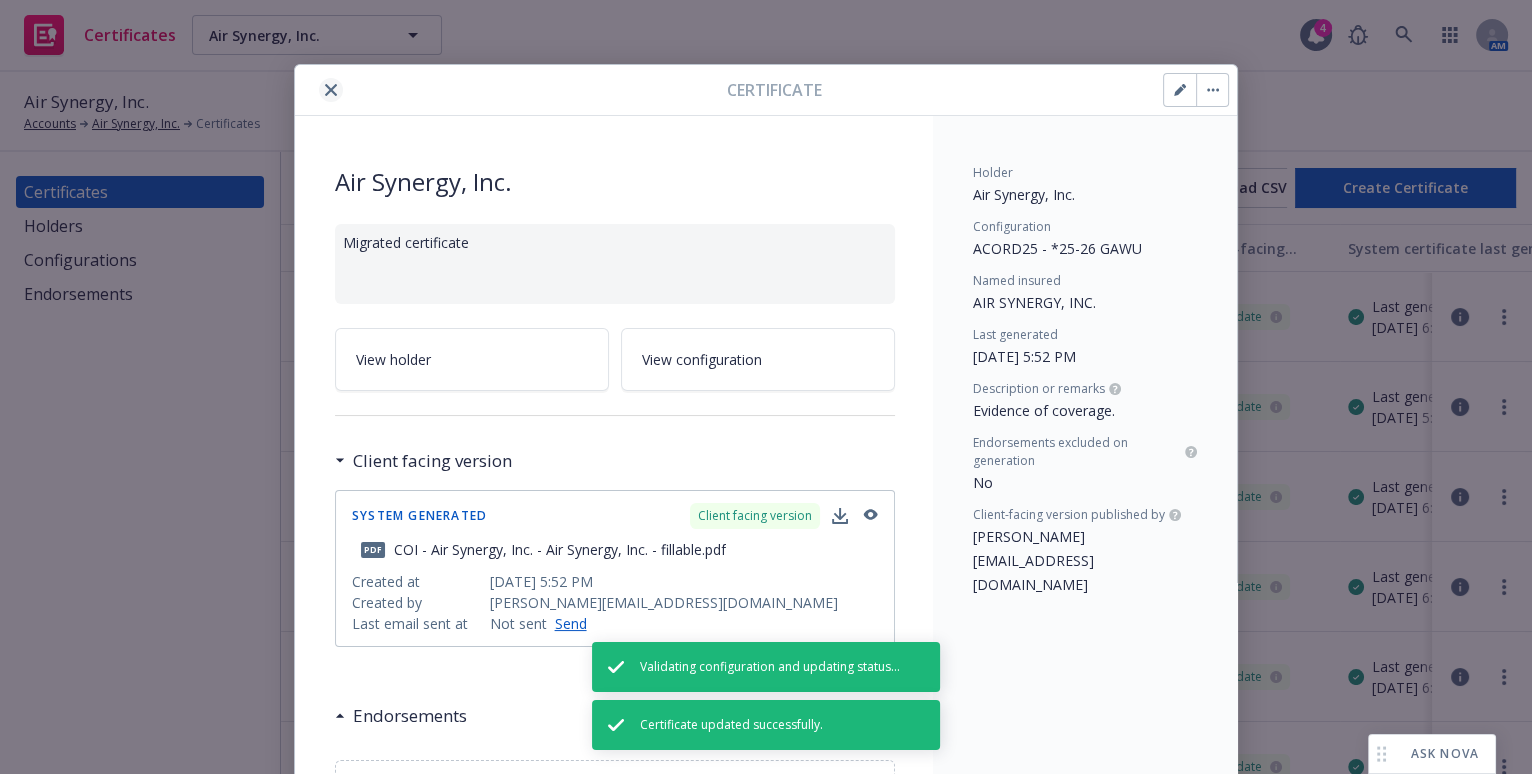 click at bounding box center (331, 90) 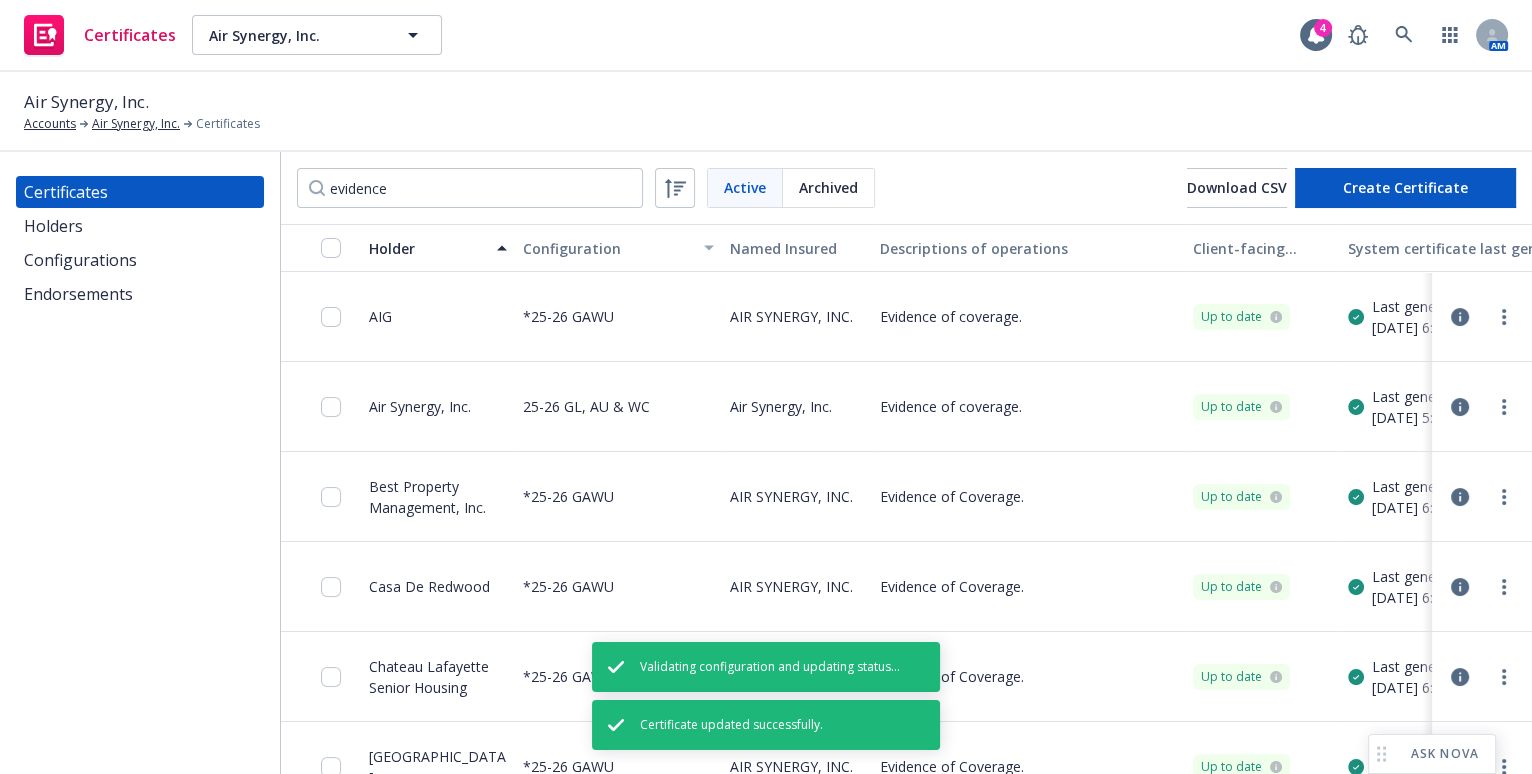 drag, startPoint x: 1477, startPoint y: 417, endPoint x: 1430, endPoint y: 415, distance: 47.042534 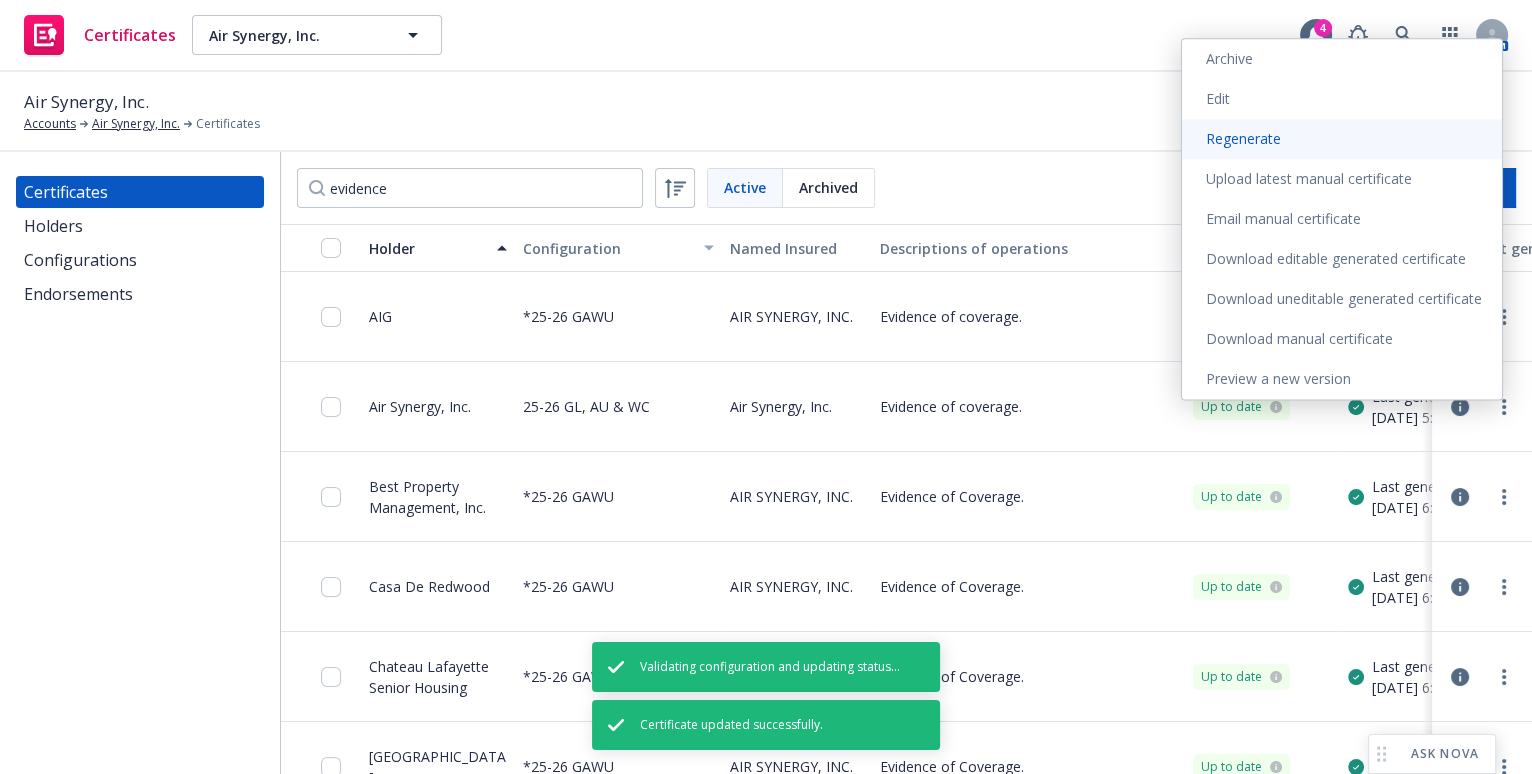 click on "Regenerate" at bounding box center [1342, 139] 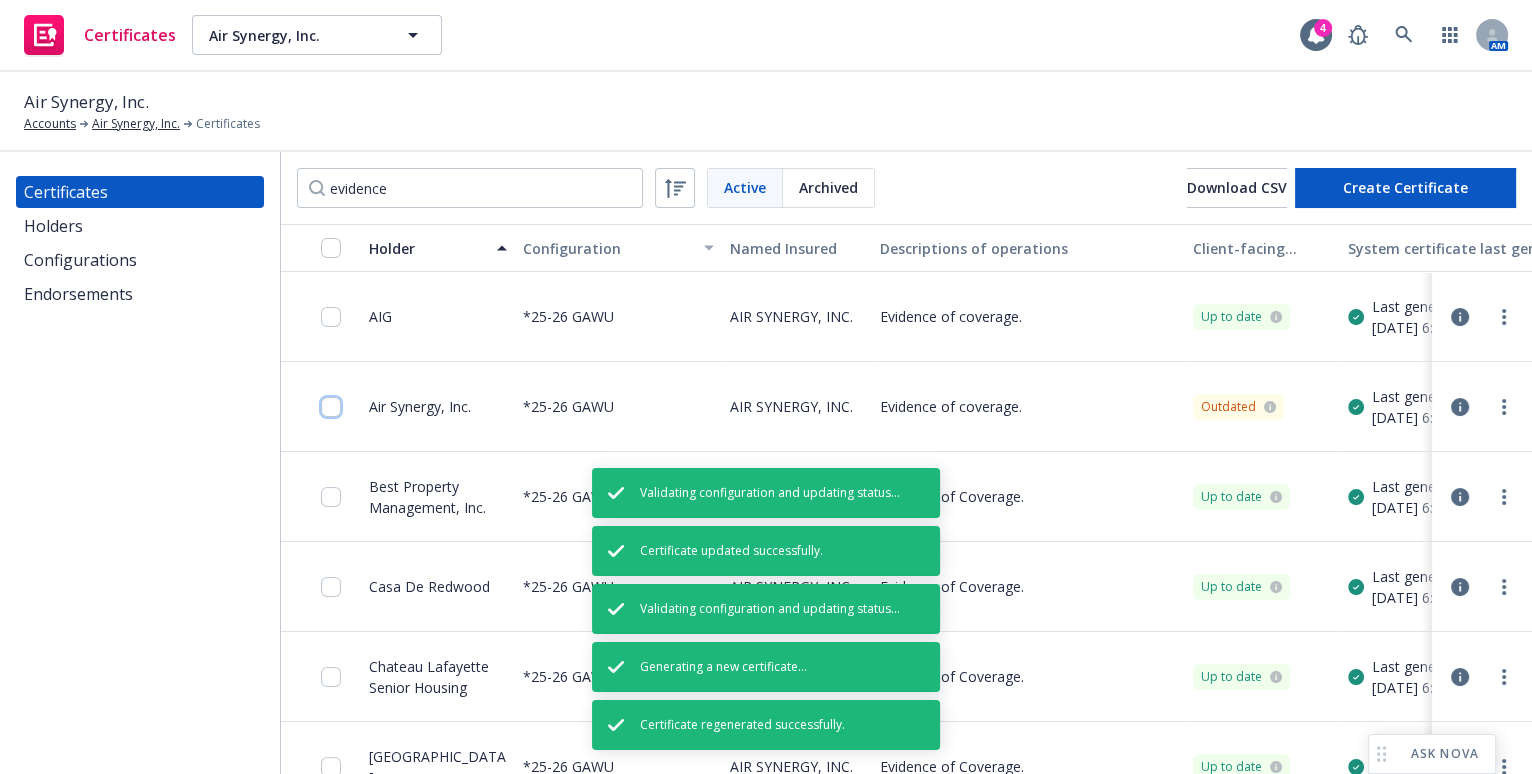 drag, startPoint x: 334, startPoint y: 398, endPoint x: 335, endPoint y: 439, distance: 41.01219 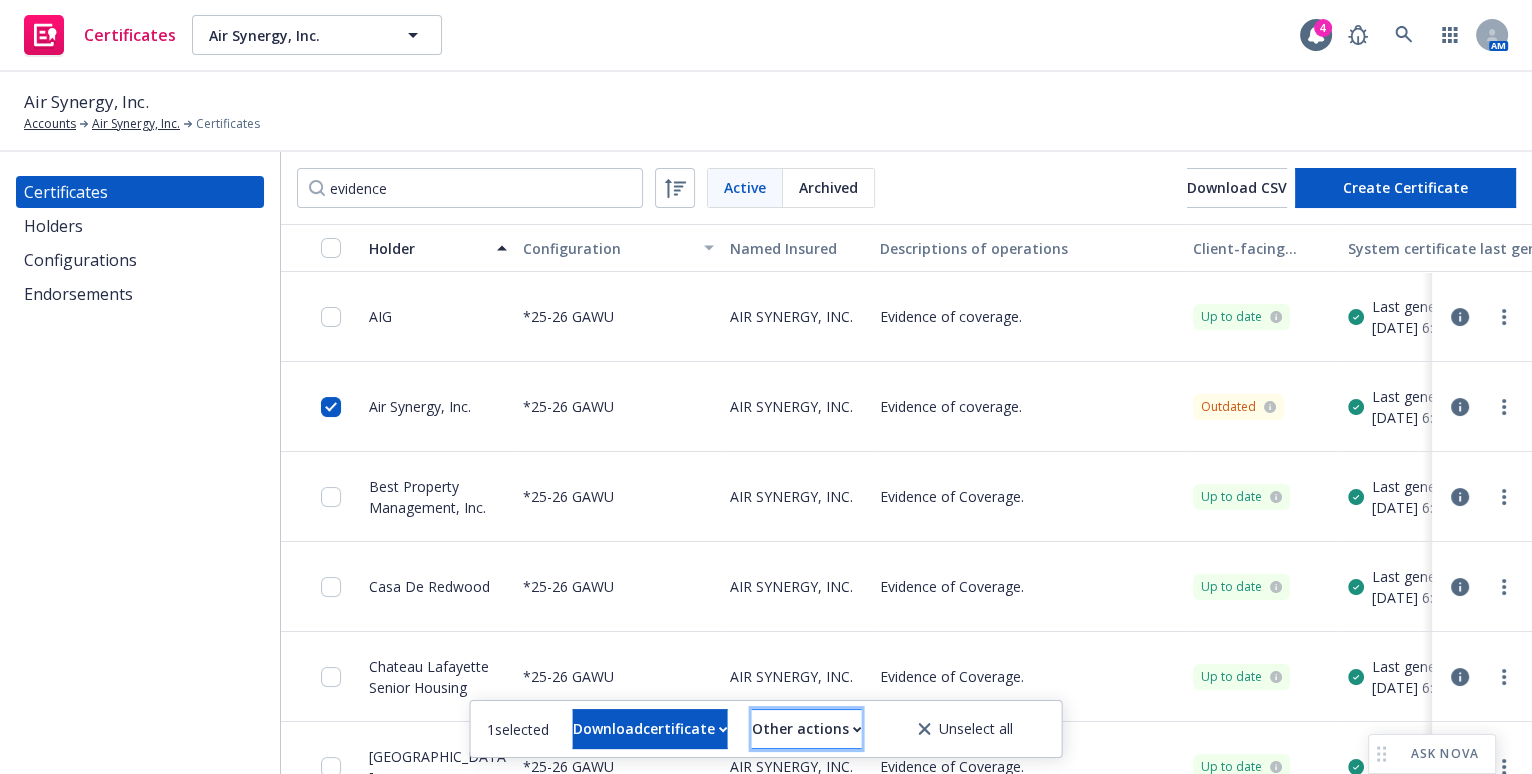 click on "Other actions" at bounding box center (807, 729) 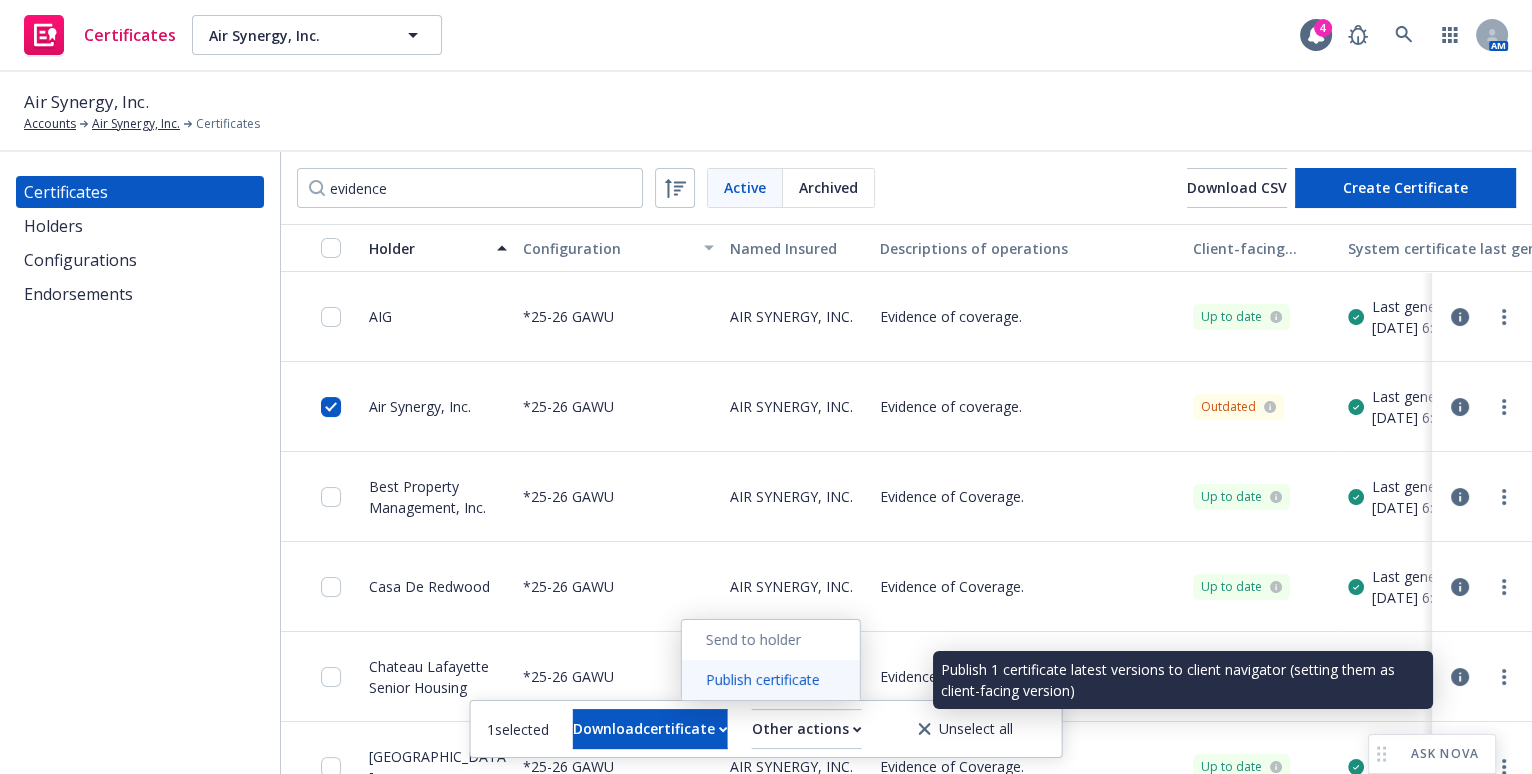 click on "Publish certificate" at bounding box center [771, 680] 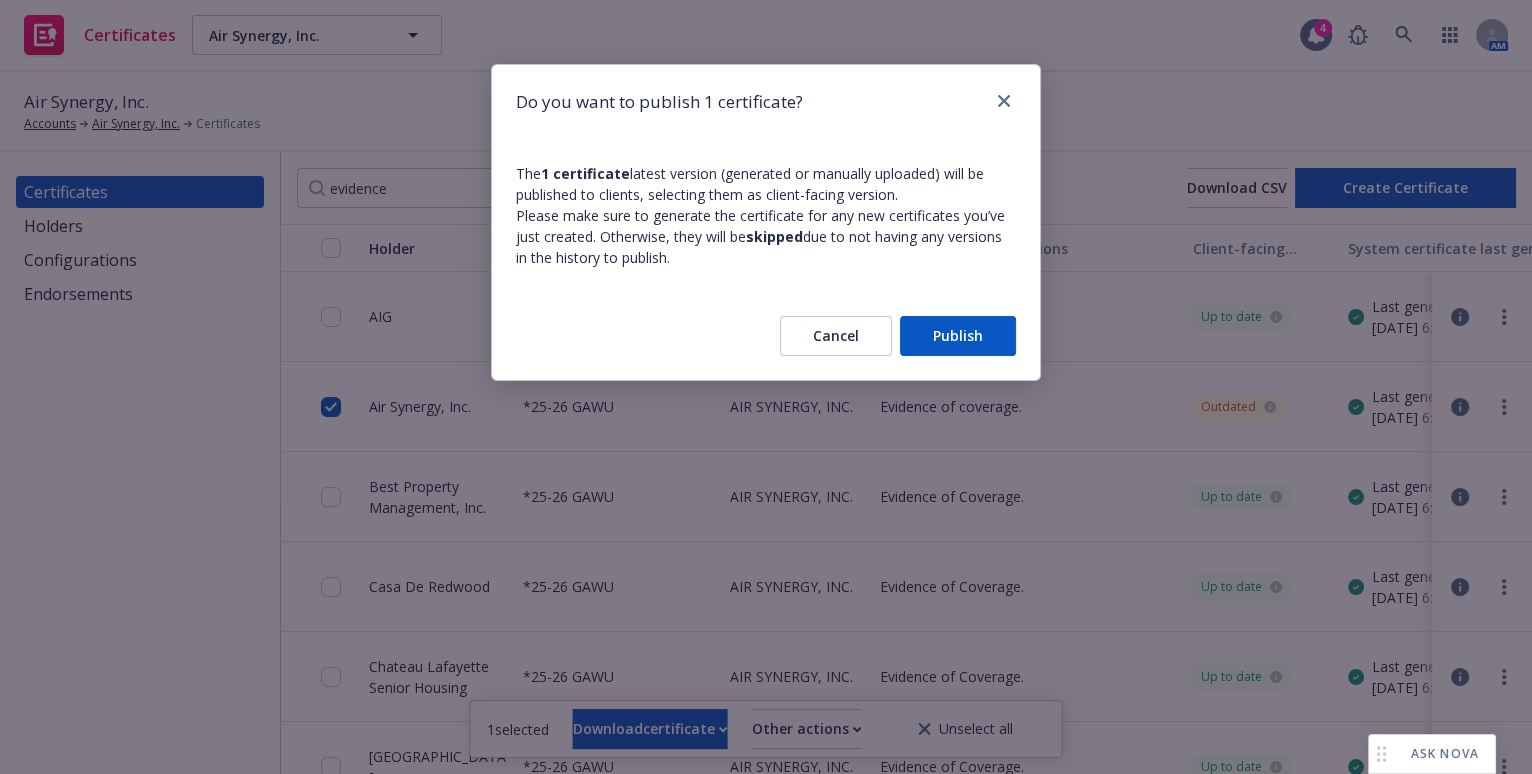 click on "Publish" at bounding box center [958, 336] 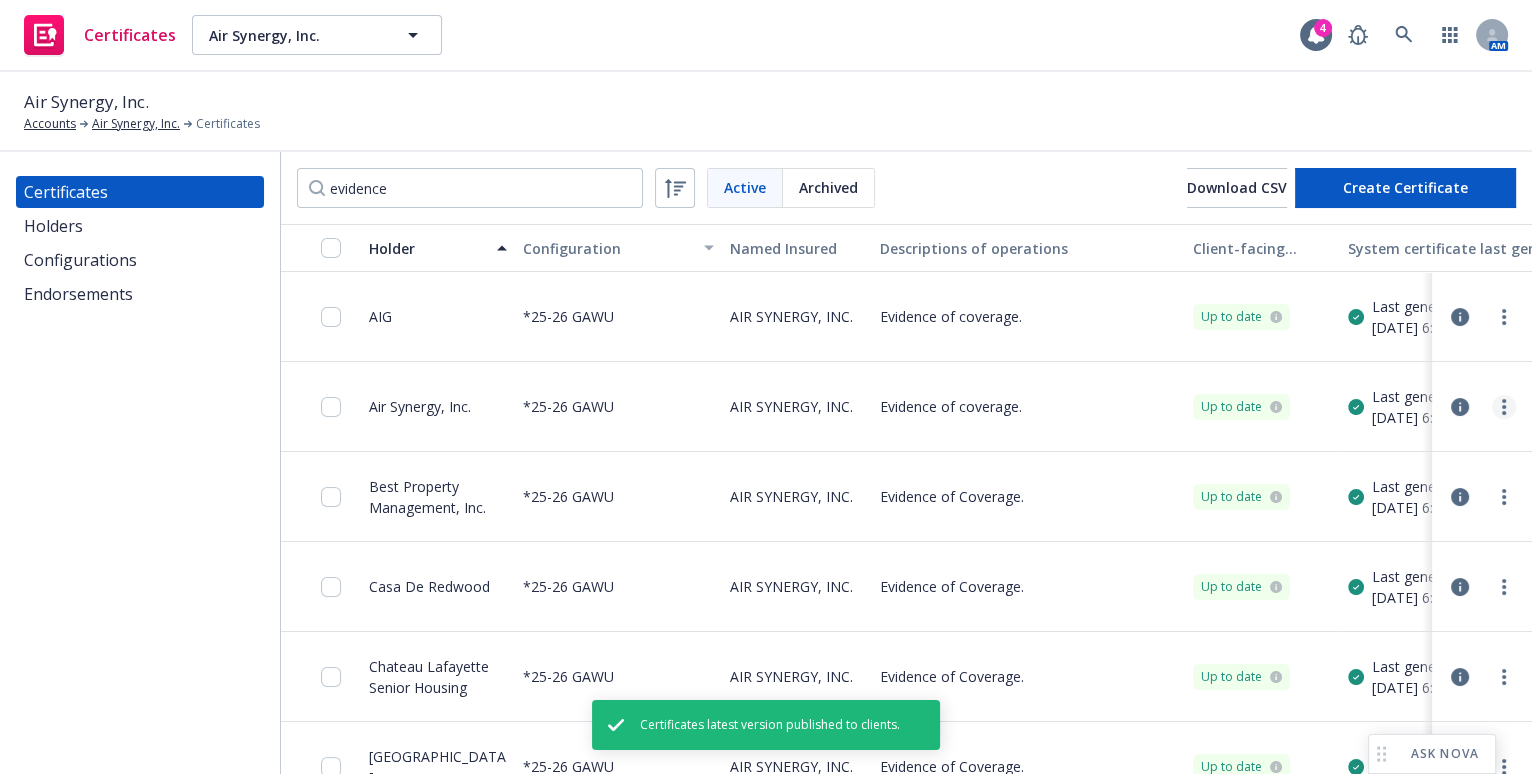 click at bounding box center (1504, 407) 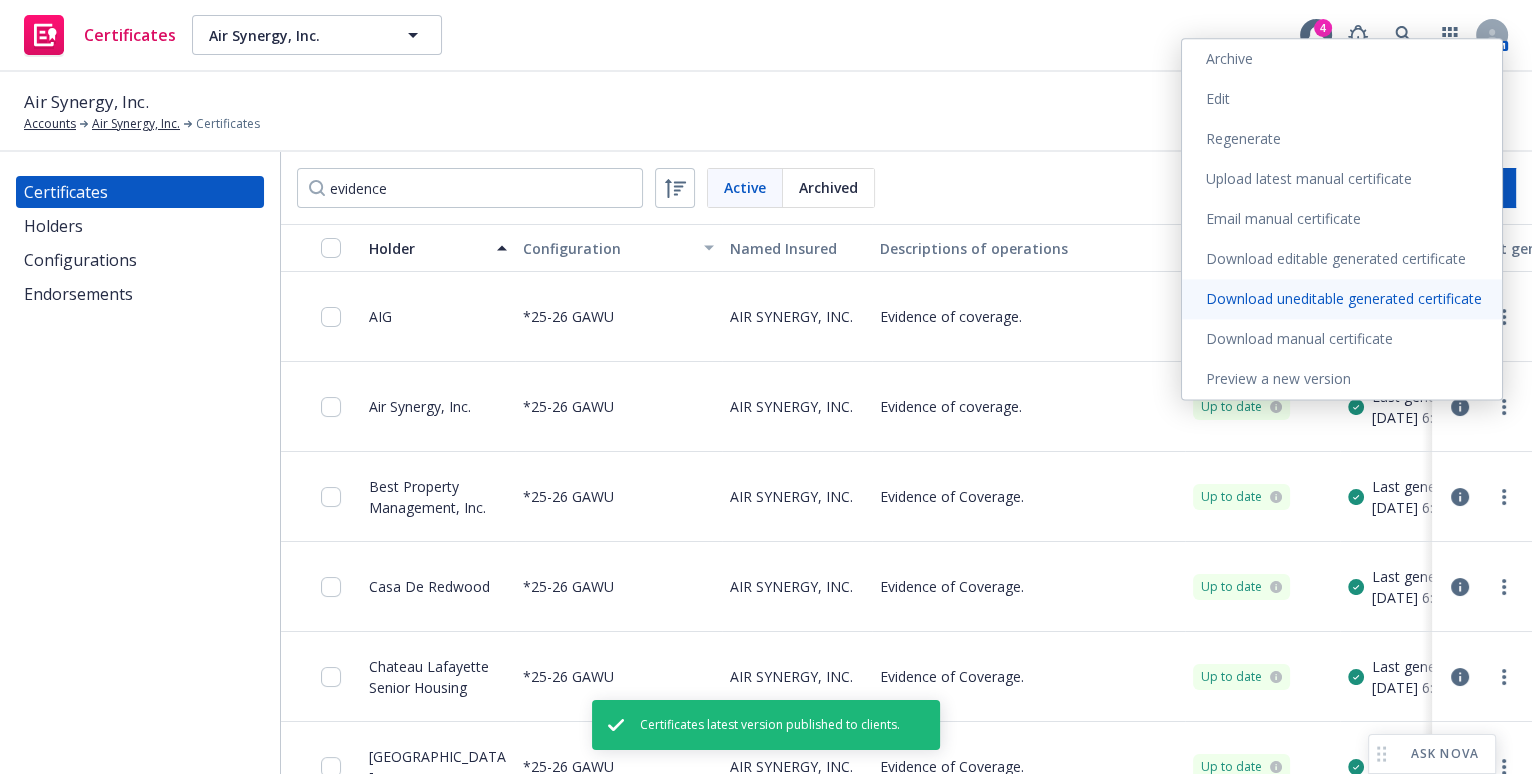click on "Download uneditable generated certificate" at bounding box center (1342, 299) 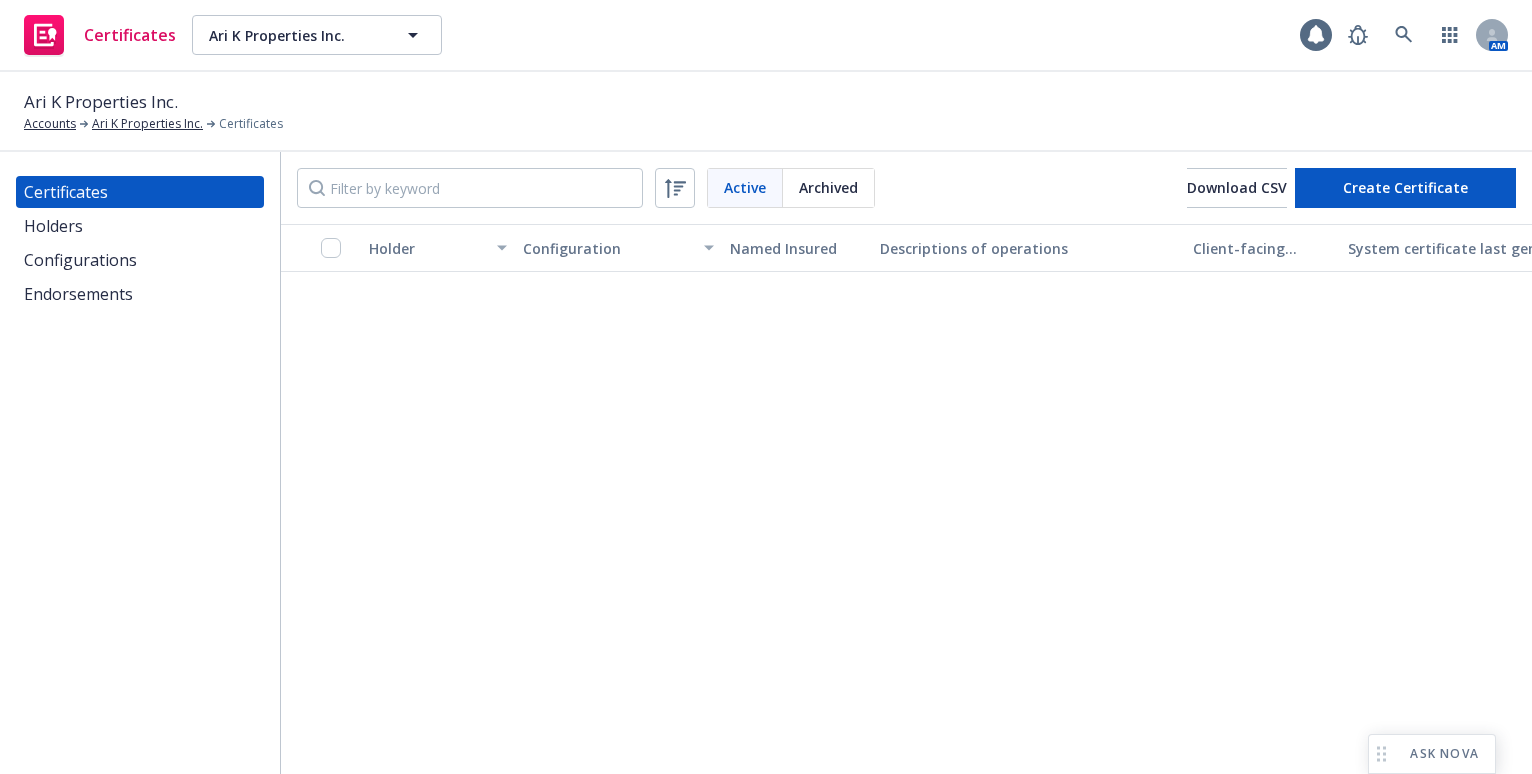 scroll, scrollTop: 0, scrollLeft: 0, axis: both 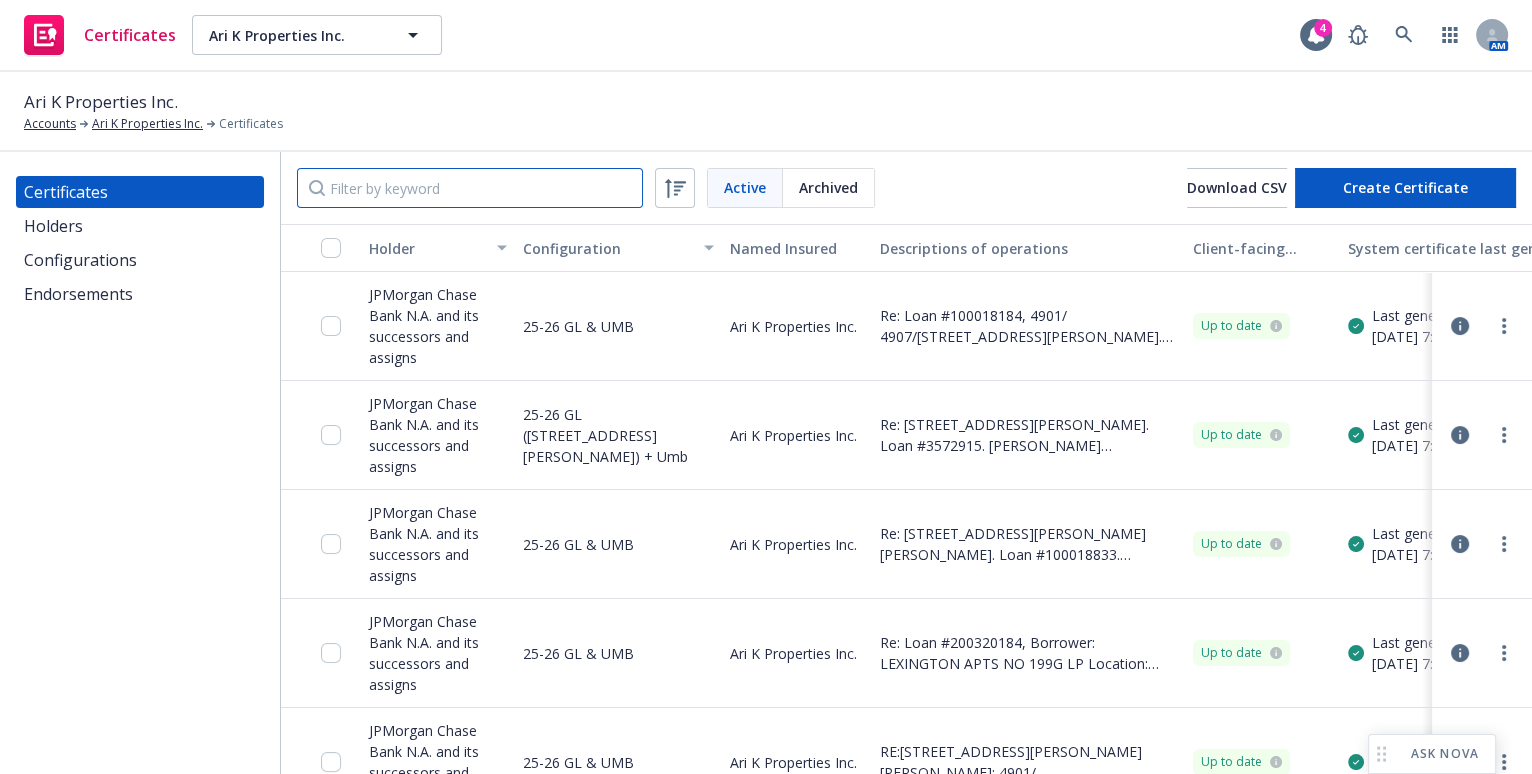 click at bounding box center (470, 188) 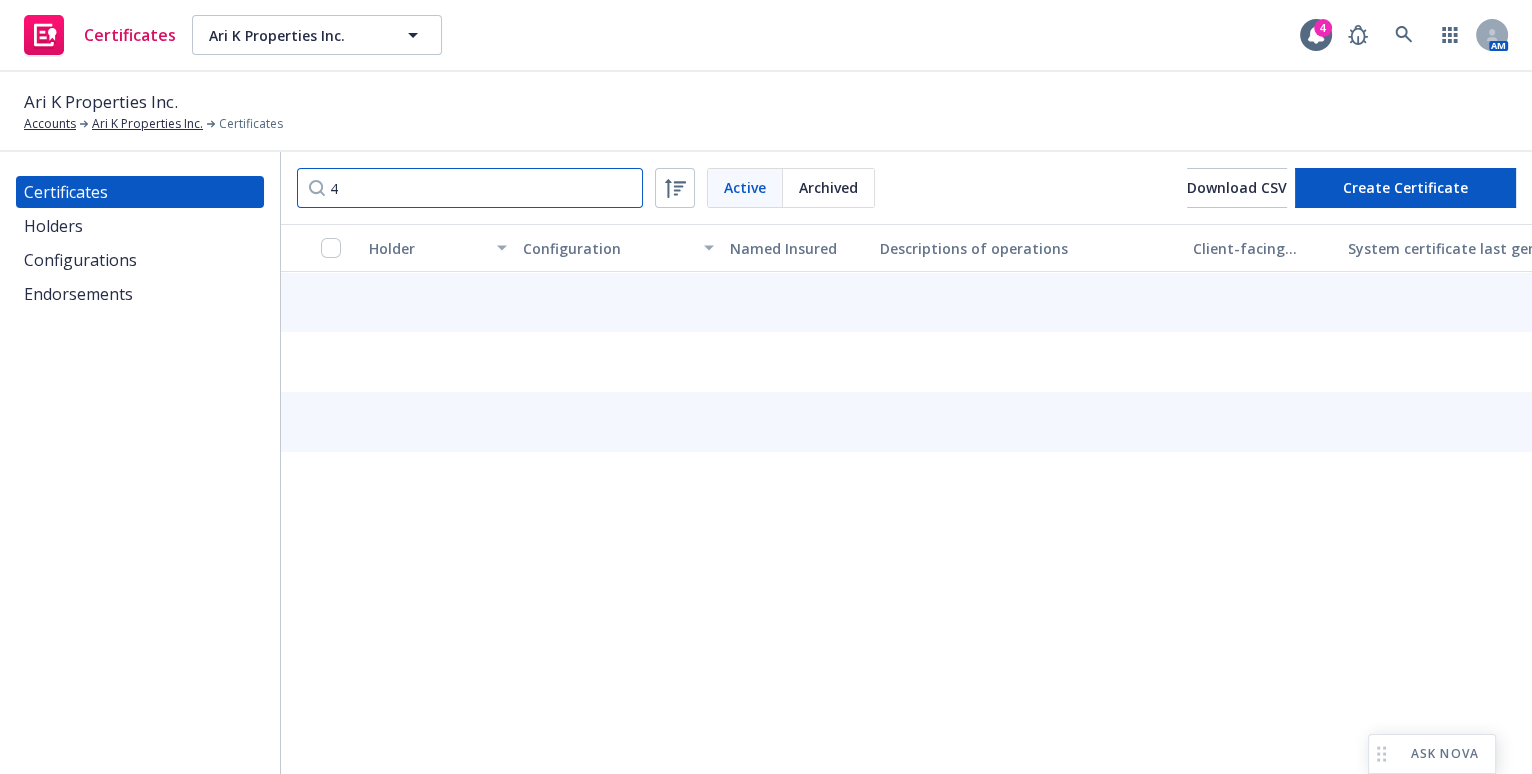 type on "4" 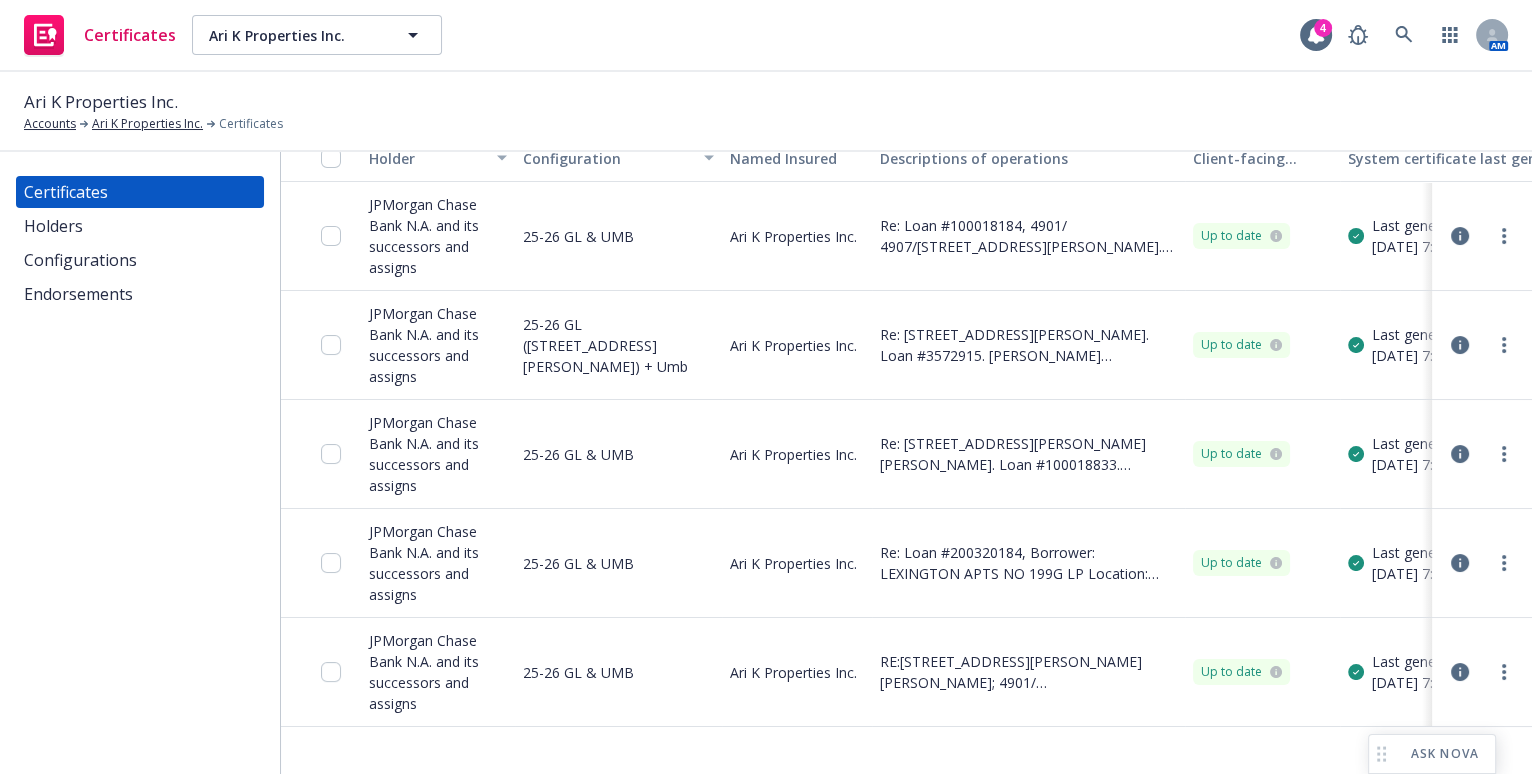 scroll, scrollTop: 26, scrollLeft: 0, axis: vertical 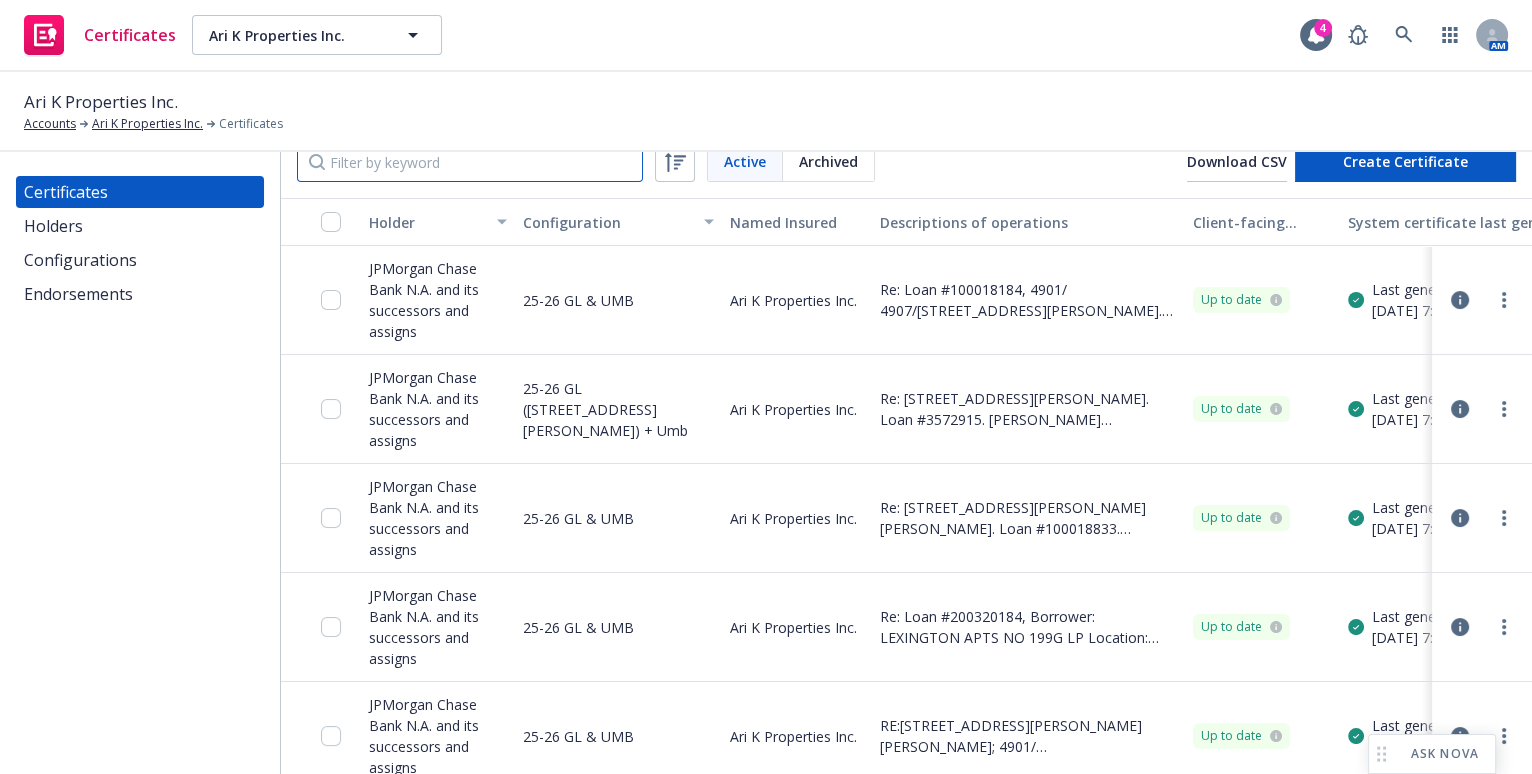 click at bounding box center (470, 162) 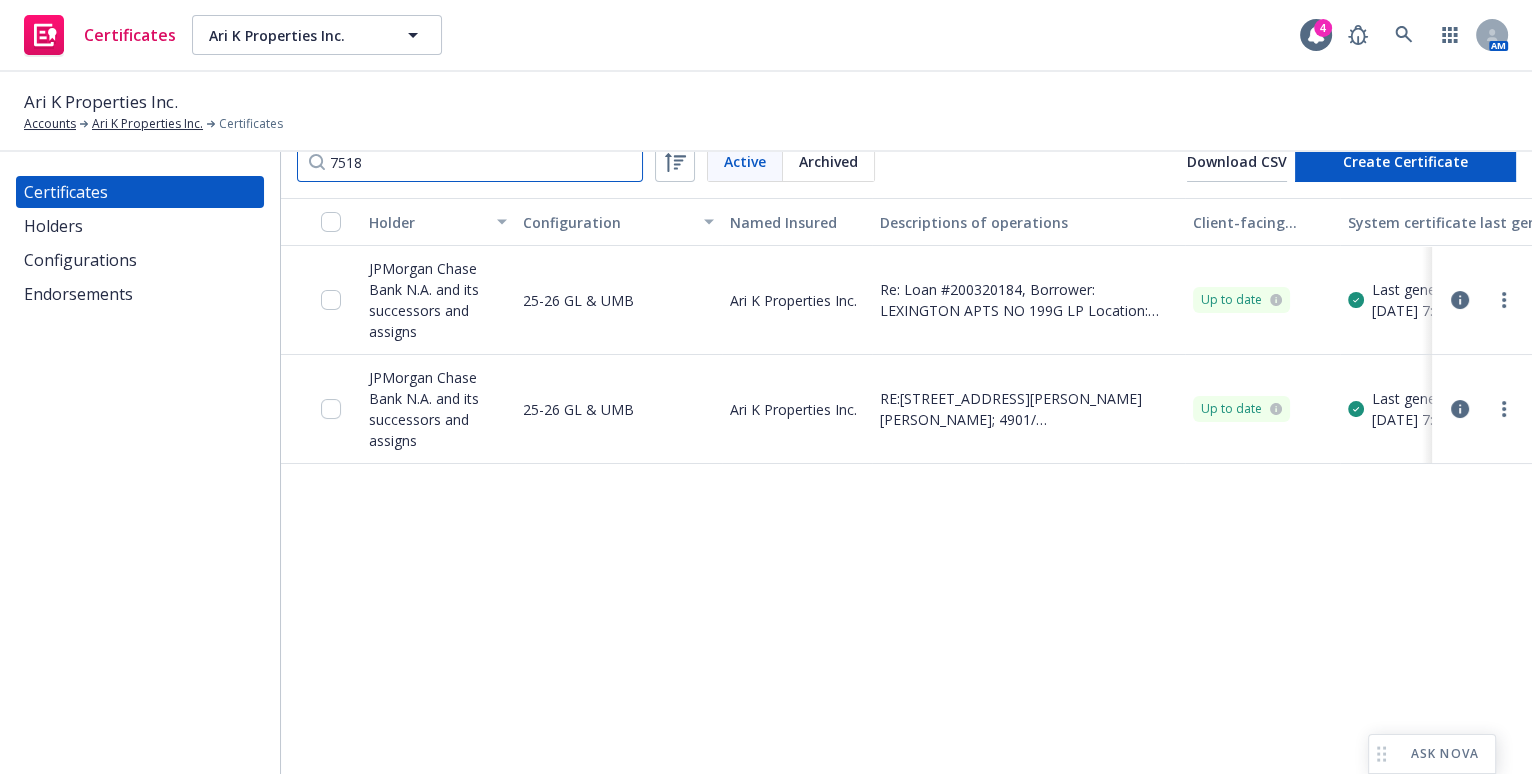 type on "7518" 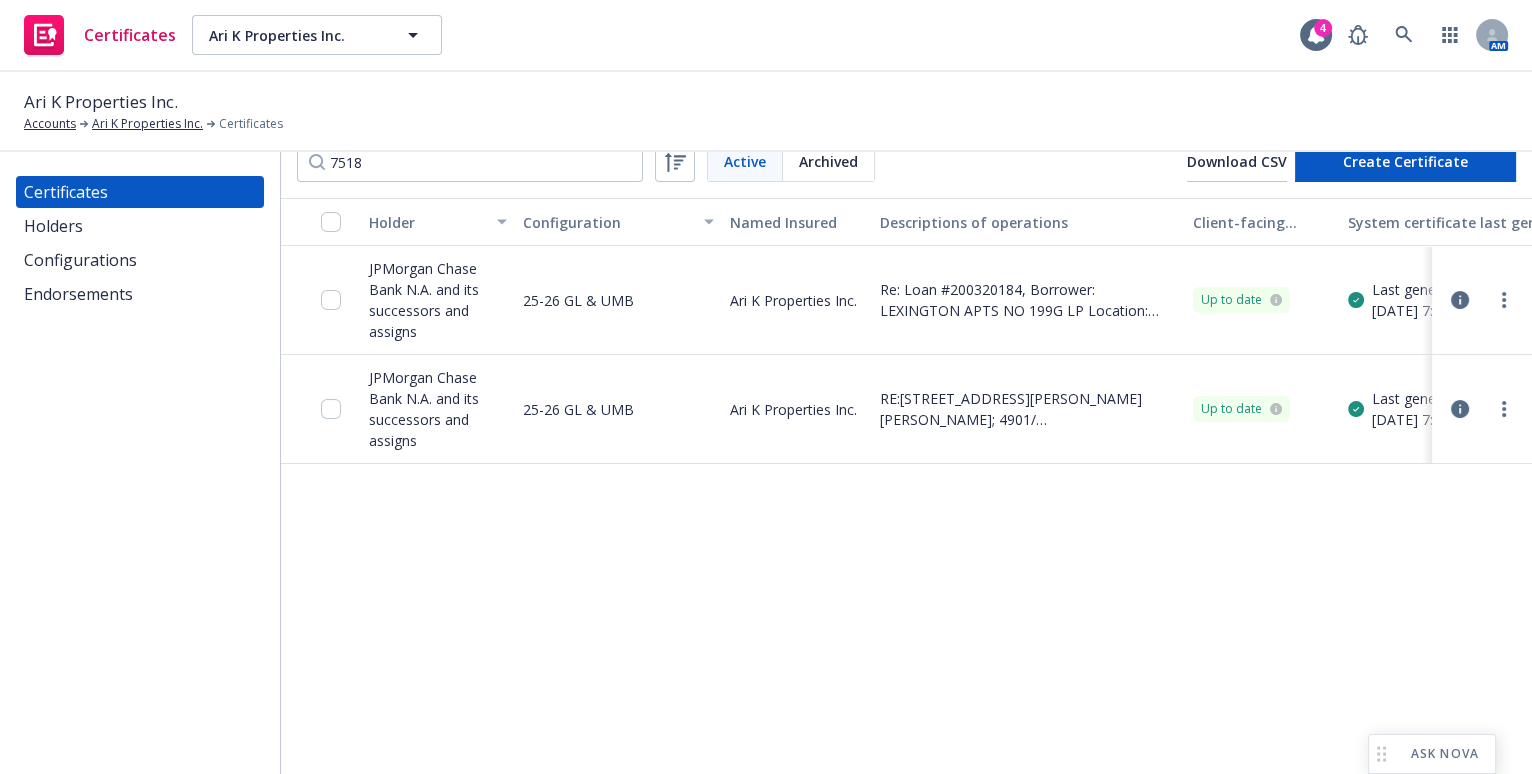 click at bounding box center [1460, 300] 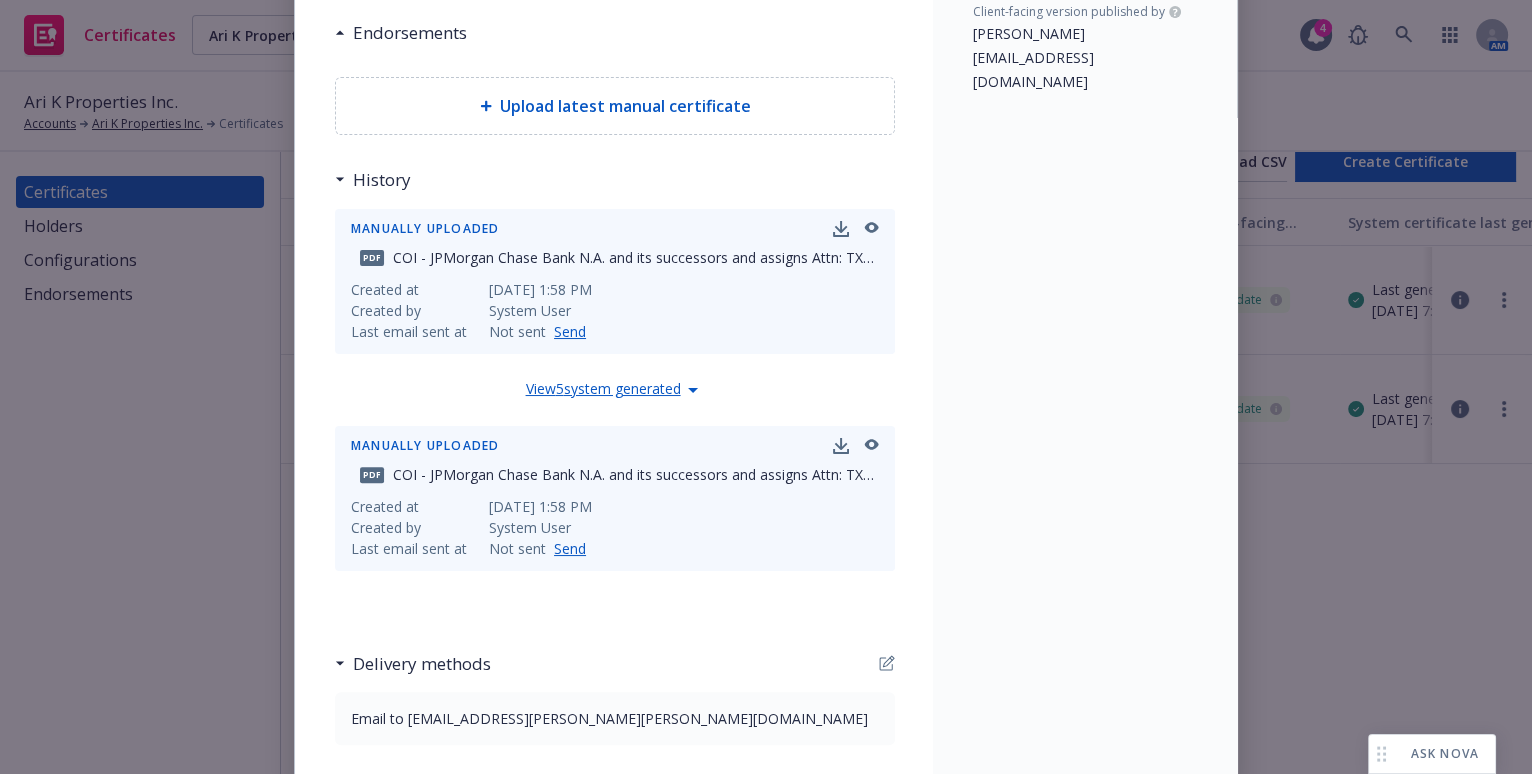 scroll, scrollTop: 738, scrollLeft: 0, axis: vertical 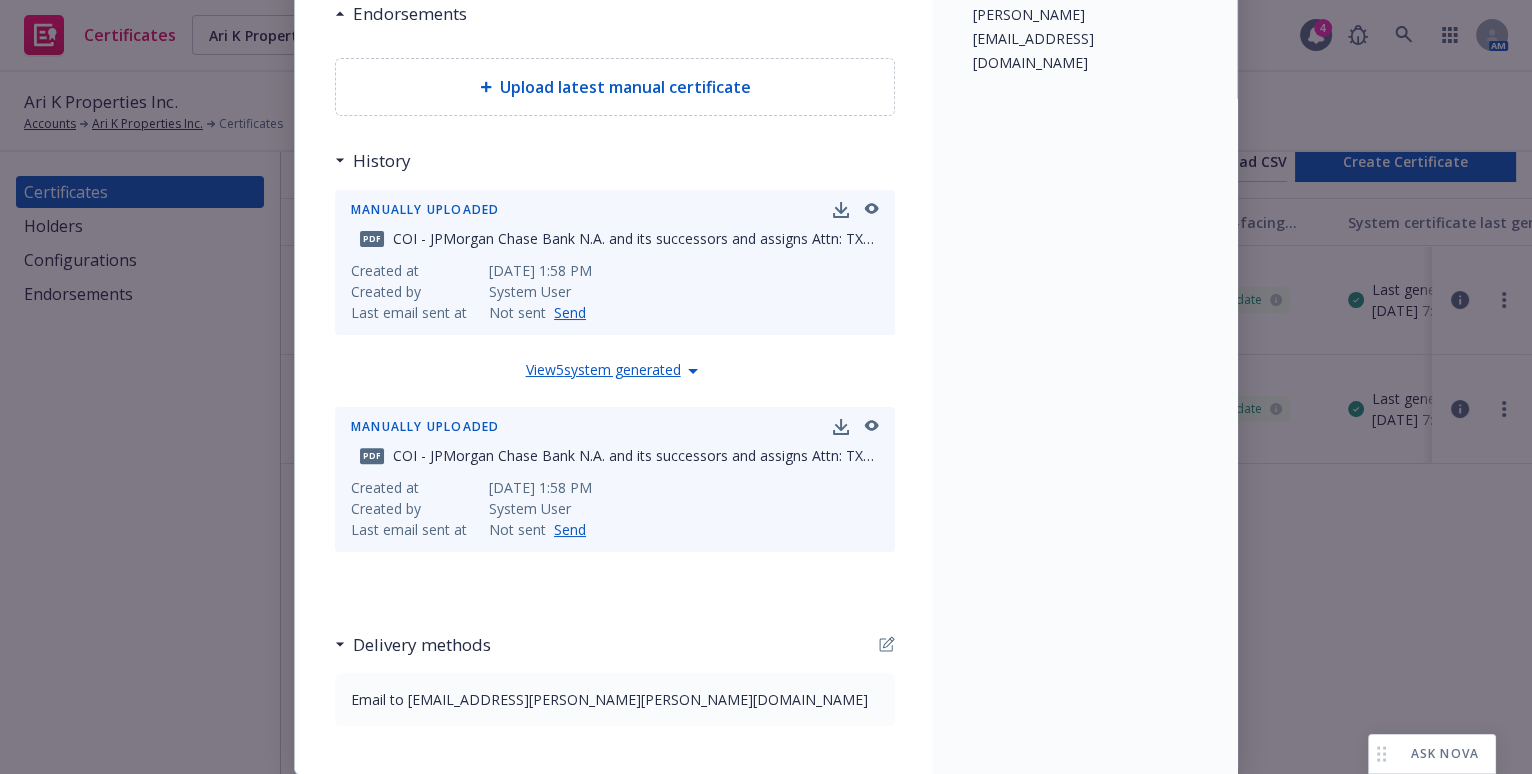 click 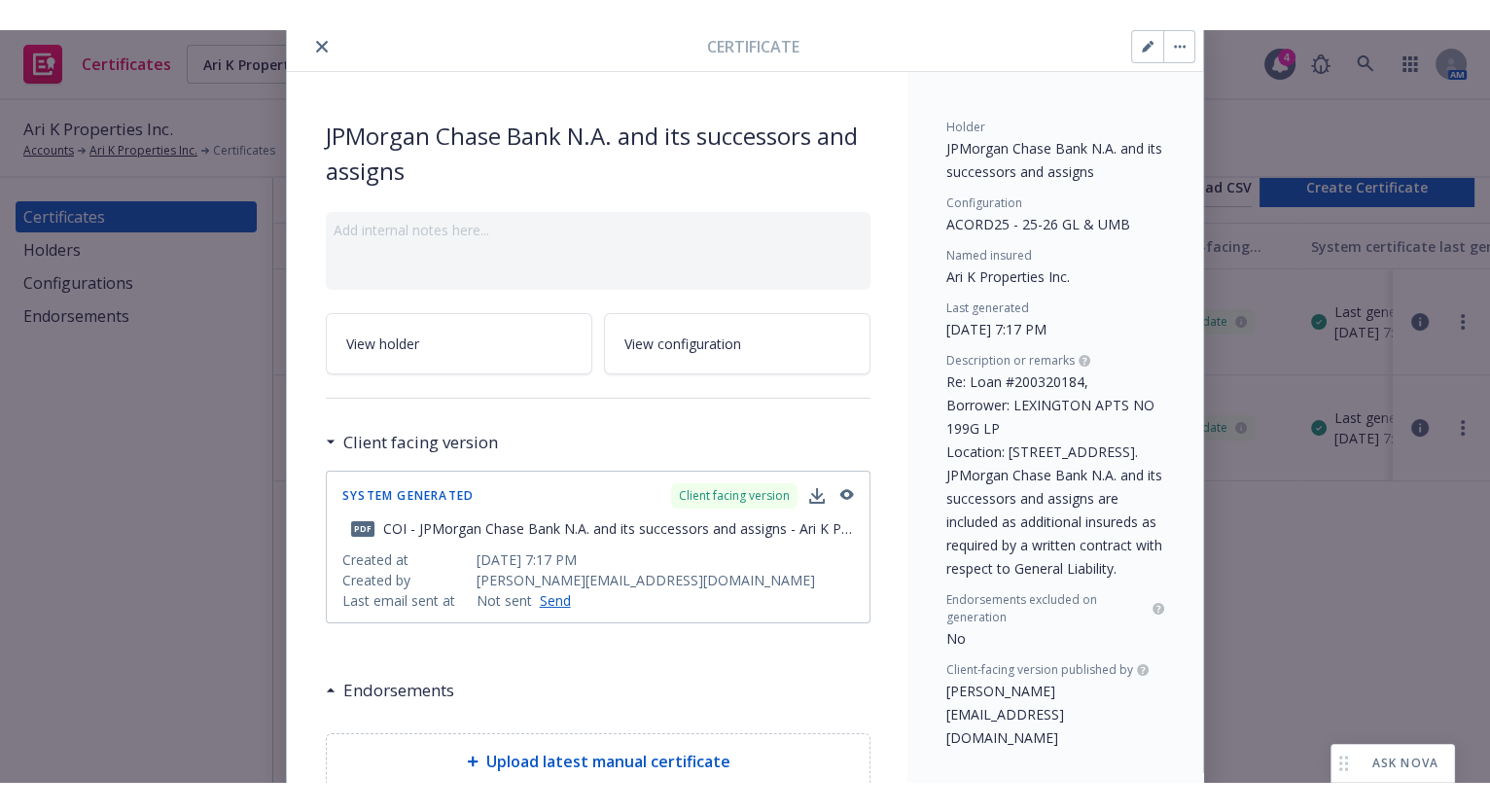 scroll, scrollTop: 0, scrollLeft: 0, axis: both 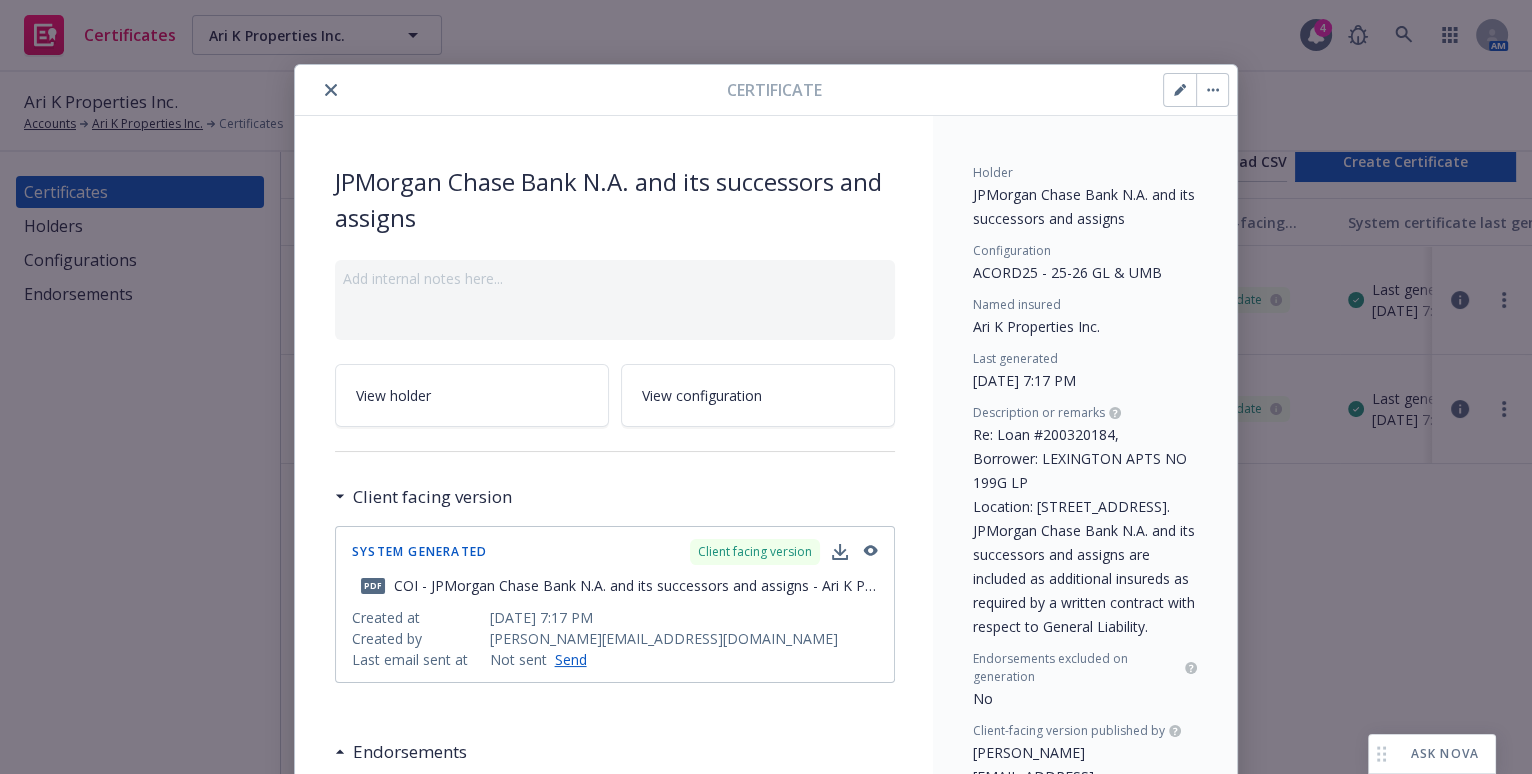 click at bounding box center (515, 90) 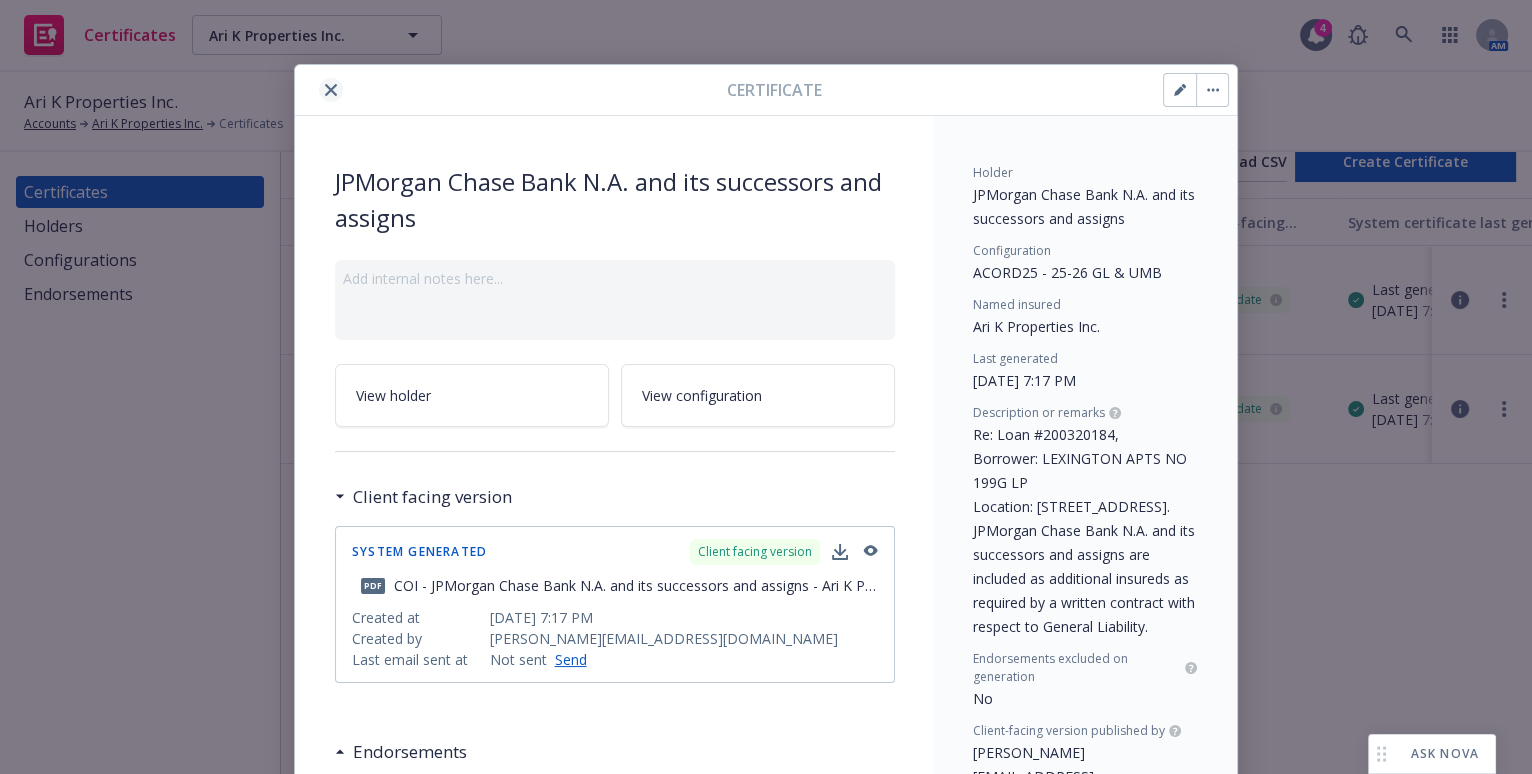 click at bounding box center [331, 90] 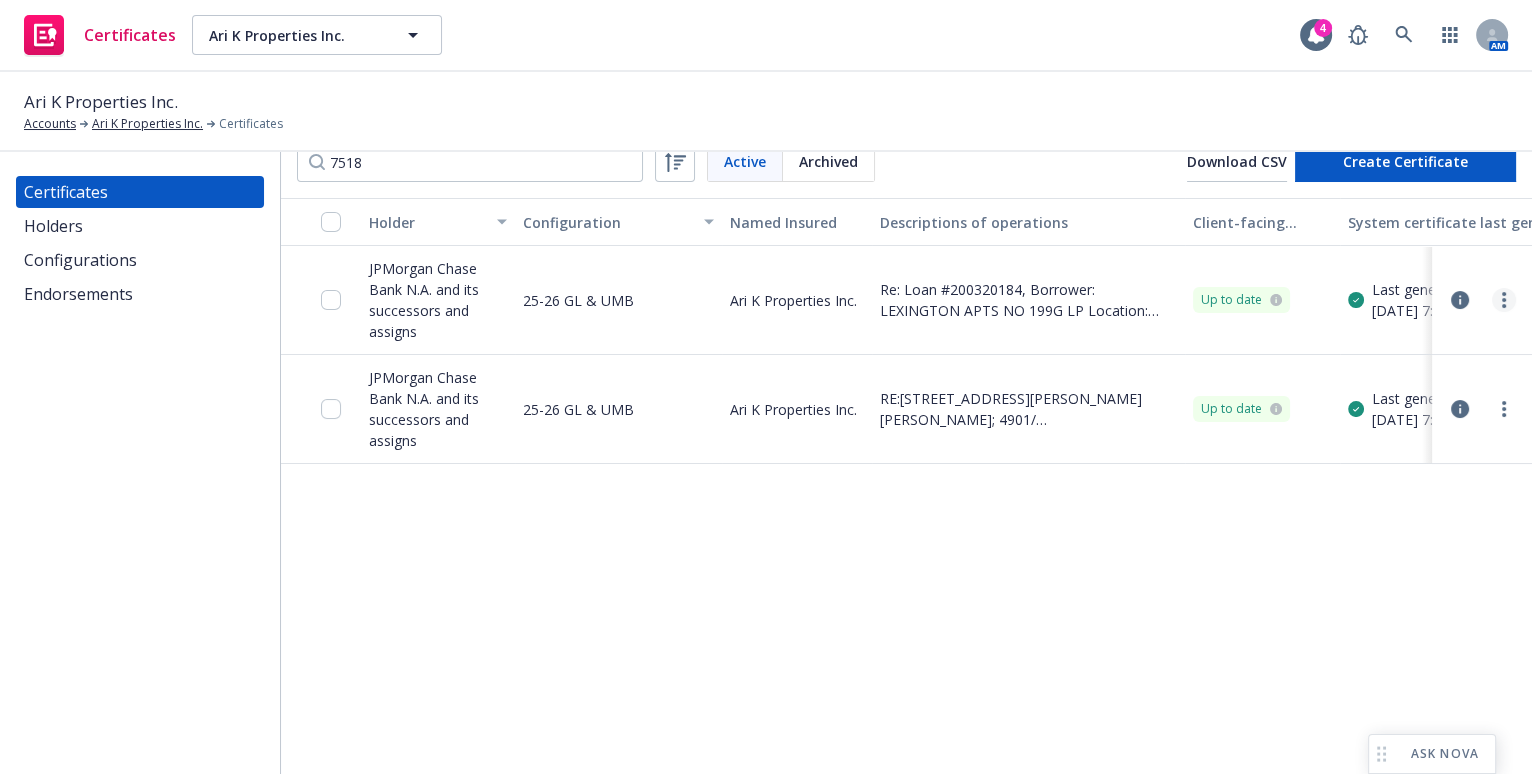 click at bounding box center (1504, 300) 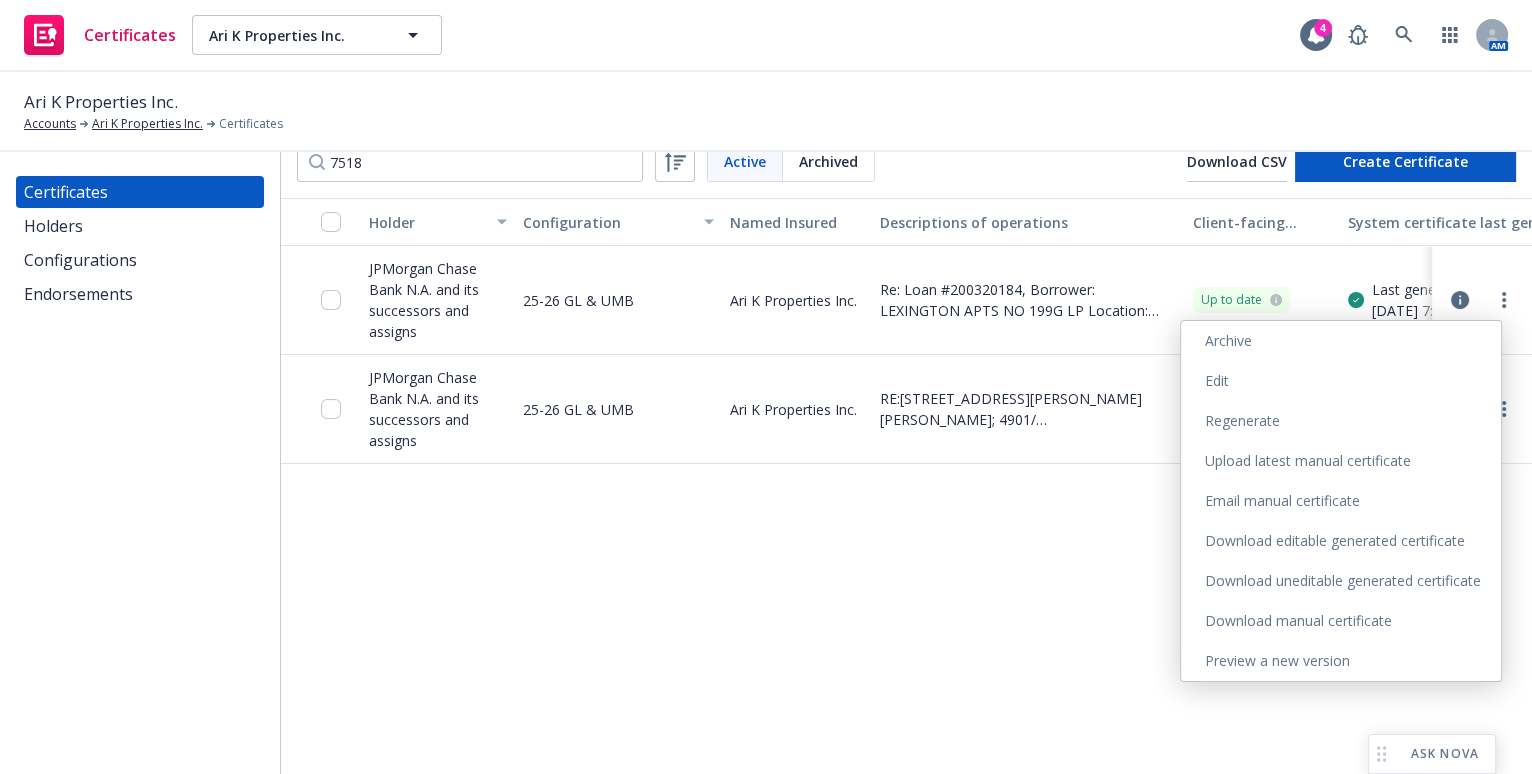 click on "Download uneditable generated certificate" at bounding box center (1341, 581) 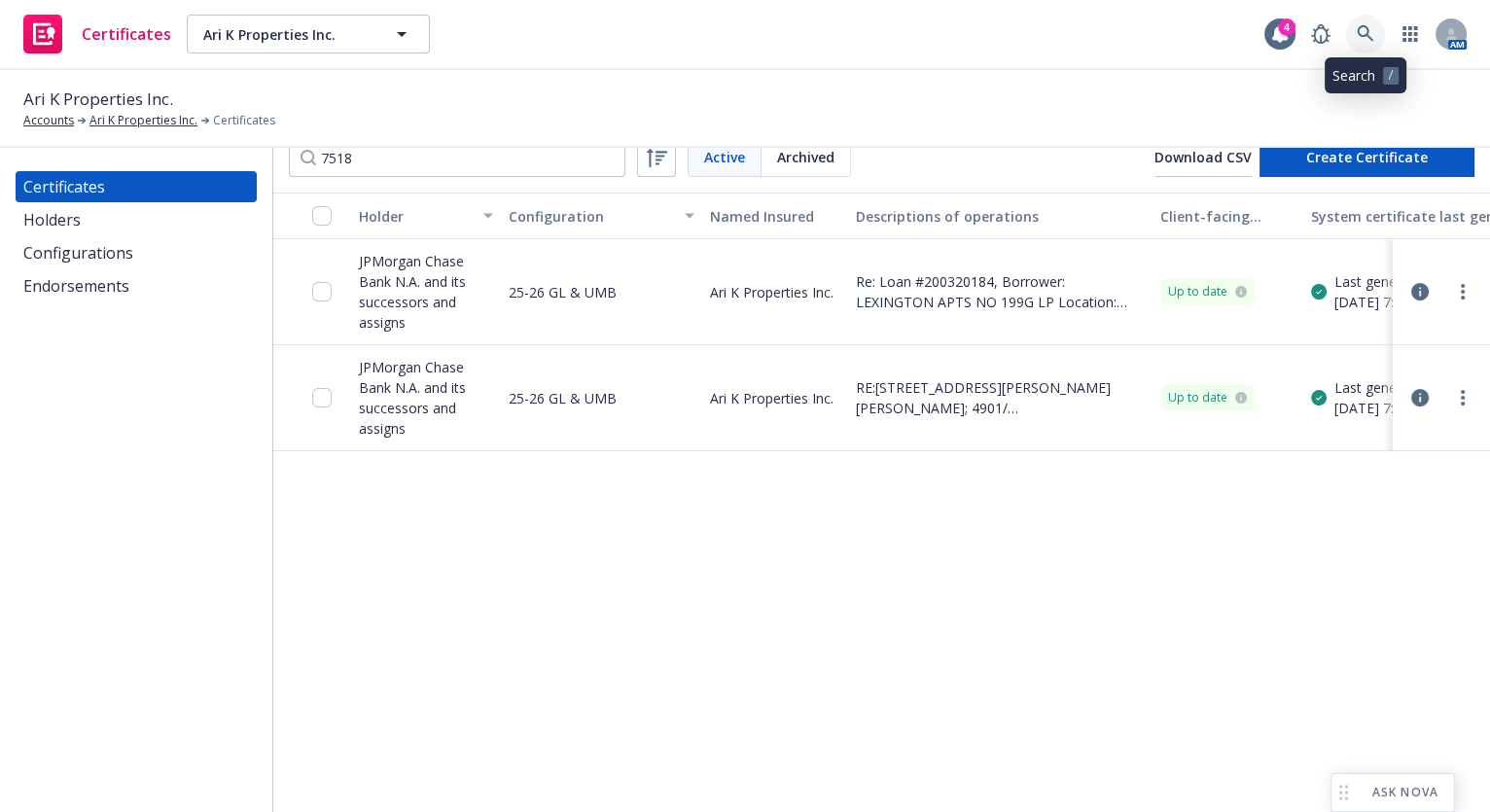 click at bounding box center [1366, 34] 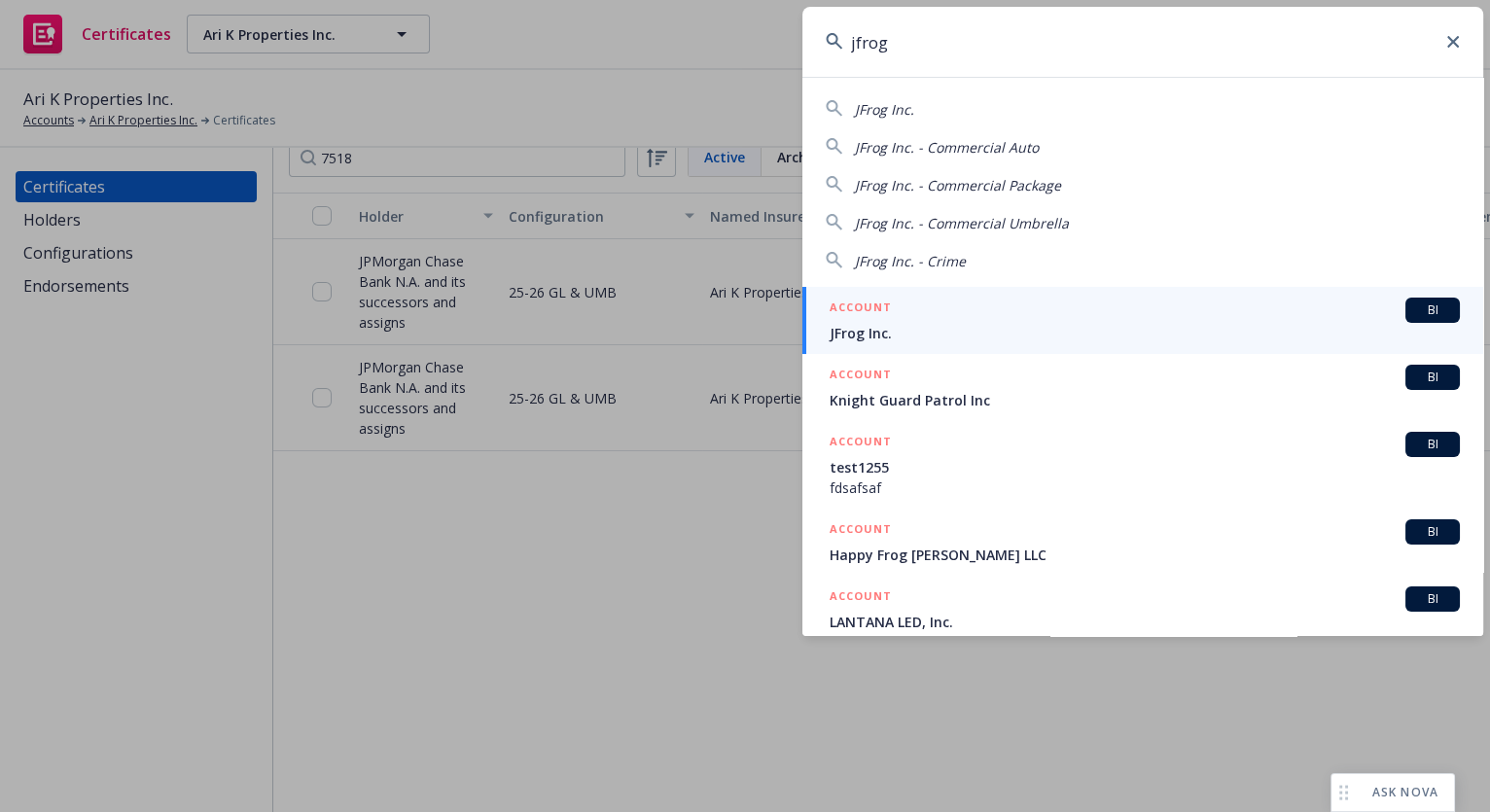 type on "jfrog" 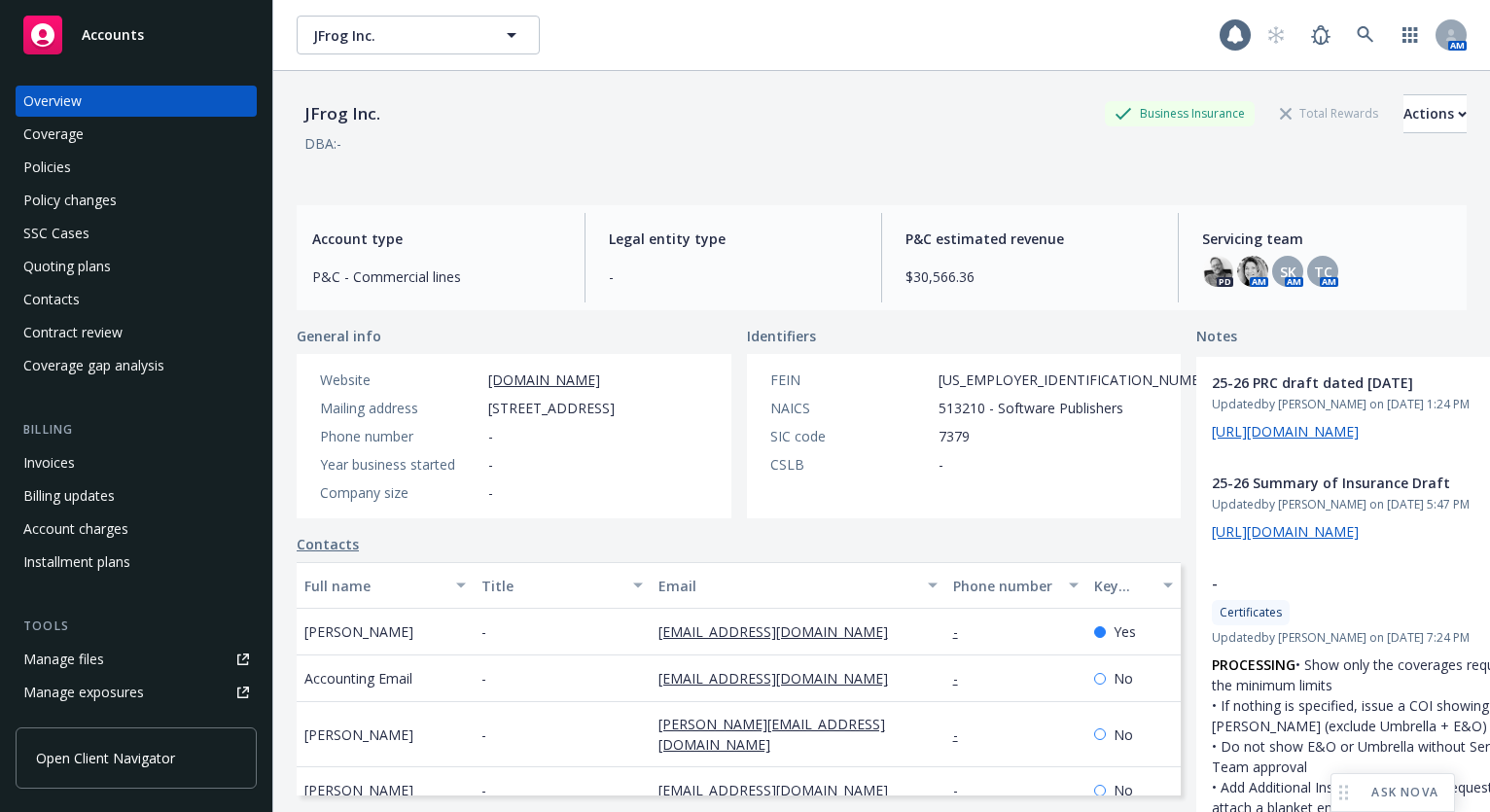 scroll, scrollTop: 0, scrollLeft: 0, axis: both 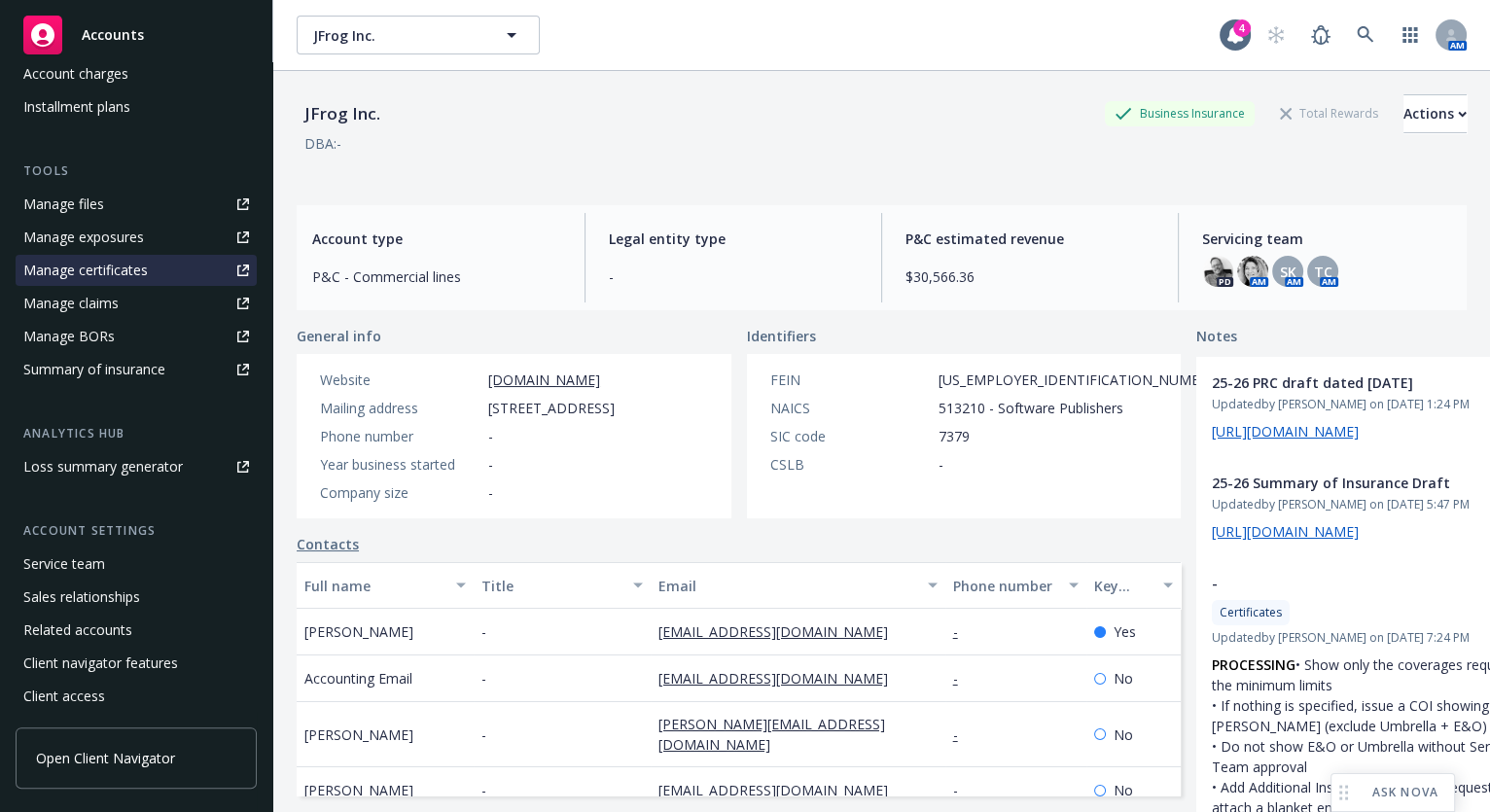 click on "Manage certificates" at bounding box center [86, 270] 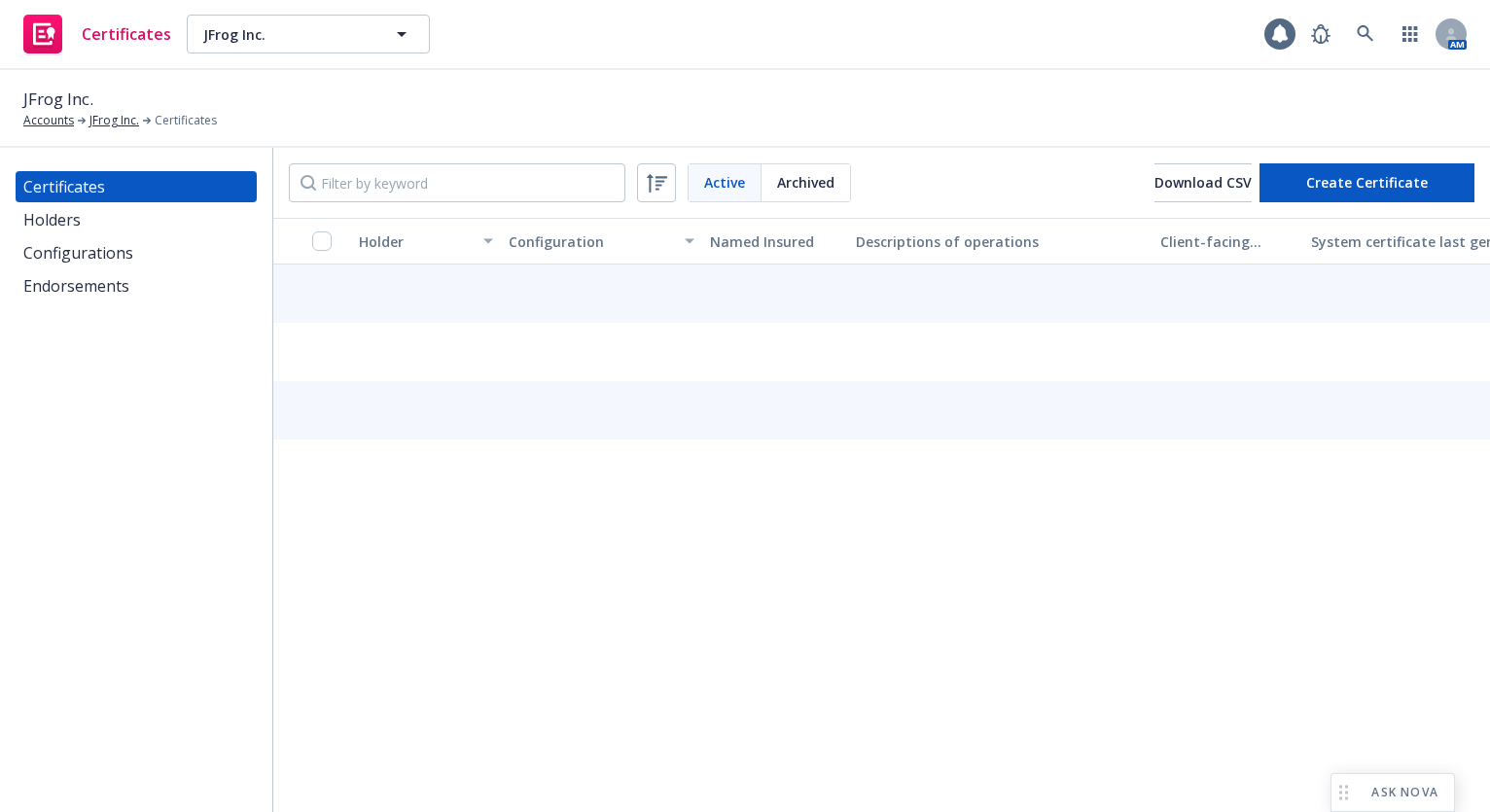 scroll, scrollTop: 0, scrollLeft: 0, axis: both 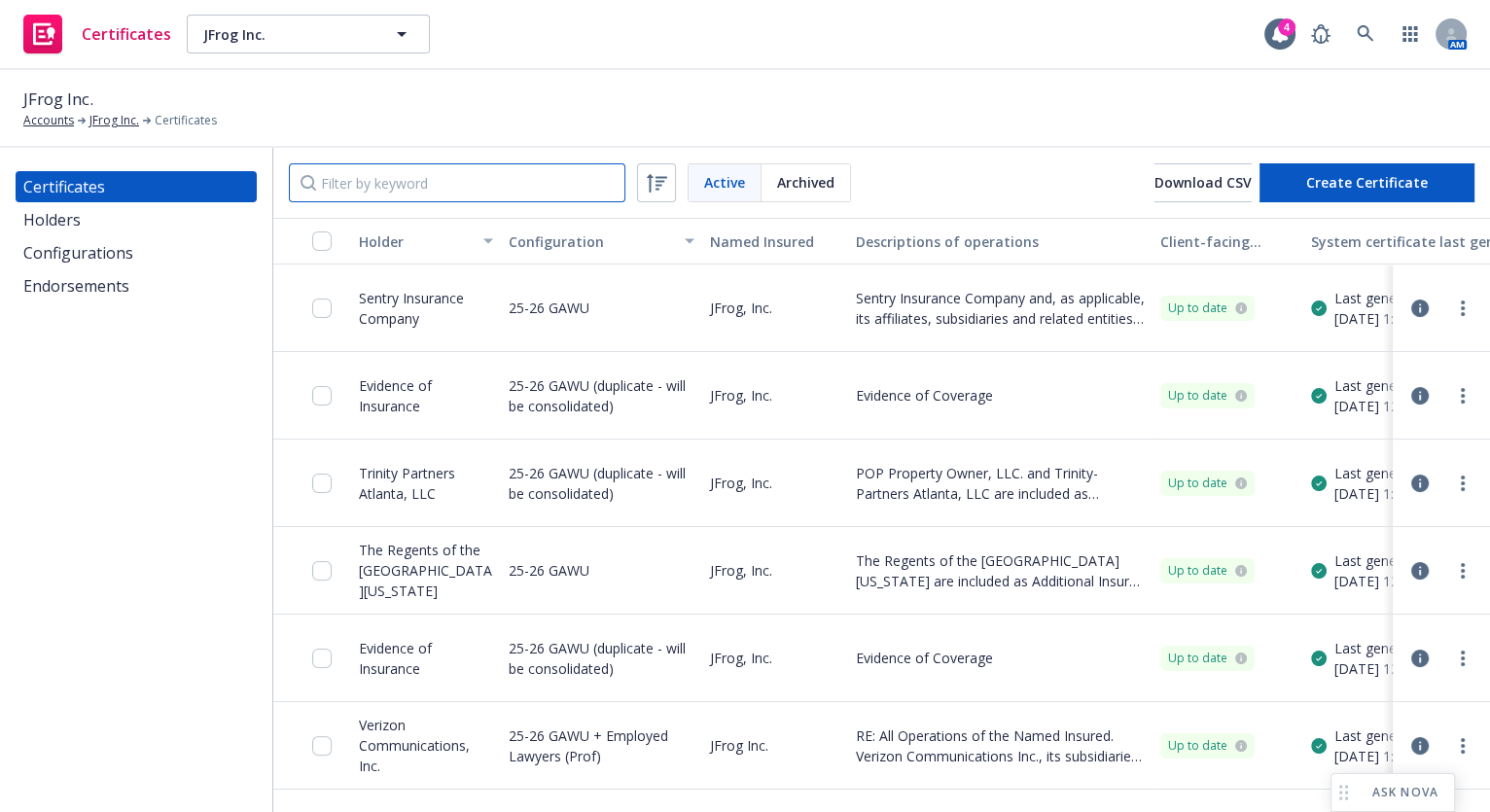click at bounding box center (457, 183) 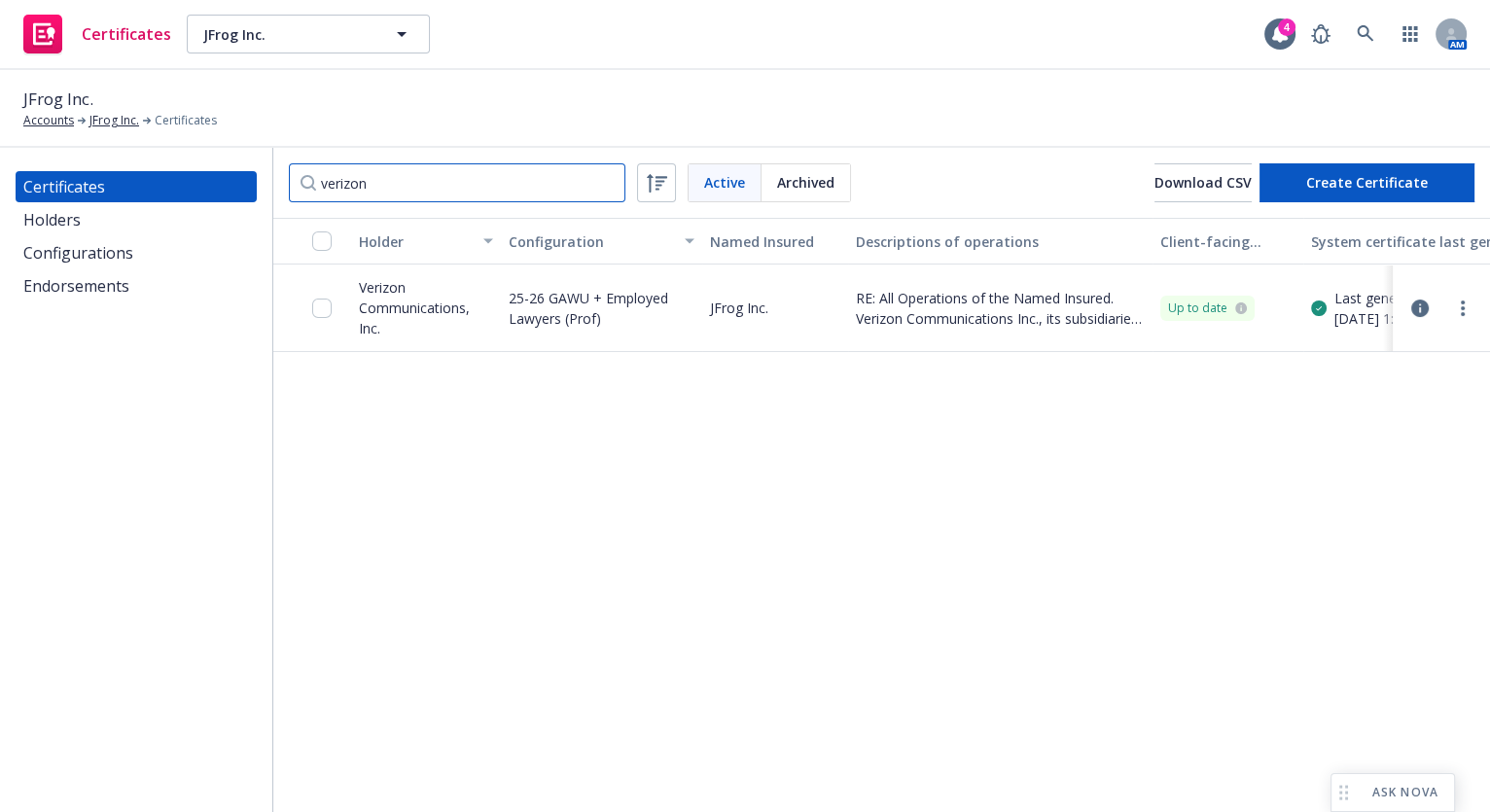 type on "verizon" 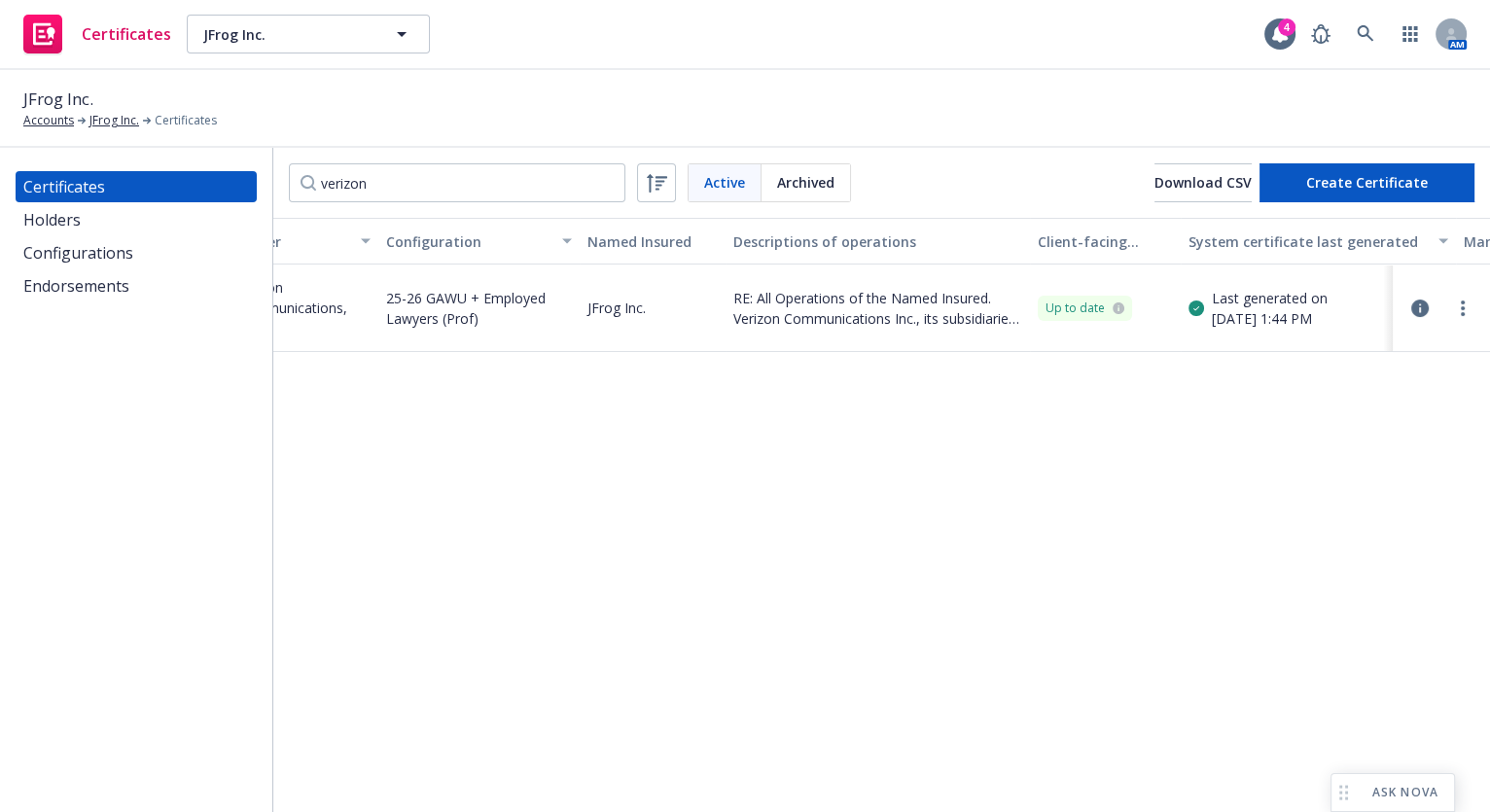 drag, startPoint x: 1109, startPoint y: 375, endPoint x: 1142, endPoint y: 360, distance: 36.249138 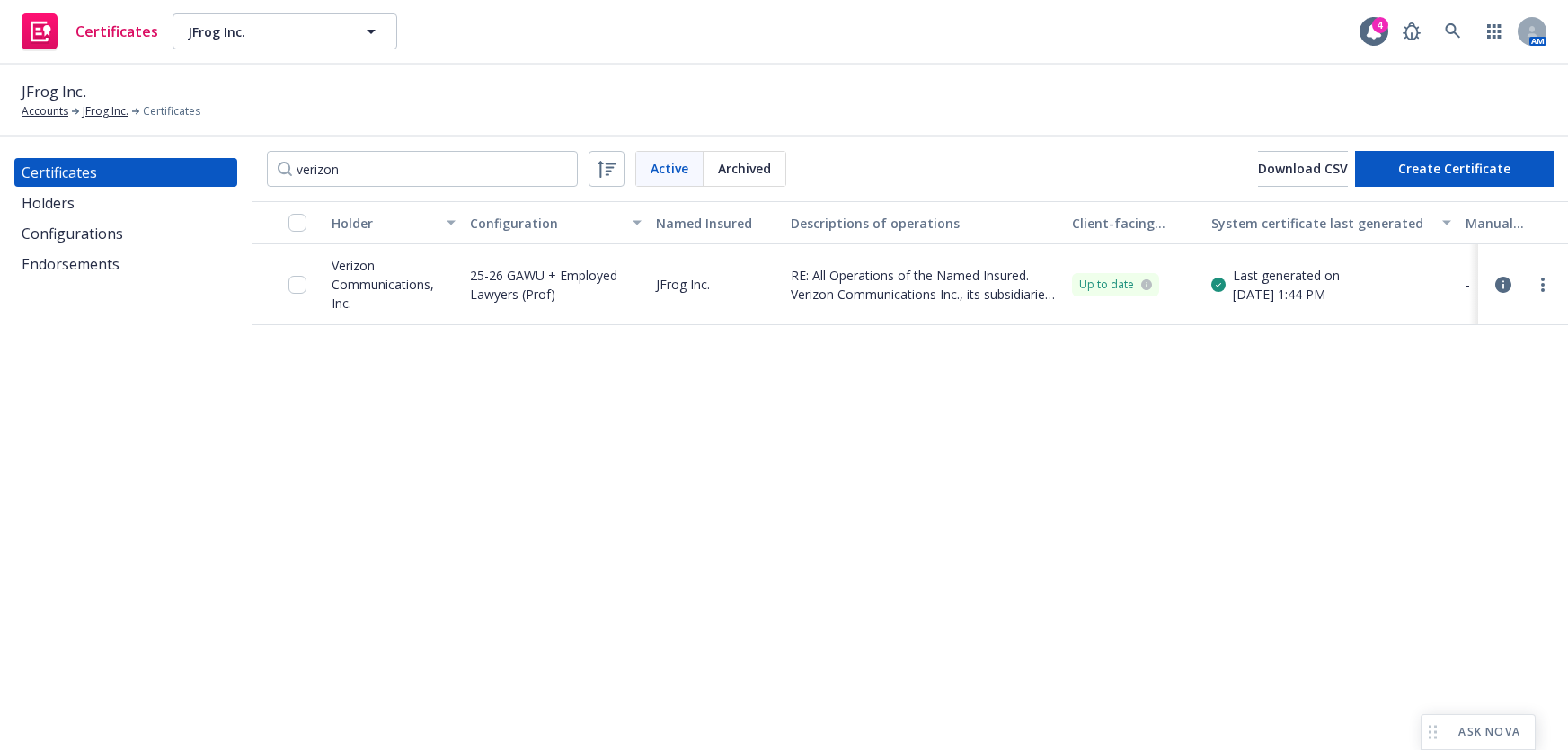 scroll, scrollTop: 0, scrollLeft: 0, axis: both 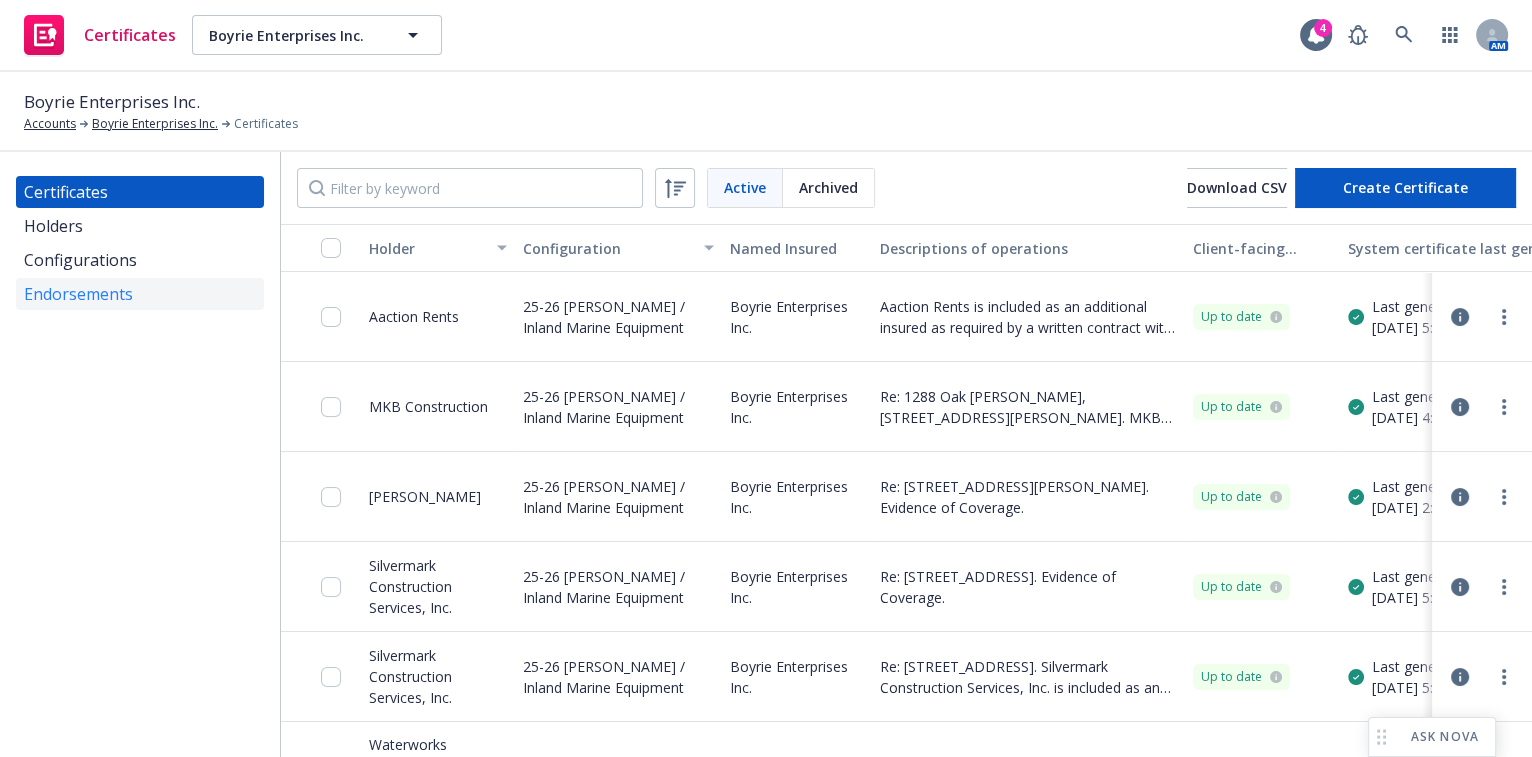 click on "Endorsements" at bounding box center [78, 294] 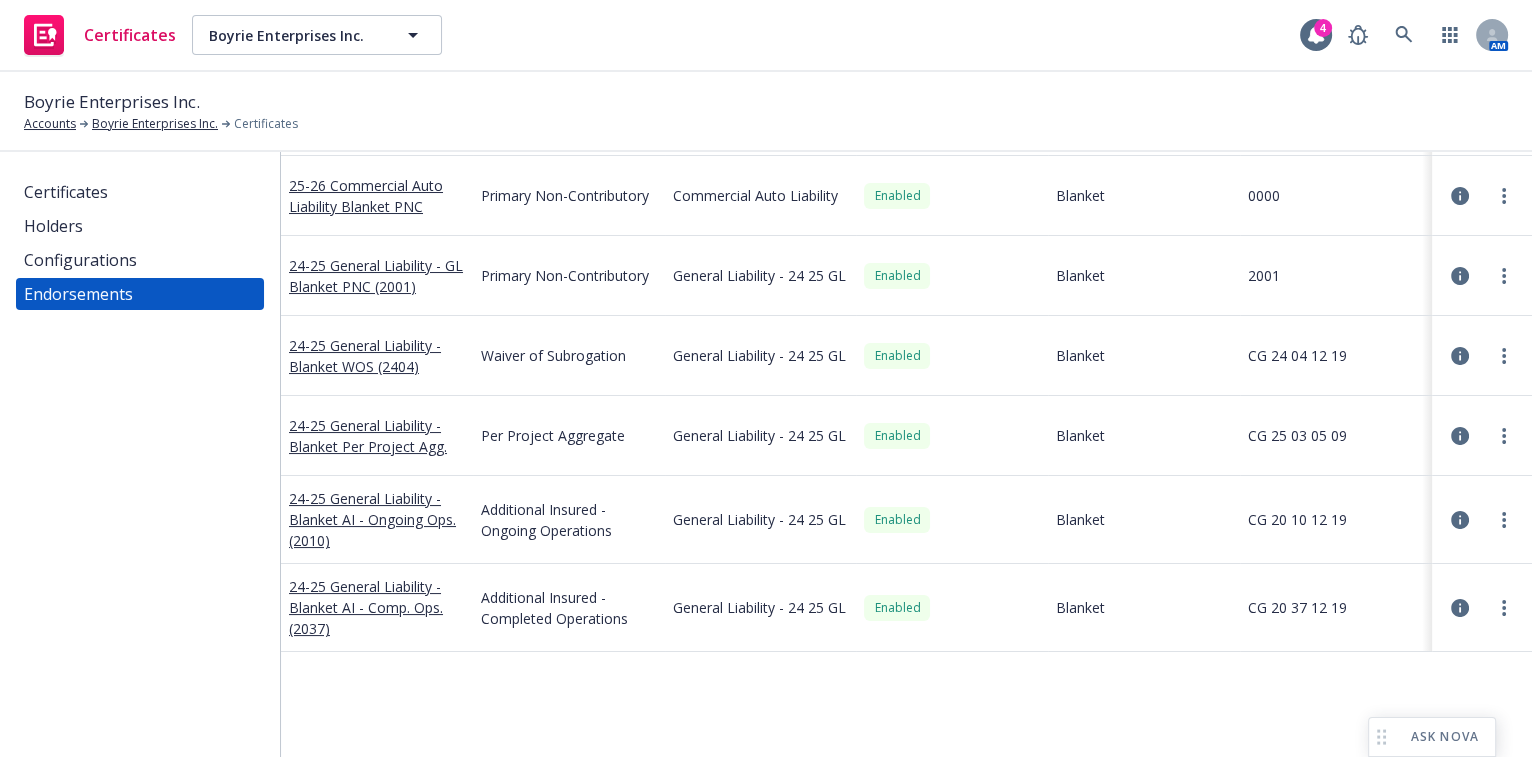 scroll, scrollTop: 216, scrollLeft: 0, axis: vertical 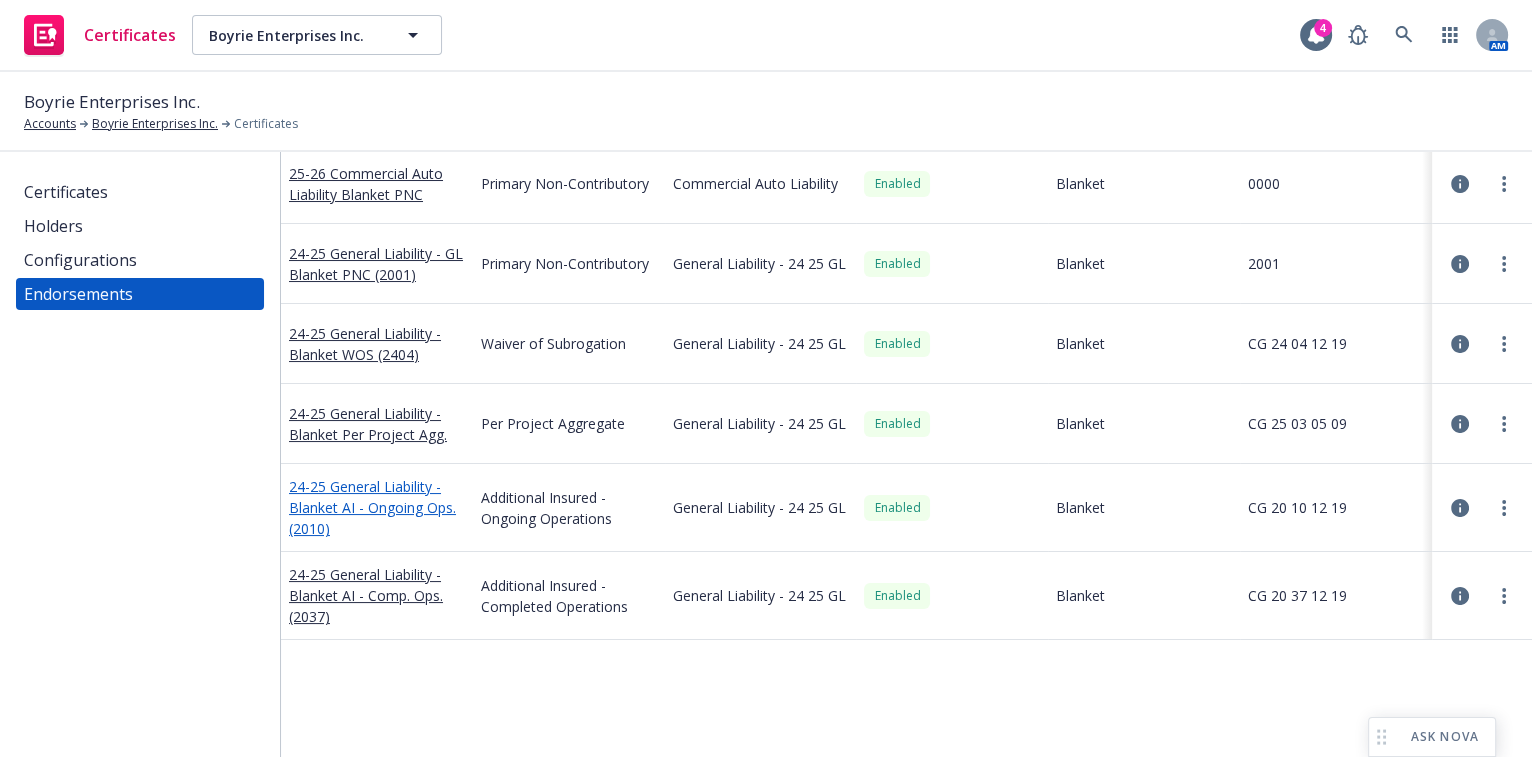 click on "24-25 General Liability - Blanket AI - Ongoing Ops. (2010)" at bounding box center [372, 507] 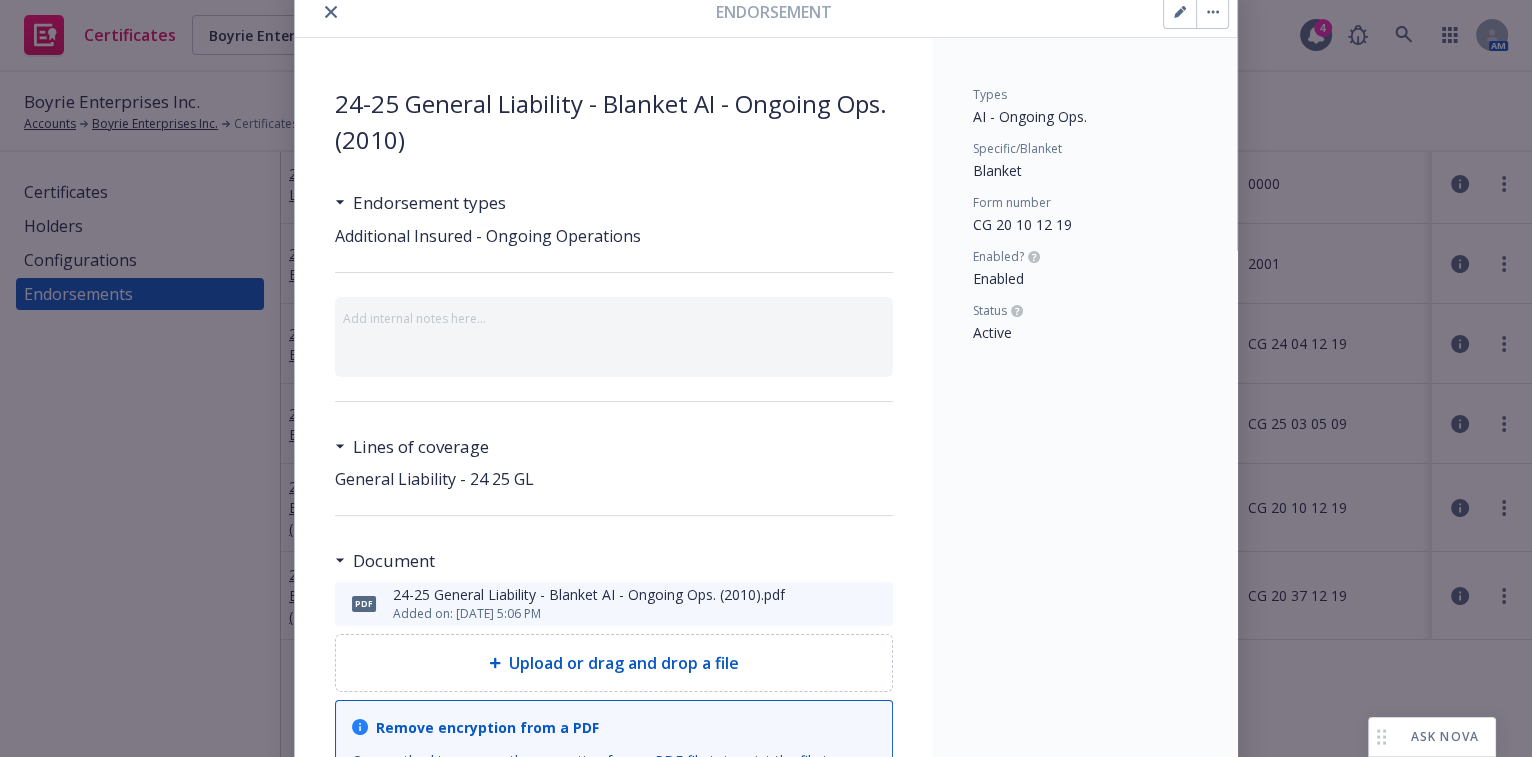 scroll, scrollTop: 272, scrollLeft: 0, axis: vertical 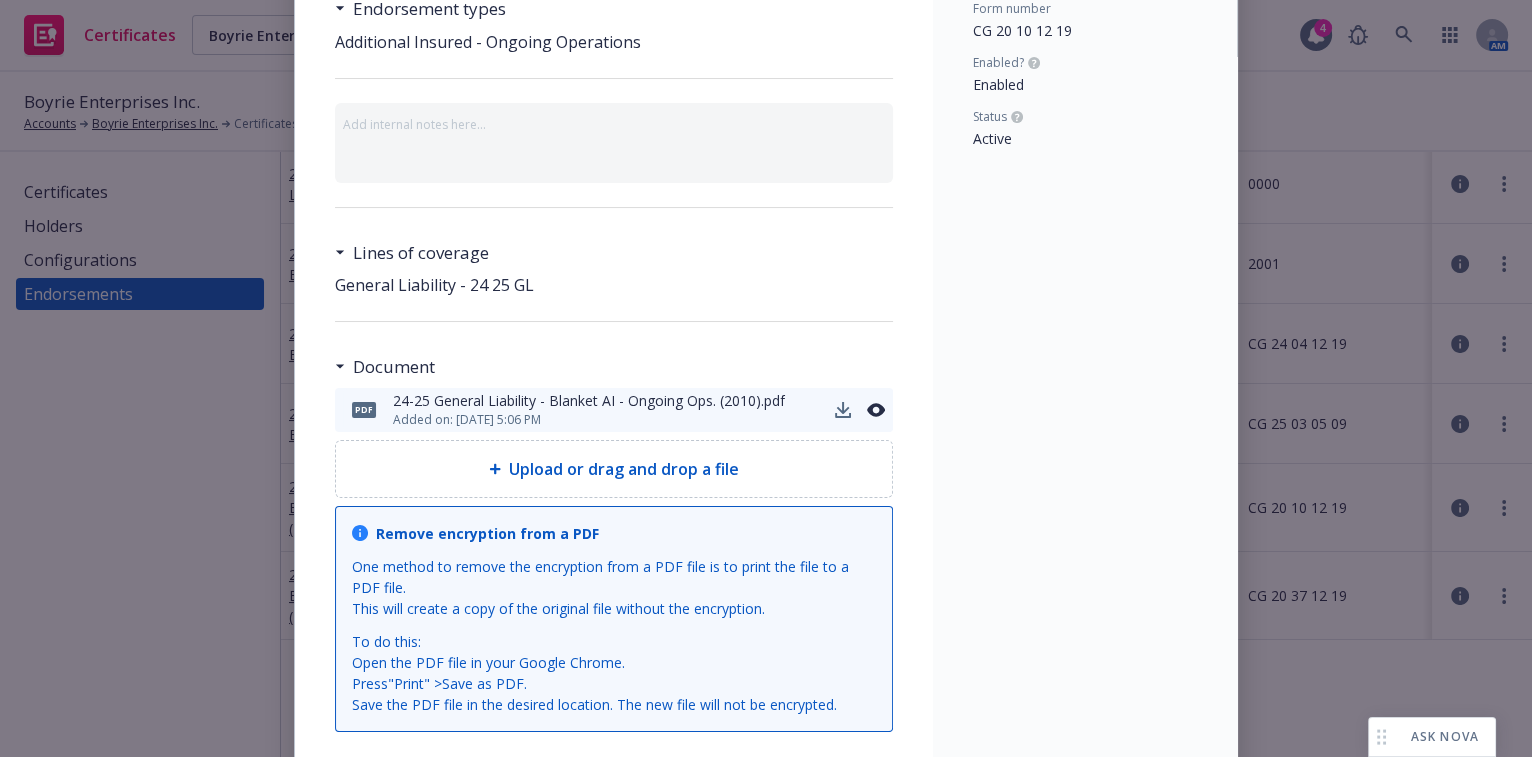 click on "pdf 24-25 General Liability - Blanket AI - Ongoing Ops. (2010).pdf Added on:   [DATE] 5:06 PM" at bounding box center [614, 410] 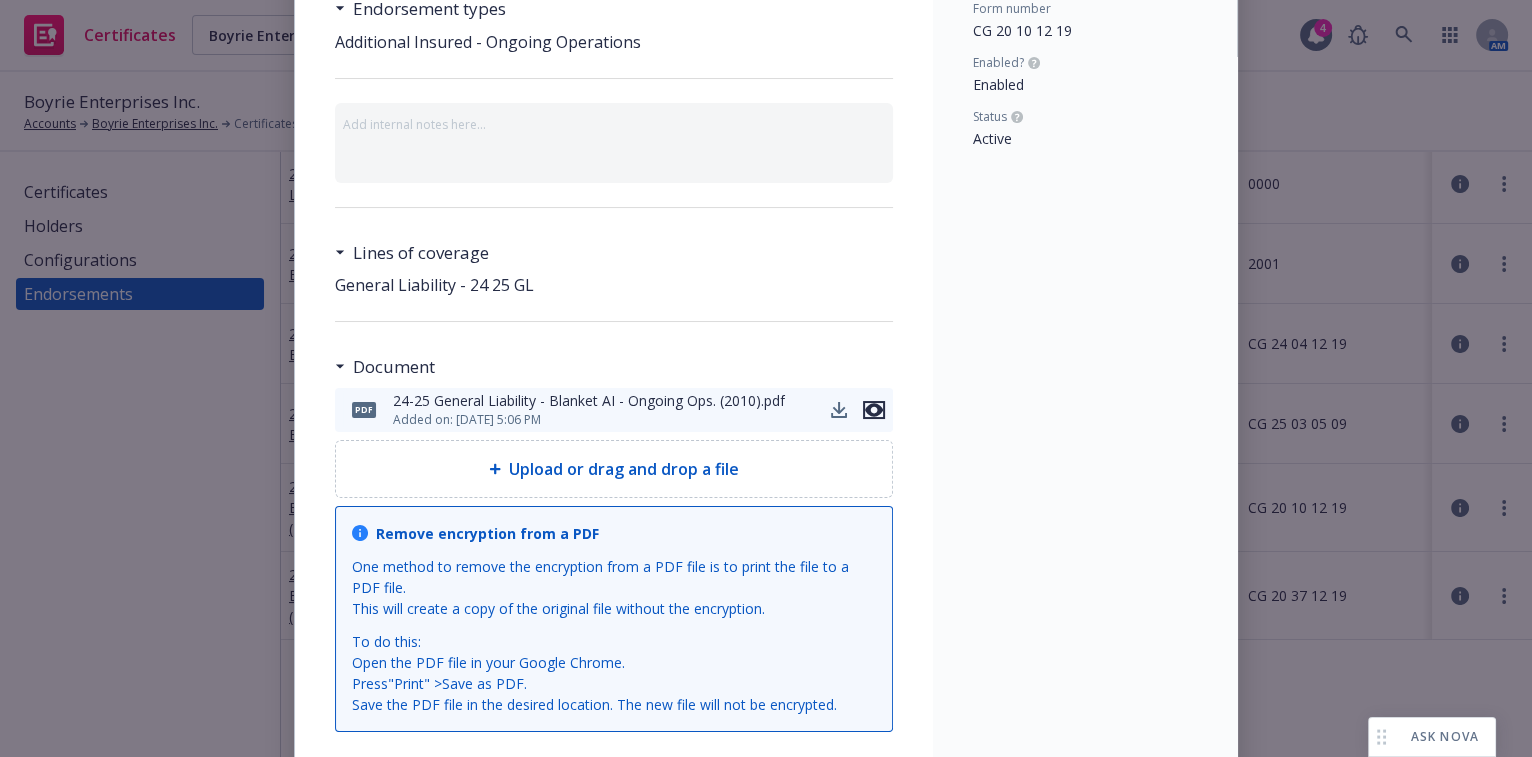 click 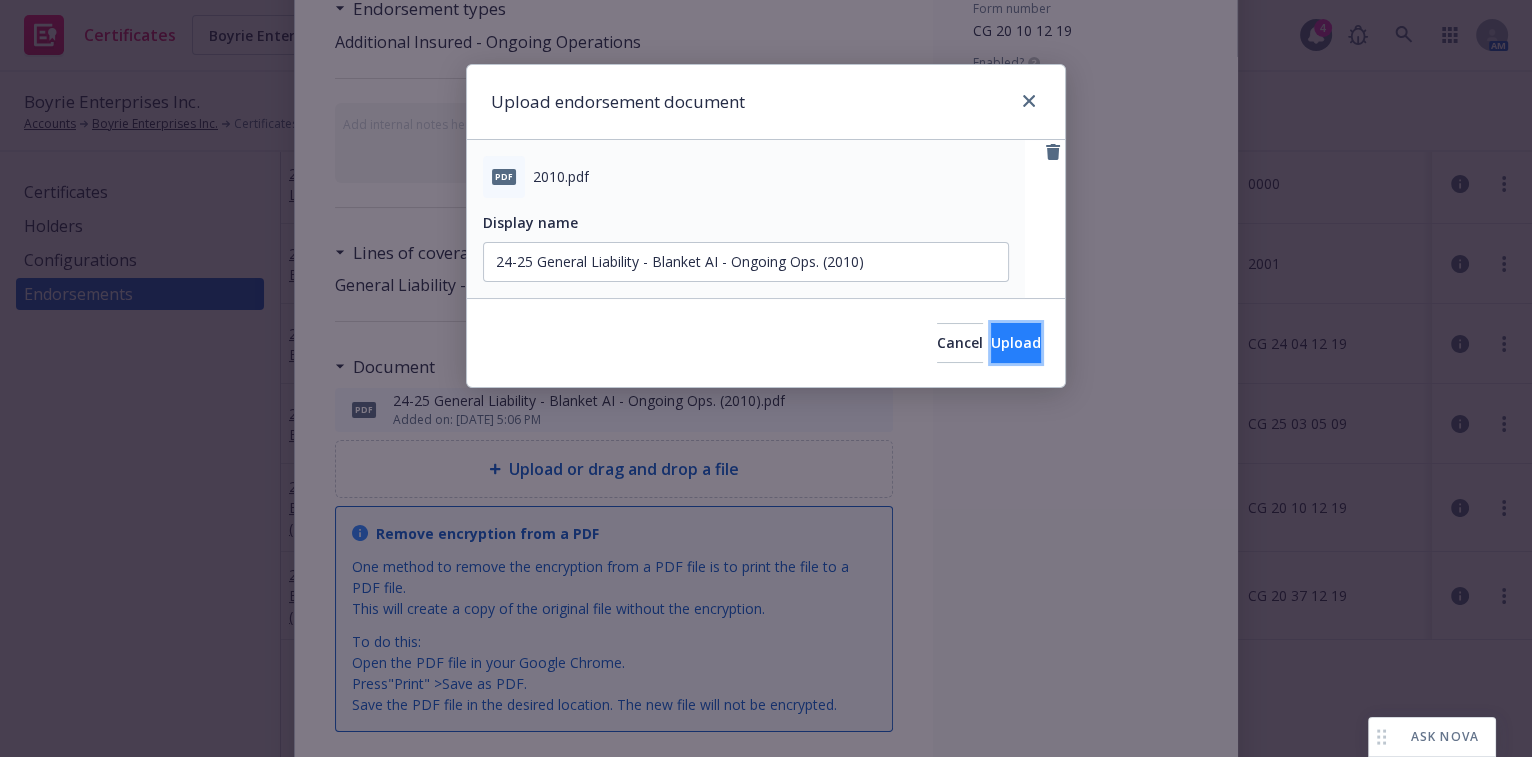 click on "Upload" at bounding box center (1016, 342) 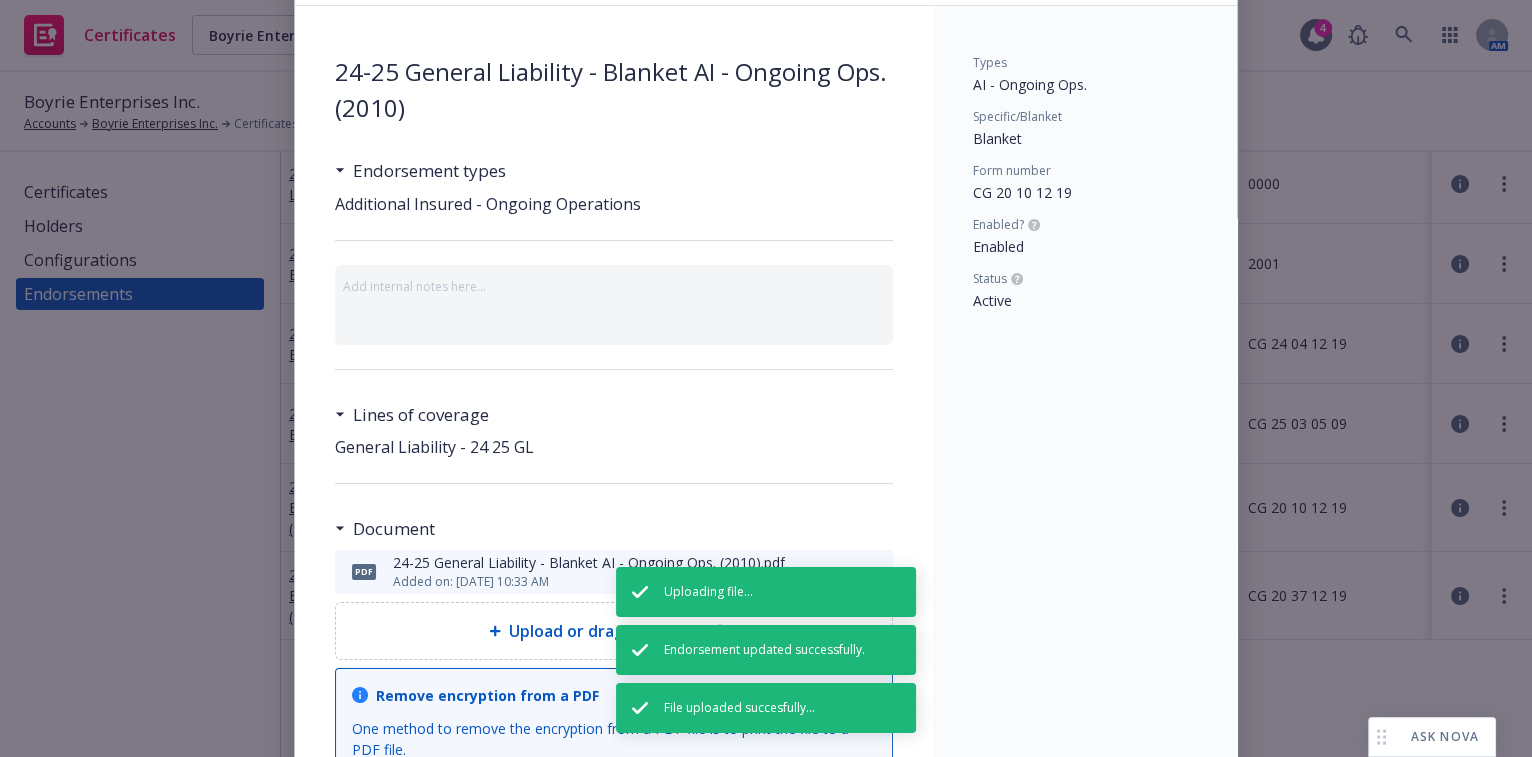 scroll, scrollTop: 0, scrollLeft: 0, axis: both 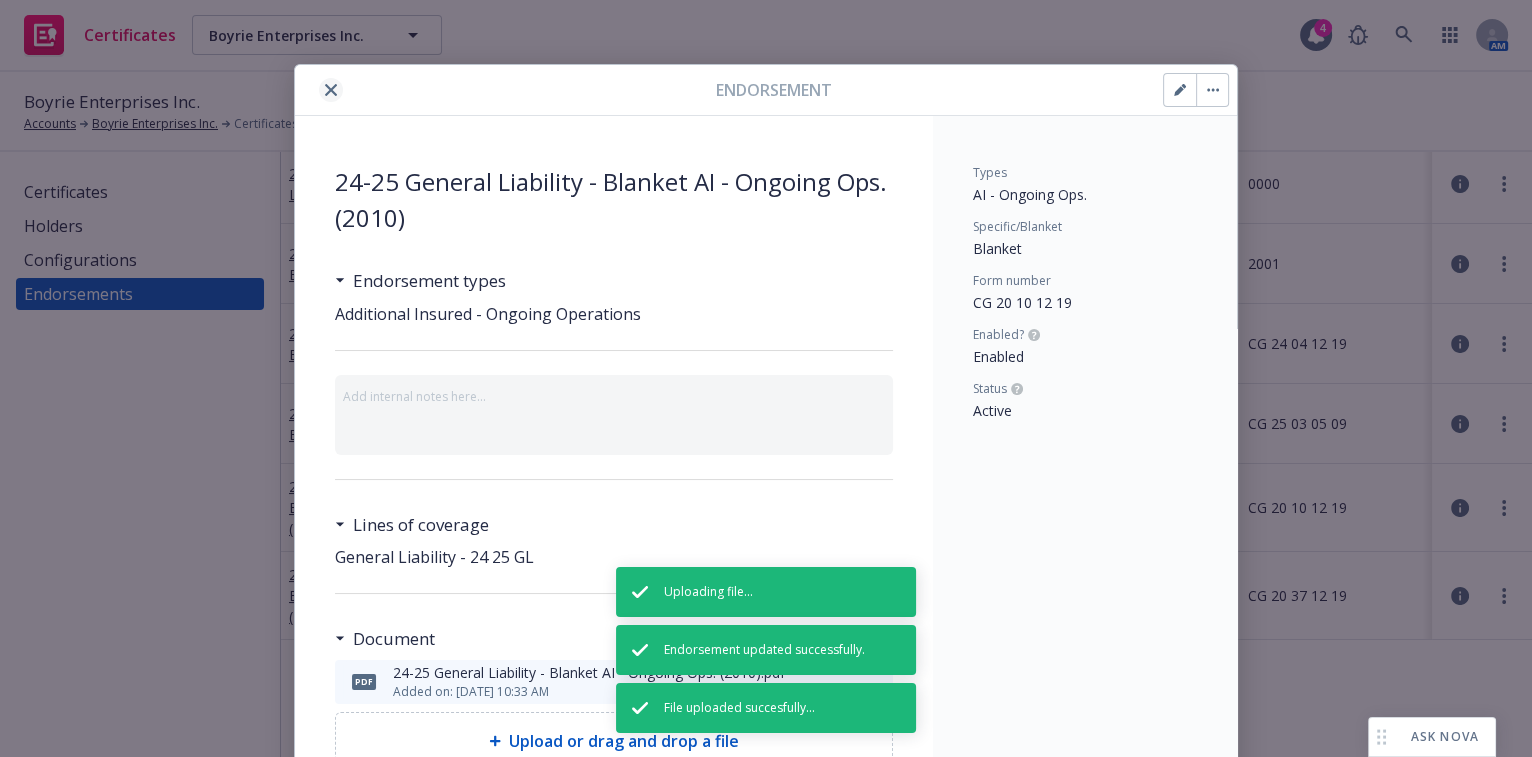 click at bounding box center [331, 90] 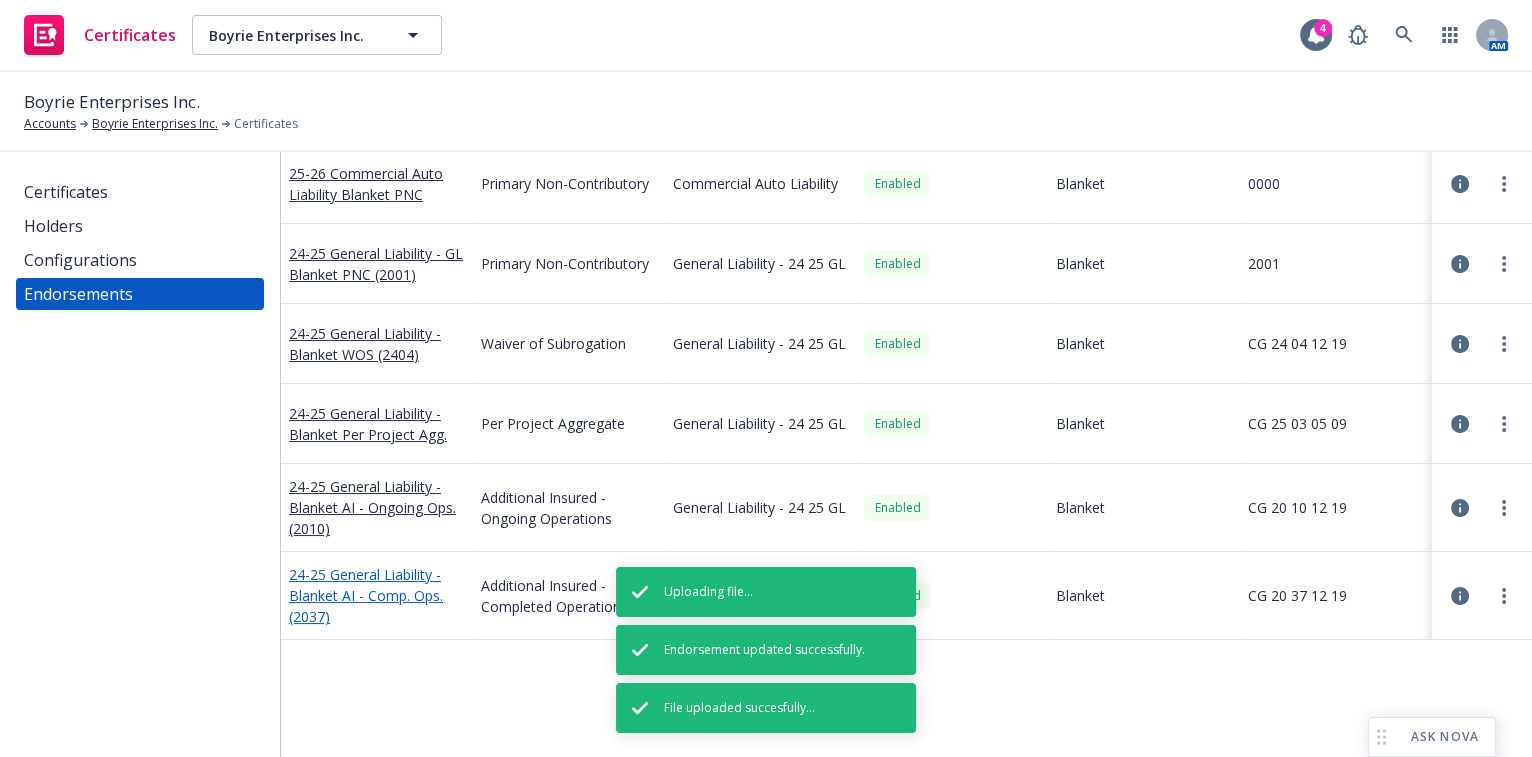 click on "24-25 General Liability - Blanket AI - Comp. Ops. (2037)" at bounding box center (366, 595) 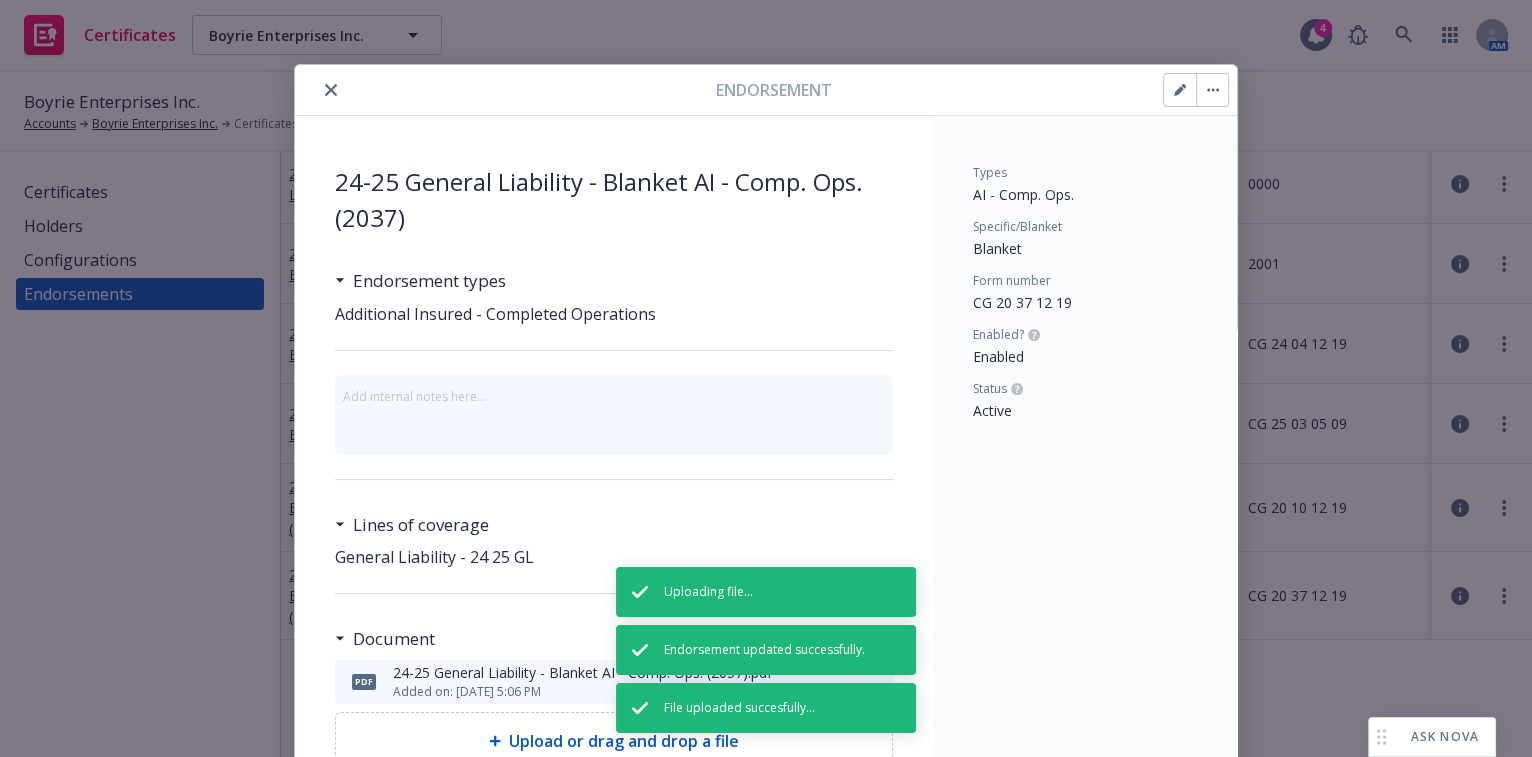 scroll, scrollTop: 272, scrollLeft: 0, axis: vertical 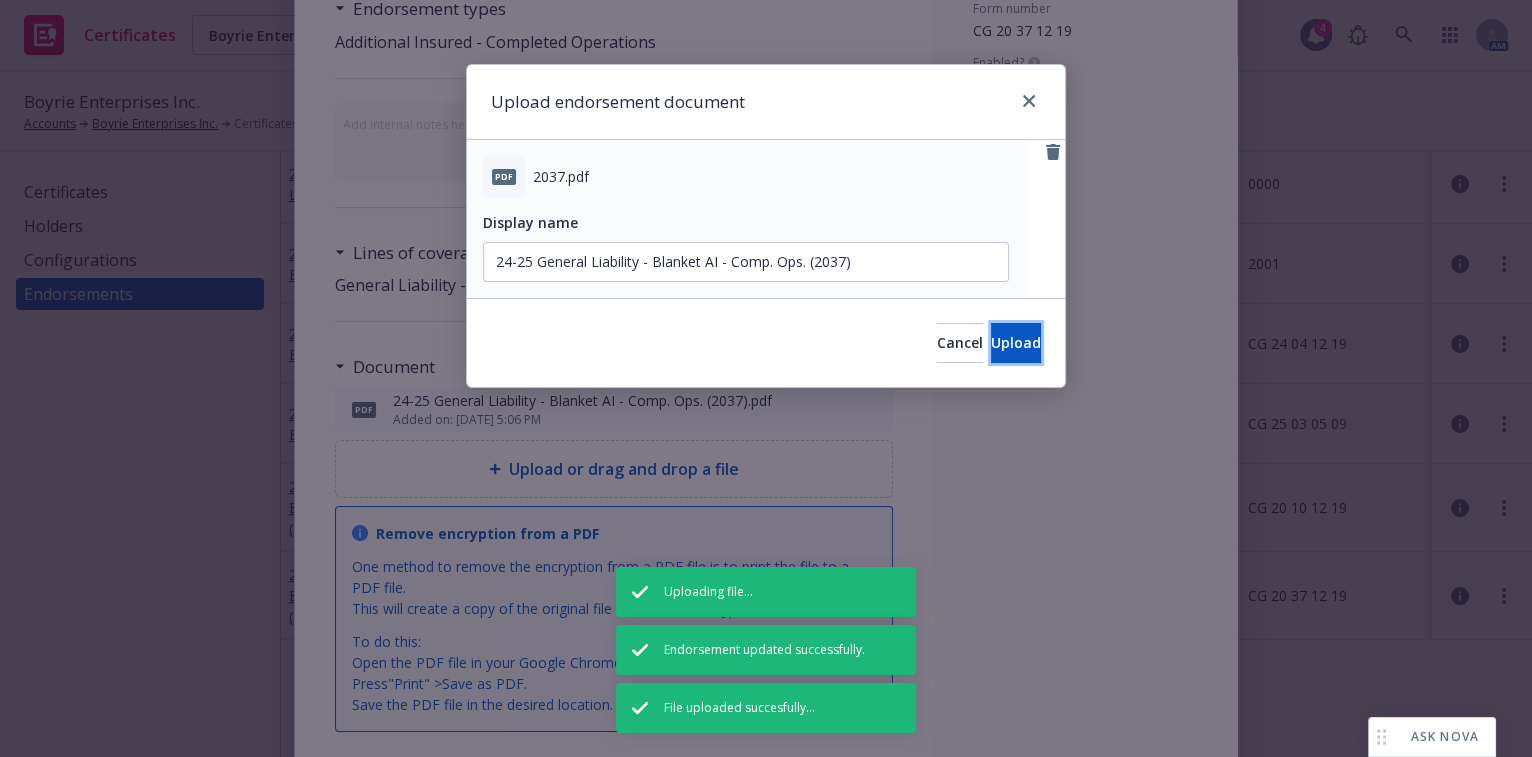 click on "Upload" at bounding box center [1016, 342] 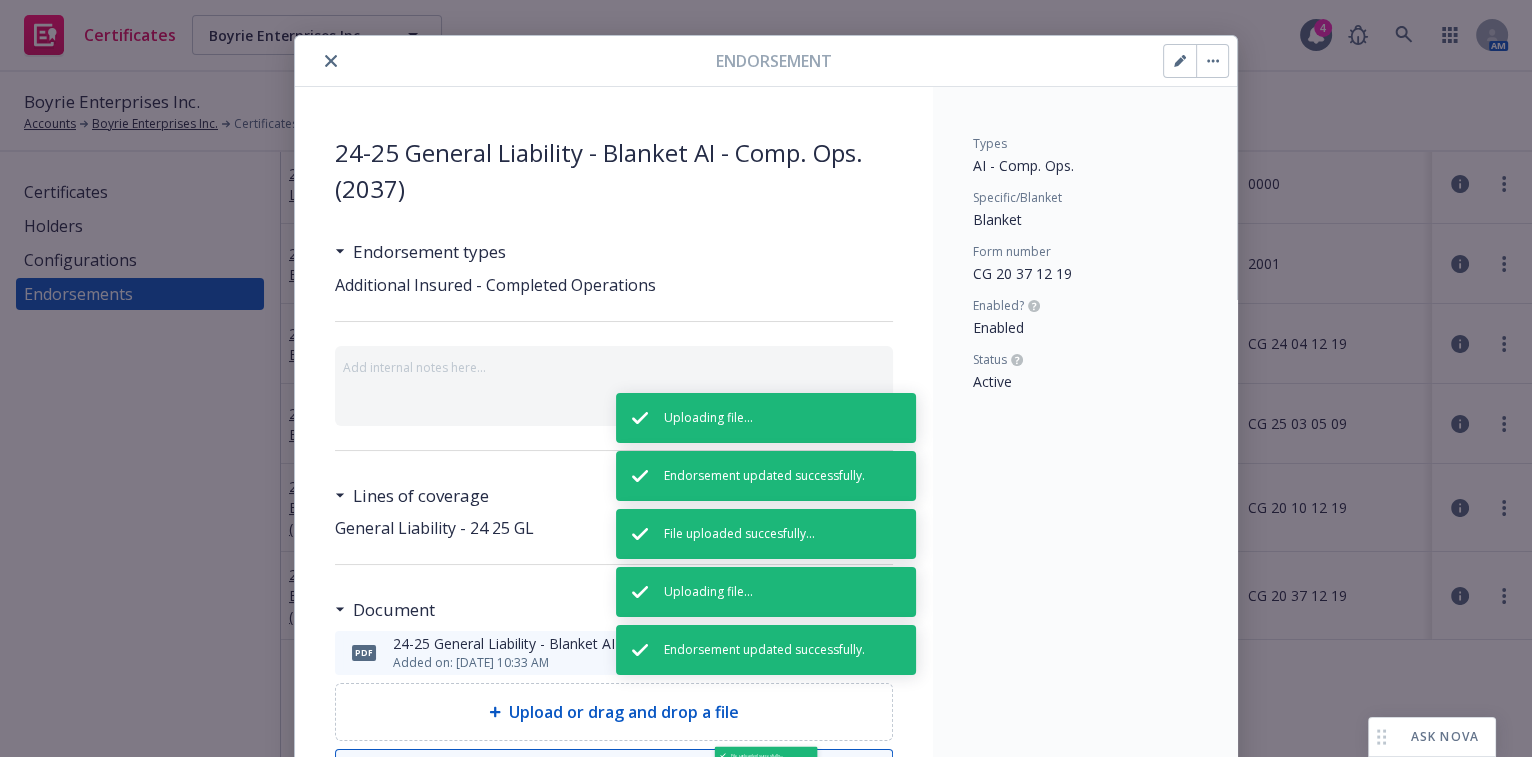 scroll, scrollTop: 0, scrollLeft: 0, axis: both 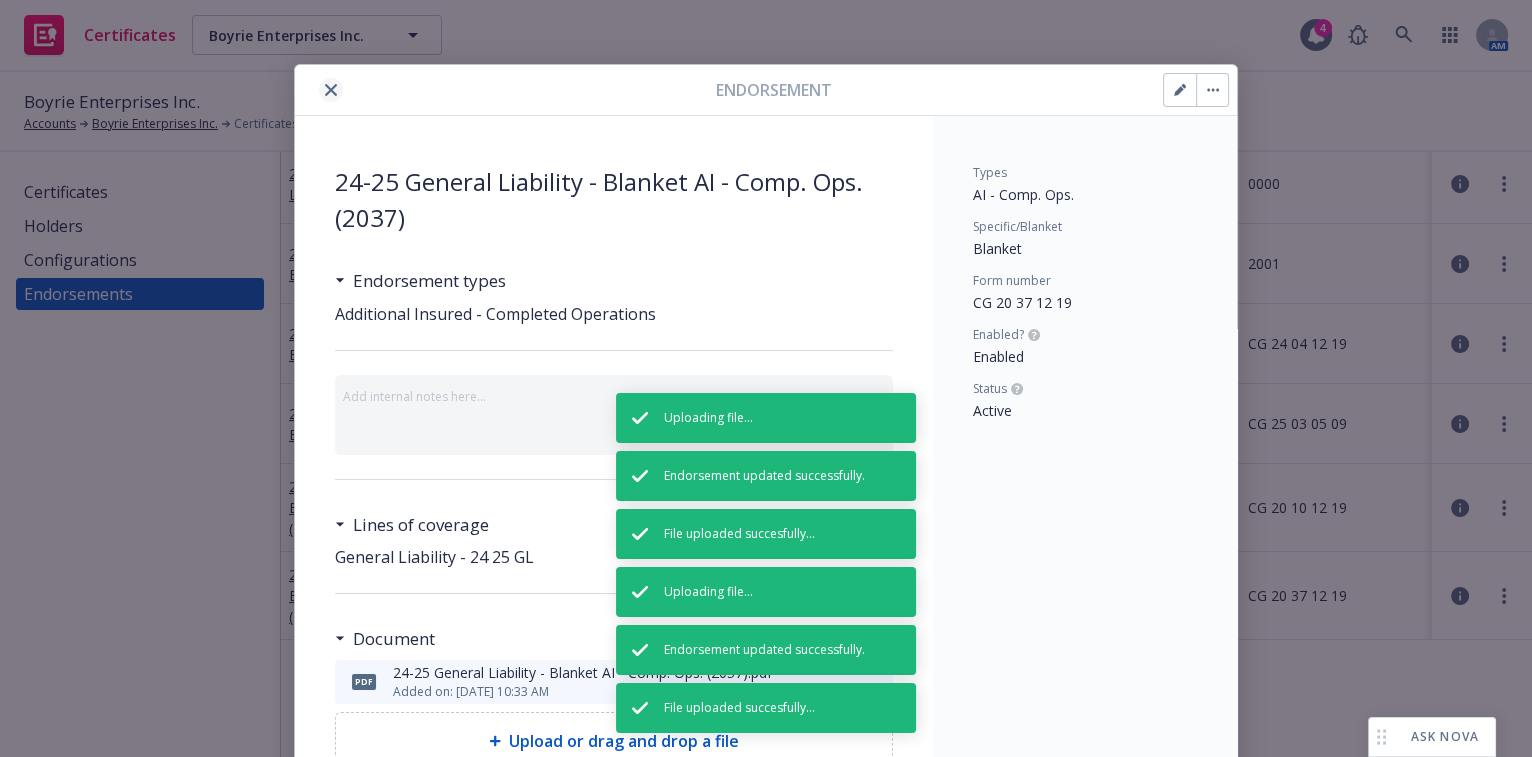 click 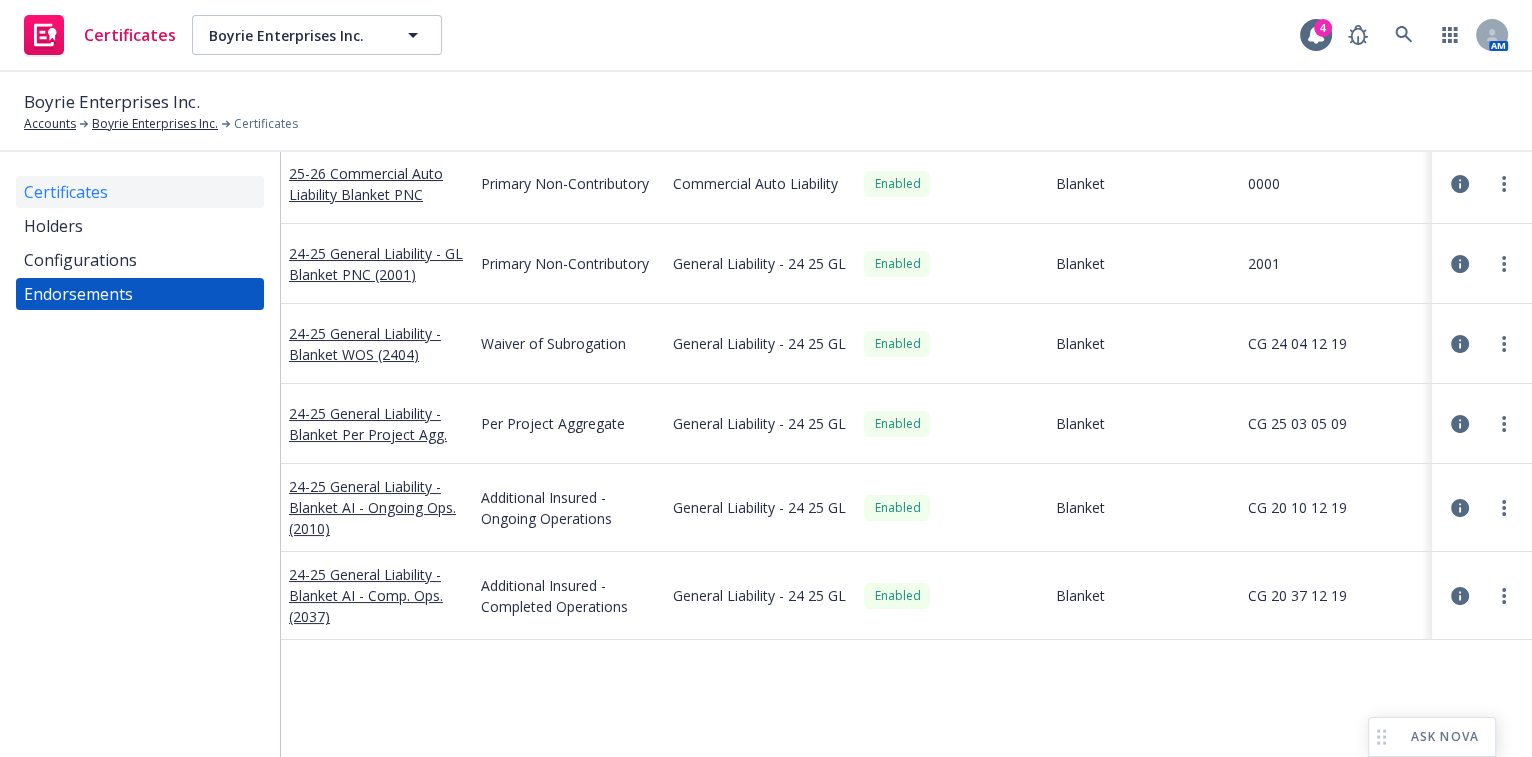 click on "Certificates" at bounding box center (66, 192) 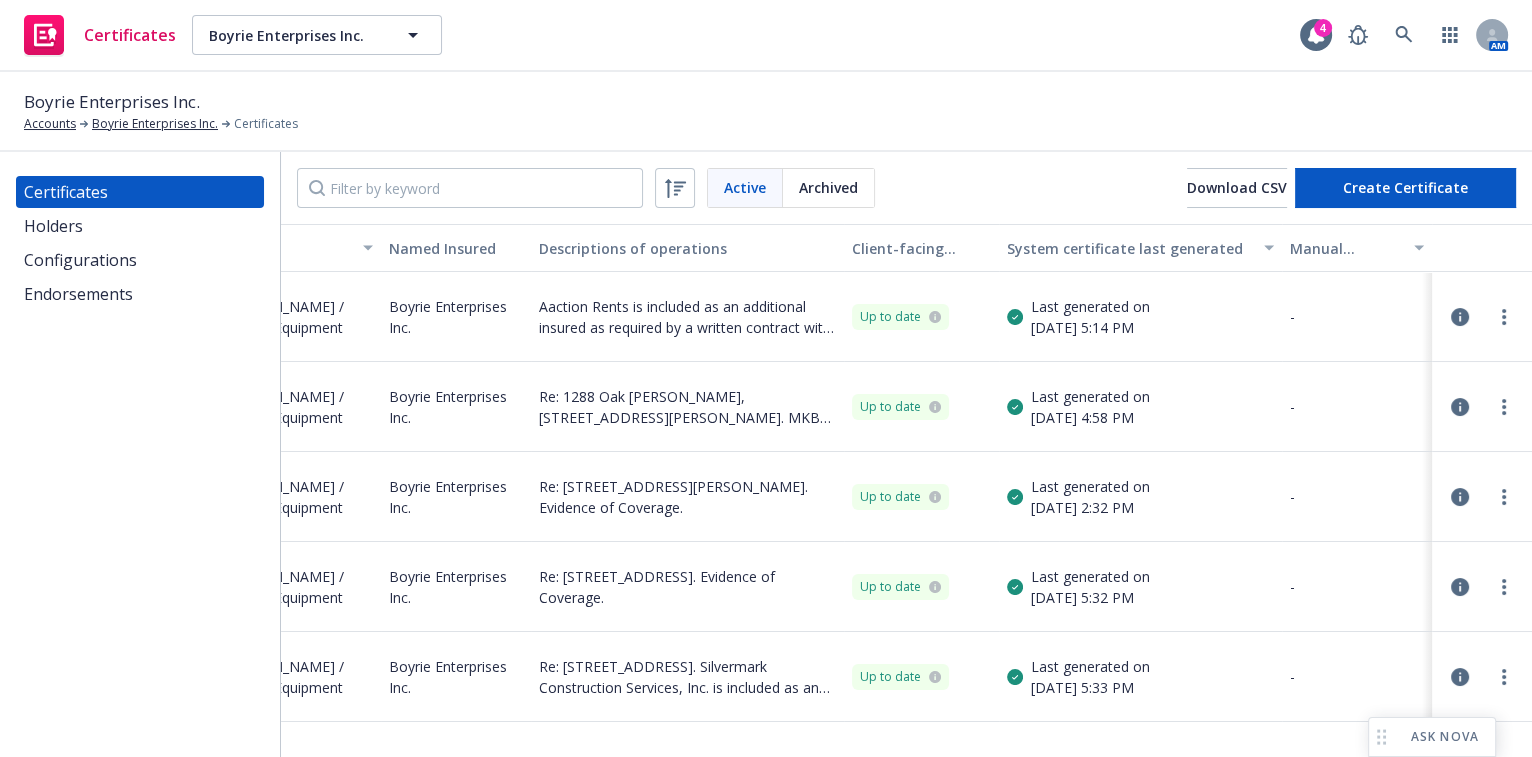 drag, startPoint x: 1066, startPoint y: 292, endPoint x: 1089, endPoint y: 307, distance: 27.45906 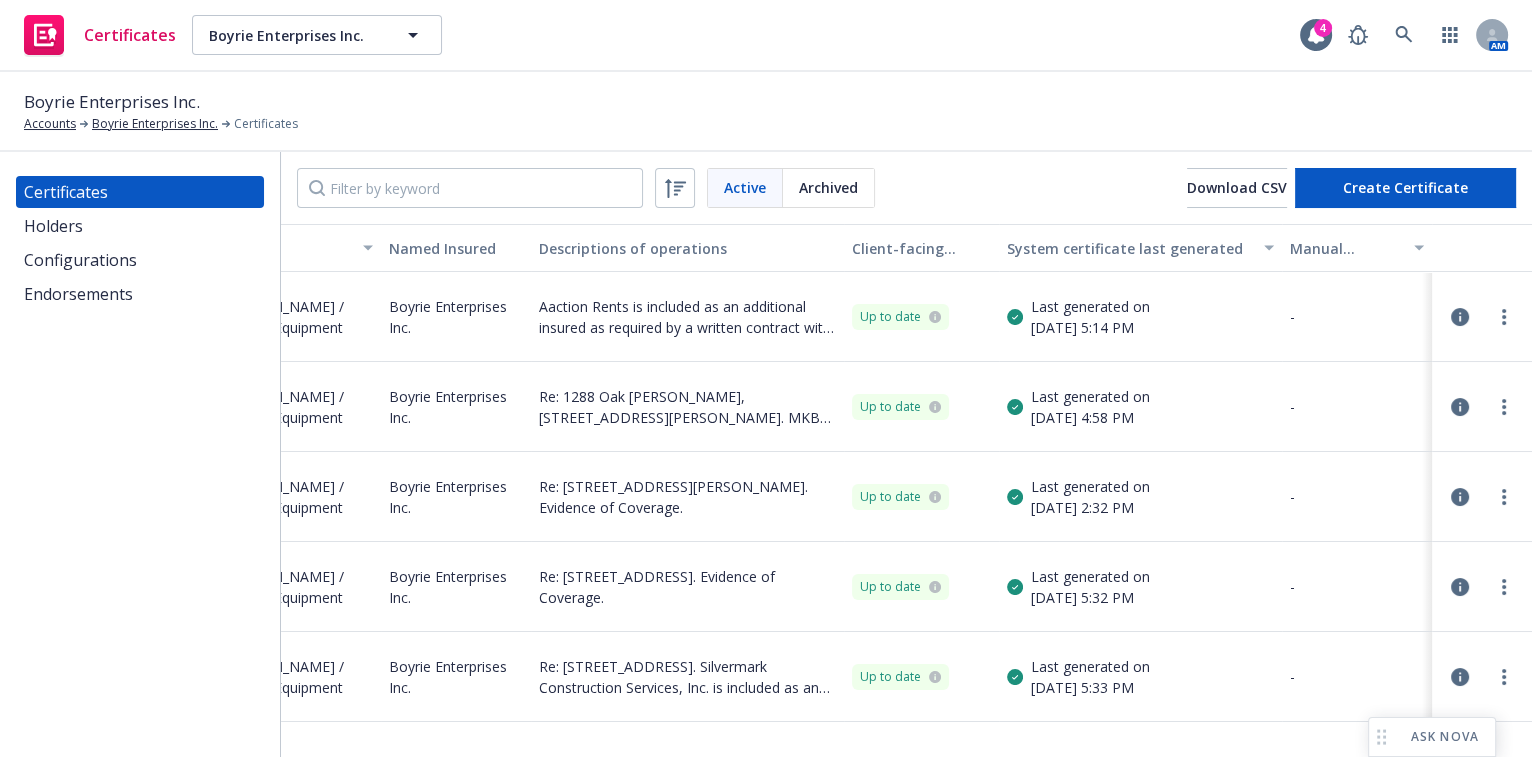 click on "System certificate last generated" at bounding box center (1140, 248) 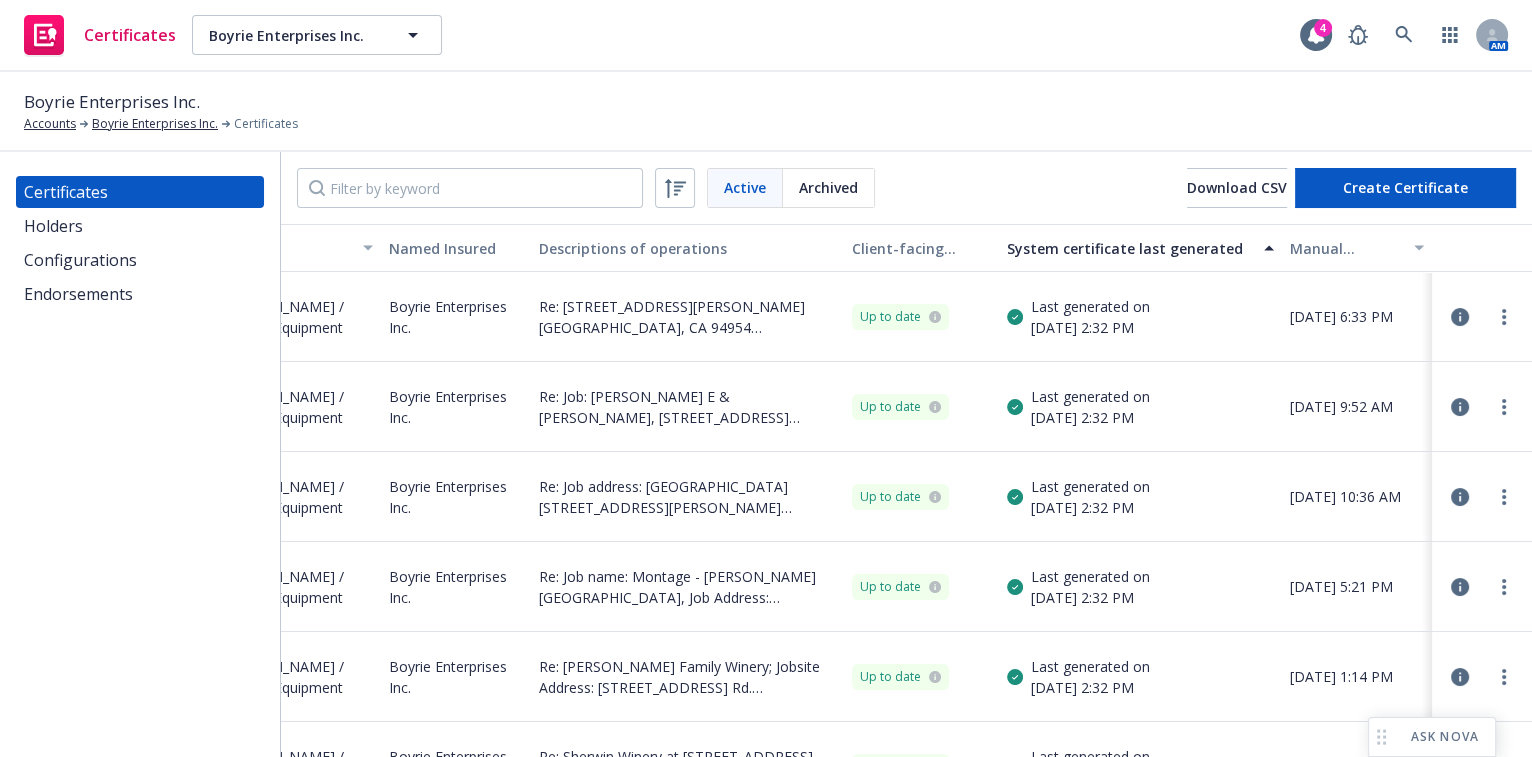click on "System certificate last generated" at bounding box center [1140, 248] 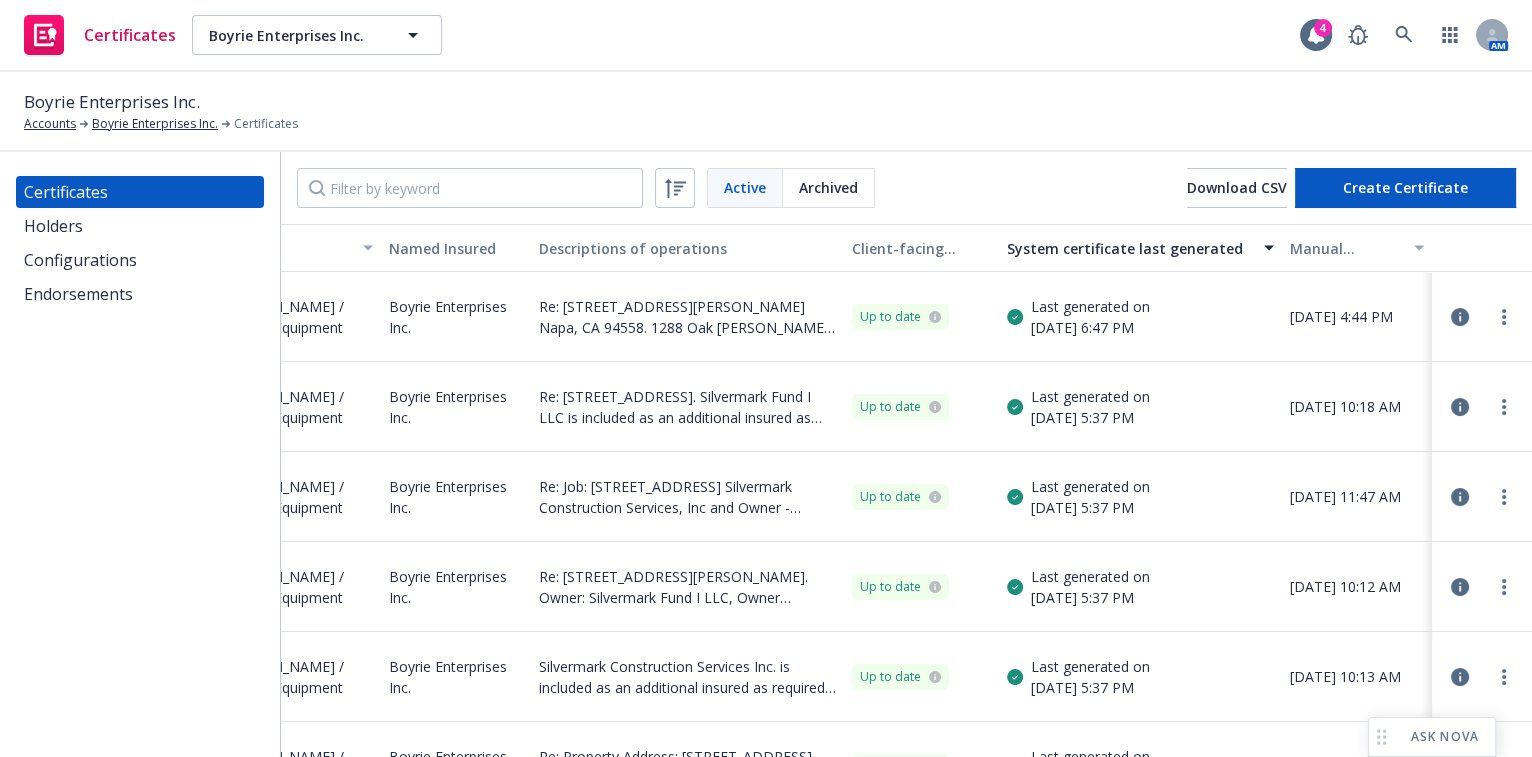scroll, scrollTop: 0, scrollLeft: 0, axis: both 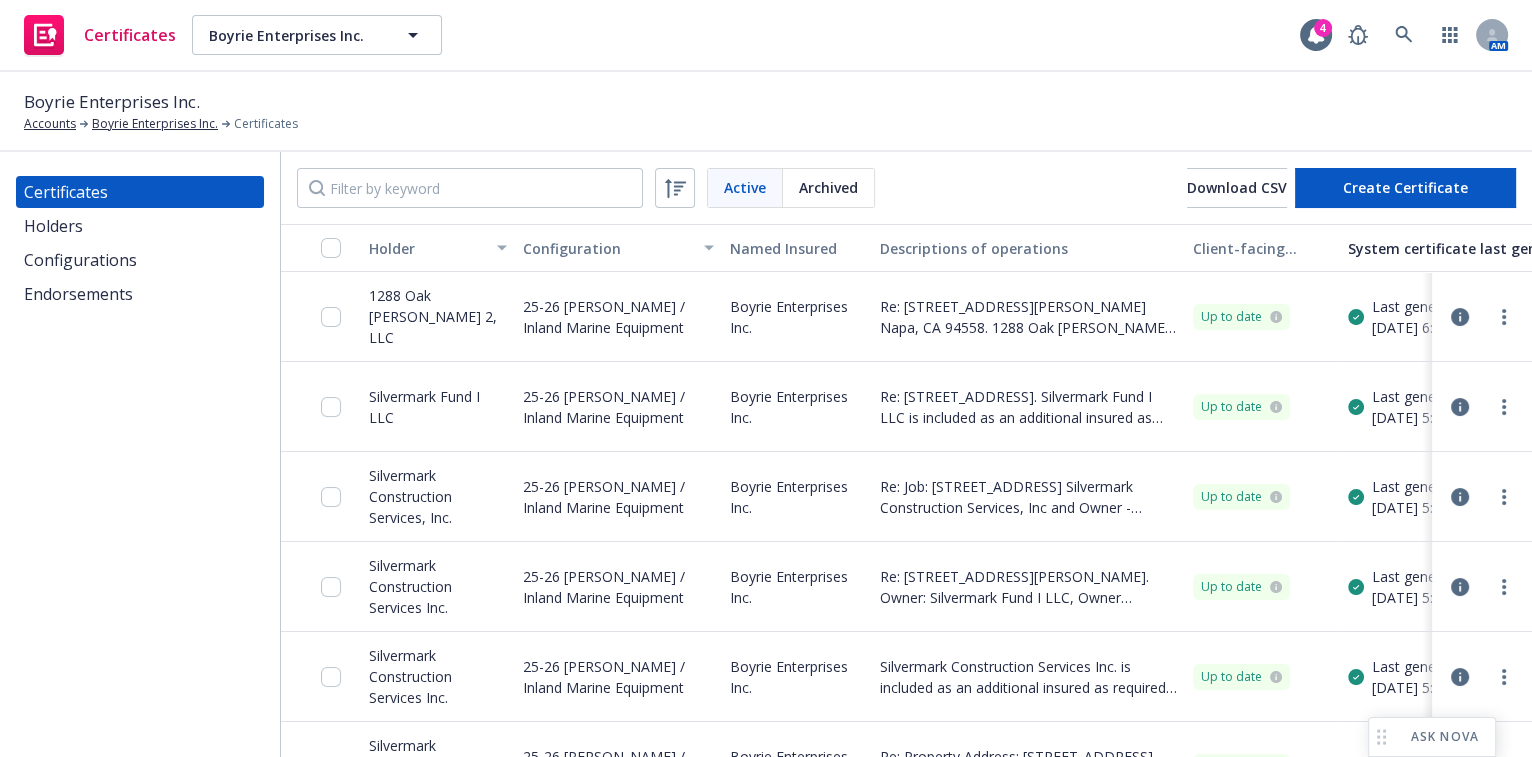 drag, startPoint x: 1221, startPoint y: 300, endPoint x: 733, endPoint y: 271, distance: 488.86093 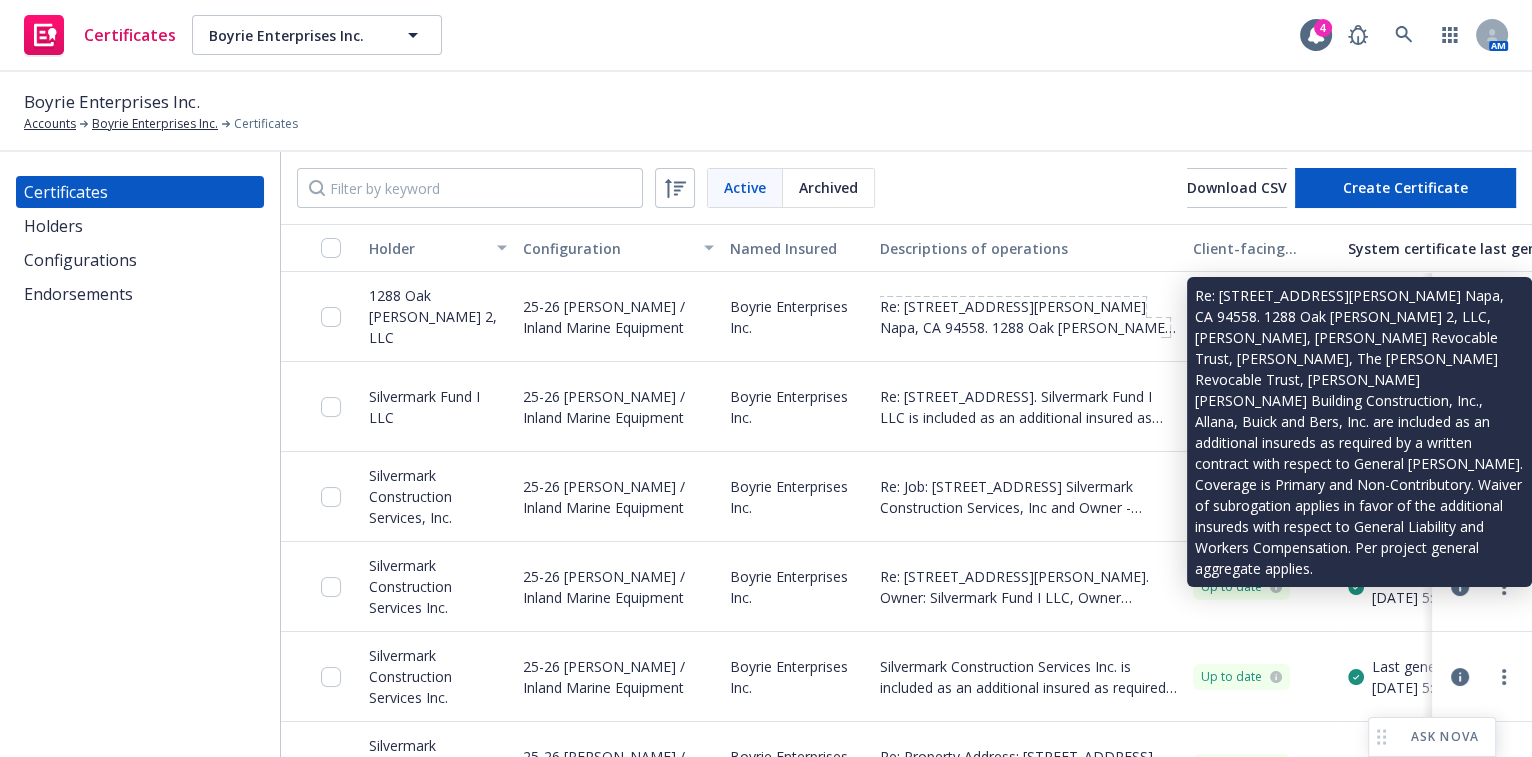 click on "Re: [STREET_ADDRESS][PERSON_NAME] Napa, CA 94558.
1288 Oak [PERSON_NAME] 2, LLC, [PERSON_NAME], [PERSON_NAME] Revocable Trust, [PERSON_NAME], The [PERSON_NAME] Revocable Trust, [PERSON_NAME] [PERSON_NAME] Building Construction, Inc., Allana, Buick and Bers, Inc. are included as an additional insureds as required by a written contract with respect to General [PERSON_NAME]. Coverage is Primary and Non-Contributory. Waiver of subrogation applies in favor of the additional insureds with respect to General Liability and Workers Compensation. Per project general aggregate applies." at bounding box center [1027, 453] 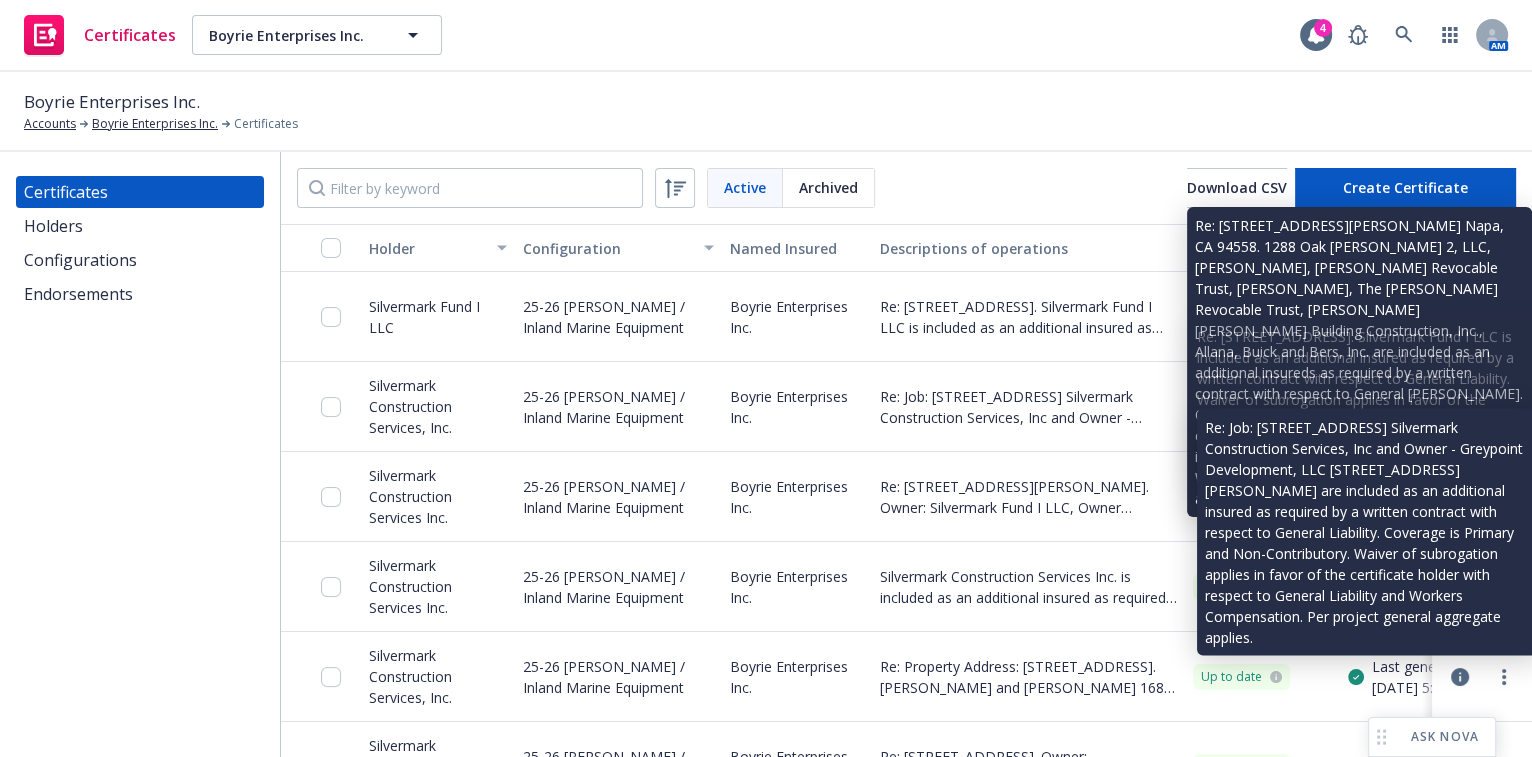 scroll, scrollTop: 0, scrollLeft: 0, axis: both 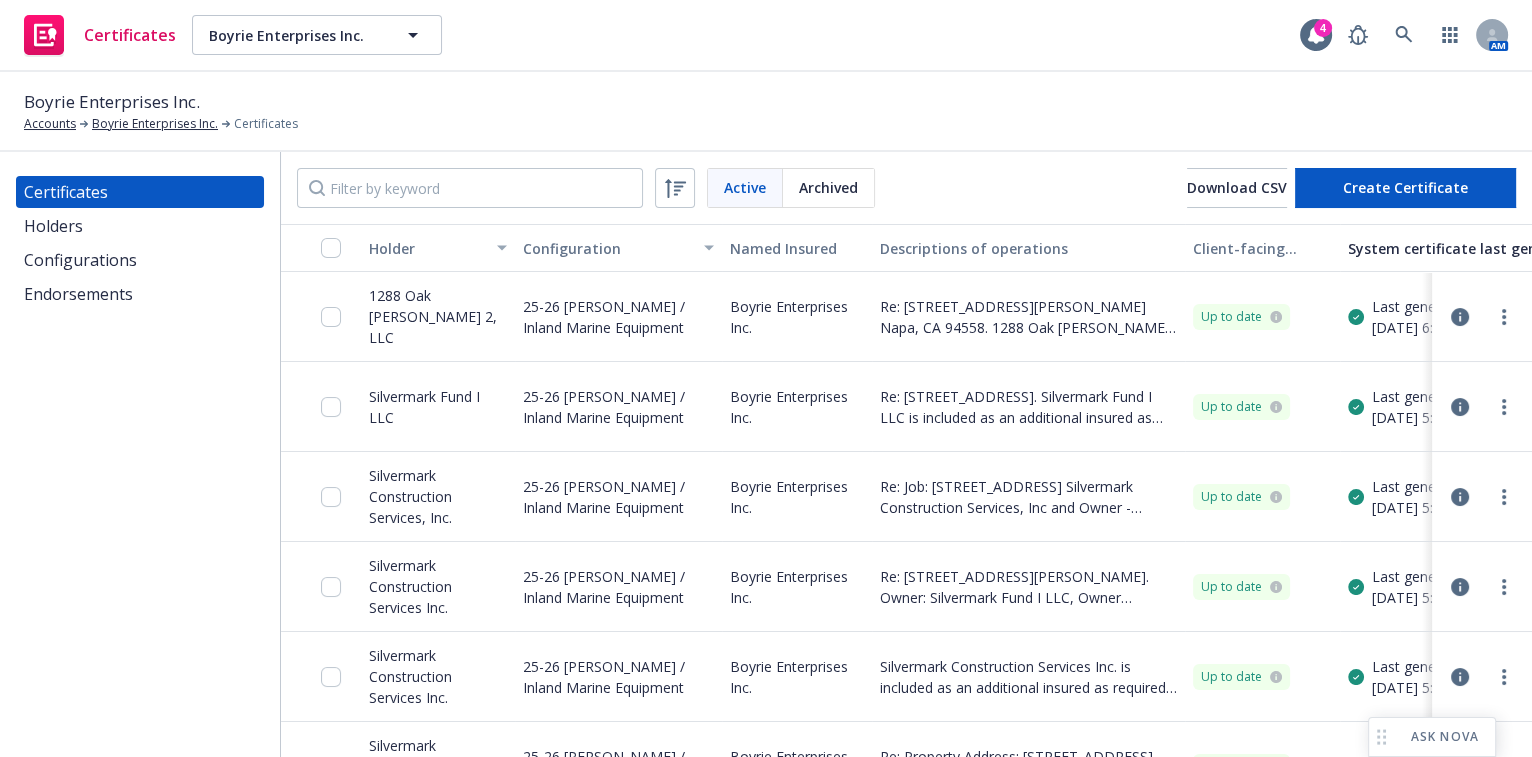 click on "Active Archived Download CSV Create Certificate" at bounding box center [906, 188] 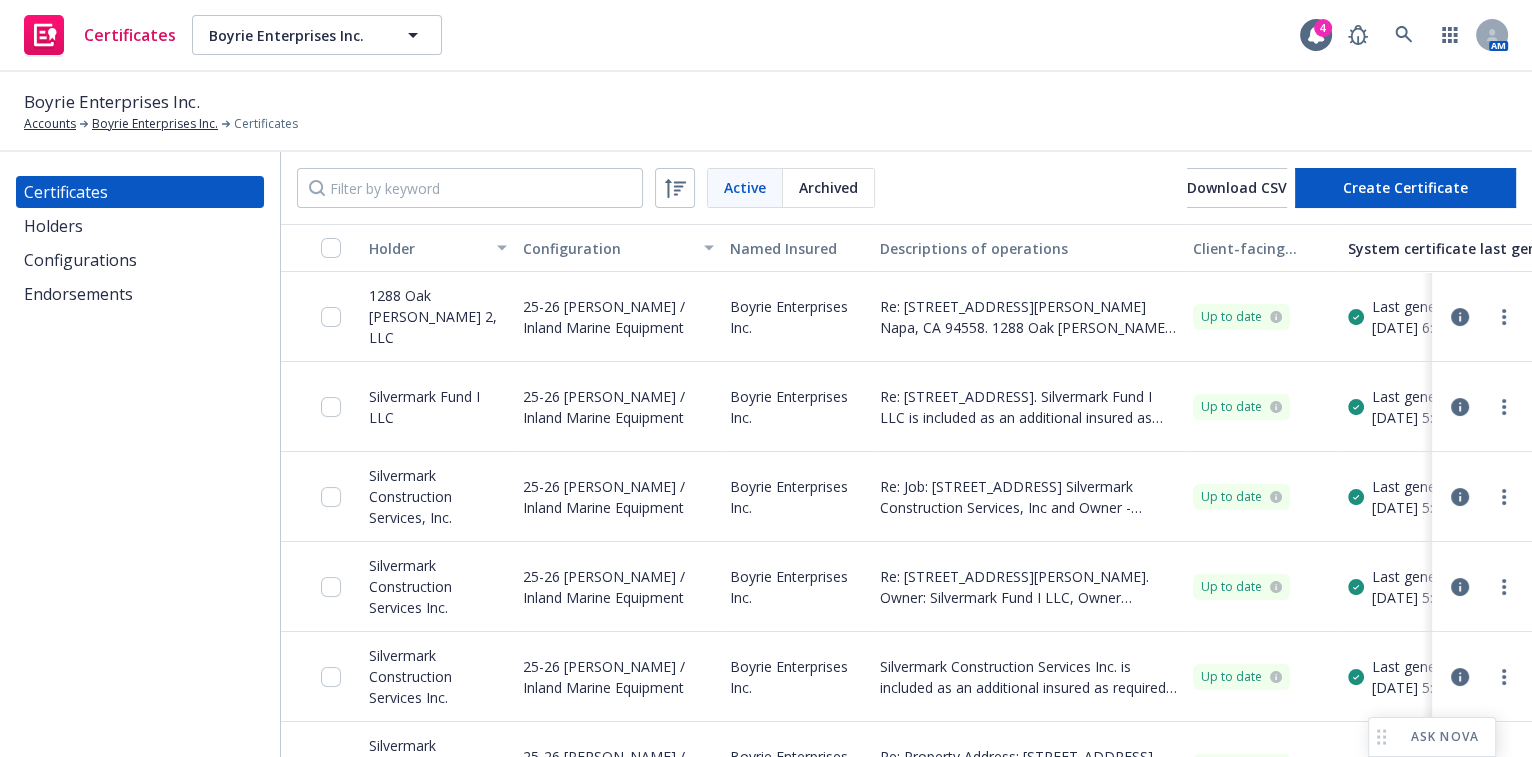 click at bounding box center [1482, 317] 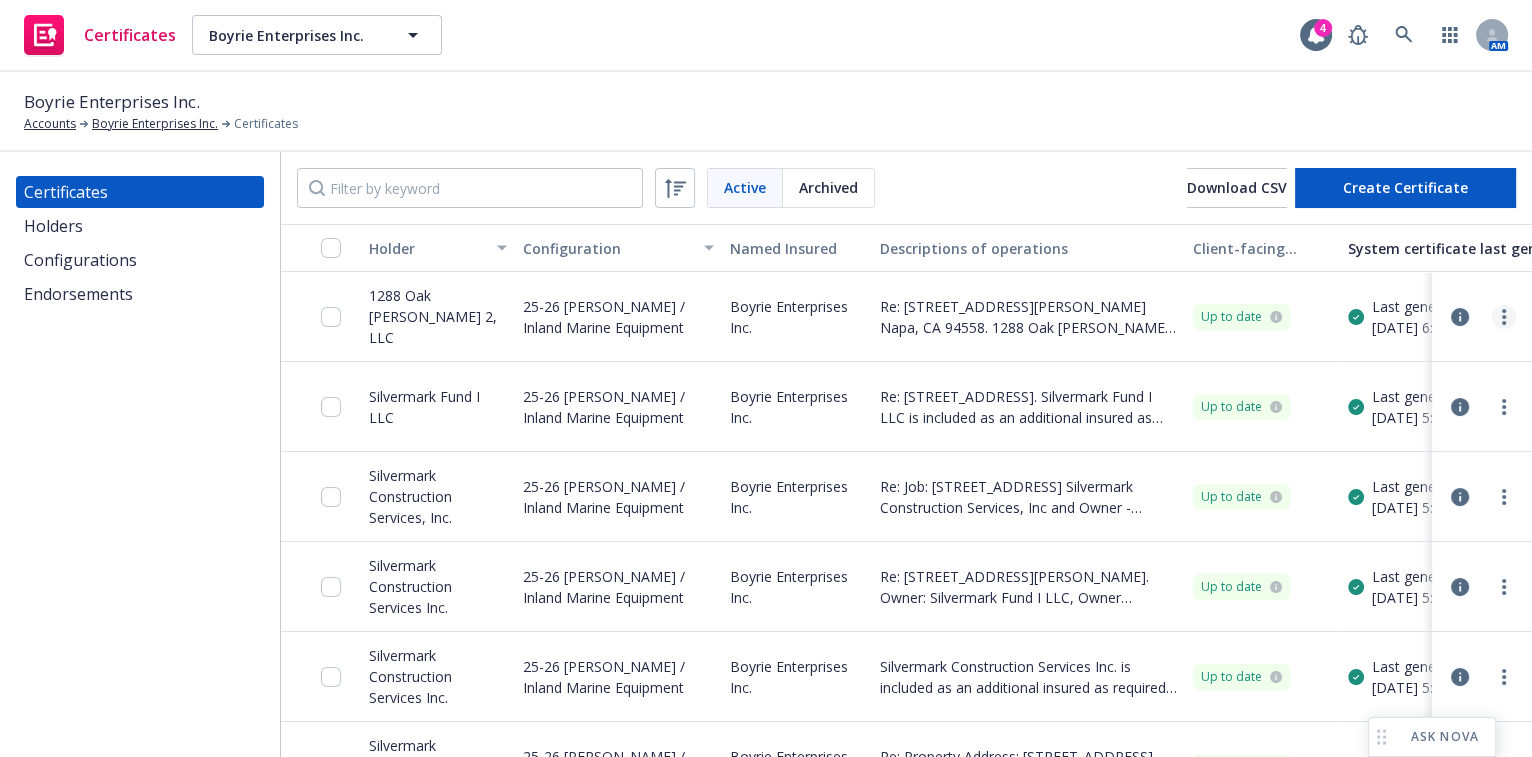 click at bounding box center (1504, 317) 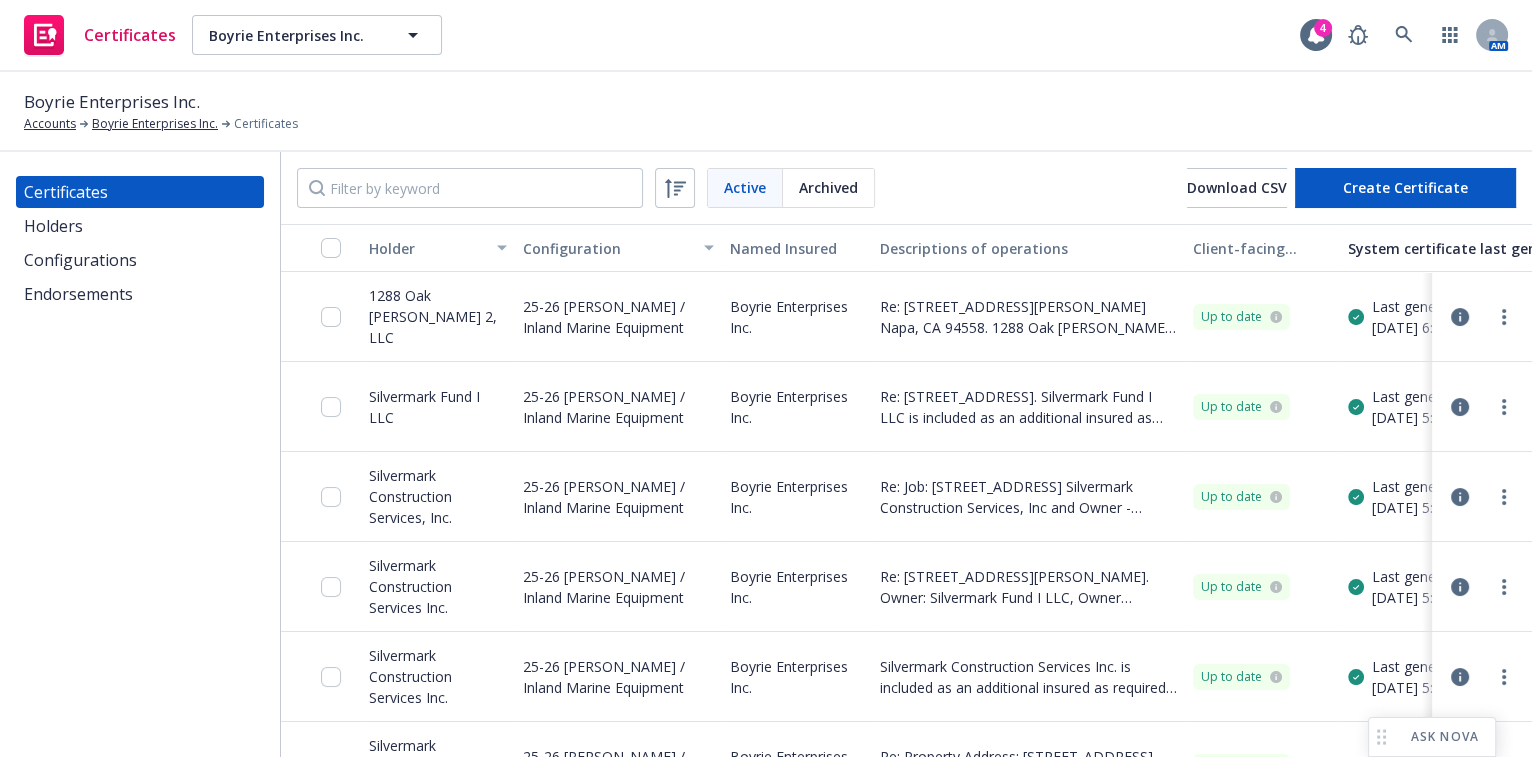 click on "Upload latest manual certificate" at bounding box center (1327, 477) 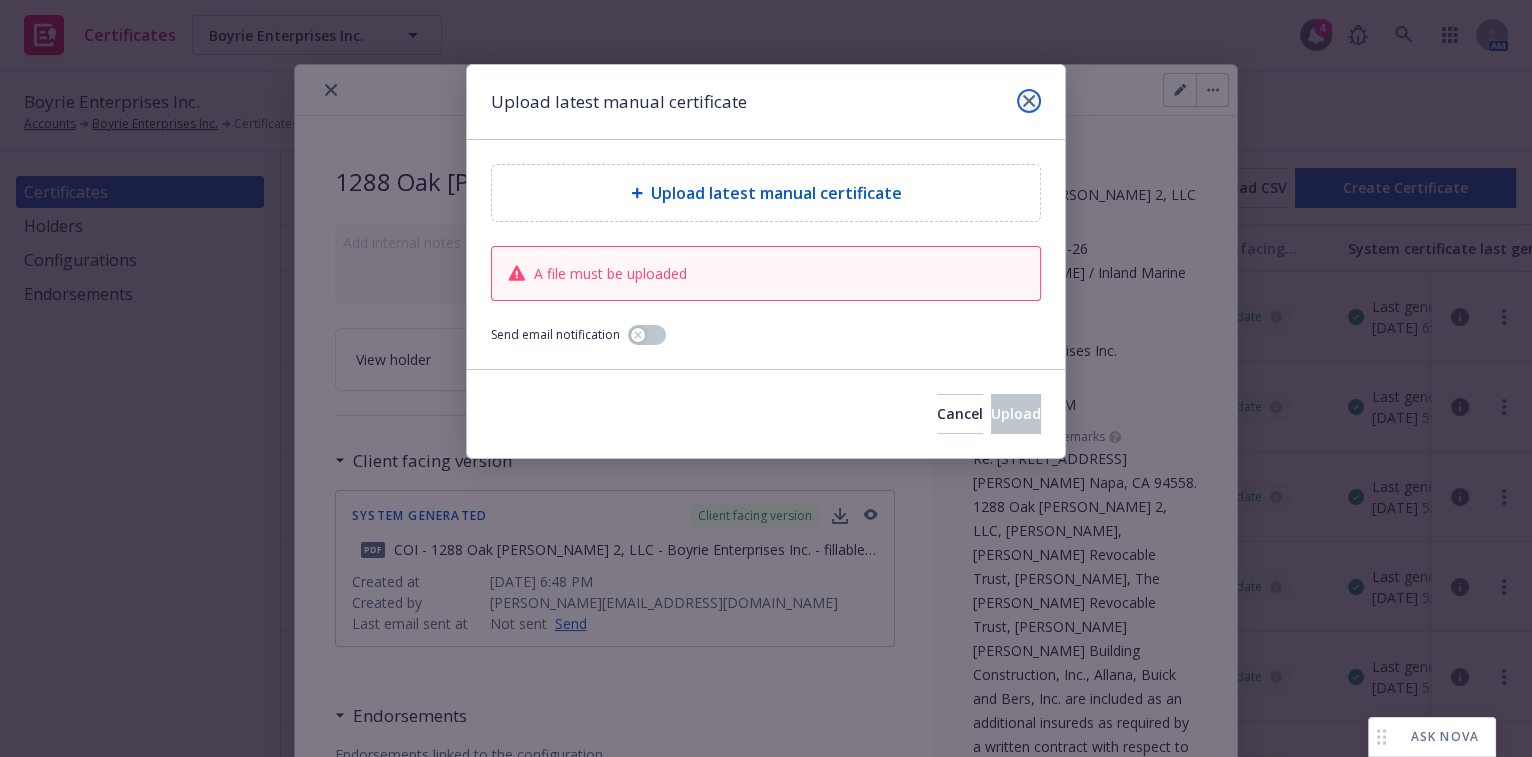 click 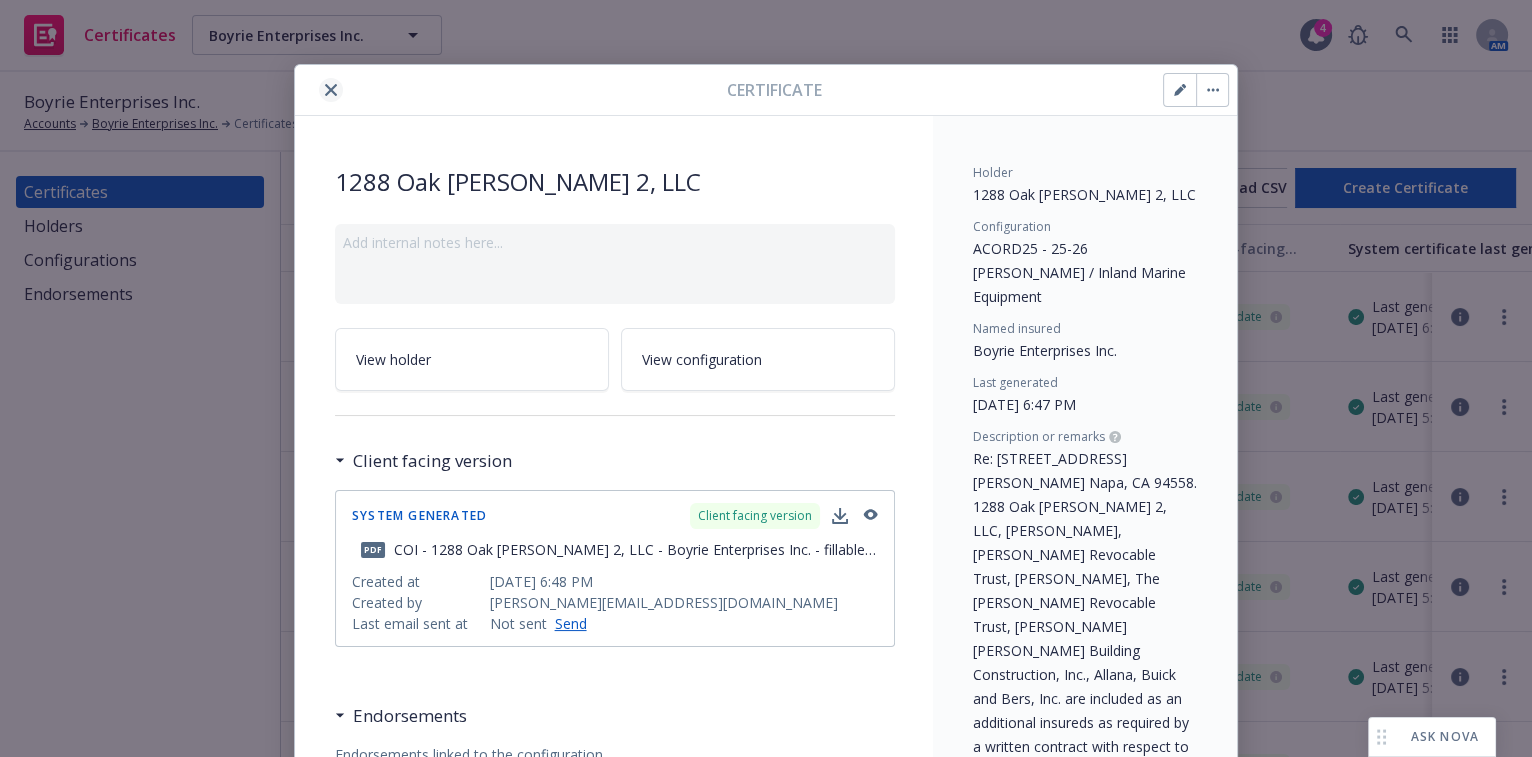 click at bounding box center (331, 90) 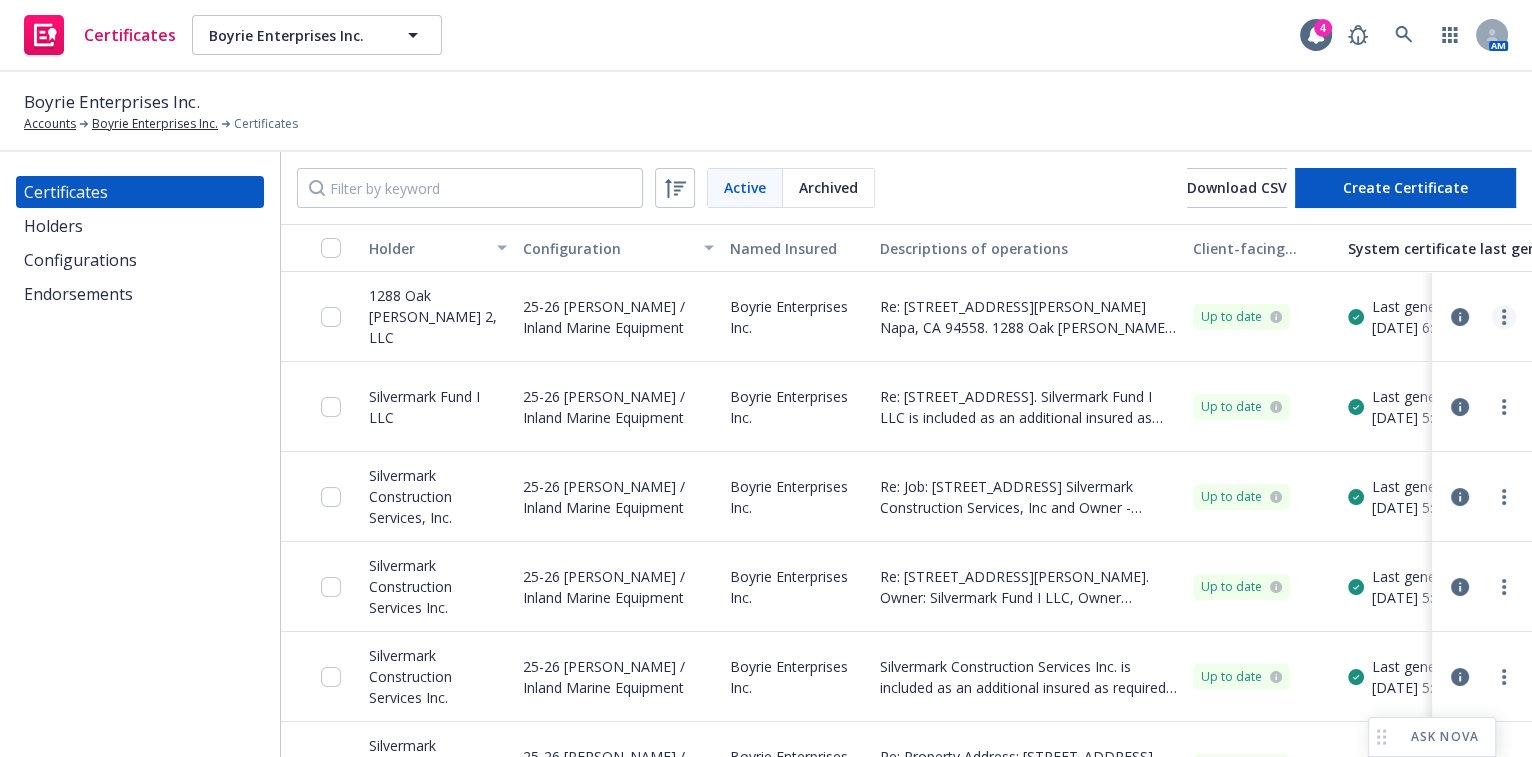 click at bounding box center [1504, 317] 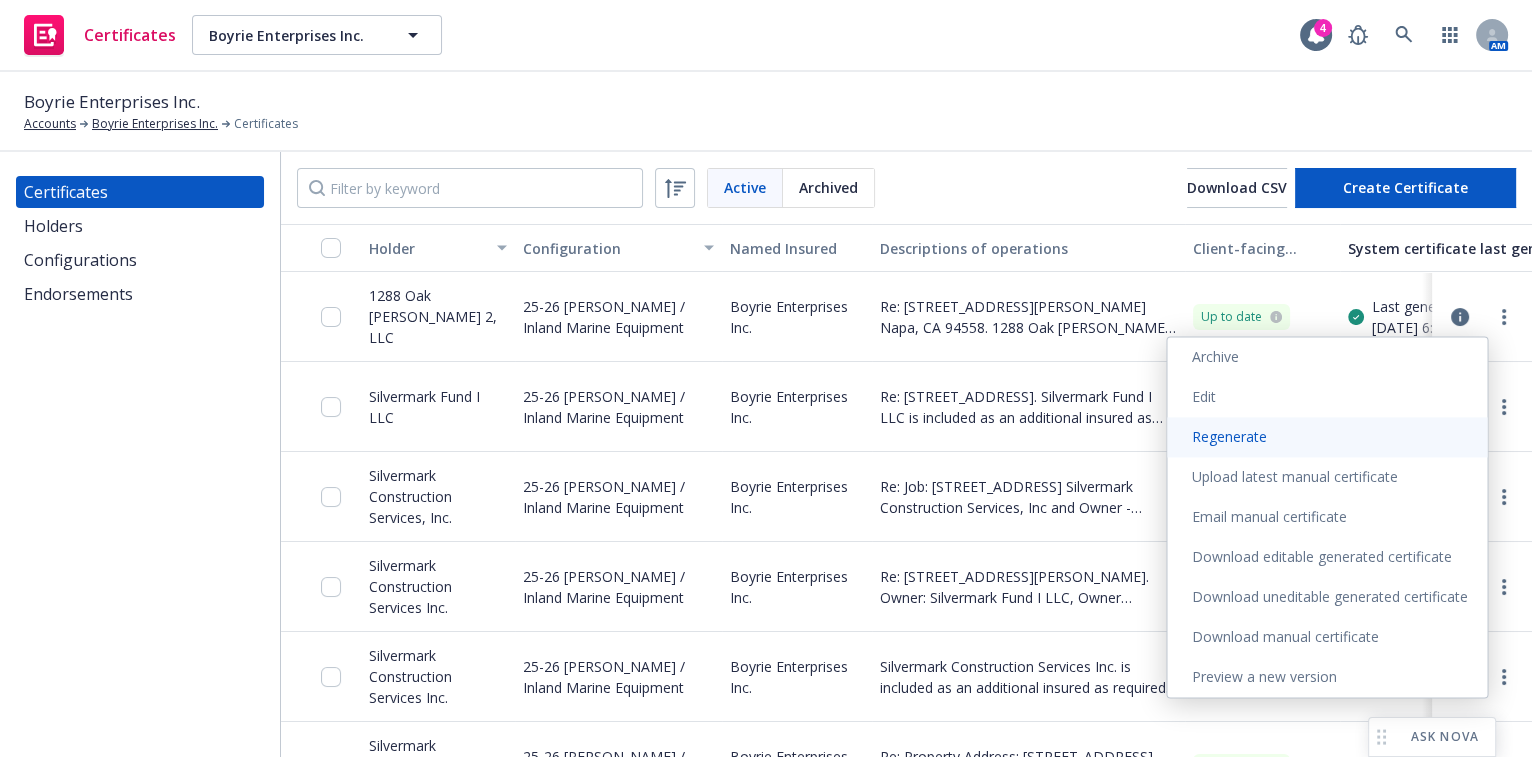 click on "Regenerate" at bounding box center (1327, 437) 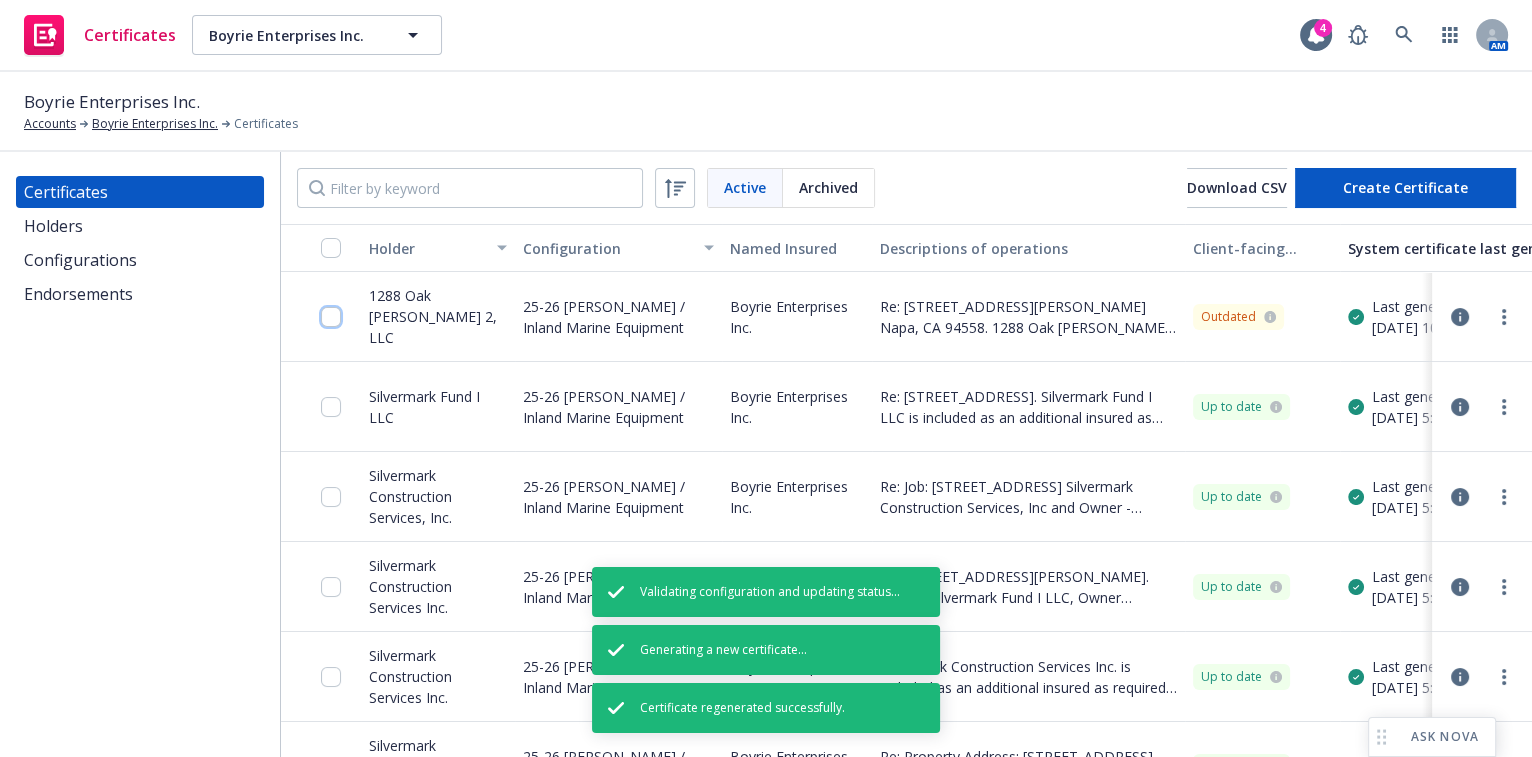 click at bounding box center [331, 317] 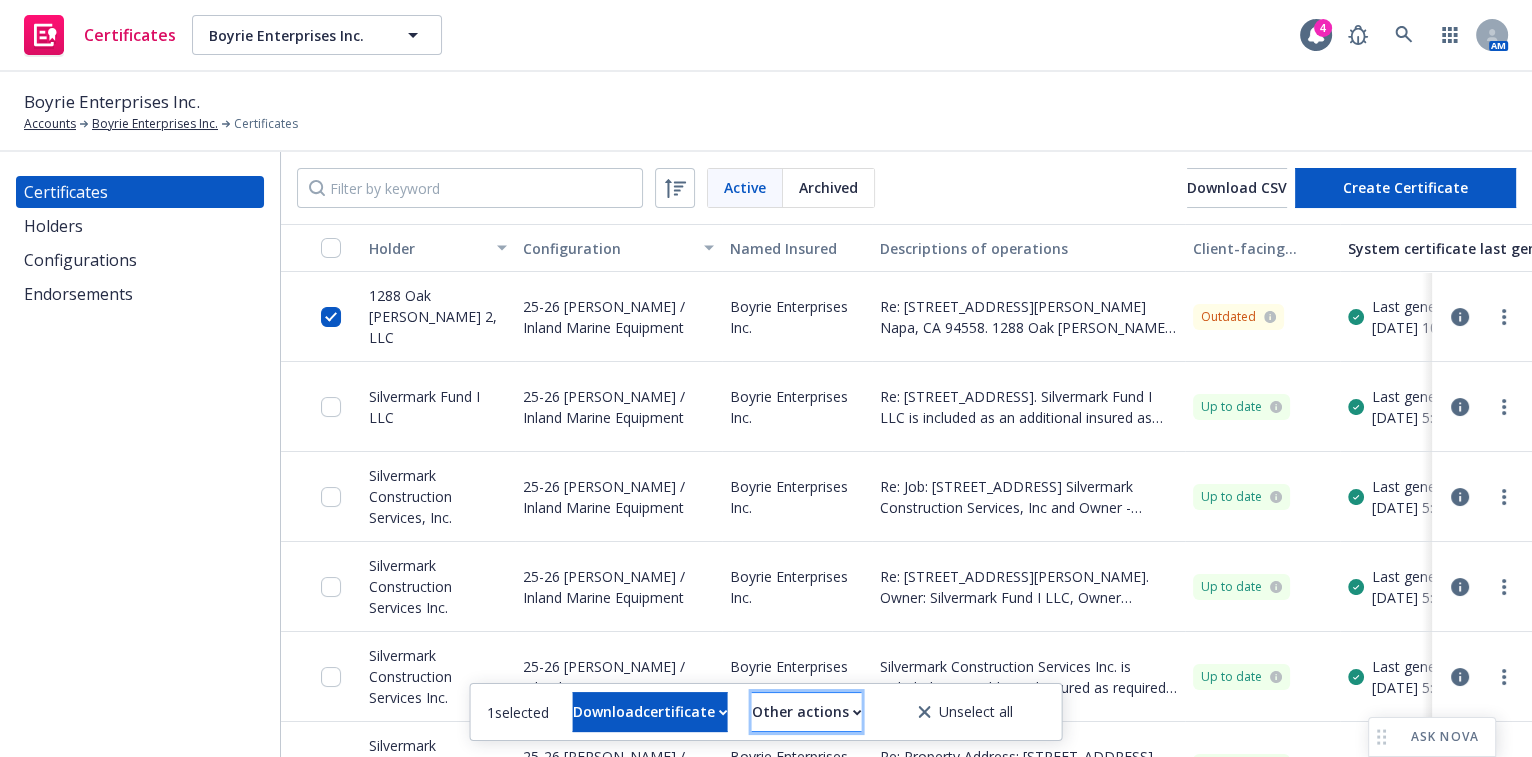 click on "Other actions" at bounding box center (807, 712) 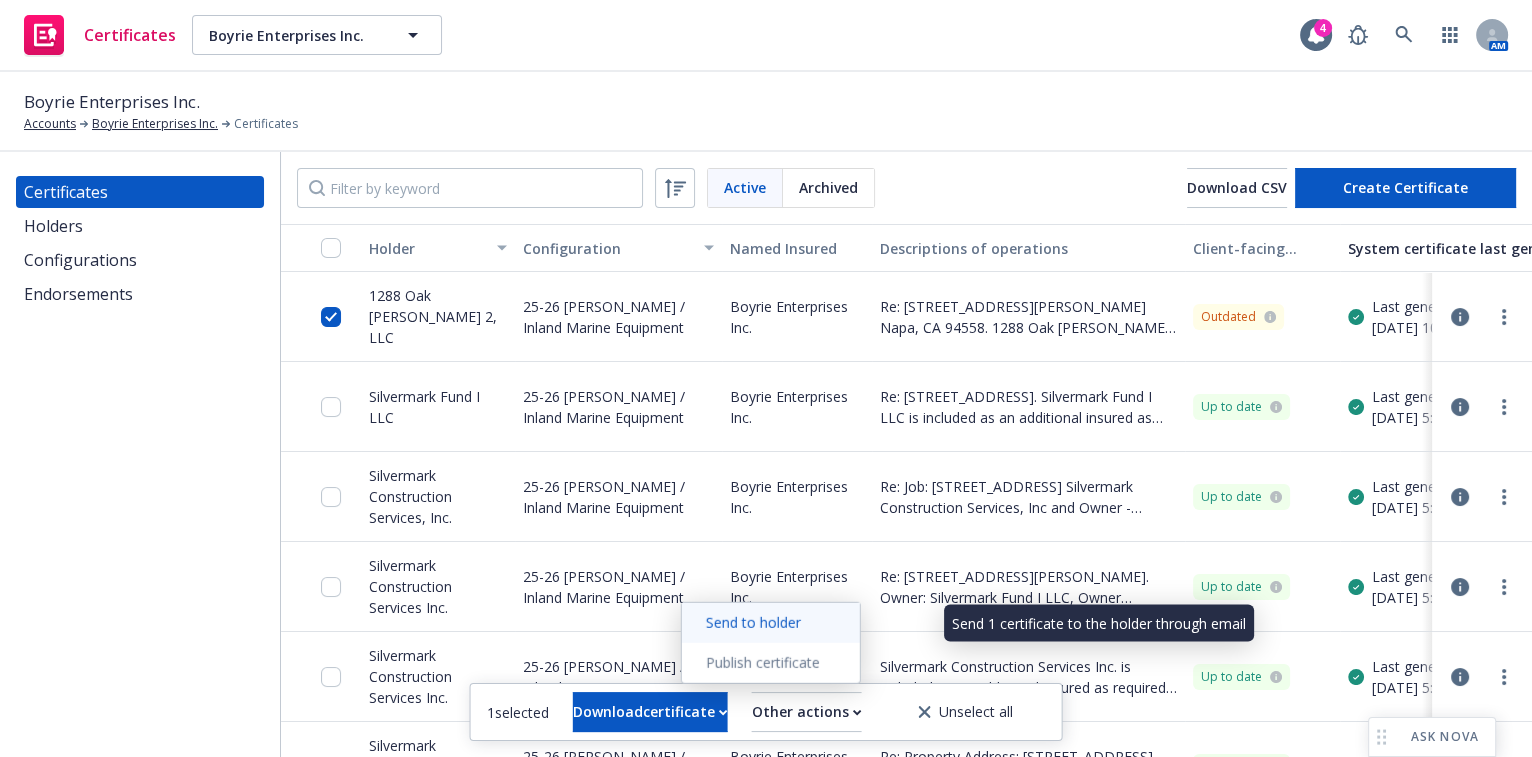 click on "Send to holder" at bounding box center (771, 623) 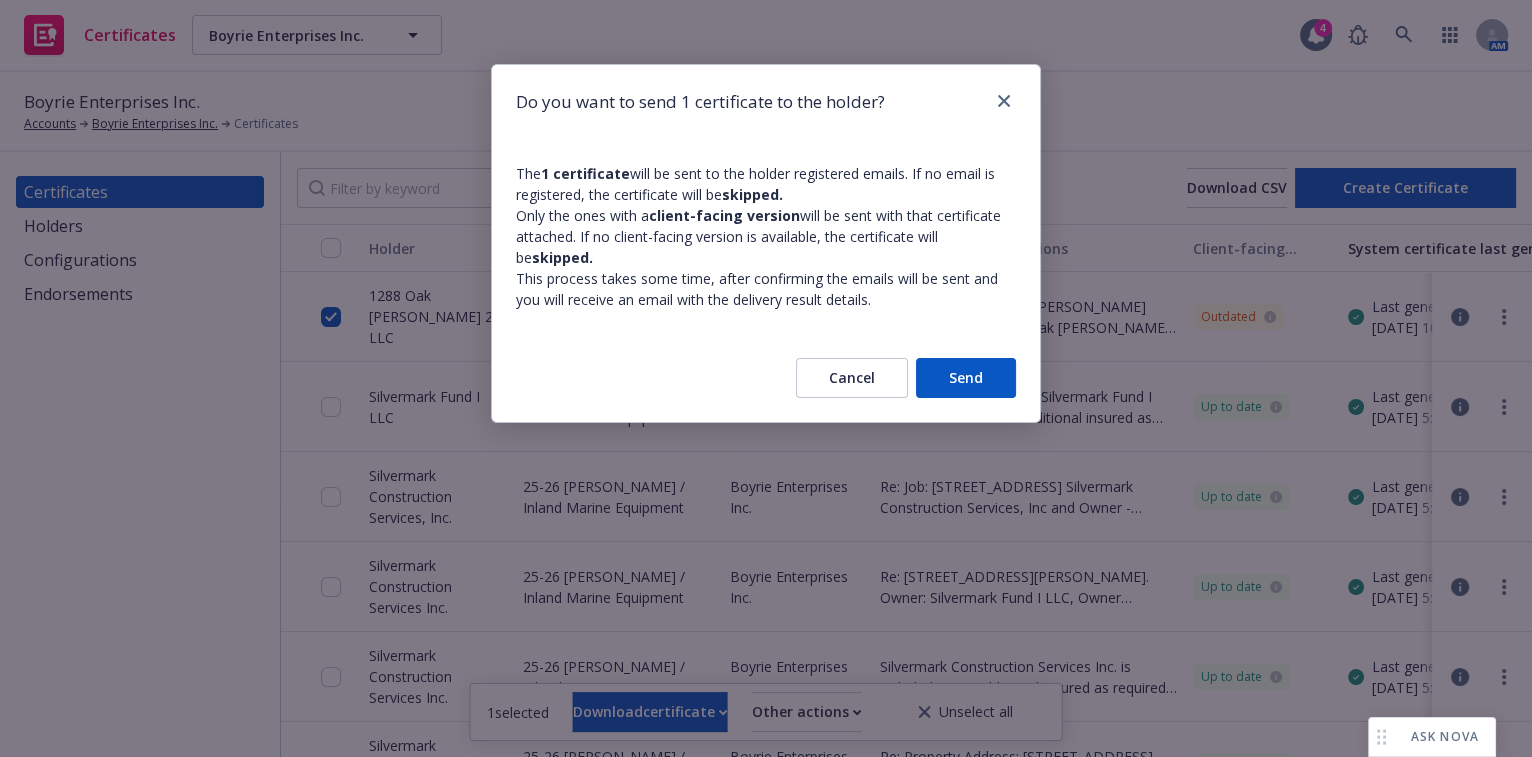 click on "Cancel" at bounding box center [852, 378] 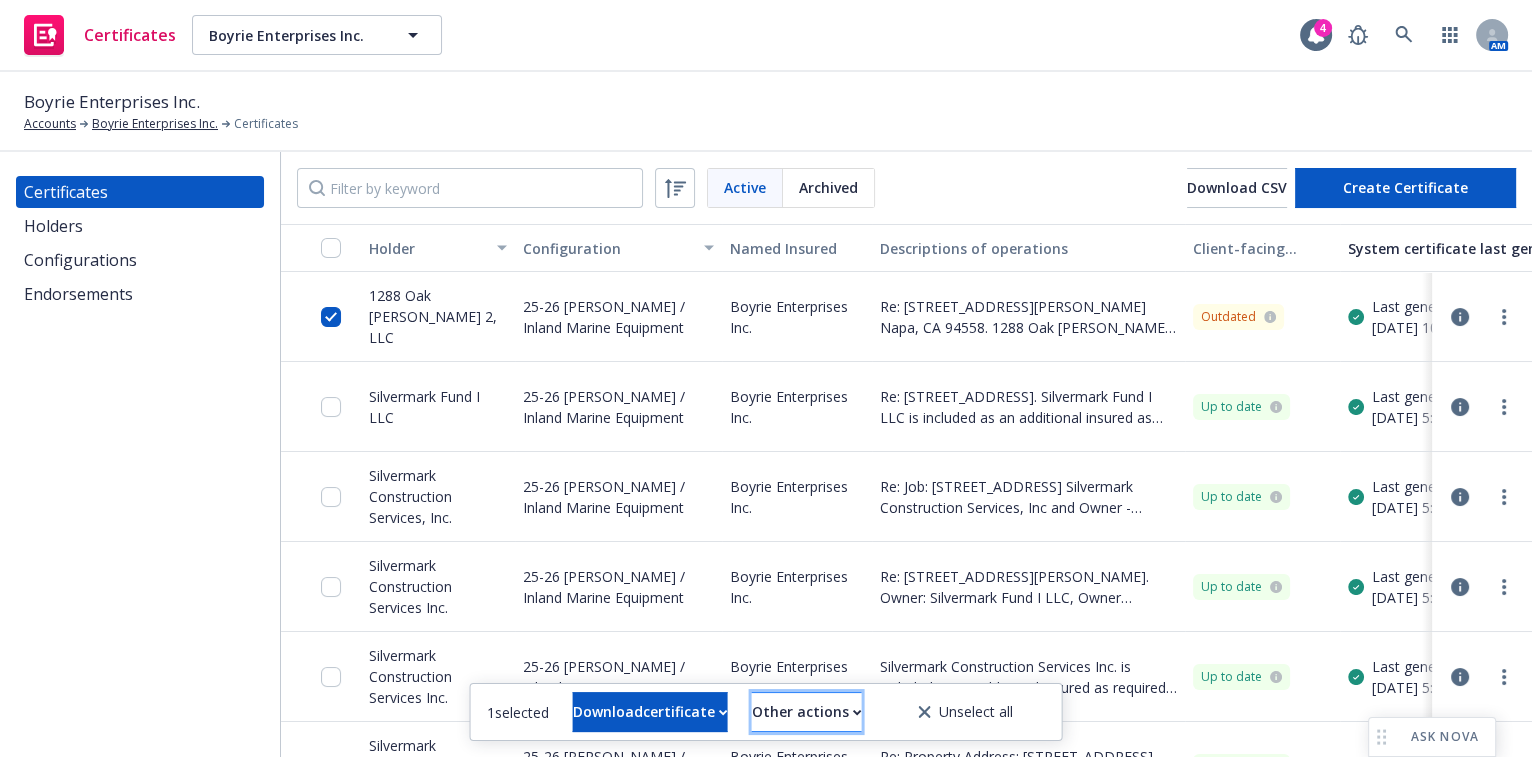 click on "Other actions" at bounding box center [807, 712] 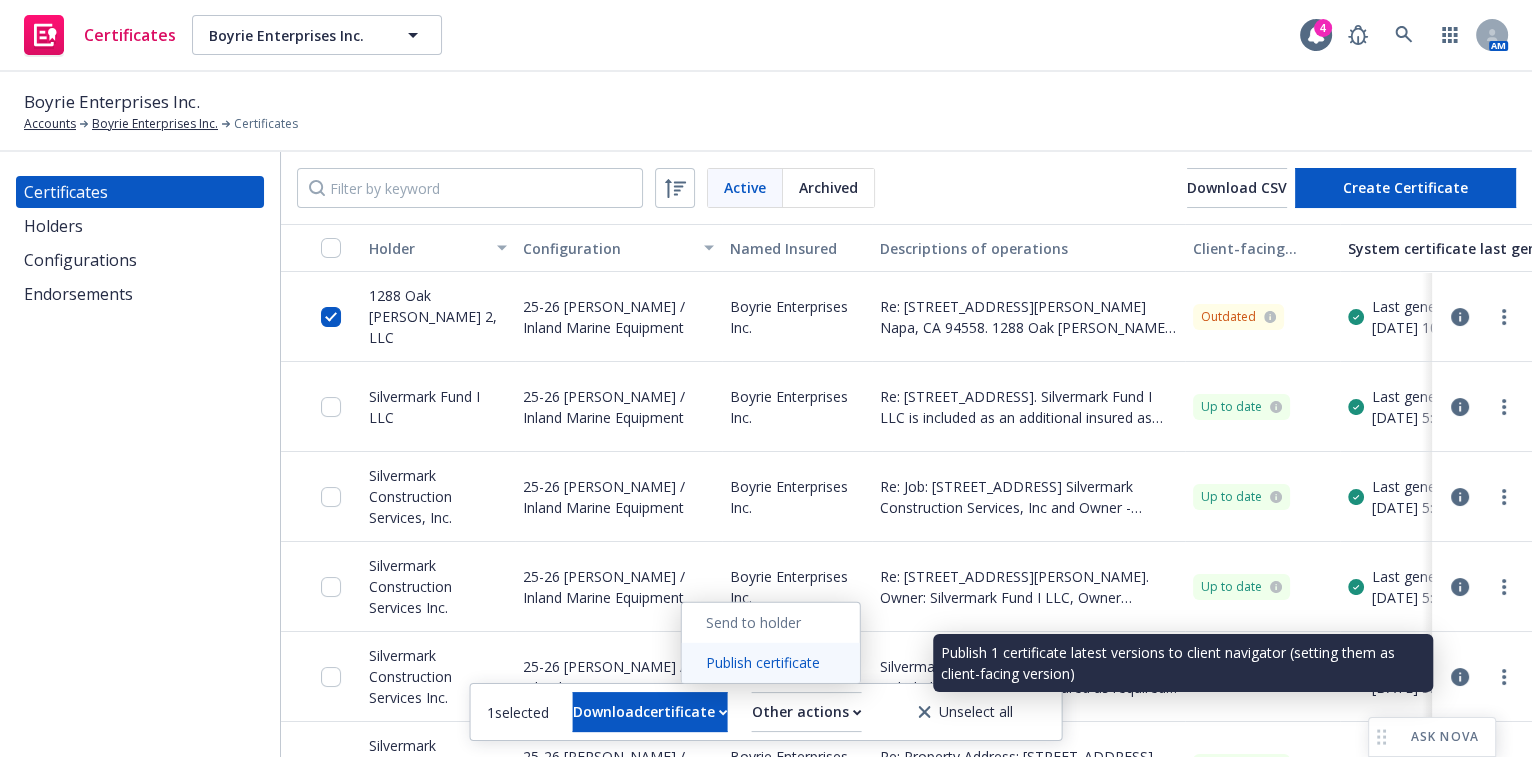 click on "Publish certificate" at bounding box center [771, 663] 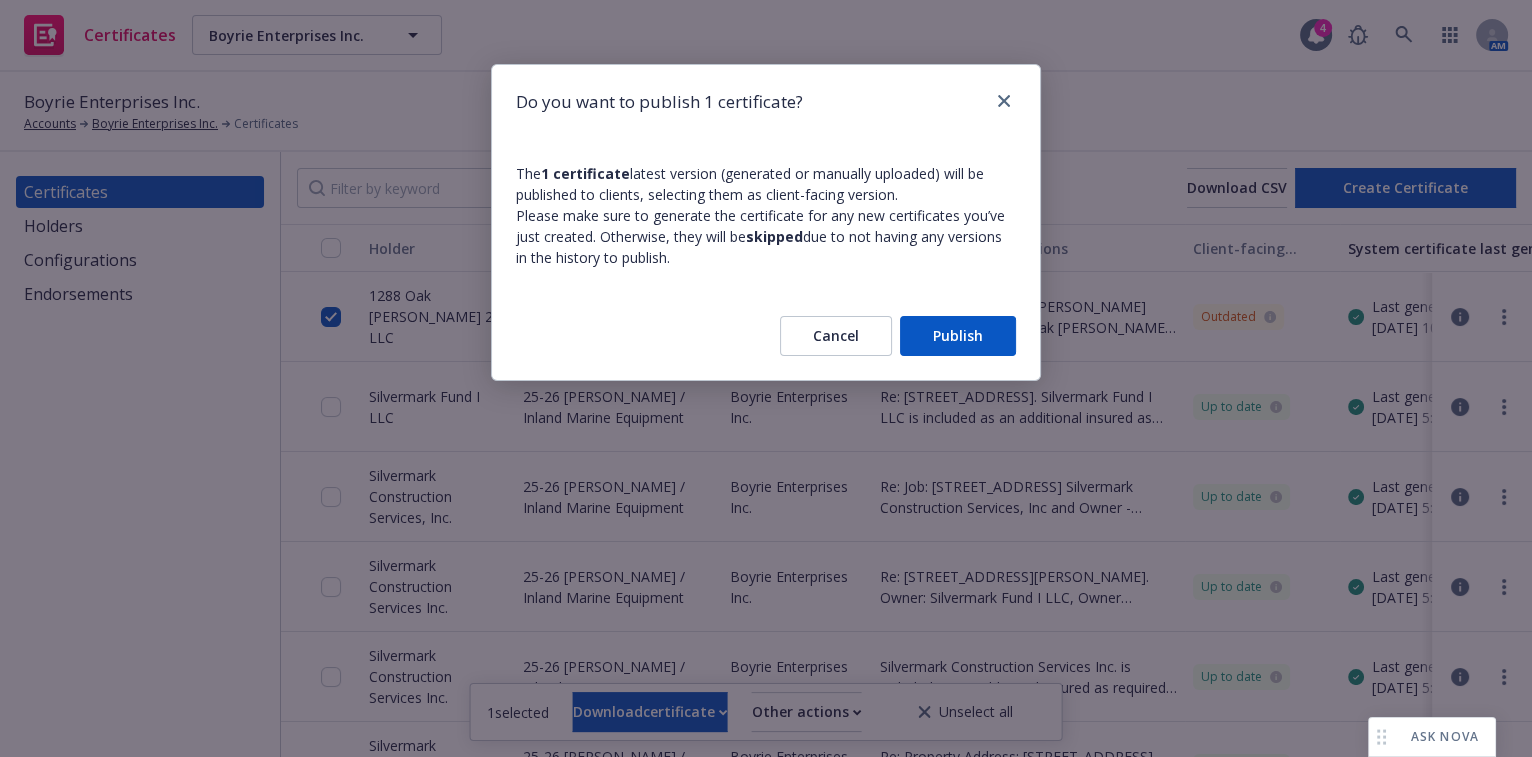 click on "Publish" at bounding box center (958, 336) 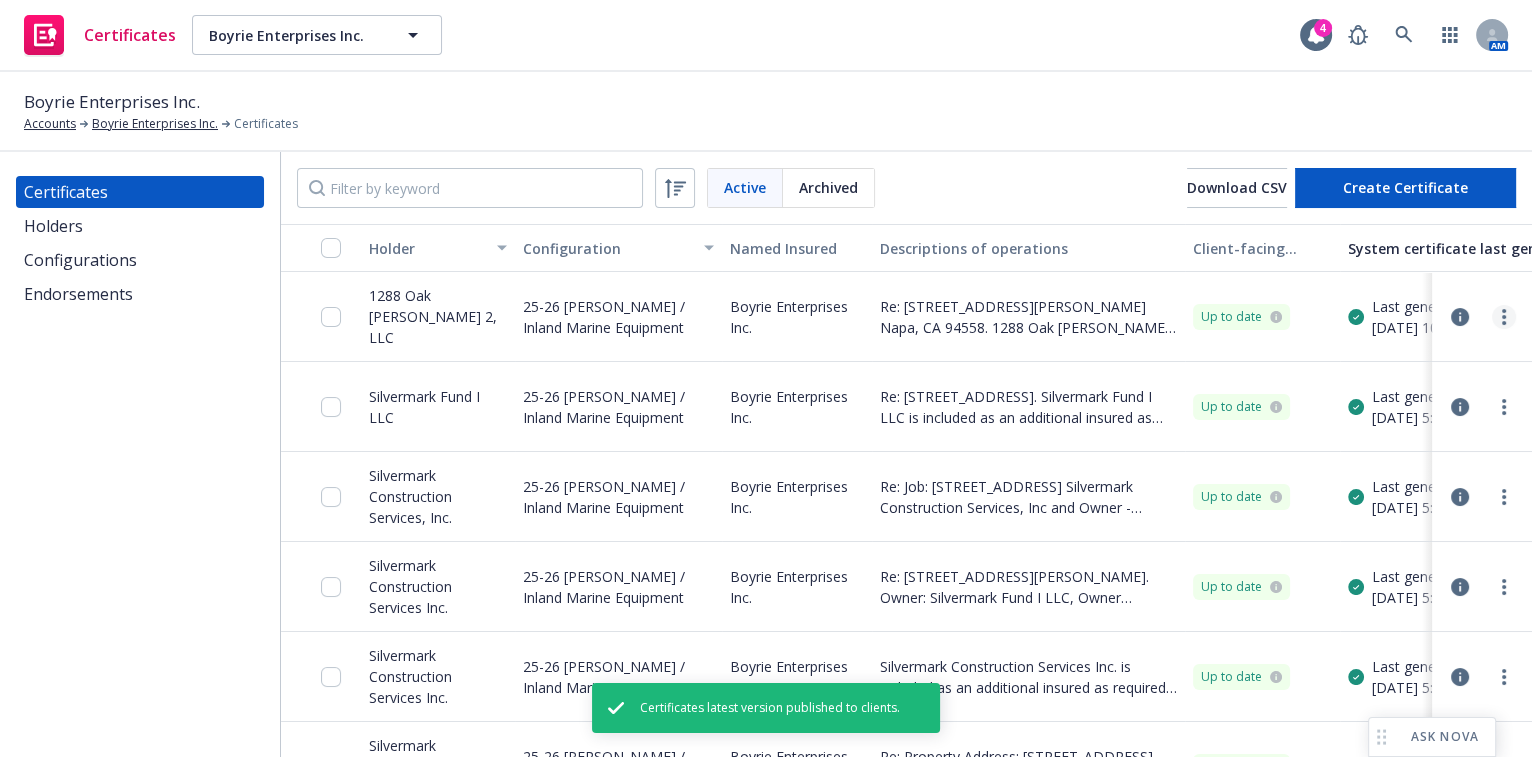 click at bounding box center (1504, 317) 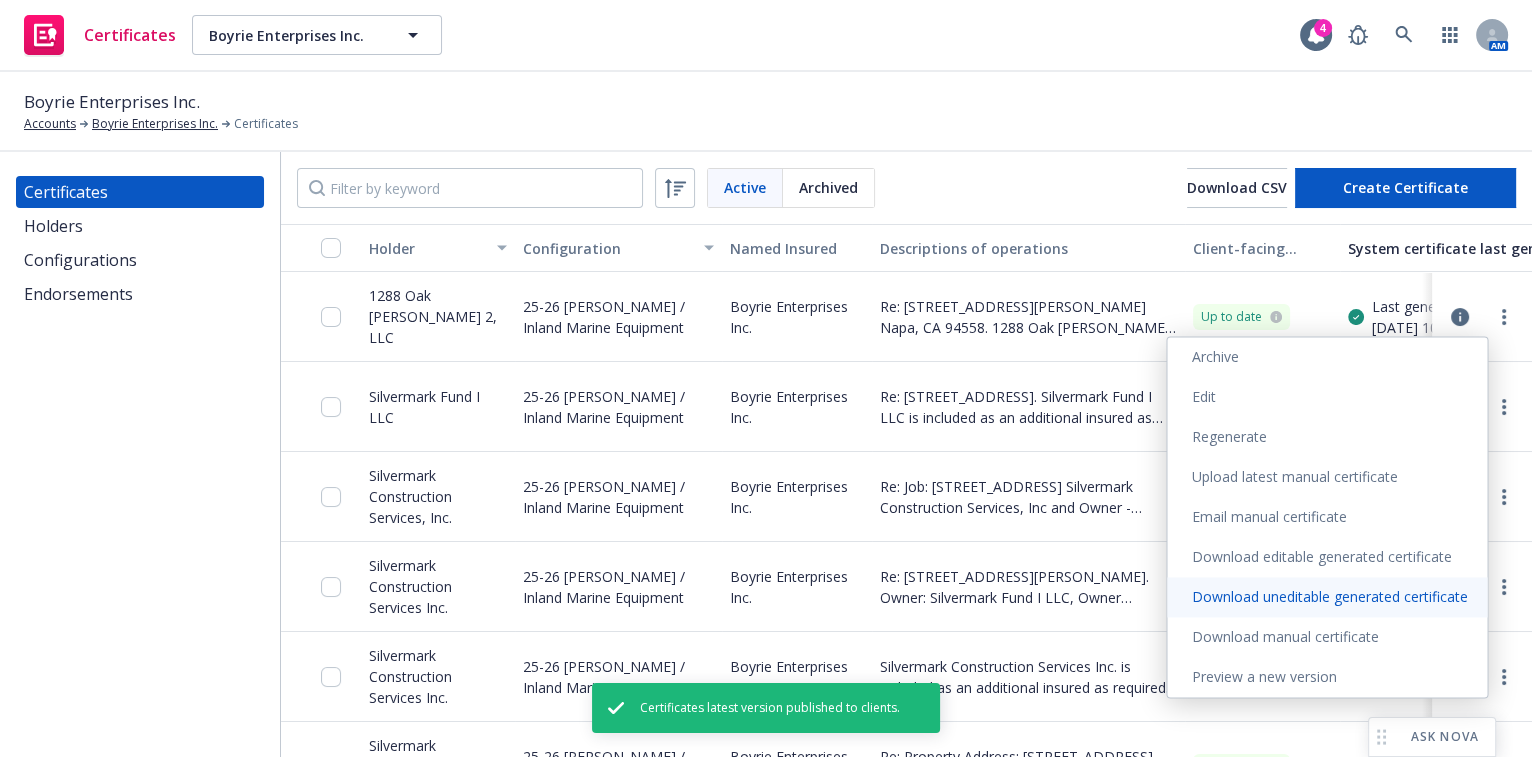 click on "Download uneditable generated certificate" at bounding box center [1327, 597] 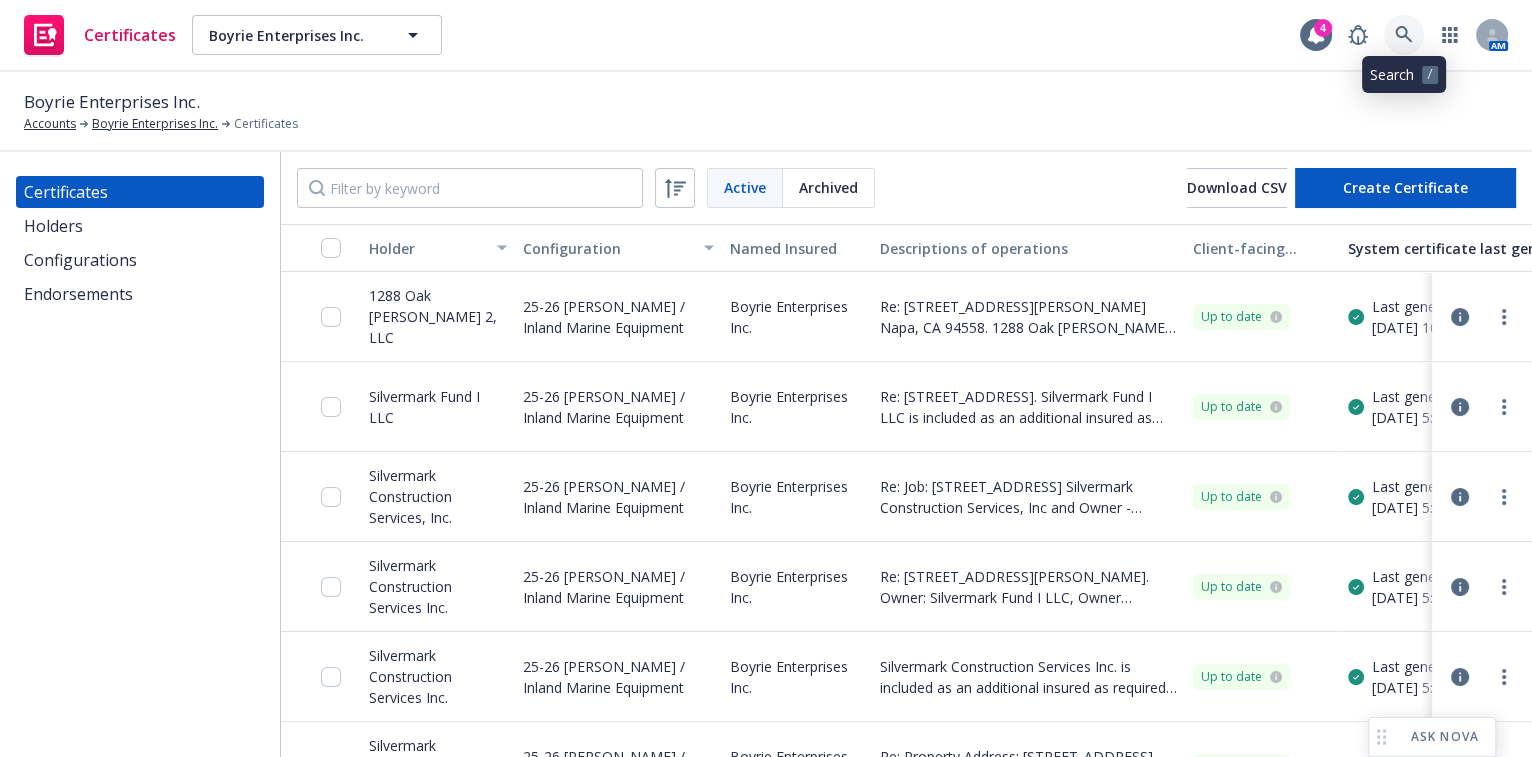 click at bounding box center (1404, 35) 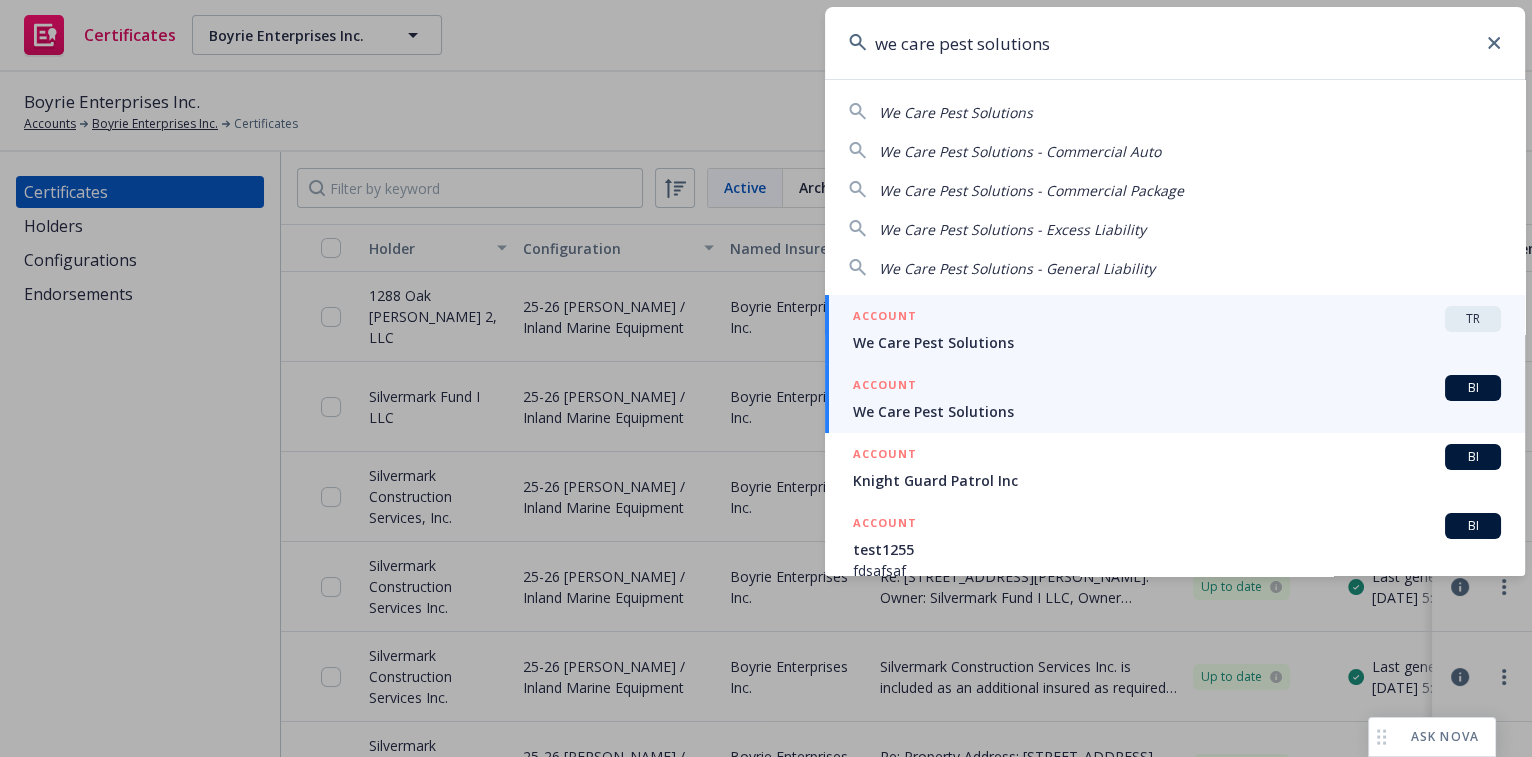 type on "we care pest solutions" 